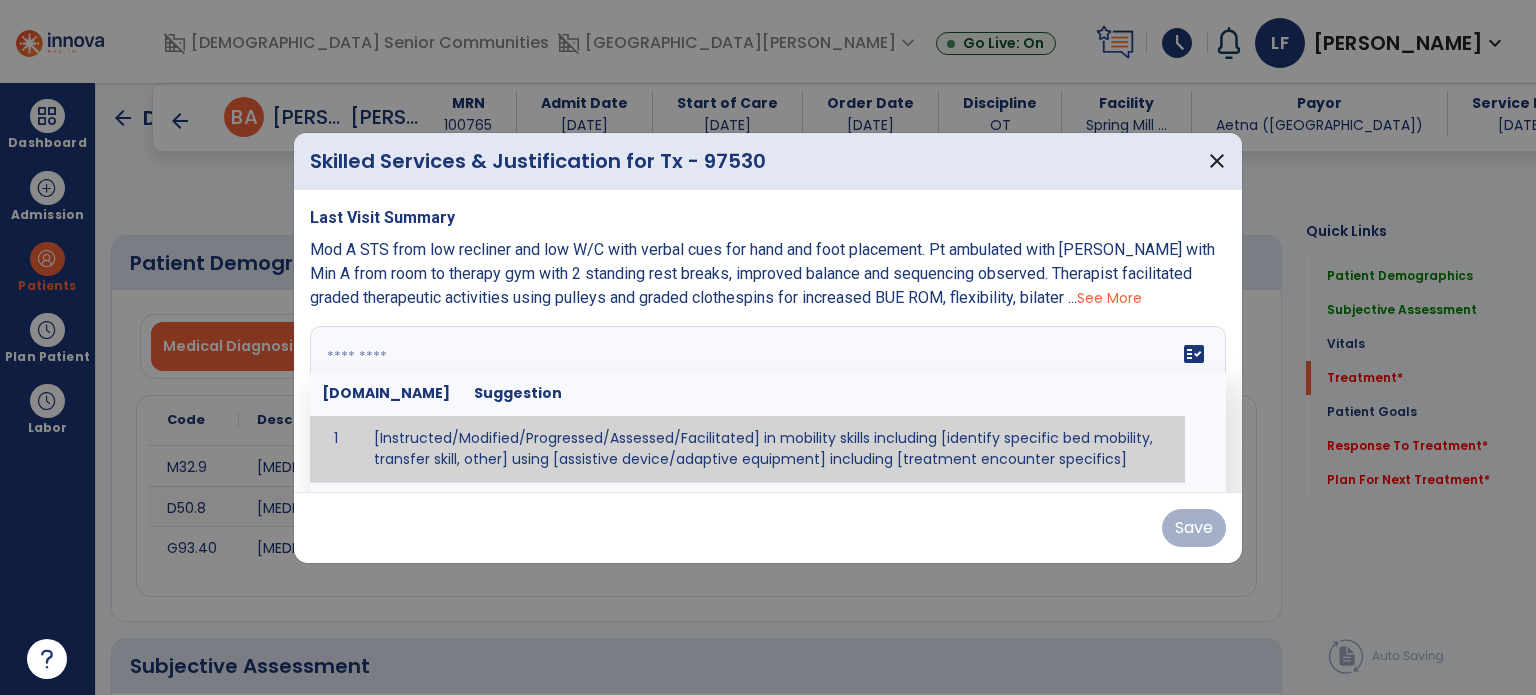 select on "*" 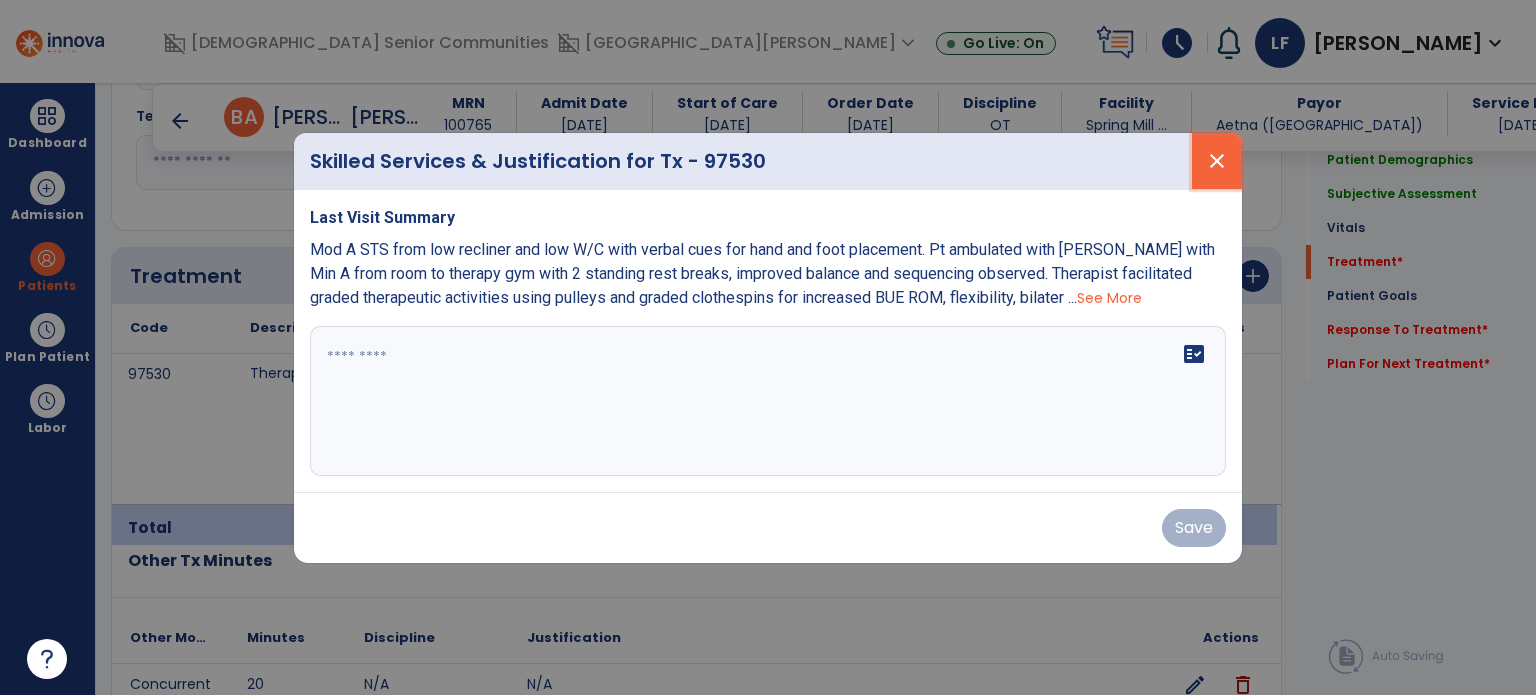 click on "close" at bounding box center [1217, 161] 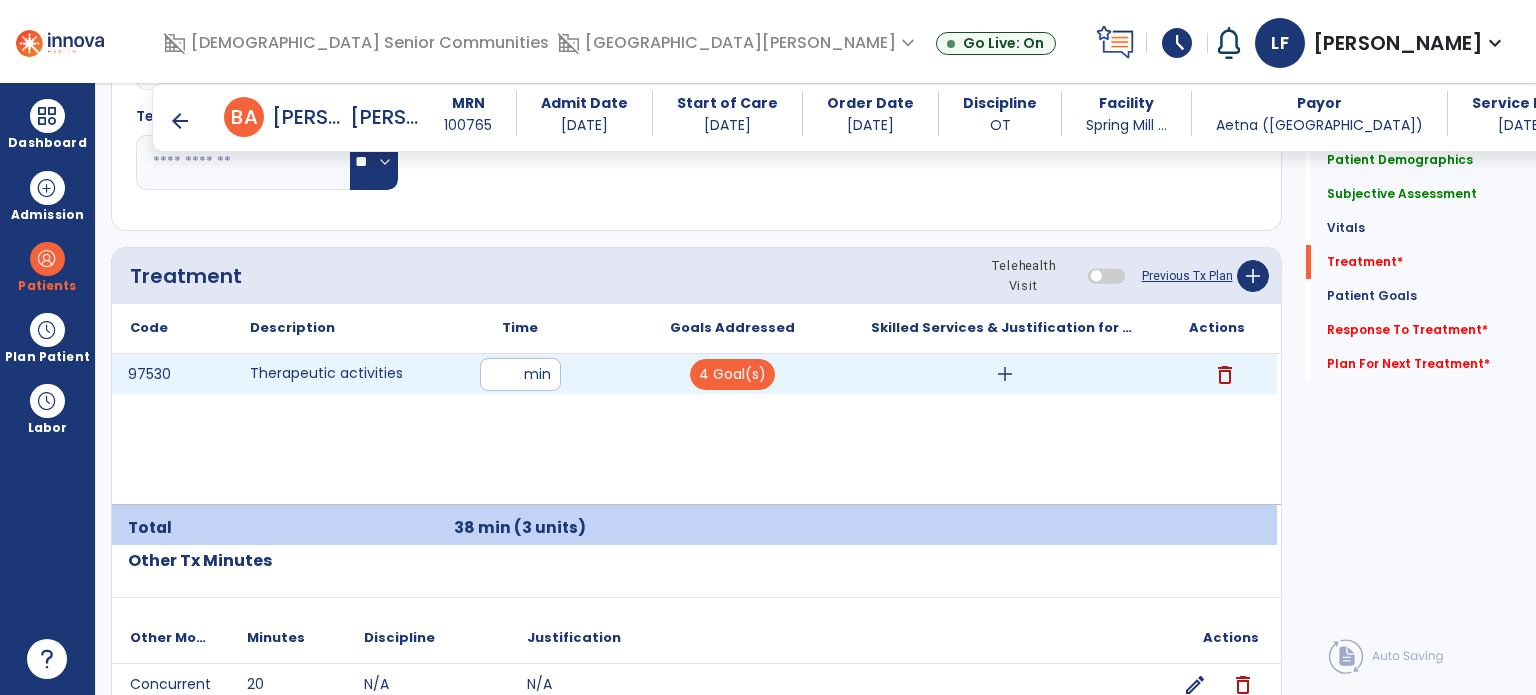 click on "add" at bounding box center [1005, 374] 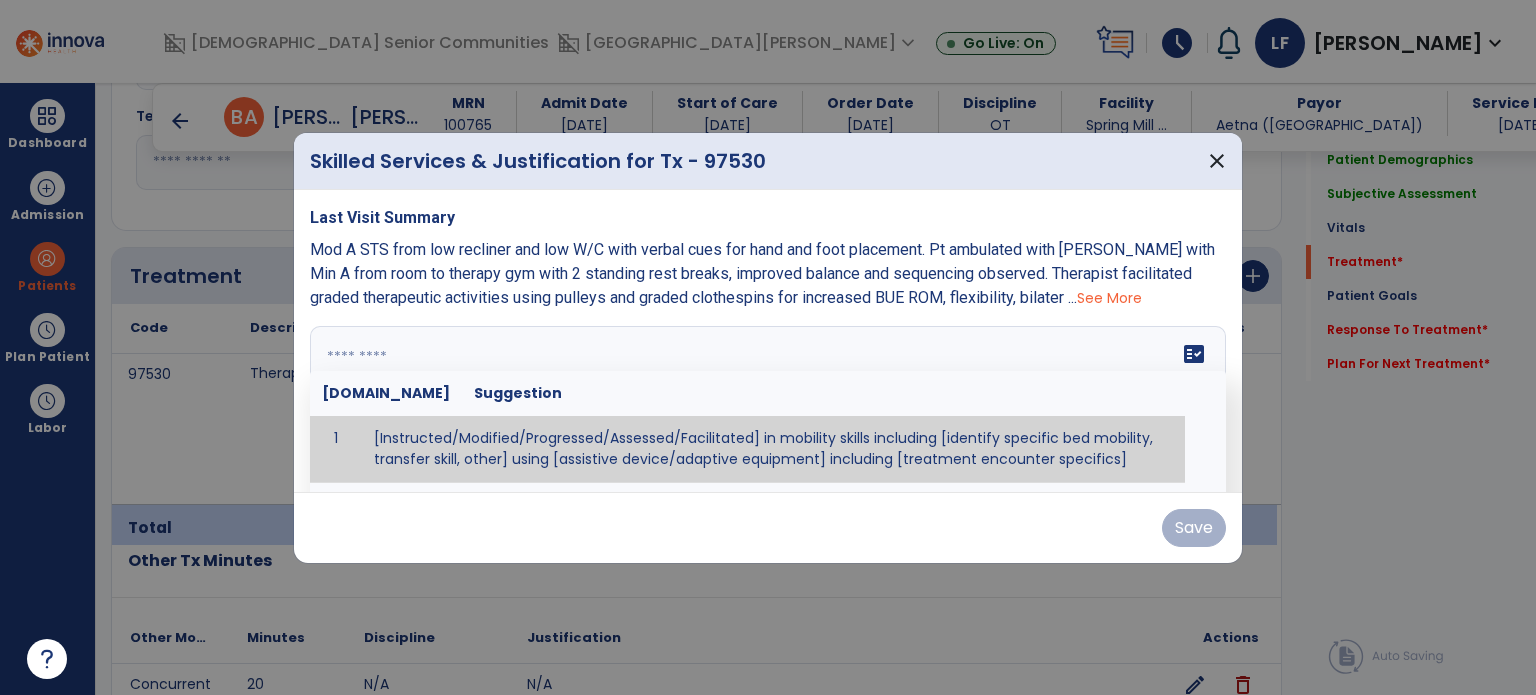 click on "fact_check  [DOMAIN_NAME] Suggestion 1 [Instructed/Modified/Progressed/Assessed/Facilitated] in mobility skills including [identify specific bed mobility, transfer skill, other] using [assistive device/adaptive equipment] including [treatment encounter specifics]" at bounding box center (768, 401) 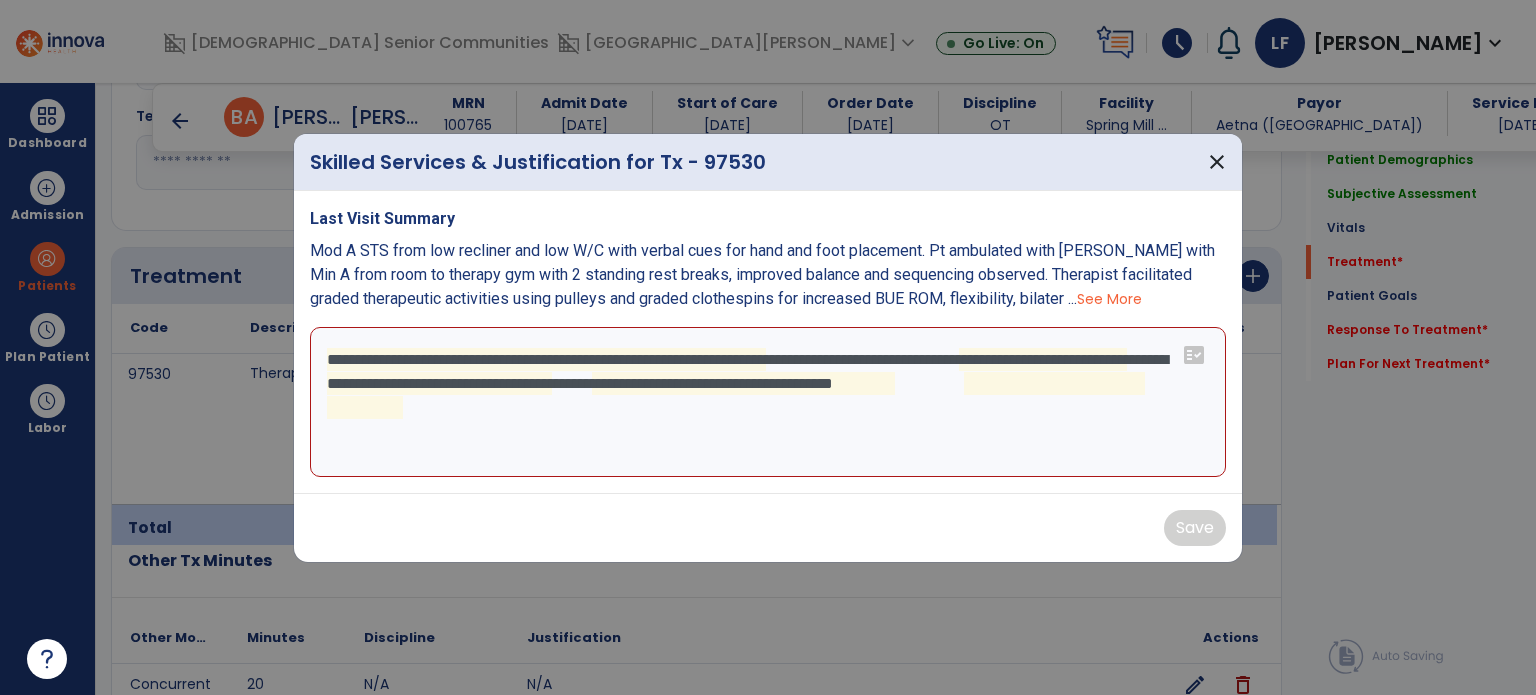 drag, startPoint x: 661, startPoint y: 454, endPoint x: 581, endPoint y: 370, distance: 116 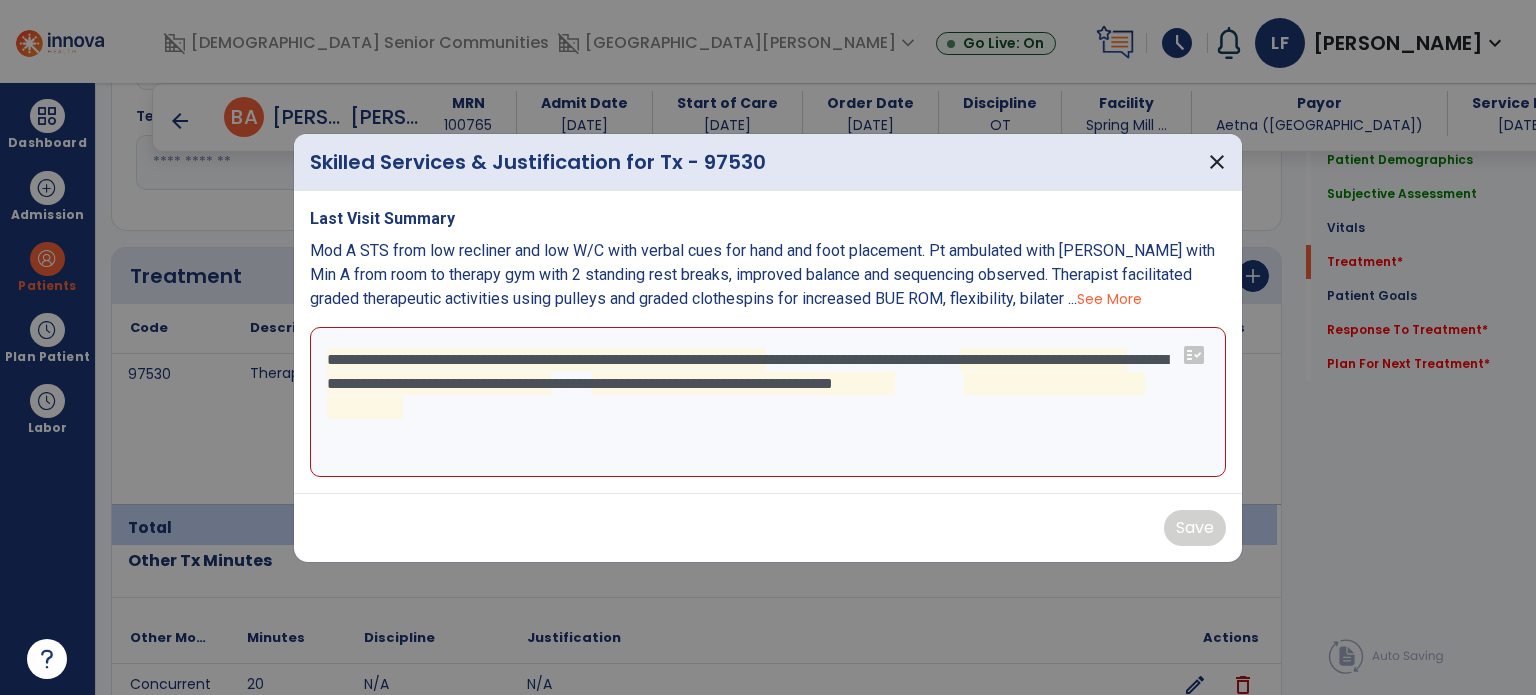 click on "**********" at bounding box center [768, 402] 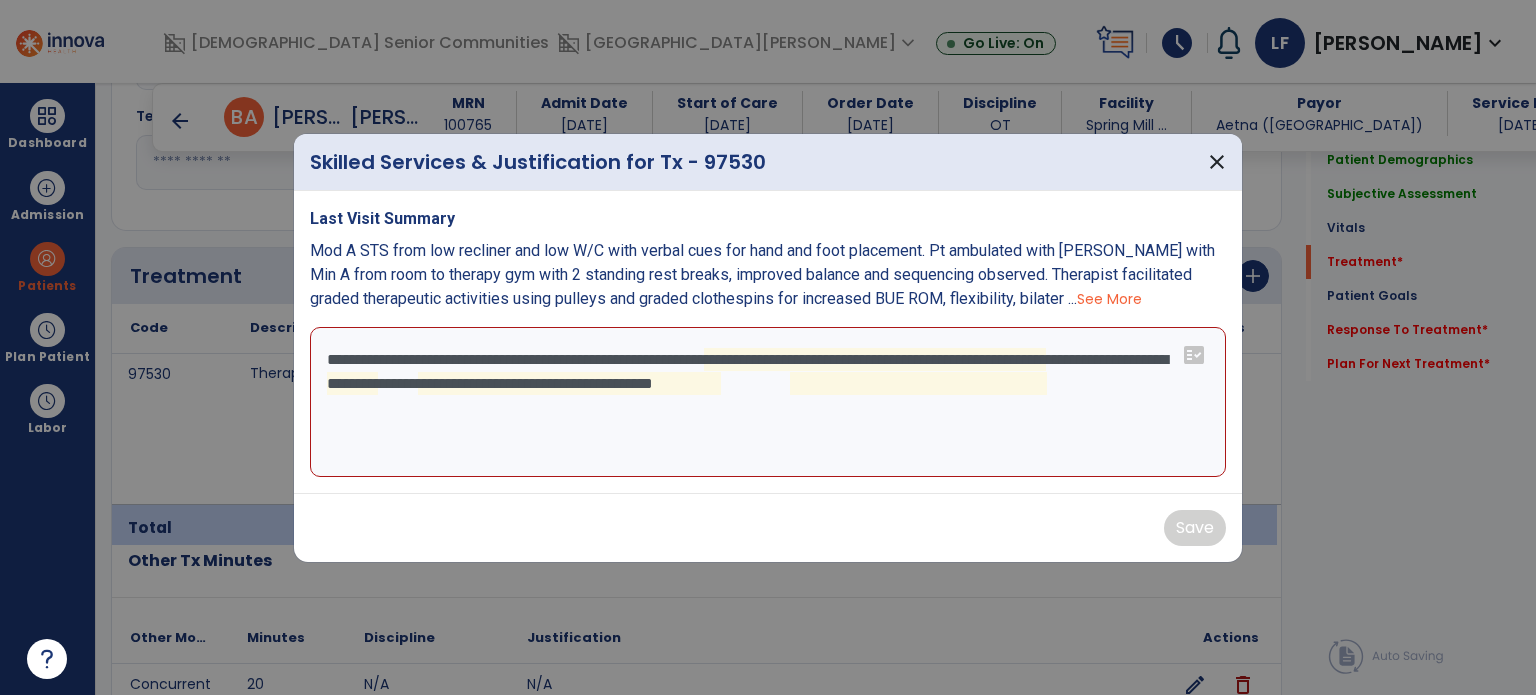 click on "**********" at bounding box center [768, 402] 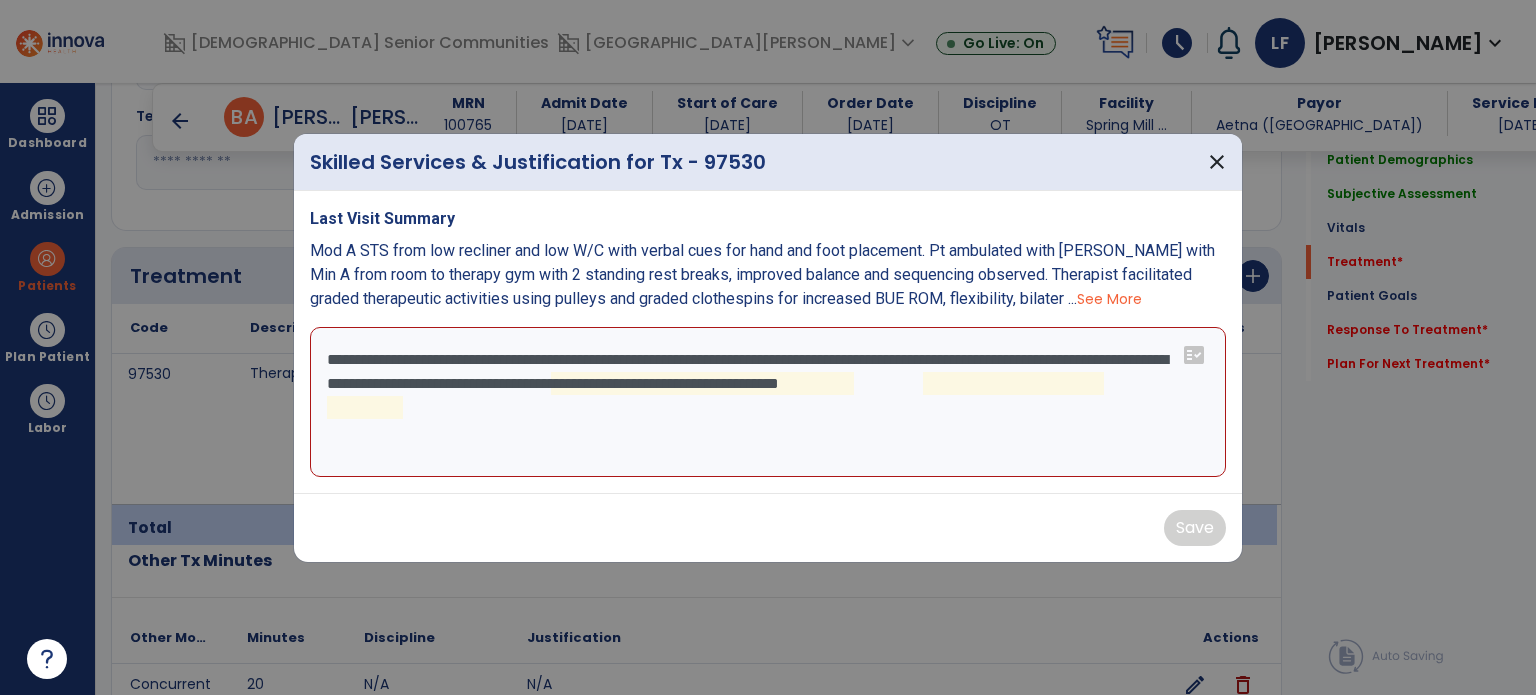 click on "**********" at bounding box center (768, 402) 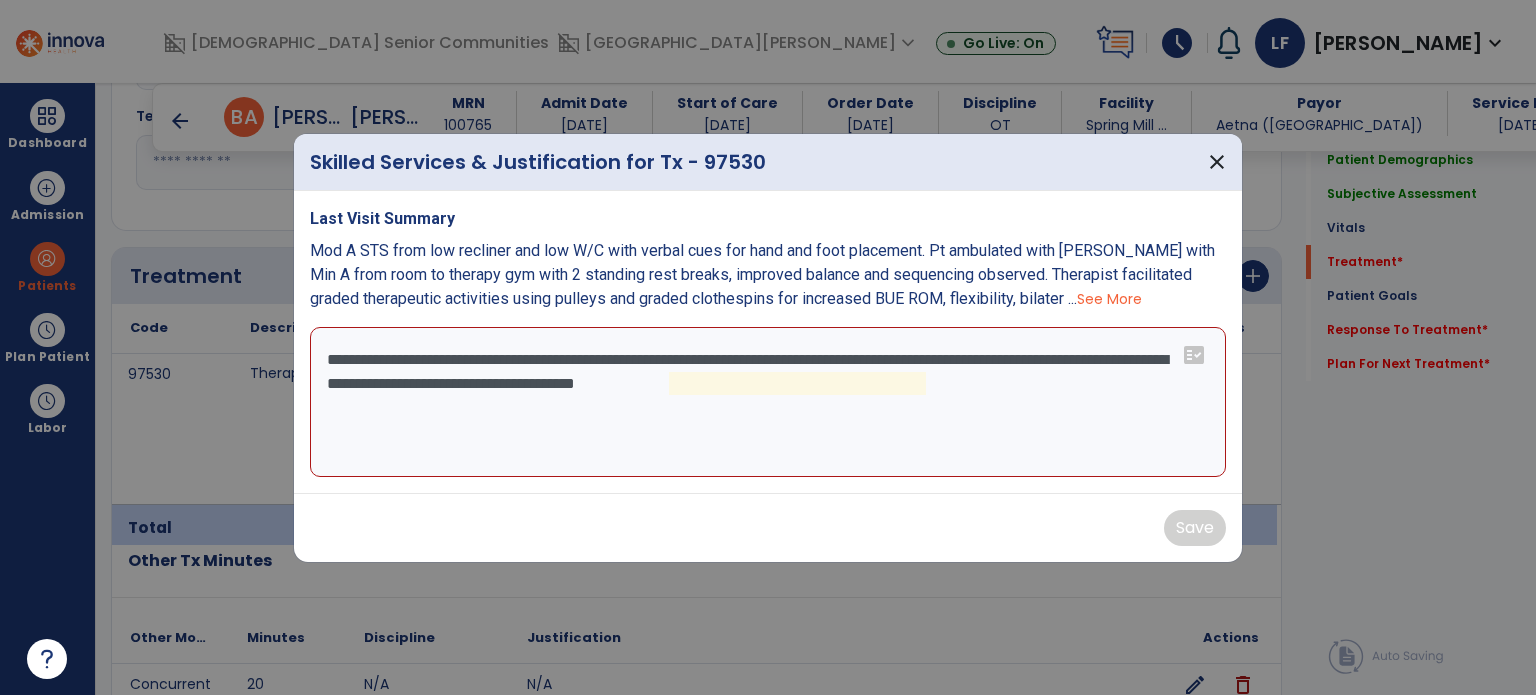 click on "**********" at bounding box center [768, 402] 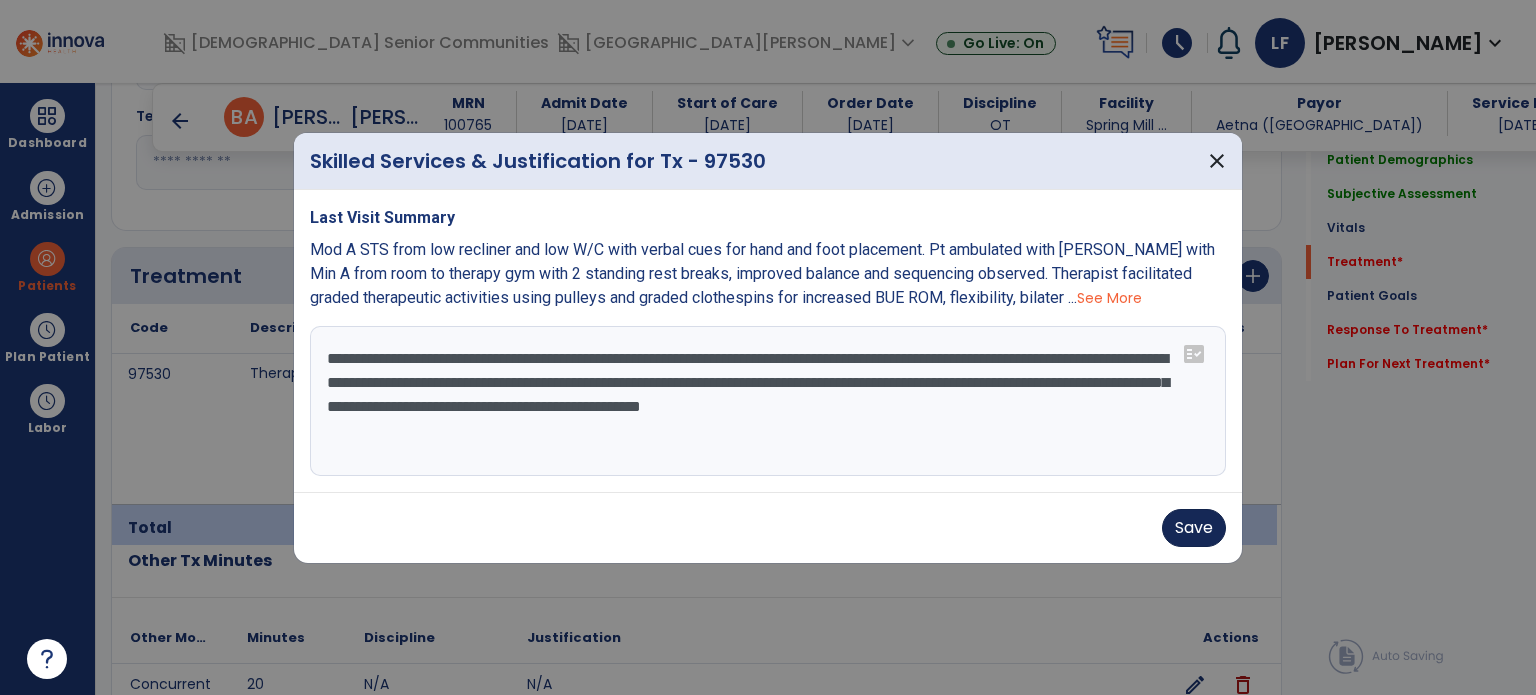 type on "**********" 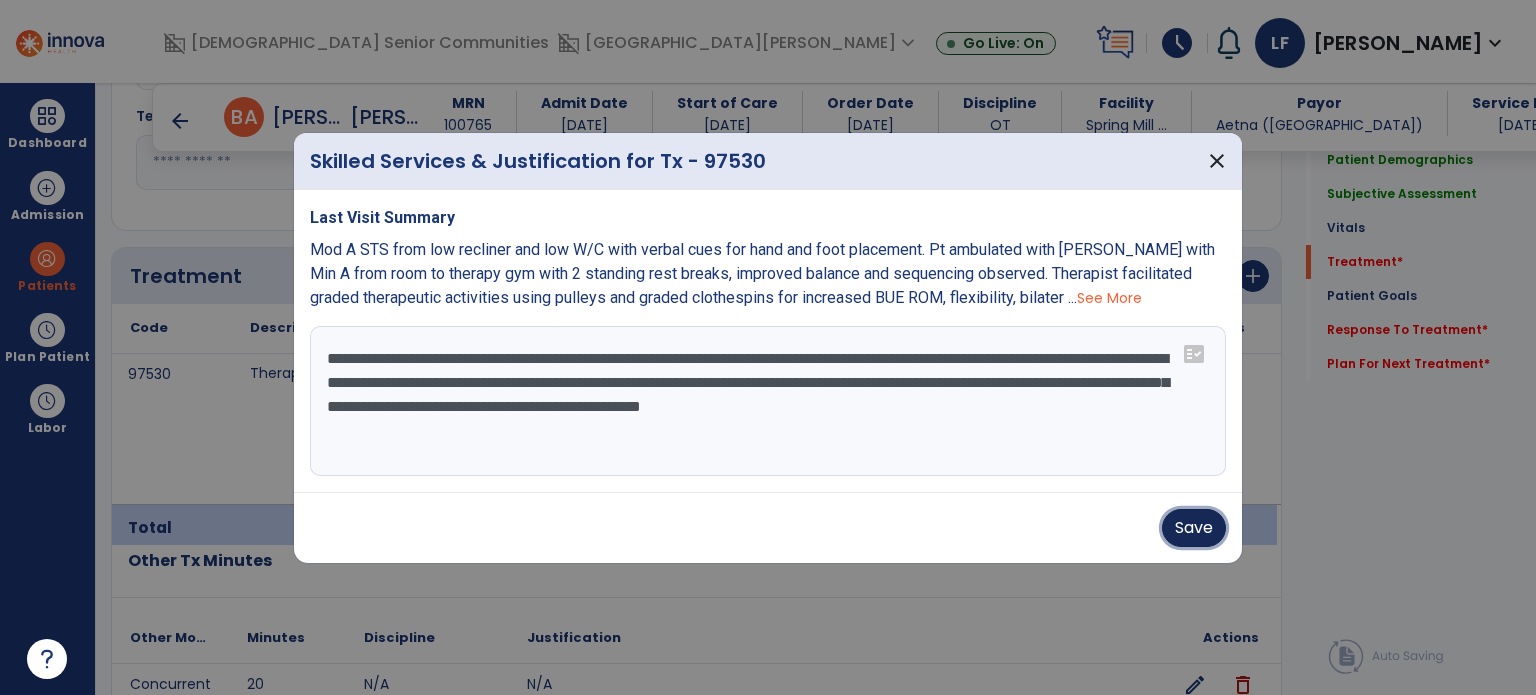 click on "Save" at bounding box center [1194, 528] 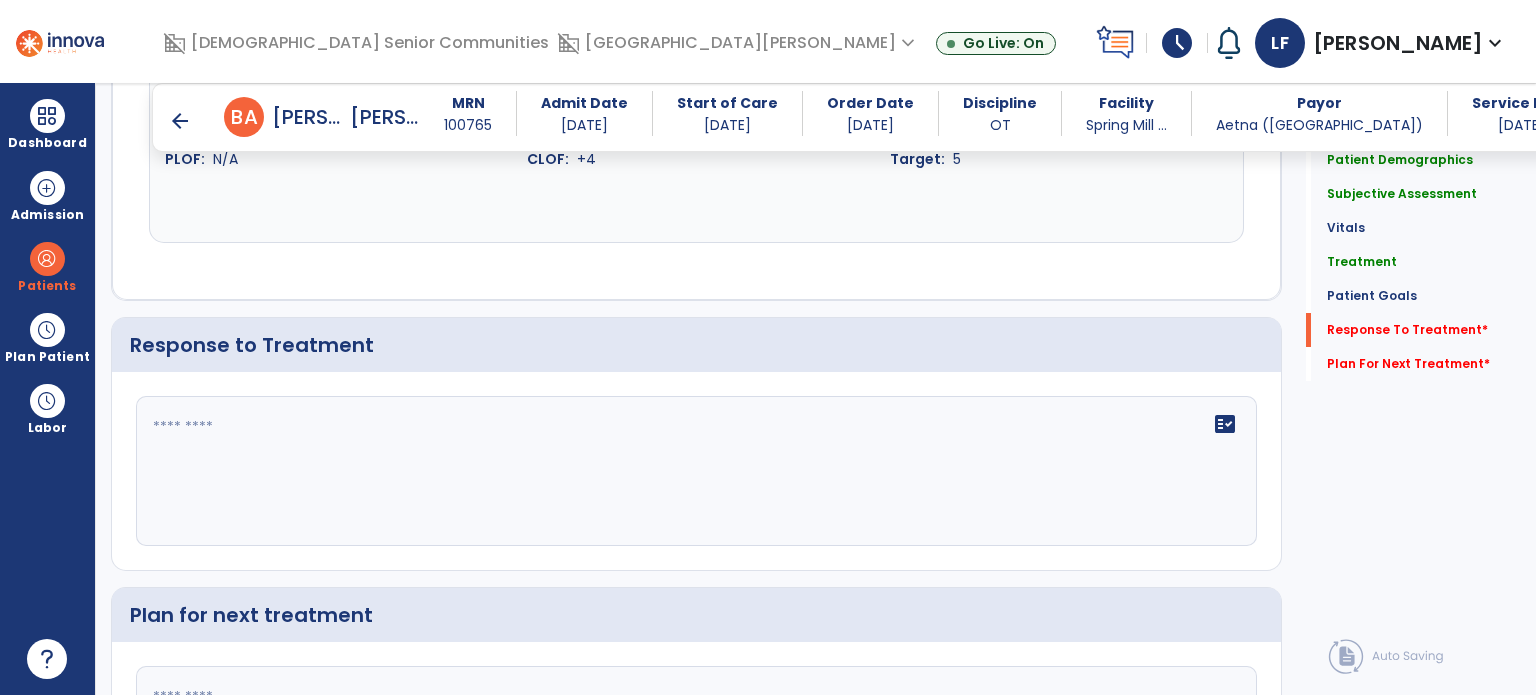 scroll, scrollTop: 3256, scrollLeft: 0, axis: vertical 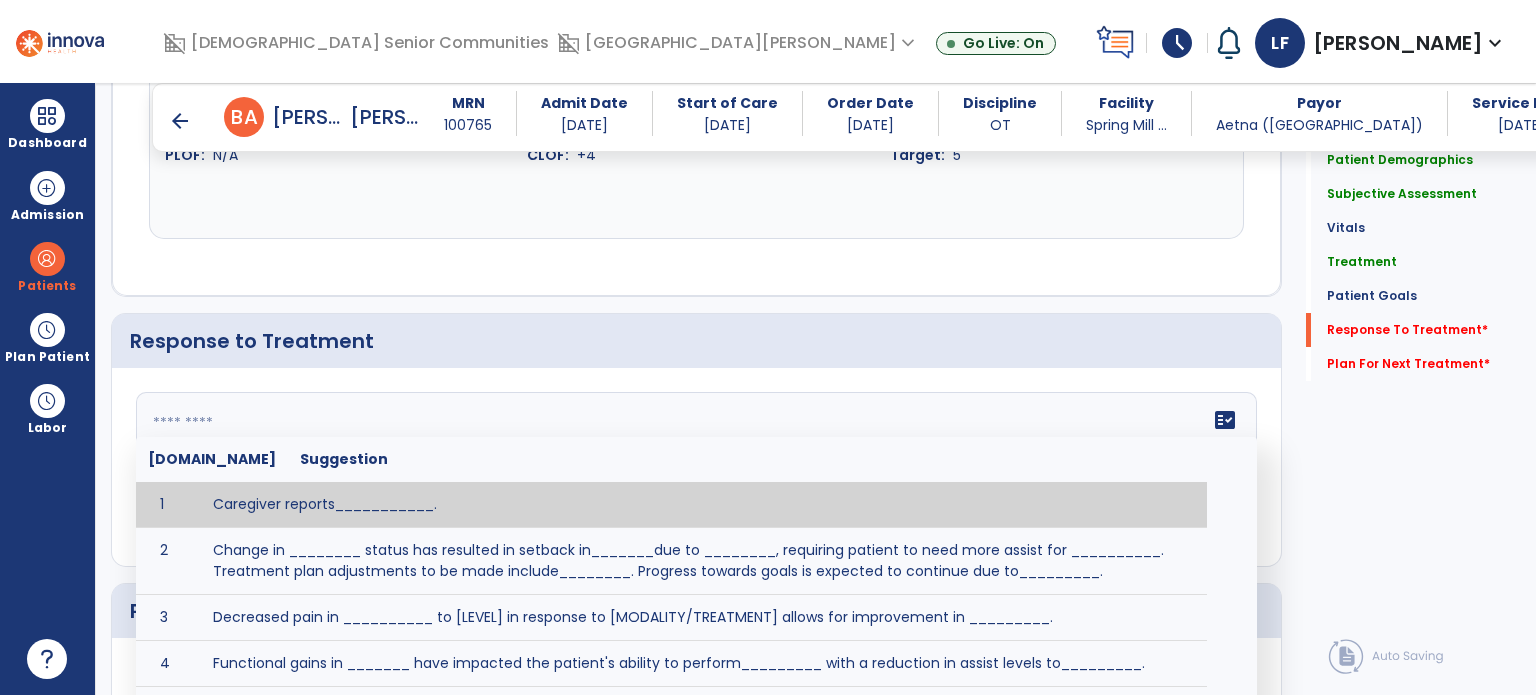 click on "fact_check  [DOMAIN_NAME] Suggestion 1 Caregiver reports___________. 2 Change in ________ status has resulted in setback in_______due to ________, requiring patient to need more assist for __________.   Treatment plan adjustments to be made include________.  Progress towards goals is expected to continue due to_________. 3 Decreased pain in __________ to [LEVEL] in response to [MODALITY/TREATMENT] allows for improvement in _________. 4 Functional gains in _______ have impacted the patient's ability to perform_________ with a reduction in assist levels to_________. 5 Functional progress this week has been significant due to__________. 6 Gains in ________ have improved the patient's ability to perform ______with decreased levels of assist to___________. 7 Improvement in ________allows patient to tolerate higher levels of challenges in_________. 8 Pain in [AREA] has decreased to [LEVEL] in response to [TREATMENT/MODALITY], allowing fore ease in completing__________. 9 10 11 12 13 14 15 16 17 18 19 20 21" 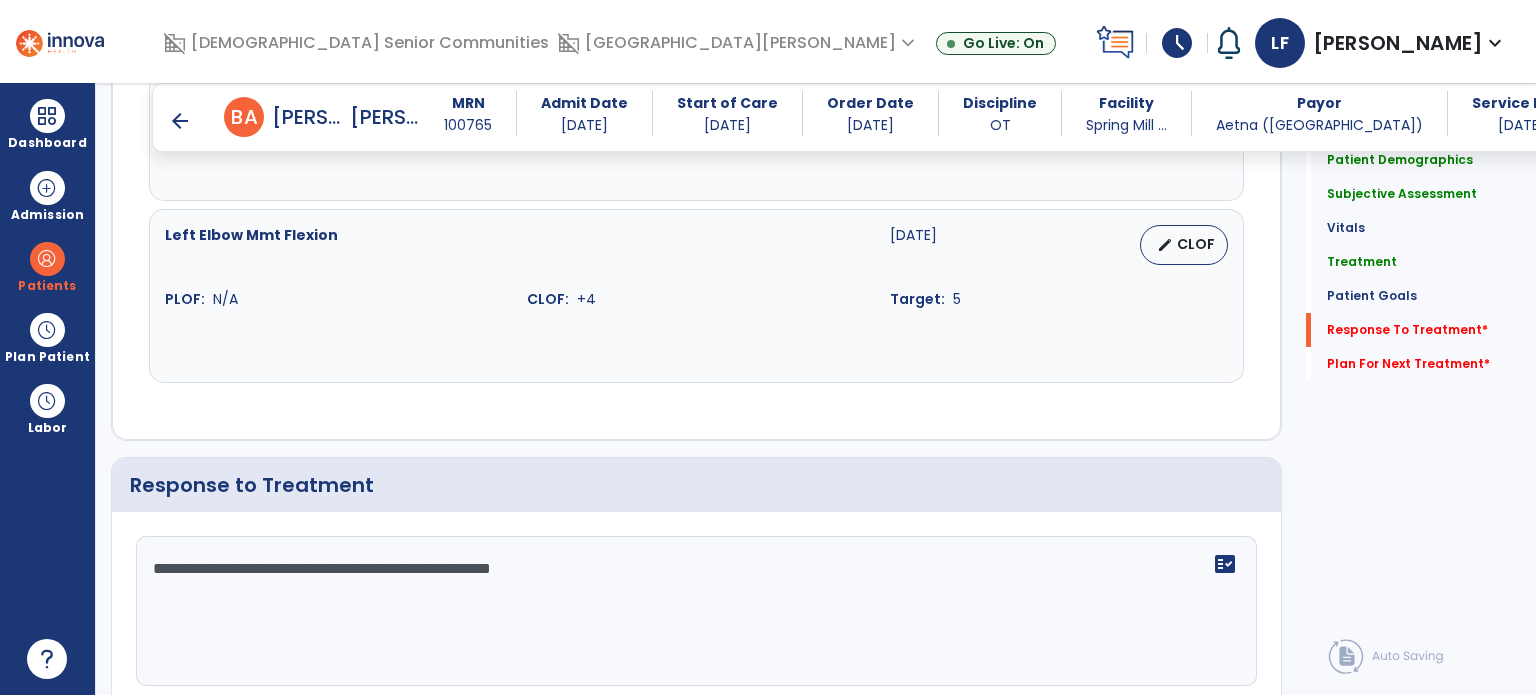 scroll, scrollTop: 3456, scrollLeft: 0, axis: vertical 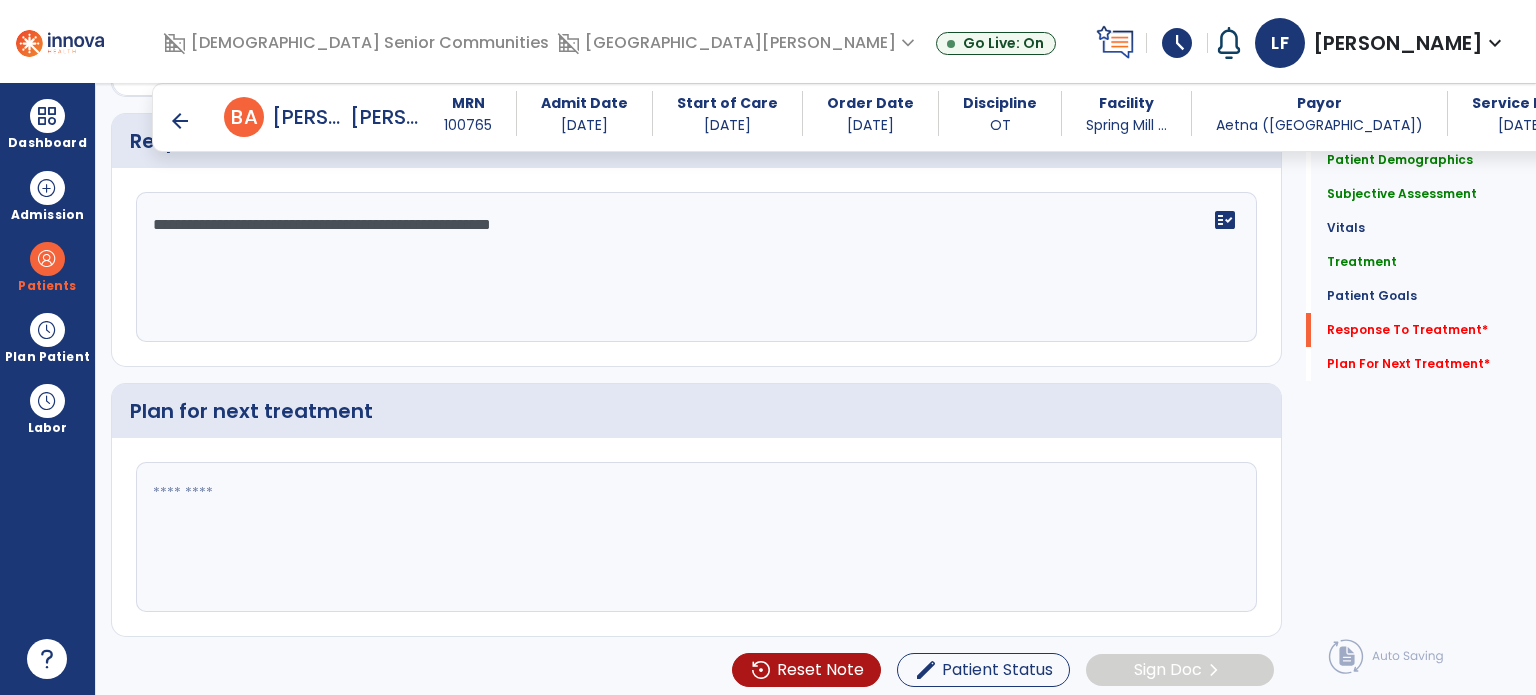 type on "**********" 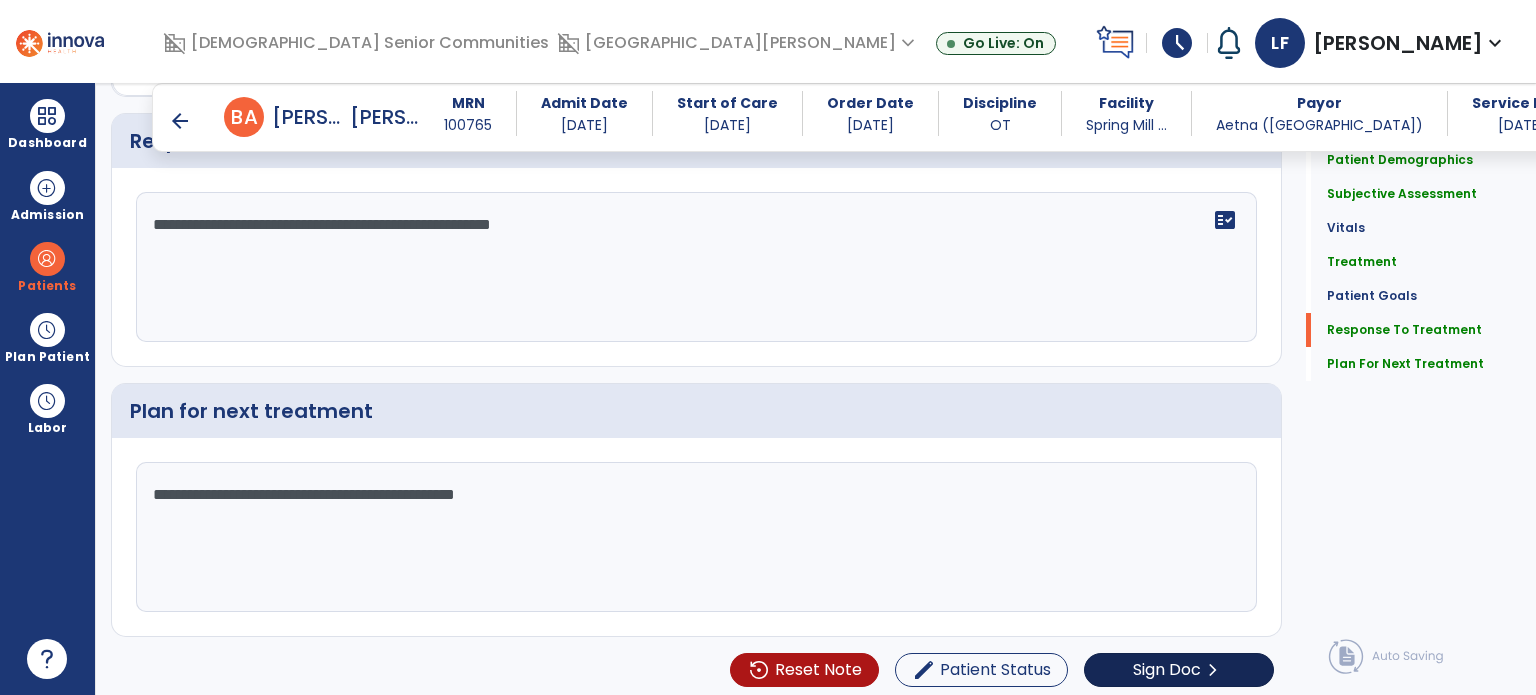 type on "**********" 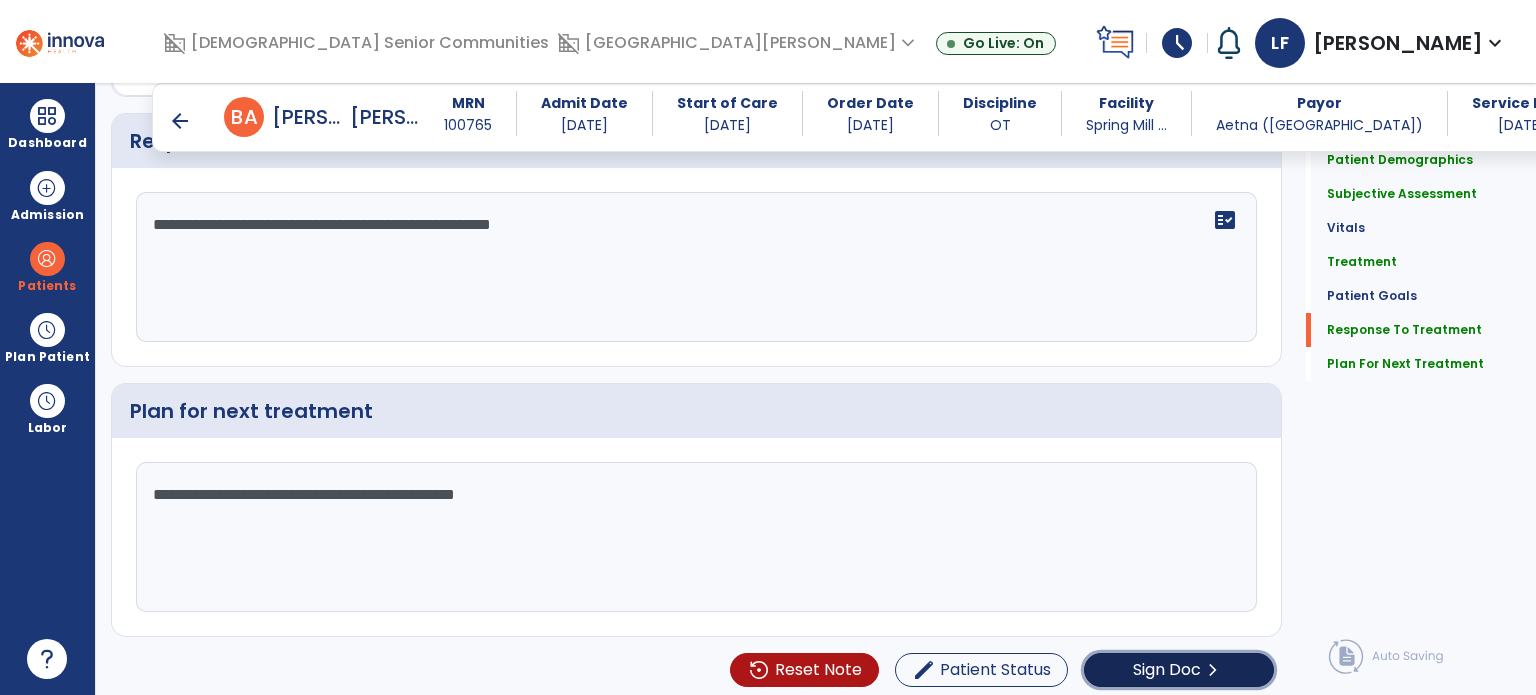 click on "Sign Doc  chevron_right" 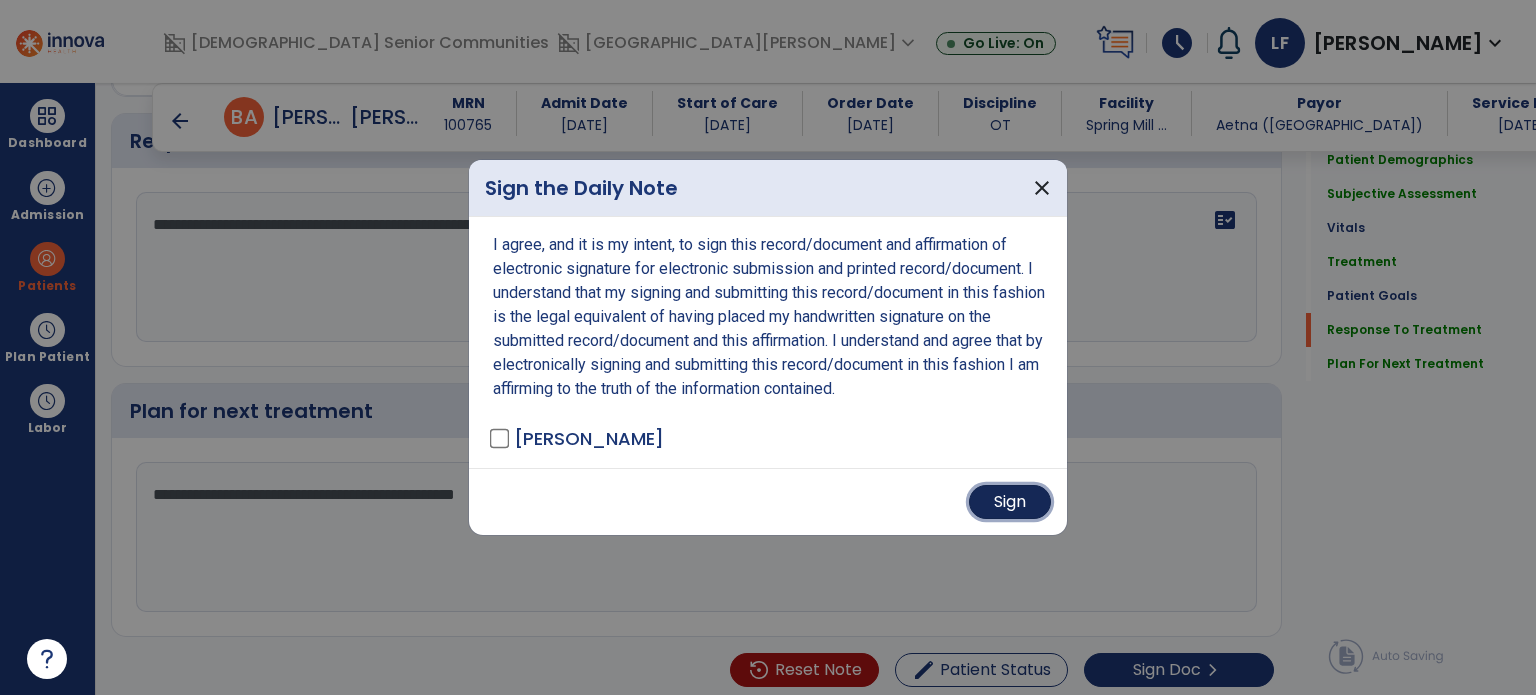 click on "Sign" at bounding box center [1010, 502] 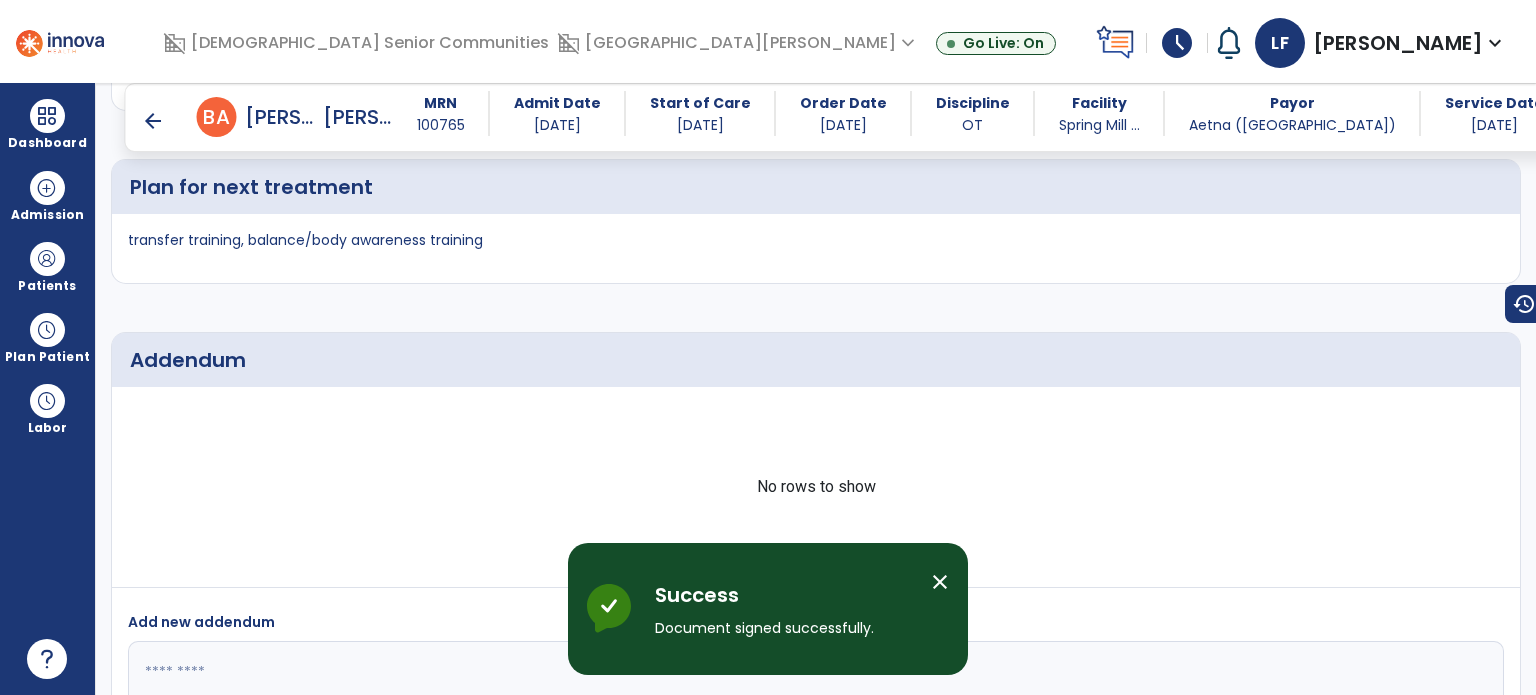 scroll, scrollTop: 3770, scrollLeft: 0, axis: vertical 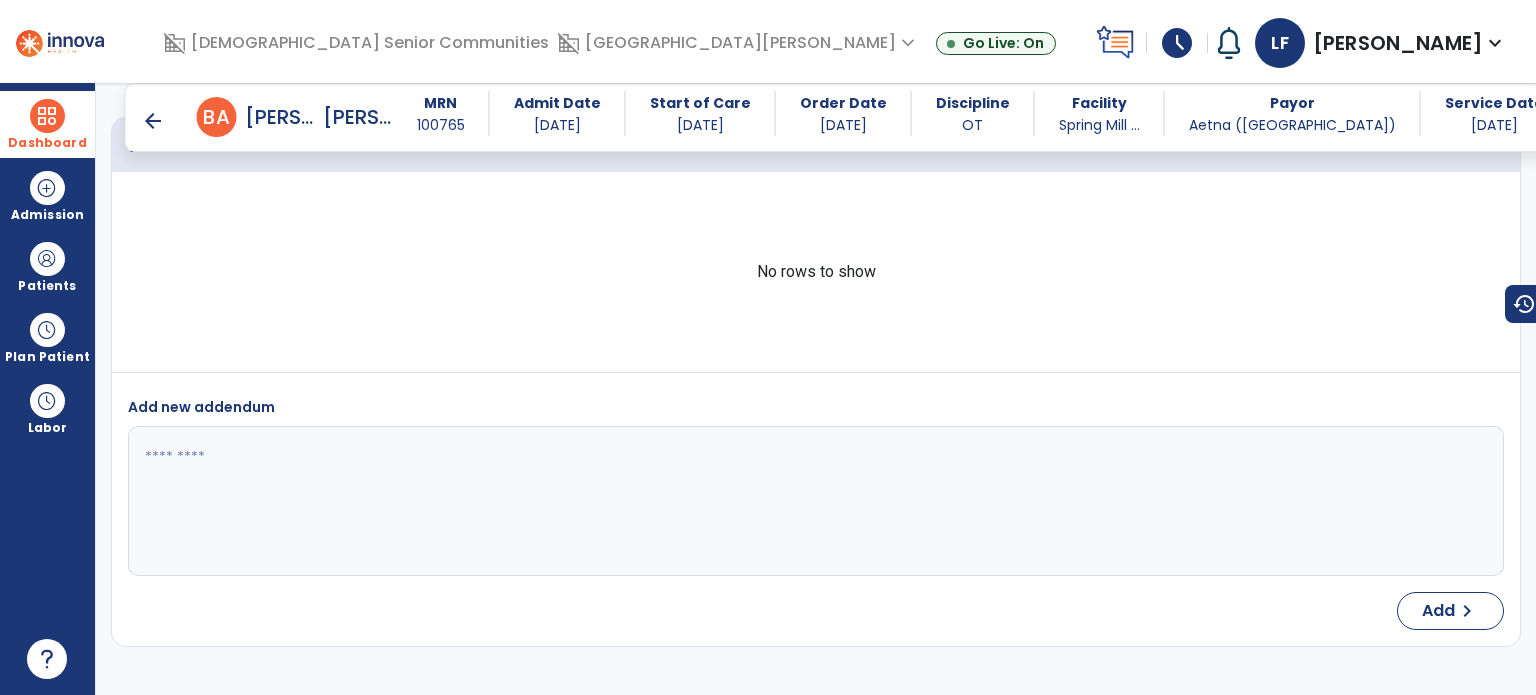 drag, startPoint x: 52, startPoint y: 99, endPoint x: 53, endPoint y: 125, distance: 26.019224 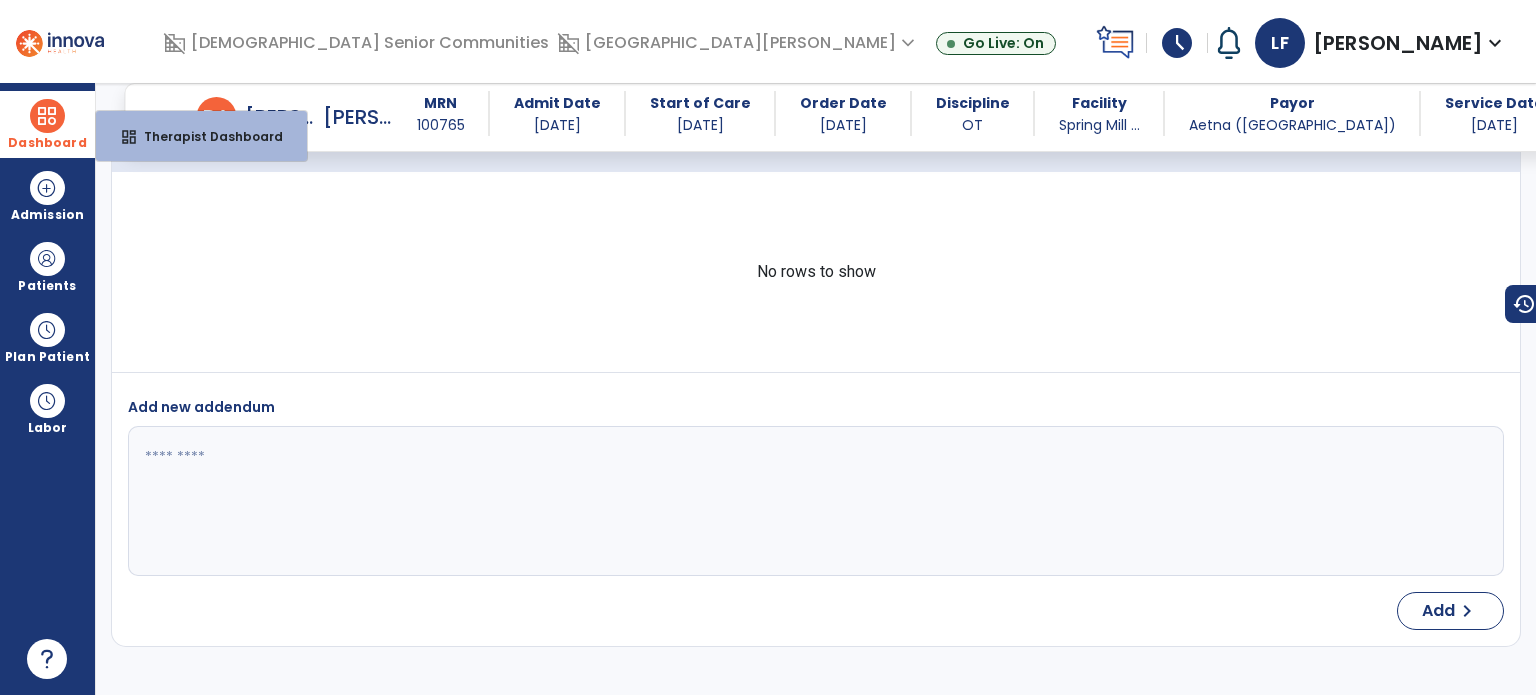 click at bounding box center (47, 116) 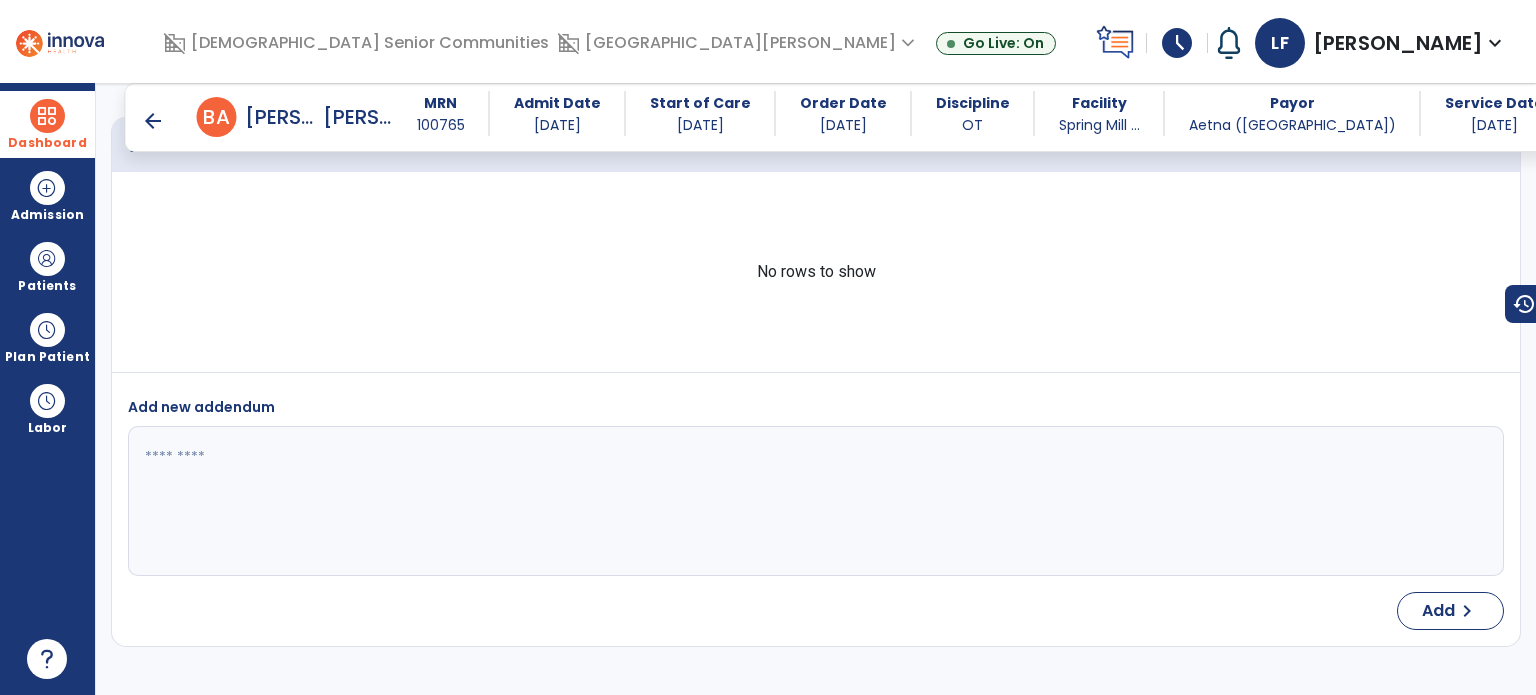 click at bounding box center (47, 116) 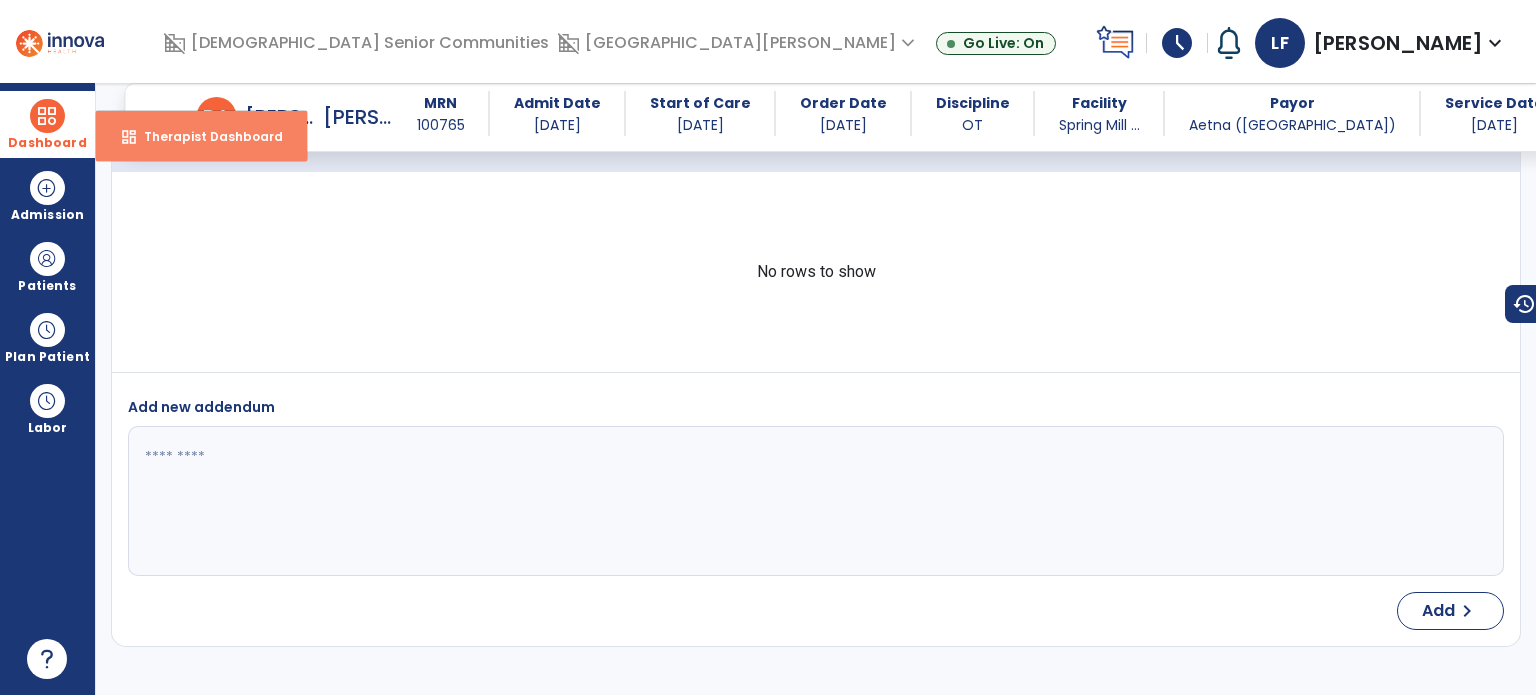 click on "dashboard" at bounding box center (129, 137) 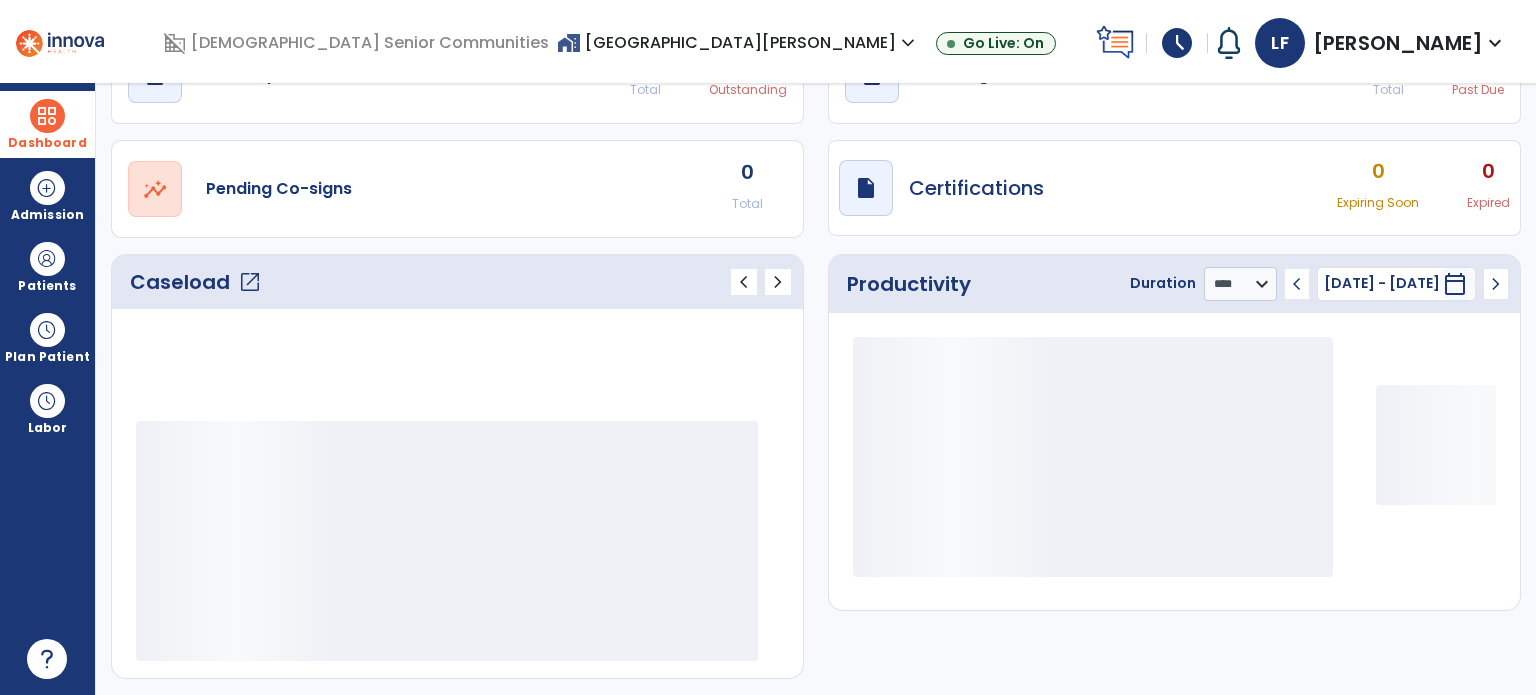 scroll, scrollTop: 112, scrollLeft: 0, axis: vertical 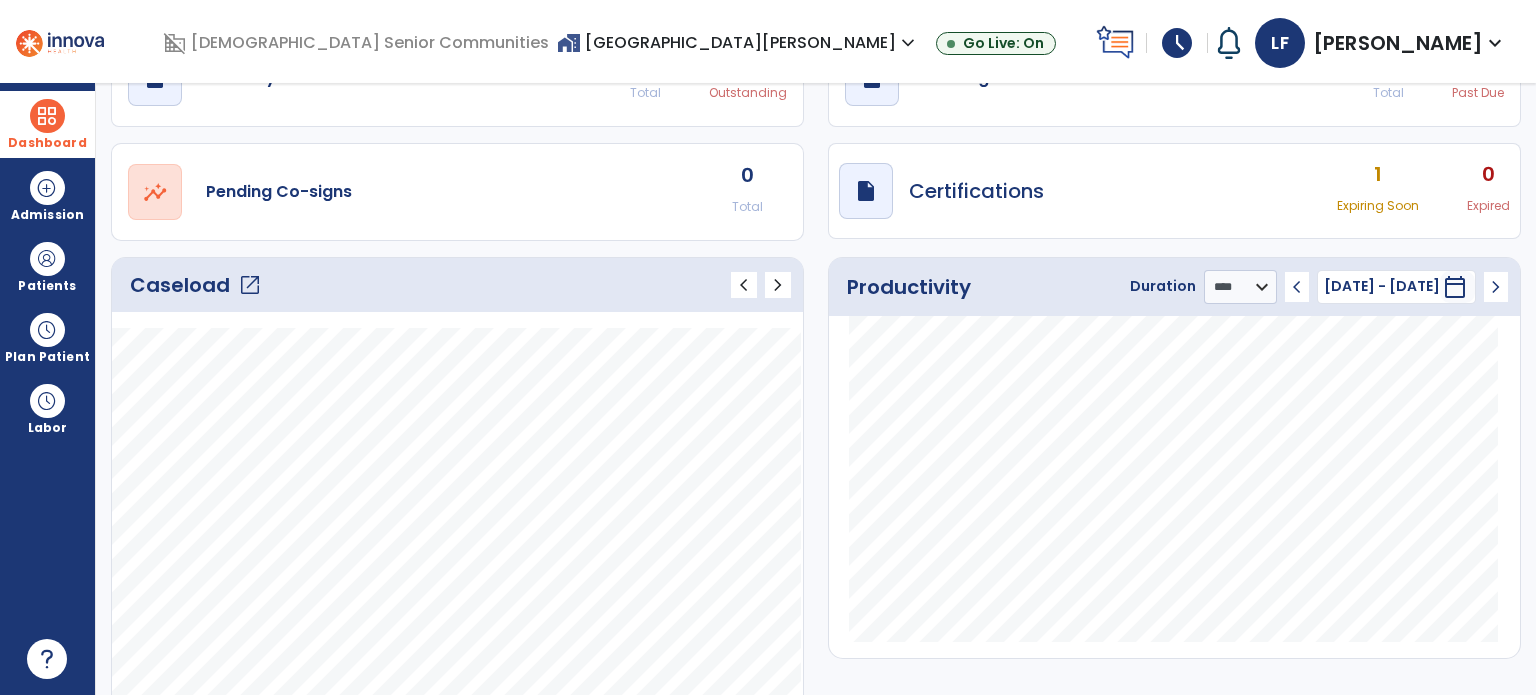 click on "open_in_new" 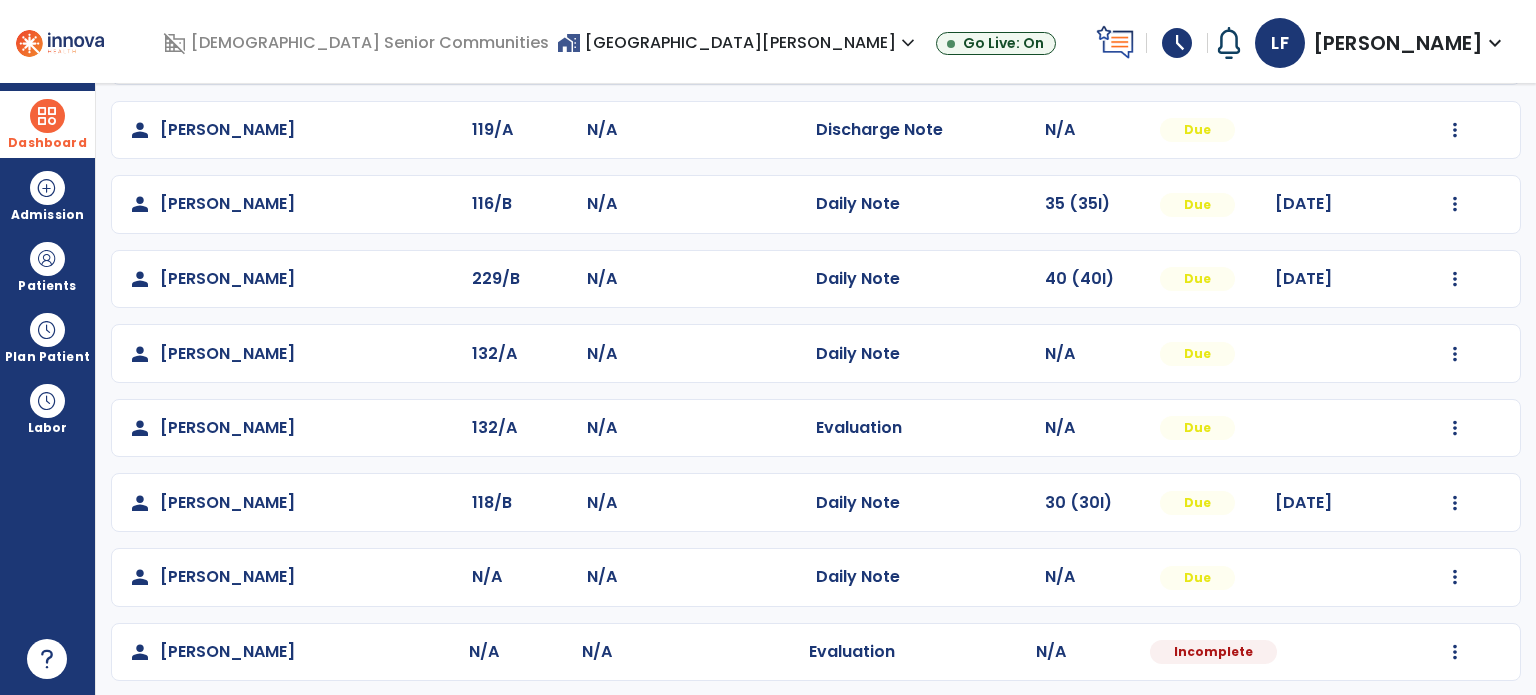 scroll, scrollTop: 602, scrollLeft: 0, axis: vertical 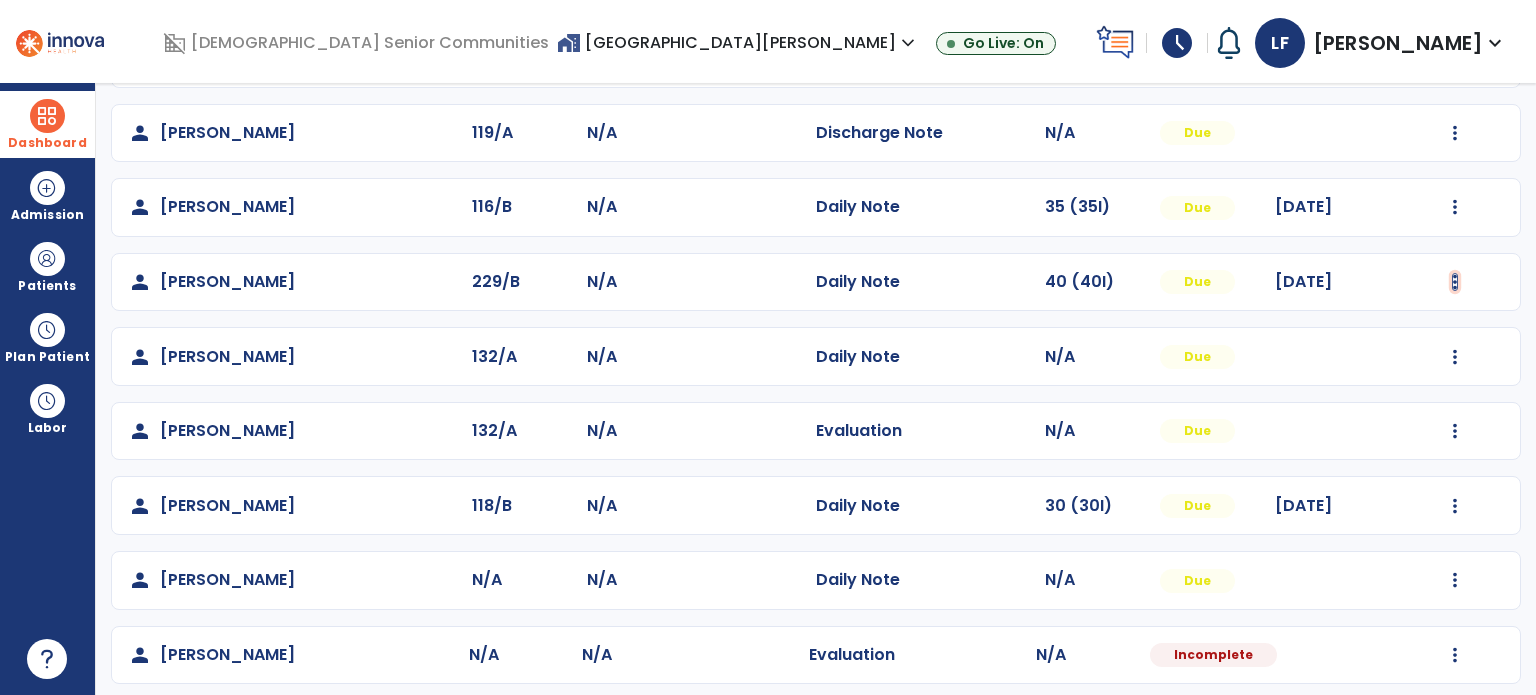 click at bounding box center (1455, -314) 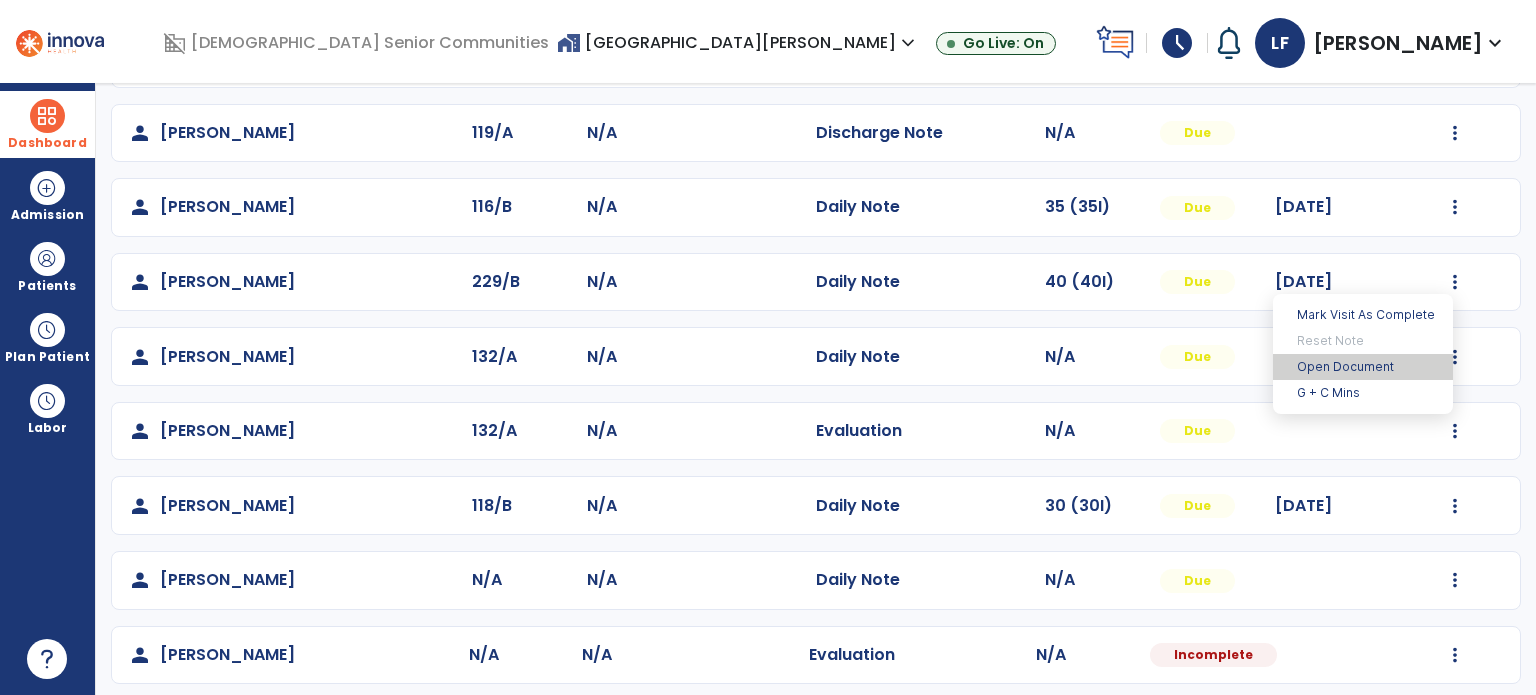 click on "Open Document" at bounding box center [1363, 367] 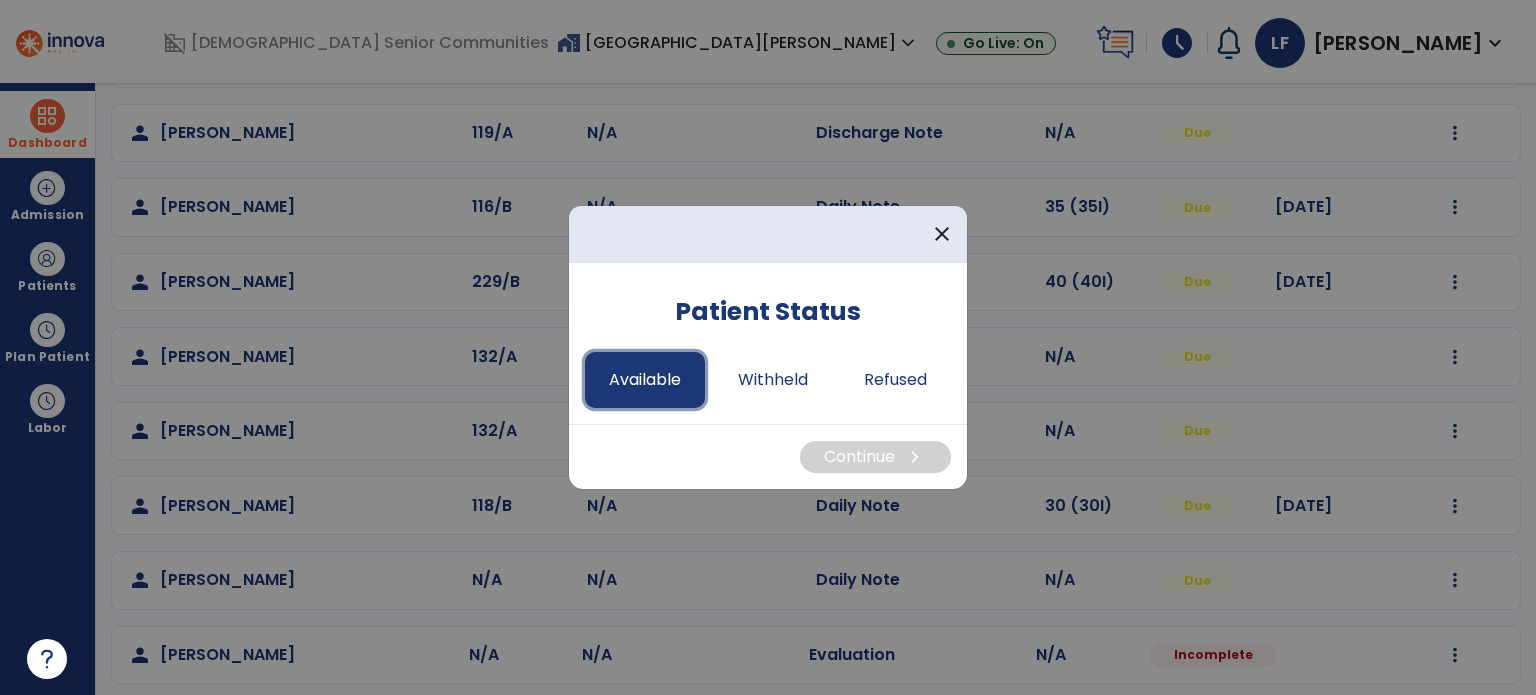 click on "Available" at bounding box center (645, 380) 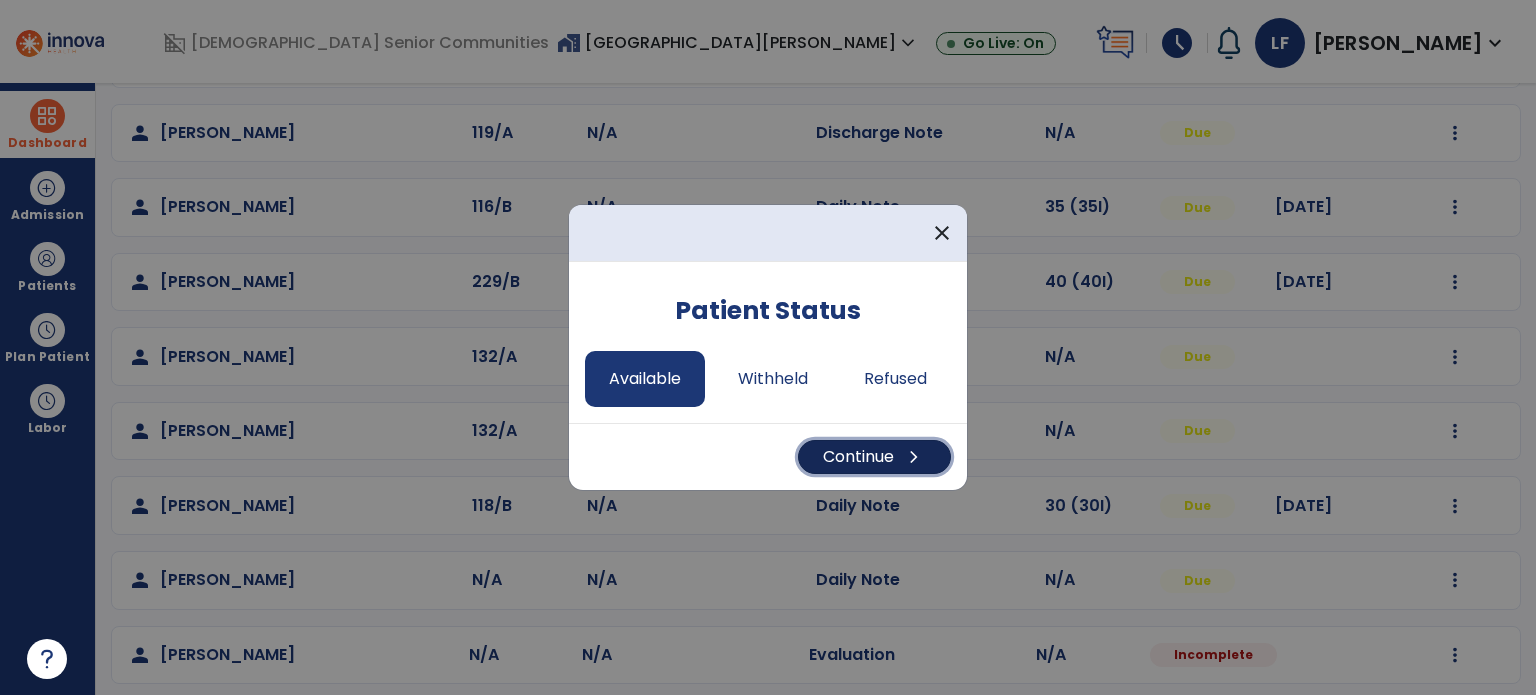 click on "Continue   chevron_right" at bounding box center [874, 457] 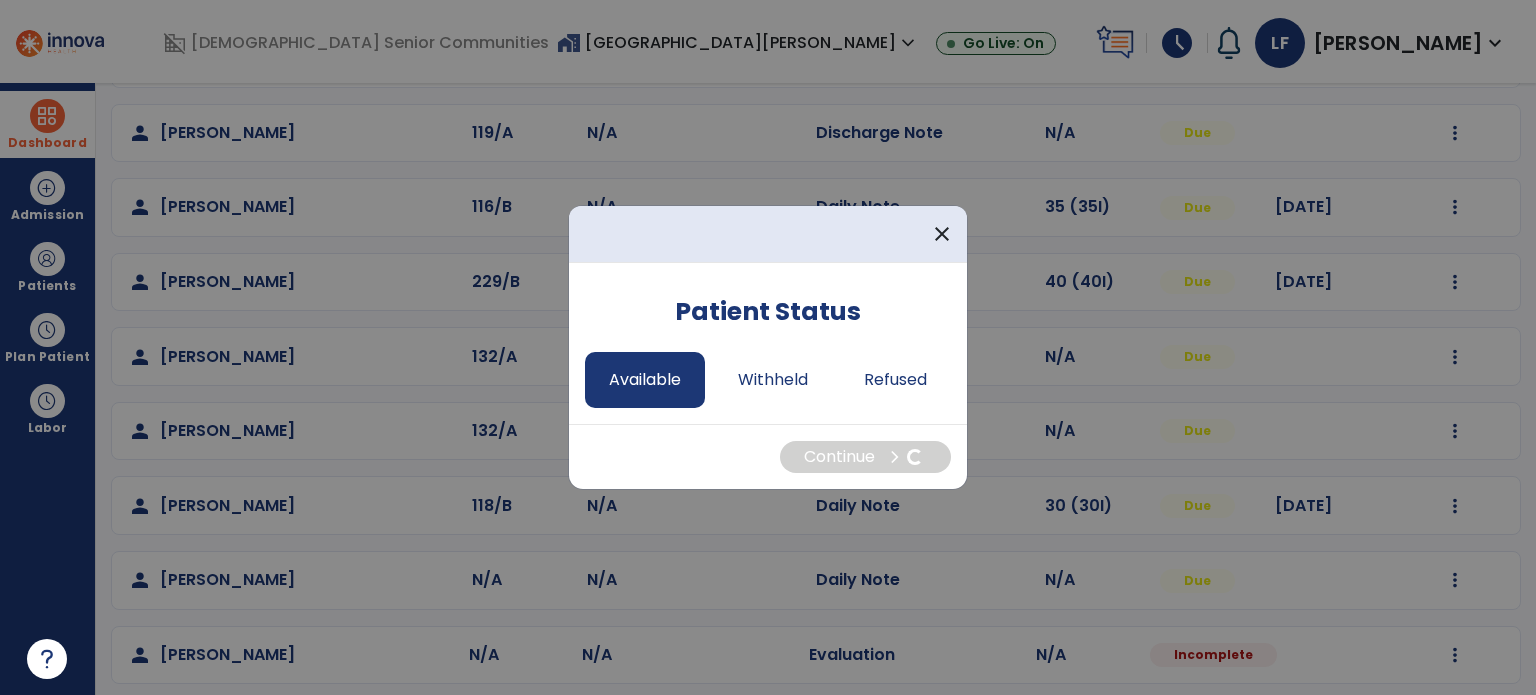 select on "*" 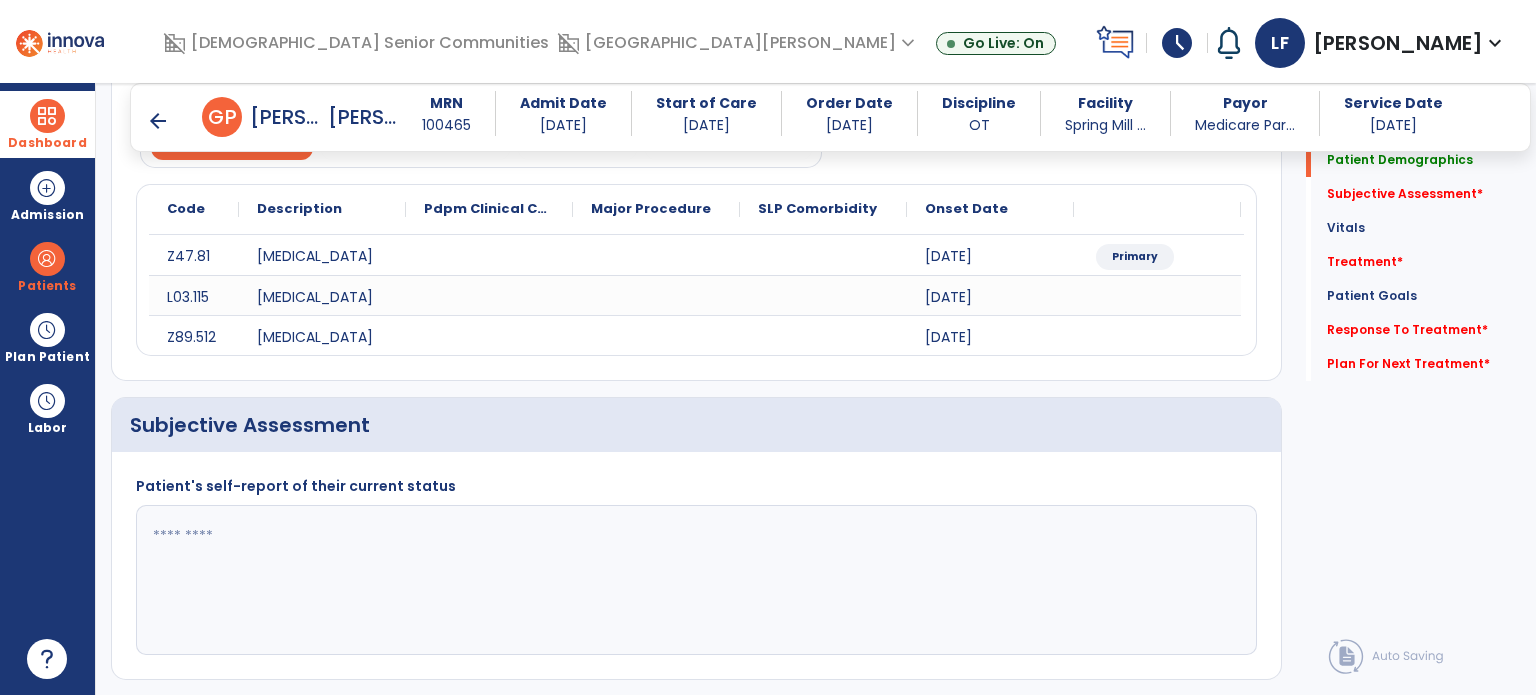 scroll, scrollTop: 220, scrollLeft: 0, axis: vertical 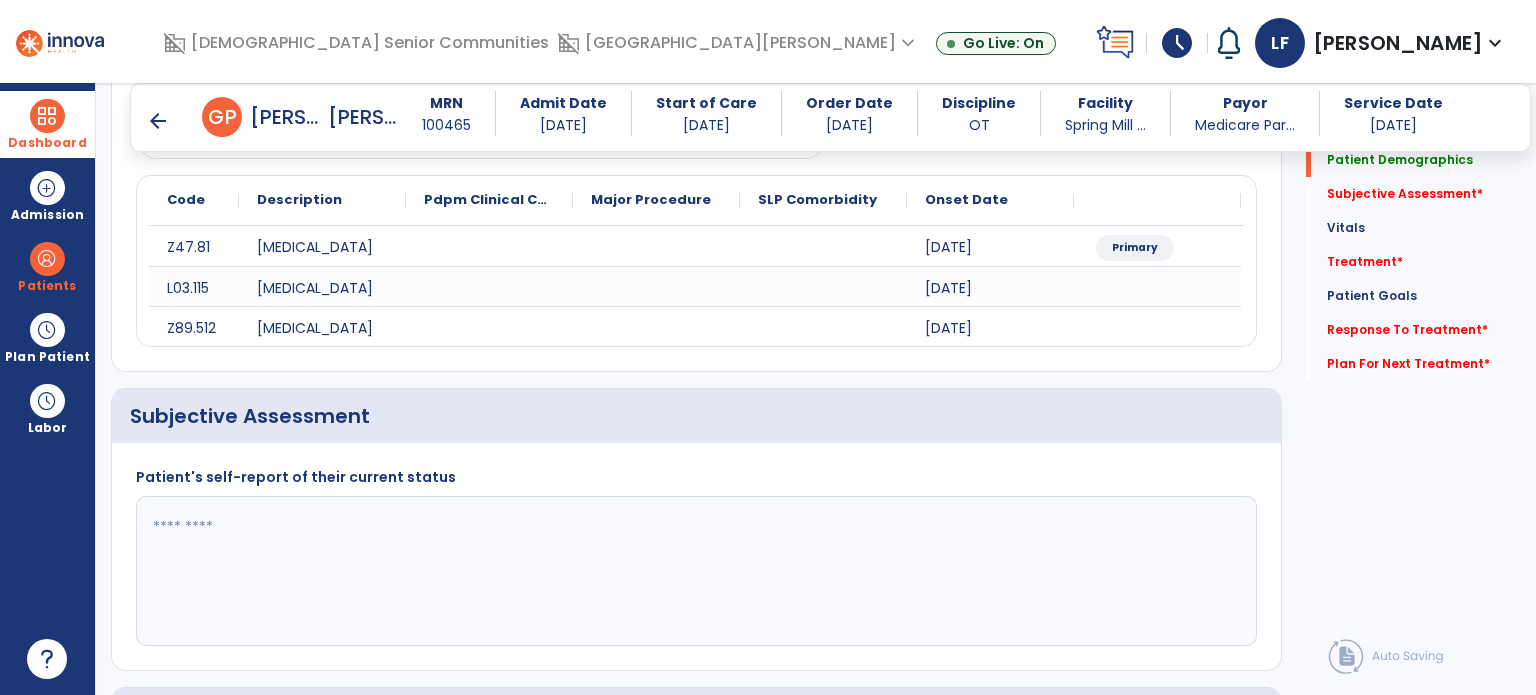 click 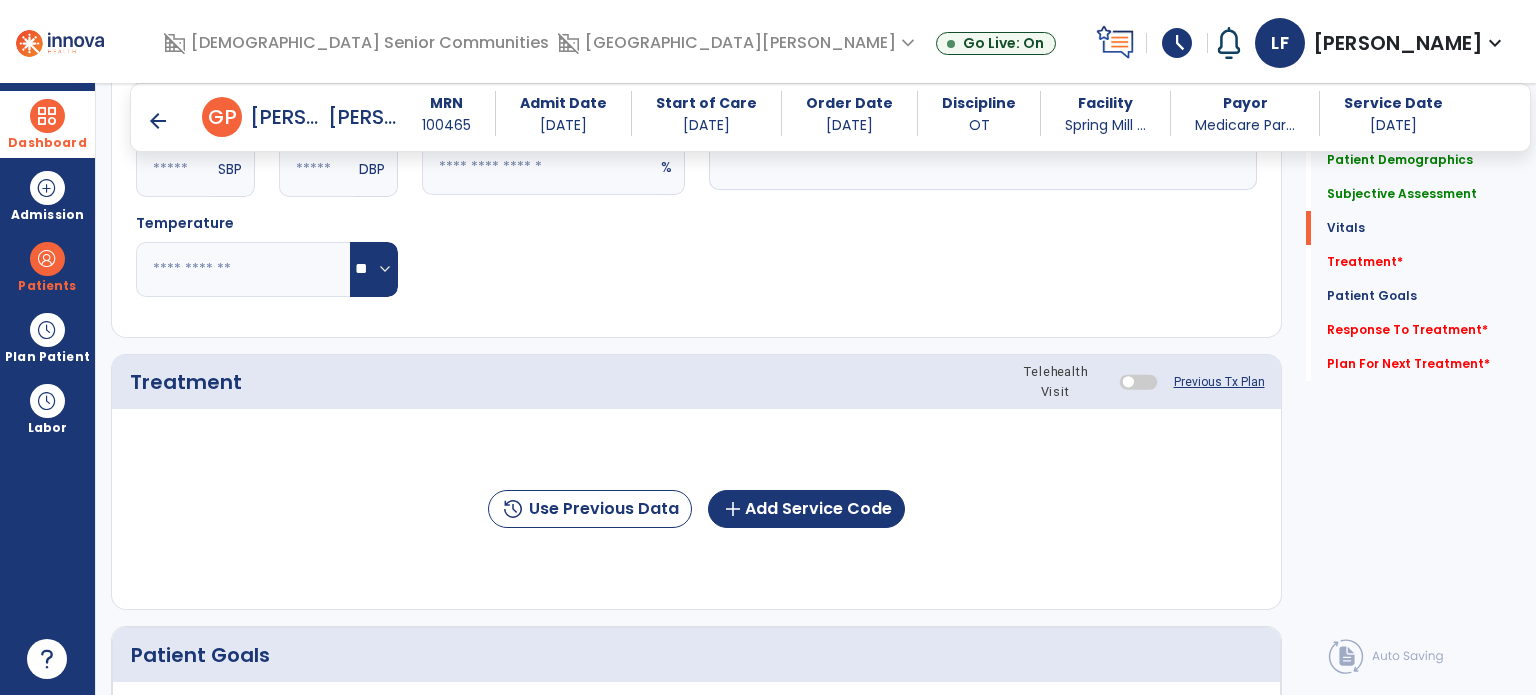 scroll, scrollTop: 984, scrollLeft: 0, axis: vertical 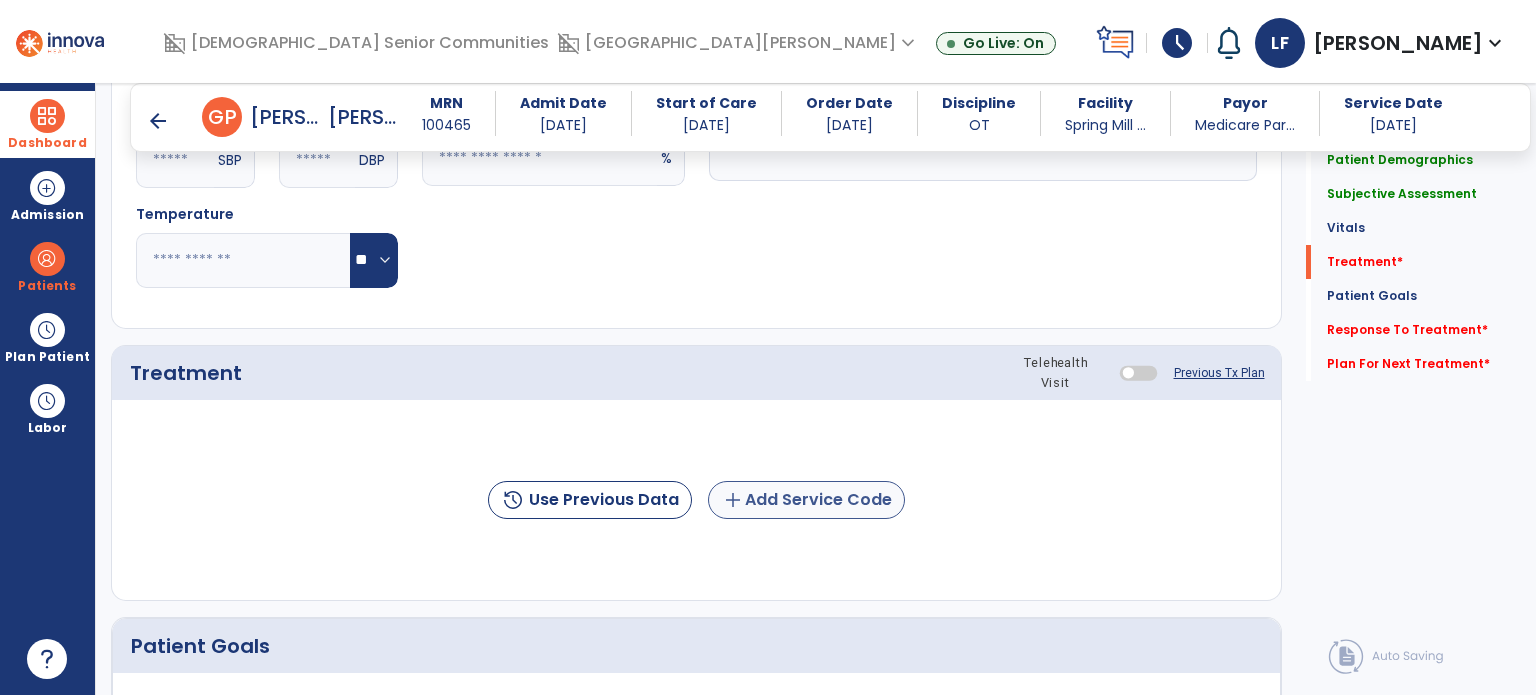 type on "**********" 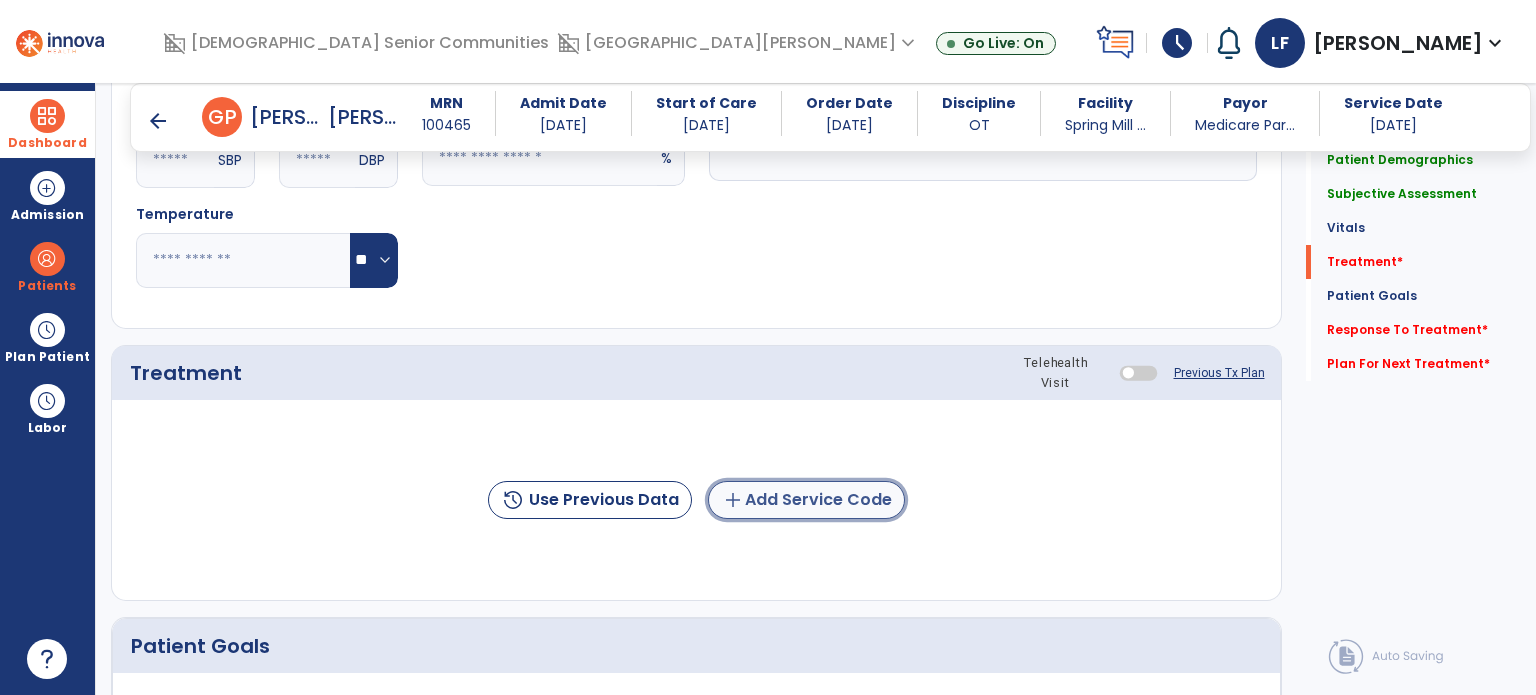 click on "add  Add Service Code" 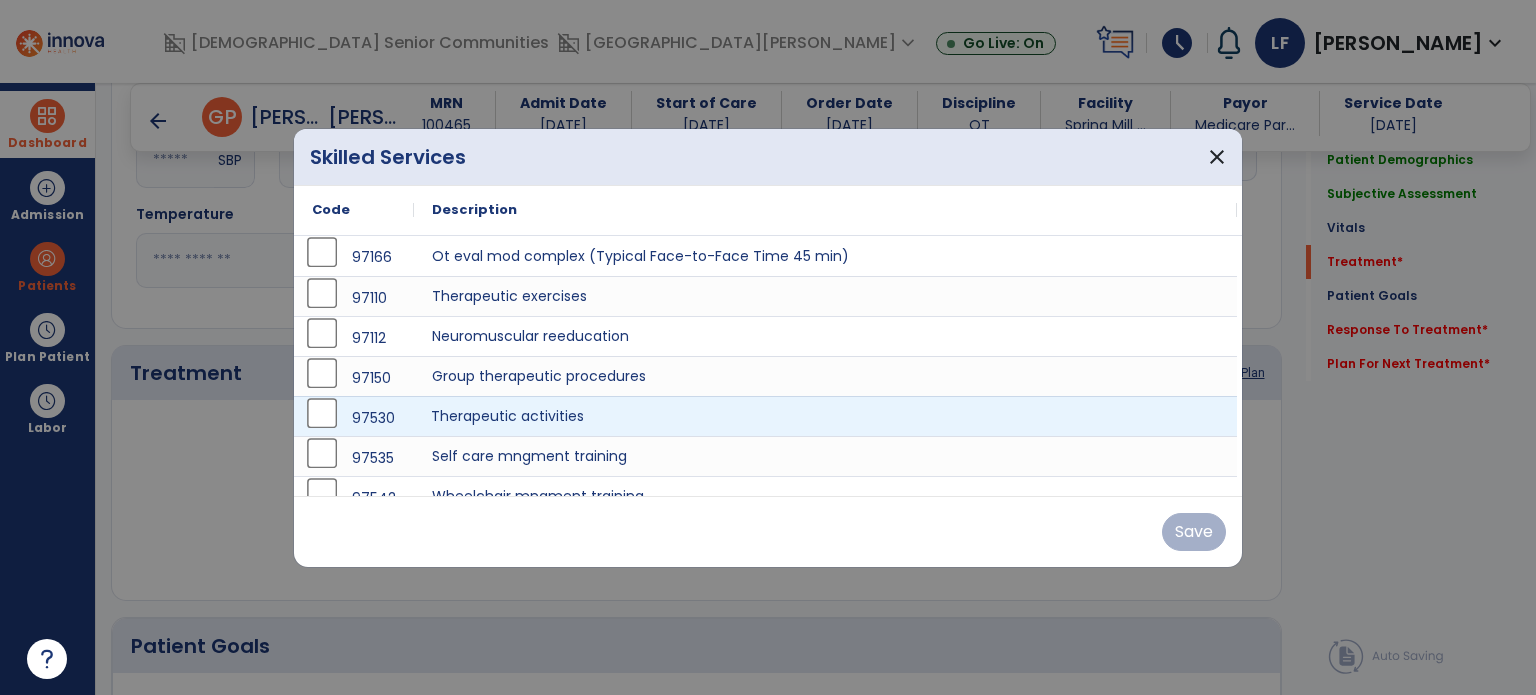 click on "Therapeutic activities" at bounding box center (825, 416) 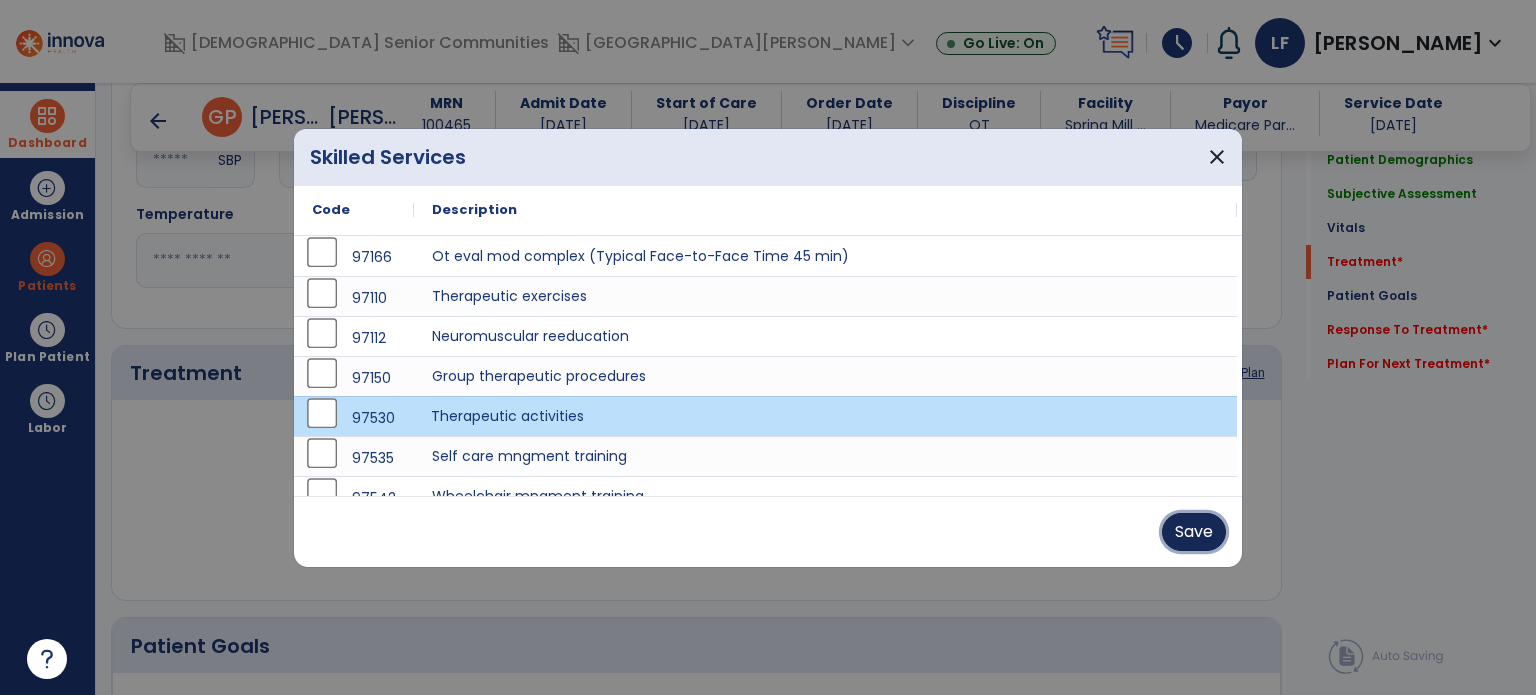 click on "Save" at bounding box center (1194, 532) 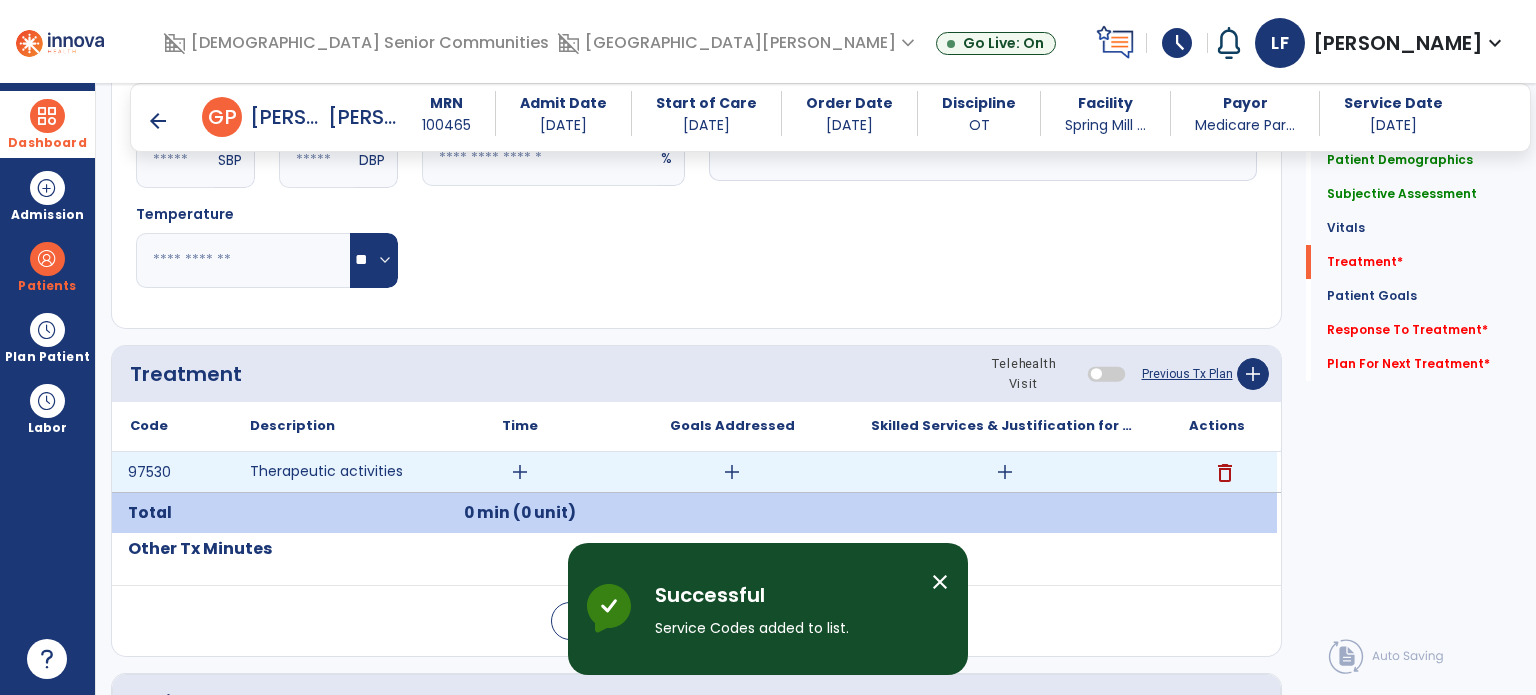 click on "add" at bounding box center [520, 472] 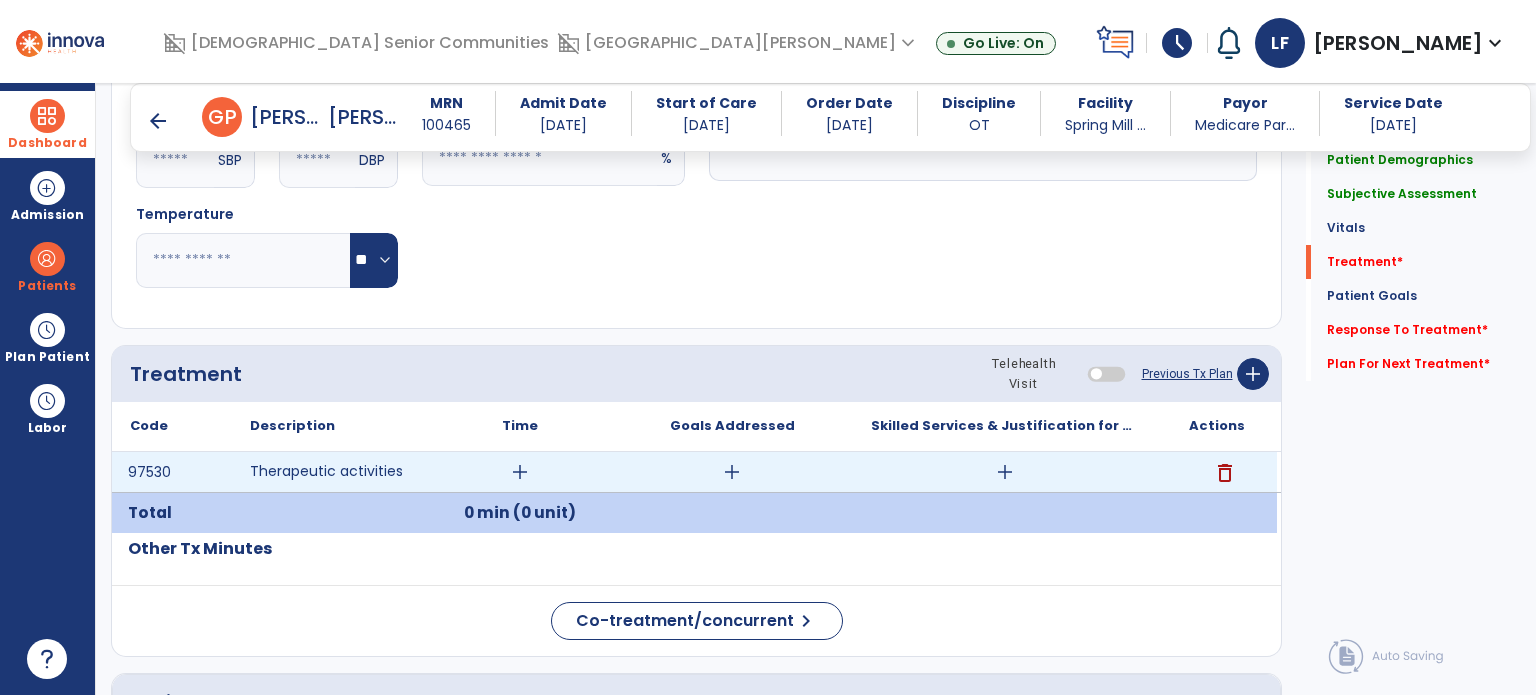 click on "add" at bounding box center (520, 472) 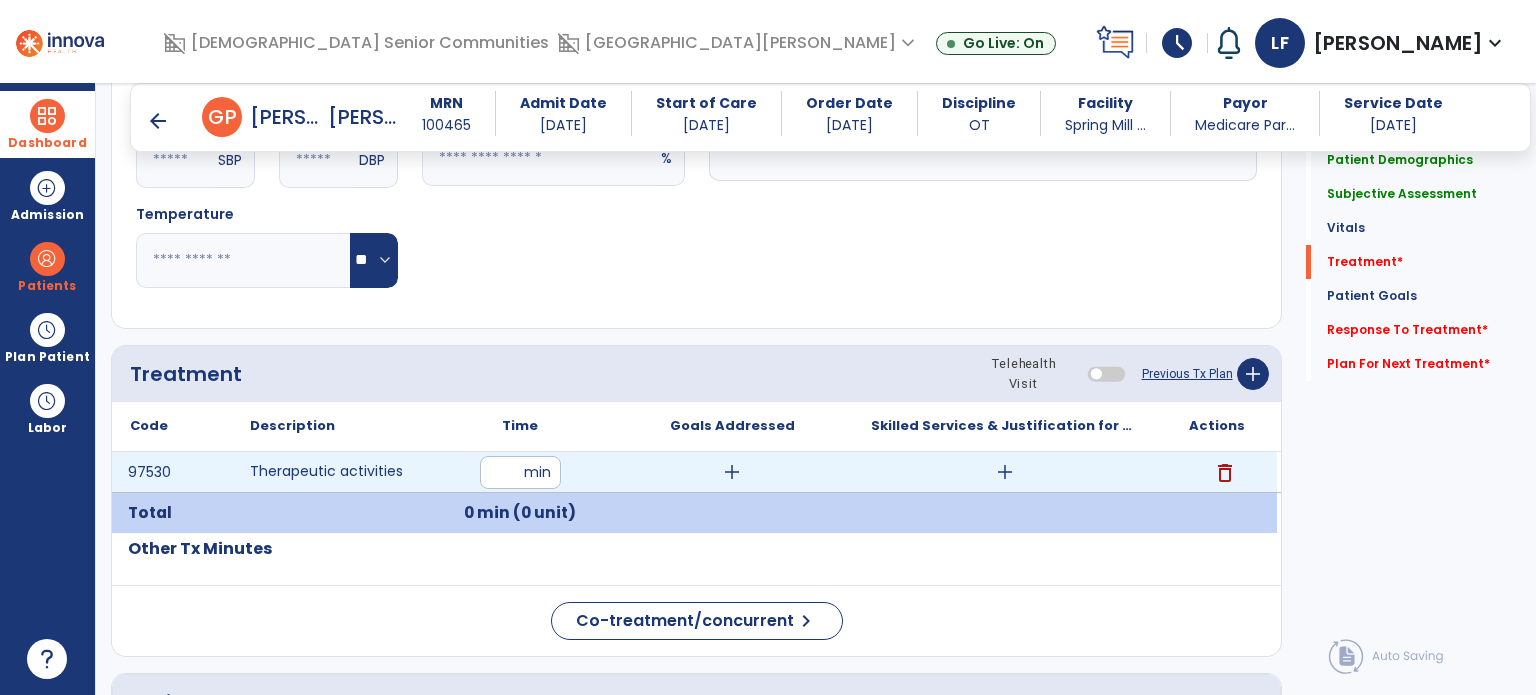 type on "**" 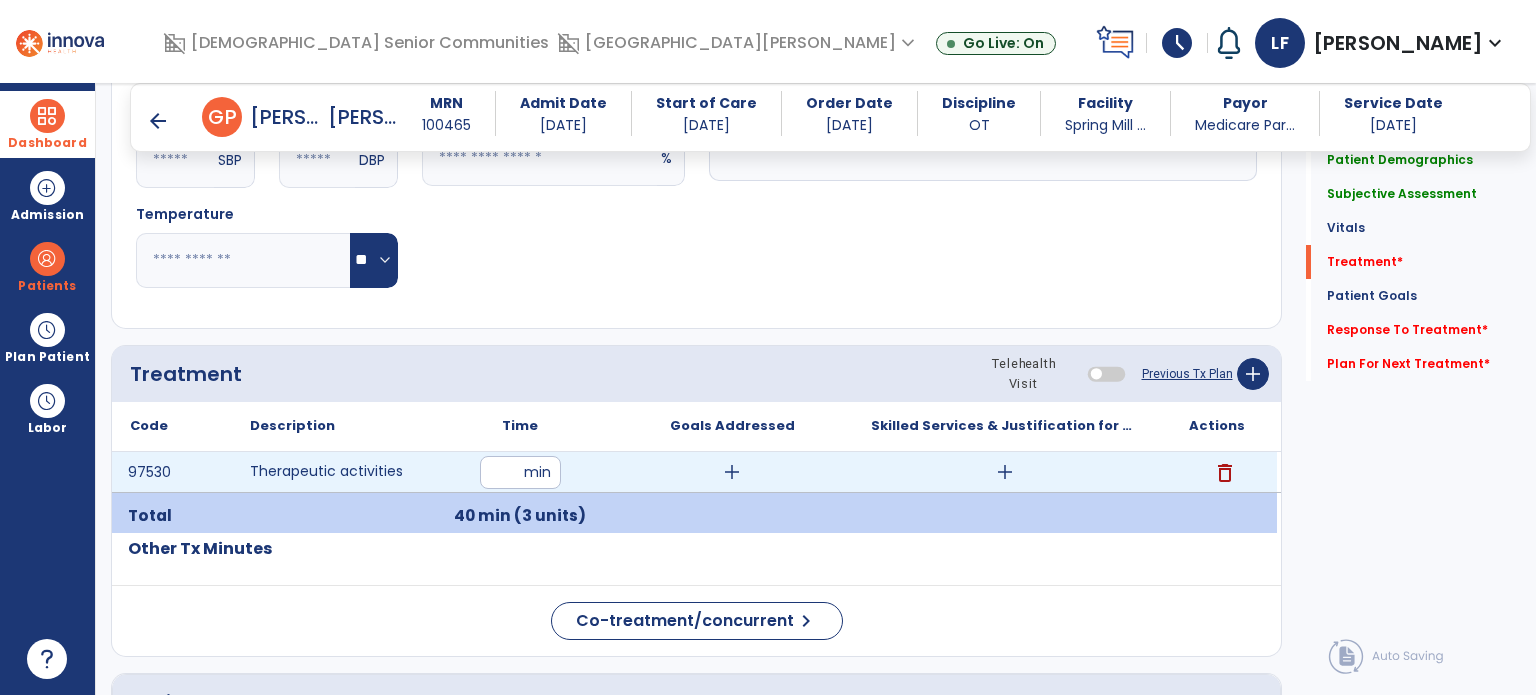 click on "add" at bounding box center [732, 472] 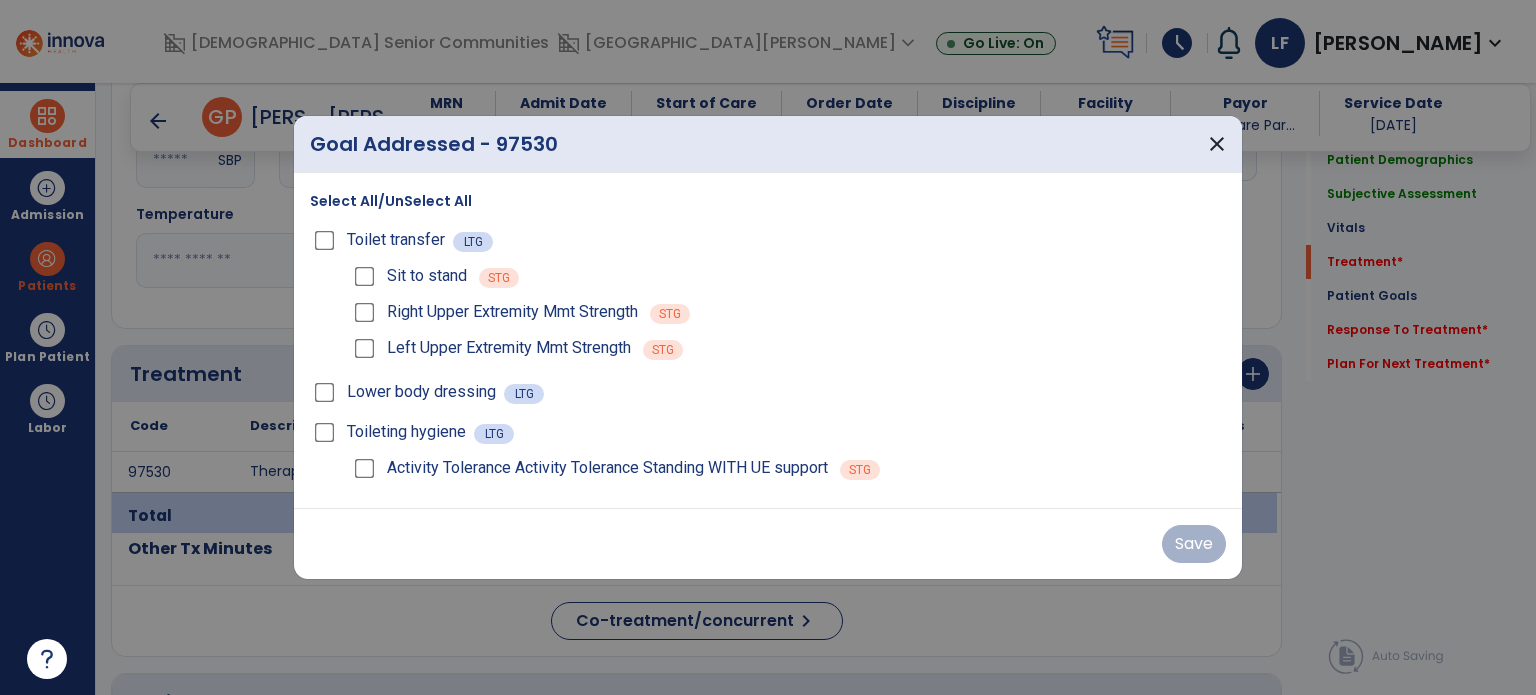 click on "Sit to stand  STG" at bounding box center (788, 276) 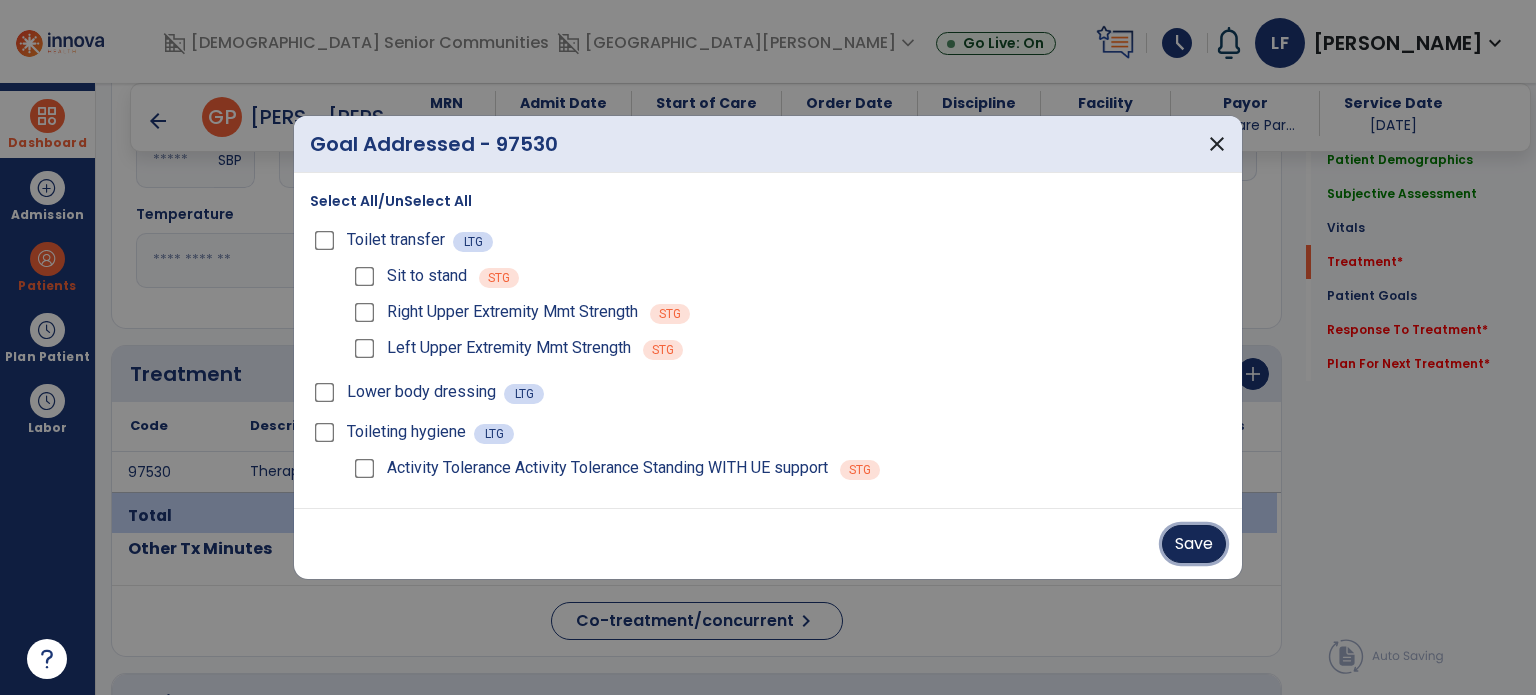 click on "Save" at bounding box center (1194, 544) 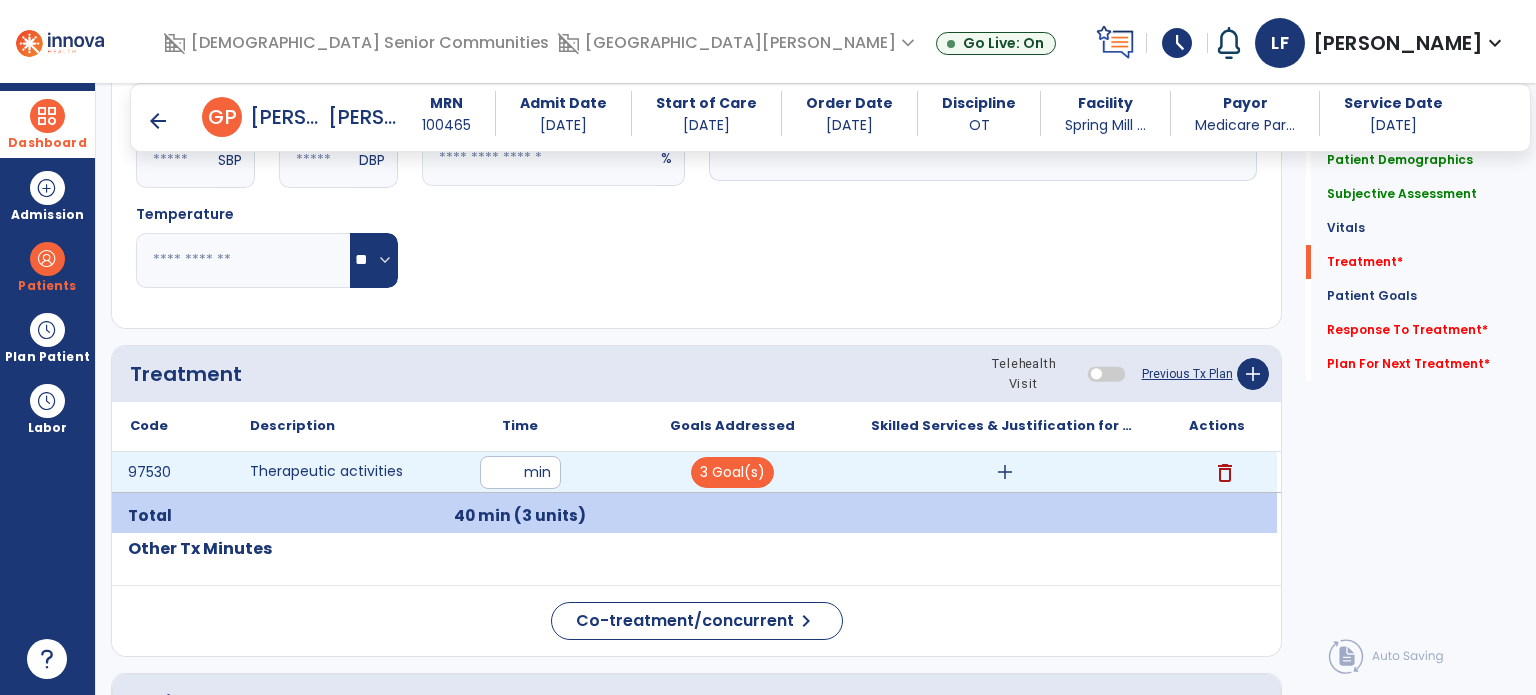 click on "add" at bounding box center [1005, 472] 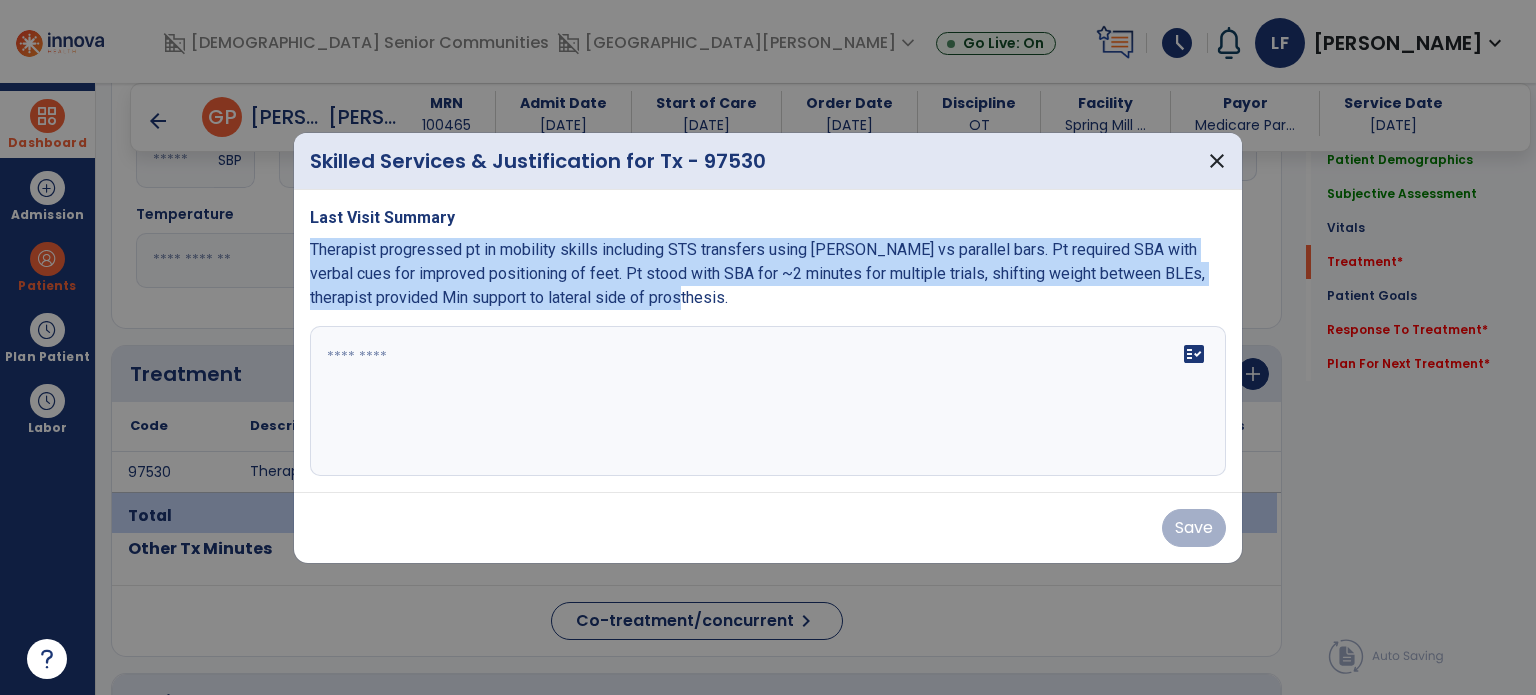 drag, startPoint x: 311, startPoint y: 246, endPoint x: 672, endPoint y: 291, distance: 363.79388 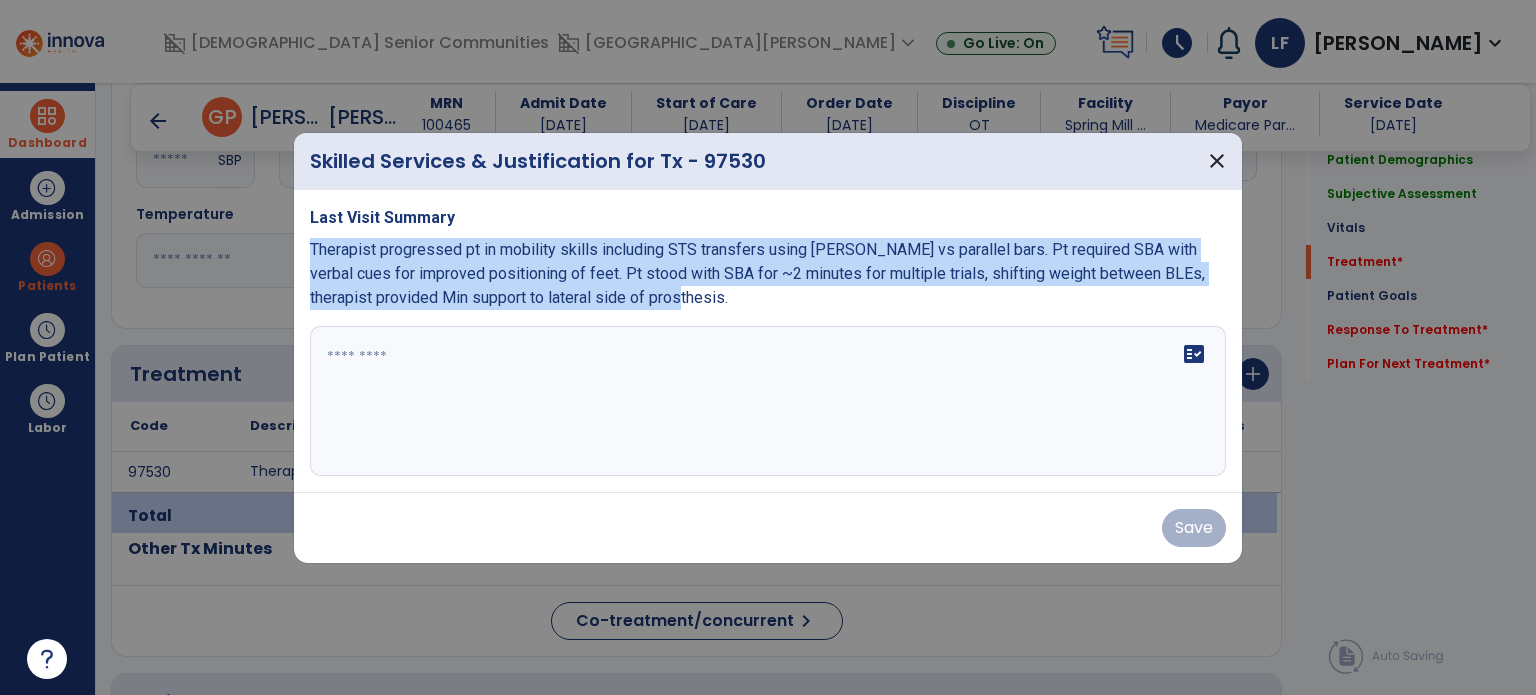 click on "Therapist progressed pt in mobility skills including STS transfers using [PERSON_NAME] vs parallel bars. Pt required SBA with verbal cues for improved positioning of feet. Pt stood with SBA for ~2 minutes for multiple trials, shifting weight between BLEs, therapist provided Min support to lateral side of prosthesis." at bounding box center [768, 274] 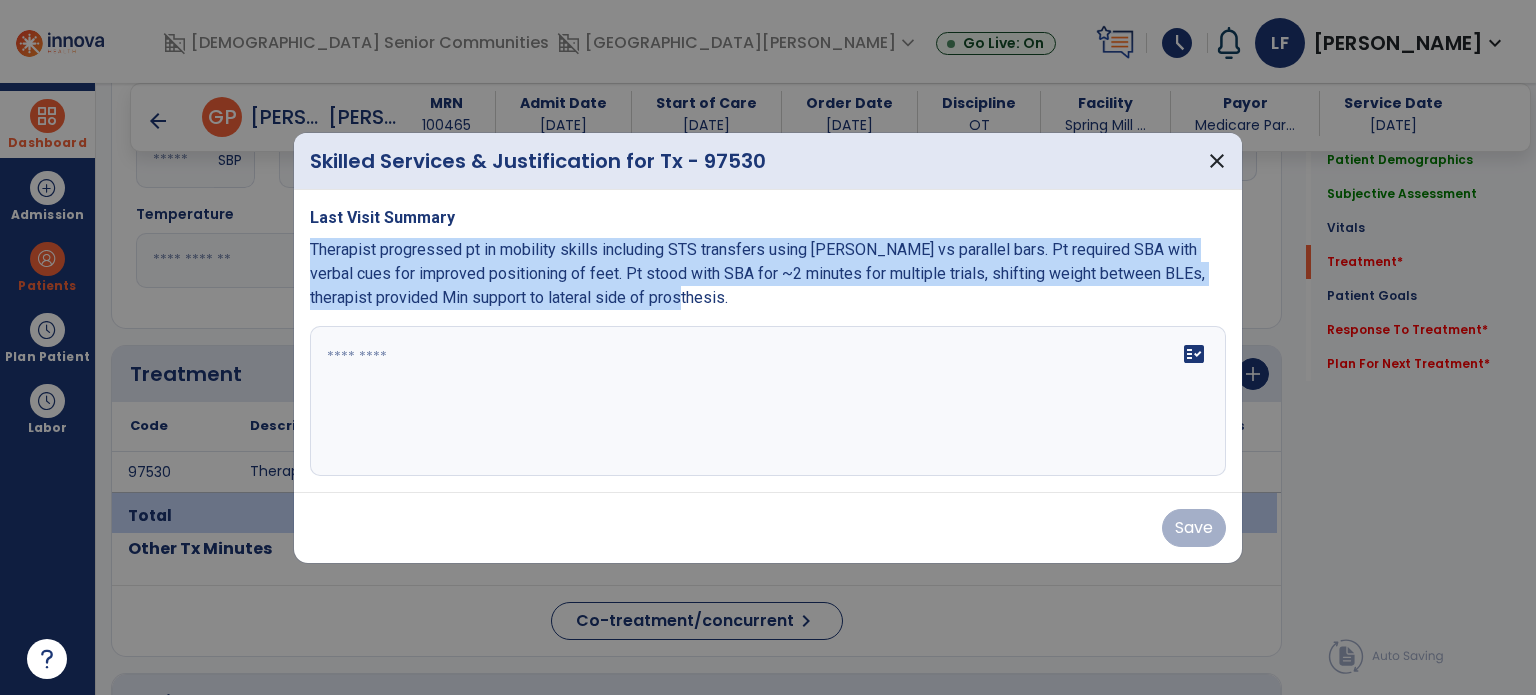 copy on "Therapist progressed pt in mobility skills including STS transfers using [PERSON_NAME] vs parallel bars. Pt required SBA with verbal cues for improved positioning of feet. Pt stood with SBA for ~2 minutes for multiple trials, shifting weight between BLEs, therapist provided Min support to lateral side of prosthesis." 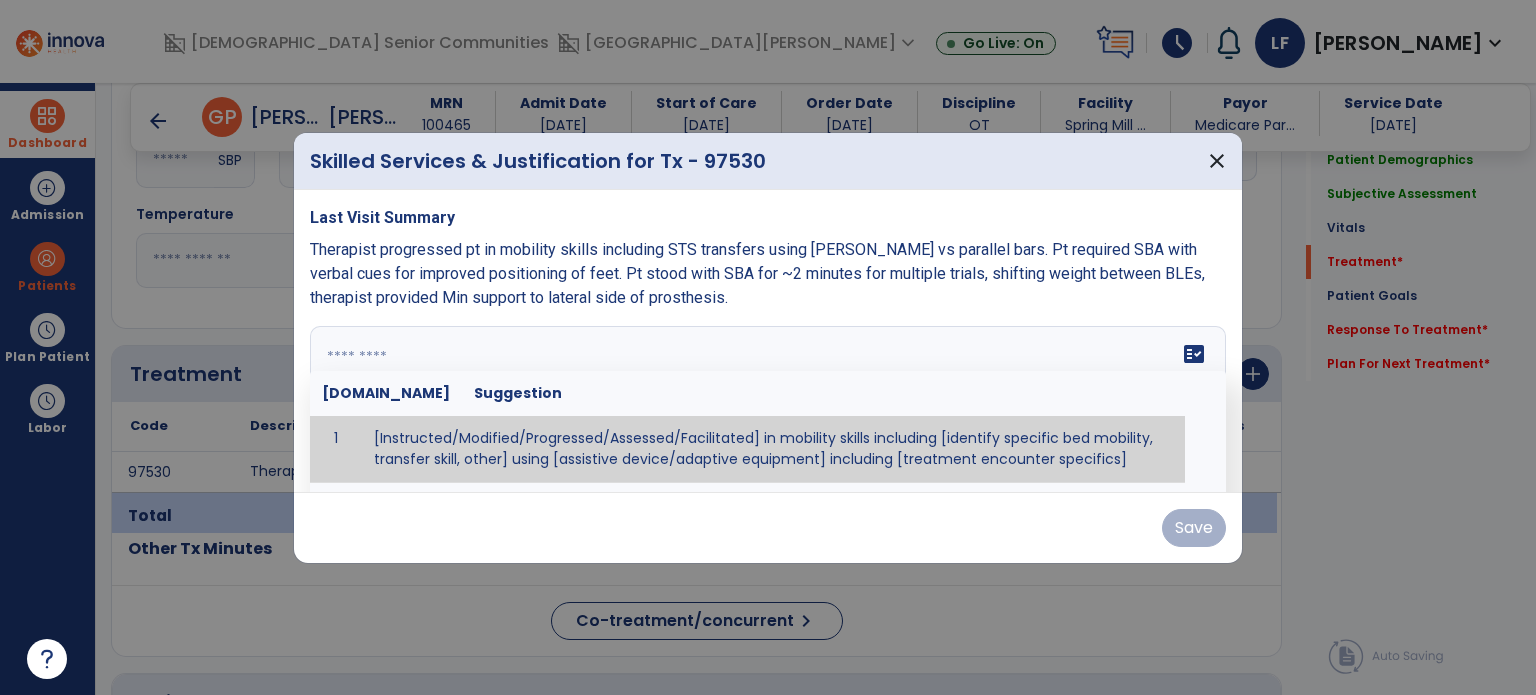 click on "fact_check  [DOMAIN_NAME] Suggestion 1 [Instructed/Modified/Progressed/Assessed/Facilitated] in mobility skills including [identify specific bed mobility, transfer skill, other] using [assistive device/adaptive equipment] including [treatment encounter specifics]" at bounding box center (768, 401) 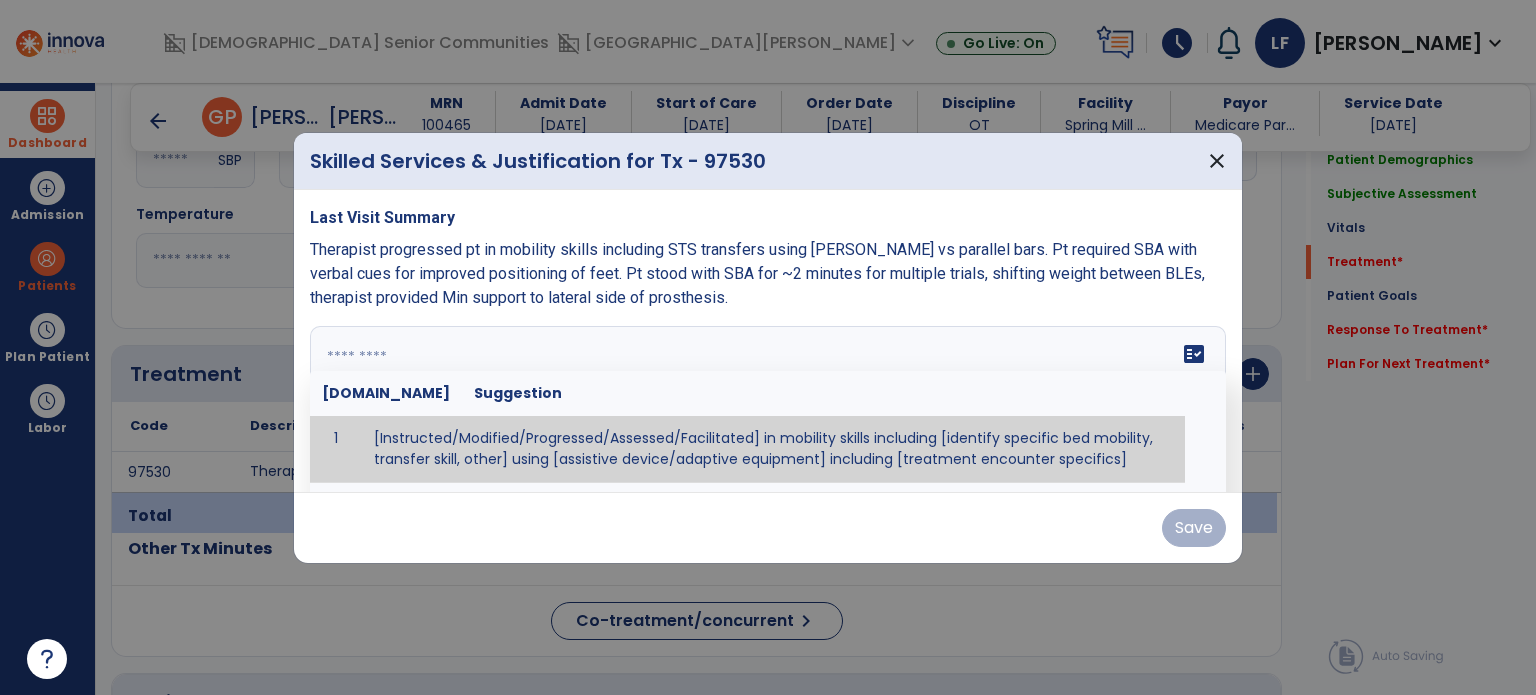 paste on "**********" 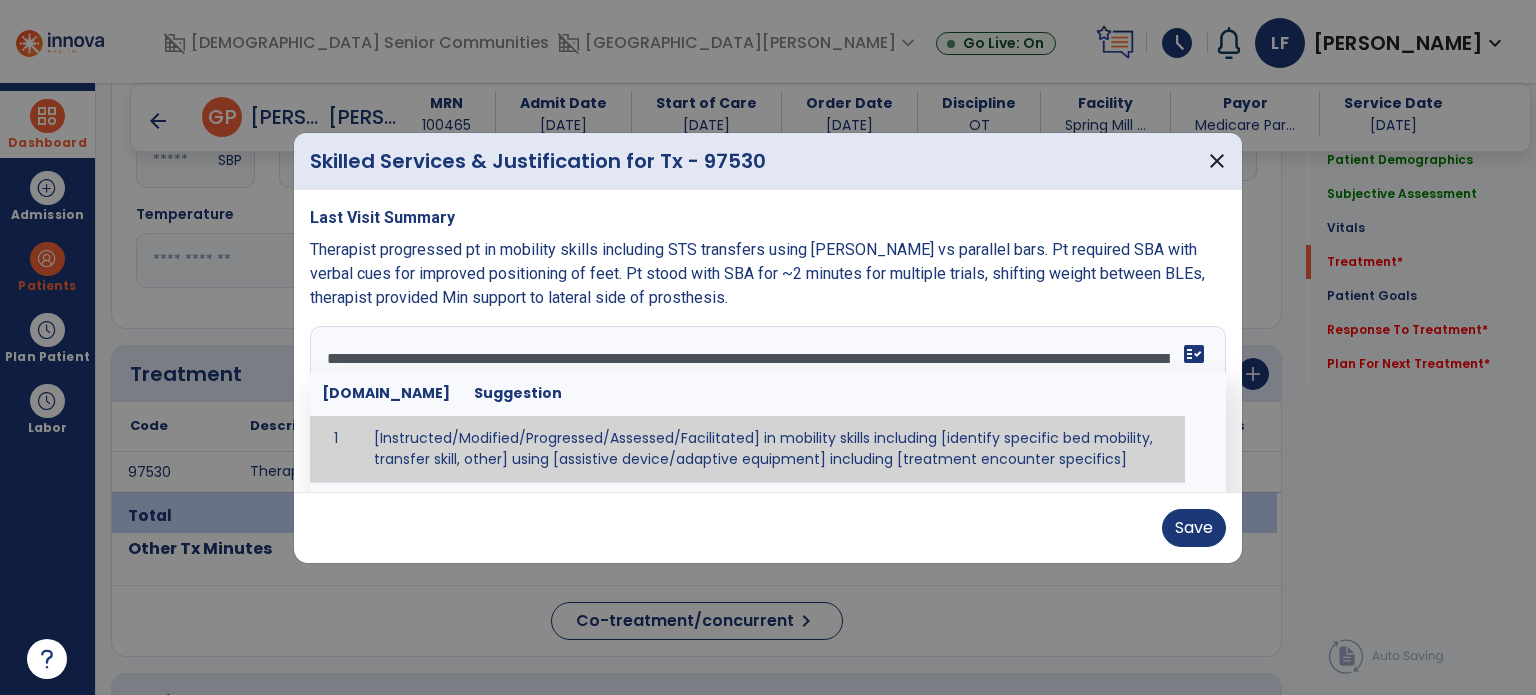 click on "**********" at bounding box center (766, 401) 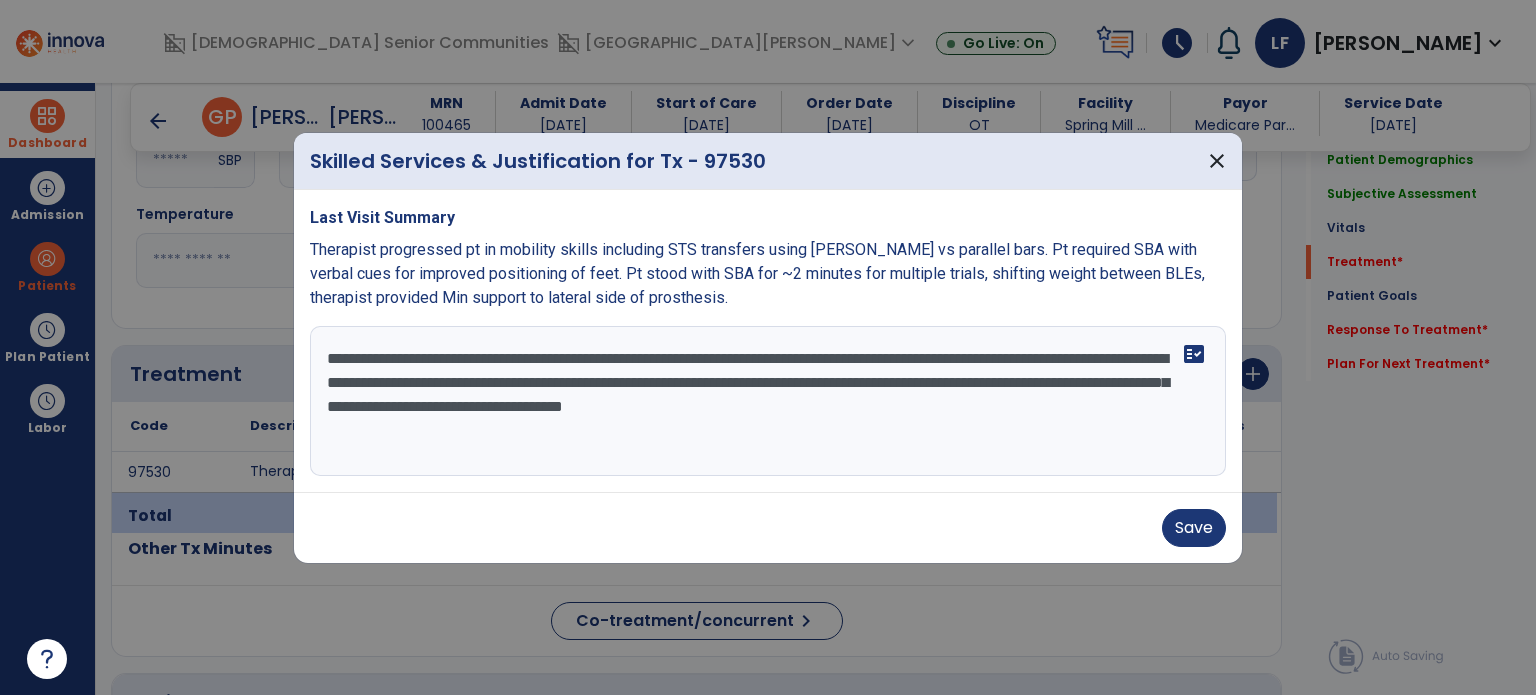click on "**********" at bounding box center [768, 401] 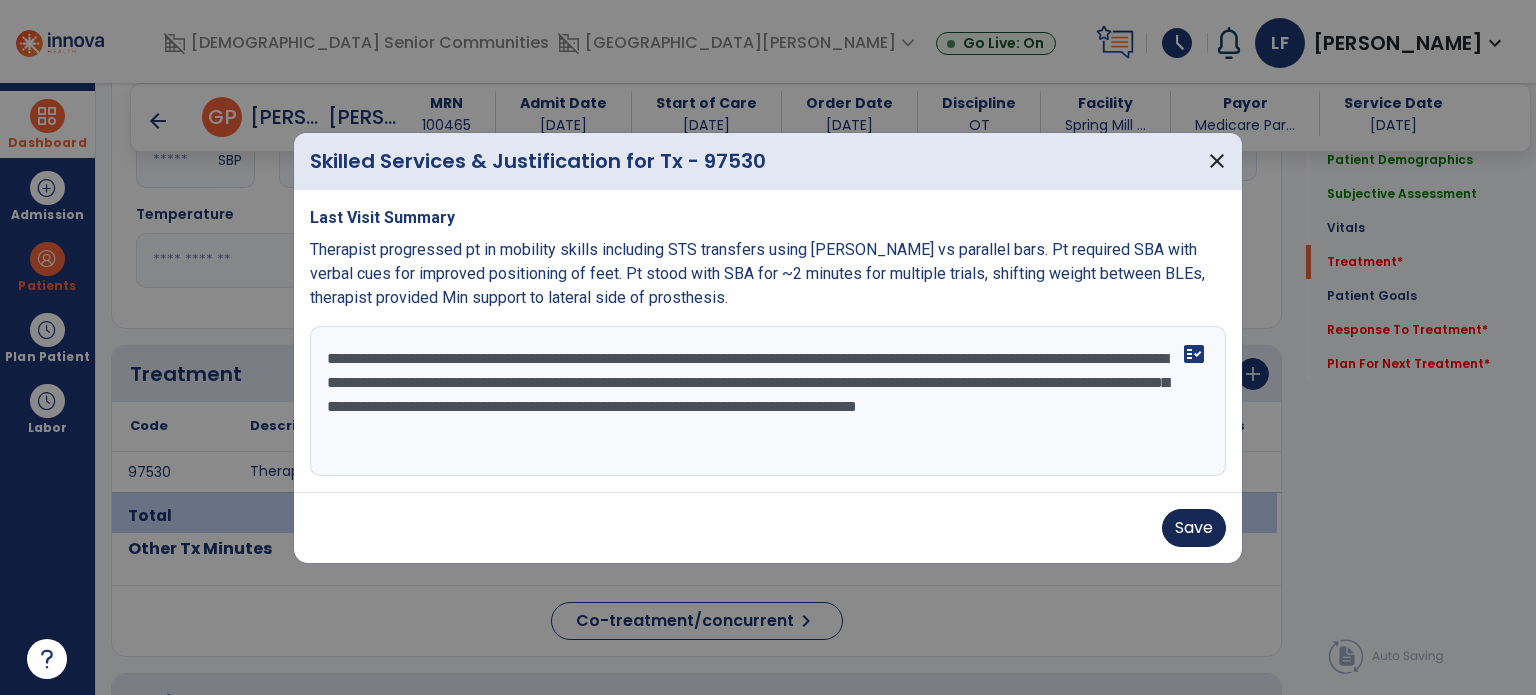 type on "**********" 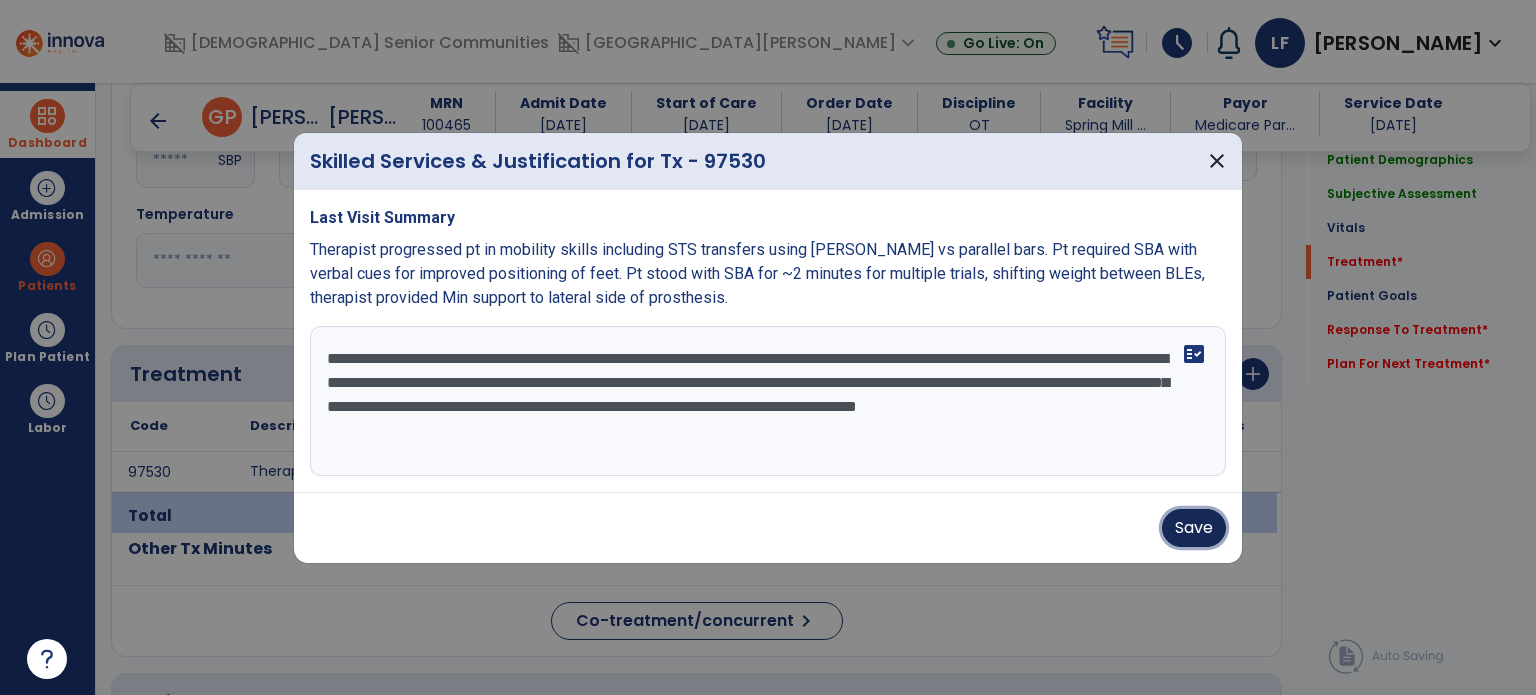 click on "Save" at bounding box center [1194, 528] 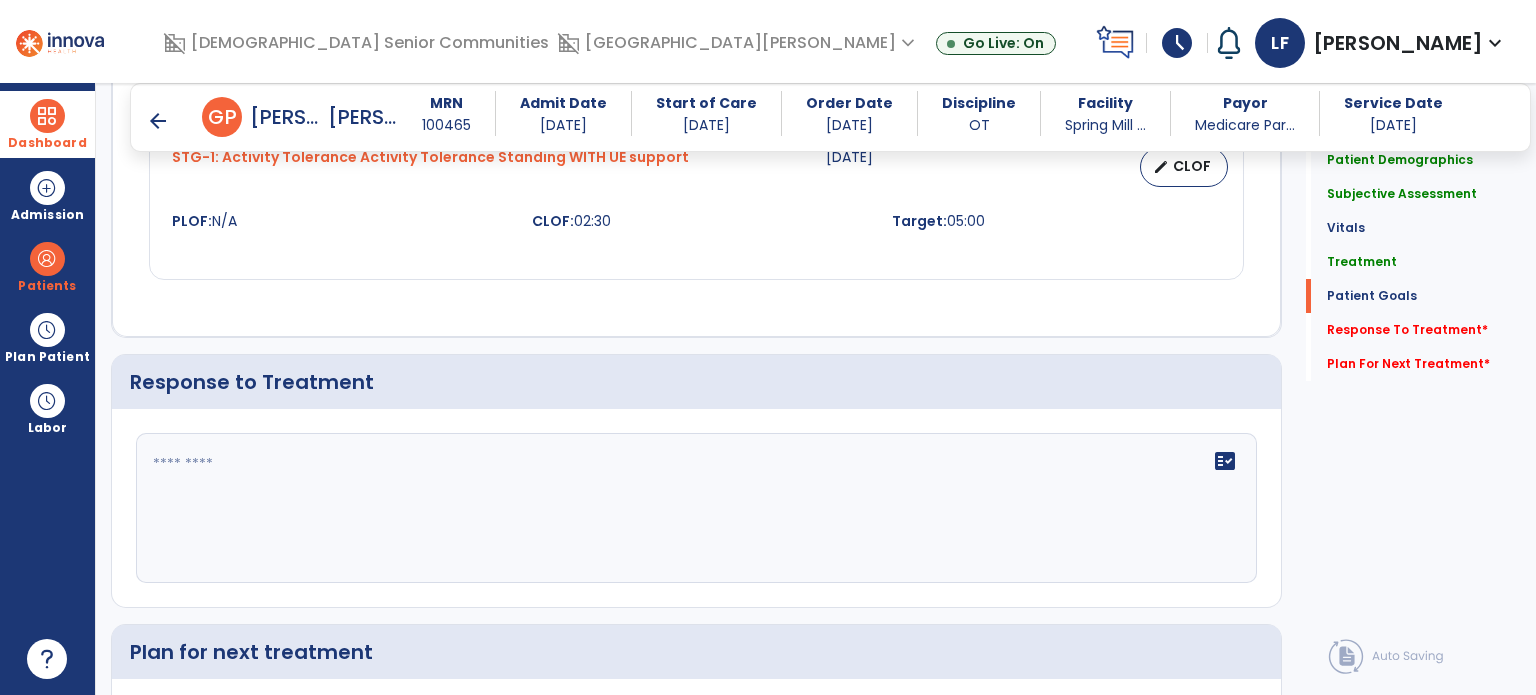 scroll, scrollTop: 2514, scrollLeft: 0, axis: vertical 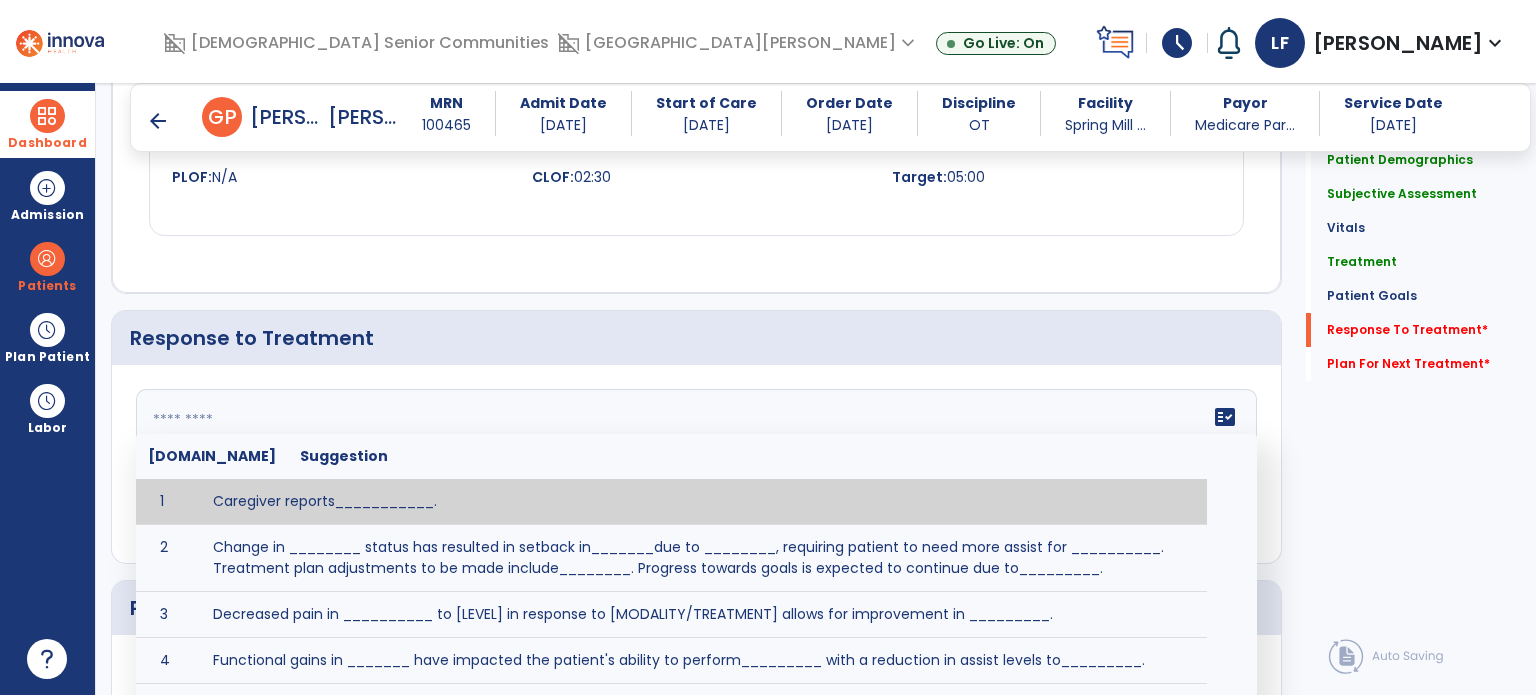 click on "fact_check  [DOMAIN_NAME] Suggestion 1 Caregiver reports___________. 2 Change in ________ status has resulted in setback in_______due to ________, requiring patient to need more assist for __________.   Treatment plan adjustments to be made include________.  Progress towards goals is expected to continue due to_________. 3 Decreased pain in __________ to [LEVEL] in response to [MODALITY/TREATMENT] allows for improvement in _________. 4 Functional gains in _______ have impacted the patient's ability to perform_________ with a reduction in assist levels to_________. 5 Functional progress this week has been significant due to__________. 6 Gains in ________ have improved the patient's ability to perform ______with decreased levels of assist to___________. 7 Improvement in ________allows patient to tolerate higher levels of challenges in_________. 8 Pain in [AREA] has decreased to [LEVEL] in response to [TREATMENT/MODALITY], allowing fore ease in completing__________. 9 10 11 12 13 14 15 16 17 18 19 20 21" 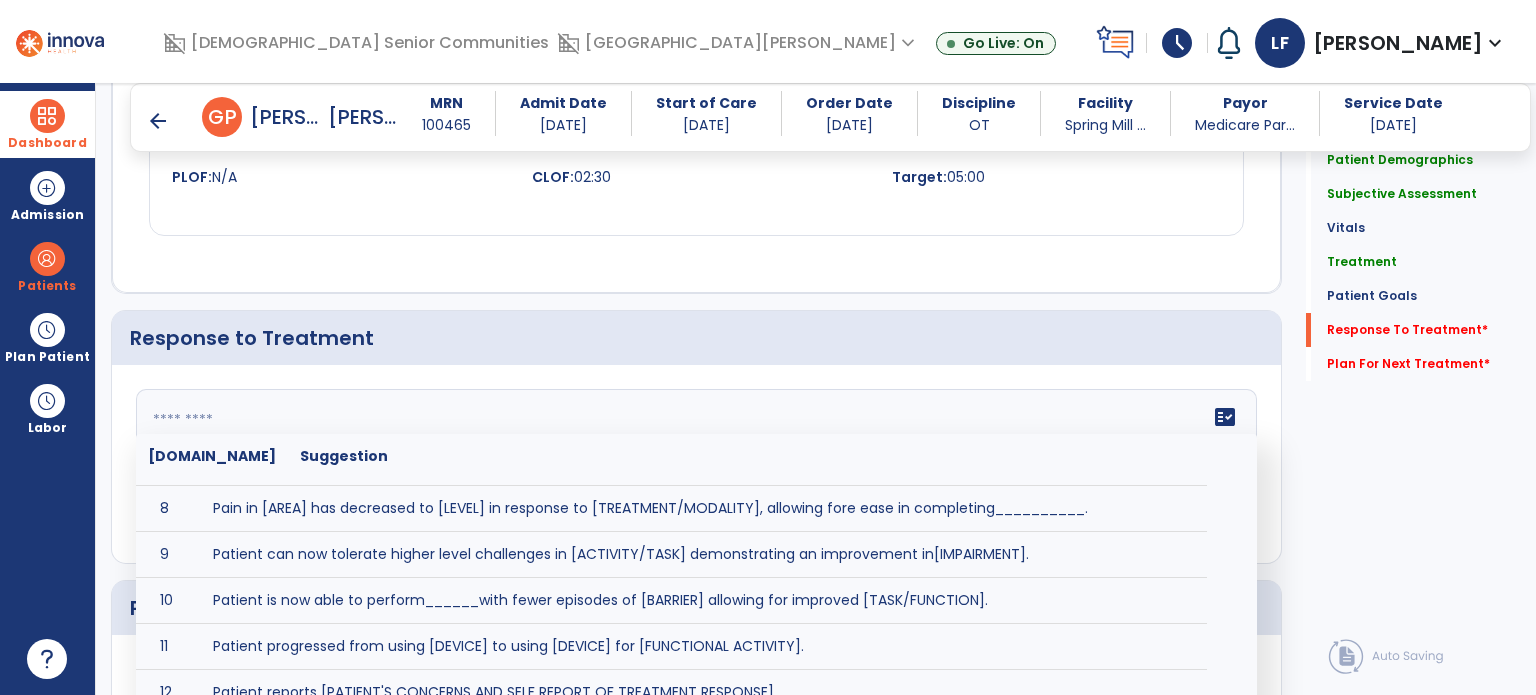 scroll, scrollTop: 338, scrollLeft: 0, axis: vertical 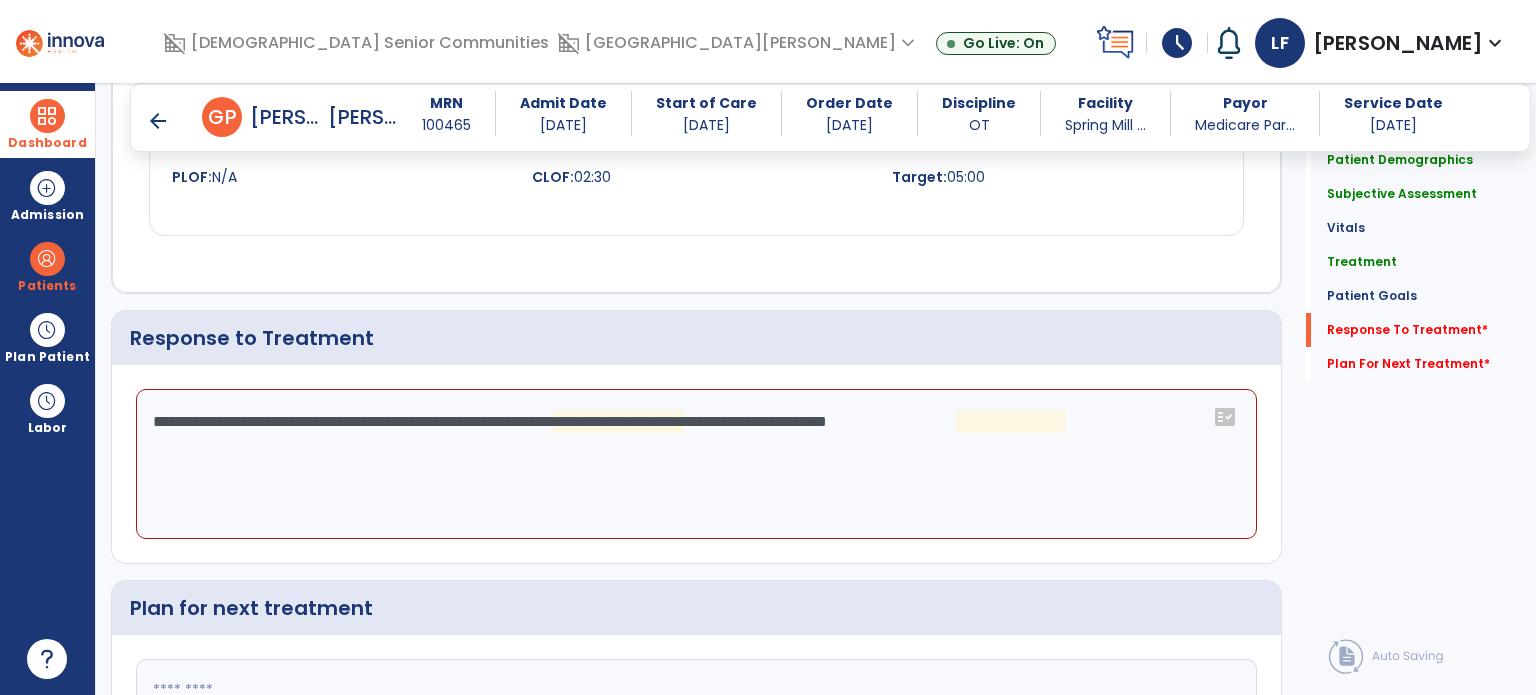 drag, startPoint x: 633, startPoint y: 580, endPoint x: 600, endPoint y: 411, distance: 172.19176 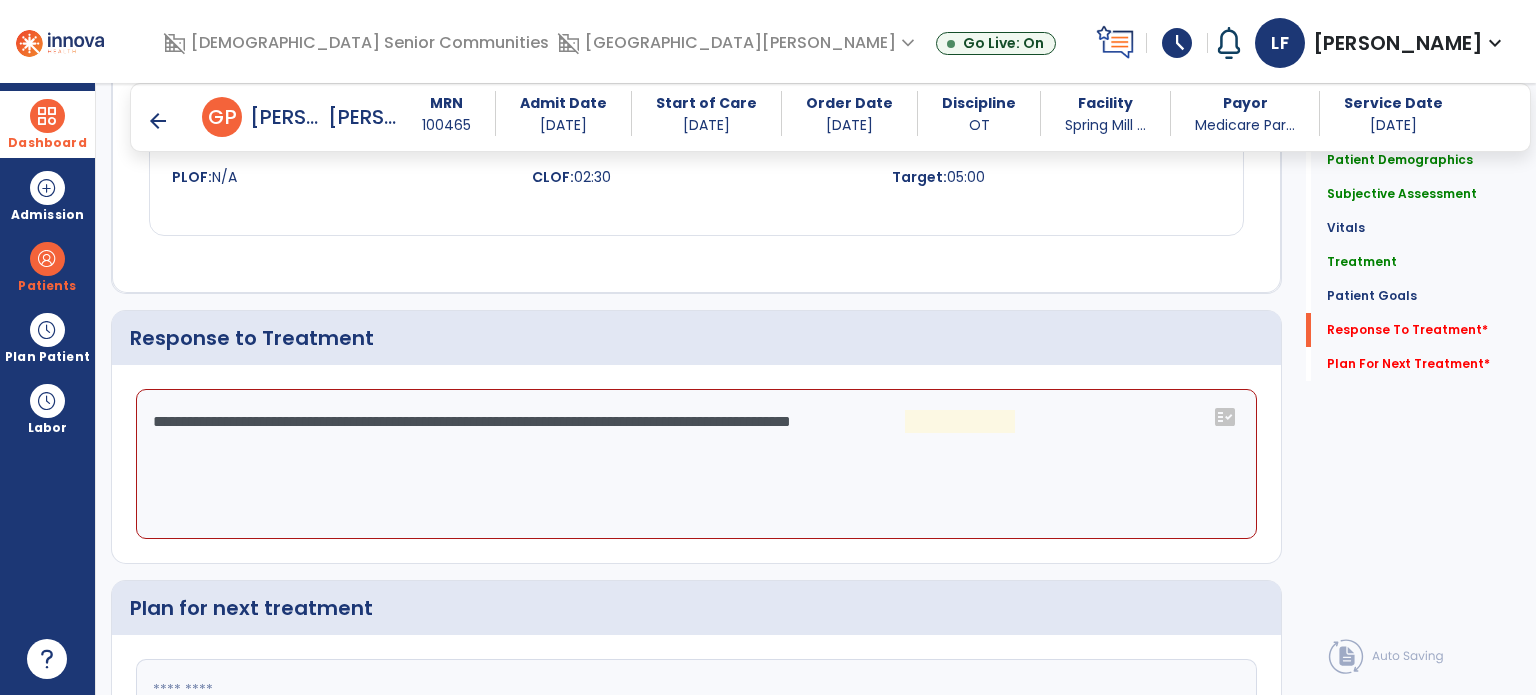 click on "**********" 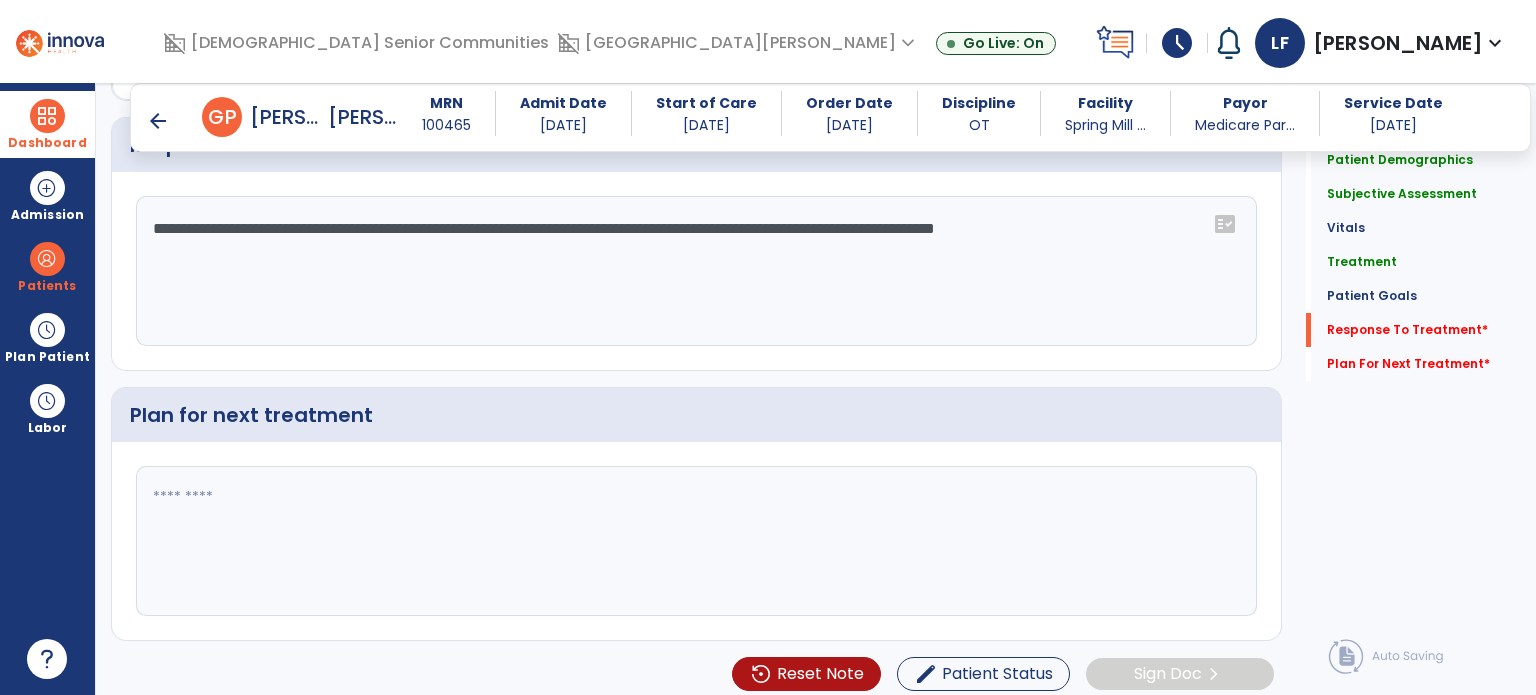 scroll, scrollTop: 2712, scrollLeft: 0, axis: vertical 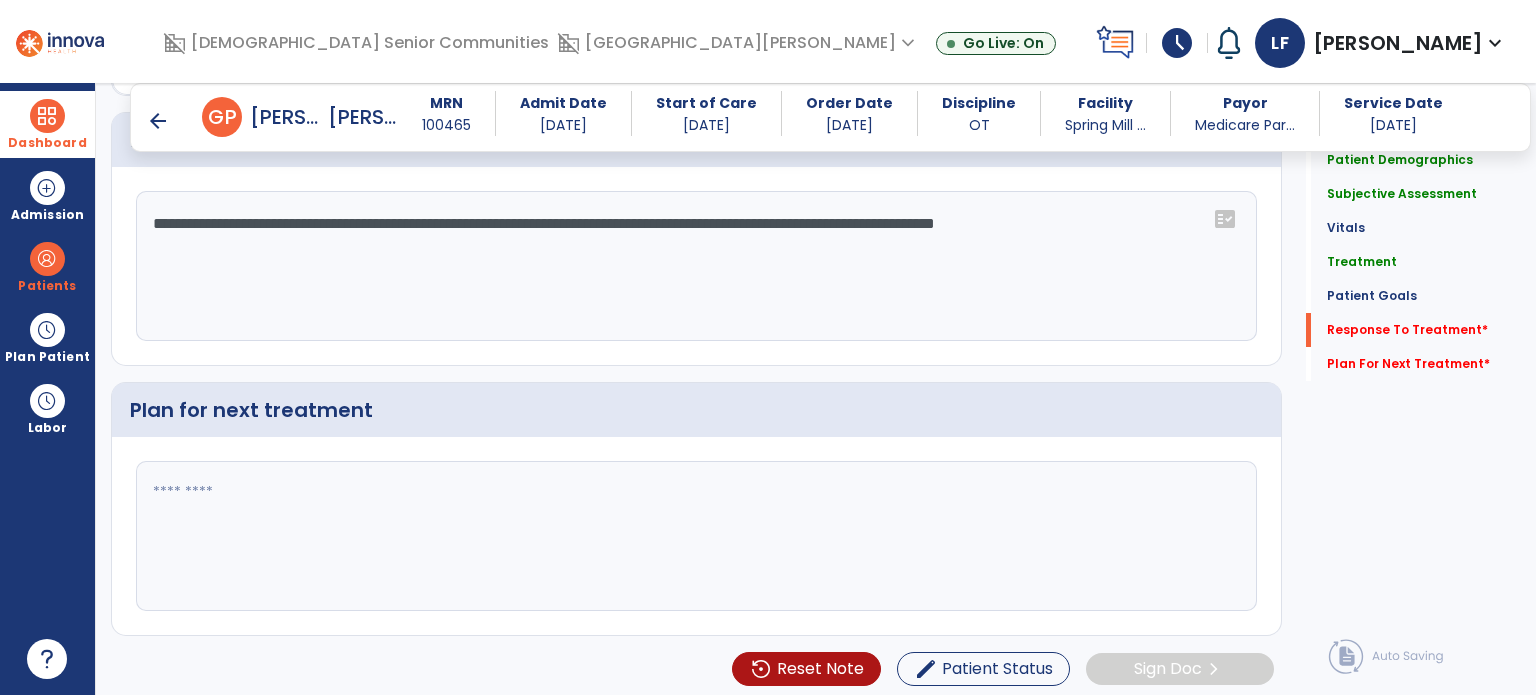 type on "**********" 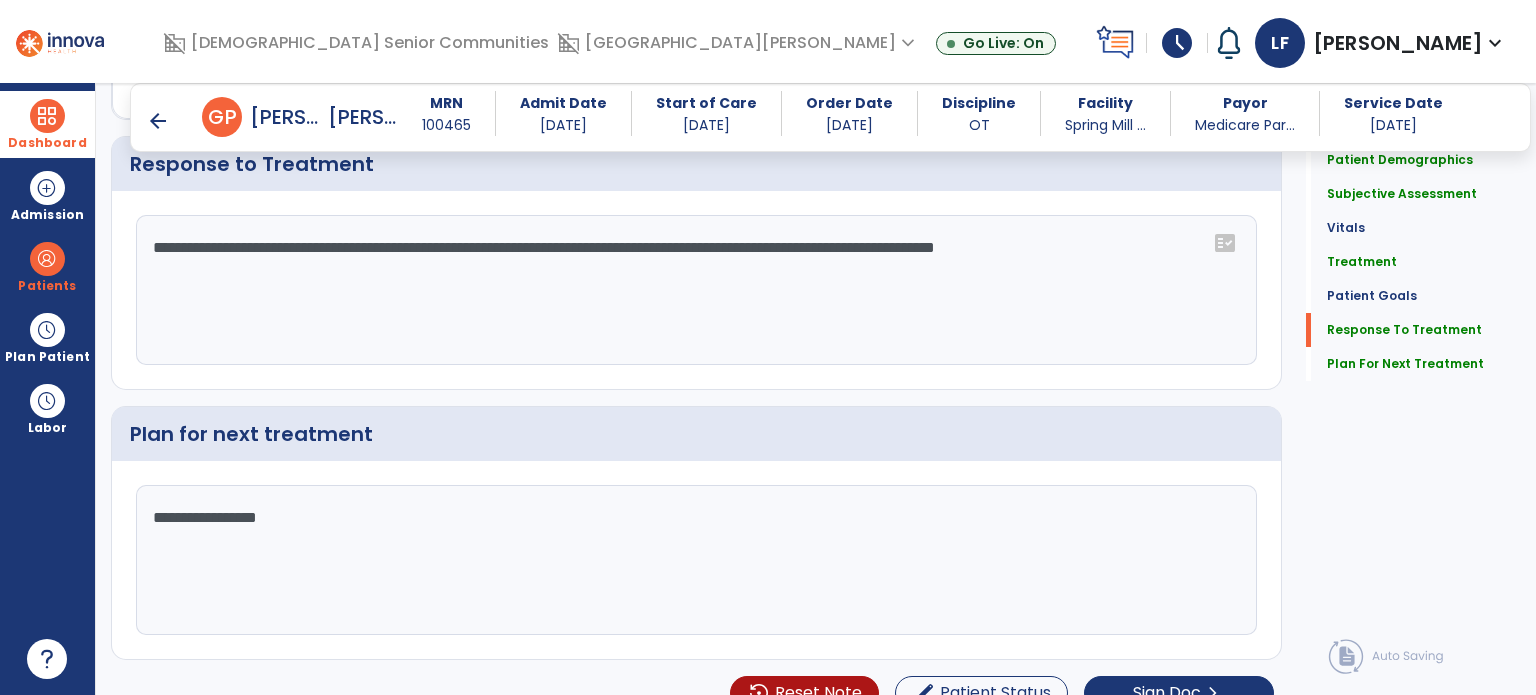 scroll, scrollTop: 2712, scrollLeft: 0, axis: vertical 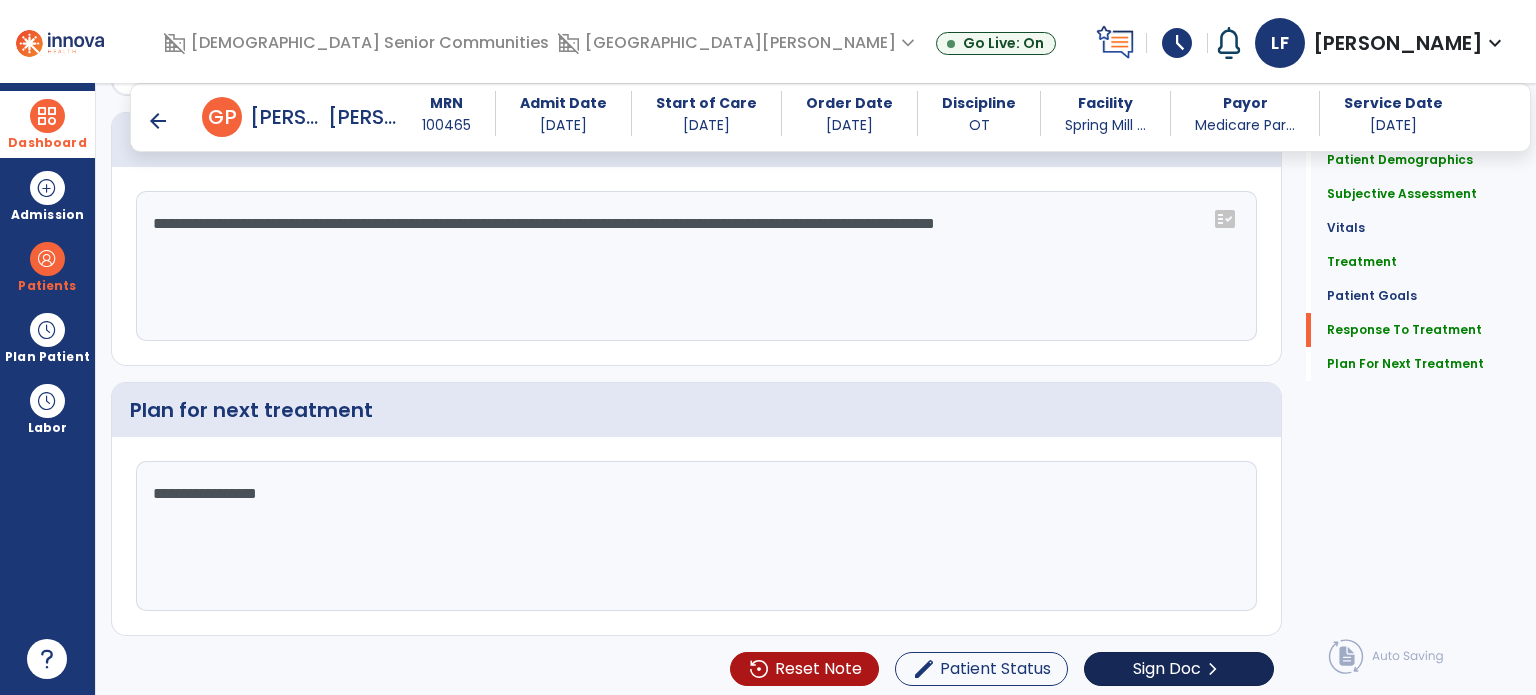 type on "**********" 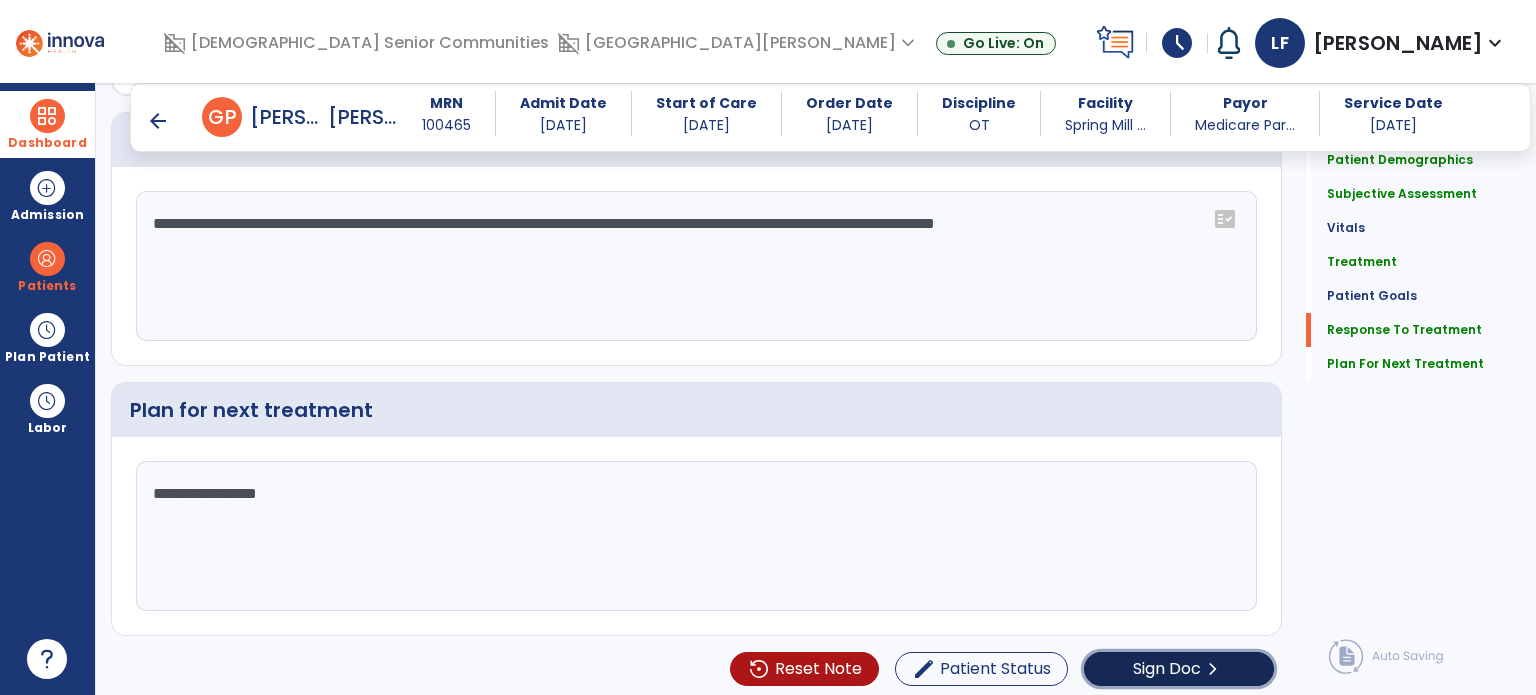 click on "Sign Doc  chevron_right" 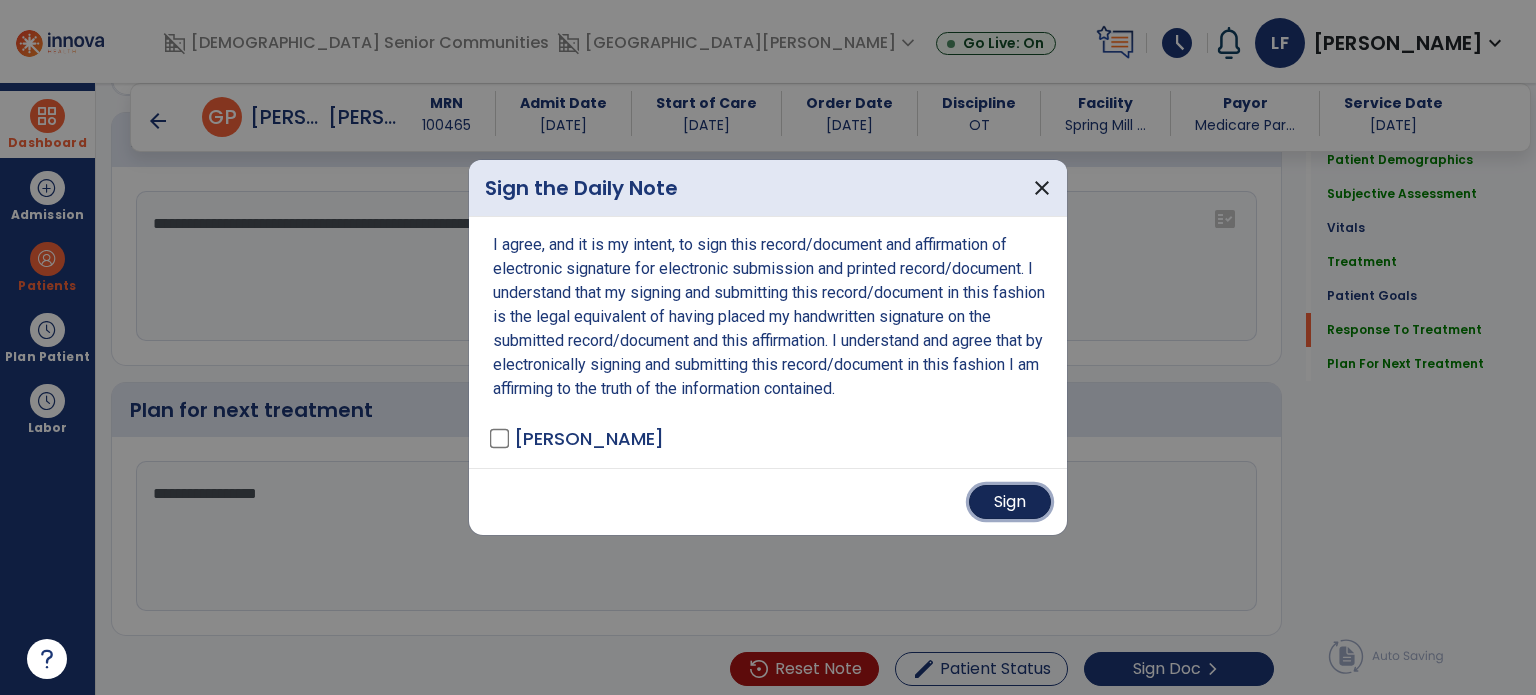 click on "Sign" at bounding box center [1010, 502] 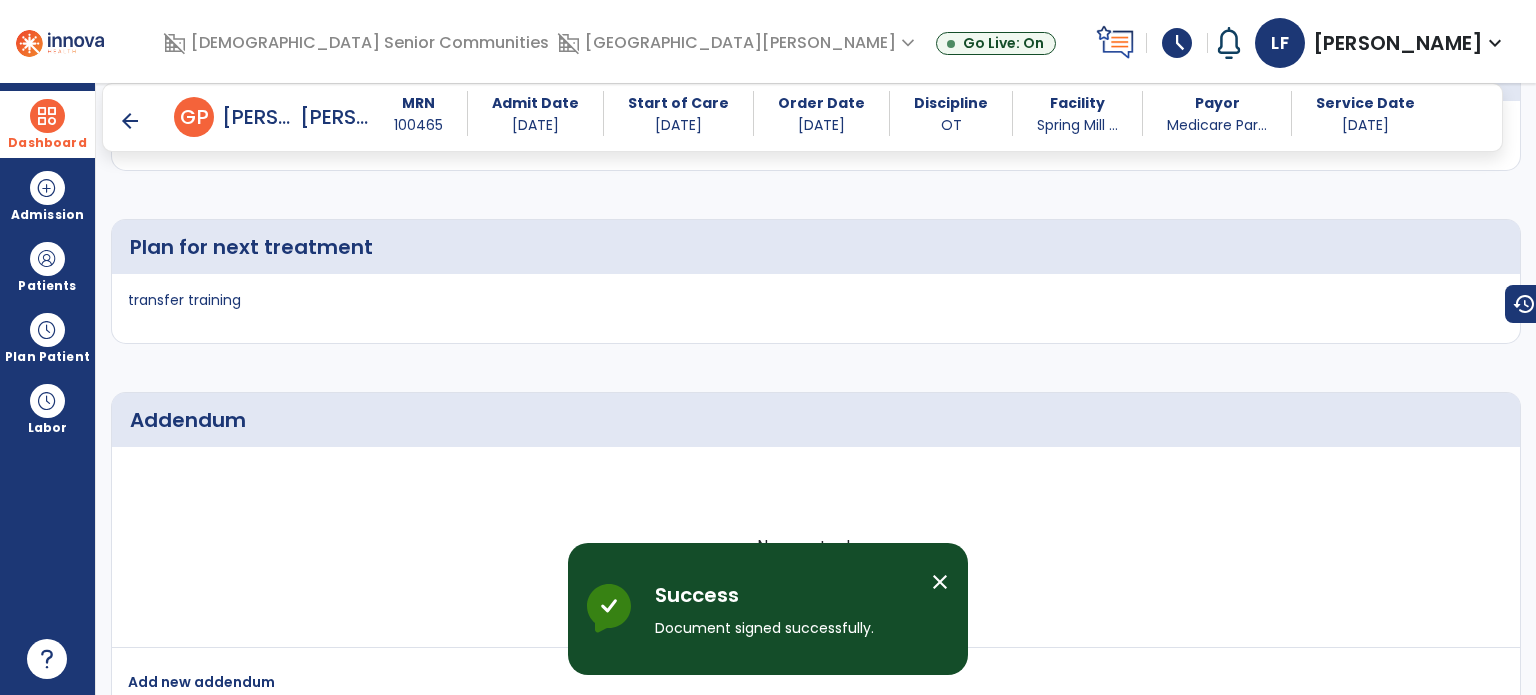 scroll, scrollTop: 3880, scrollLeft: 0, axis: vertical 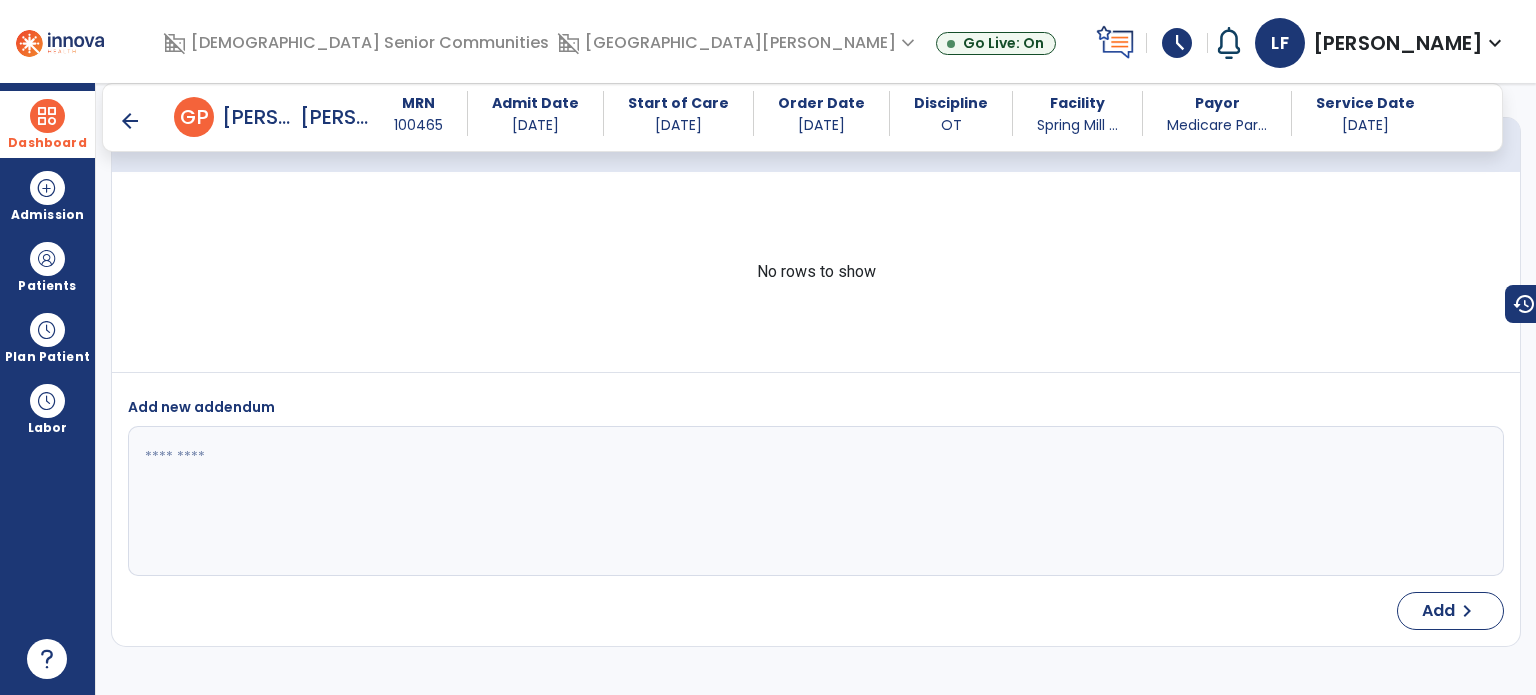 click on "arrow_back" at bounding box center (130, 121) 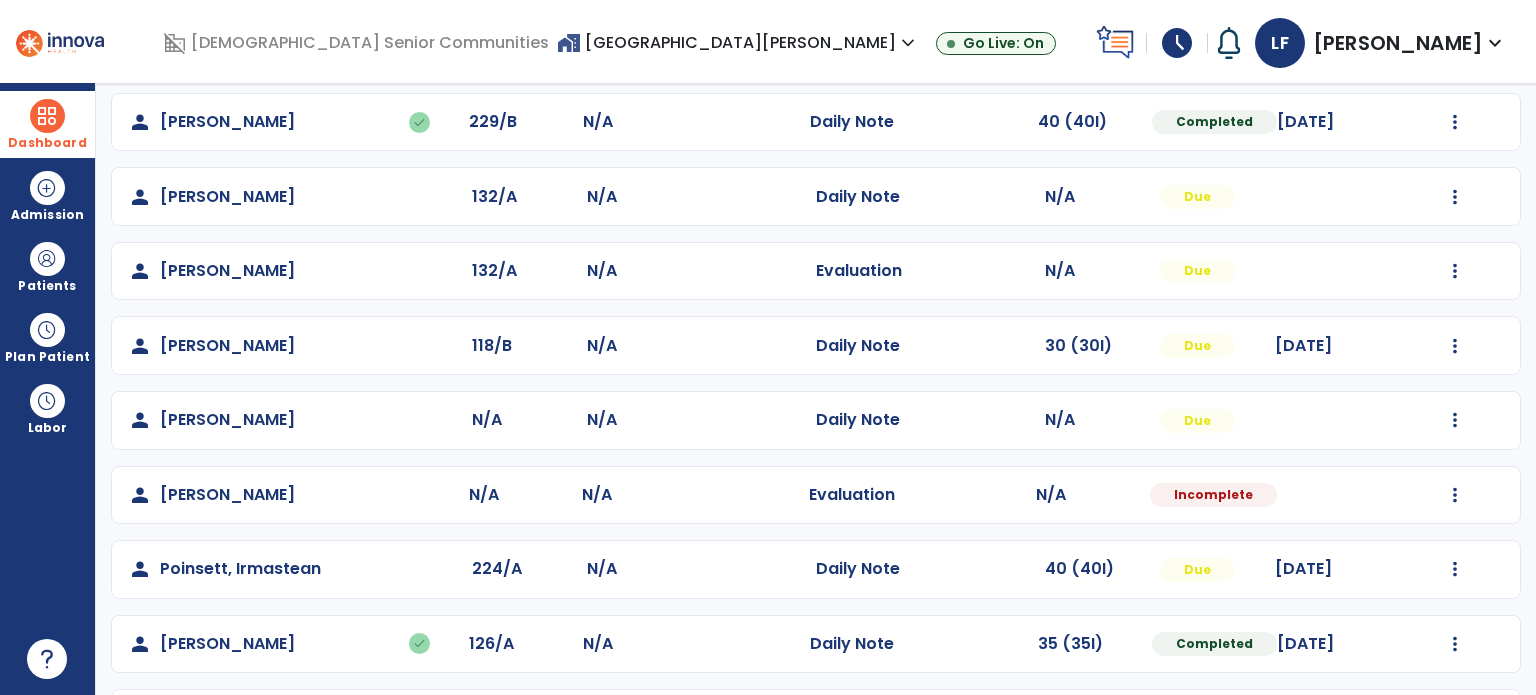 scroll, scrollTop: 840, scrollLeft: 0, axis: vertical 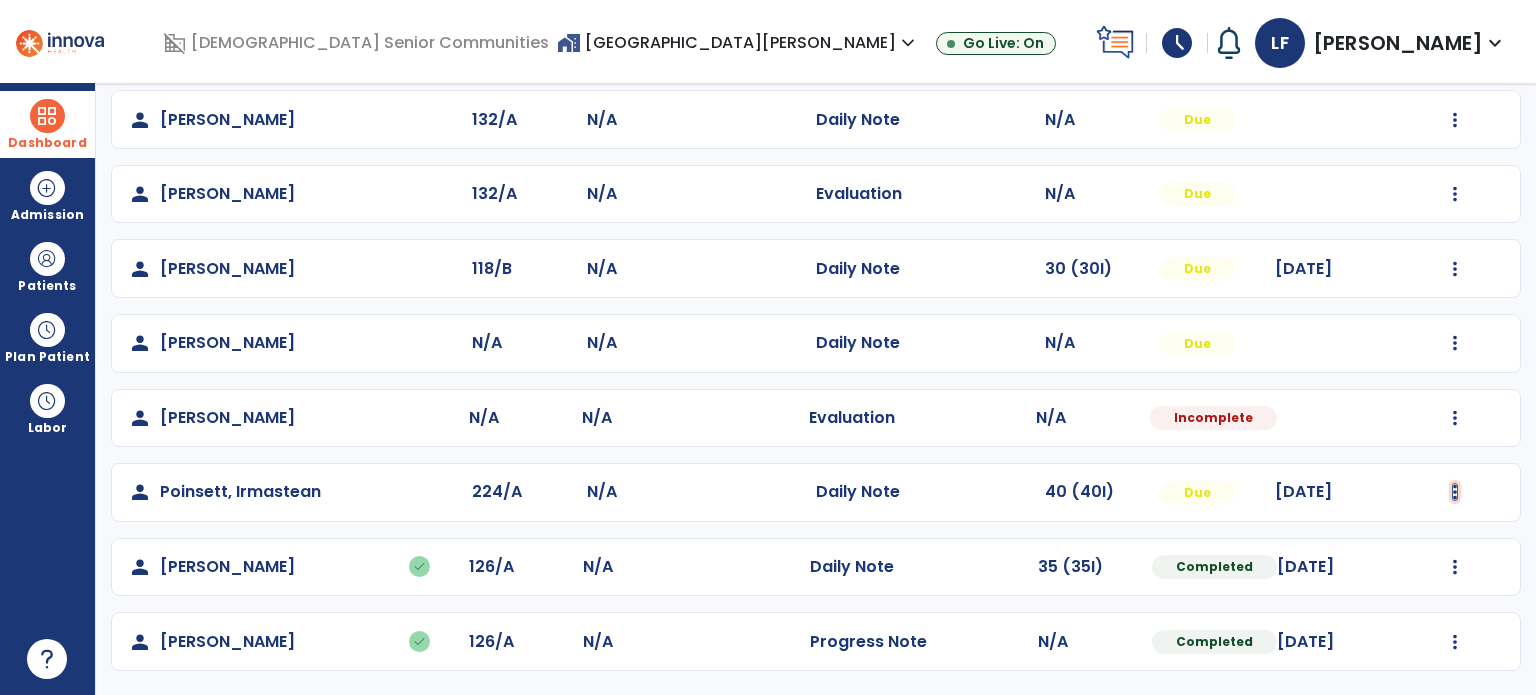click at bounding box center [1455, -551] 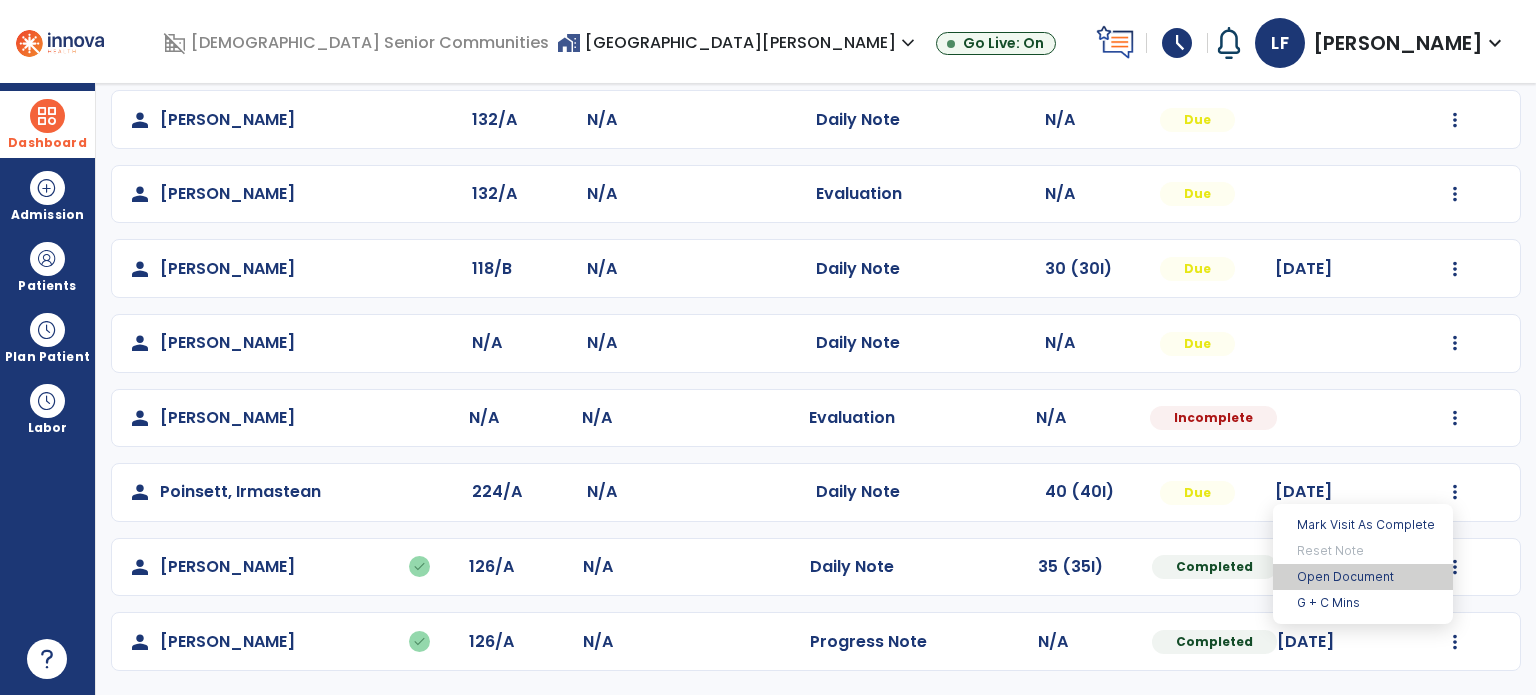 click on "Open Document" at bounding box center (1363, 577) 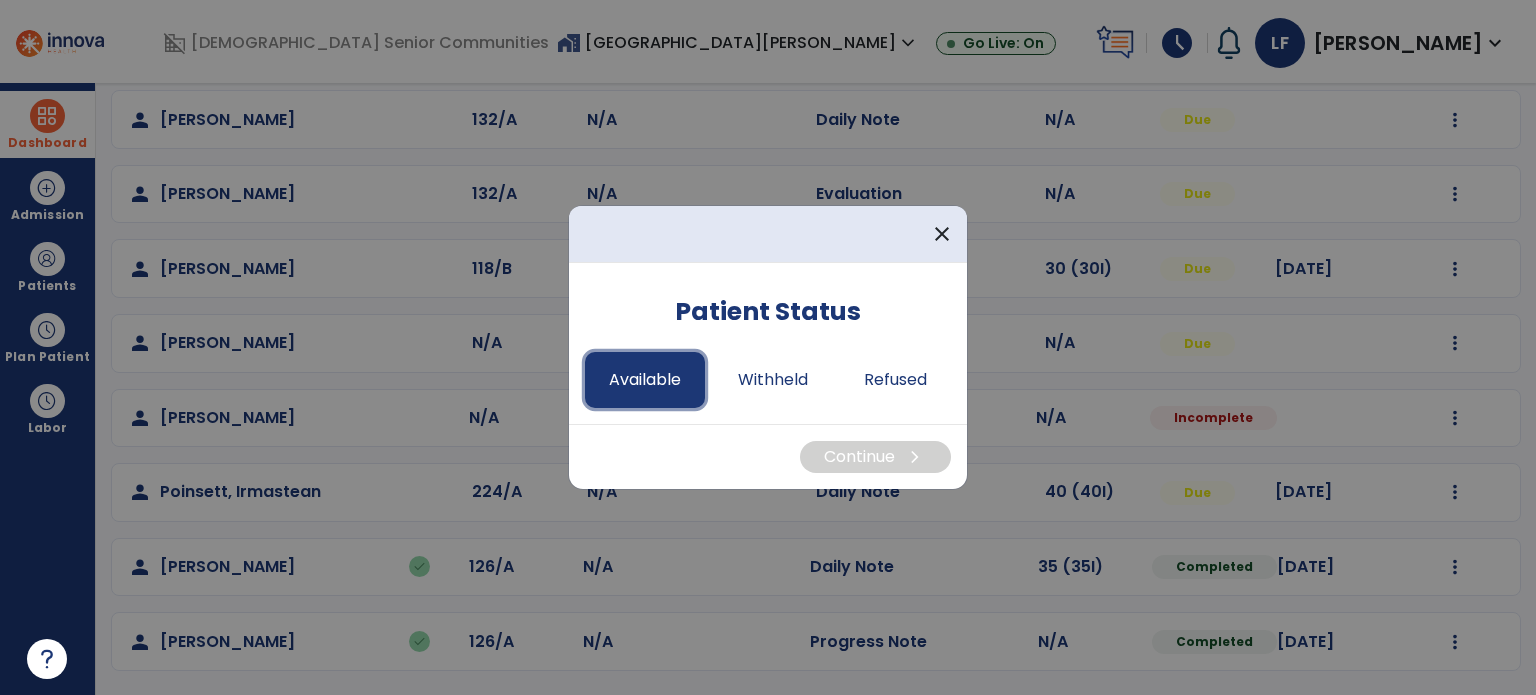 click on "Available" at bounding box center [645, 380] 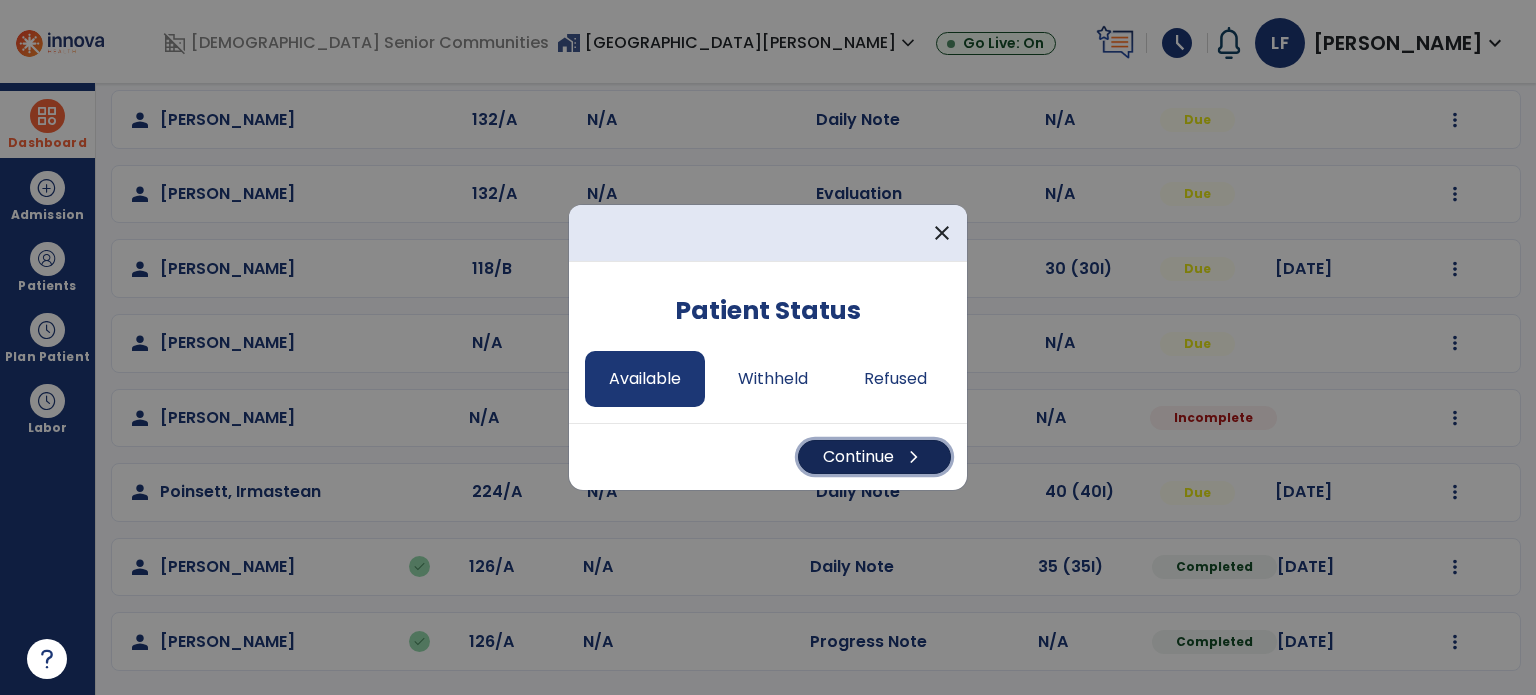 click on "Continue   chevron_right" at bounding box center [874, 457] 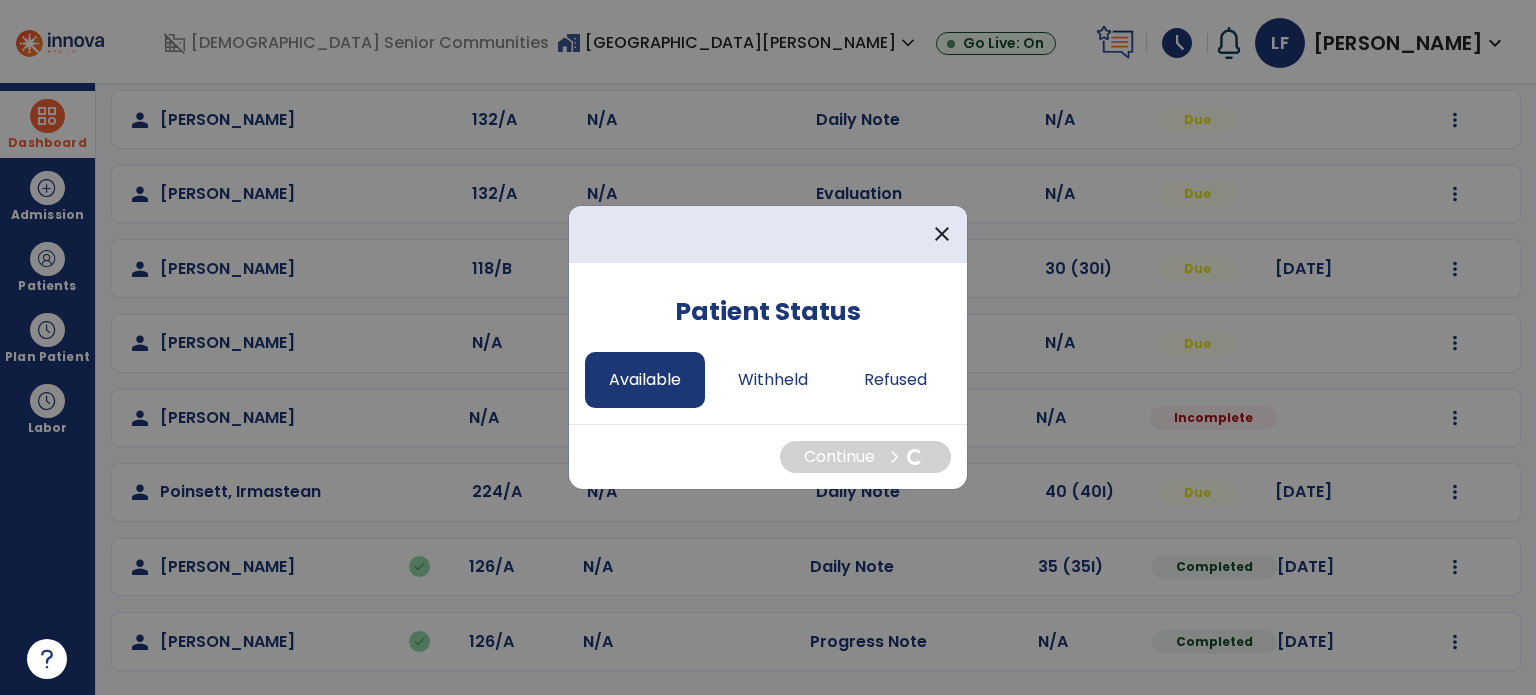 select on "*" 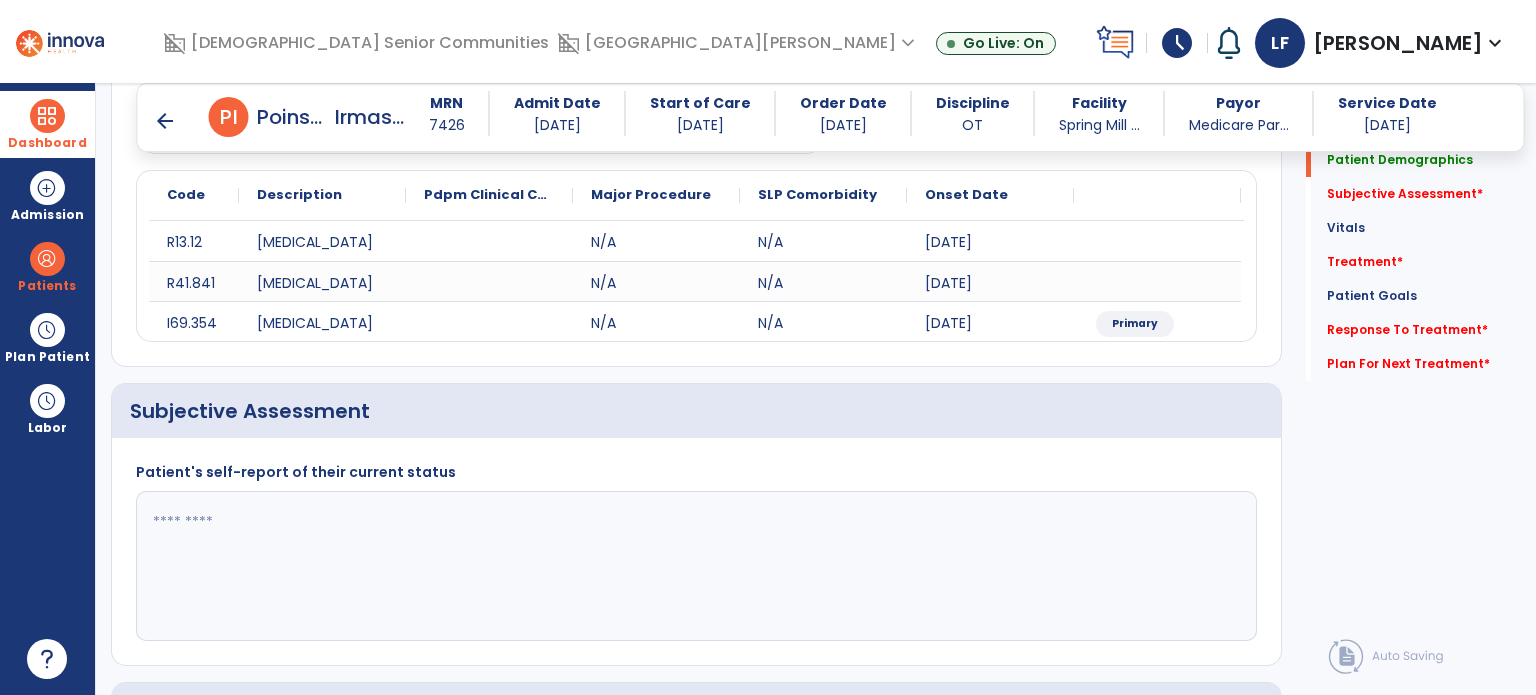 scroll, scrollTop: 212, scrollLeft: 0, axis: vertical 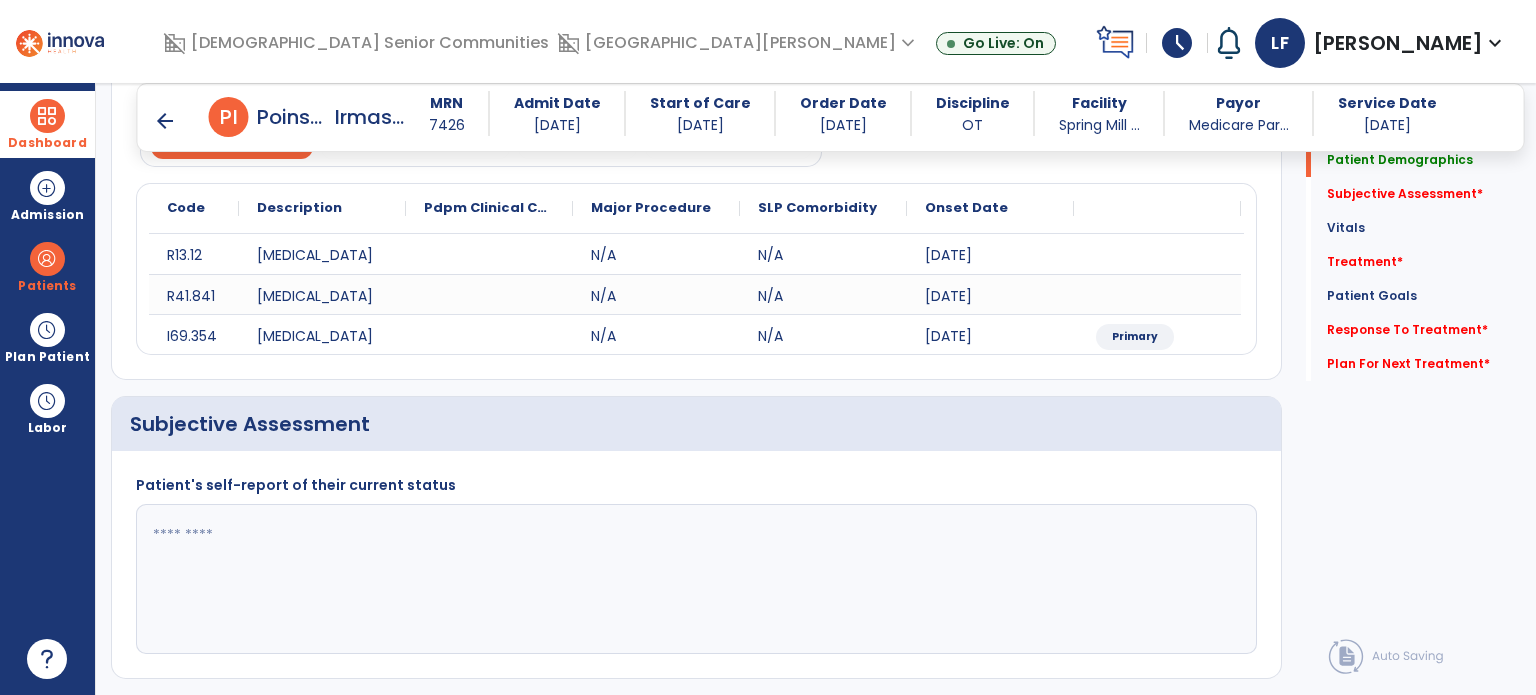 click 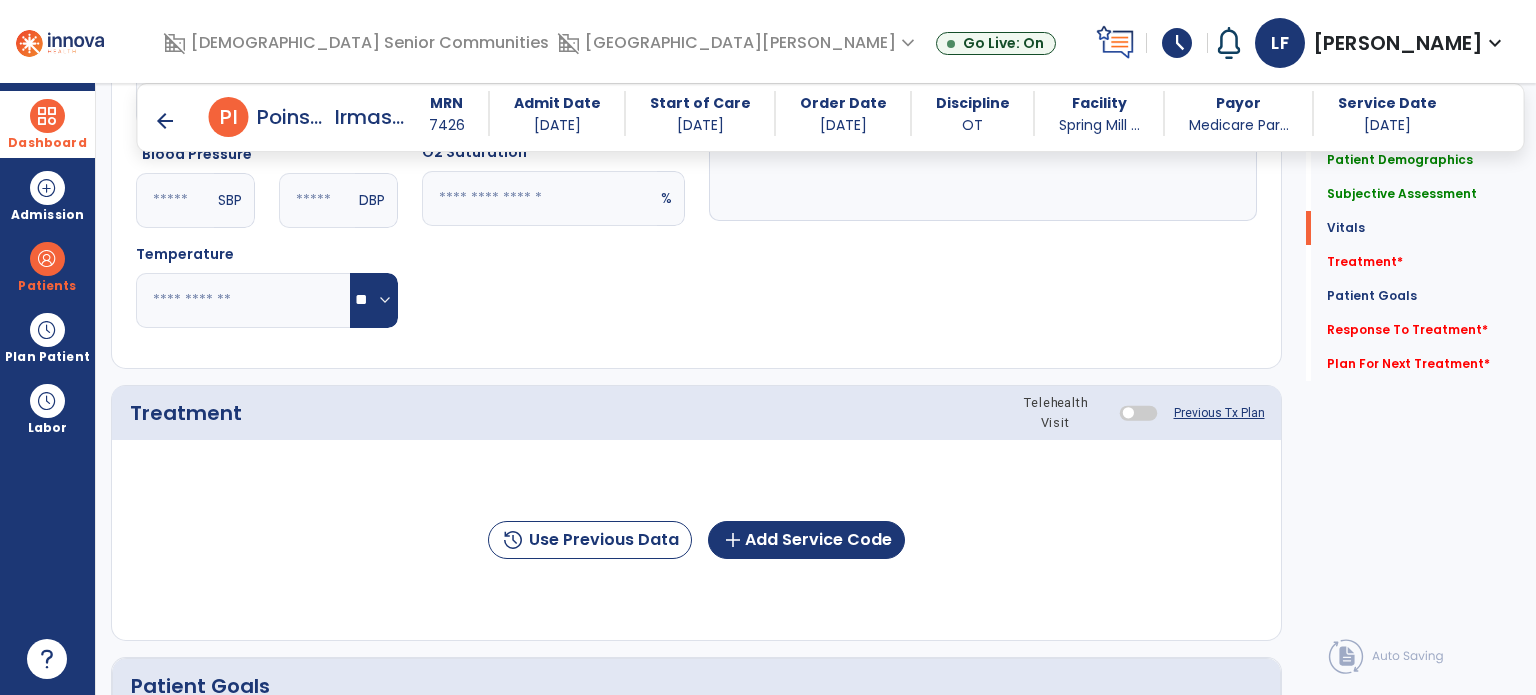 scroll, scrollTop: 947, scrollLeft: 0, axis: vertical 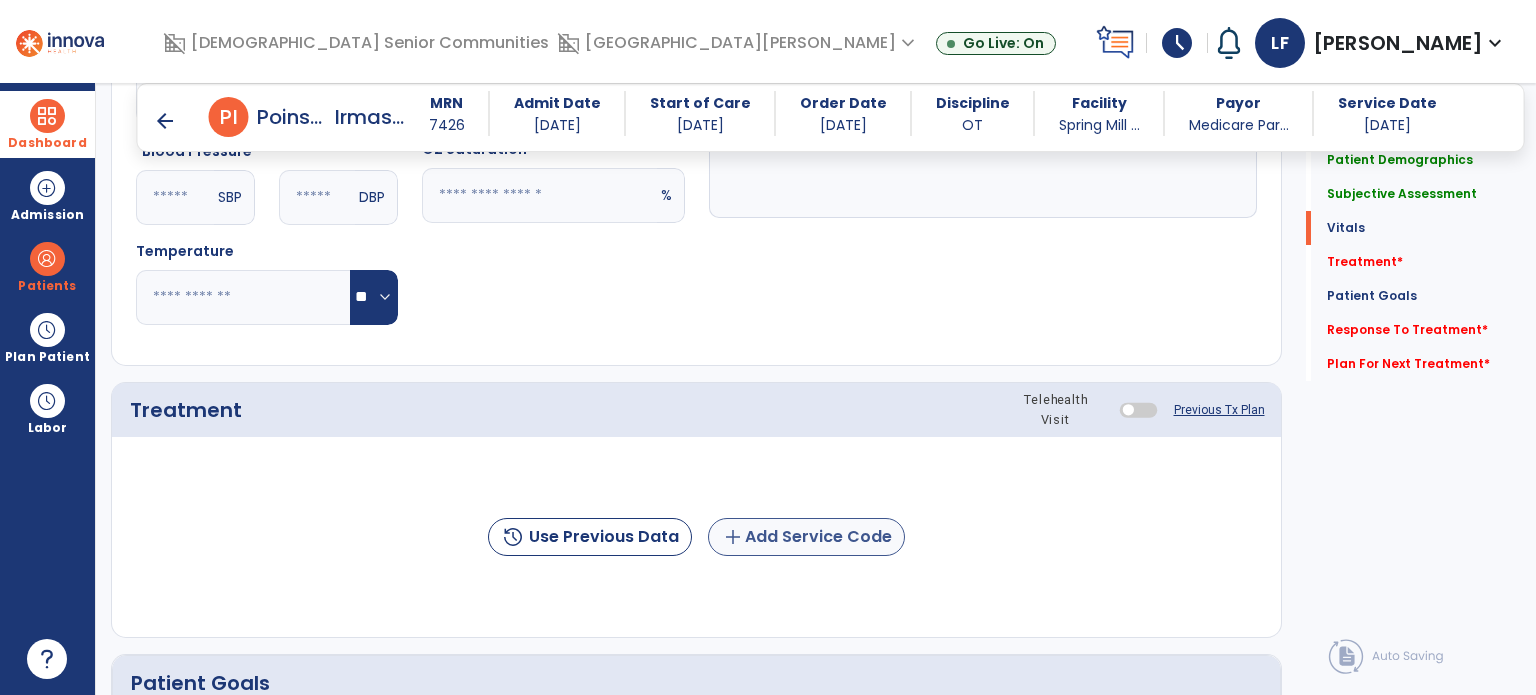 type on "**********" 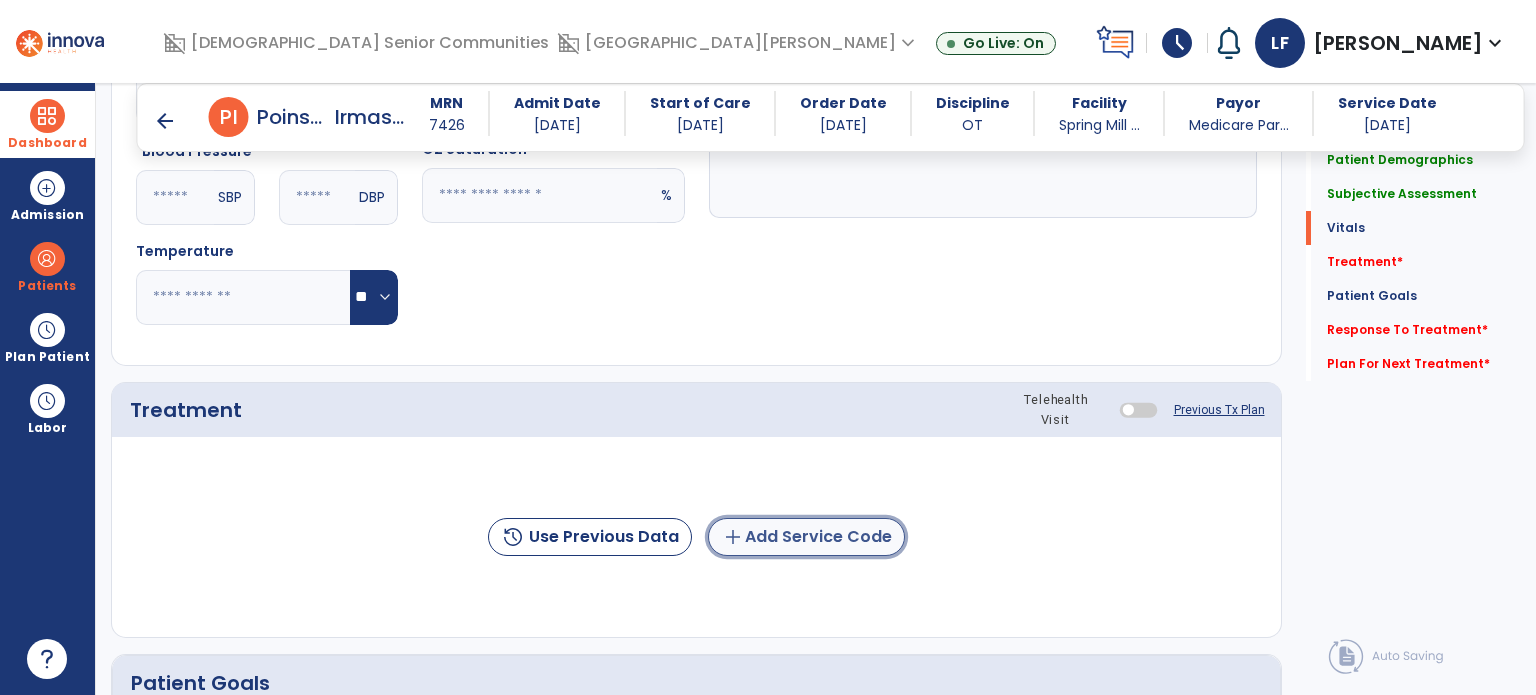 click on "add  Add Service Code" 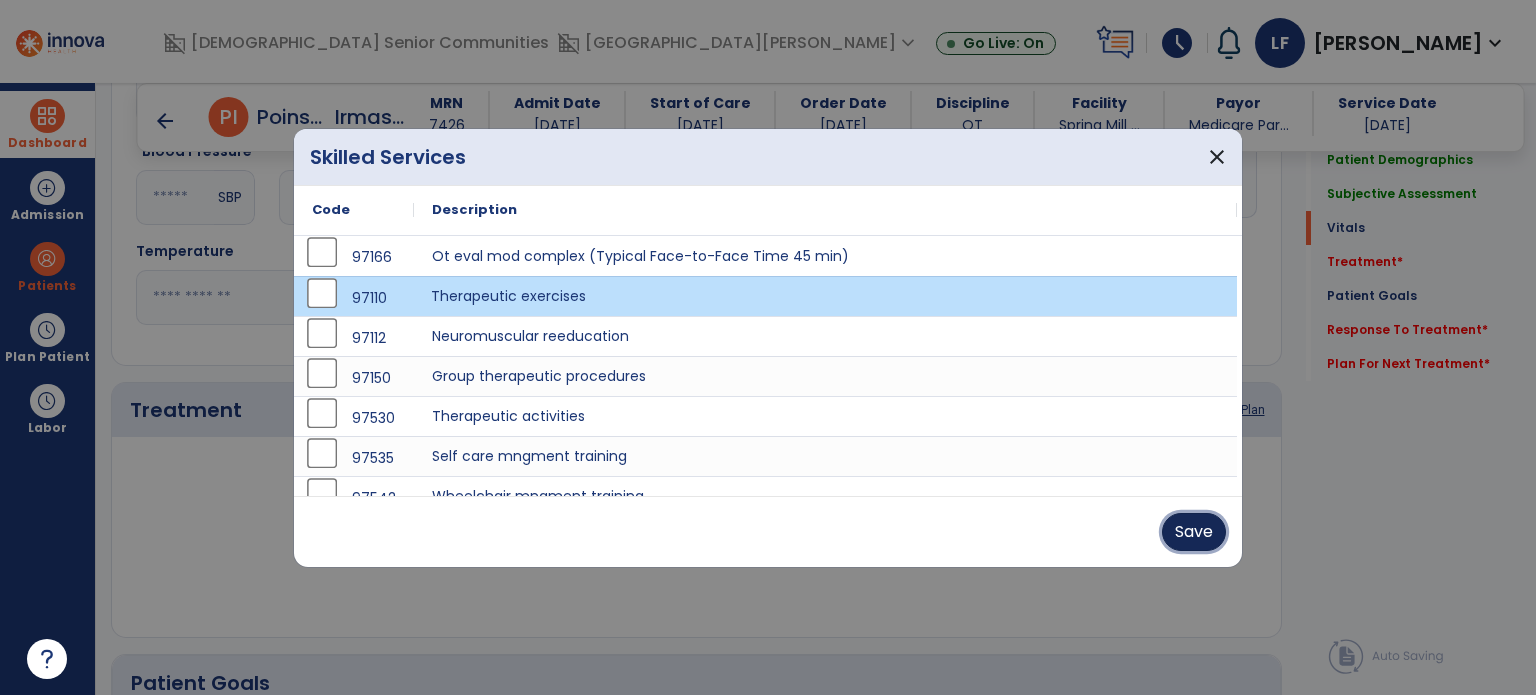 click on "Save" at bounding box center (1194, 532) 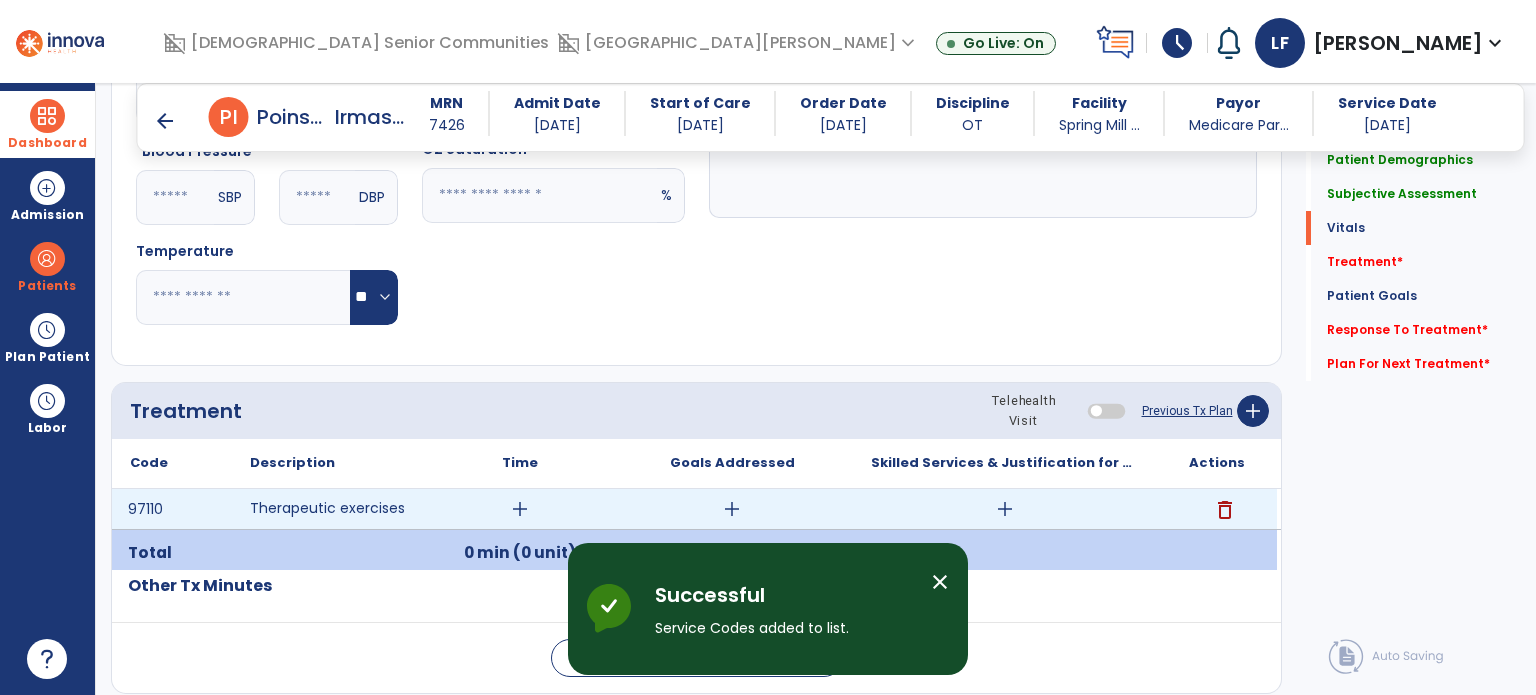 click on "add" at bounding box center [520, 509] 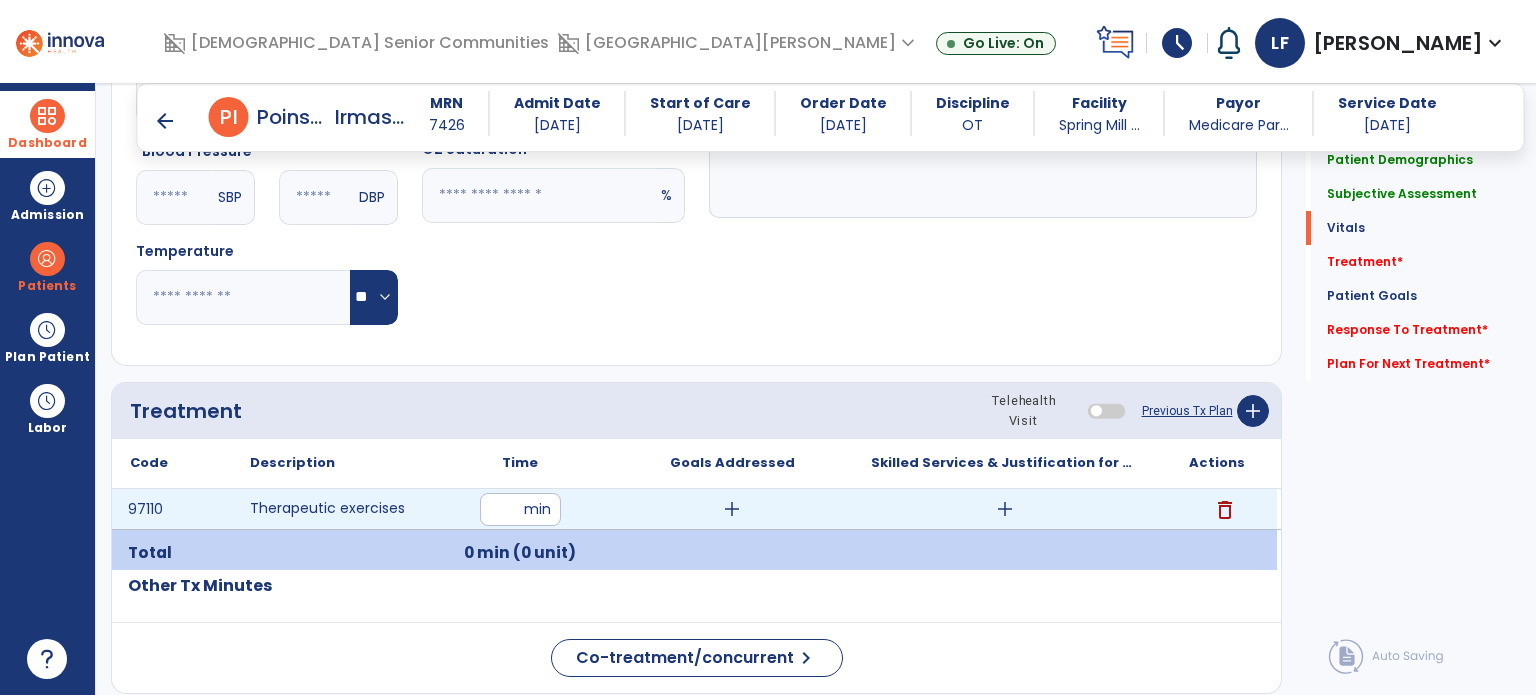 type on "**" 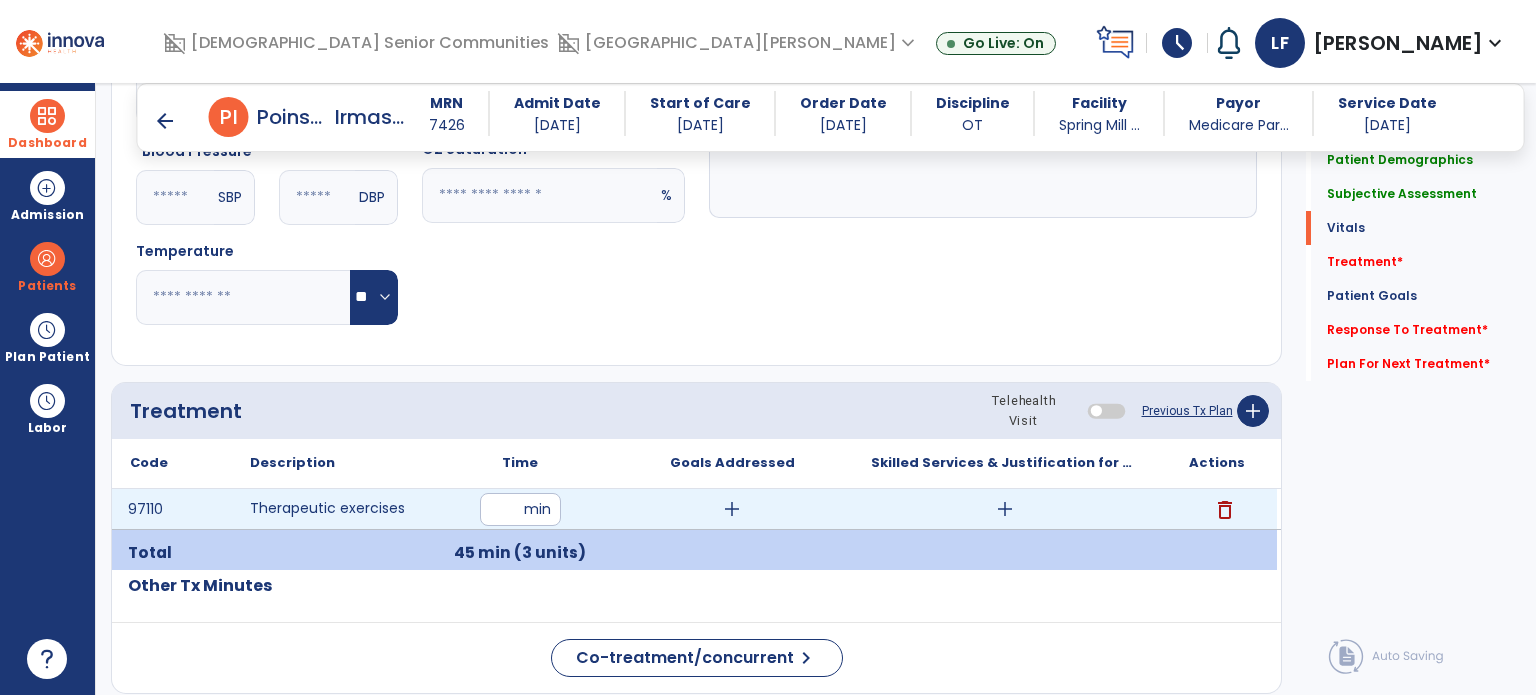 drag, startPoint x: 734, startPoint y: 494, endPoint x: 730, endPoint y: 507, distance: 13.601471 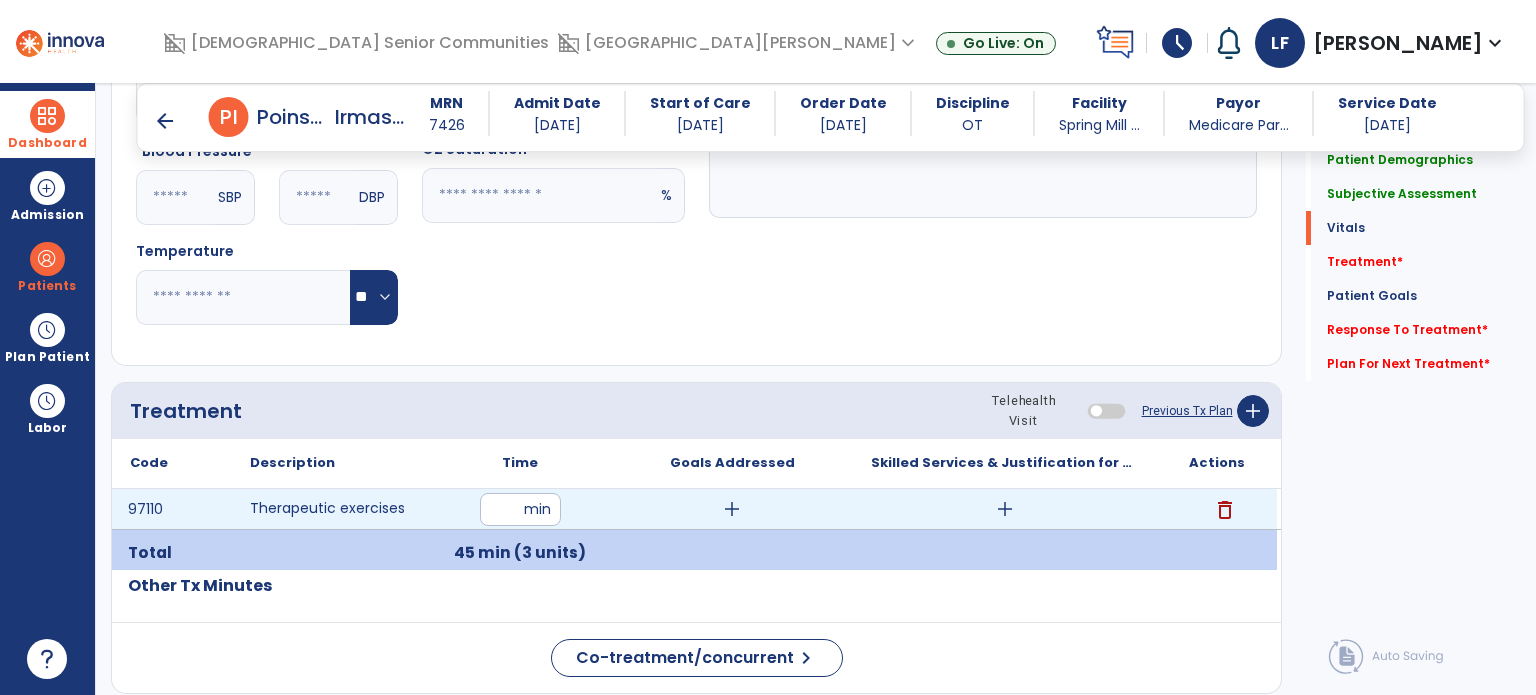 click on "add" at bounding box center (732, 509) 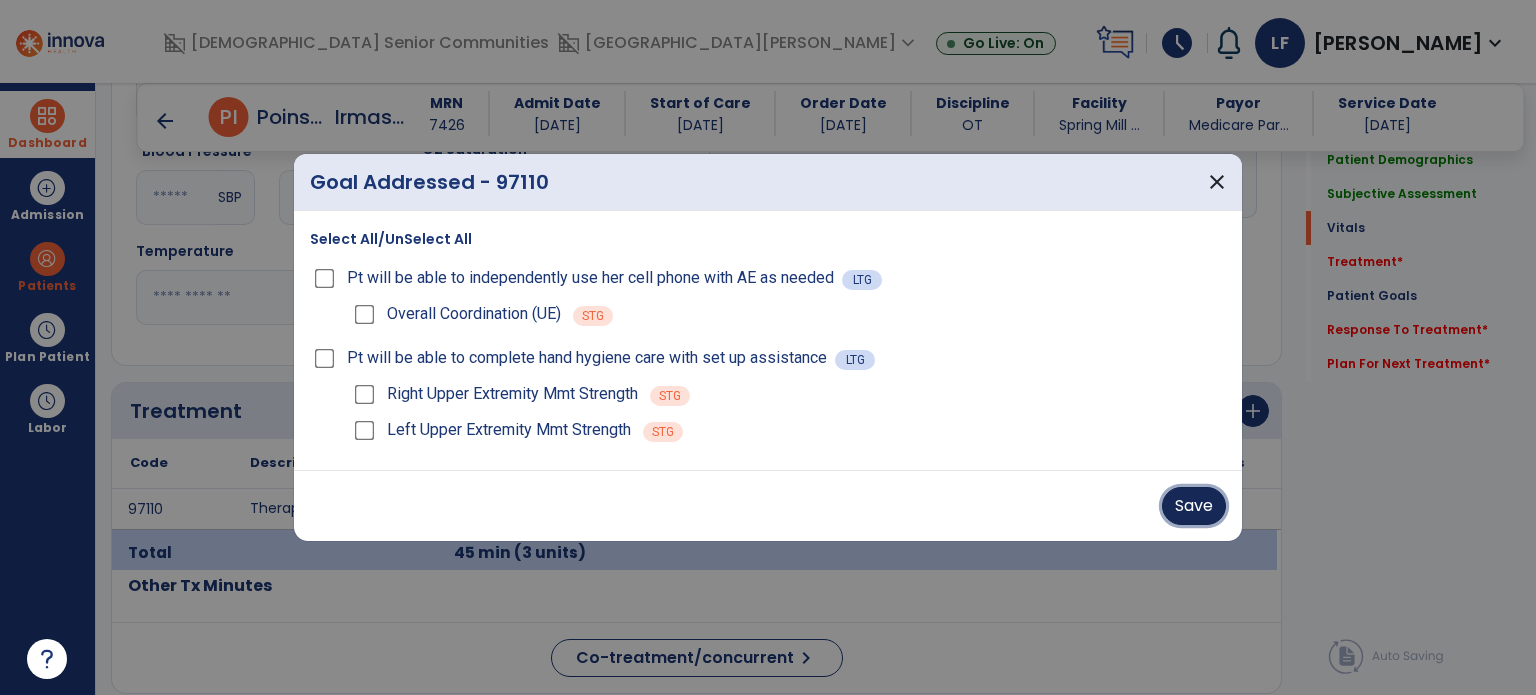 click on "Save" at bounding box center [1194, 506] 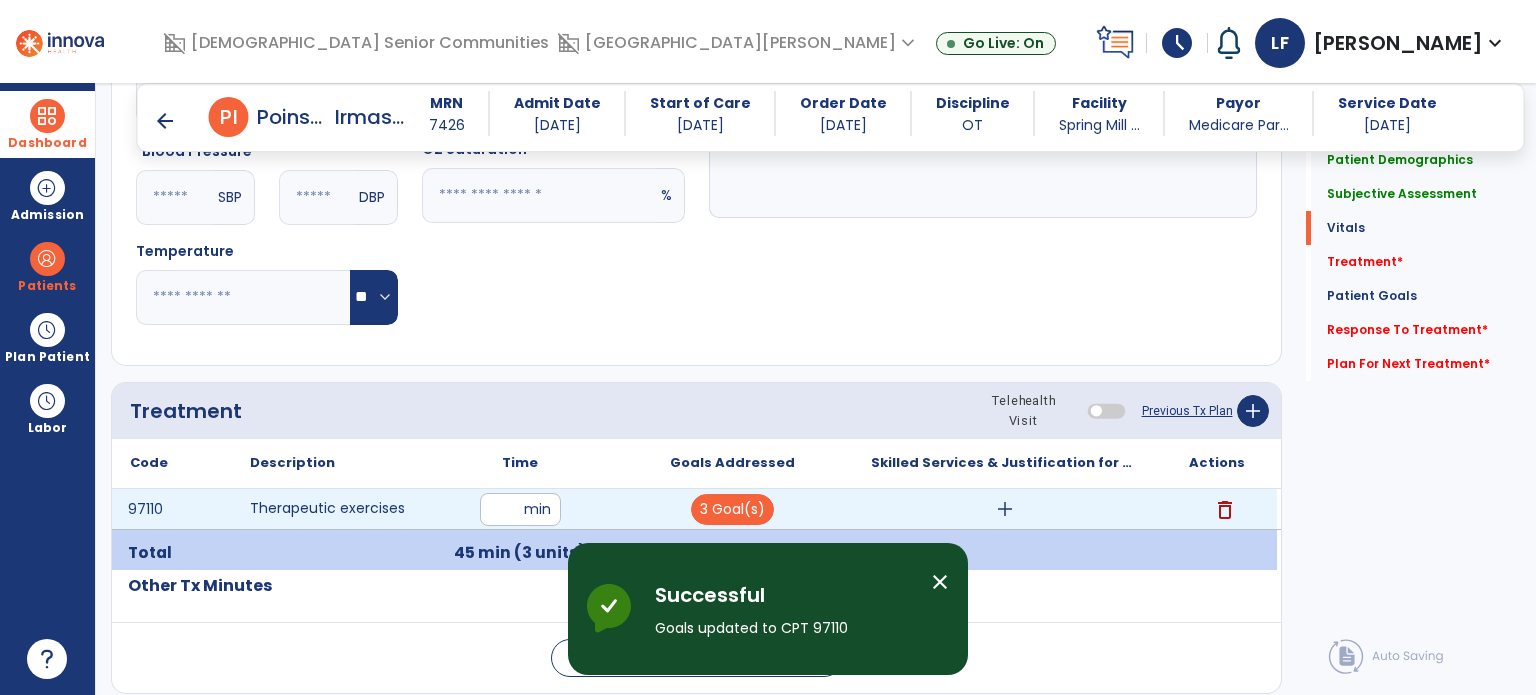 click on "add" at bounding box center (1005, 509) 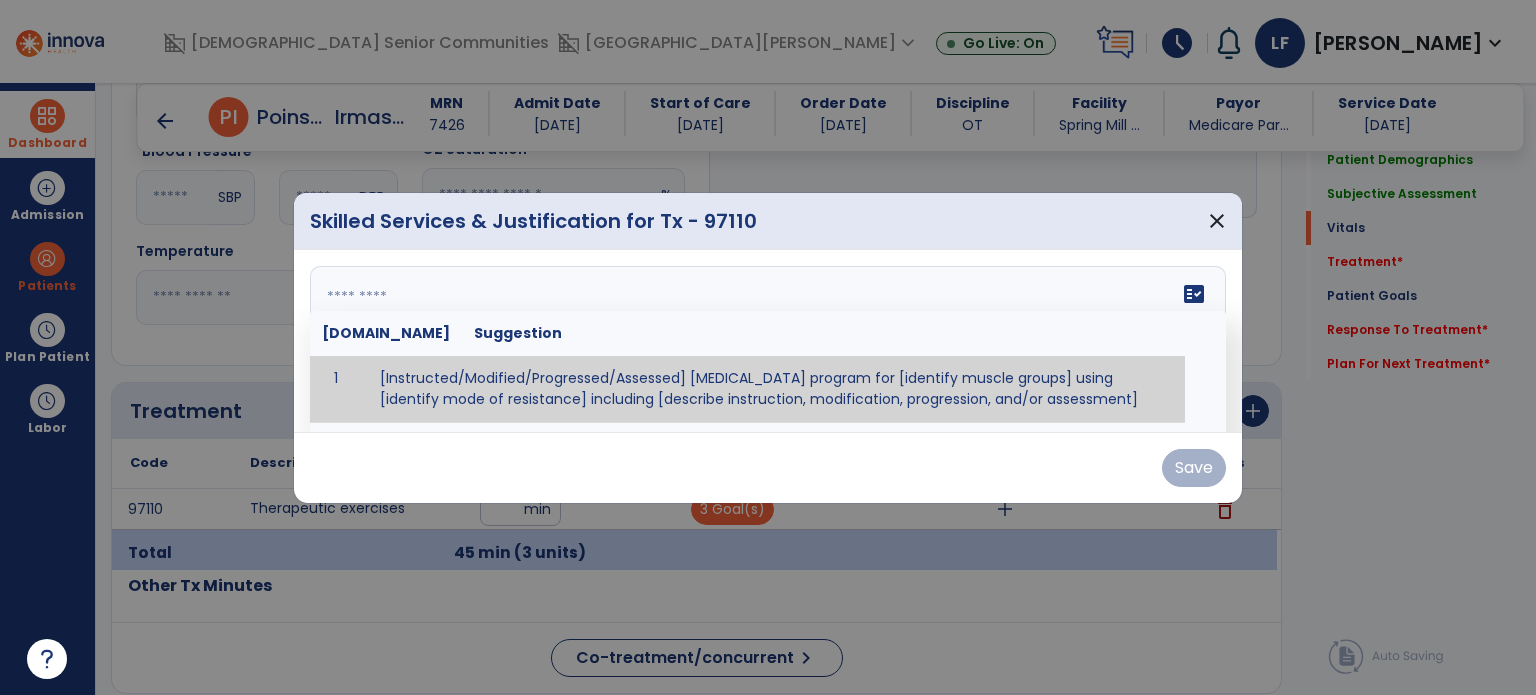 click at bounding box center (766, 341) 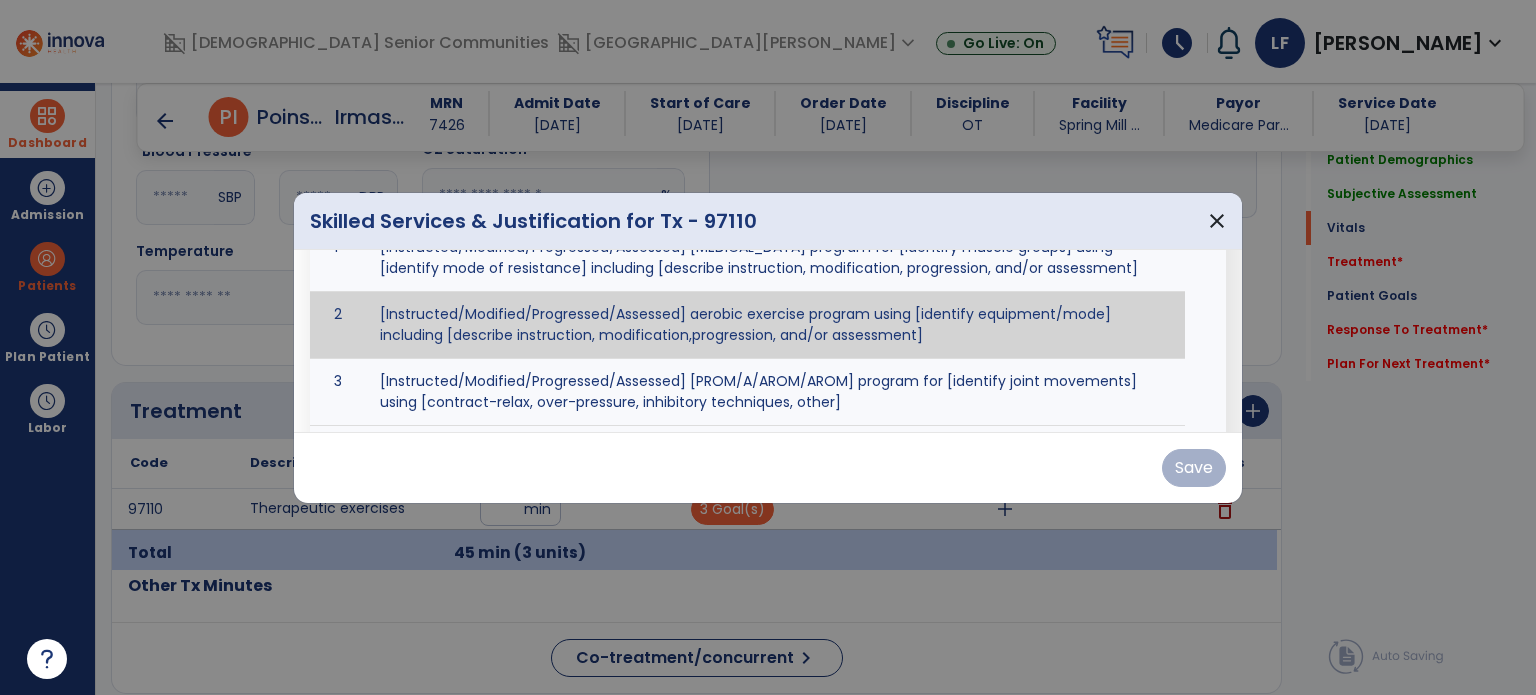 scroll, scrollTop: 139, scrollLeft: 0, axis: vertical 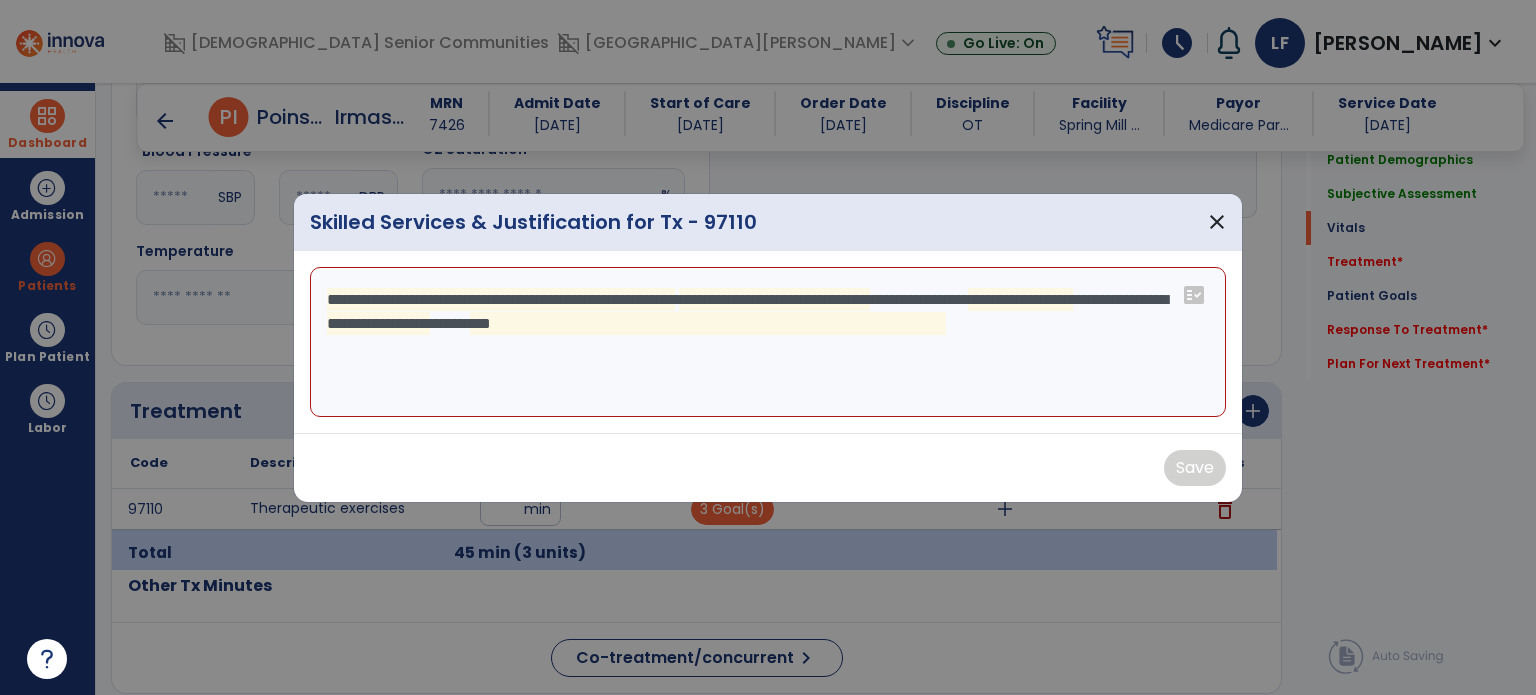 click on "**********" at bounding box center [768, 342] 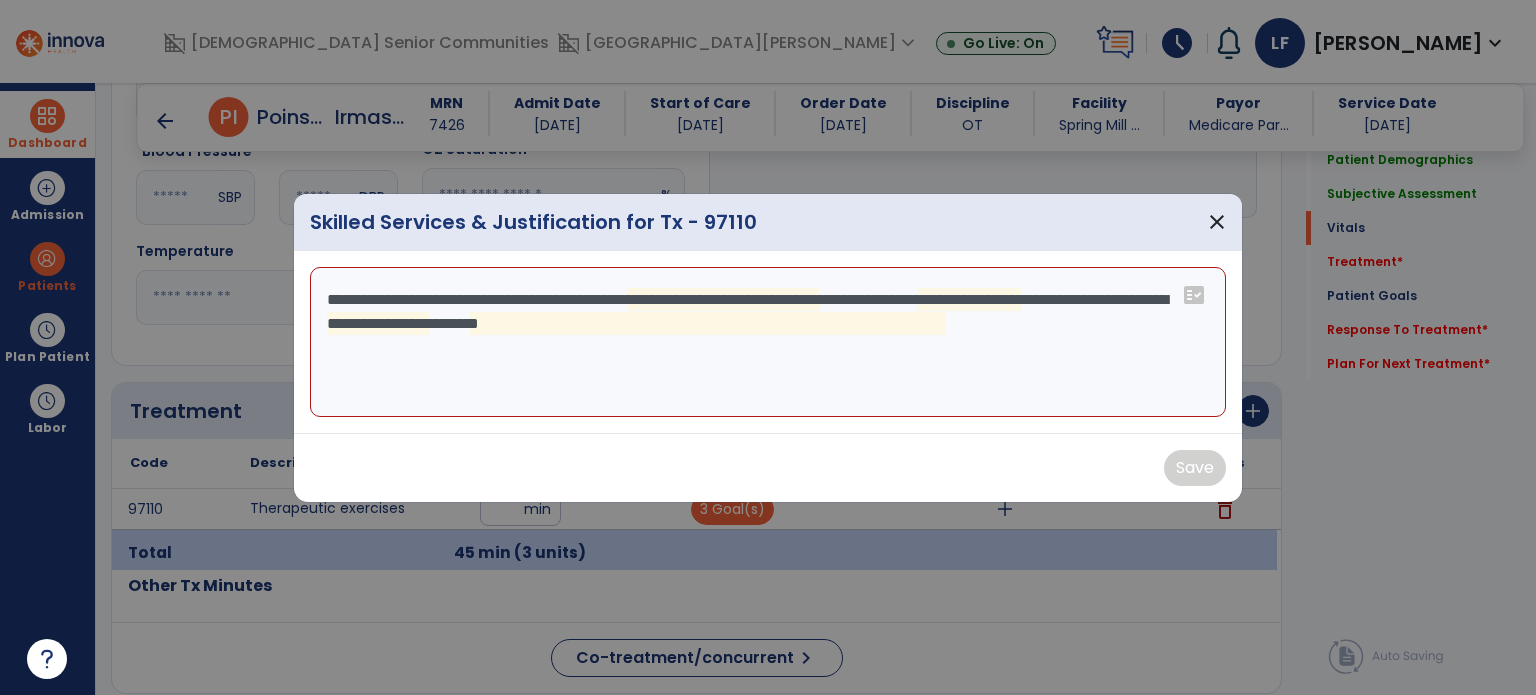 click on "**********" at bounding box center (768, 342) 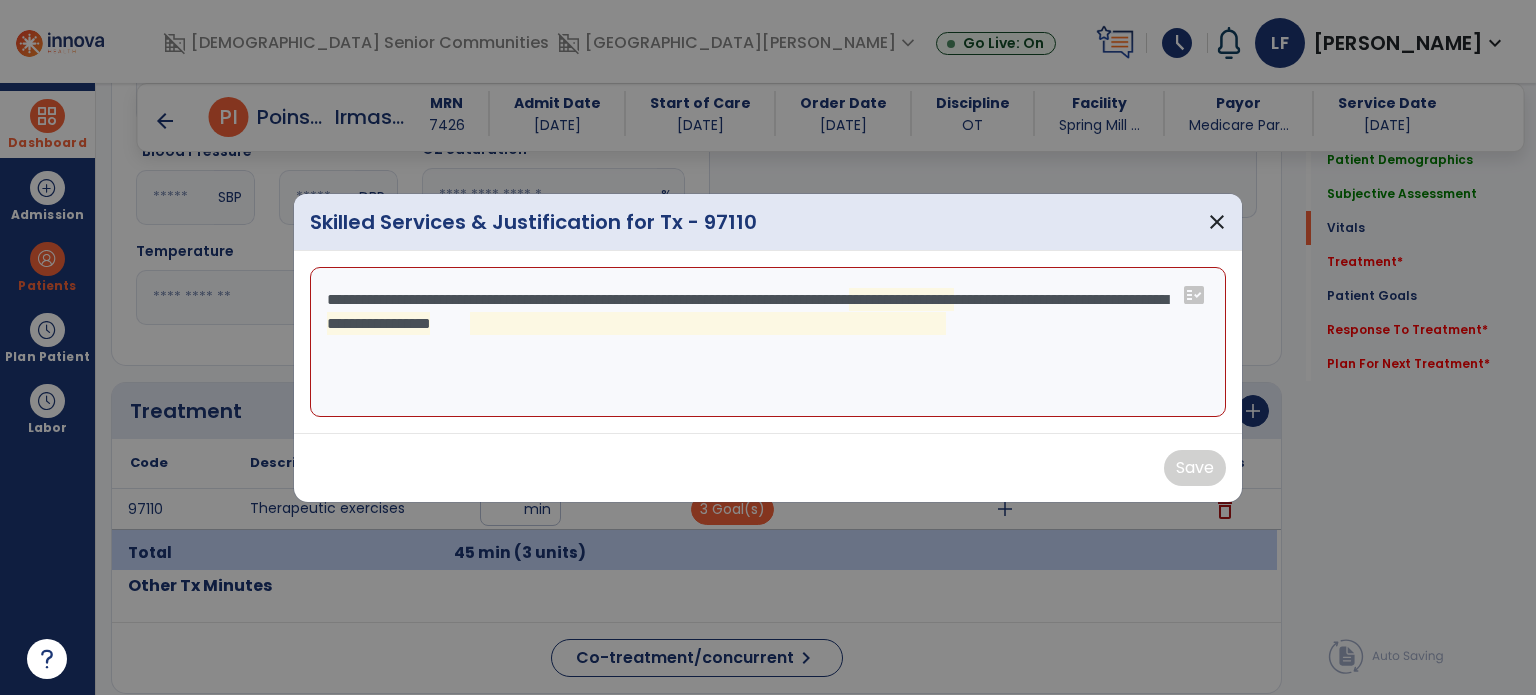 click on "**********" at bounding box center (768, 342) 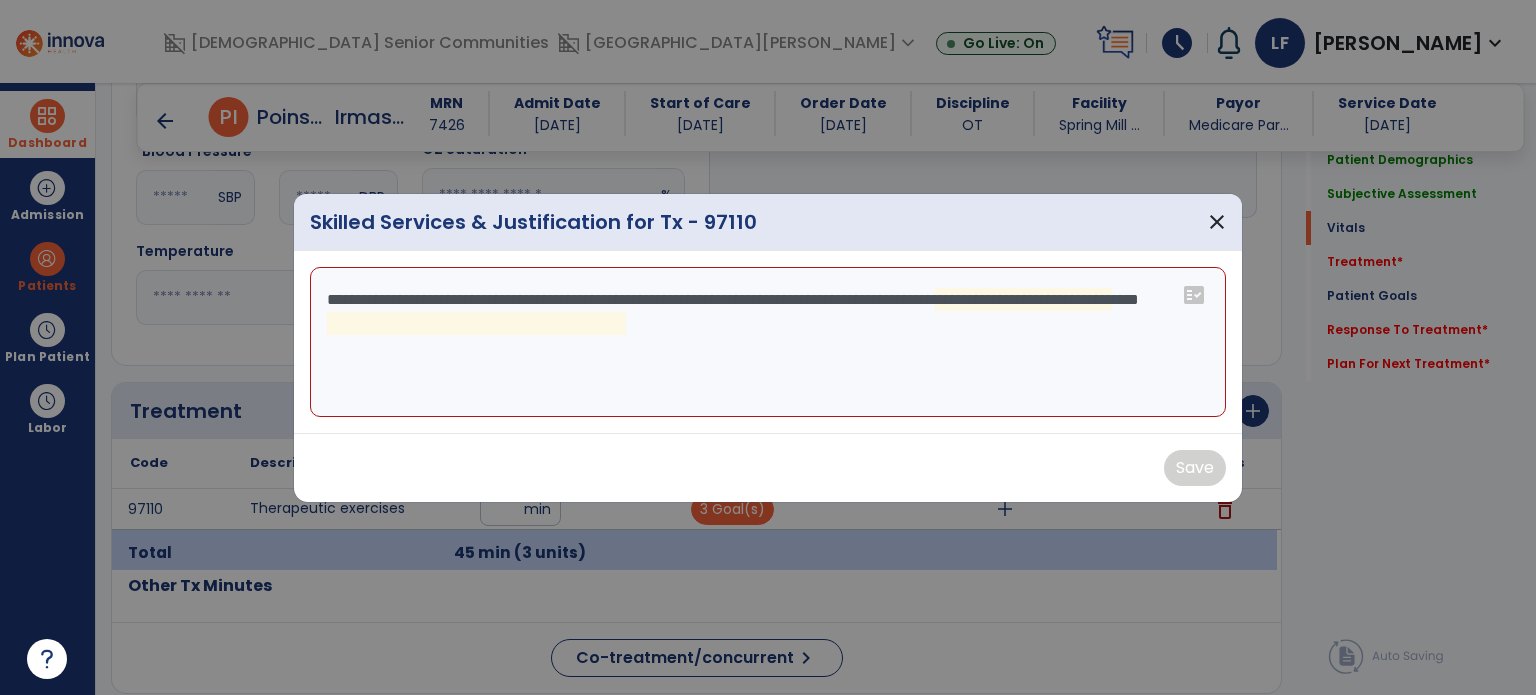 click on "**********" at bounding box center [768, 342] 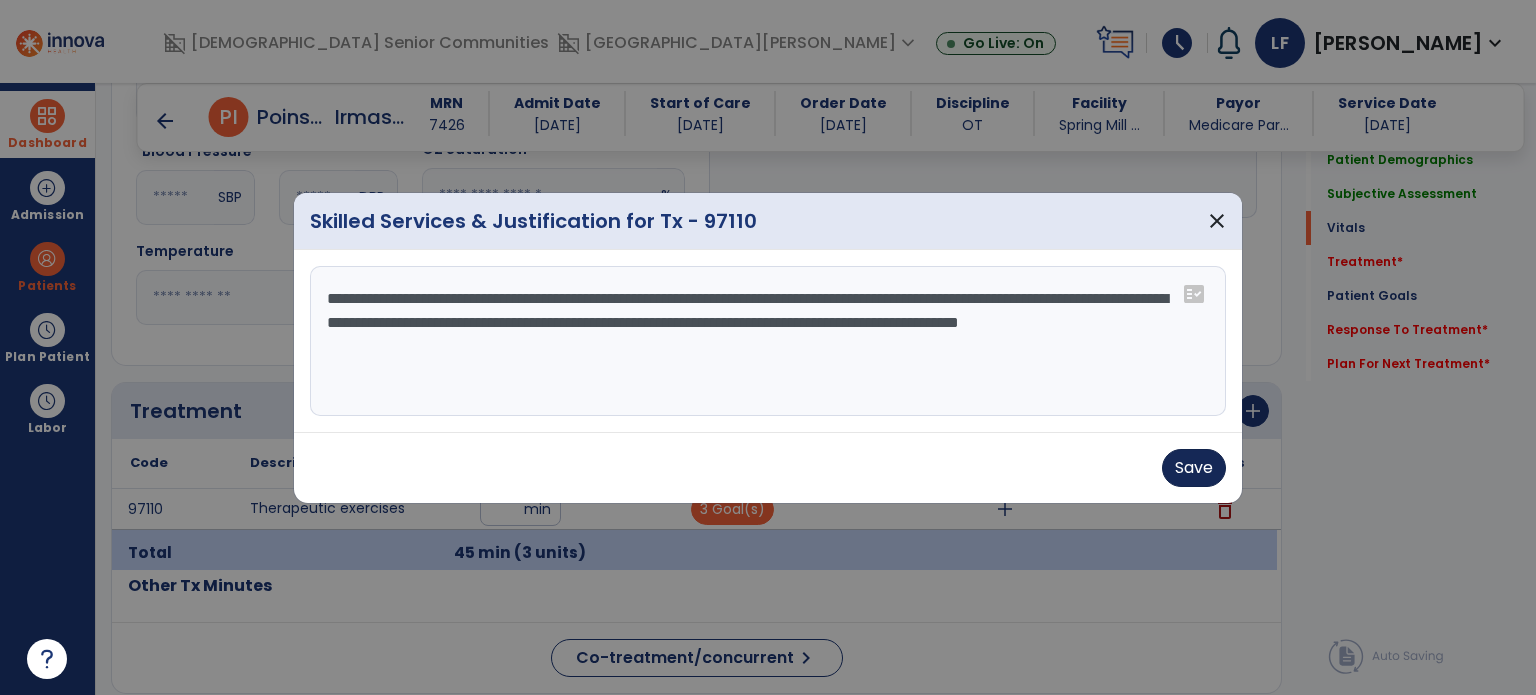 type on "**********" 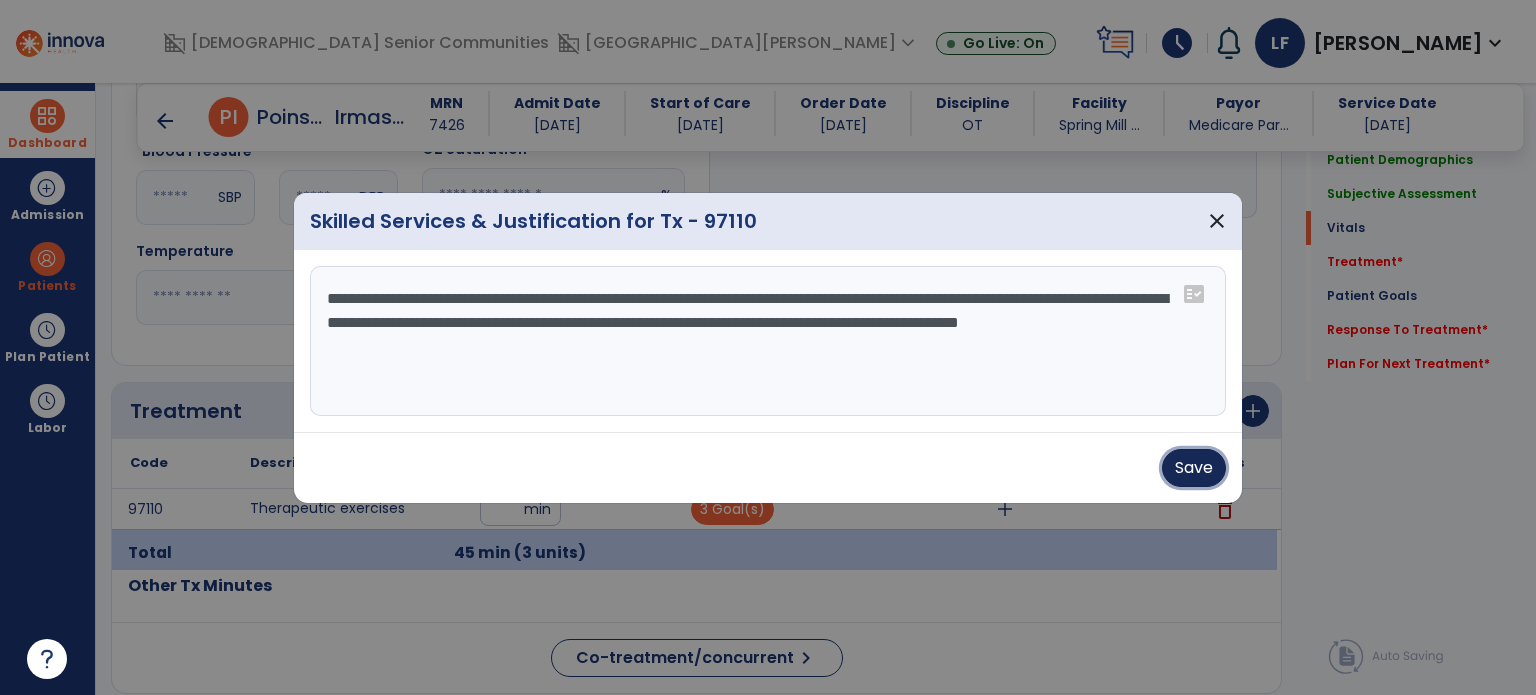 click on "Save" at bounding box center [1194, 468] 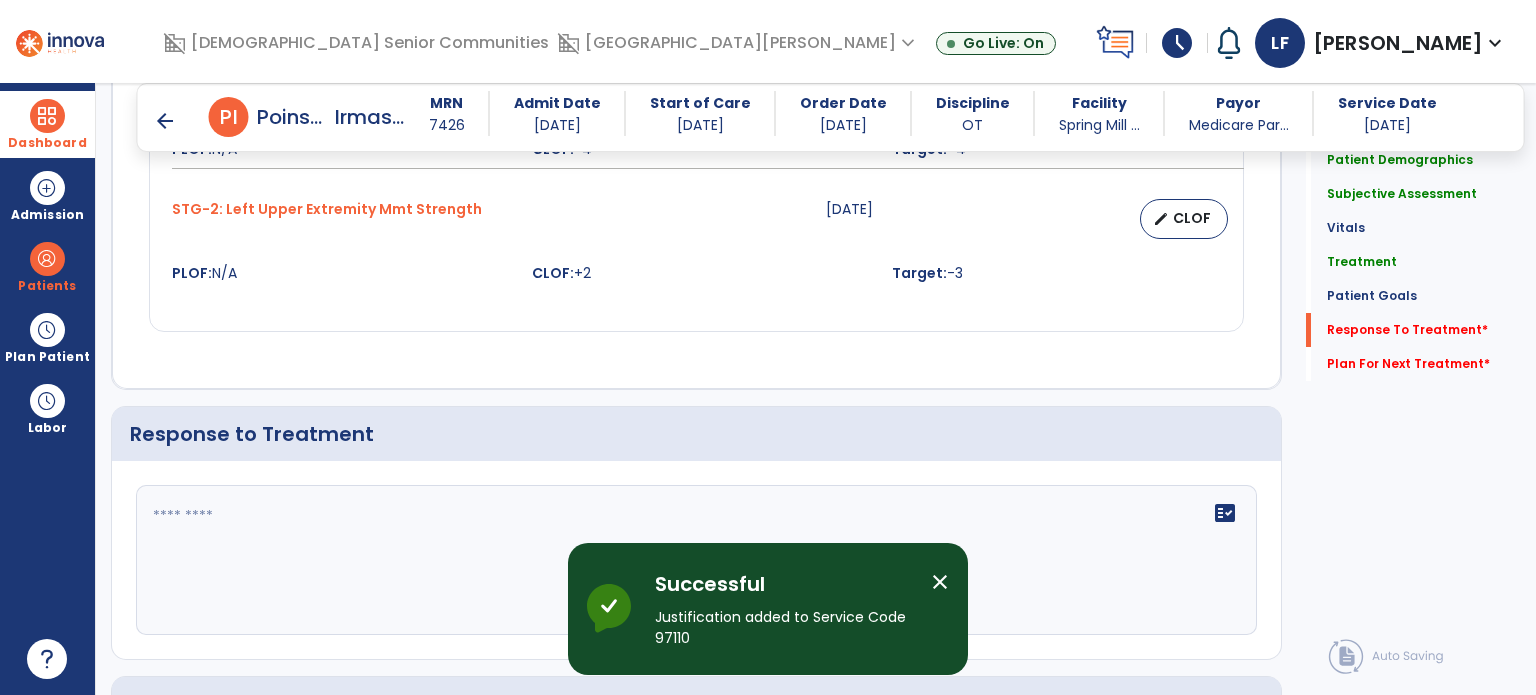 scroll, scrollTop: 2204, scrollLeft: 0, axis: vertical 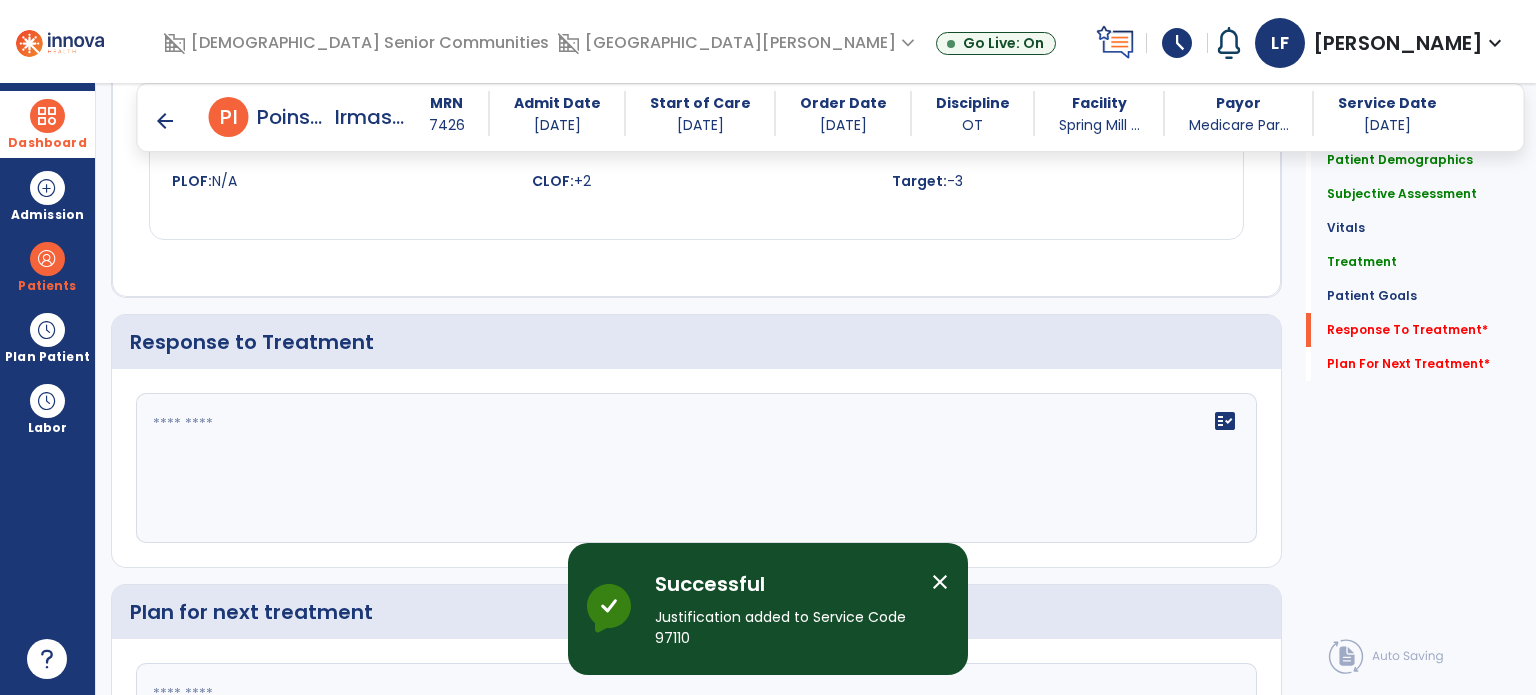 click on "fact_check" 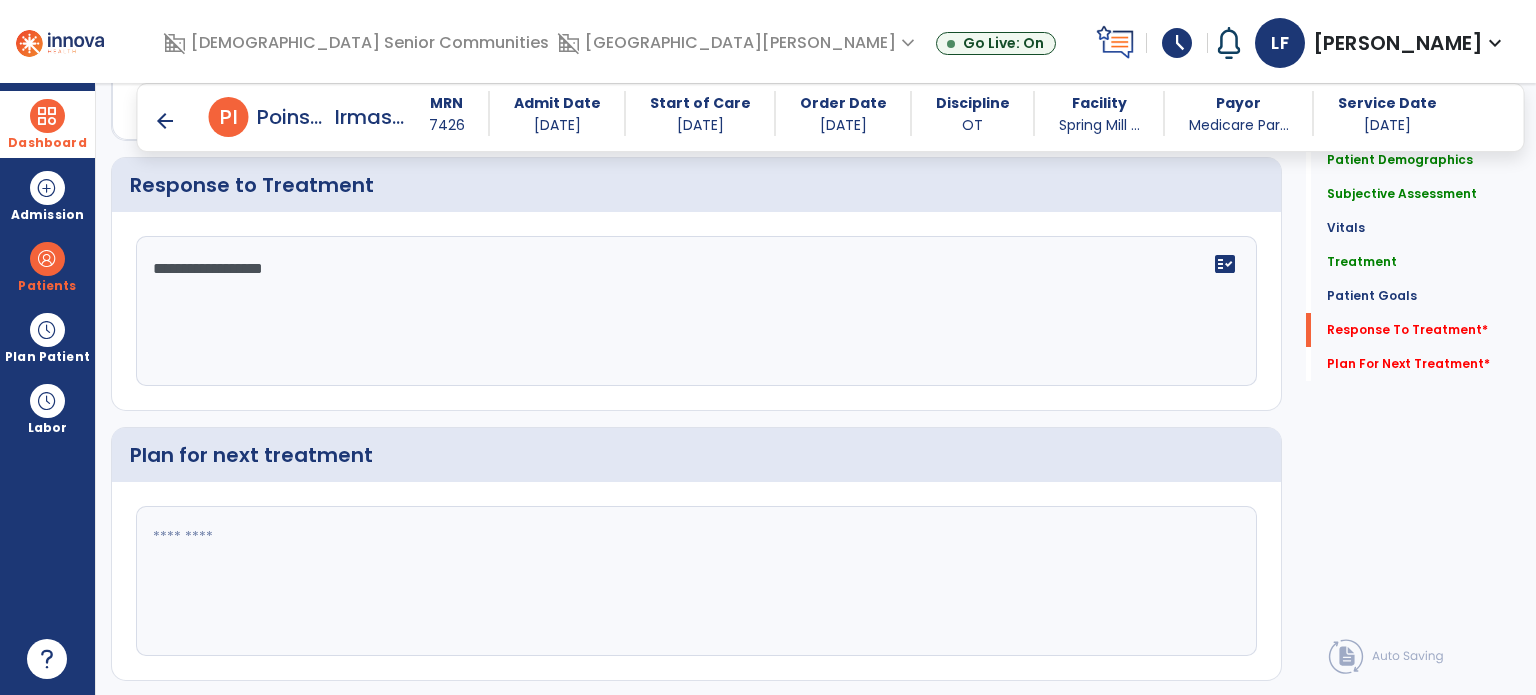 scroll, scrollTop: 2364, scrollLeft: 0, axis: vertical 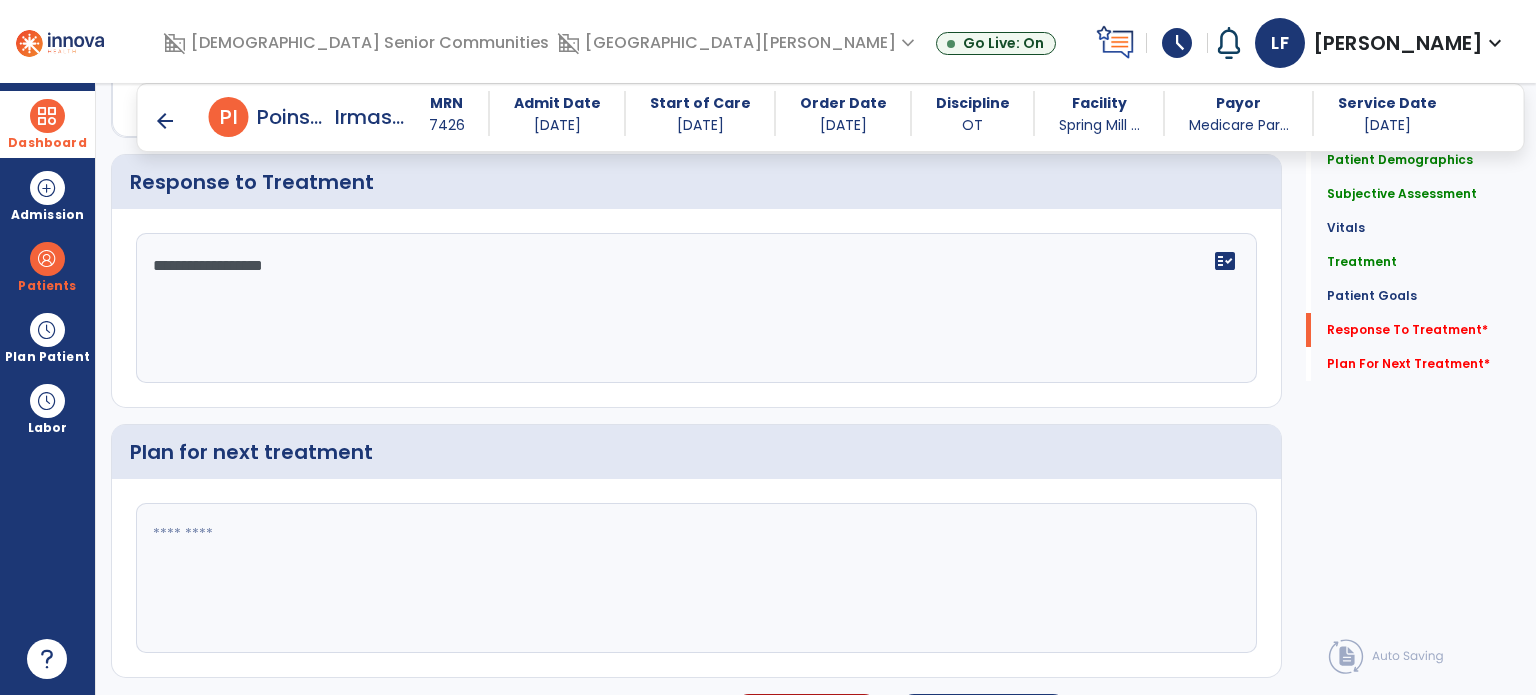 type on "**********" 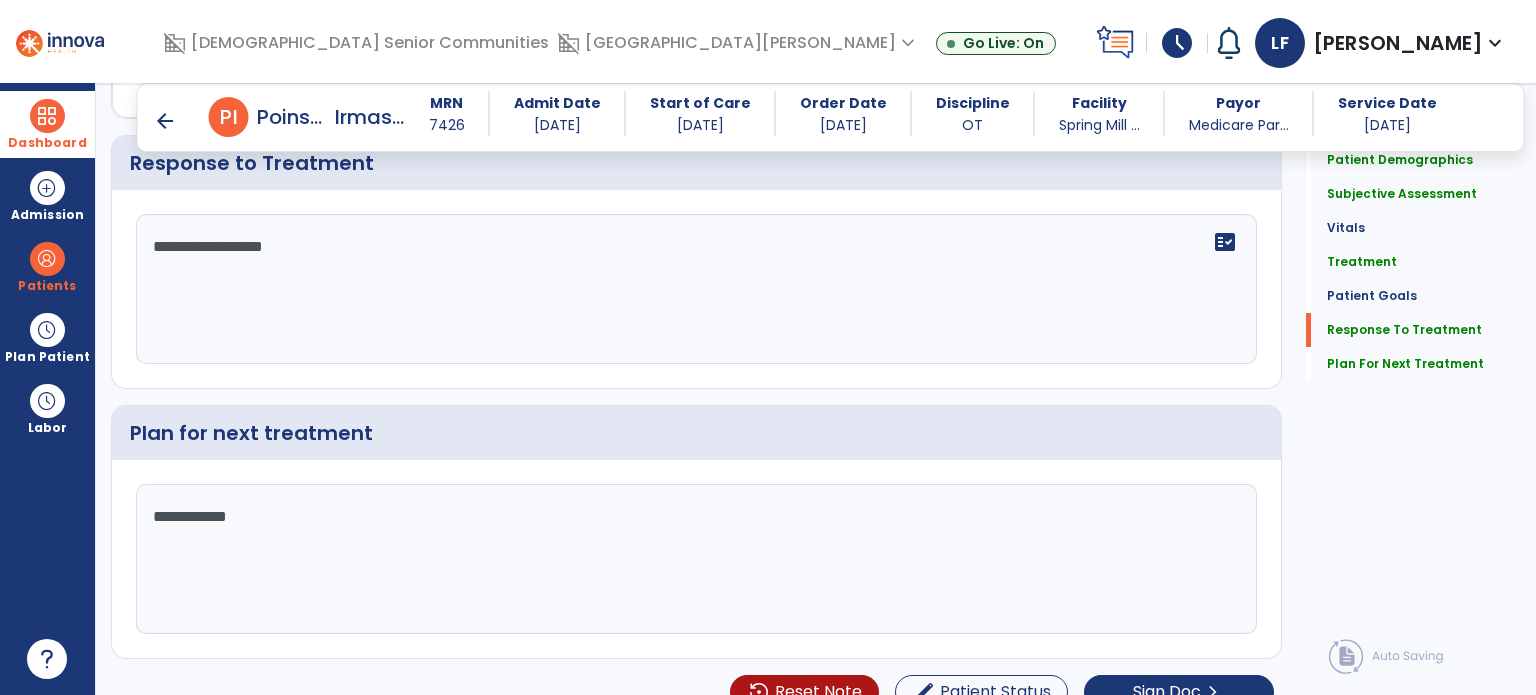 scroll, scrollTop: 2406, scrollLeft: 0, axis: vertical 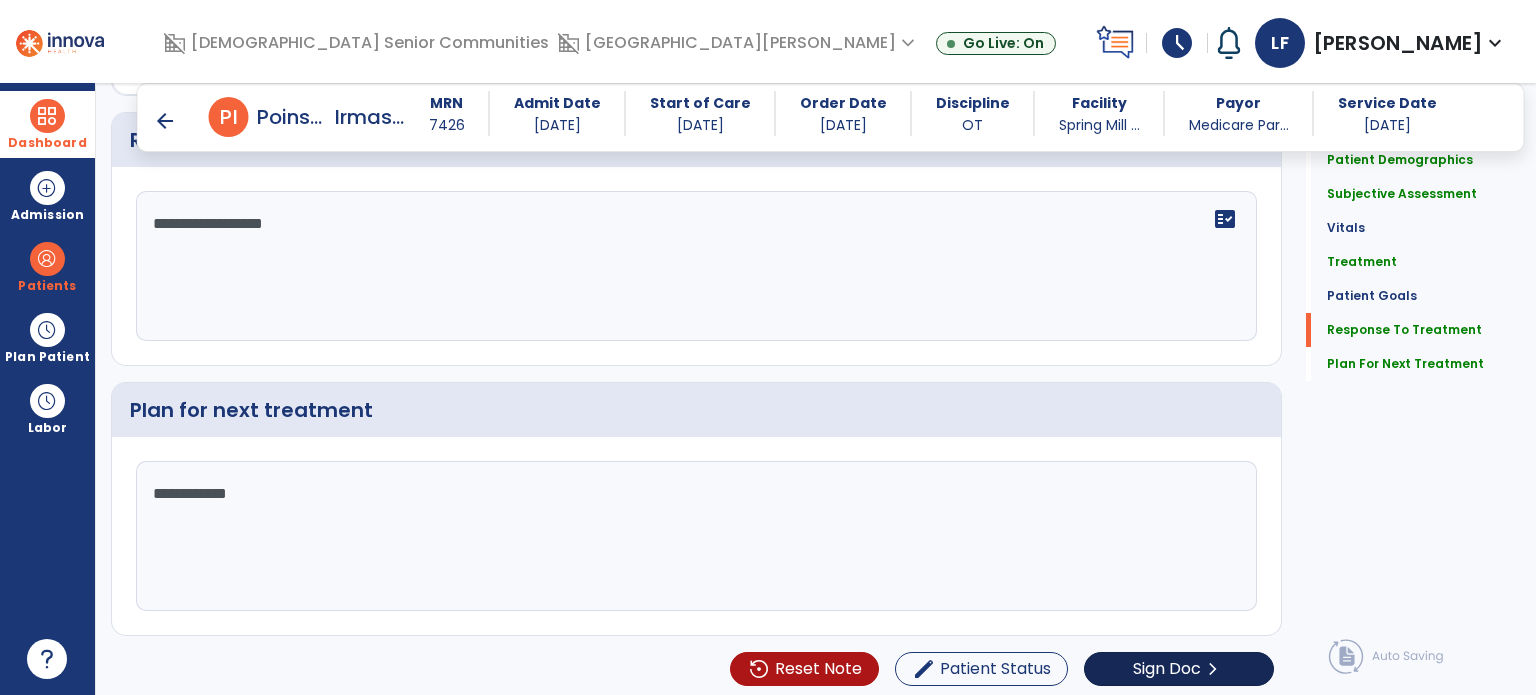 type on "**********" 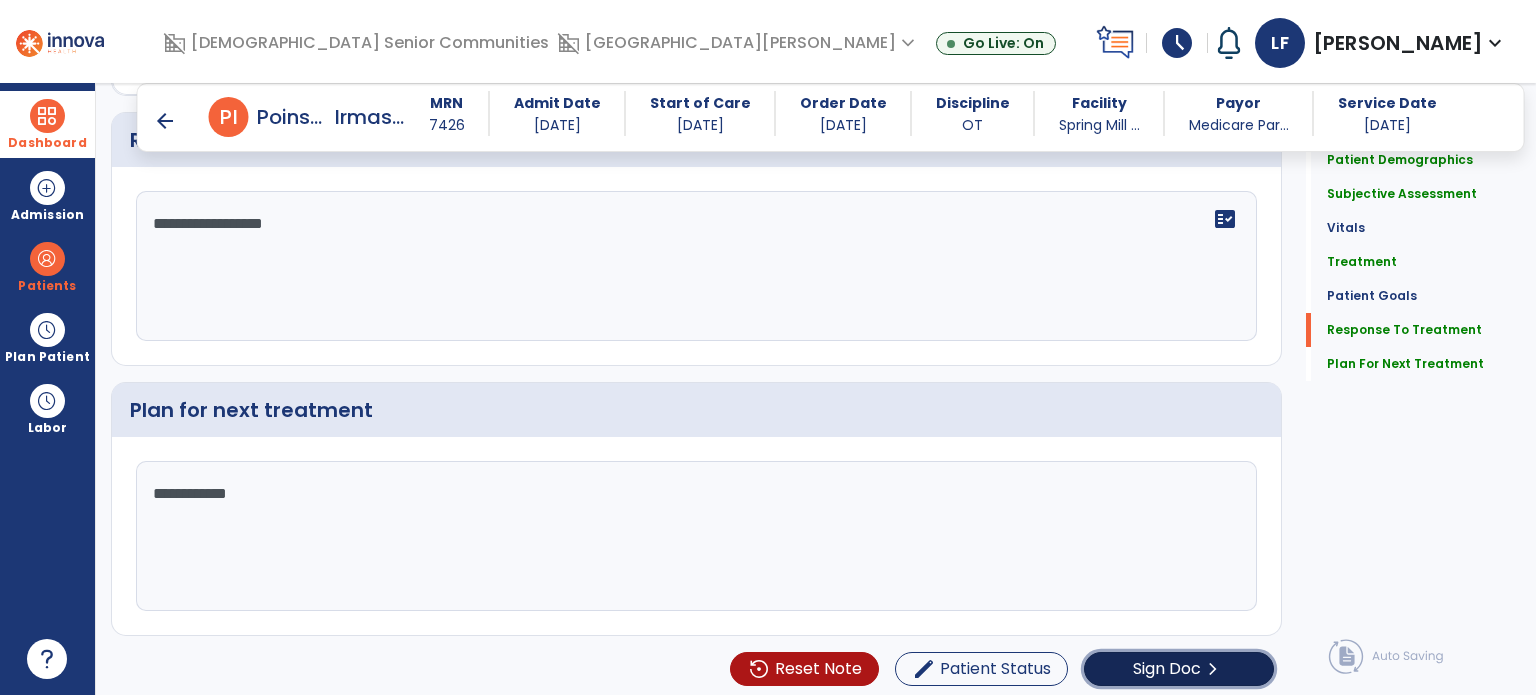 click on "Sign Doc  chevron_right" 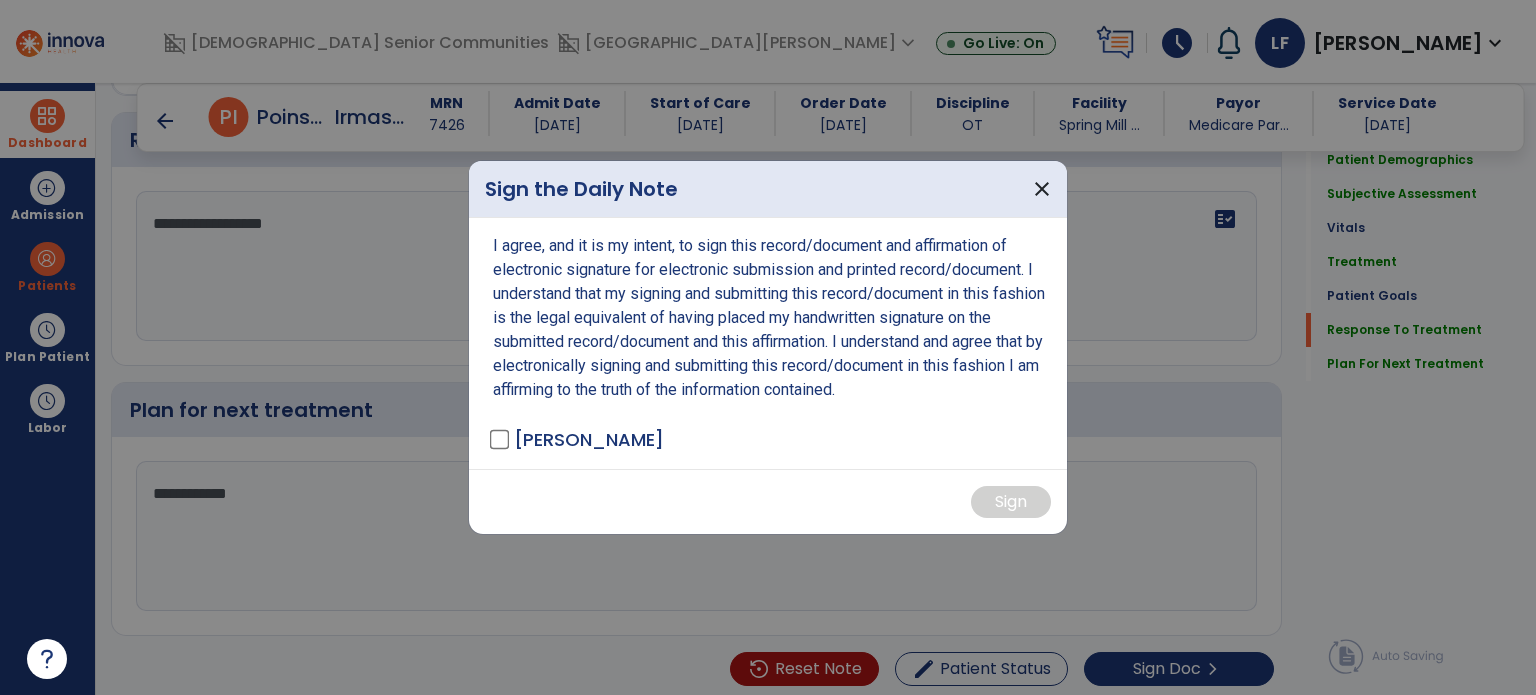 click on "I agree, and it is my intent, to sign this record/document and affirmation of electronic signature for electronic submission and printed record/document. I understand that my signing and submitting this record/document in this fashion is the legal equivalent of having placed my handwritten signature on the submitted record/document and this affirmation. I understand and agree that by electronically signing and submitting this record/document in this fashion I am affirming to the truth of the information contained.  [PERSON_NAME]" at bounding box center (768, 343) 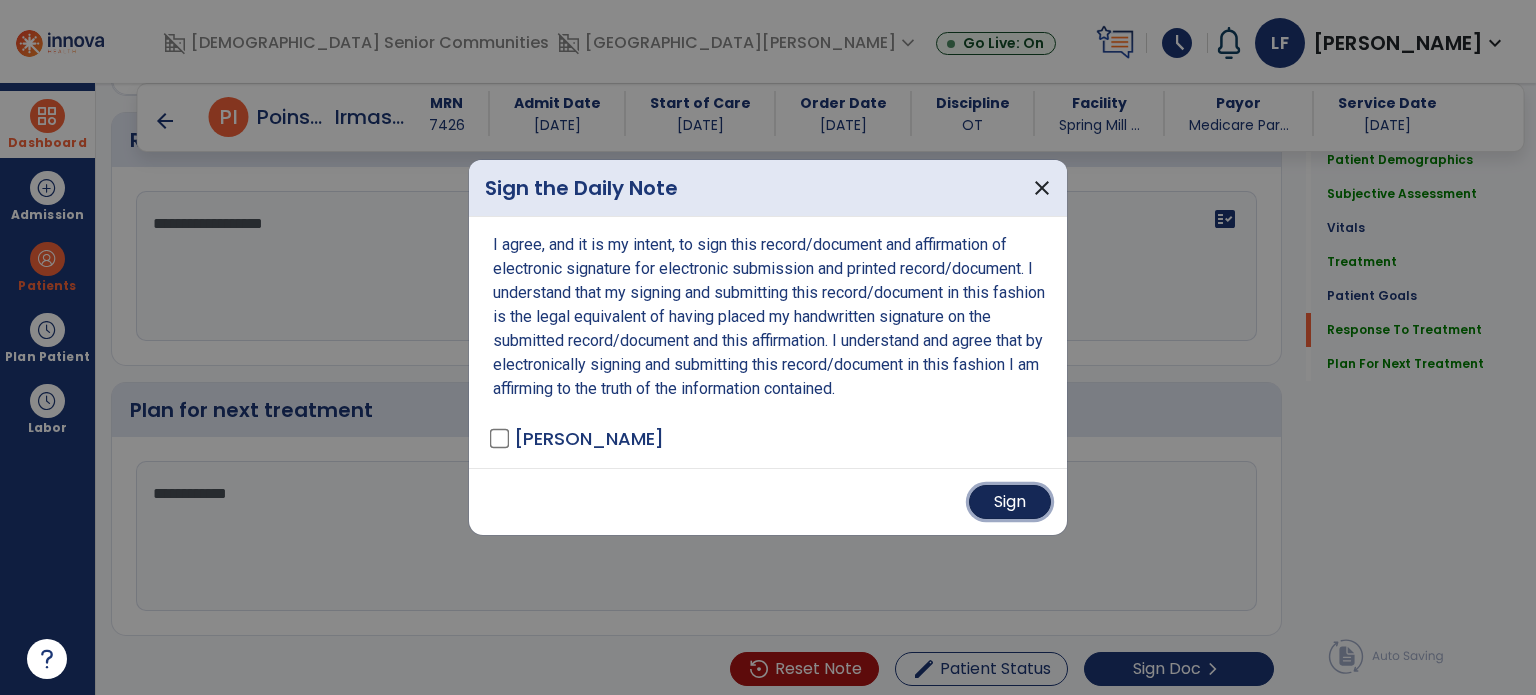 click on "Sign" at bounding box center (1010, 502) 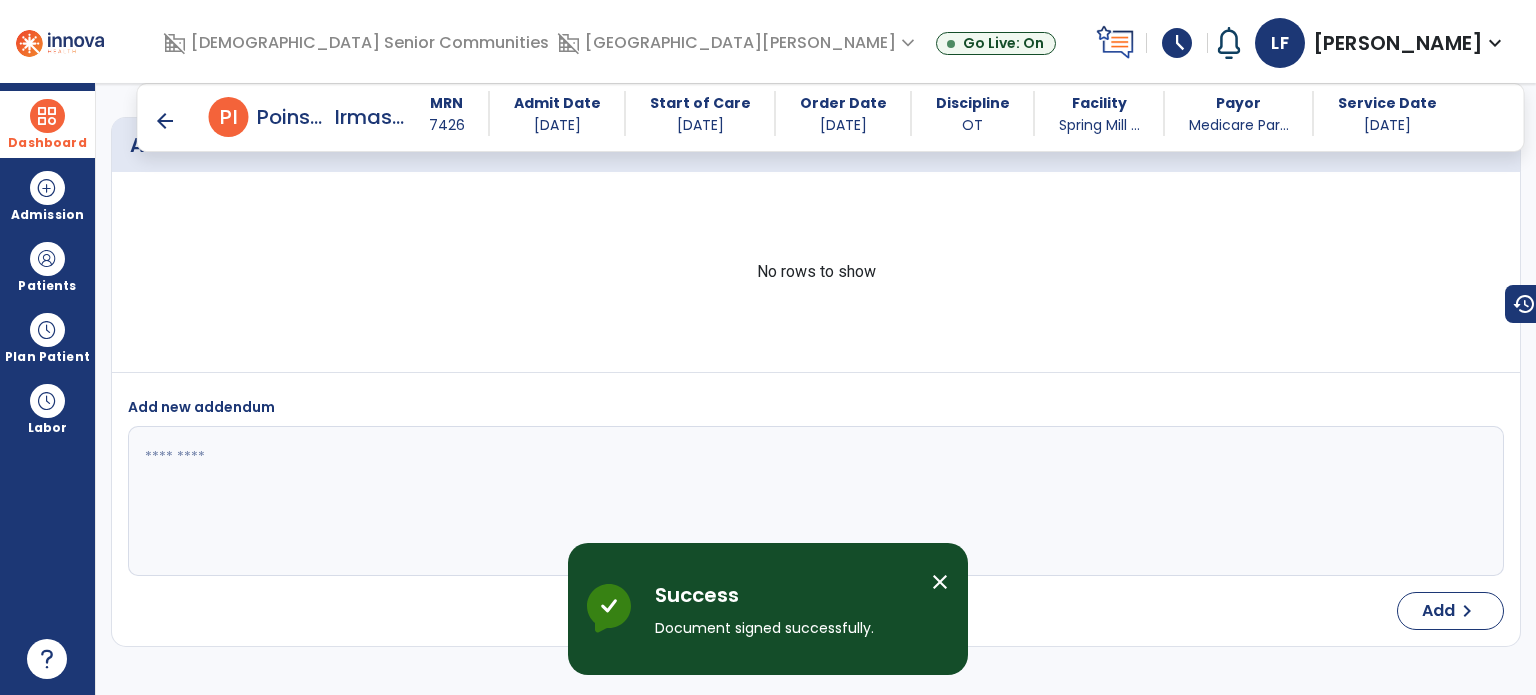 scroll, scrollTop: 3320, scrollLeft: 0, axis: vertical 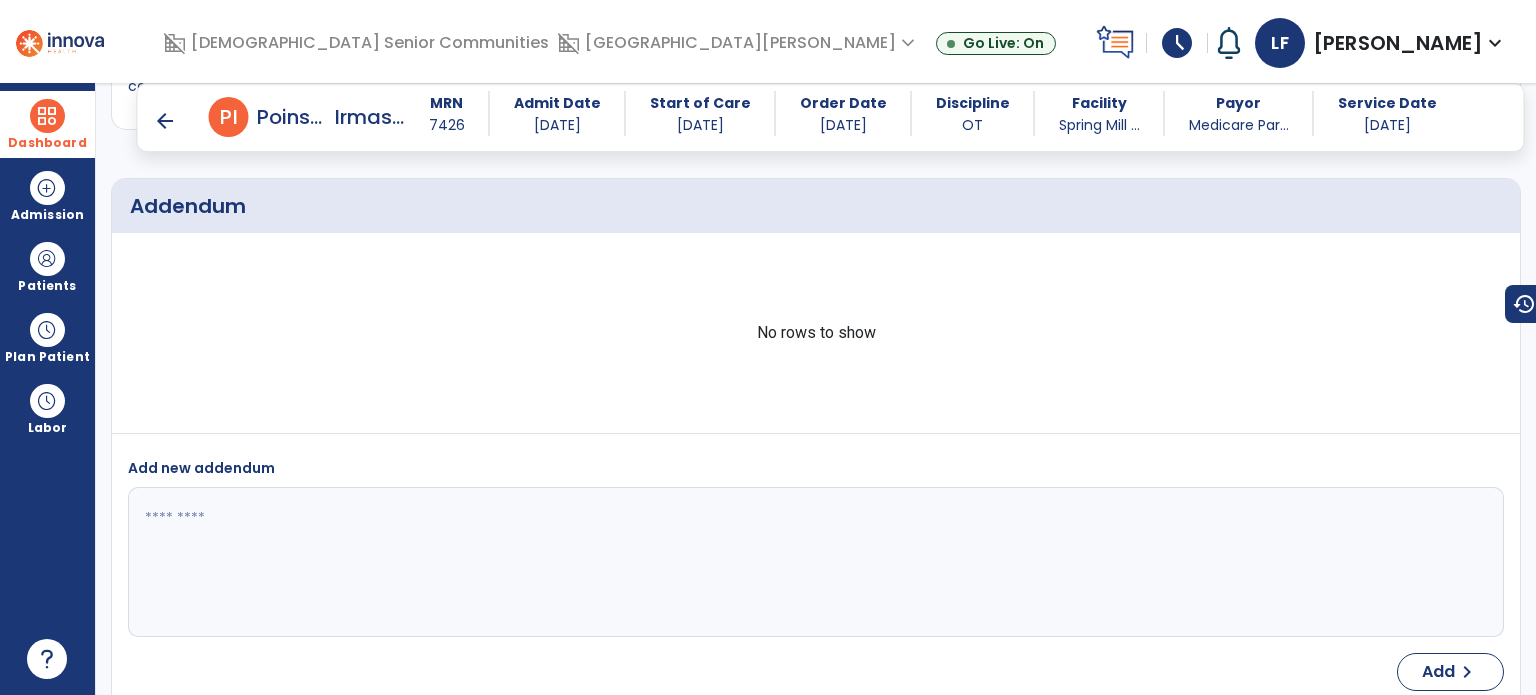 click on "Dashboard" at bounding box center (47, 124) 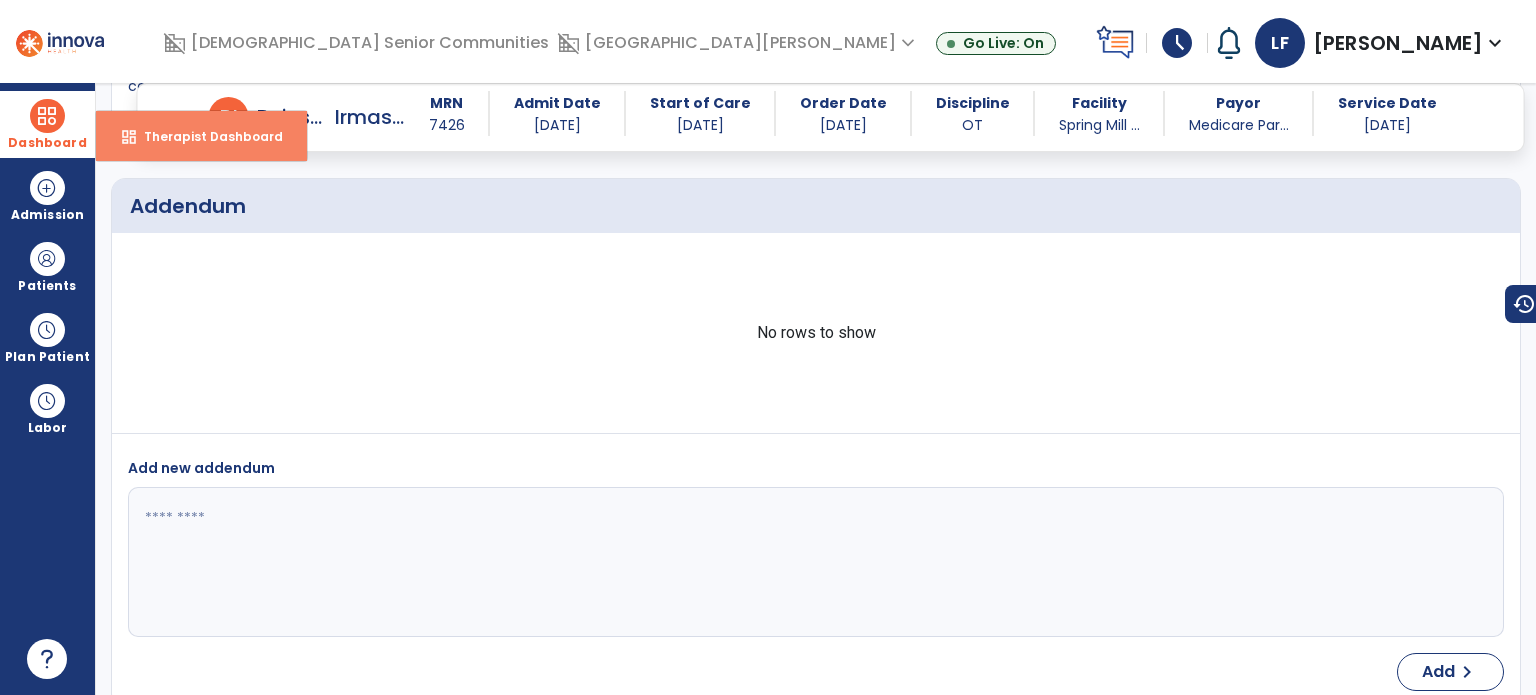 click on "dashboard  Therapist Dashboard" at bounding box center (201, 136) 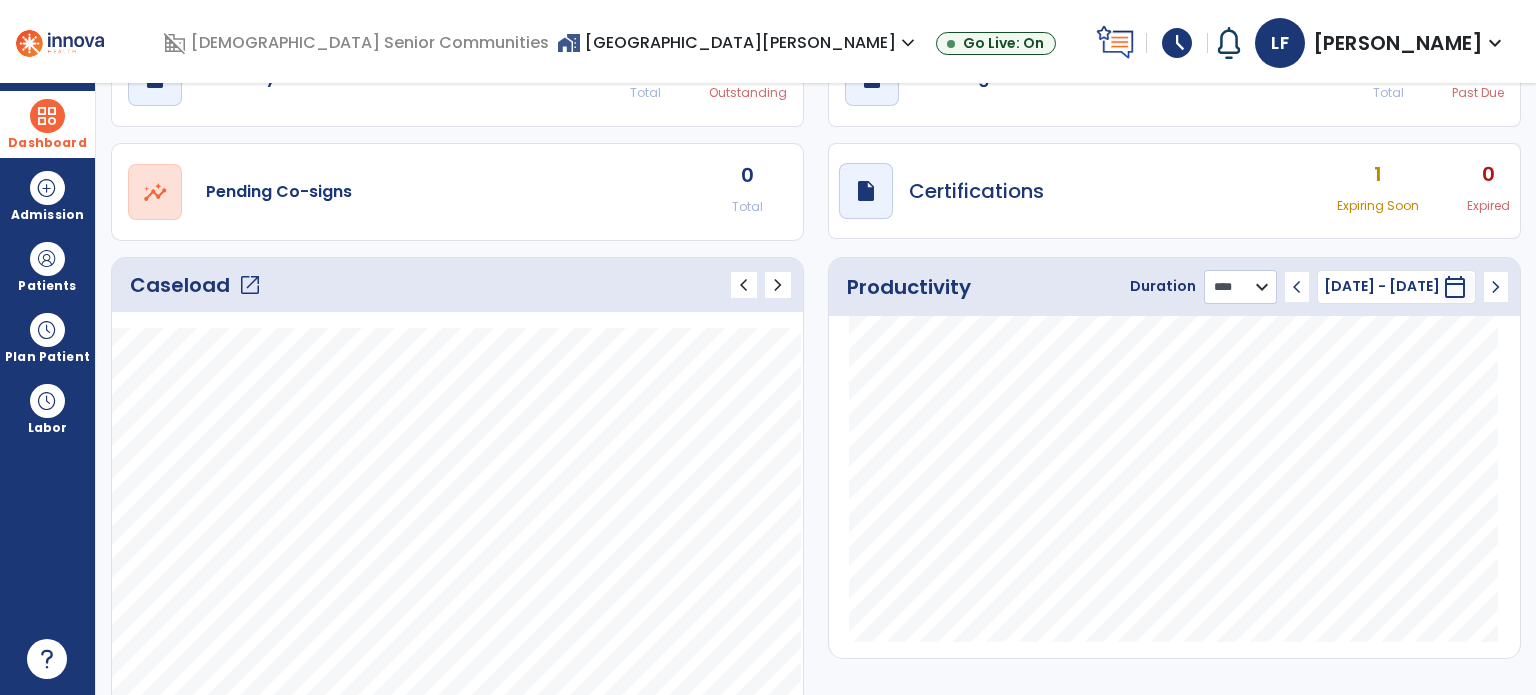 click on "Productivity Duration  ******** **** *** chevron_left [DATE] - [DATE]  ********  calendar_today  chevron_right" 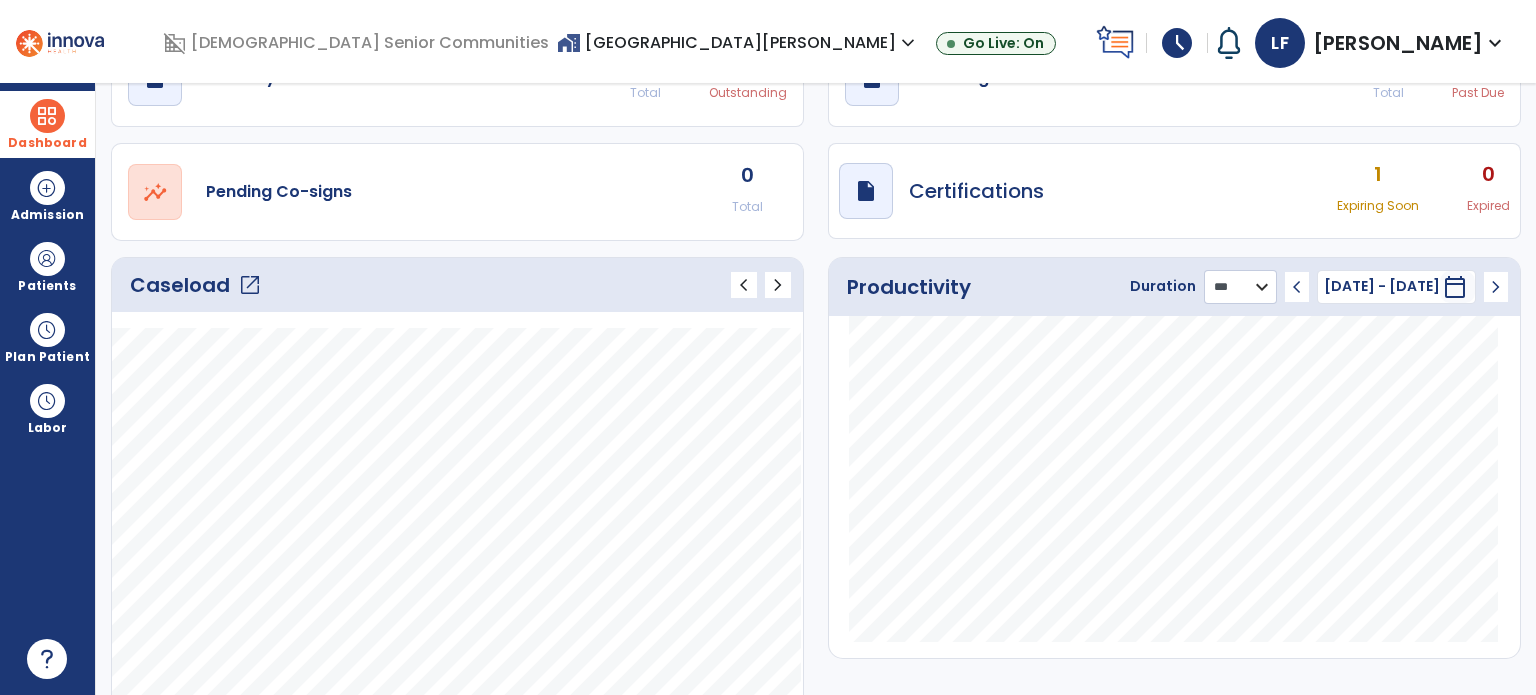 drag, startPoint x: 1247, startPoint y: 282, endPoint x: 1234, endPoint y: 304, distance: 25.553865 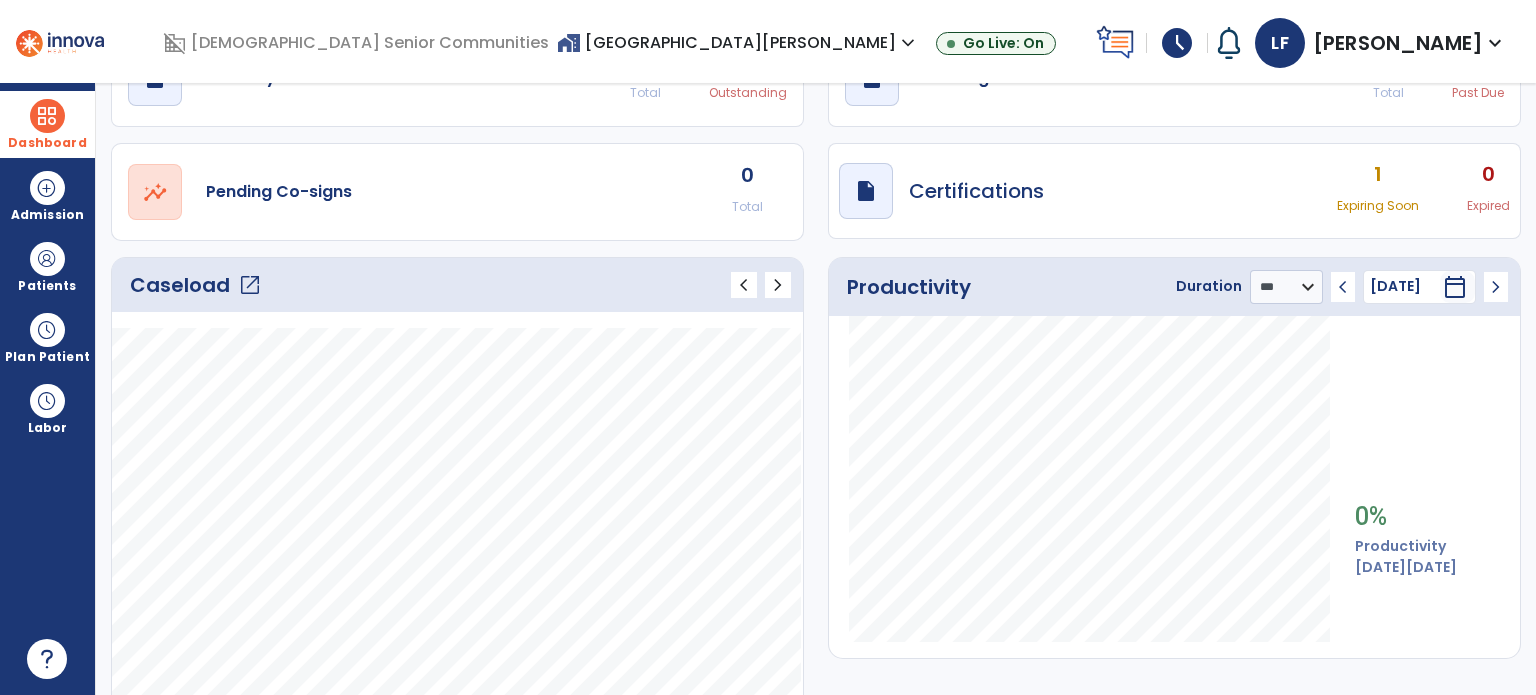 click on "open_in_new" 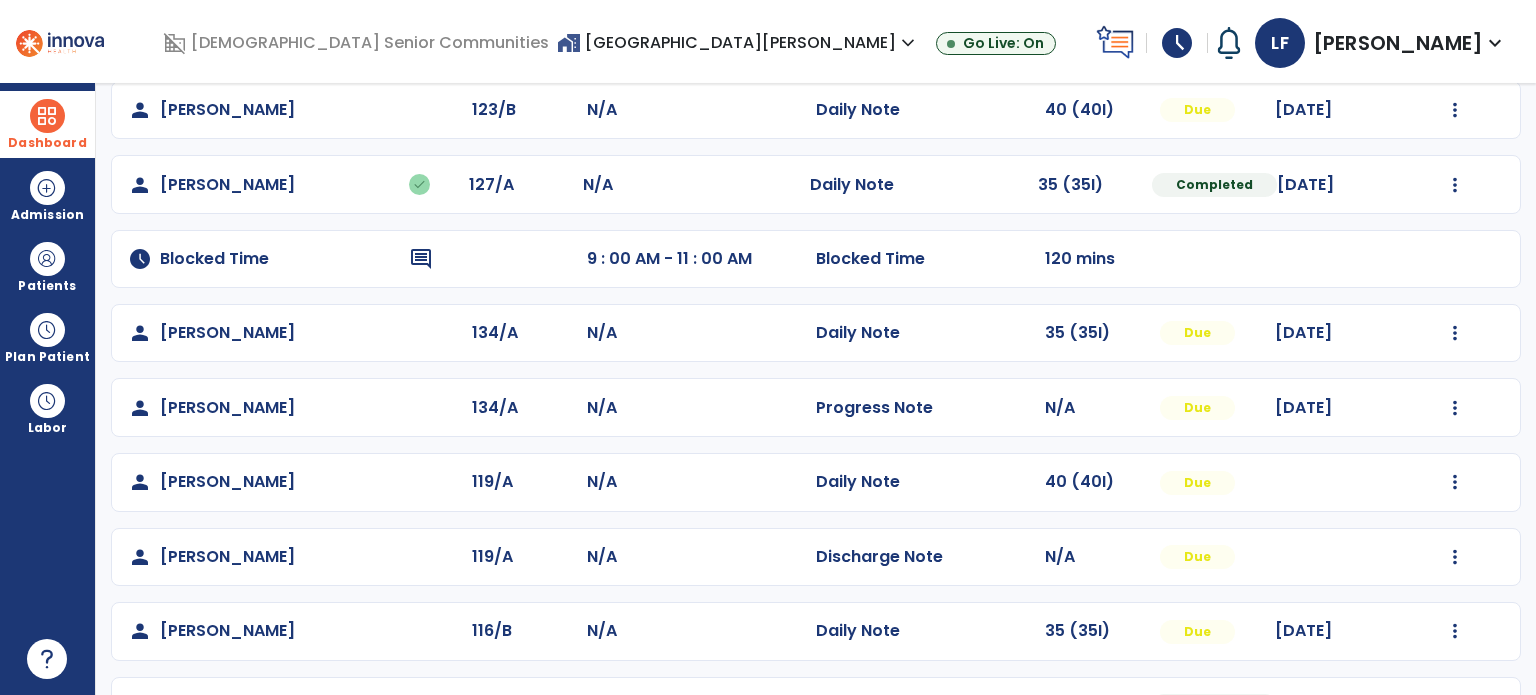 scroll, scrollTop: 0, scrollLeft: 0, axis: both 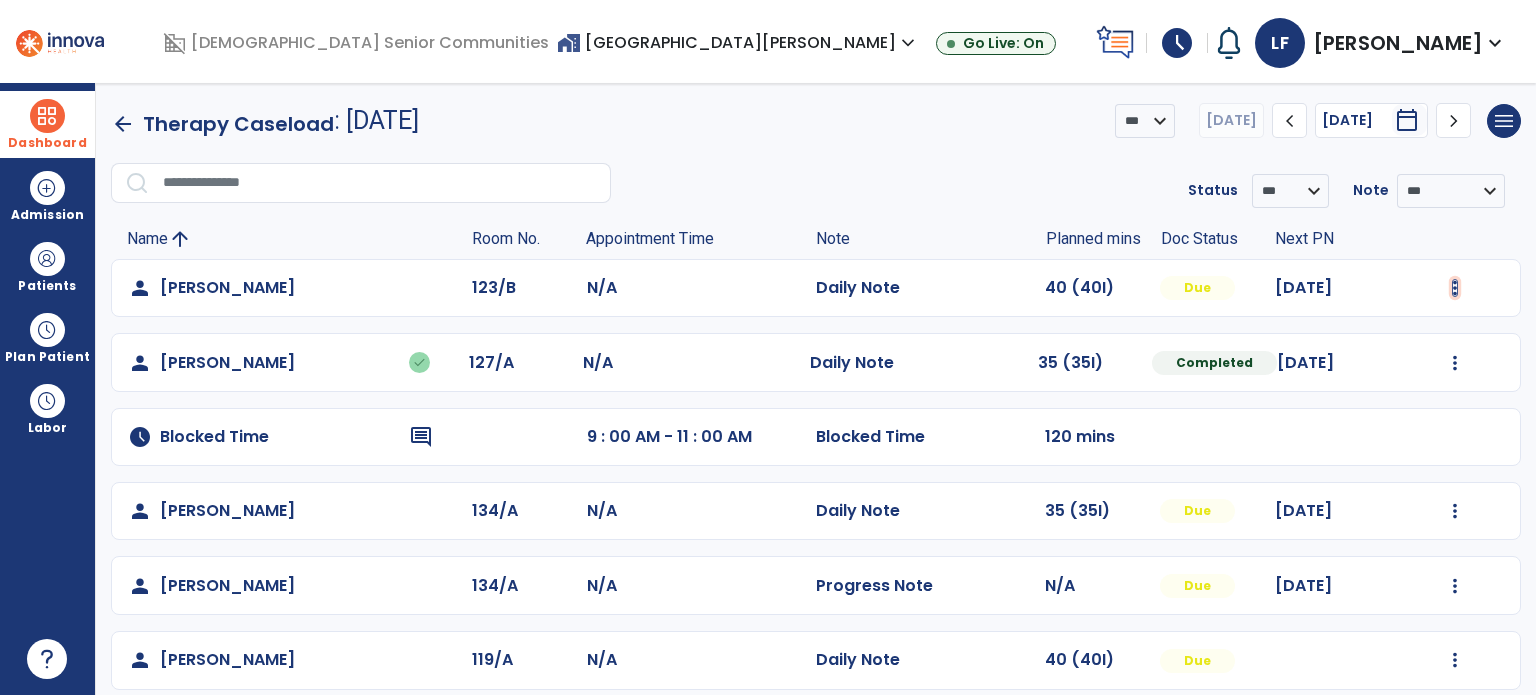 click at bounding box center [1455, 288] 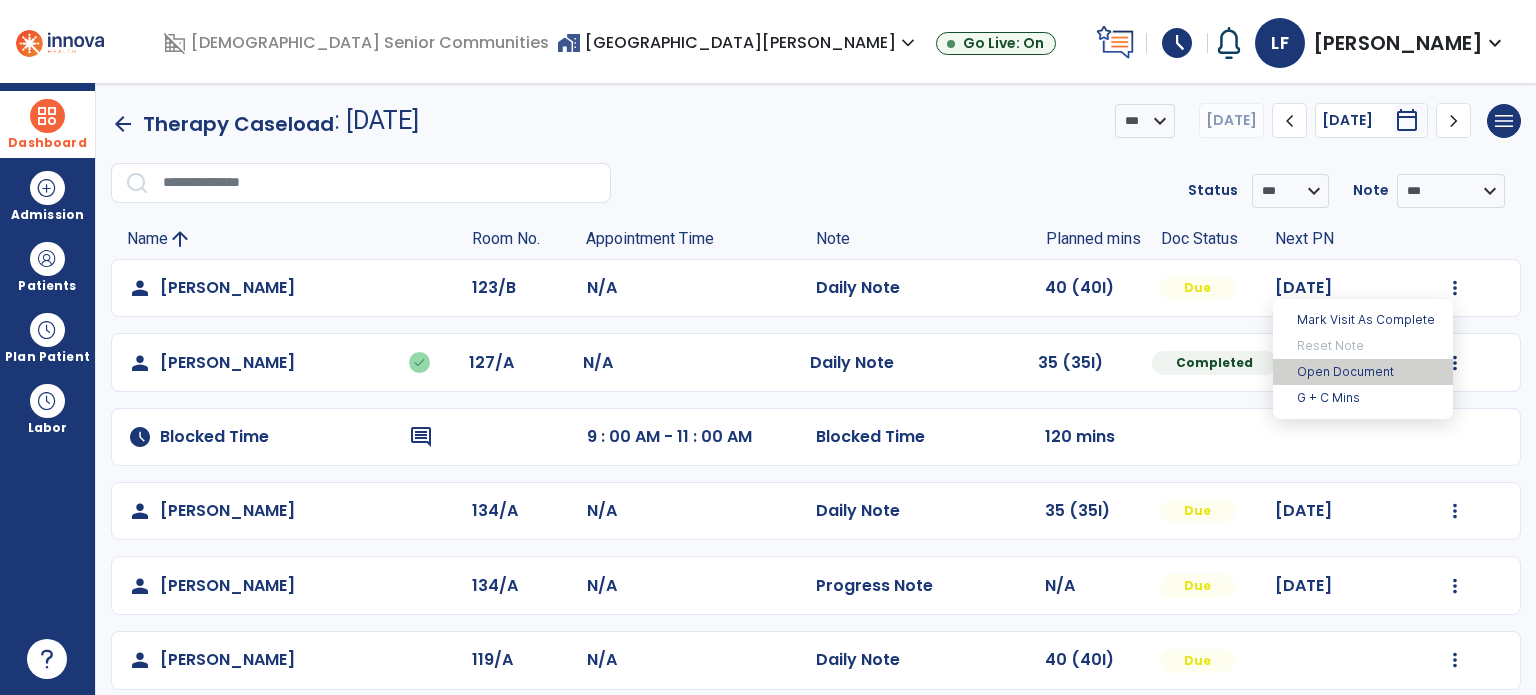 click on "Open Document" at bounding box center [1363, 372] 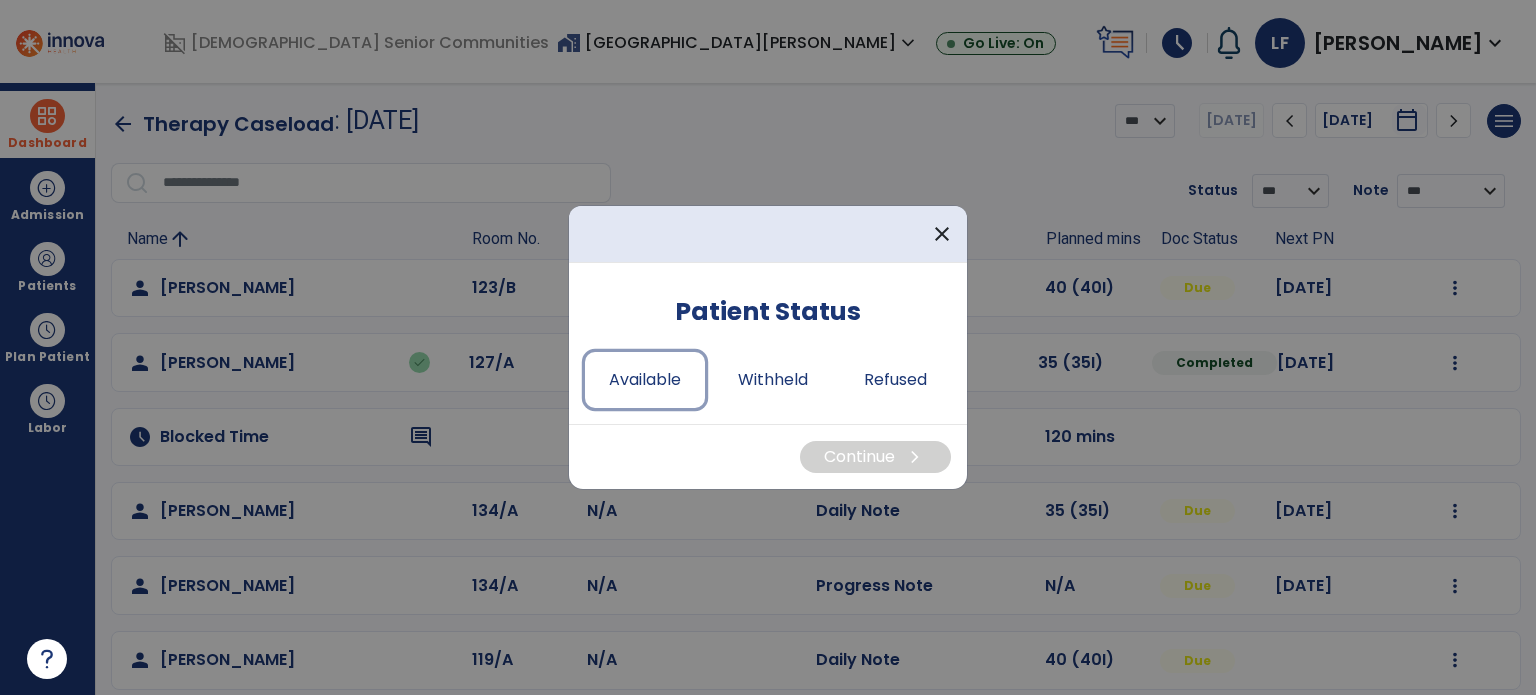 click on "close  Patient Status  Available   Withheld   Refused   Continue   chevron_right" at bounding box center (768, 347) 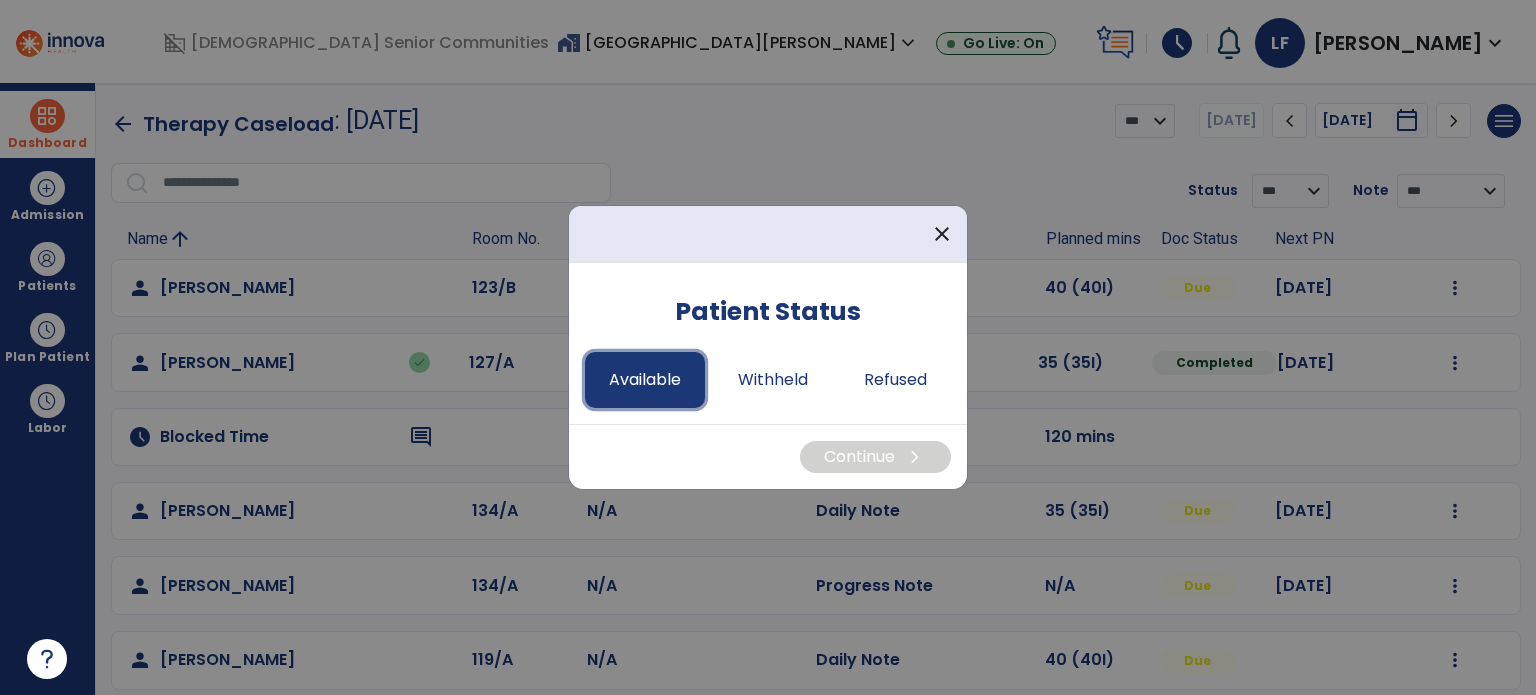 click on "Available" at bounding box center (645, 380) 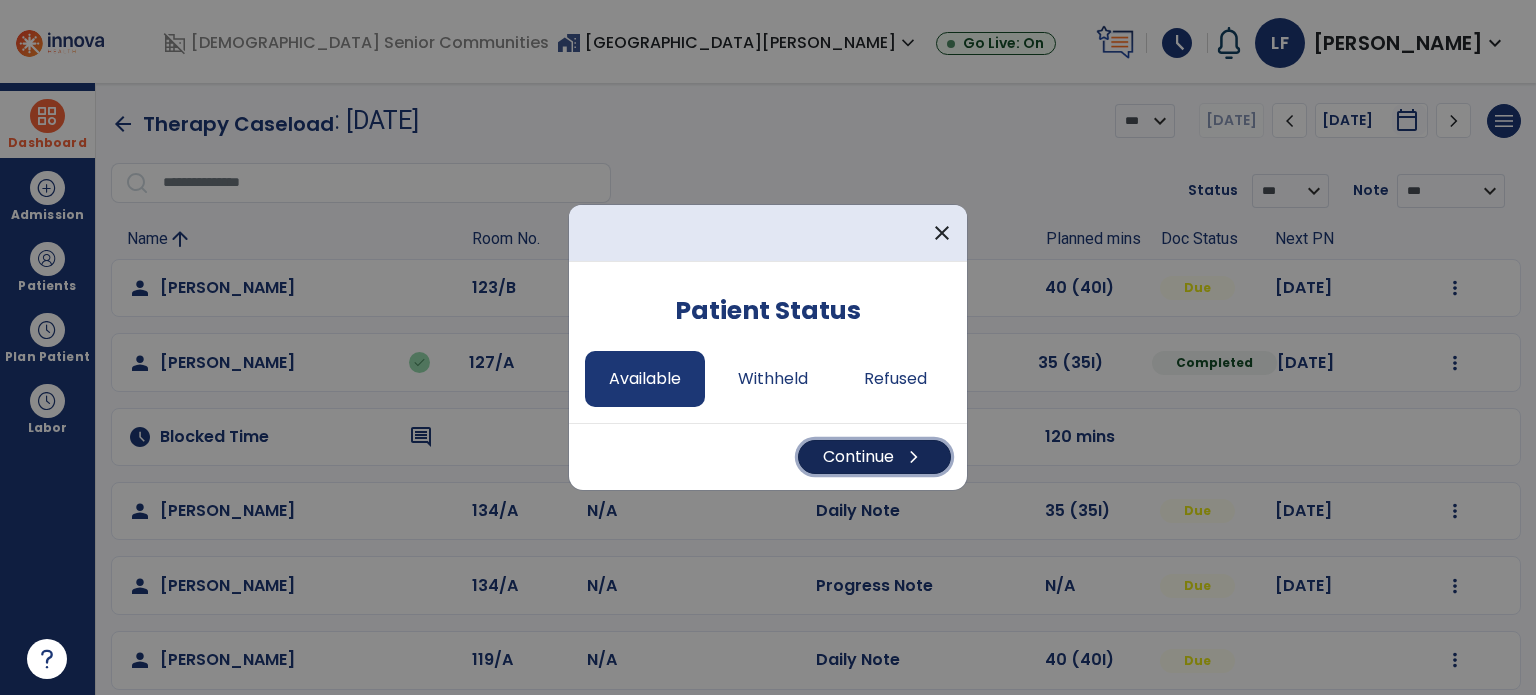 click on "Continue   chevron_right" at bounding box center (874, 457) 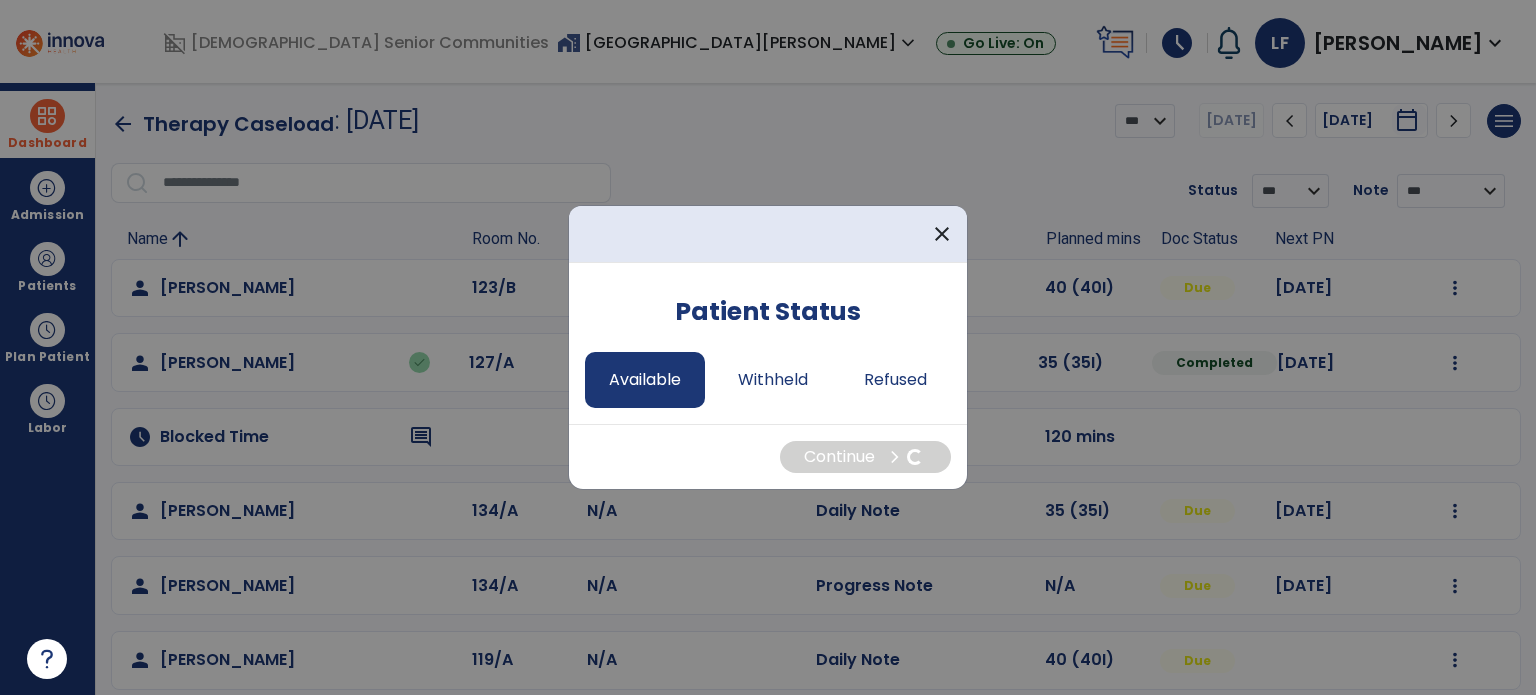 select on "*" 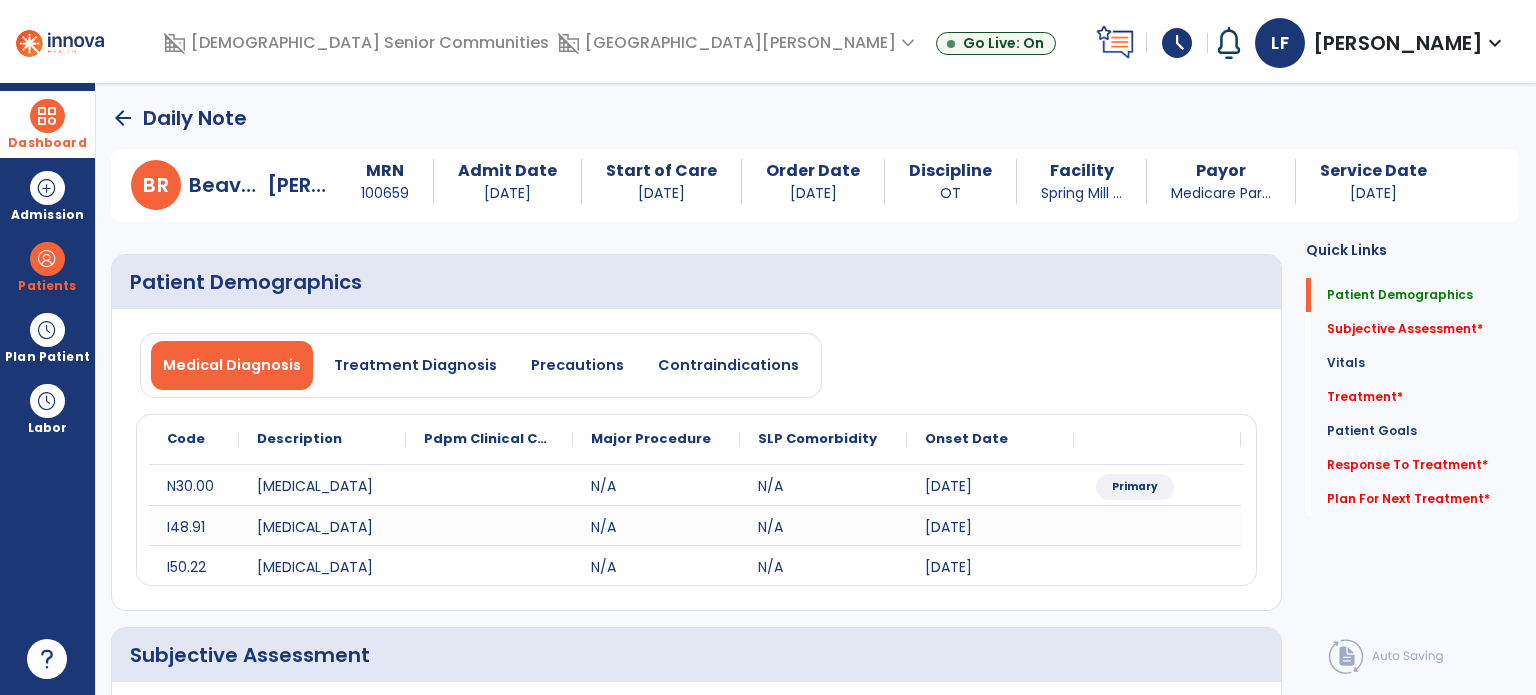 click on "Dashboard" at bounding box center [47, 124] 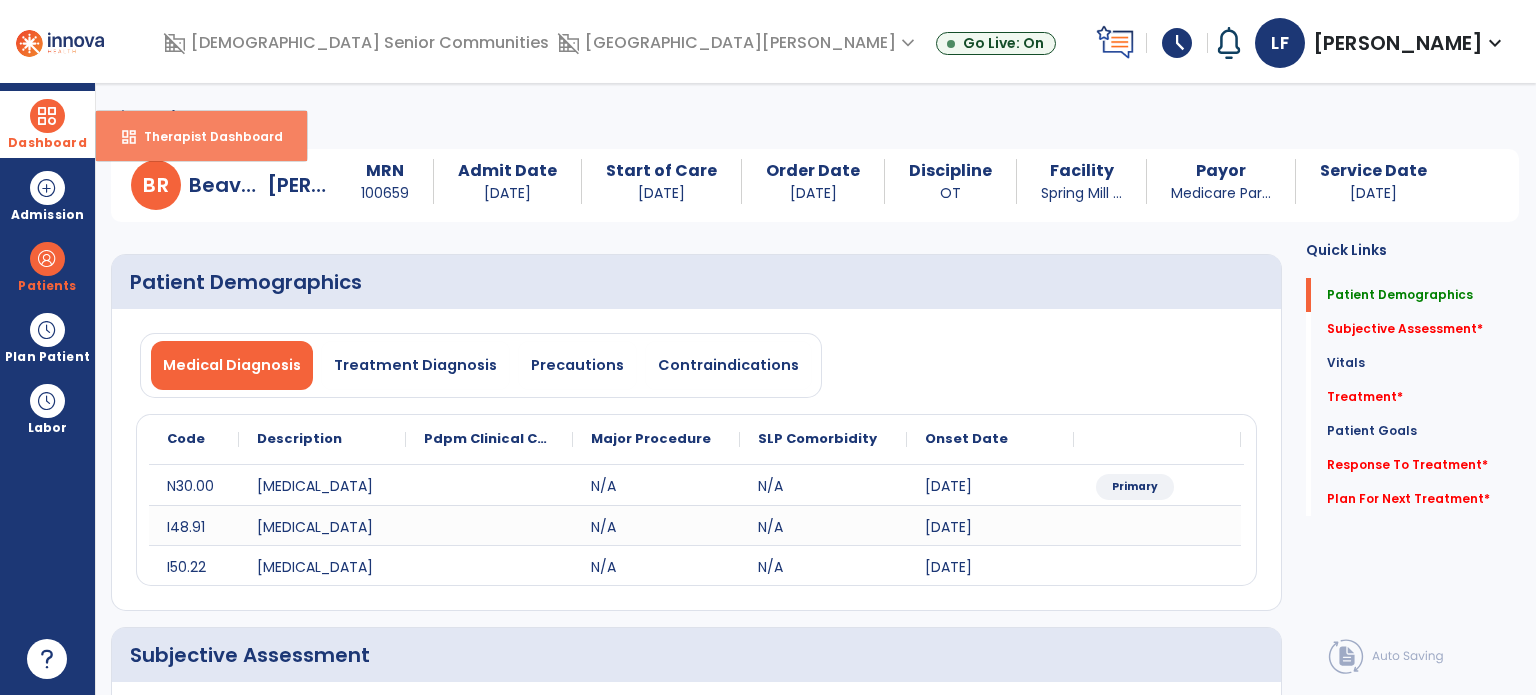 click on "dashboard" at bounding box center (129, 137) 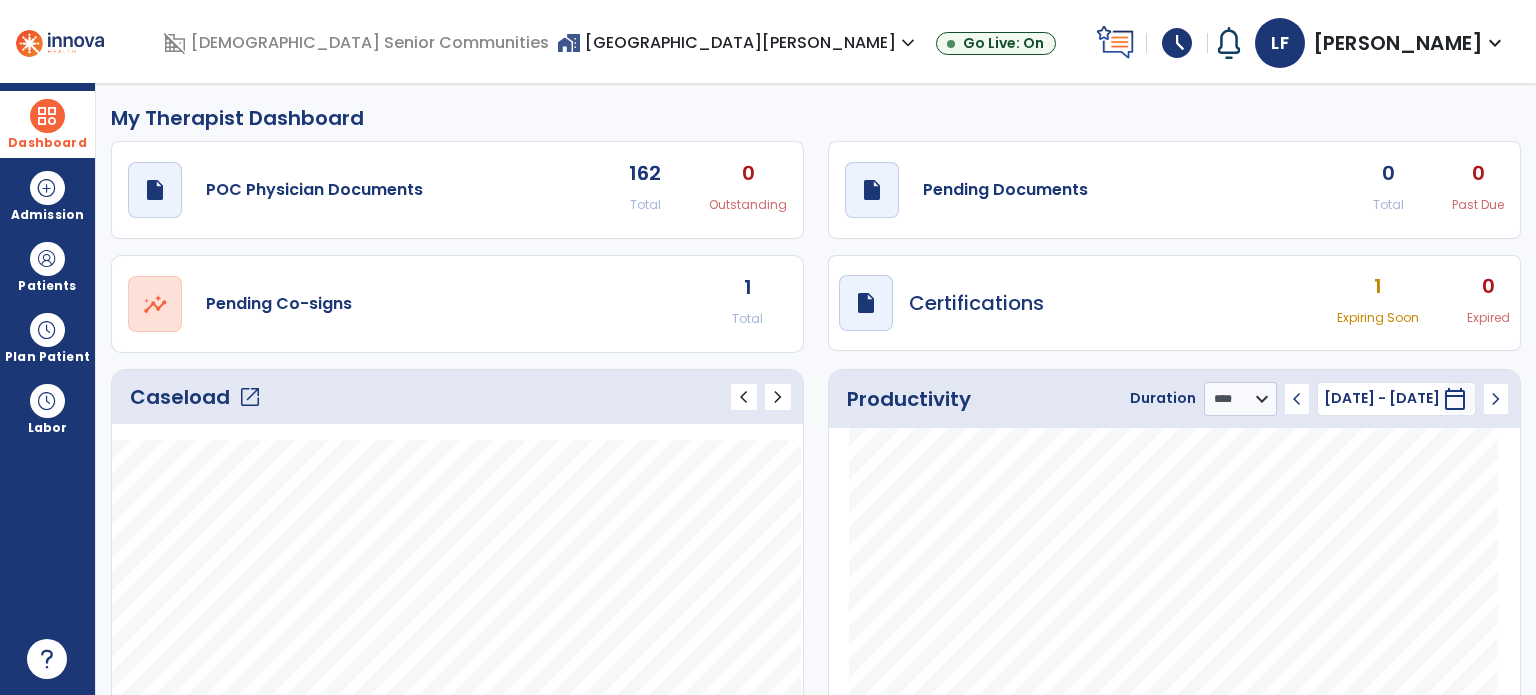 click on "open_in_new" 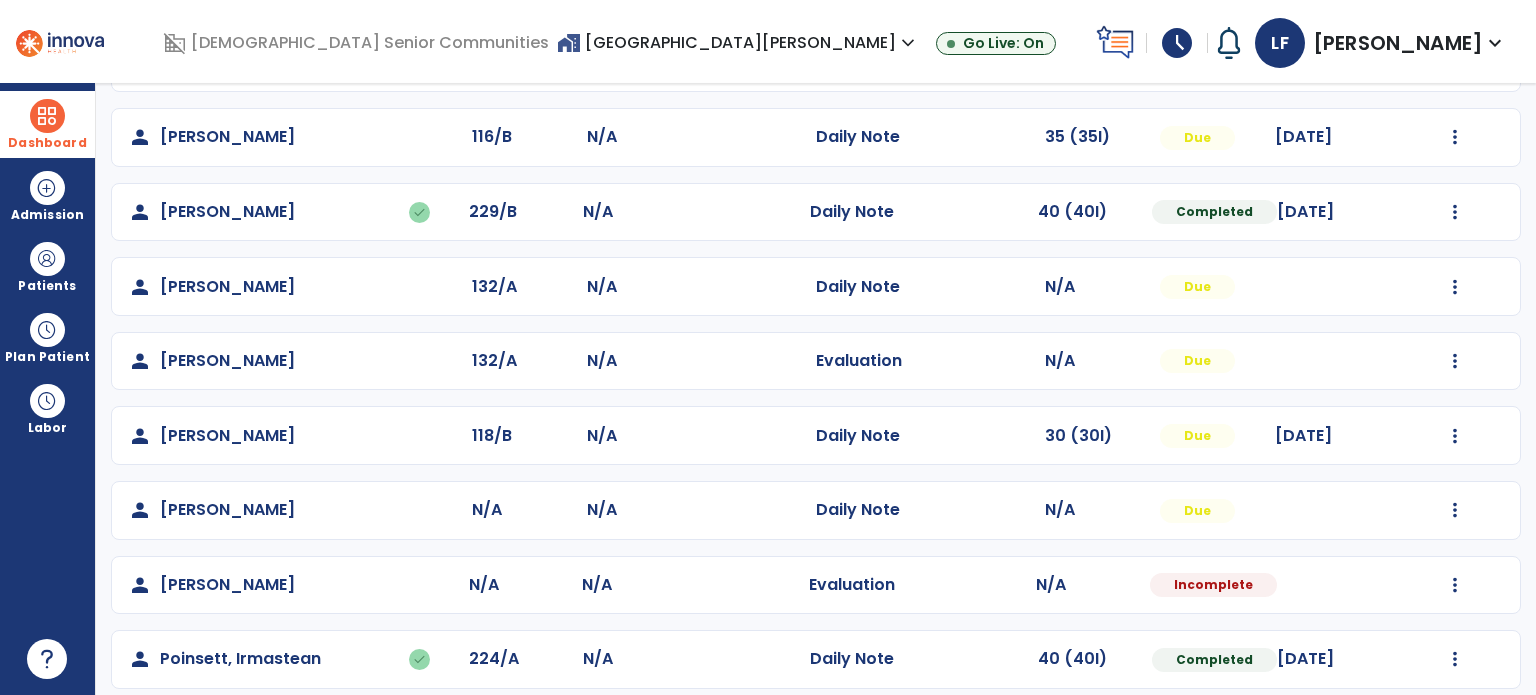 scroll, scrollTop: 679, scrollLeft: 0, axis: vertical 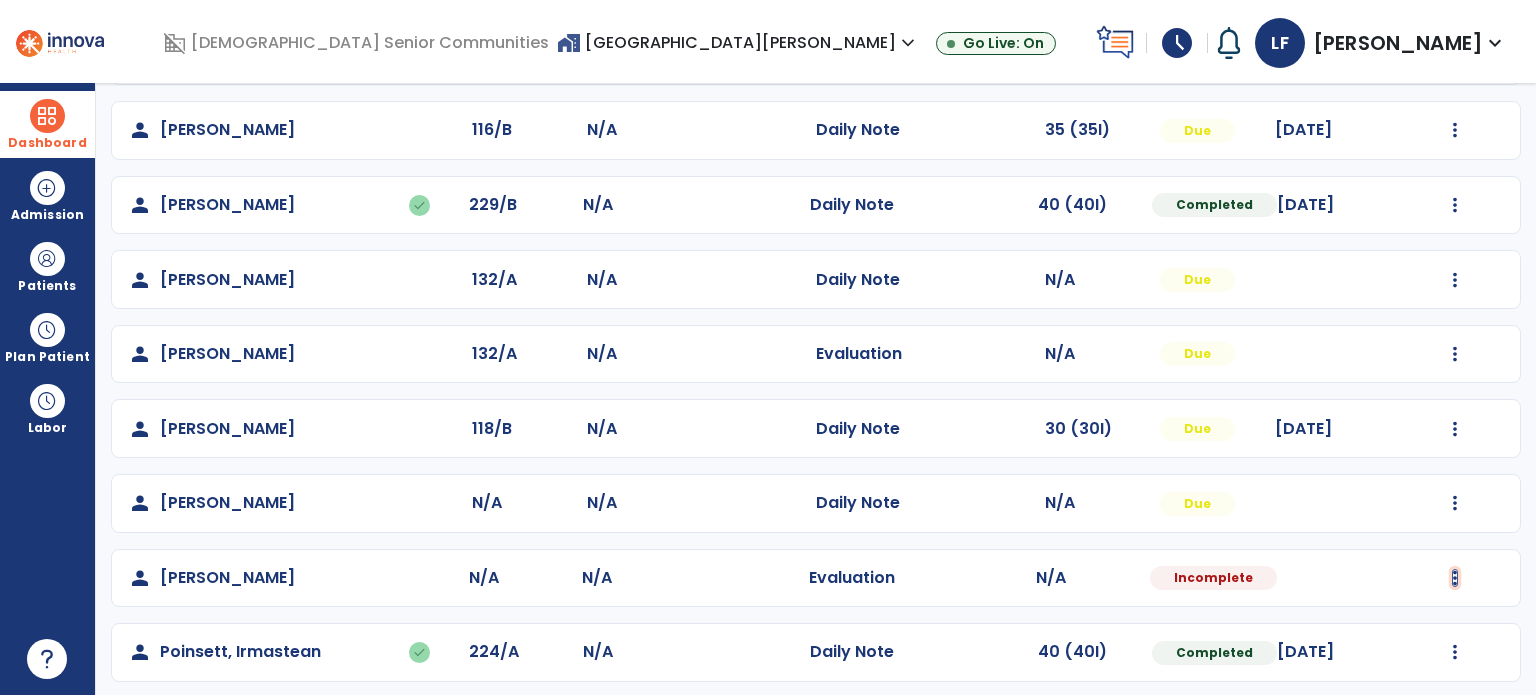 click at bounding box center (1455, -391) 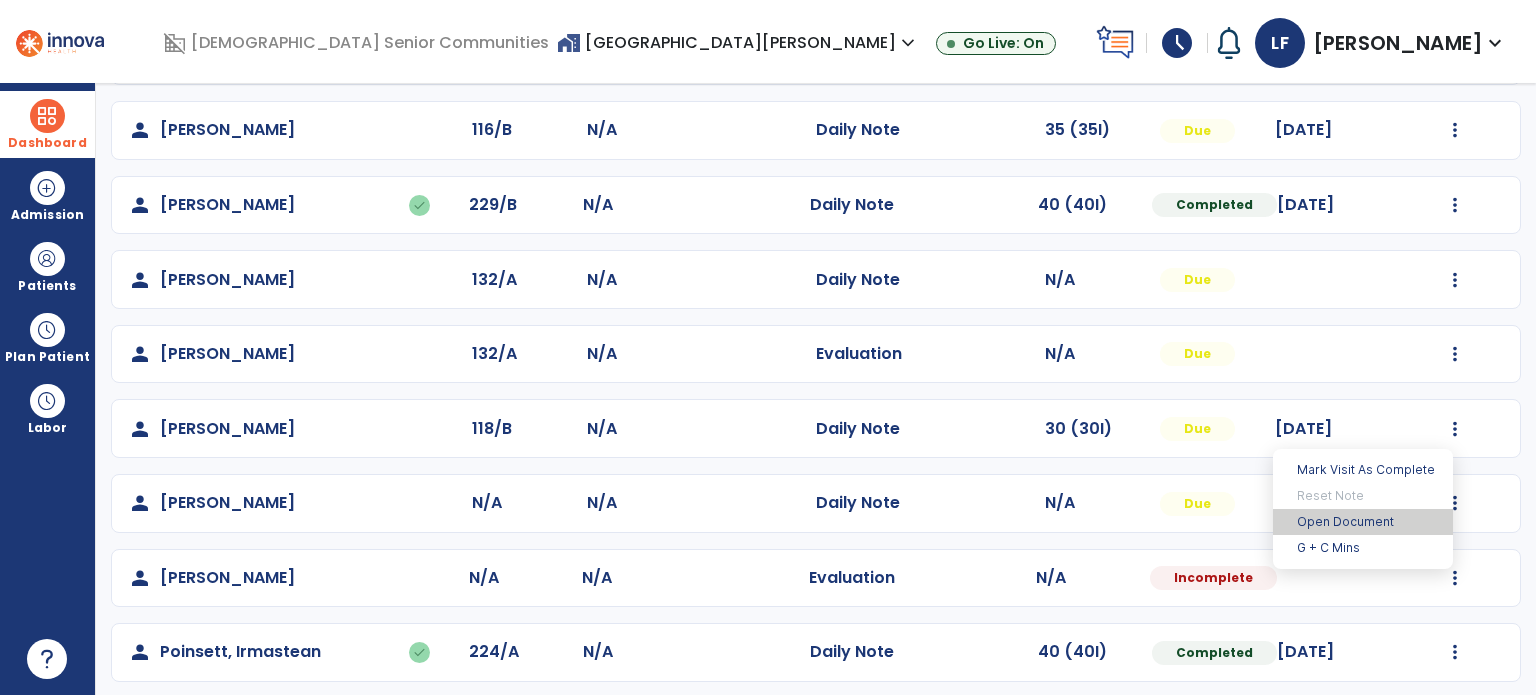 click on "Open Document" at bounding box center (1363, 522) 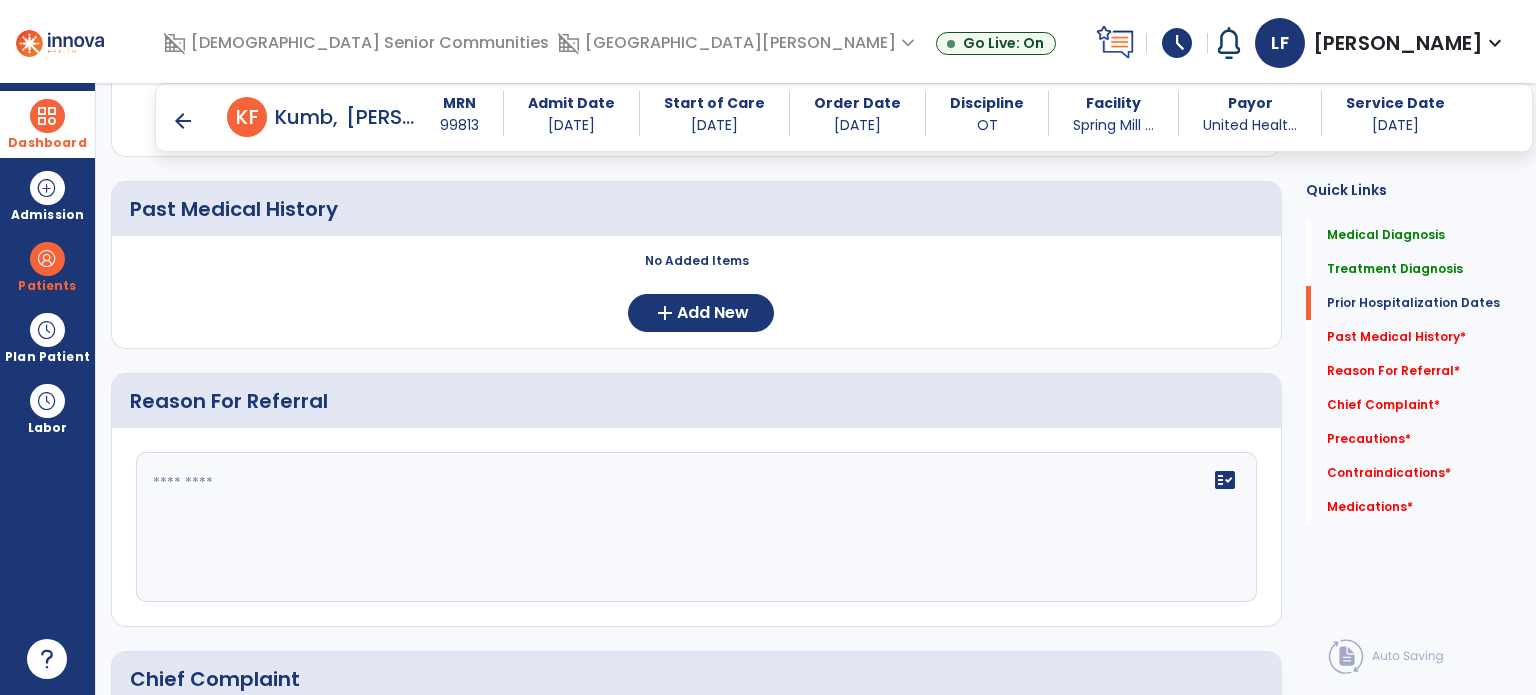 scroll, scrollTop: 817, scrollLeft: 0, axis: vertical 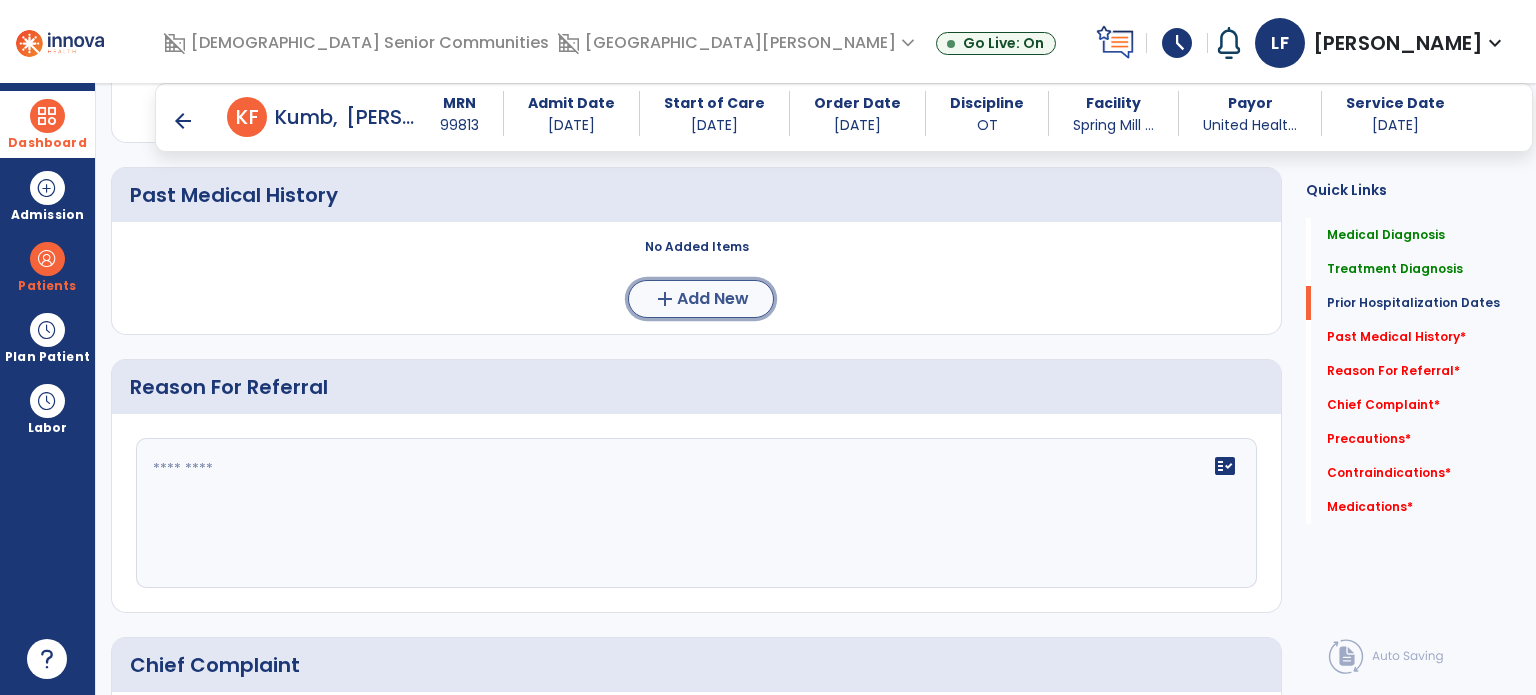 click on "Add New" 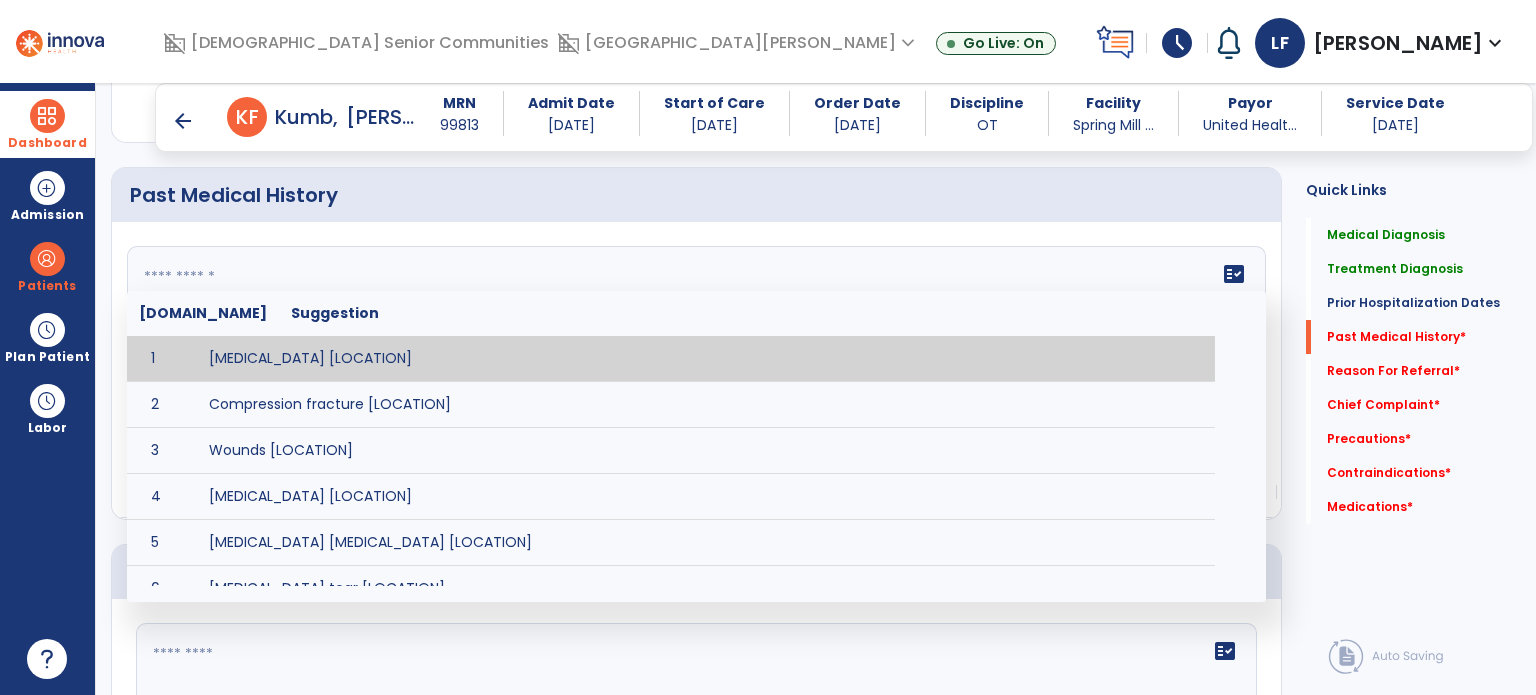 click on "fact_check  [DOMAIN_NAME] Suggestion 1 [MEDICAL_DATA] [LOCATION] 2 Compression fracture [LOCATION] 3 Wounds [LOCATION] 4 [MEDICAL_DATA] [LOCATION] 5 [MEDICAL_DATA] [MEDICAL_DATA] [LOCATION] 6 [MEDICAL_DATA] tear [LOCATION] 7 ACL tear surgically repaired [LOCATION] 8 [MEDICAL_DATA] (AKA) [LOCATION] 9 Below knee [MEDICAL_DATA] (BKE) [LOCATION] 10 [MEDICAL_DATA] (SITE/TYPE) 11 Surgery (TYPE) 12 AAA ([MEDICAL_DATA]) 13 [MEDICAL_DATA] tear [LOCATION] 14 [MEDICAL_DATA] 15 AIDS (Acquired [MEDICAL_DATA] Syndrome) 16 [MEDICAL_DATA] 17 [MEDICAL_DATA] 18 [MEDICAL_DATA] 19 Anxiety 20 ASHD ([MEDICAL_DATA]) 21 [MEDICAL_DATA] 22 [MEDICAL_DATA] 23 [MEDICAL_DATA] 24 [MEDICAL_DATA] 25 [MEDICAL_DATA] Bypass Graft (CABG) 26 CAD ([MEDICAL_DATA]) 27 [MEDICAL_DATA] 28 [MEDICAL_DATA] 29 [MEDICAL_DATA] 30 [MEDICAL_DATA] 31 COPD ([MEDICAL_DATA]) 32 CRPS ([MEDICAL_DATA]) 33 CVA (Cerebrovascular Accident) 34 CVI ([MEDICAL_DATA]) 35 DDD ([MEDICAL_DATA])" 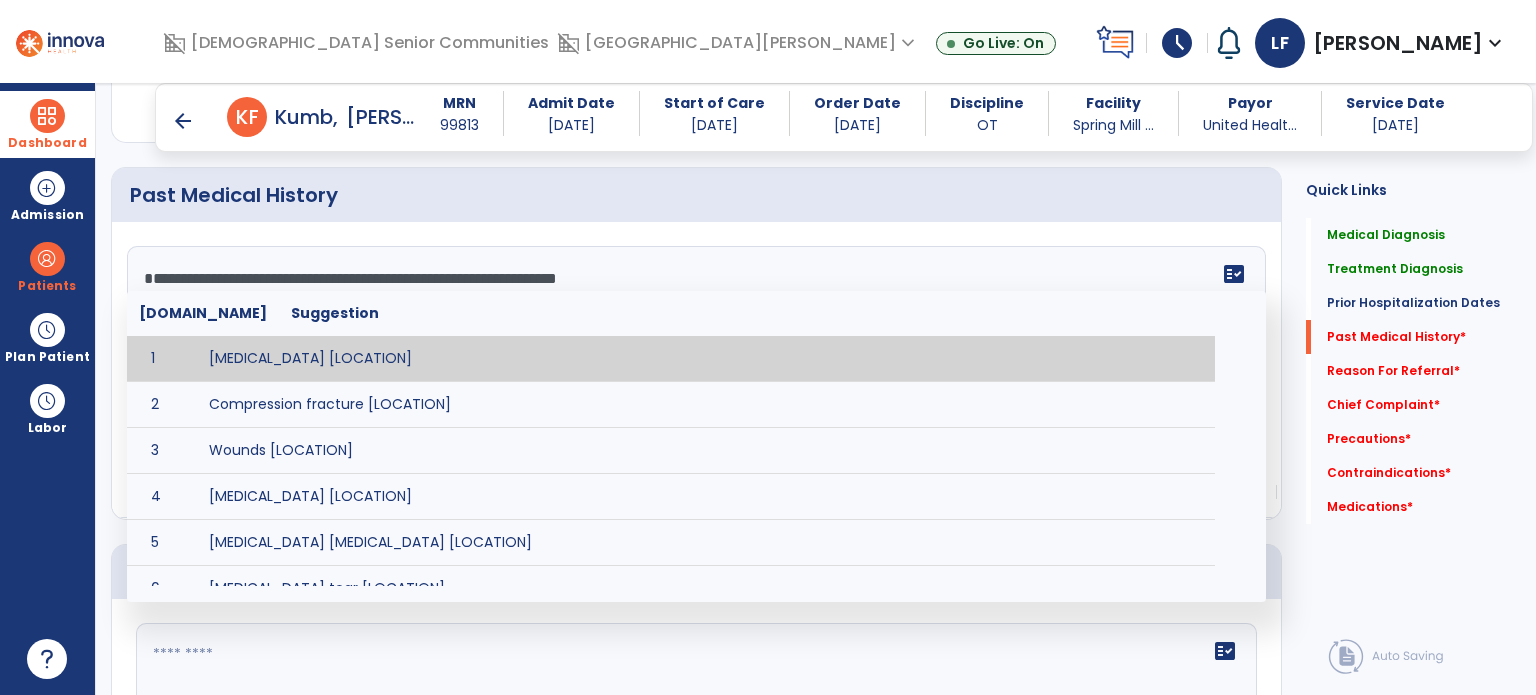 click on "**********" 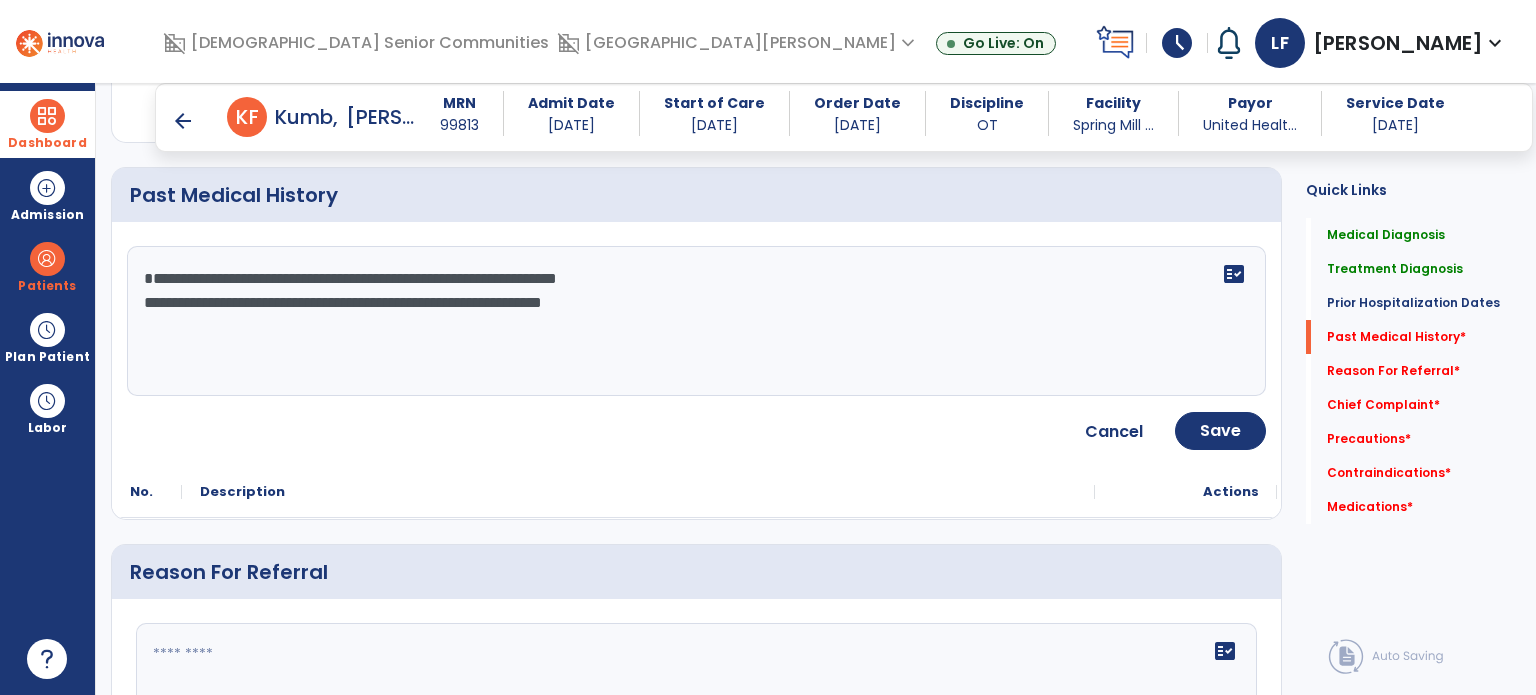 click on "**********" 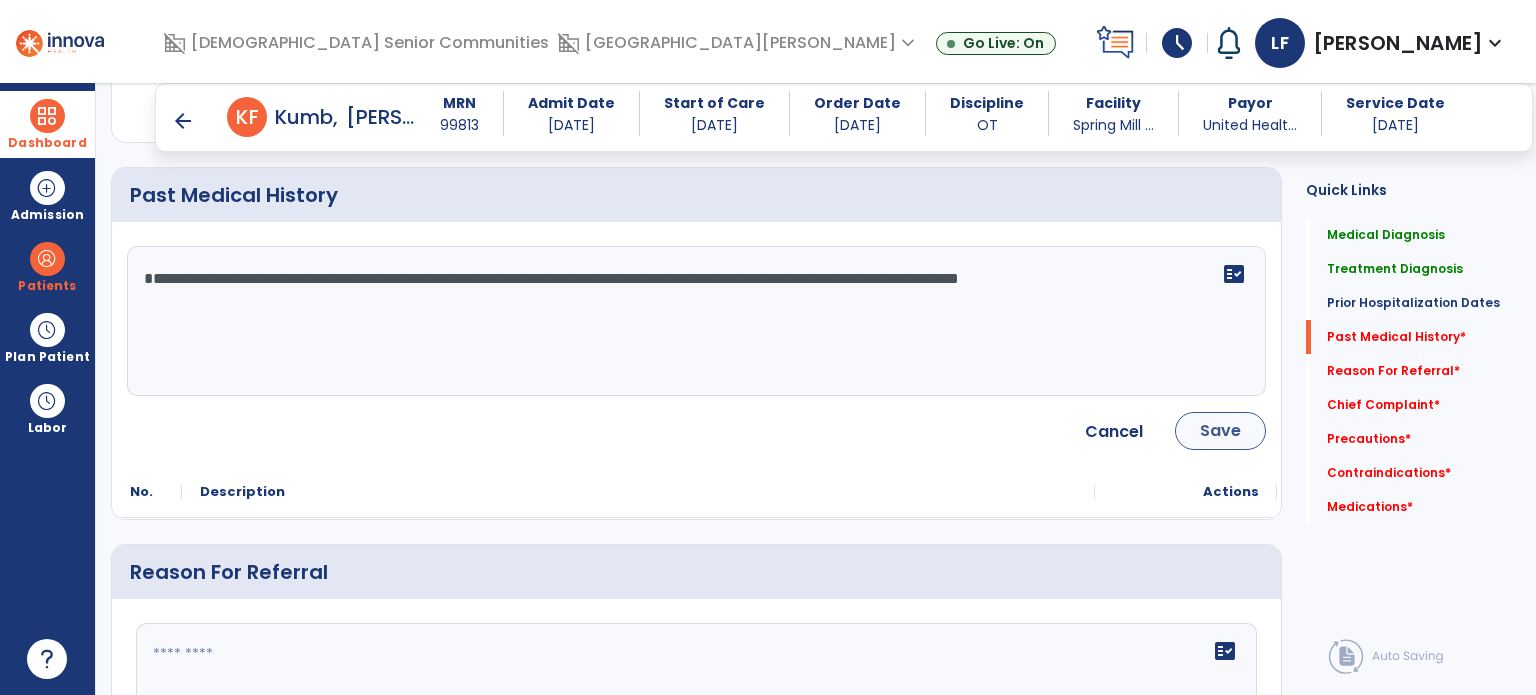 type on "**********" 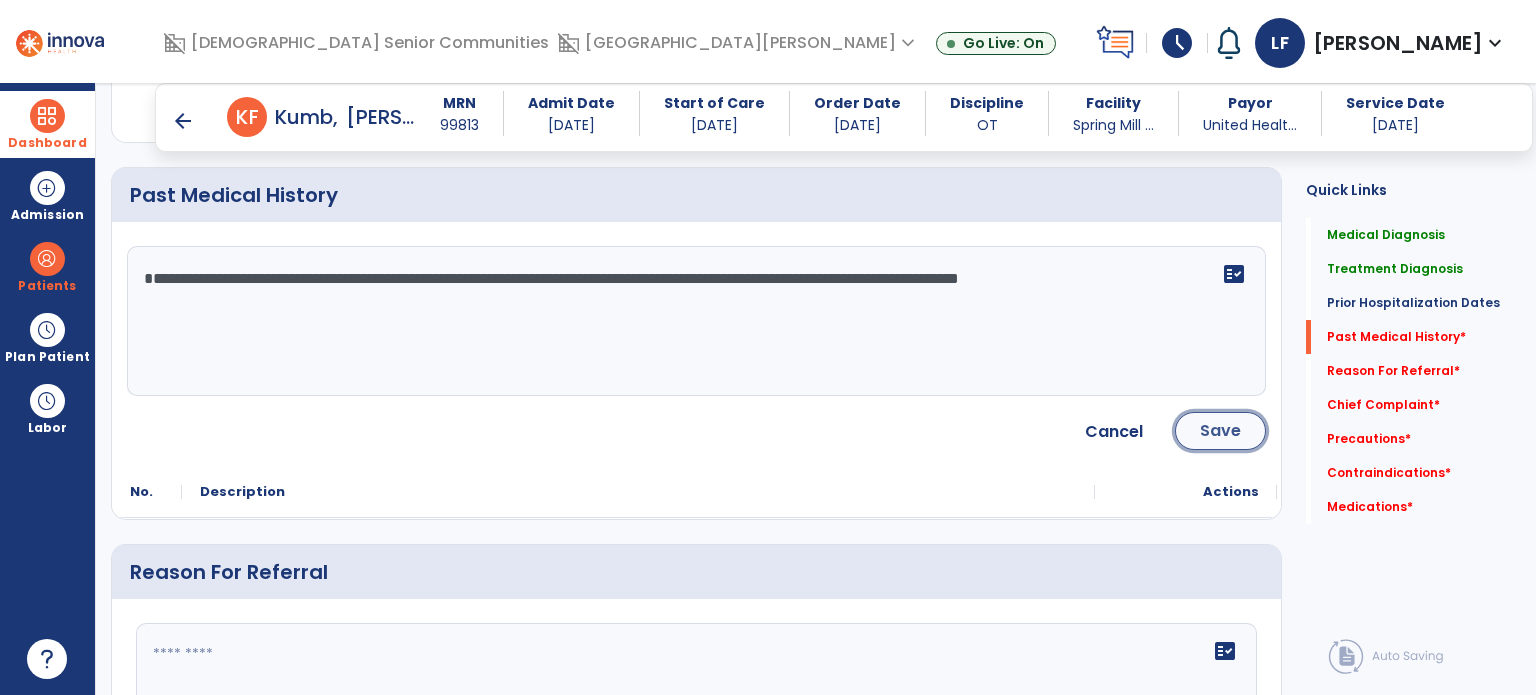 click on "Save" 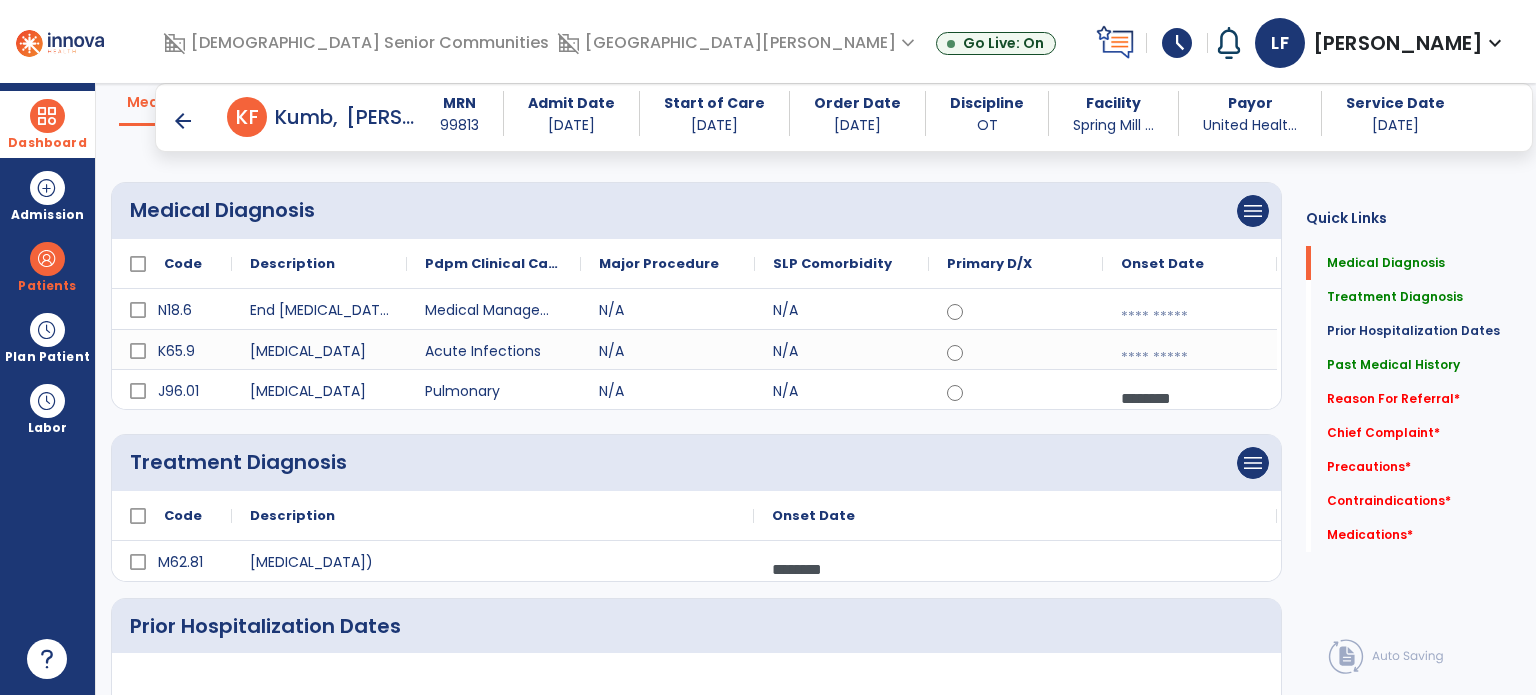 scroll, scrollTop: 148, scrollLeft: 0, axis: vertical 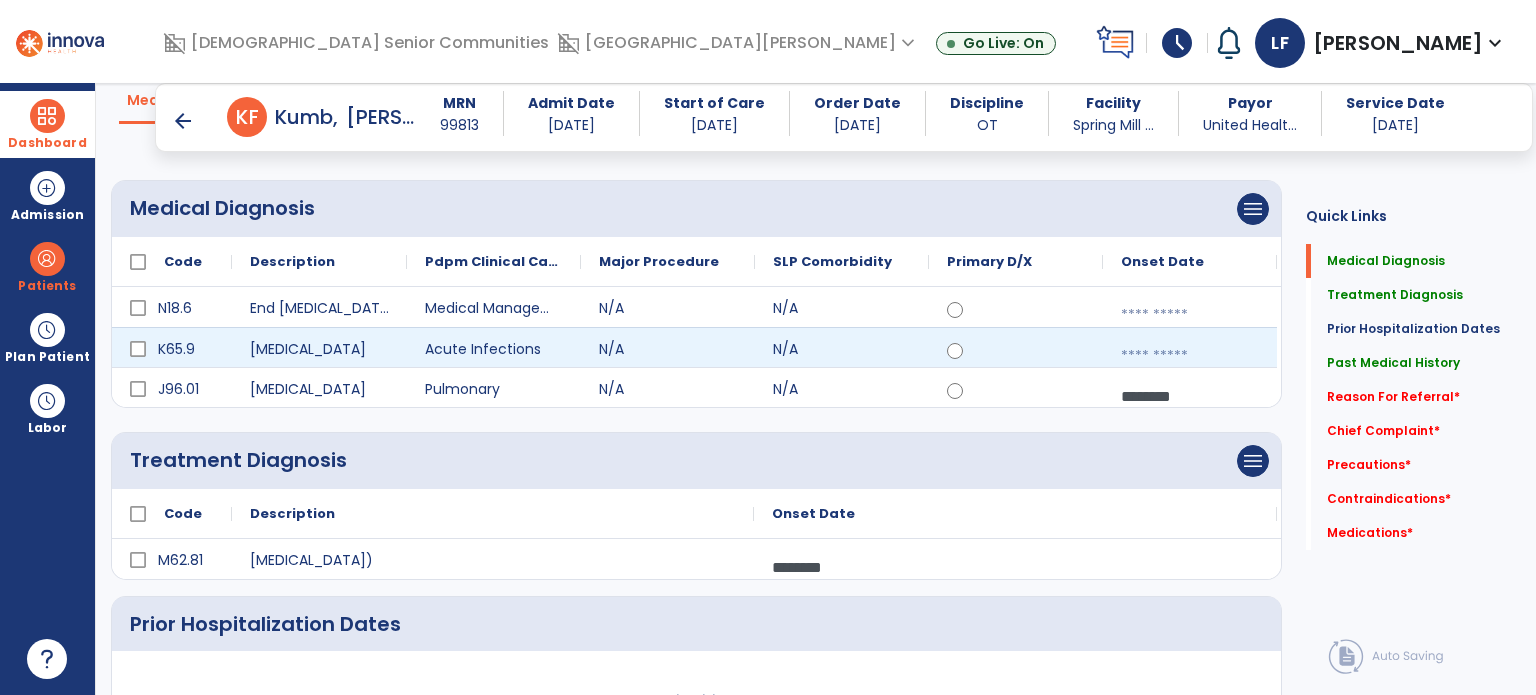 click at bounding box center [1190, 356] 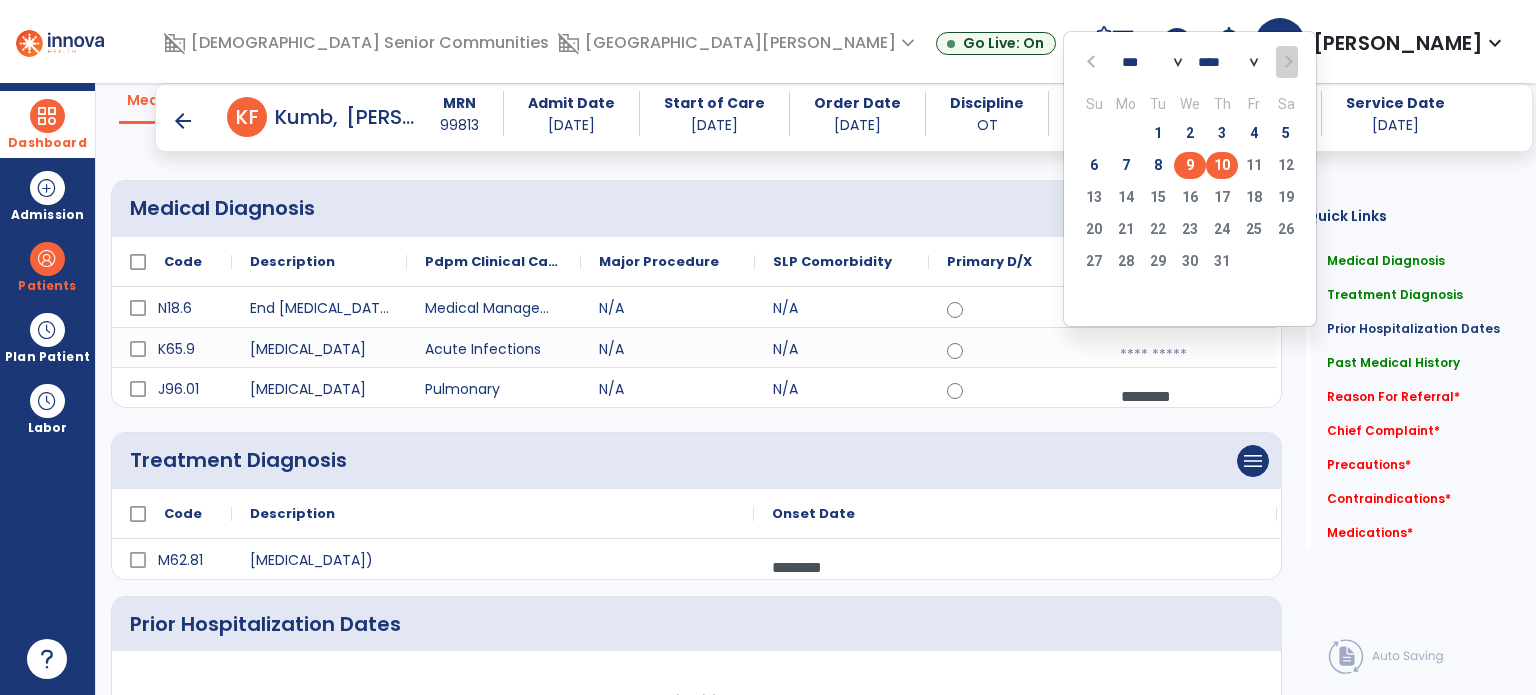 click on "9" 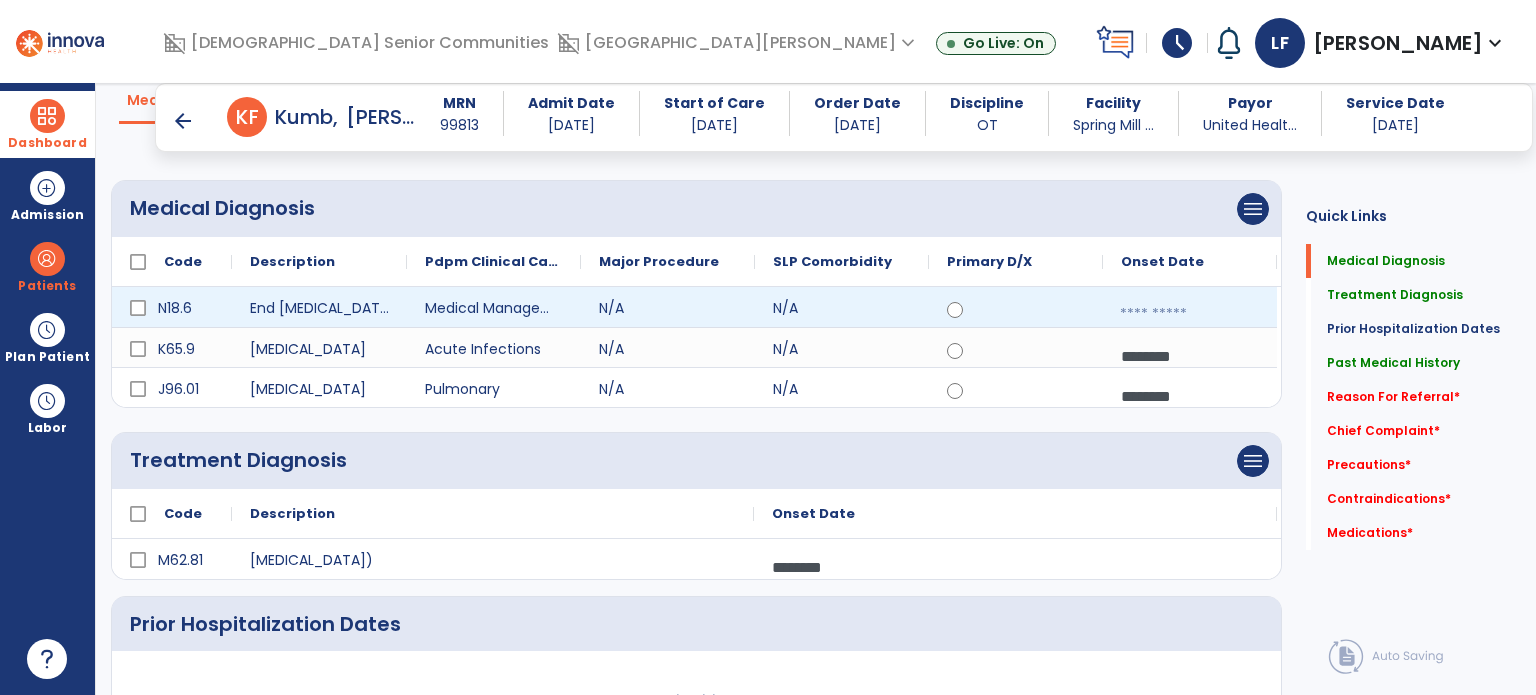 click at bounding box center (1190, 314) 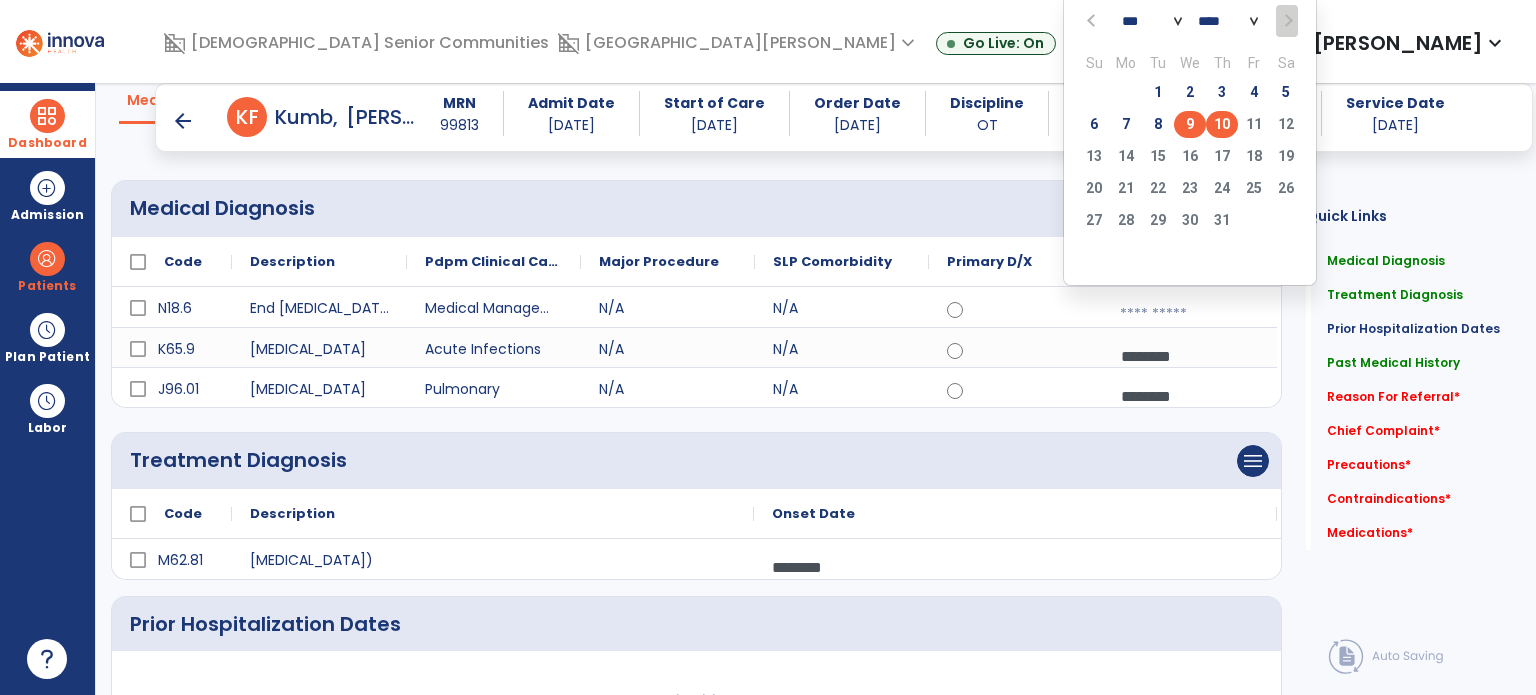click on "9" 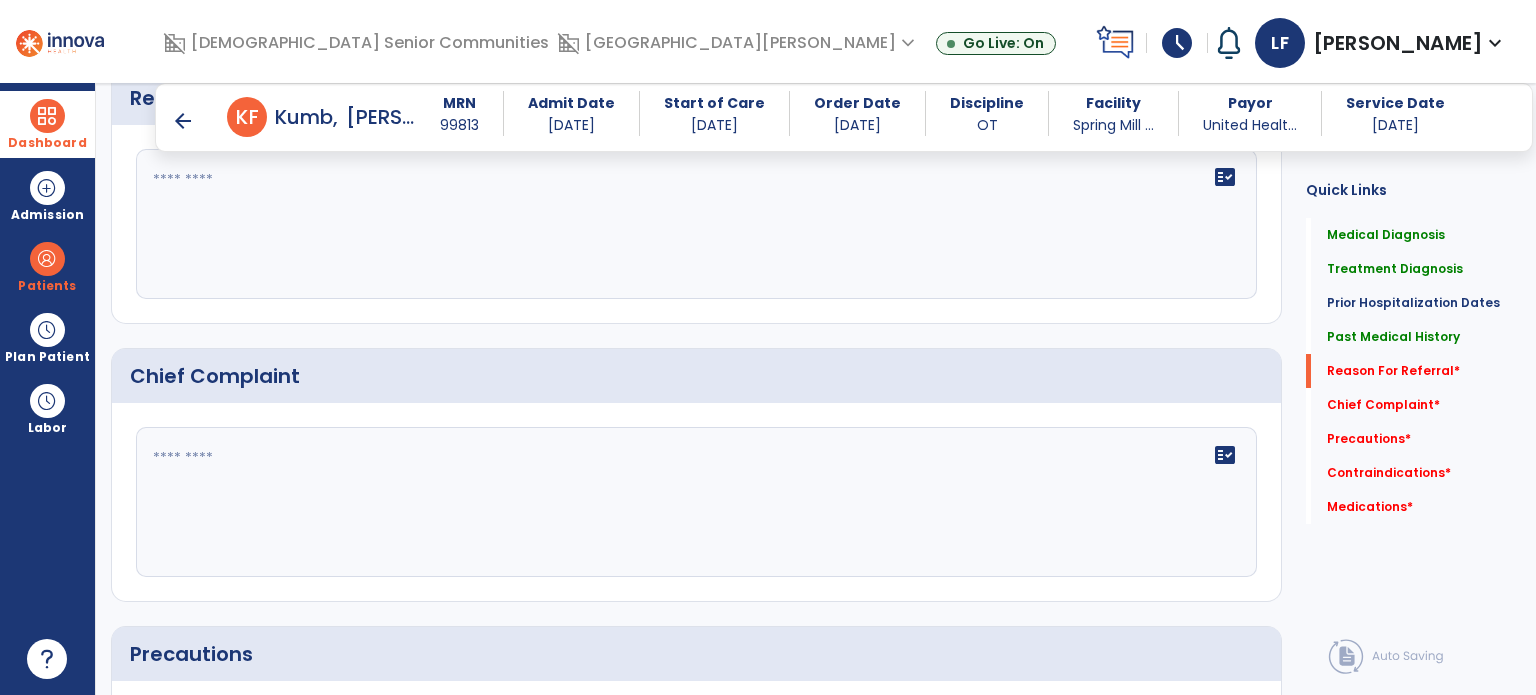 scroll, scrollTop: 1144, scrollLeft: 0, axis: vertical 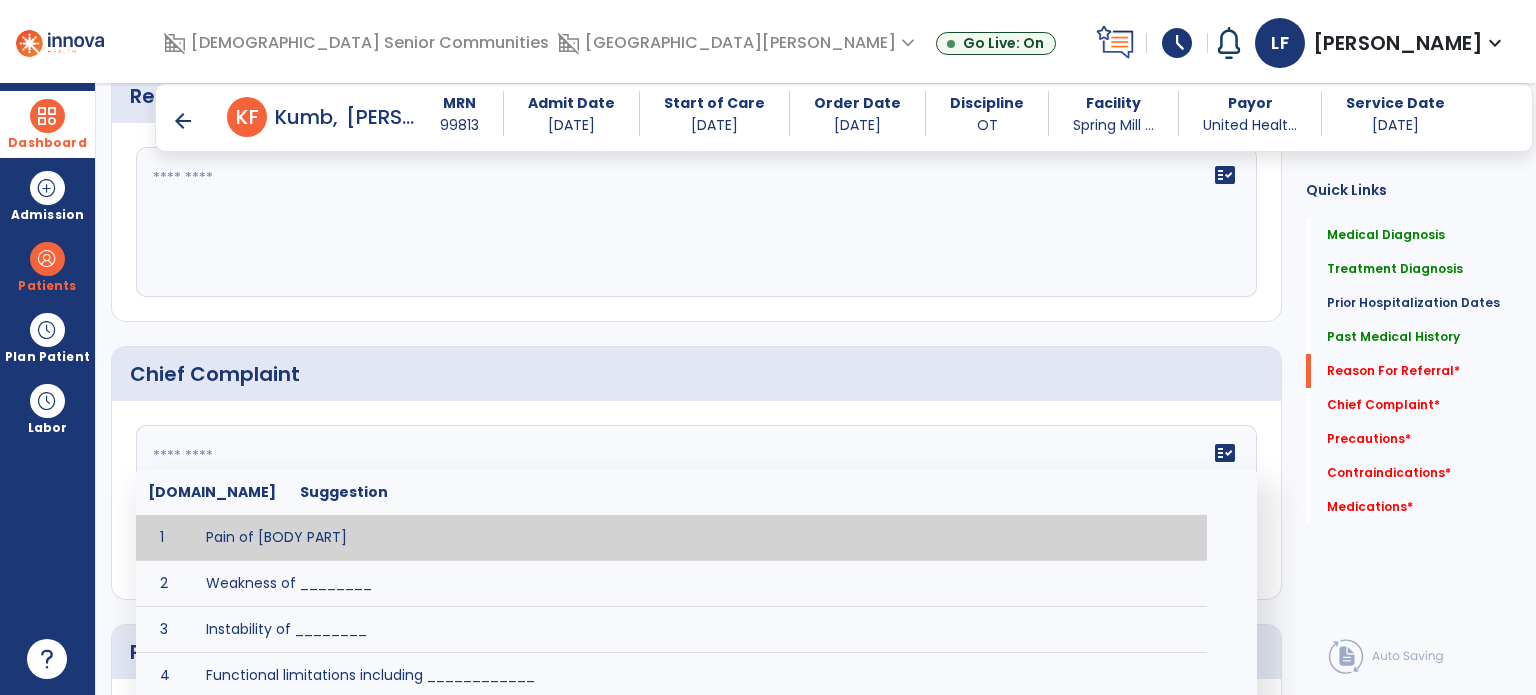 click on "fact_check  [DOMAIN_NAME] Suggestion 1 Pain of [BODY PART] 2 Weakness of ________ 3 Instability of ________ 4 Functional limitations including ____________ 5 ADL's including ___________. 6 Inability to perform work related duties such as _________ 7 Inability to perform house hold duties such as __________. 8 Loss of balance. 9 Problems with gait including _________." 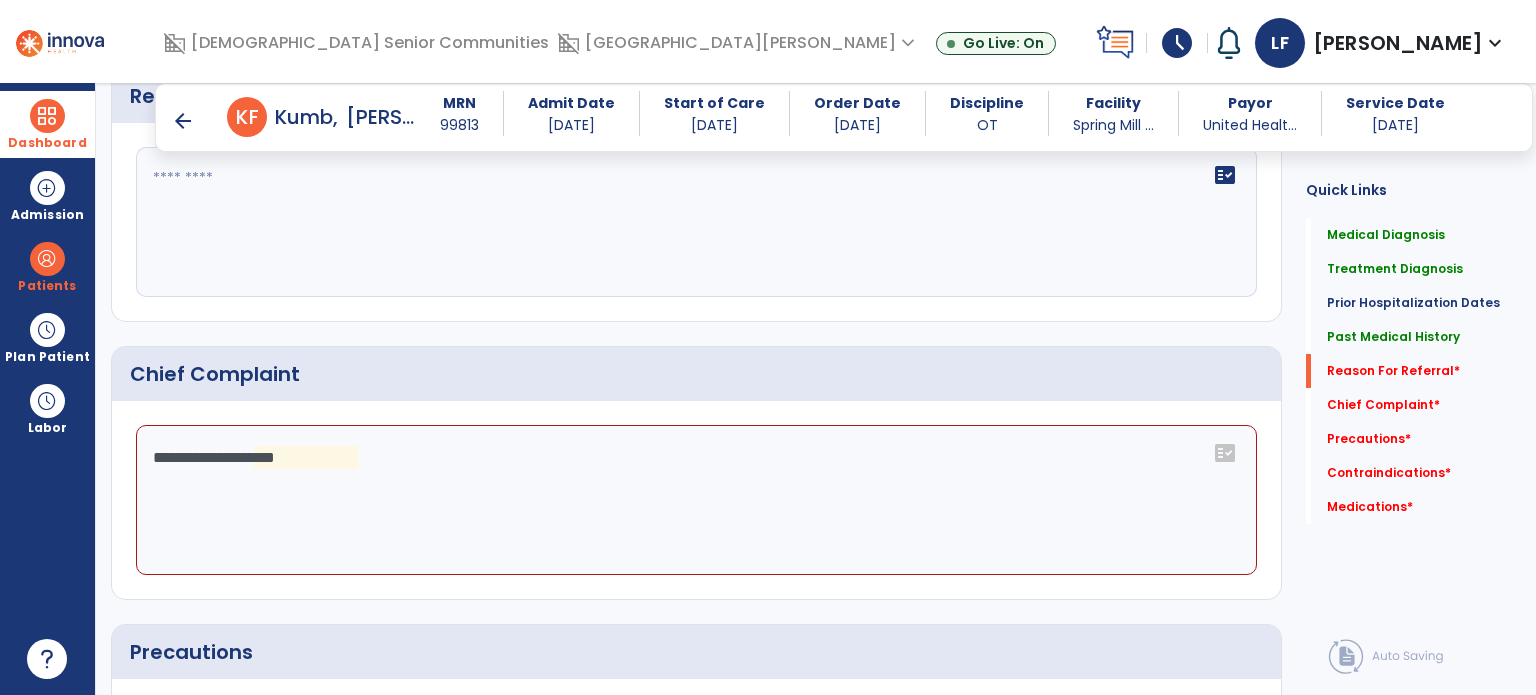 click on "**********" 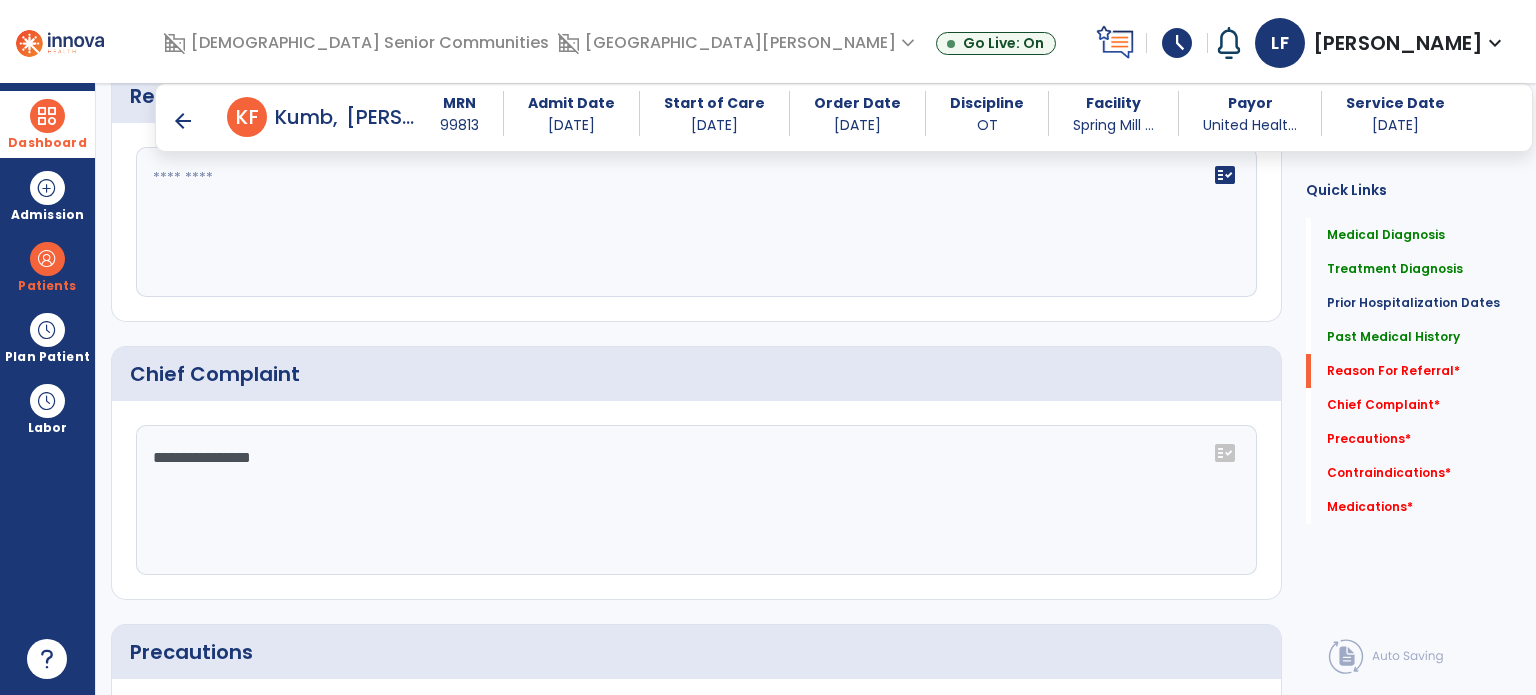scroll, scrollTop: 1330, scrollLeft: 0, axis: vertical 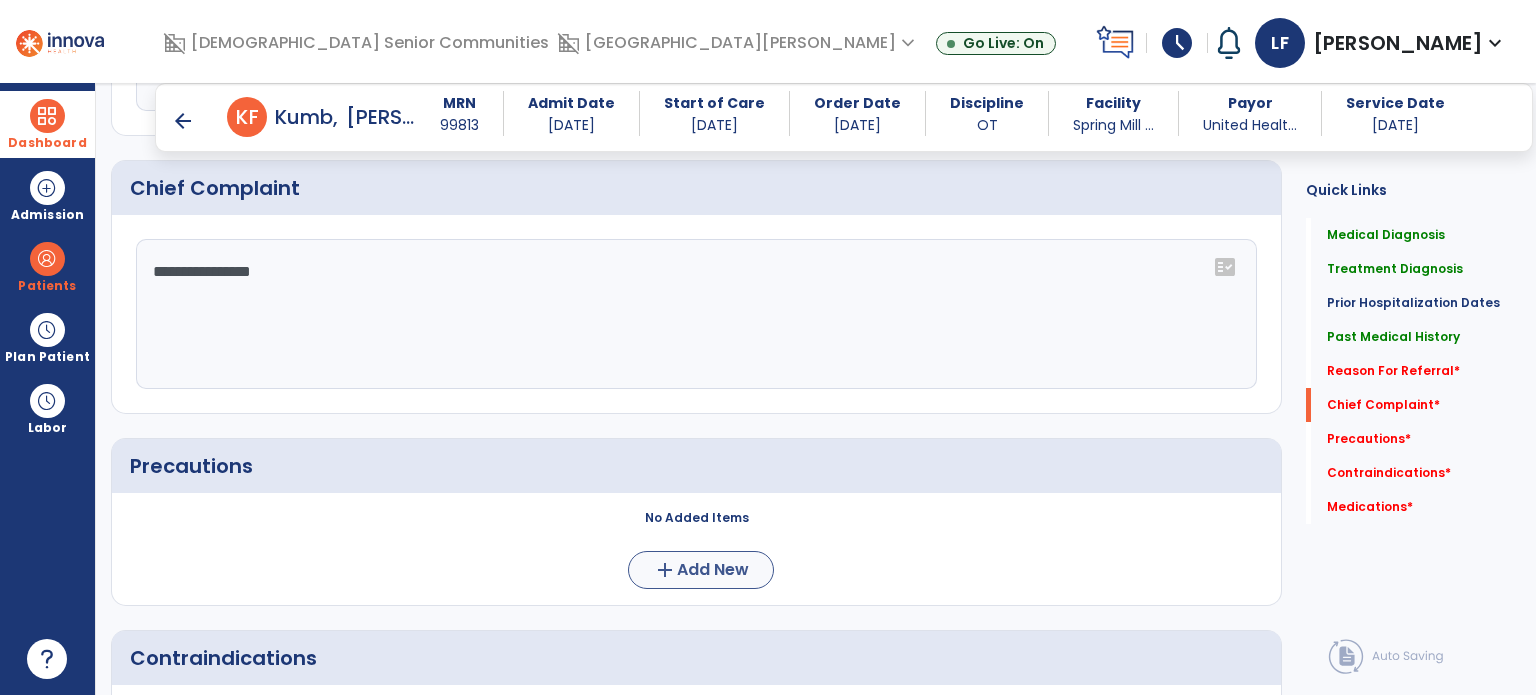 type on "**********" 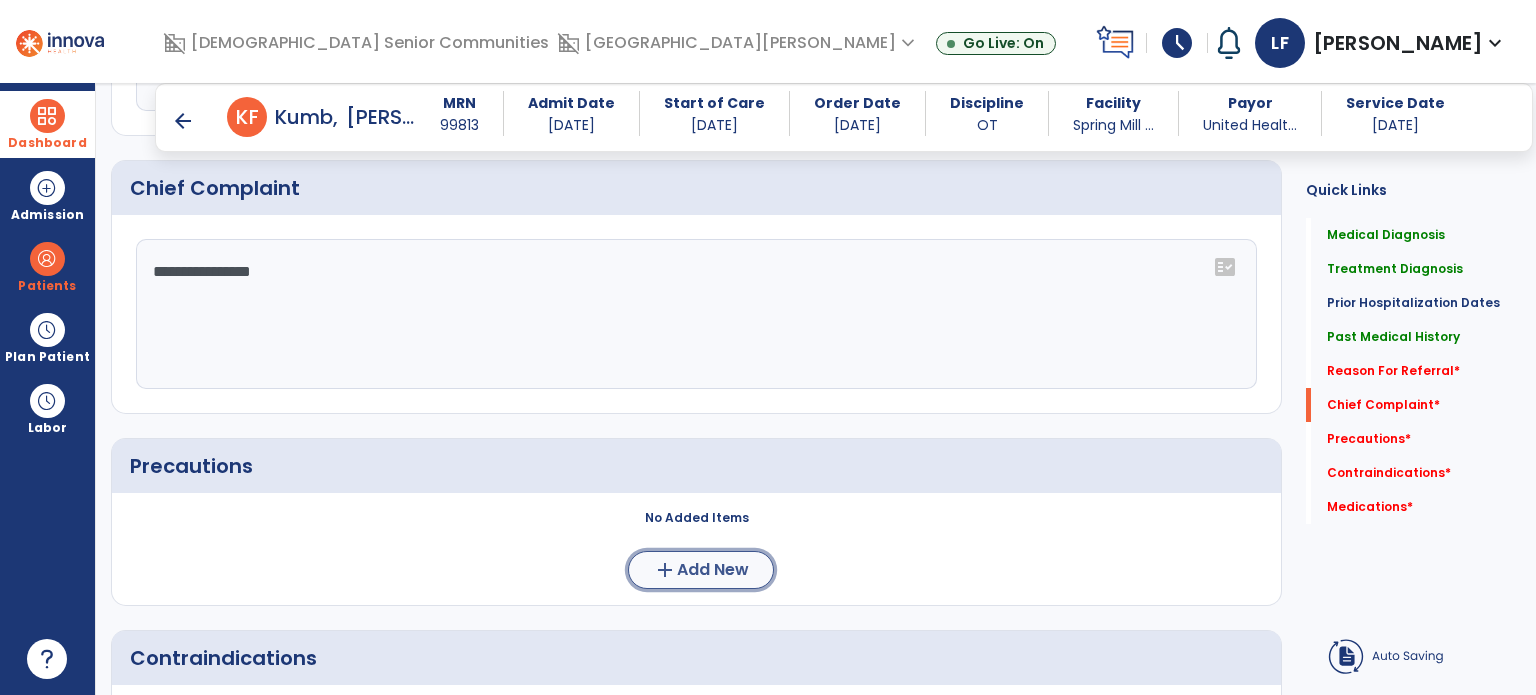 click on "add  Add New" 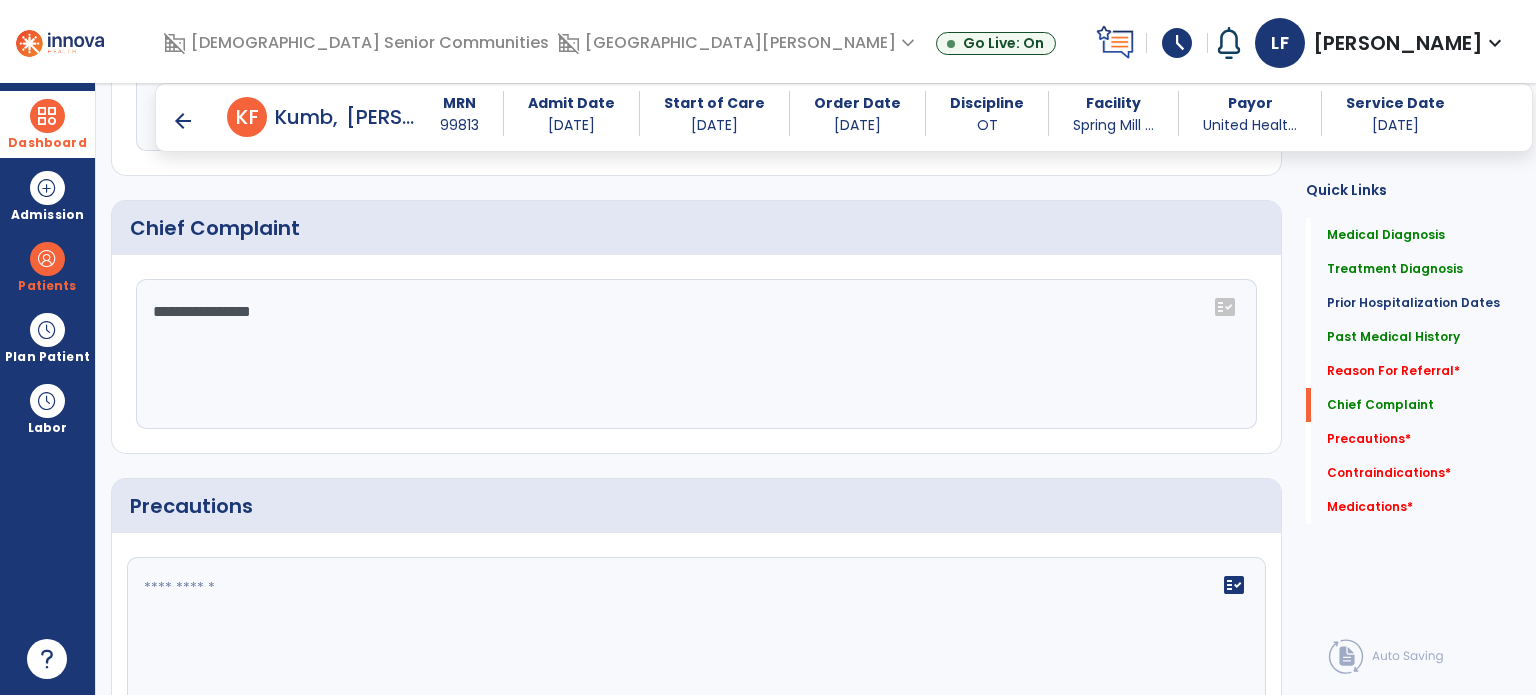 scroll, scrollTop: 1330, scrollLeft: 0, axis: vertical 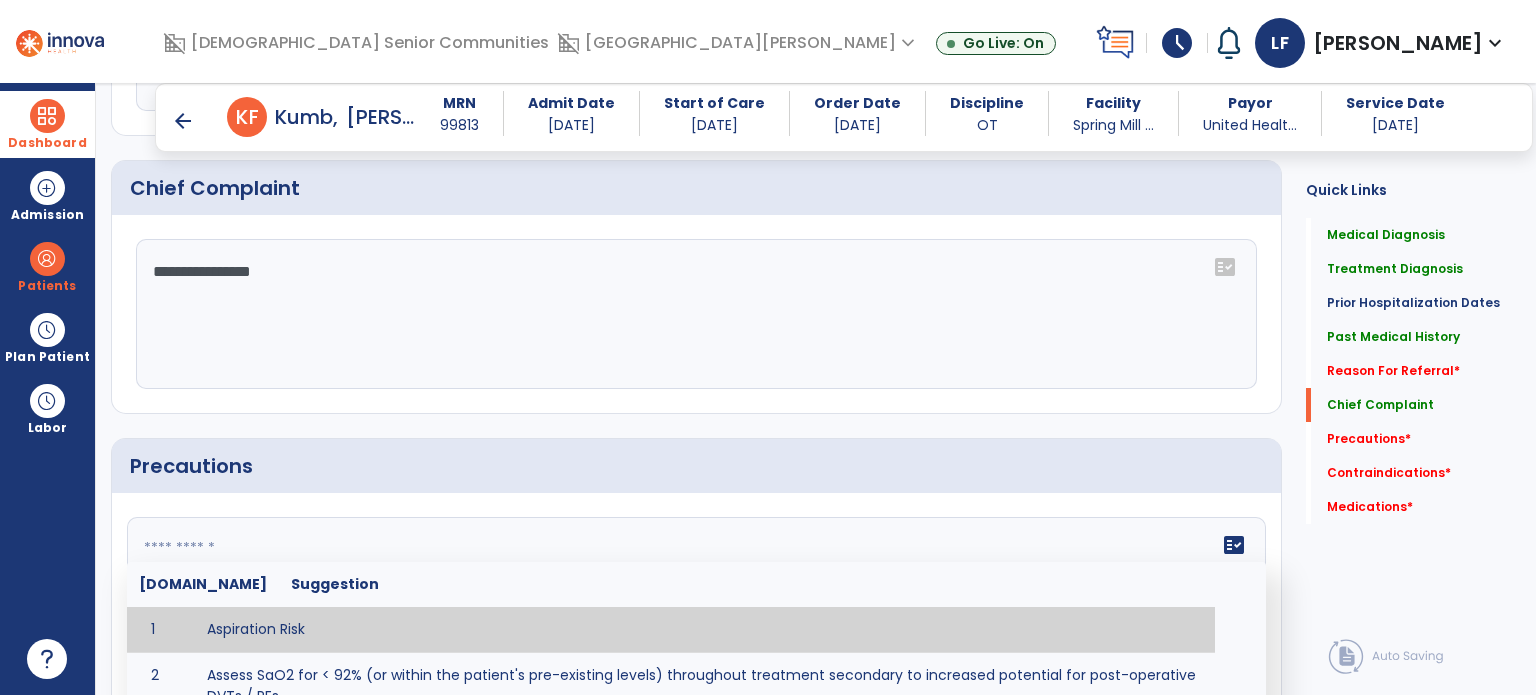 click on "fact_check  [DOMAIN_NAME] Suggestion 1 Aspiration Risk 2 Assess SaO2 for < 92% (or within the patient's pre-existing levels) throughout treatment secondary to increased potential for post-operative DVTs / PEs. 3 Decreased sensation or non-intact skin. 4 Cardiac 5 Cease exercise/activity SpO2 < 88 - 90%, RPE > 16, RR > 45 6 Check for modified diet / oral intake restrictions related to swallowing impairments. Consult ST as appropriate. 7 Check INR lab results prior to activity if patient on [MEDICAL_DATA]. 8 Closely monitor anxiety or stress due to increased SOB/dyspnea and cease activity/exercise until patient is able to control this response 9 Code Status:  10 Confirm surgical approach and discoloration or other precautions. 11 Confirm surgical procedure and specific precautions based on procedure (e.g., no twisting/bending/lifting, need for post-op brace, limiting time in sitting, etc.). 12 Confirm [MEDICAL_DATA] status as defined by the surgeon. 13 14 Precautions for exercise include:  15 [MEDICAL_DATA] 16 17 18 19 20" 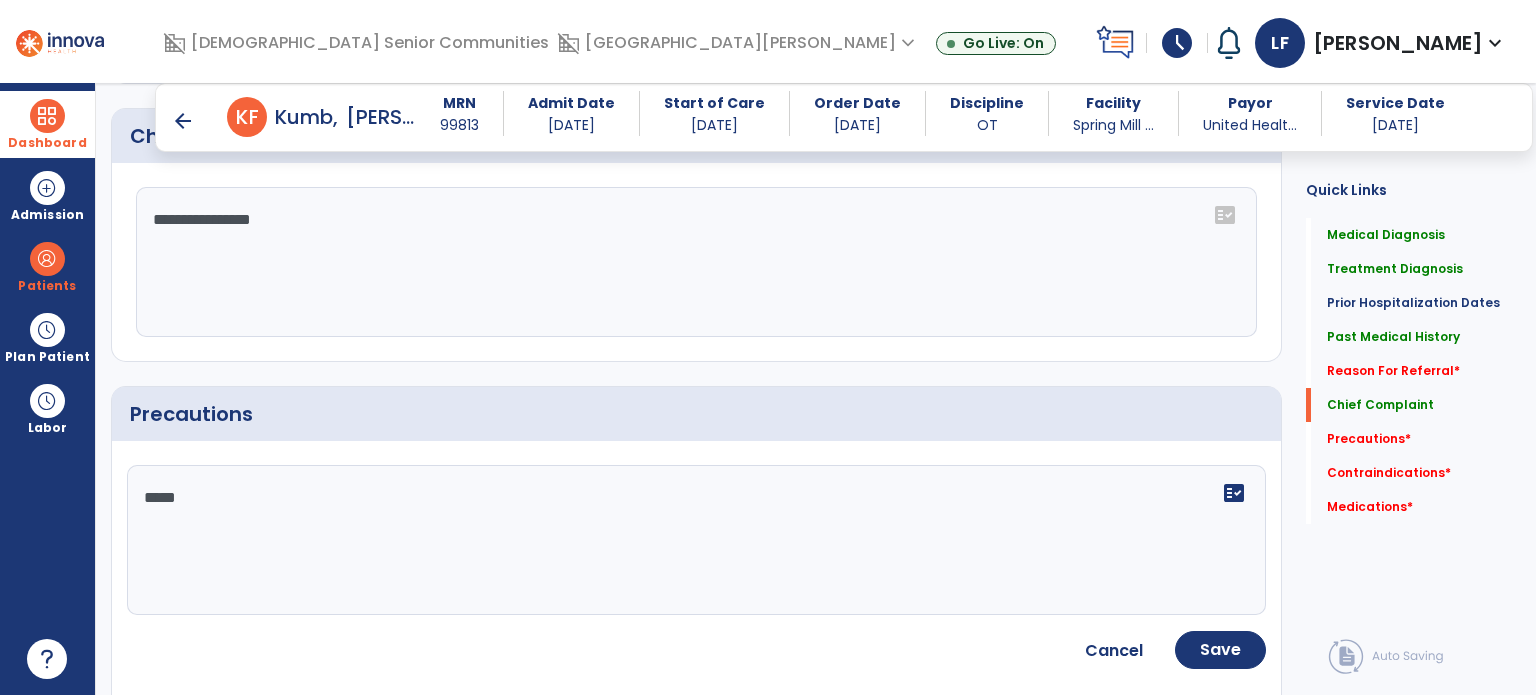 scroll, scrollTop: 1389, scrollLeft: 0, axis: vertical 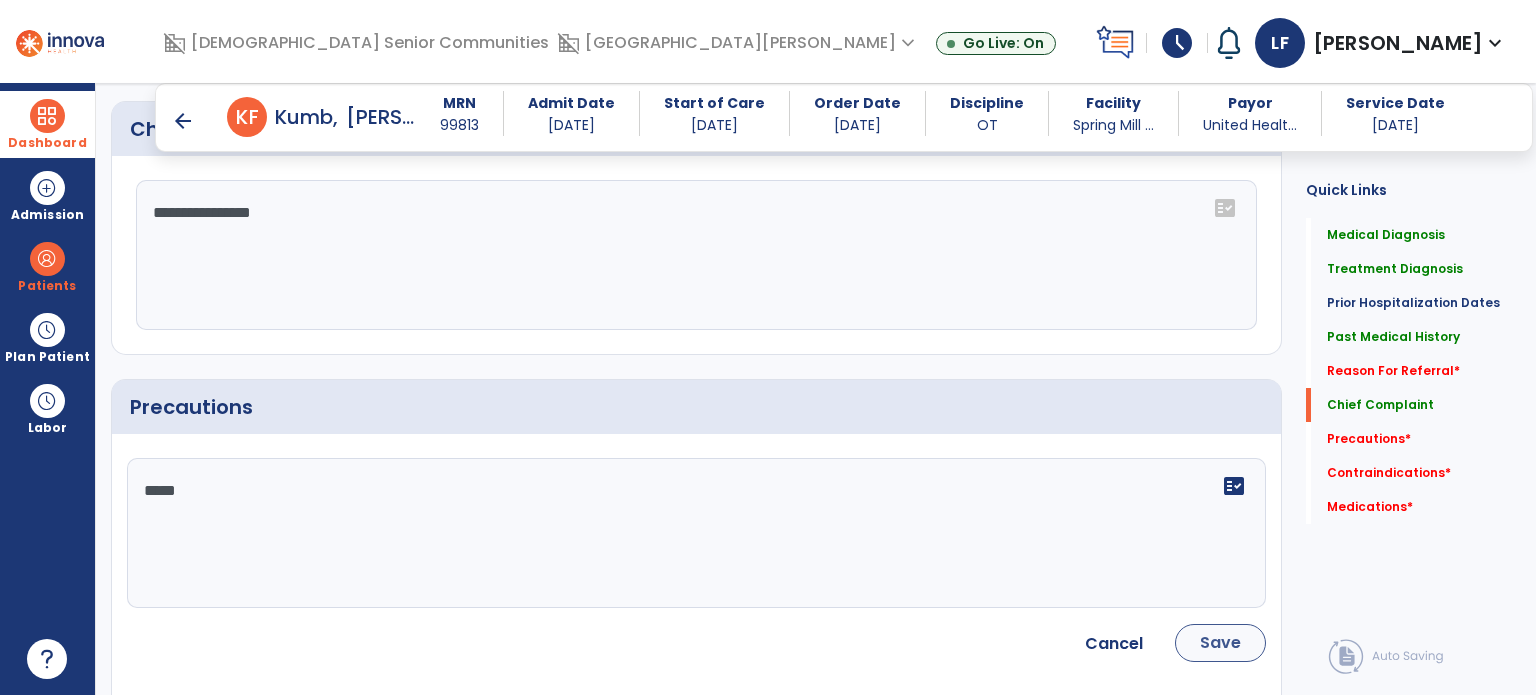 type on "*****" 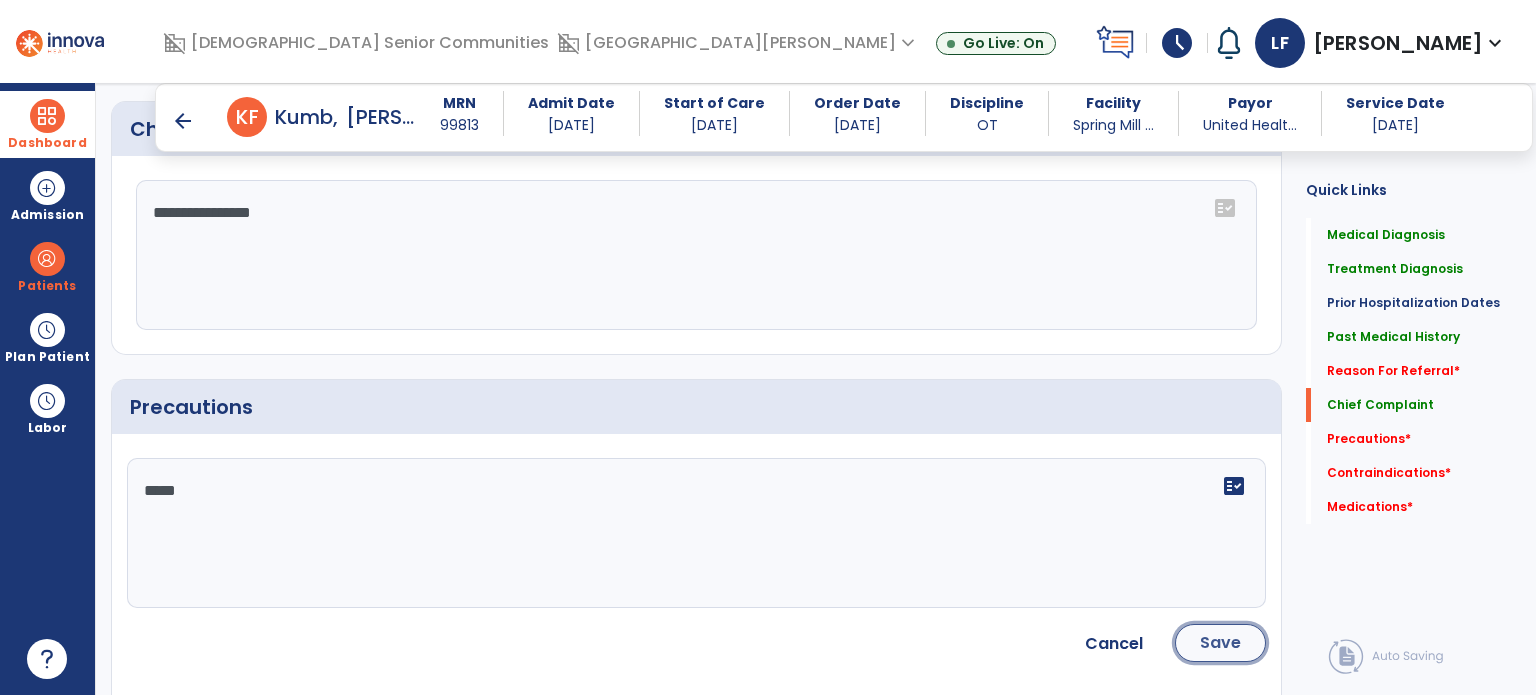 click on "Save" 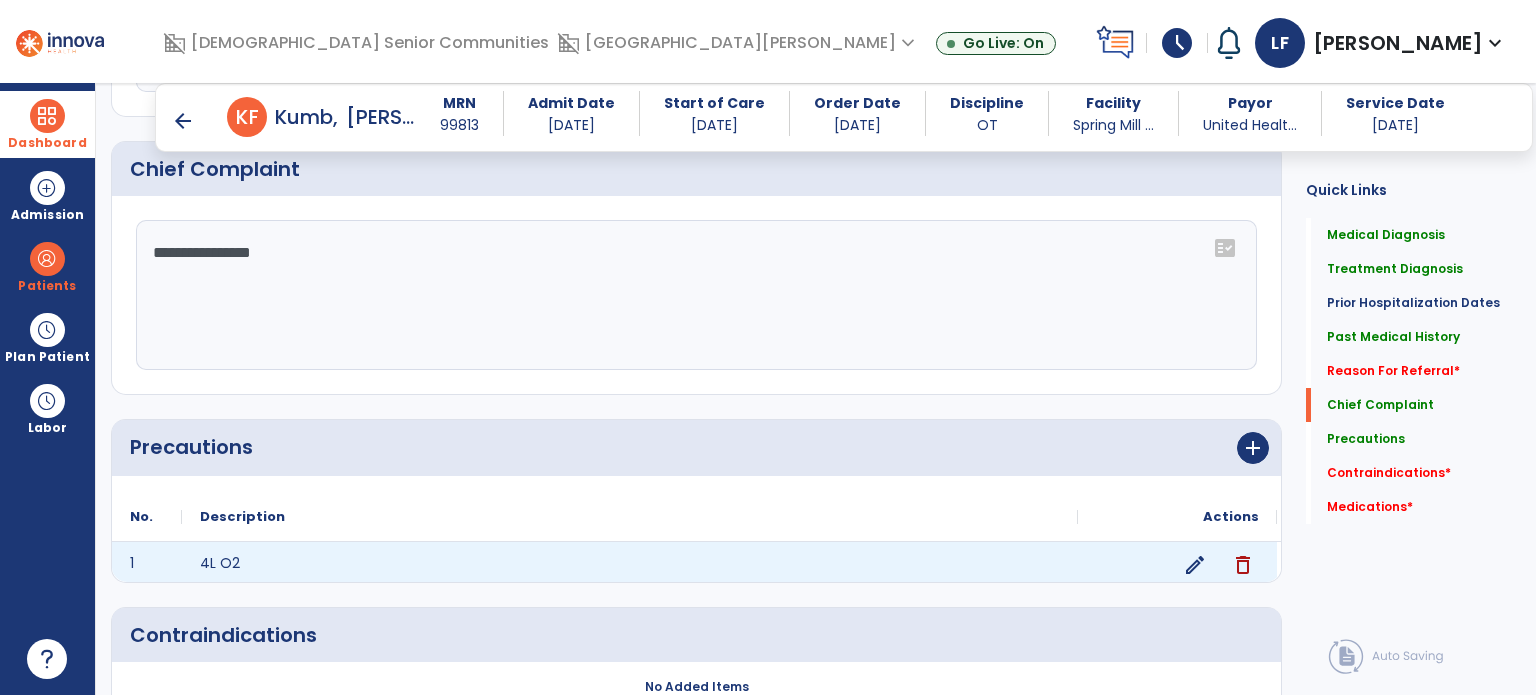 scroll, scrollTop: 1389, scrollLeft: 0, axis: vertical 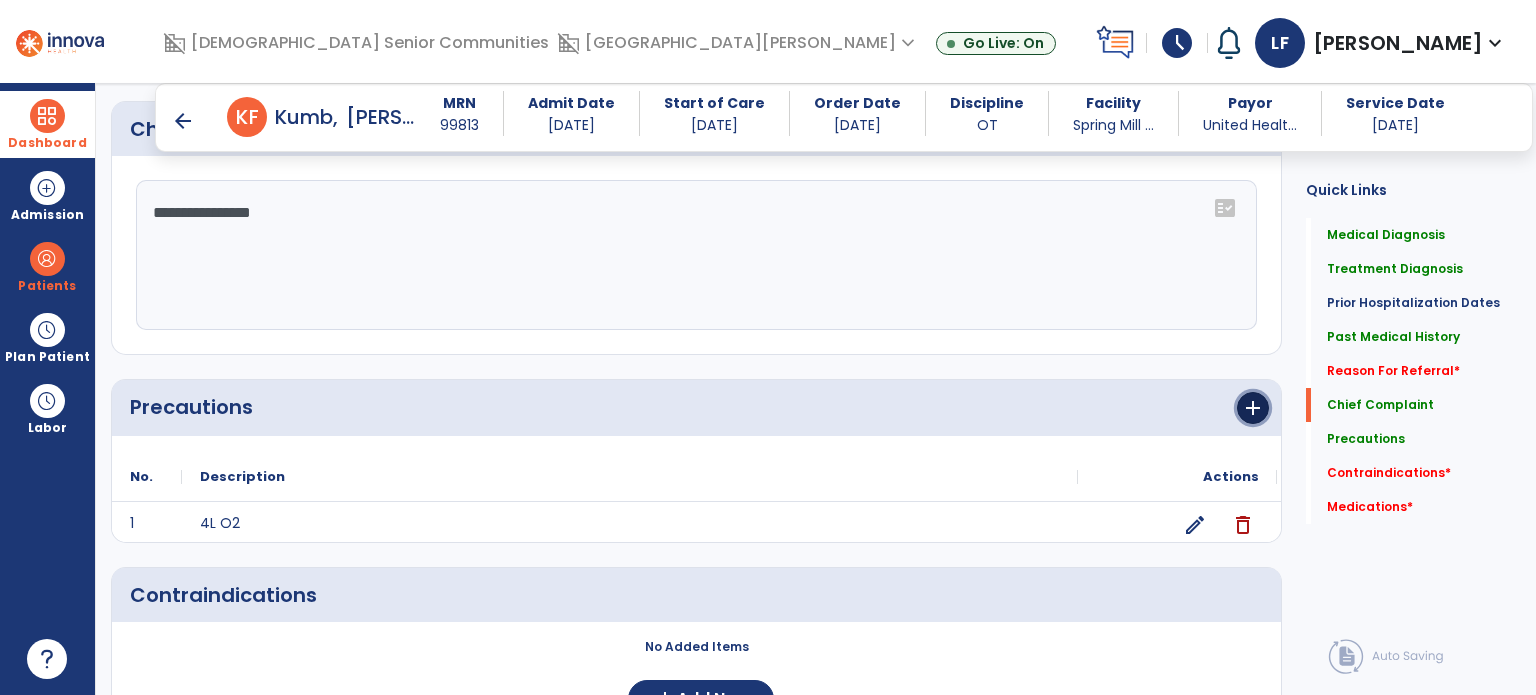 click on "add" 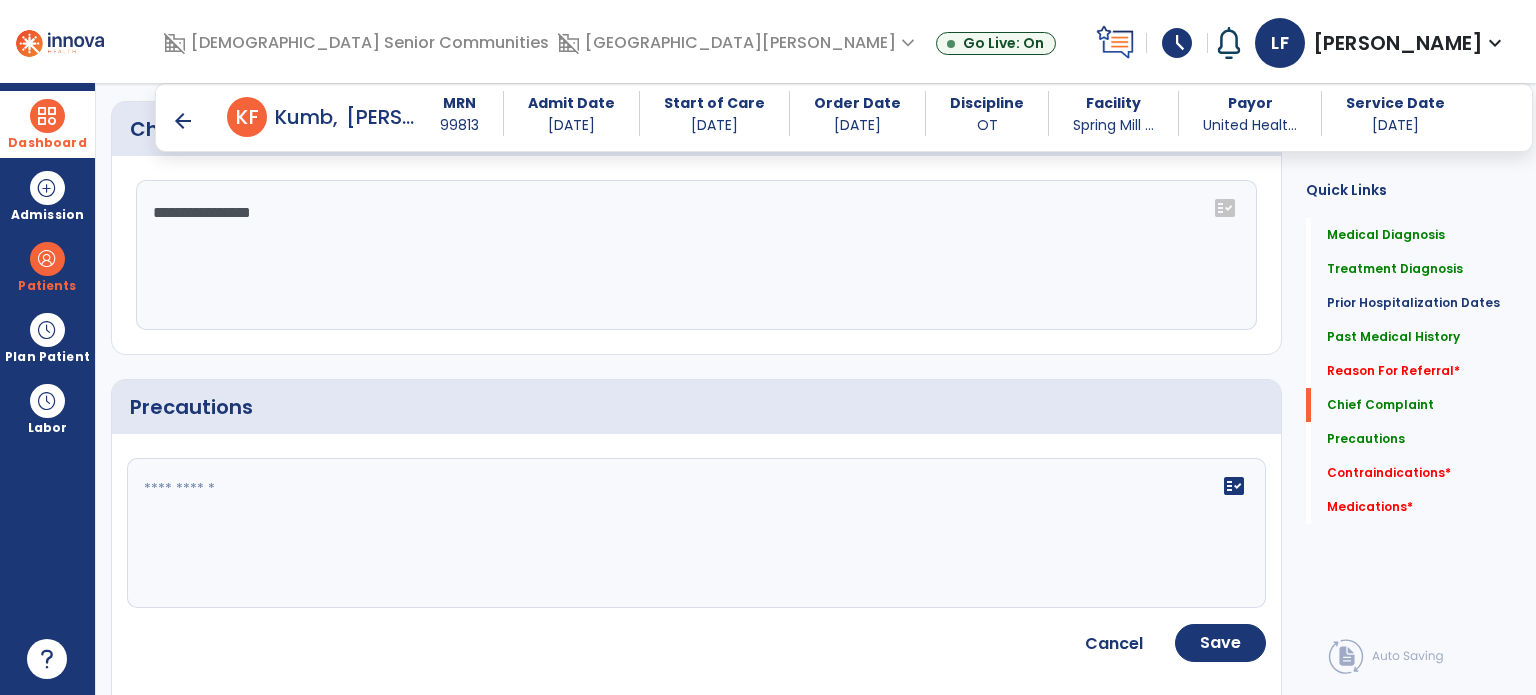 click 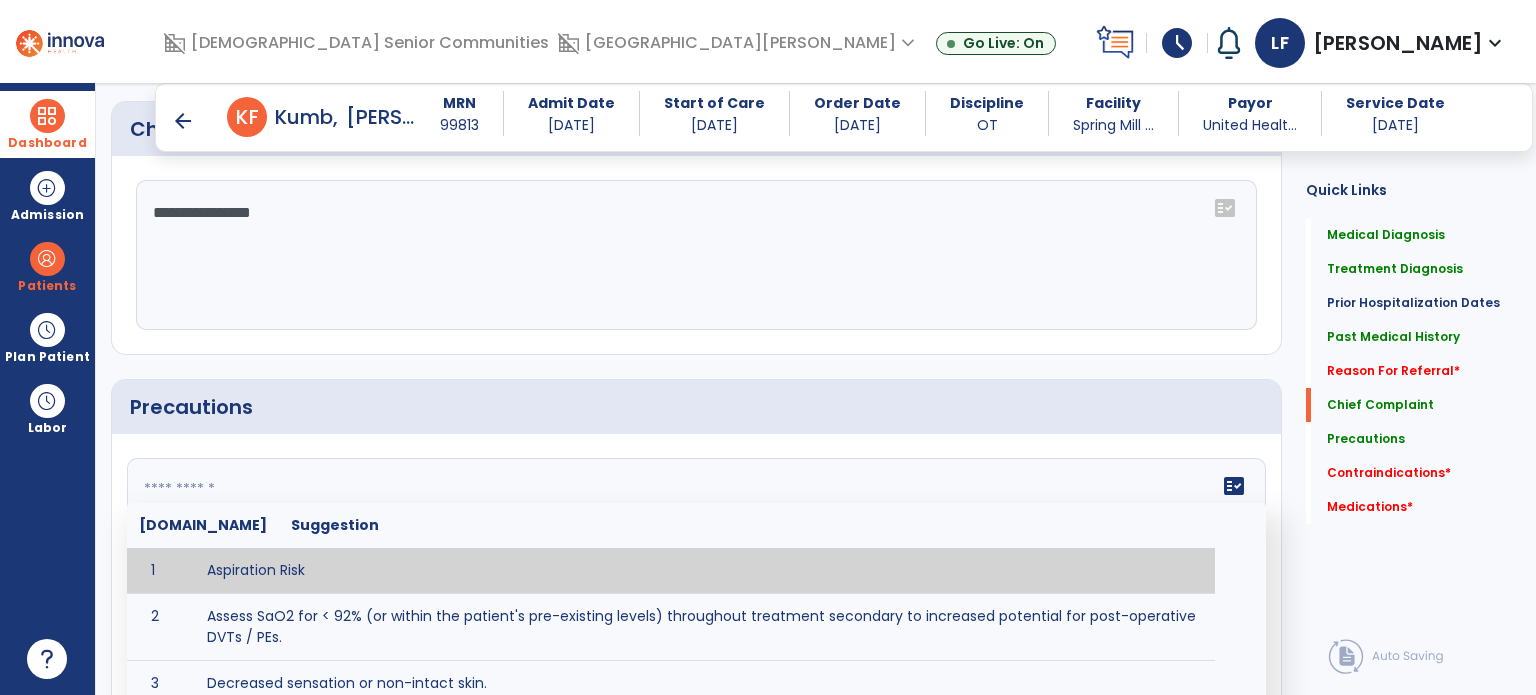click on "fact_check  [DOMAIN_NAME] Suggestion 1 Aspiration Risk 2 Assess SaO2 for < 92% (or within the patient's pre-existing levels) throughout treatment secondary to increased potential for post-operative DVTs / PEs. 3 Decreased sensation or non-intact skin. 4 Cardiac 5 Cease exercise/activity SpO2 < 88 - 90%, RPE > 16, RR > 45 6 Check for modified diet / oral intake restrictions related to swallowing impairments. Consult ST as appropriate. 7 Check INR lab results prior to activity if patient on [MEDICAL_DATA]. 8 Closely monitor anxiety or stress due to increased SOB/dyspnea and cease activity/exercise until patient is able to control this response 9 Code Status:  10 Confirm surgical approach and discoloration or other precautions. 11 Confirm surgical procedure and specific precautions based on procedure (e.g., no twisting/bending/lifting, need for post-op brace, limiting time in sitting, etc.). 12 Confirm [MEDICAL_DATA] status as defined by the surgeon. 13 14 Precautions for exercise include:  15 [MEDICAL_DATA] 16 17 18 19 20" 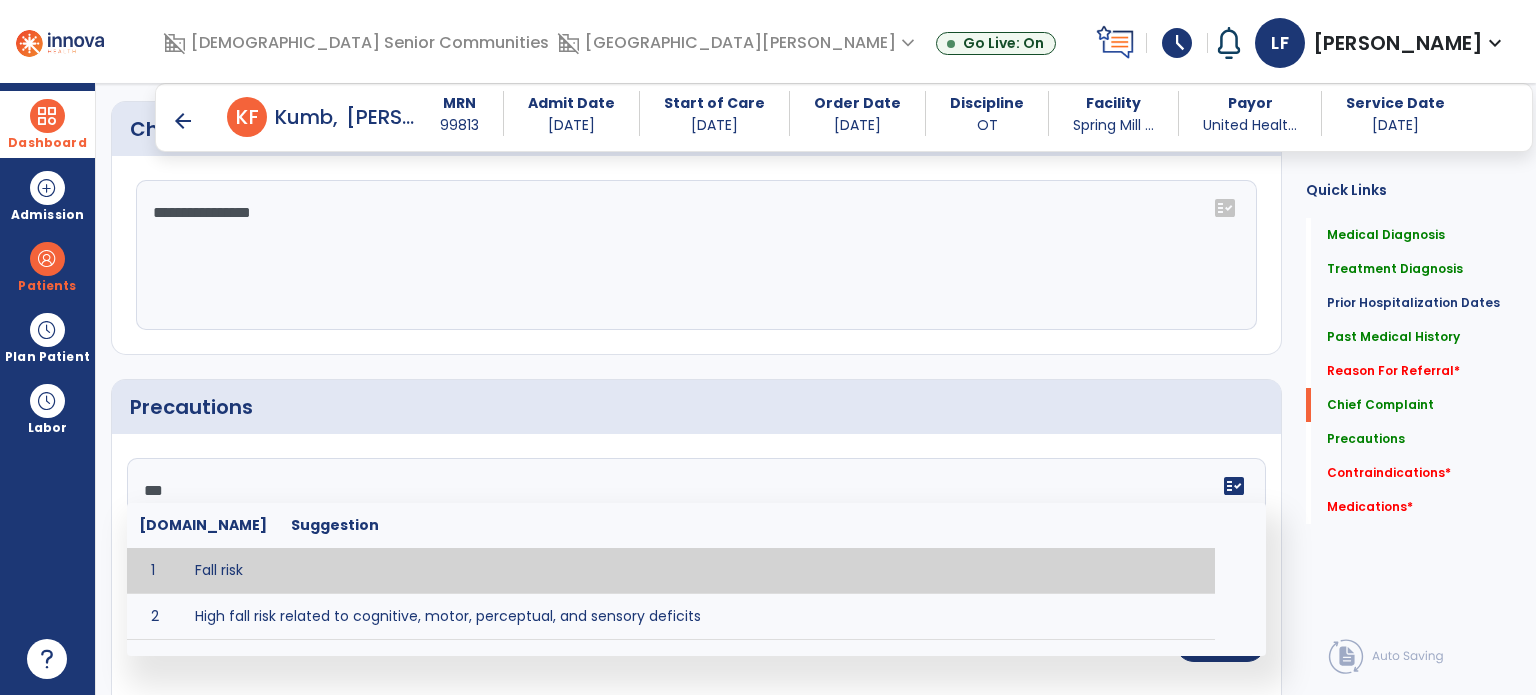 type on "*********" 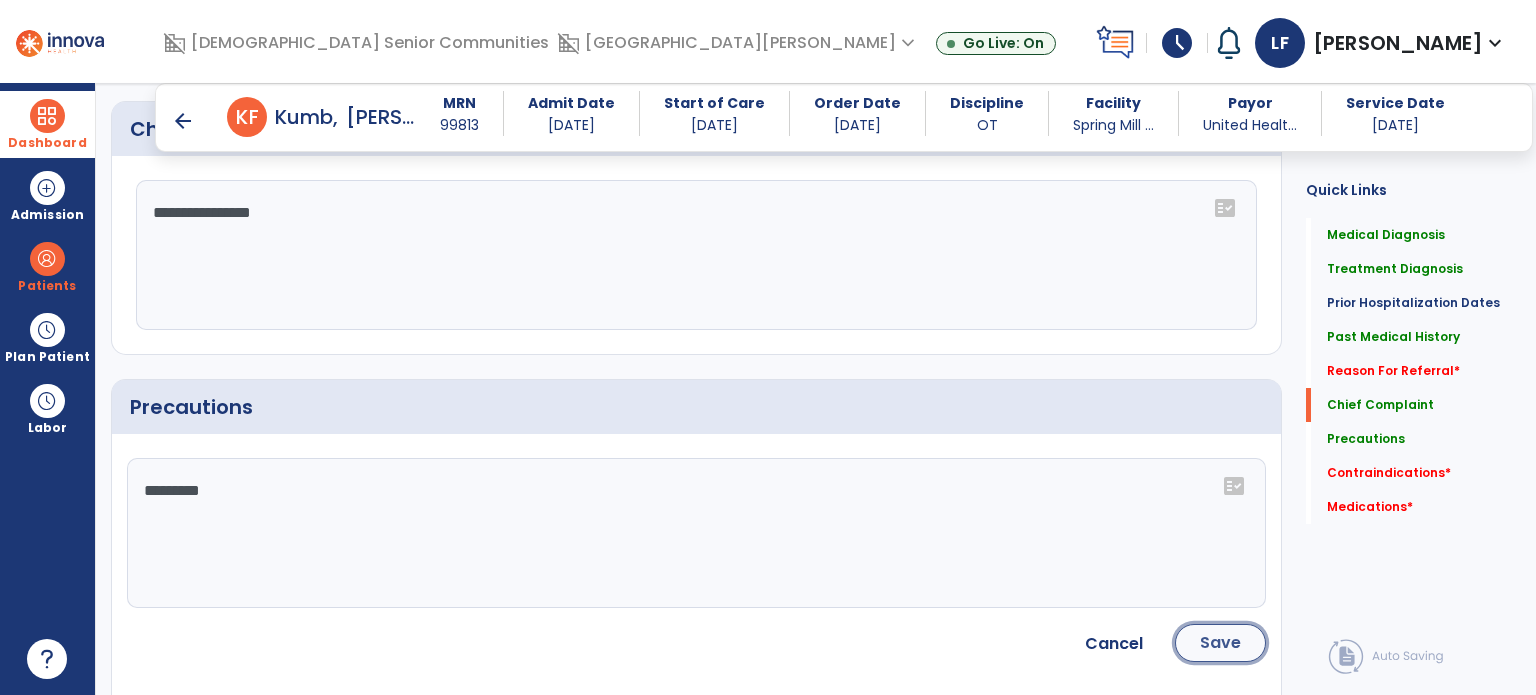 click on "Save" 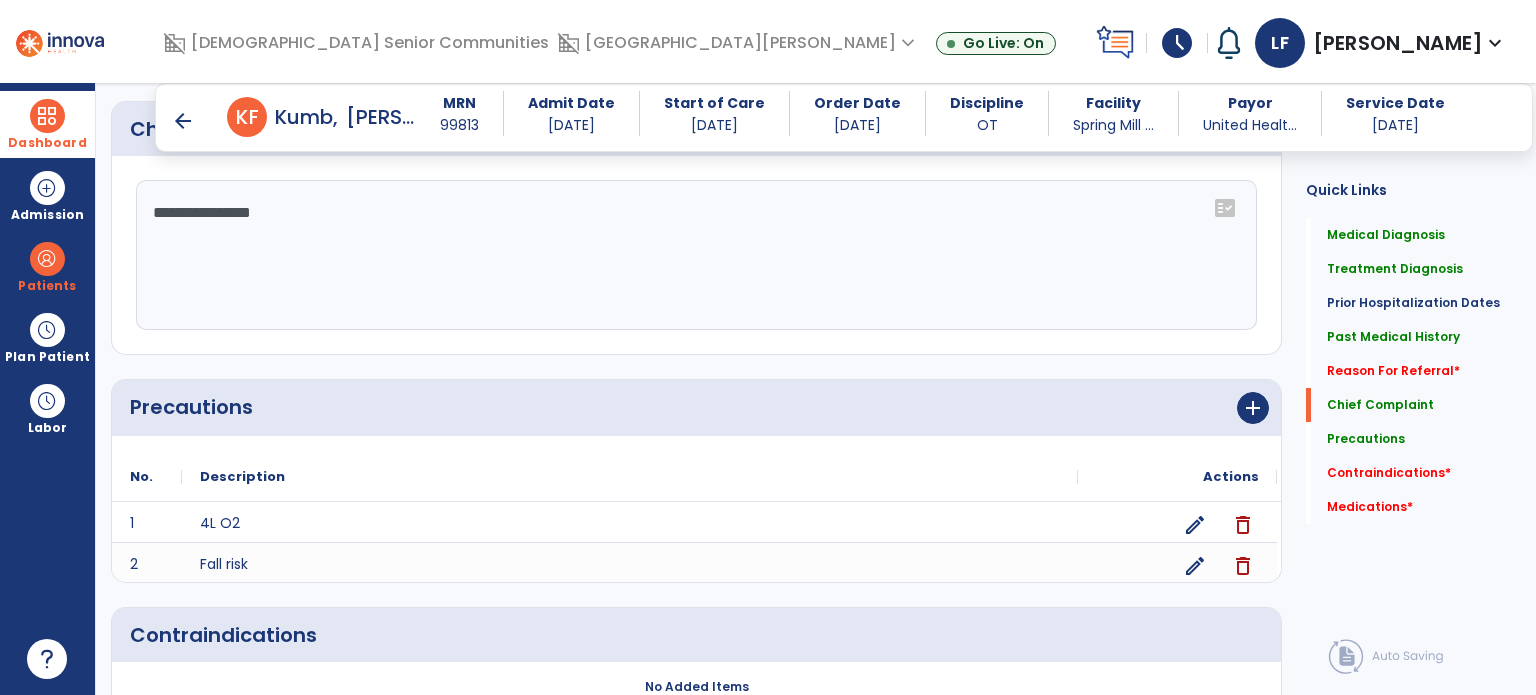 scroll, scrollTop: 1389, scrollLeft: 0, axis: vertical 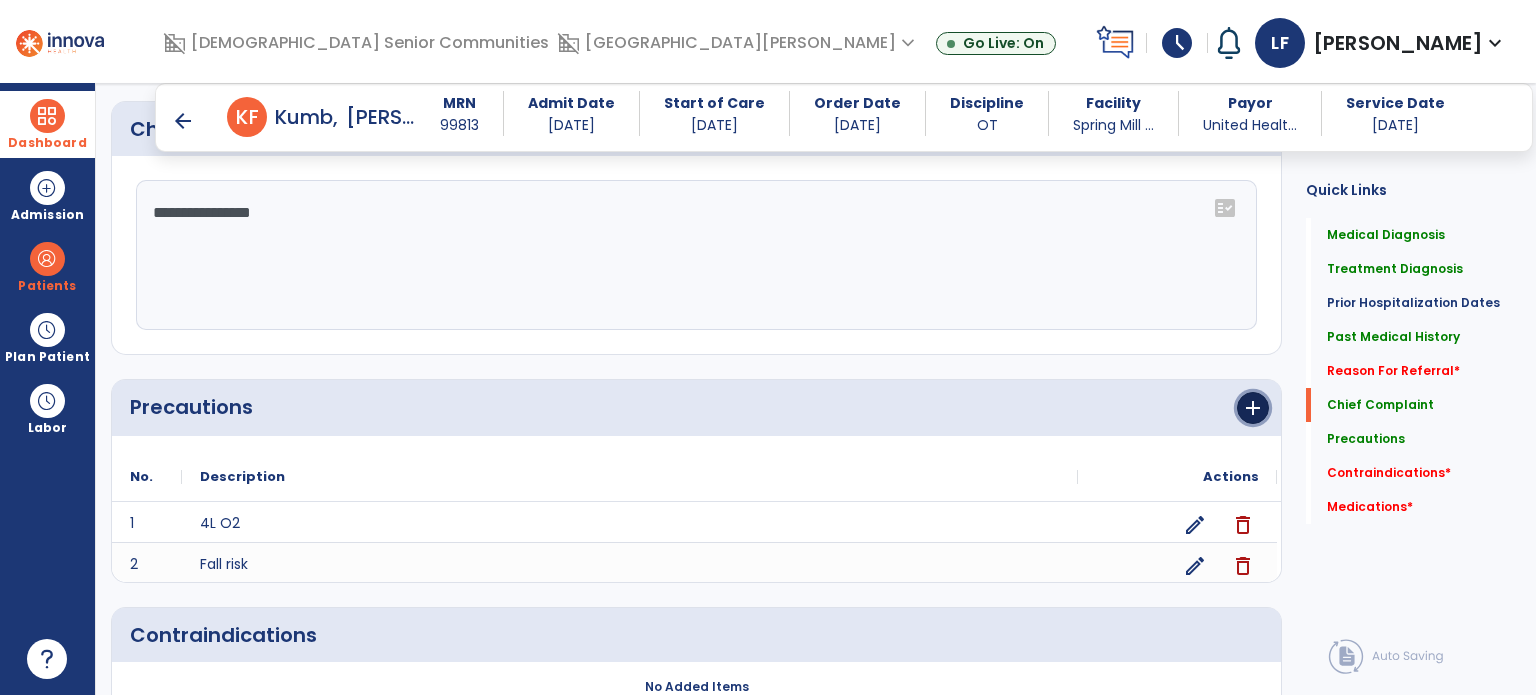 click on "add" 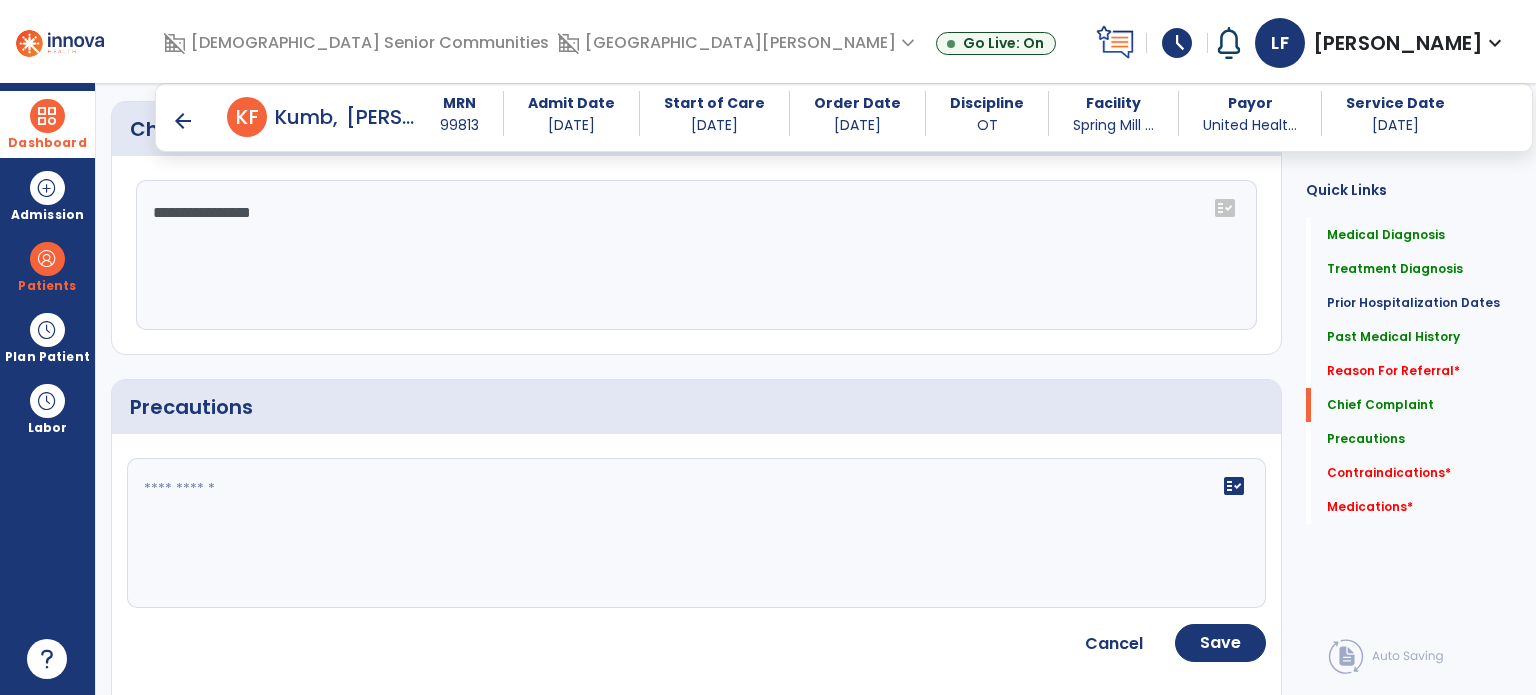 click 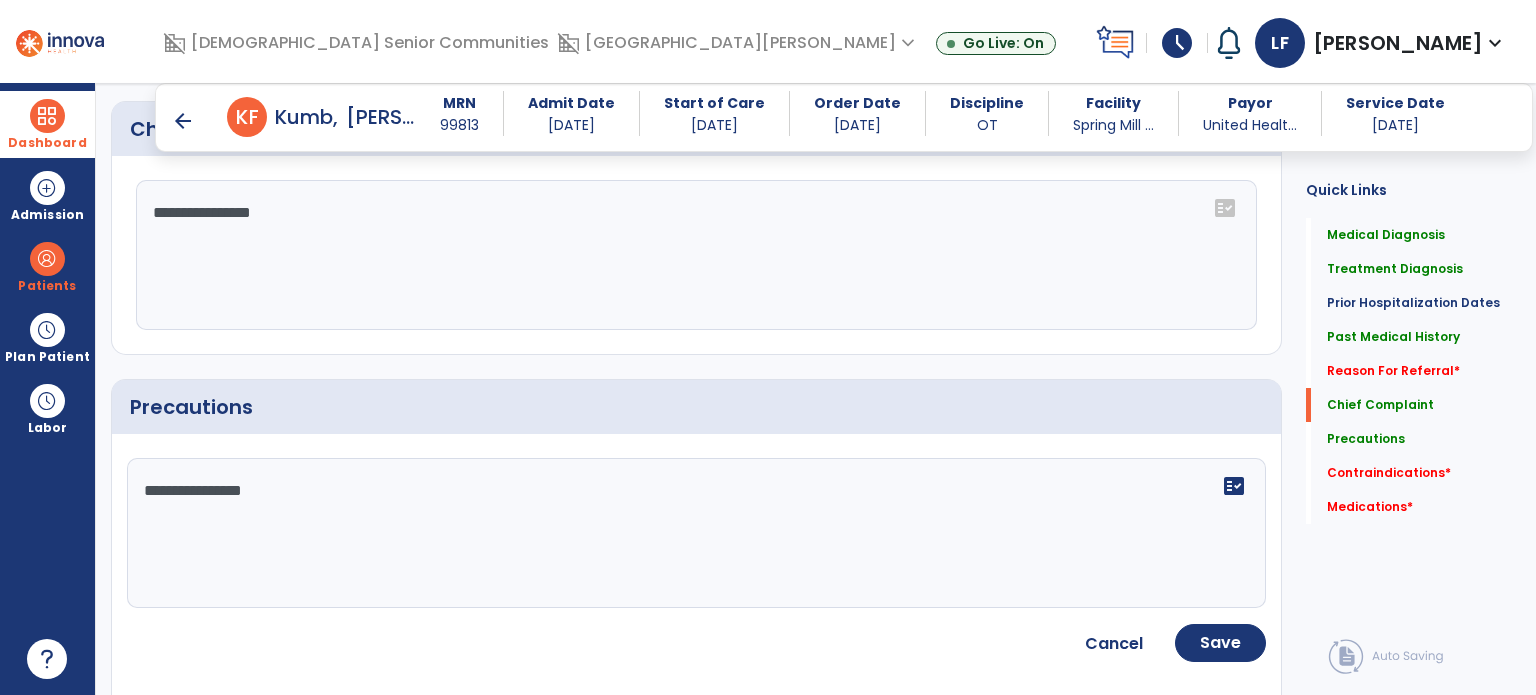 click on "**********" 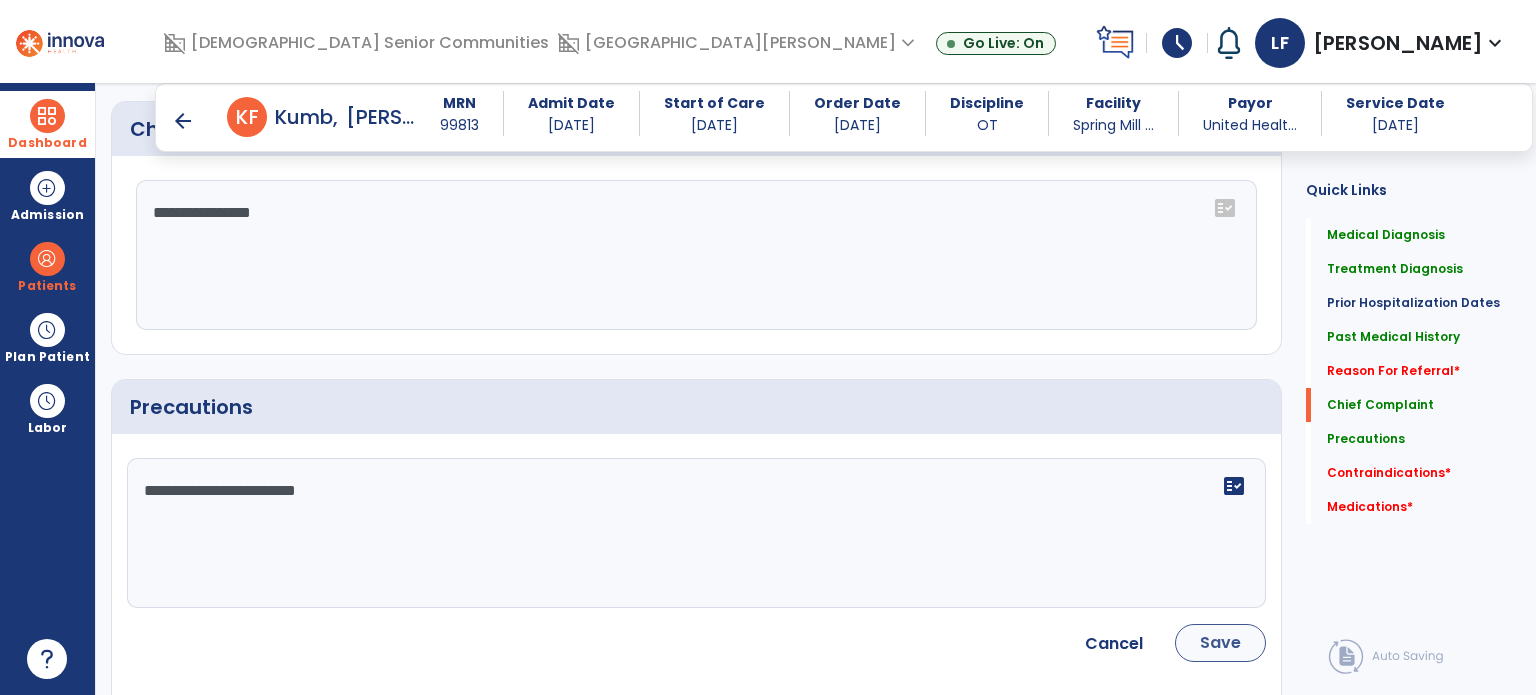 type on "**********" 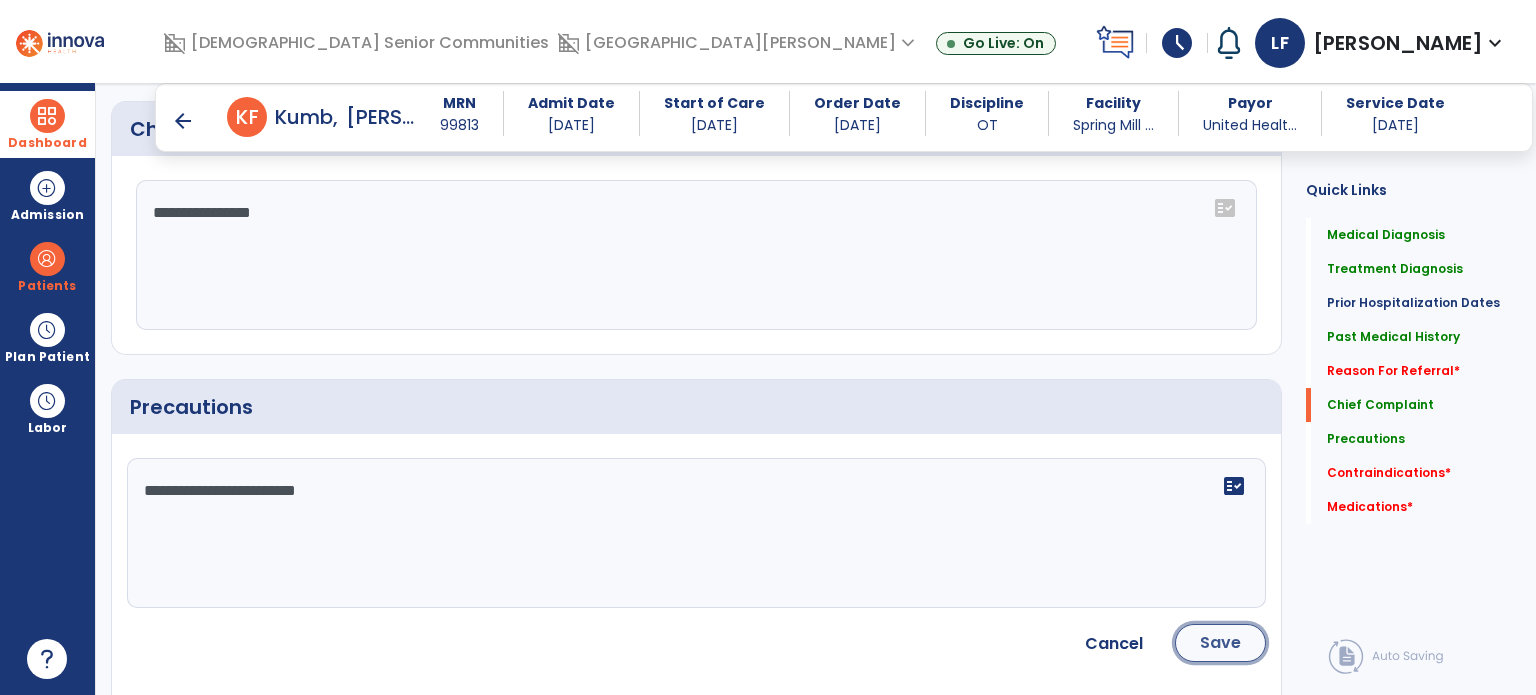 click on "Save" 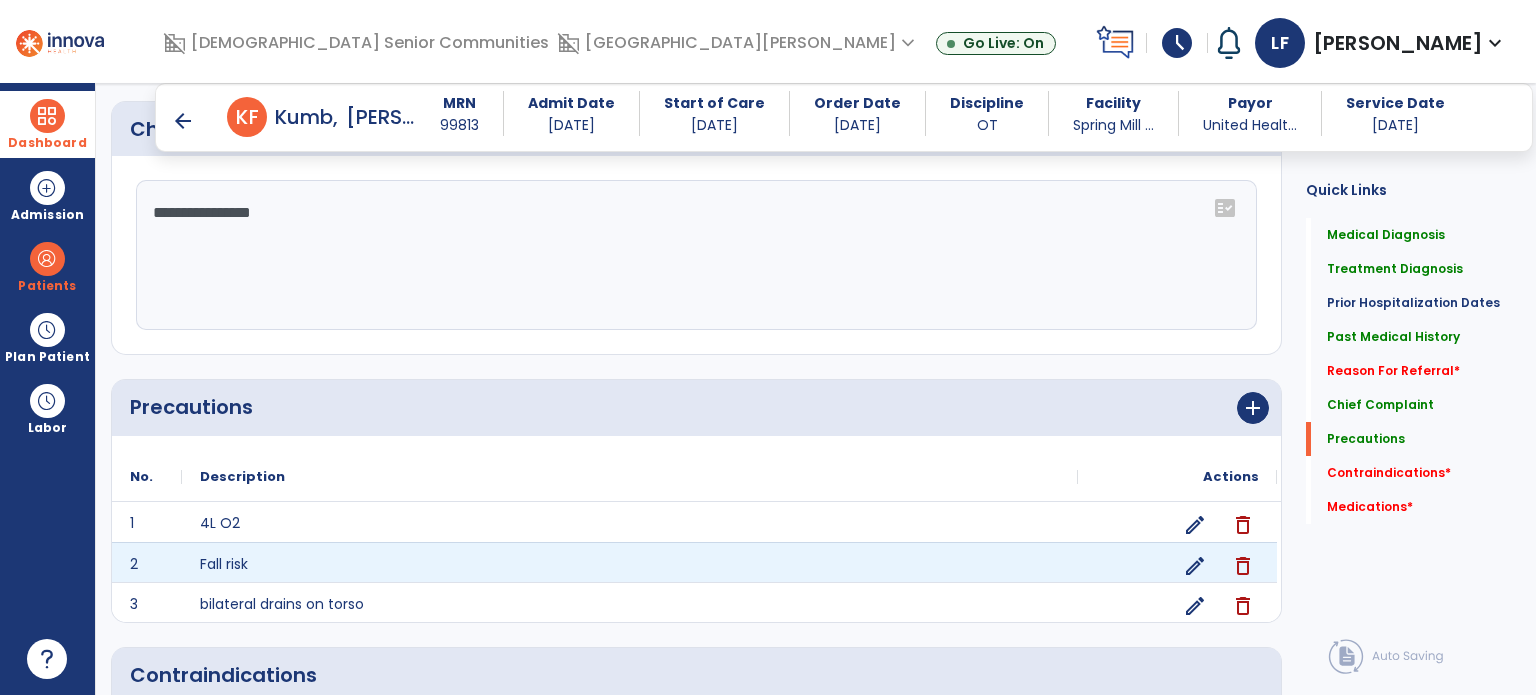 scroll, scrollTop: 1683, scrollLeft: 0, axis: vertical 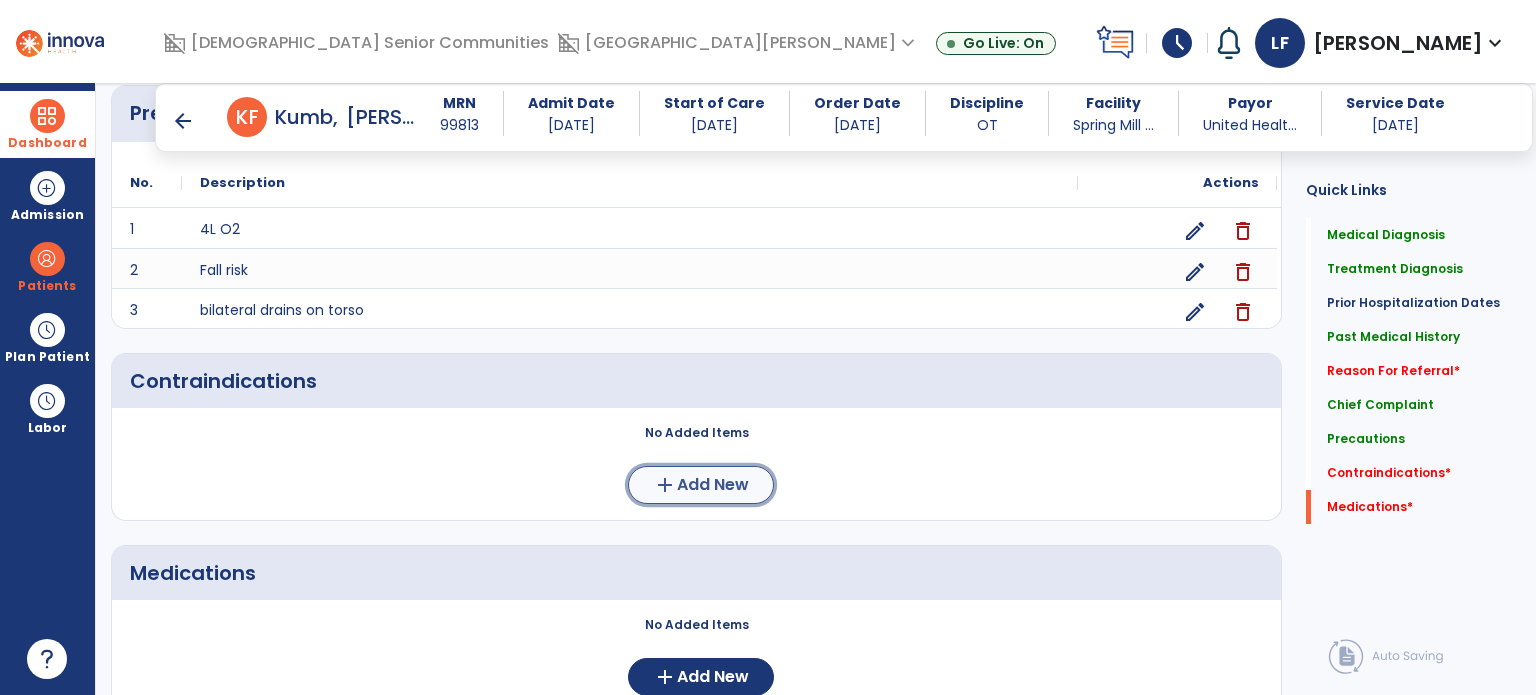 click on "Add New" 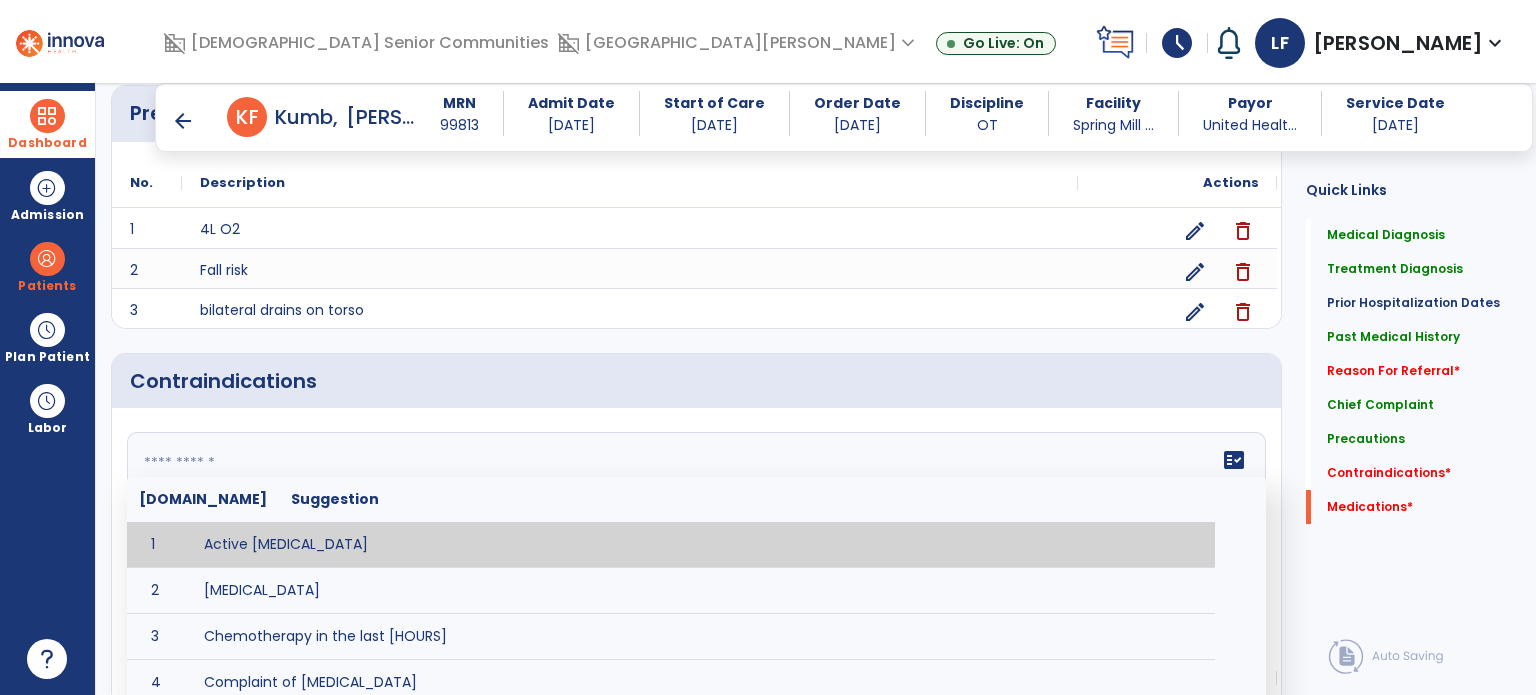 click on "fact_check  [DOMAIN_NAME] Suggestion 1 Active [MEDICAL_DATA] 2 [MEDICAL_DATA] 3 Chemotherapy in the last [HOURS] 4 Complaint of [MEDICAL_DATA] 5 DVT 6 [MEDICAL_DATA] [VALUES] 7 Inflammation or infection in the heart. 8 [MEDICAL_DATA] lower than [VALUE] 9 [MEDICAL_DATA] 10 Pulmonary [MEDICAL_DATA] 11 Recent changes in EKG 12 Severe [MEDICAL_DATA] 13 Severe dehydration 14 Severe diaphoresis 15 Severe [MEDICAL_DATA] 16 Severe shortness of breath/dyspnea 17 Significantly elevated potassium levels 18 Significantly [MEDICAL_DATA] levels 19 Suspected or known [MEDICAL_DATA] 20 [MEDICAL_DATA] 21 Uncontrolled [MEDICAL_DATA] with blood sugar levels greater than [VALUE] or less than [Value]  22 [MEDICAL_DATA] 23 Untreated [MEDICAL_DATA]" 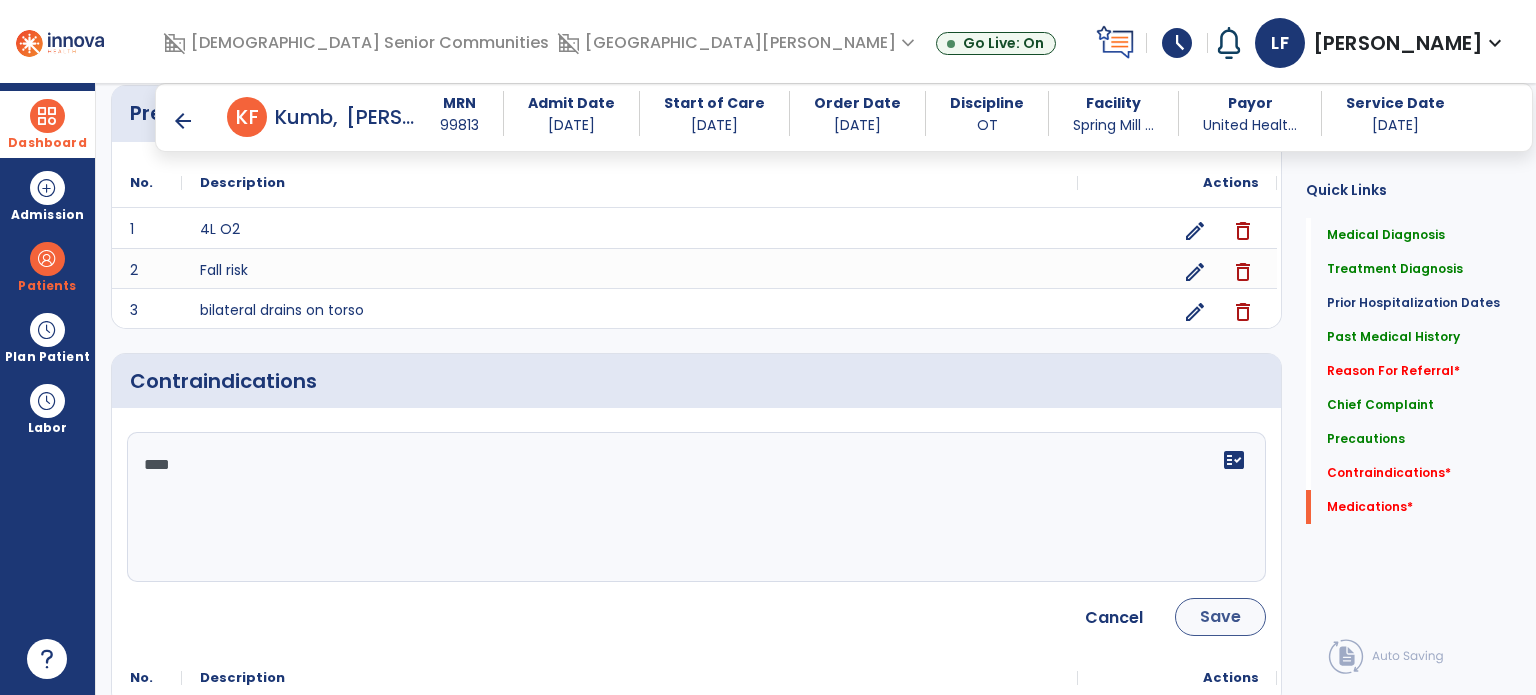 type on "****" 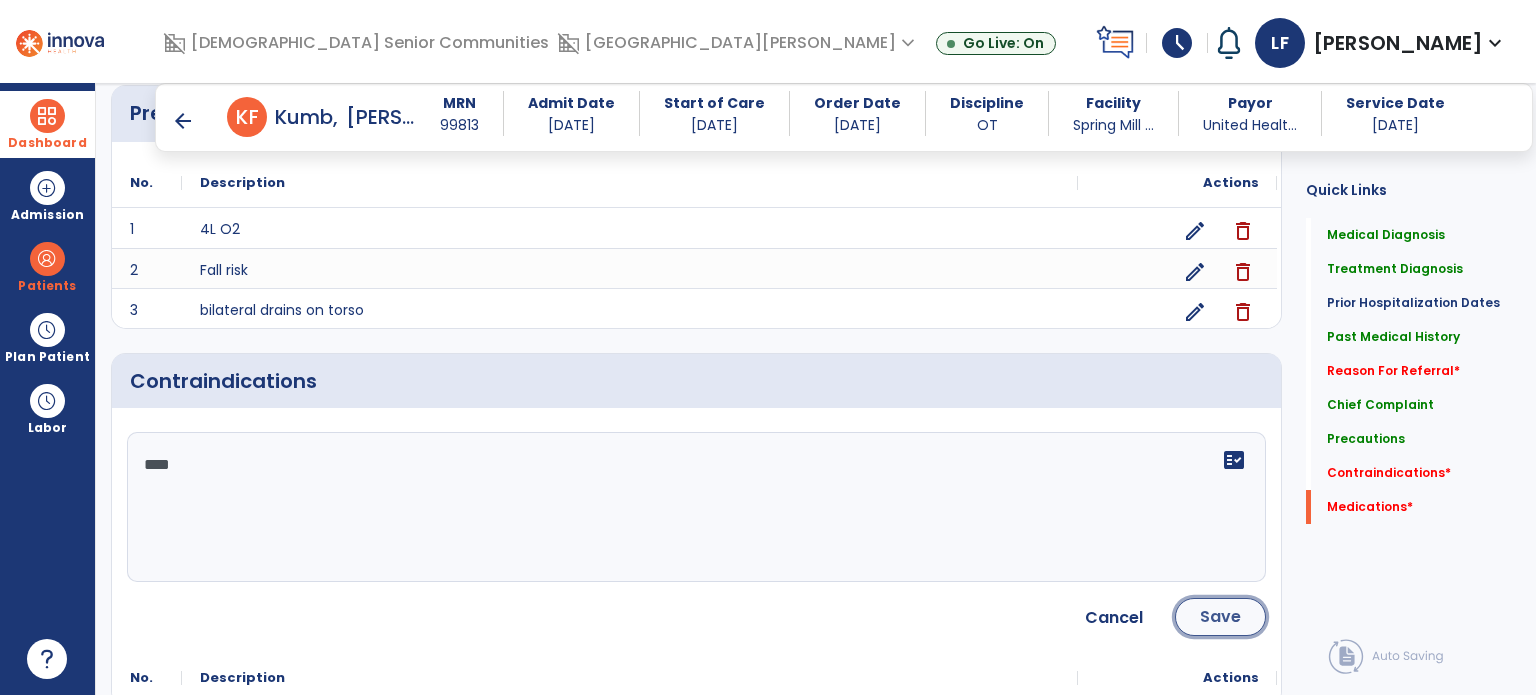 click on "Save" 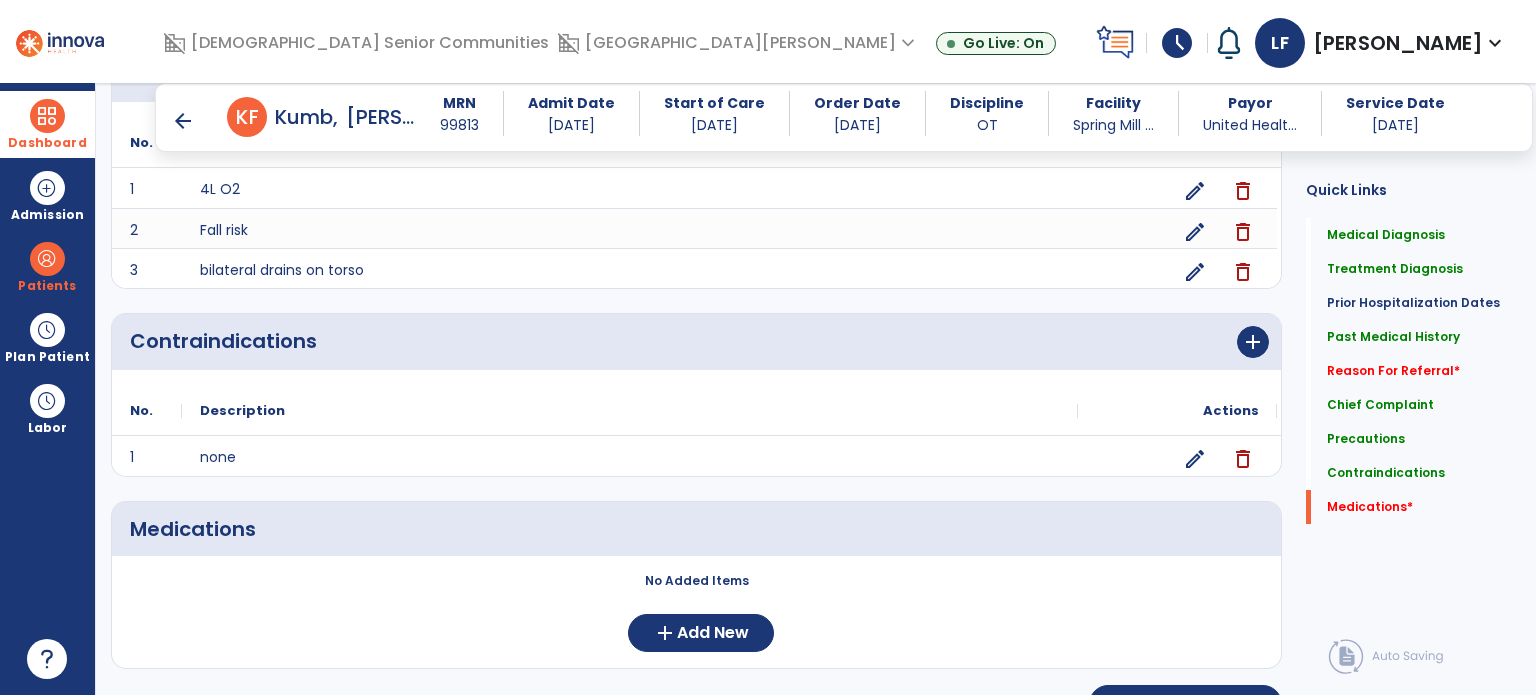 scroll, scrollTop: 1683, scrollLeft: 0, axis: vertical 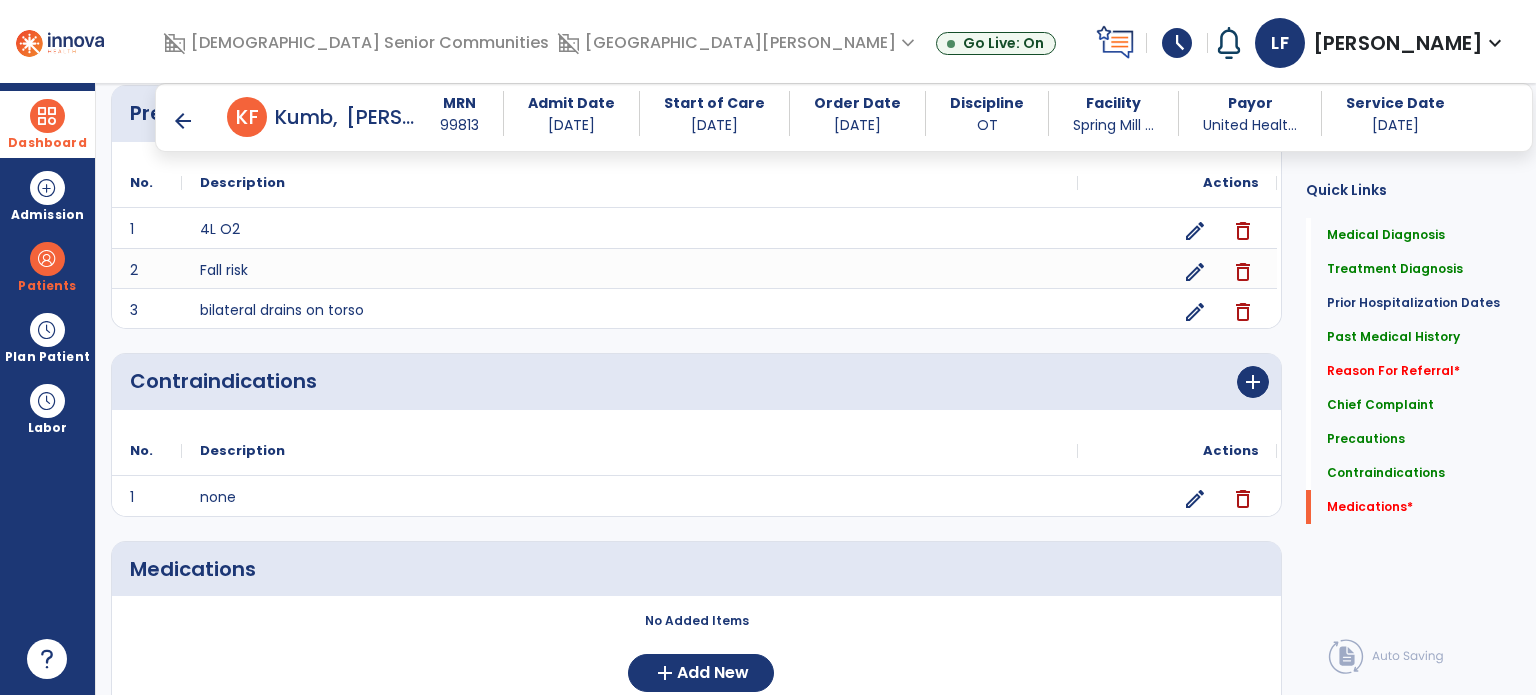 click on "Contraindications      add" 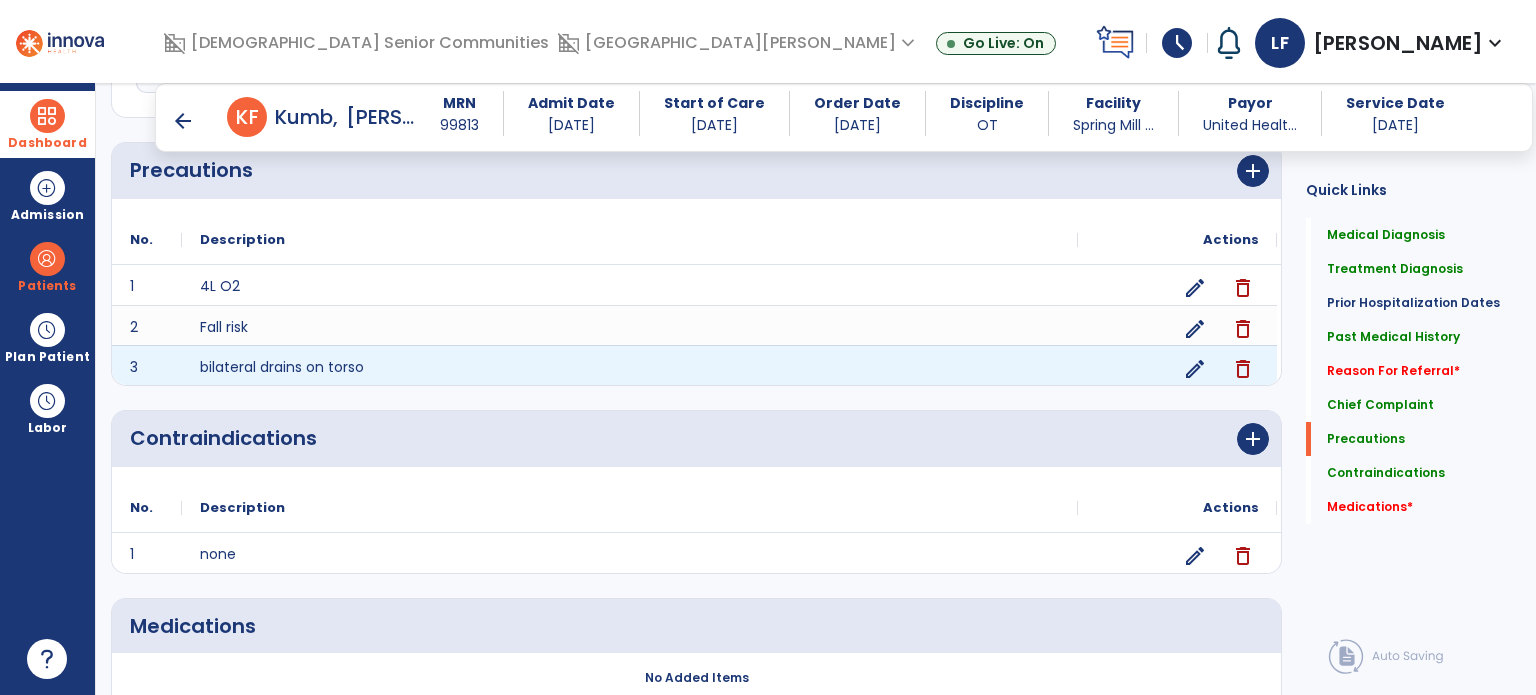 scroll, scrollTop: 1588, scrollLeft: 0, axis: vertical 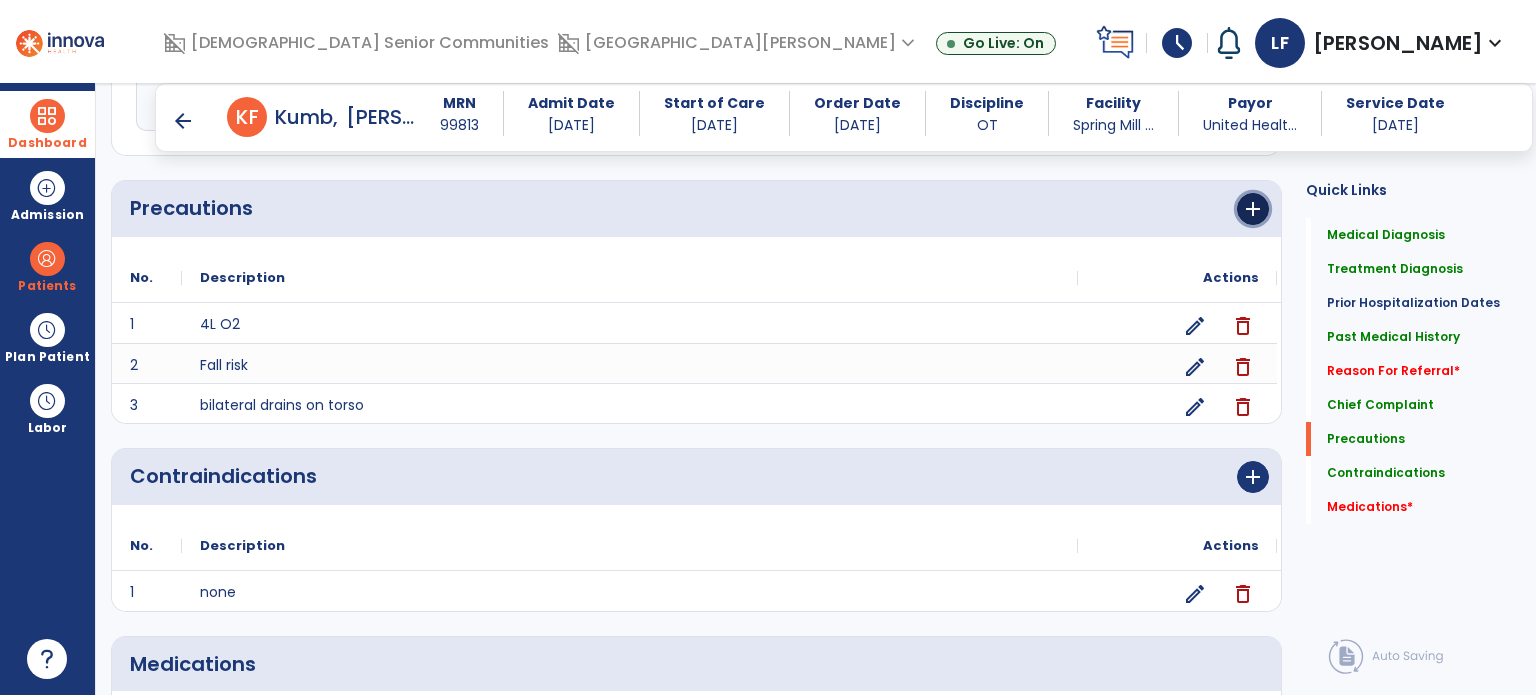 click on "add" 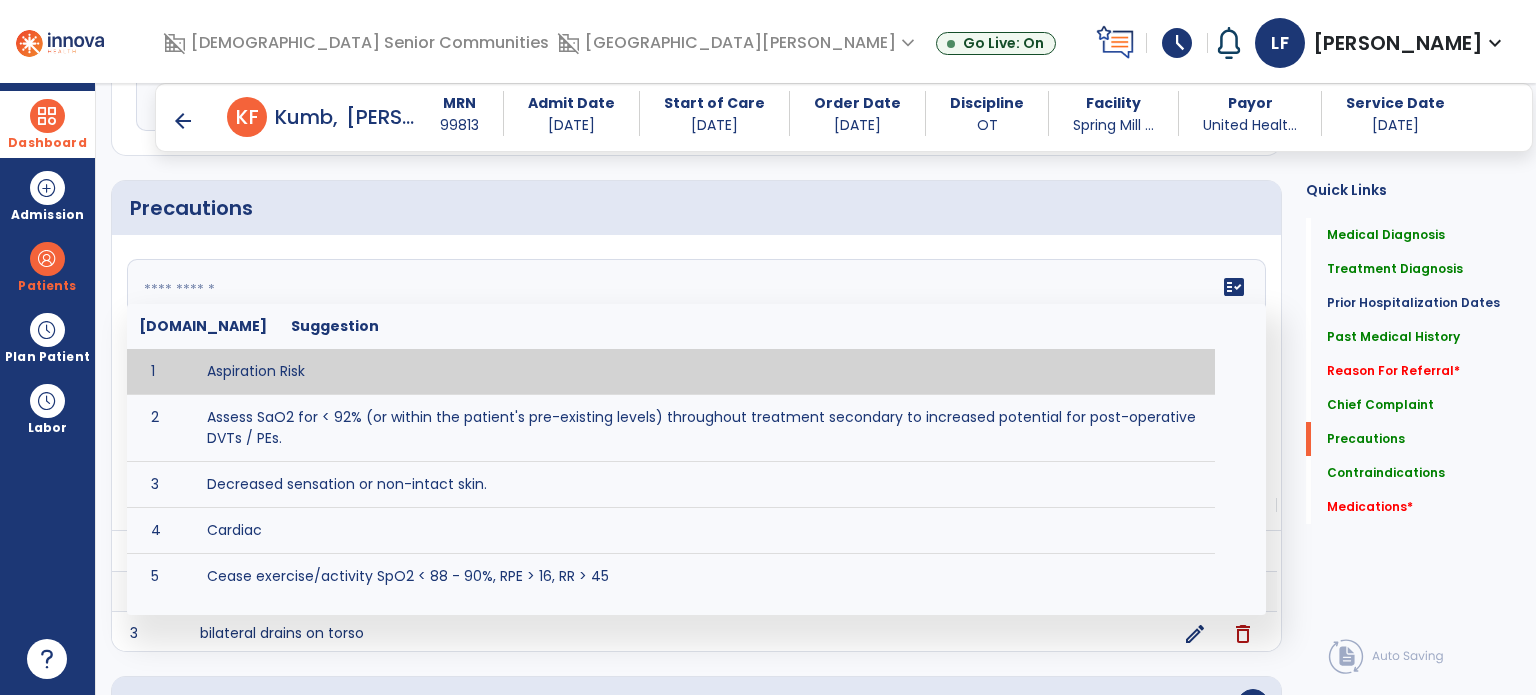 click 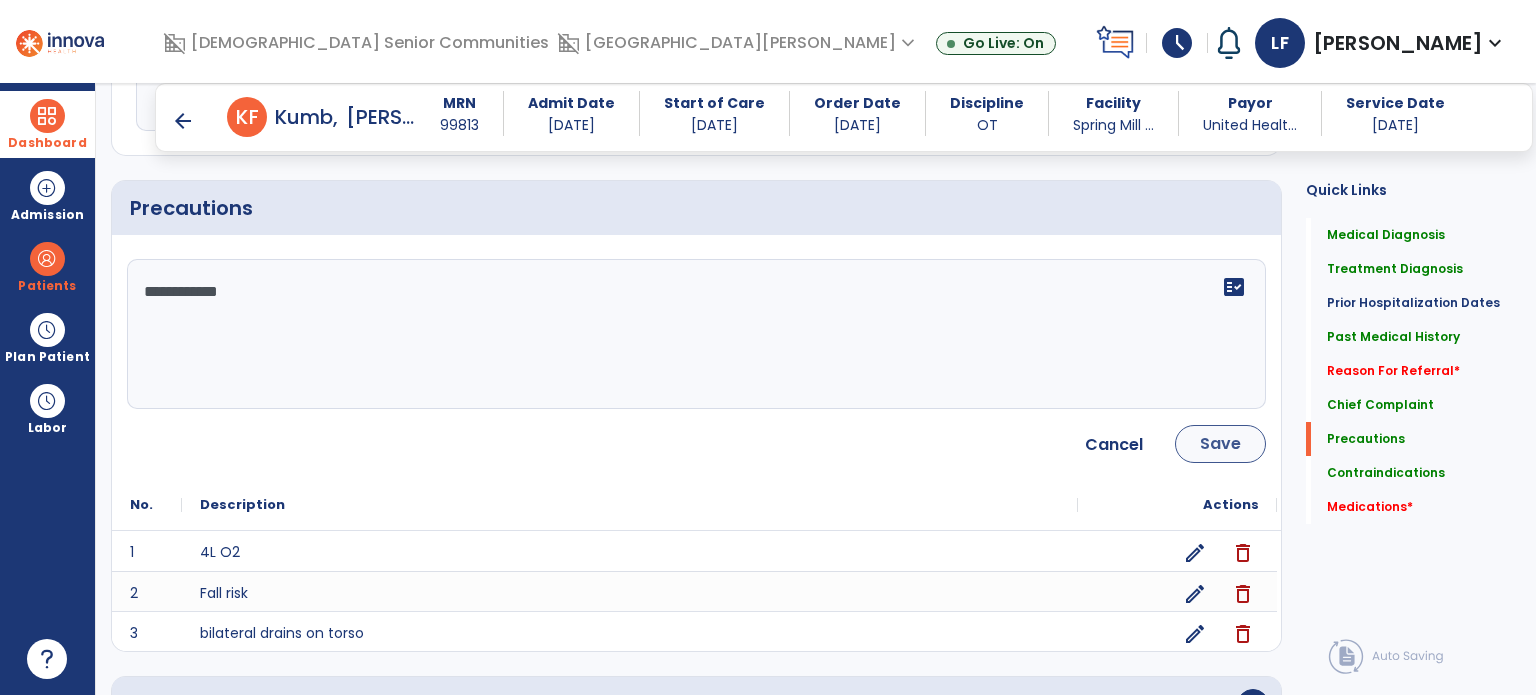type on "**********" 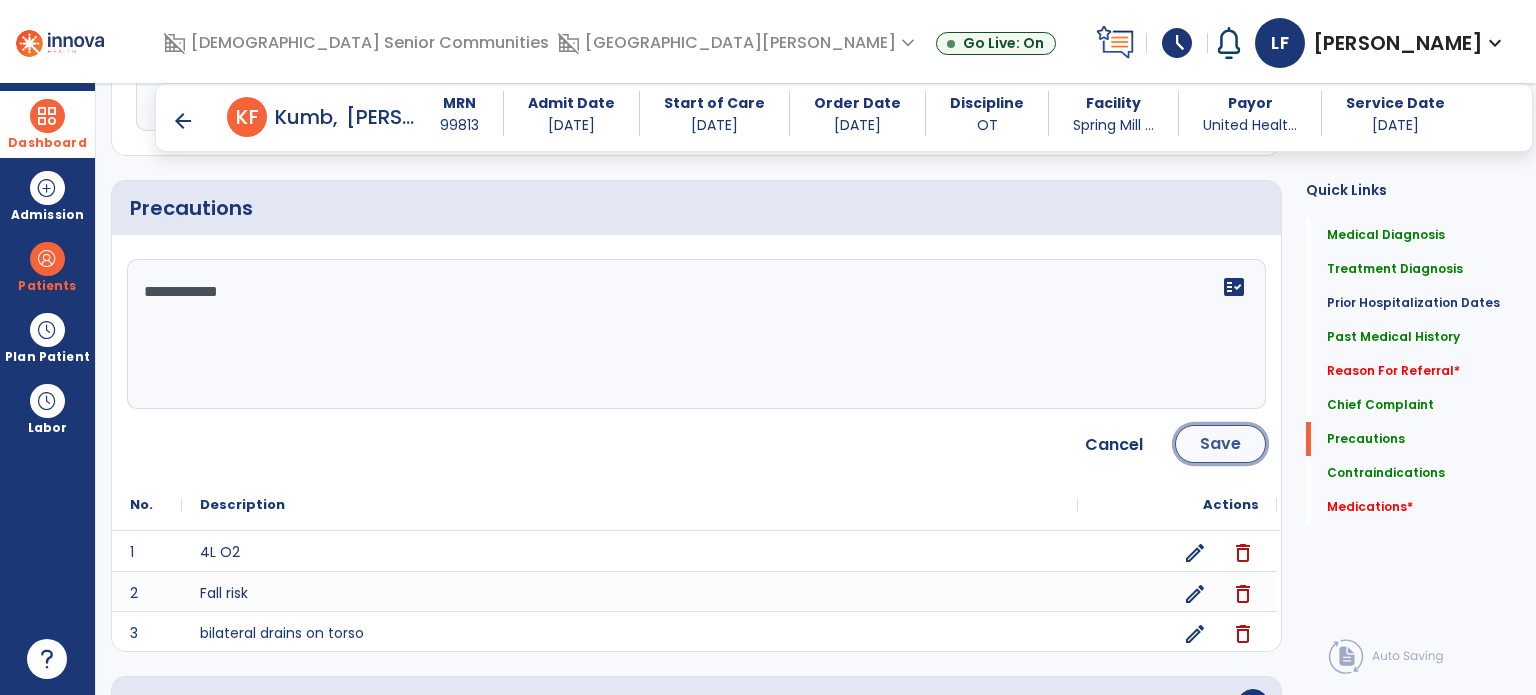 click on "Save" 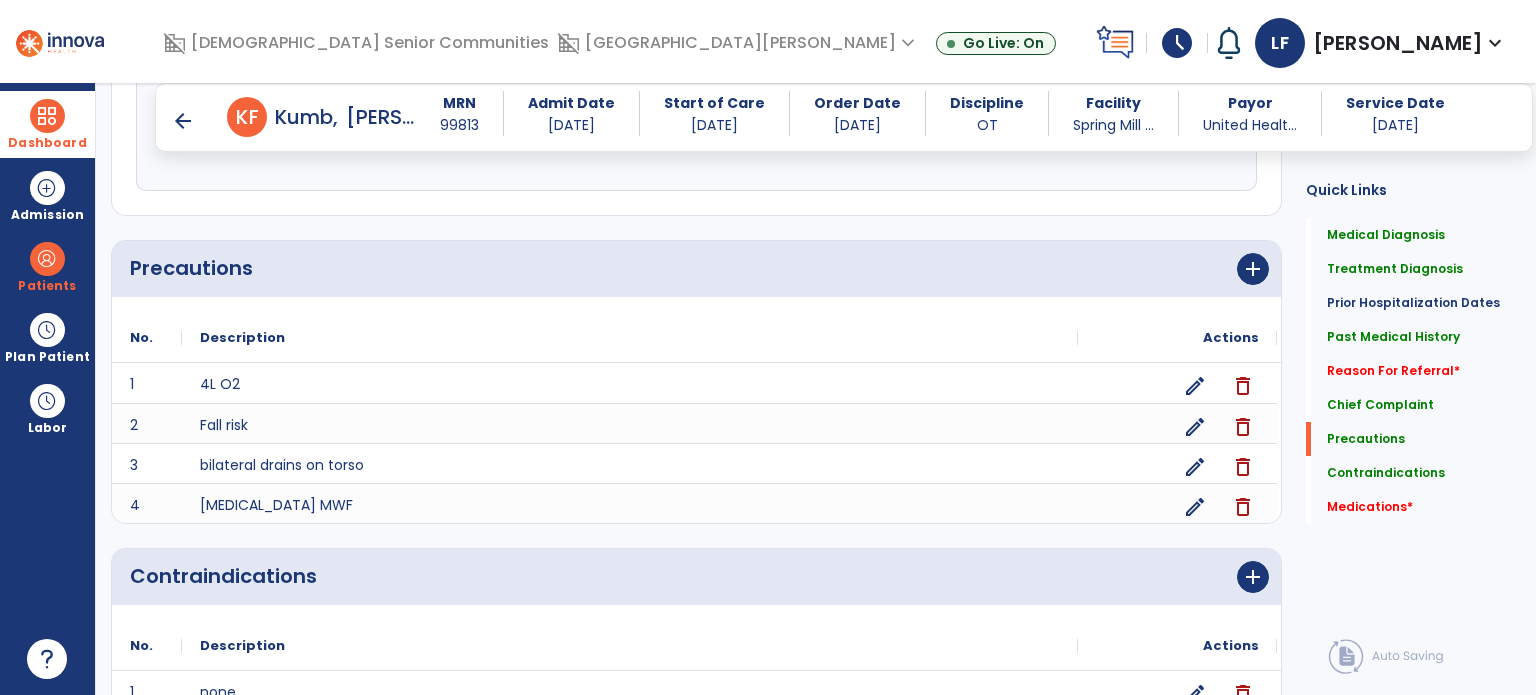 scroll, scrollTop: 1801, scrollLeft: 0, axis: vertical 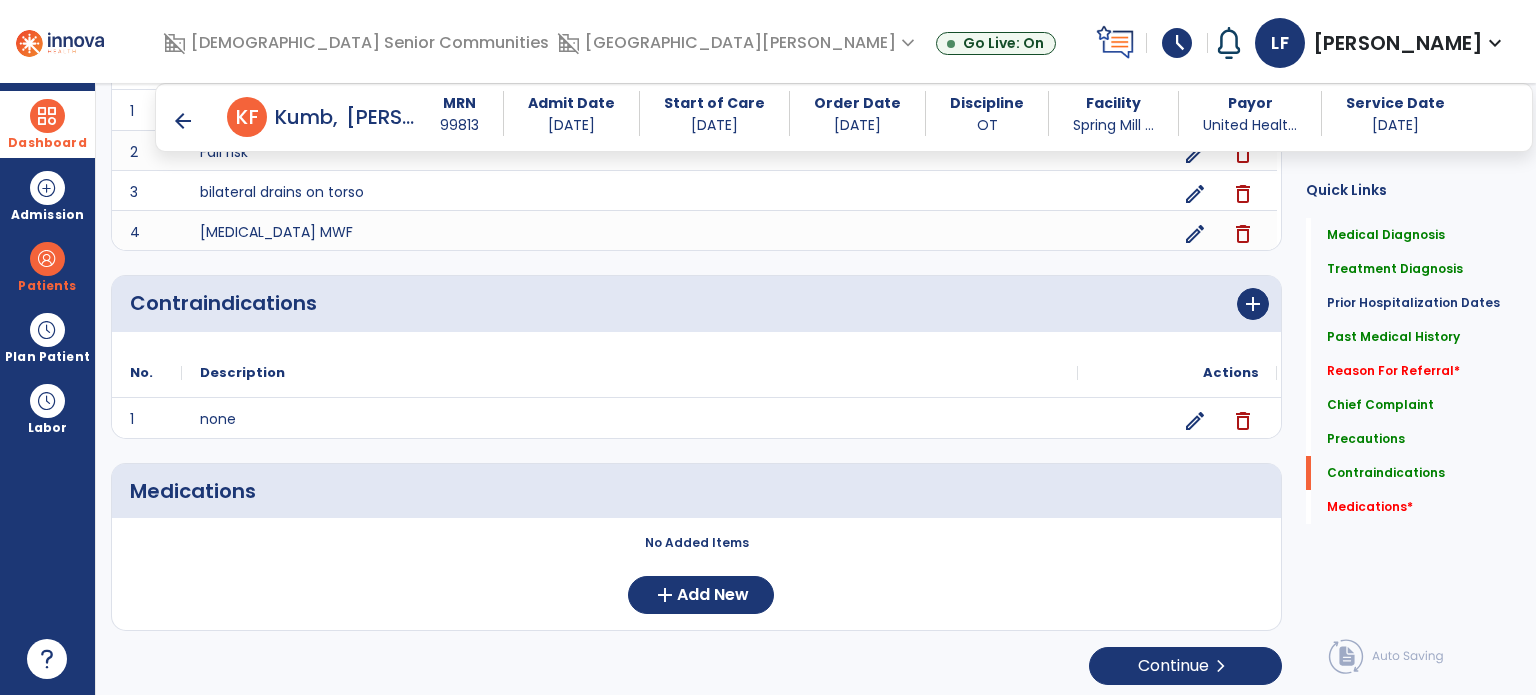 click on "Medications" 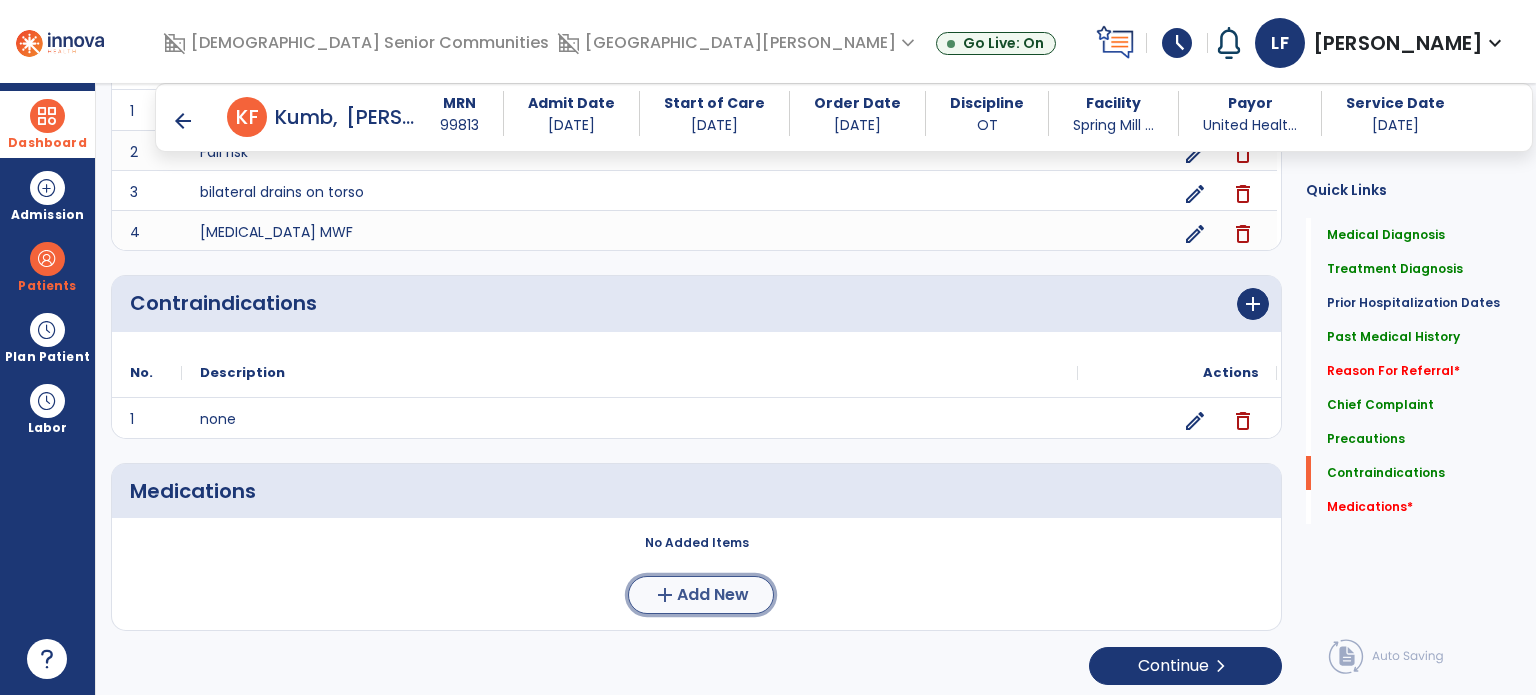 click on "Add New" 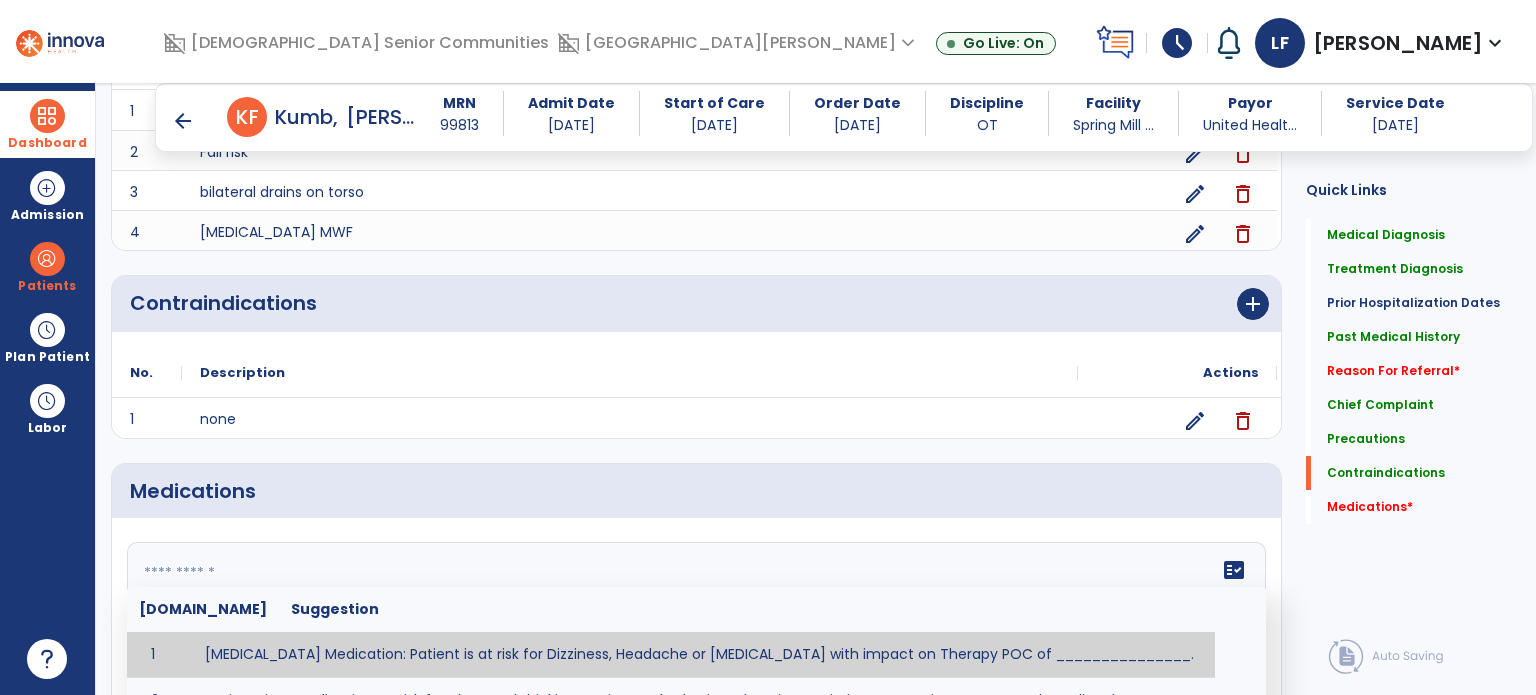 click on "fact_check  [DOMAIN_NAME] Suggestion 1 [MEDICAL_DATA] Medication: Patient is at risk for Dizziness, Headache or [MEDICAL_DATA] with impact on Therapy POC of _______________. 2 Anti-Anxiety Medication: at risk for Abnormal thinking, Anxiety, Arrhythmias, Clumsiness, Dizziness, Drowsiness, Dry mouth, GI disturbances, Headache, Increased appetite, Loss of appetite, [MEDICAL_DATA], Sedation, Seizures, [MEDICAL_DATA], Unsteadiness, Weakness or Weight gain with impact on Therapy POC of _____________. 3 Anti-Arrhythmic Agents: at risk for Arrhythmias, Confusion, EKG changes, Hallucinations, [MEDICAL_DATA], Increased blood pressure, Increased heart rate, [MEDICAL_DATA] or Toxicity with impact on Therapy POC of 4 Anti-Coagulant medications: with potential risk for hemorrhage (including [MEDICAL_DATA] and coughing up blood), and [MEDICAL_DATA] syndrome). Potential impact on therapy progress includes _________. 5 6 7 8 [MEDICAL_DATA] for ______________. 9 10 11 12 13 14 15 16 17 18 19 20 21 22 23 24" 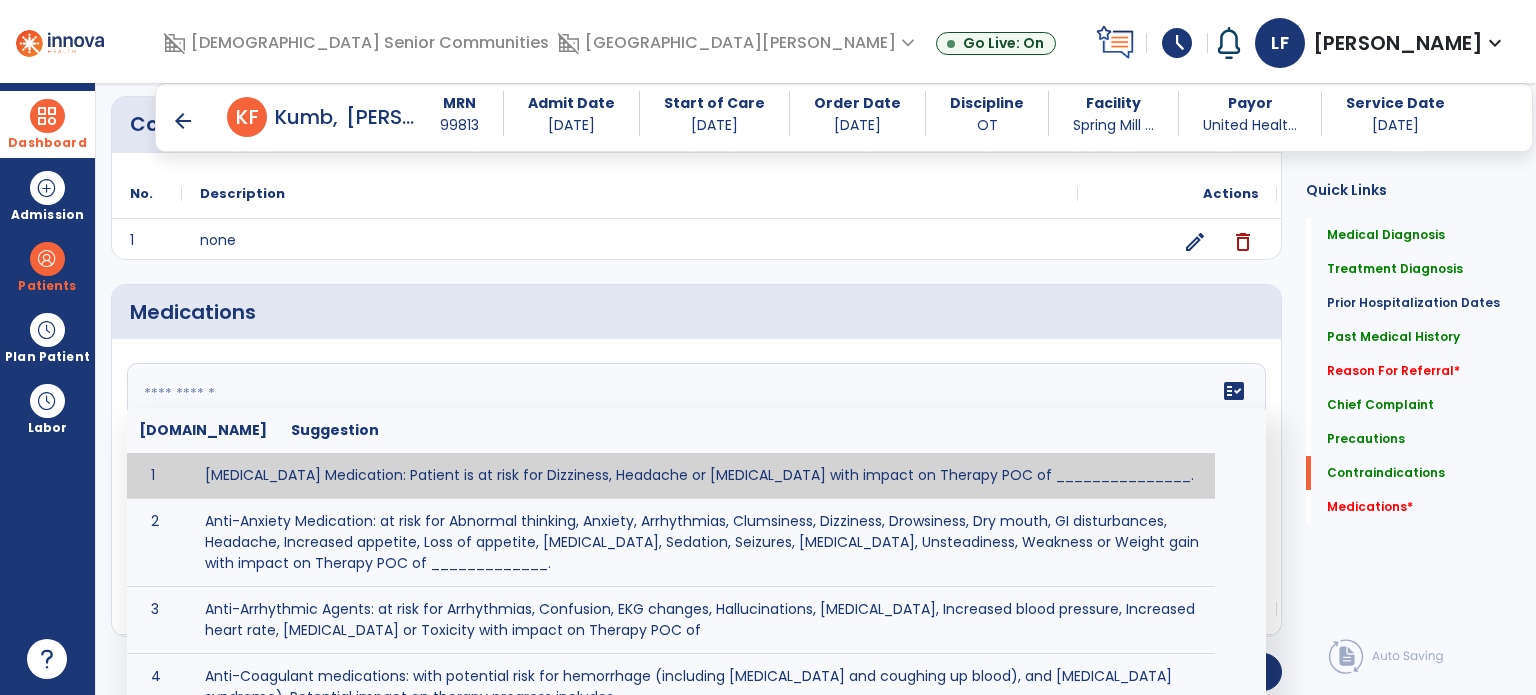 scroll, scrollTop: 1982, scrollLeft: 0, axis: vertical 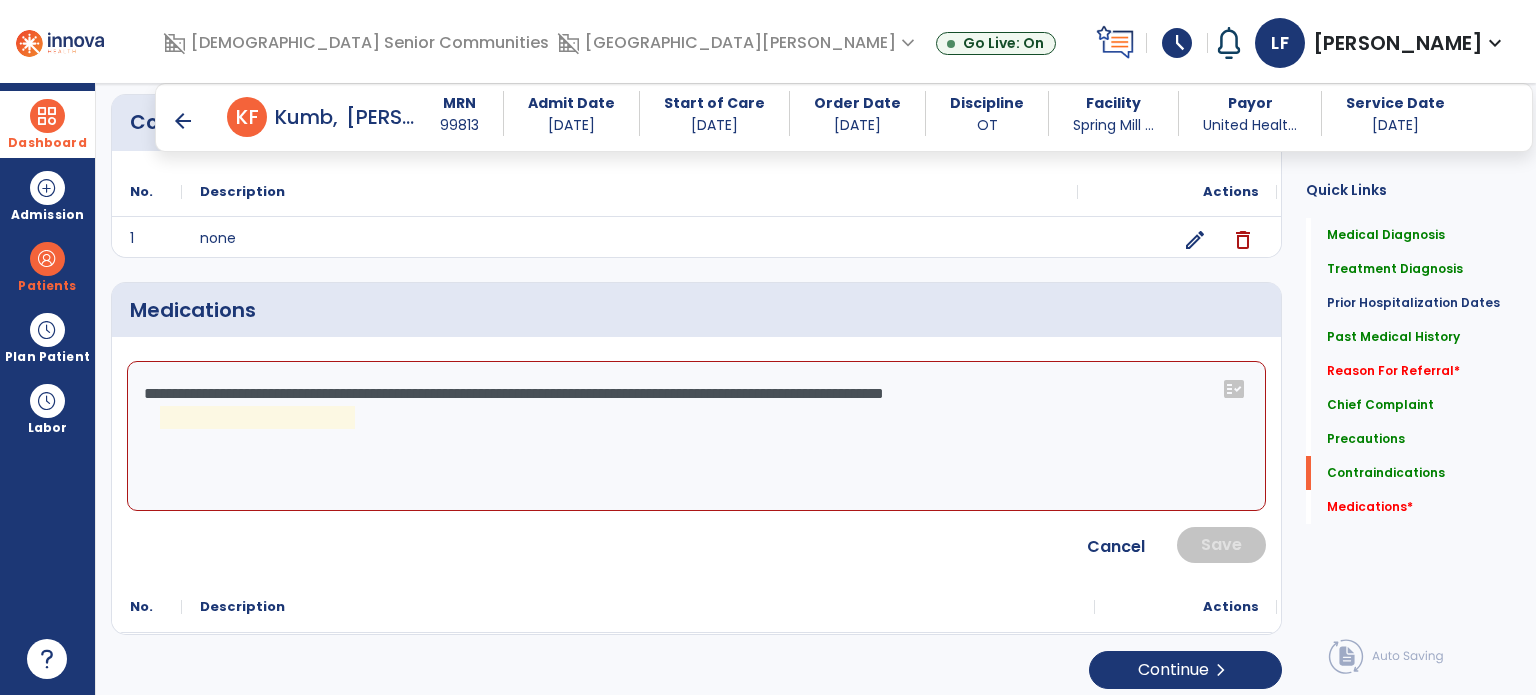 click on "**********" 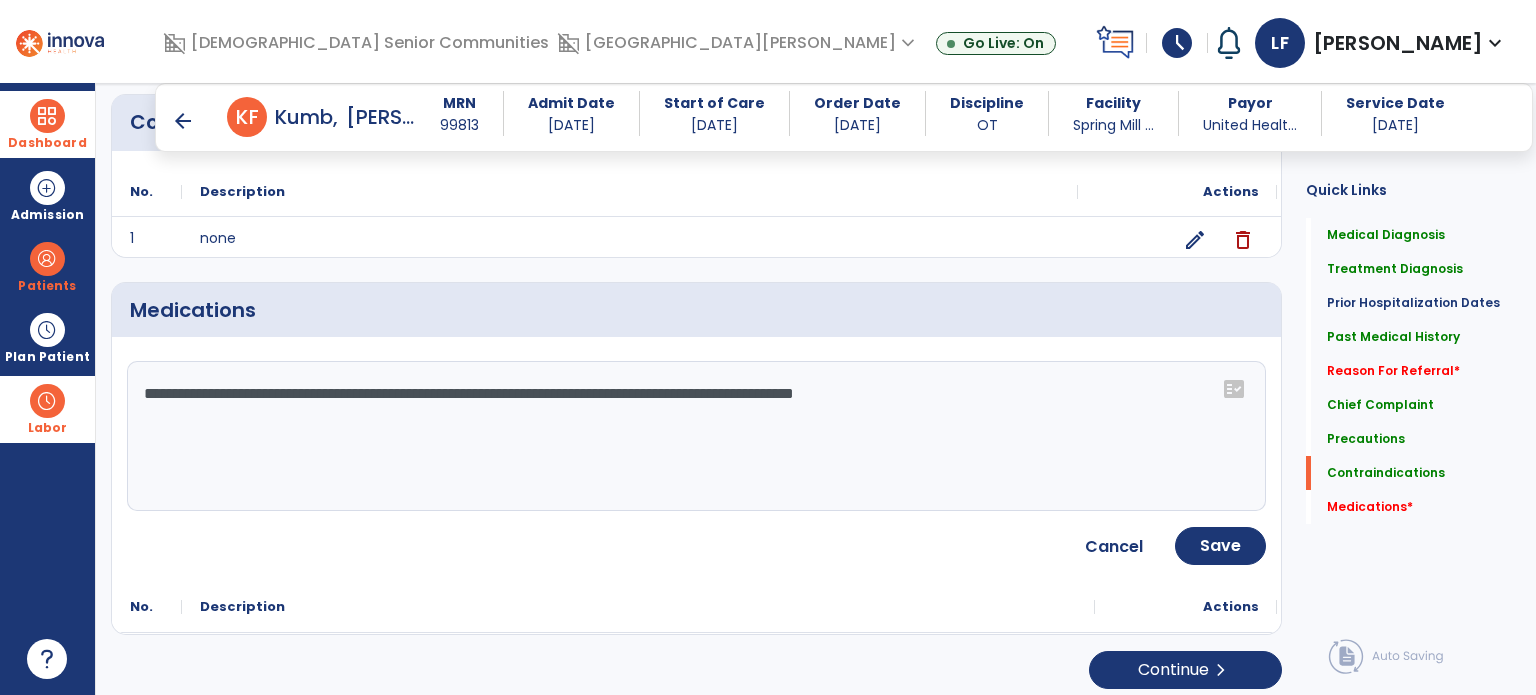 drag, startPoint x: 1024, startPoint y: 388, endPoint x: 78, endPoint y: 399, distance: 946.06396 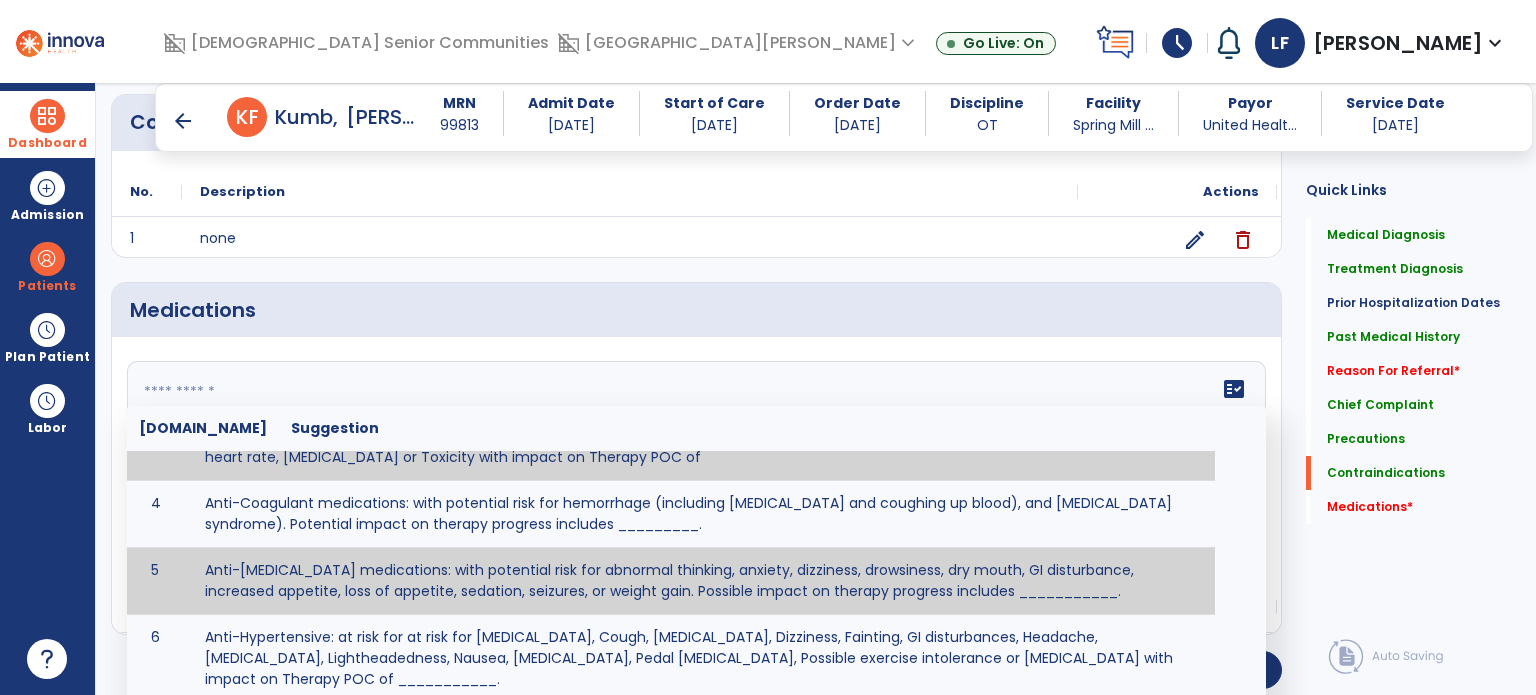 scroll, scrollTop: 172, scrollLeft: 0, axis: vertical 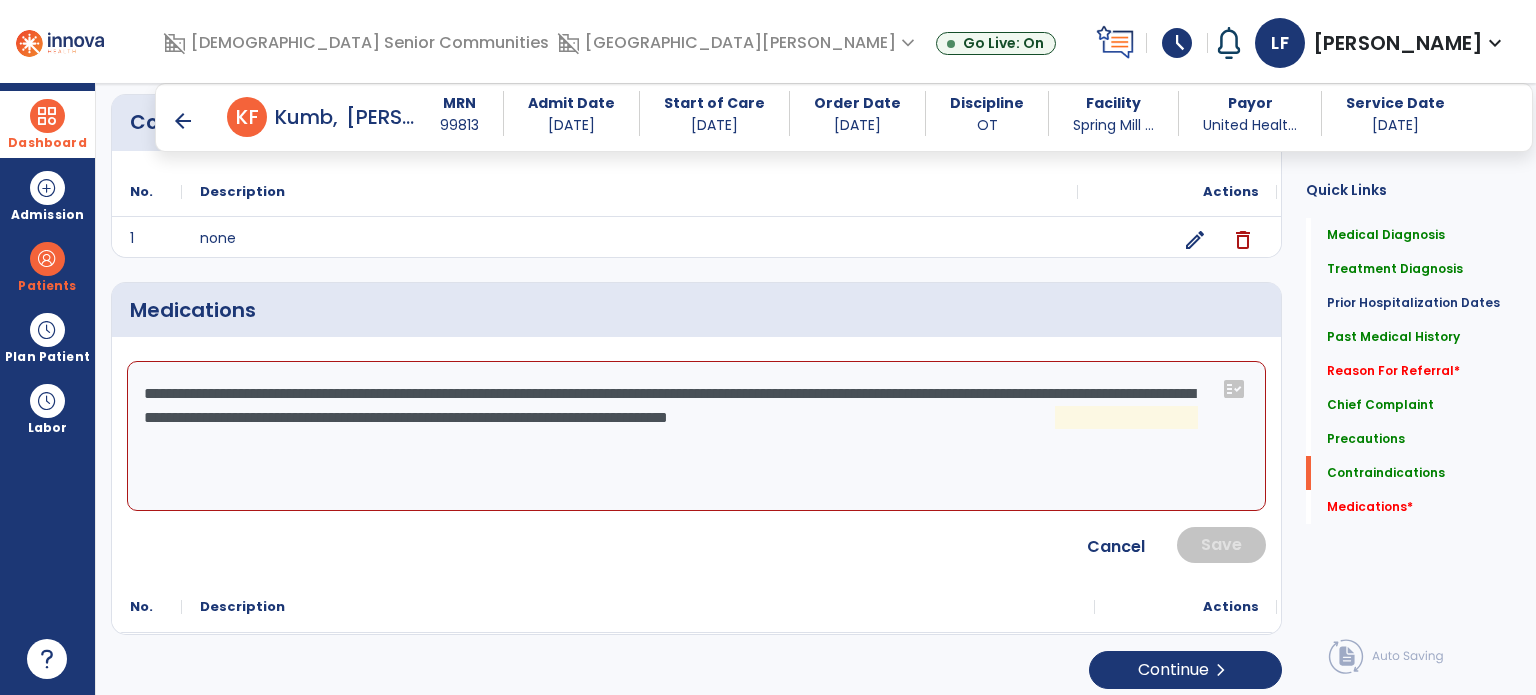 click on "**********" 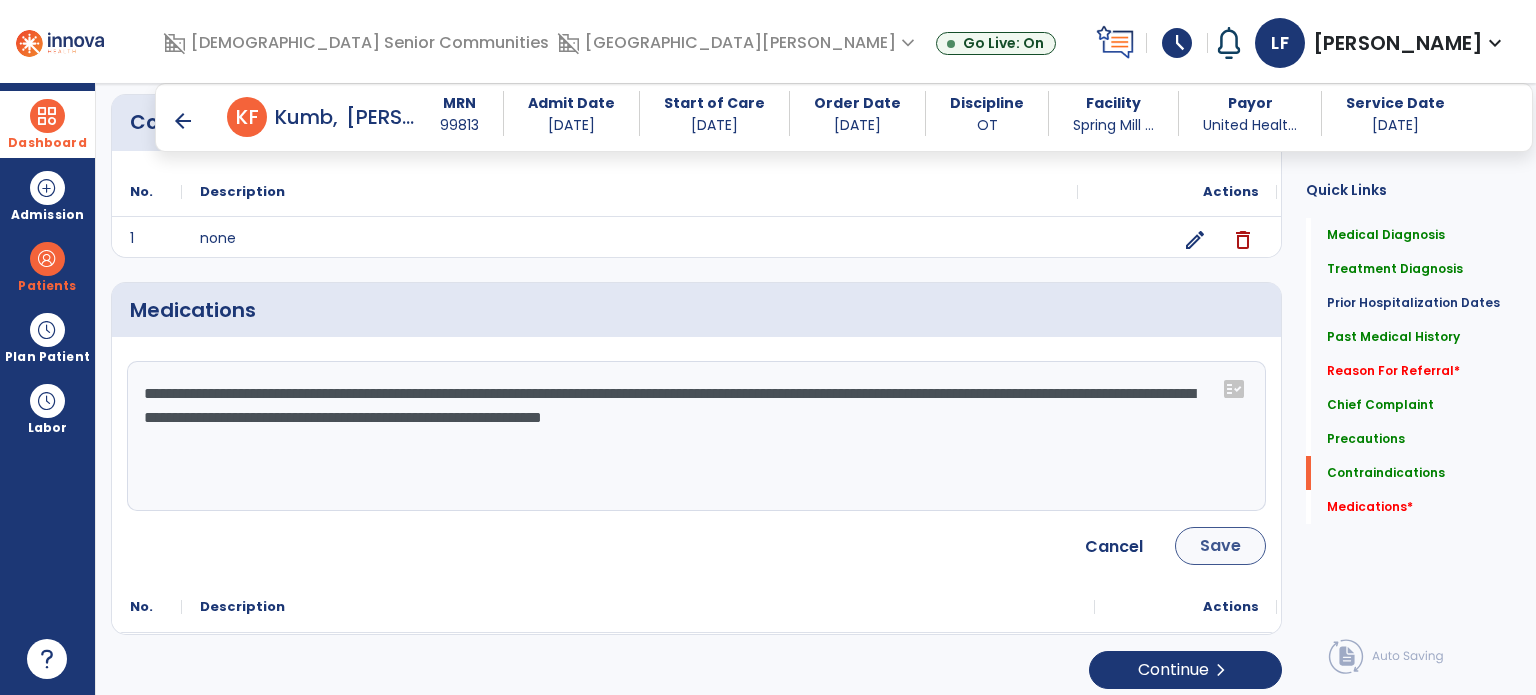 type on "**********" 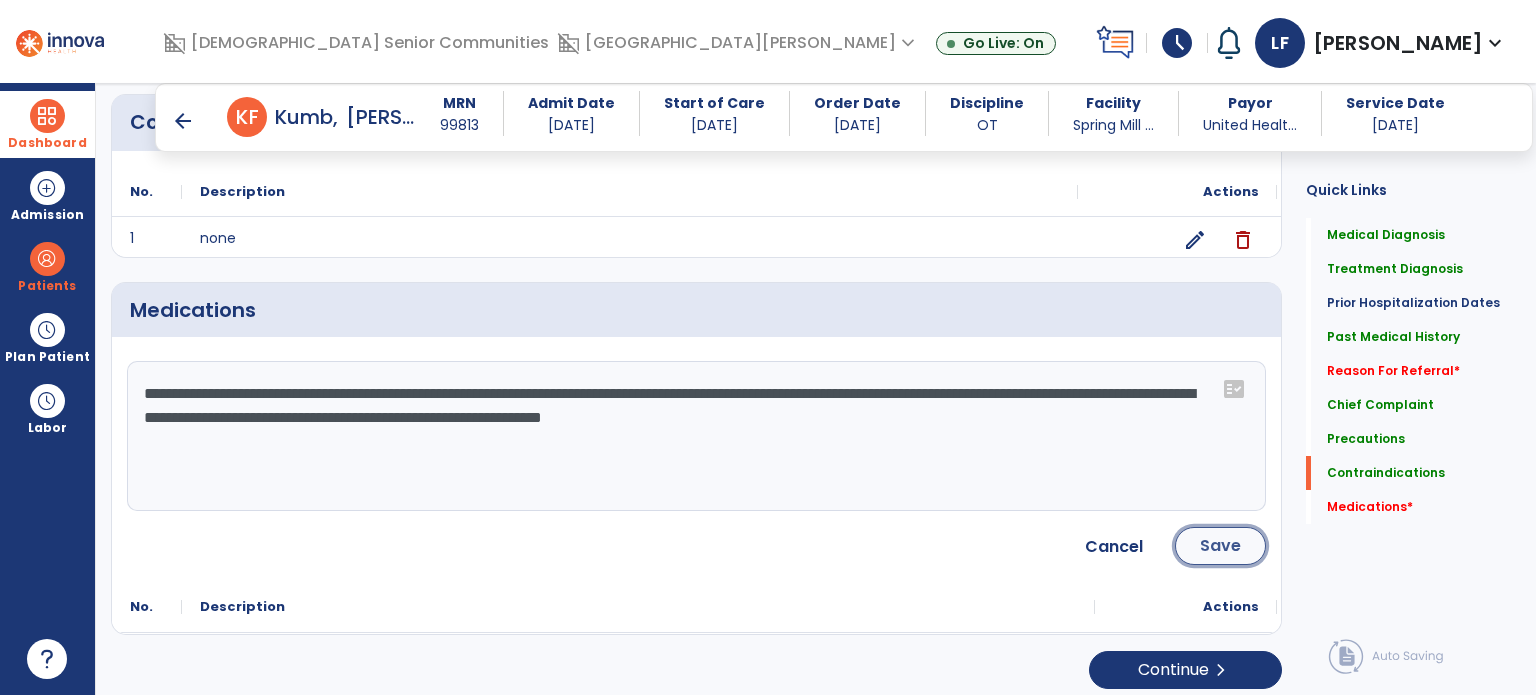 click on "Save" 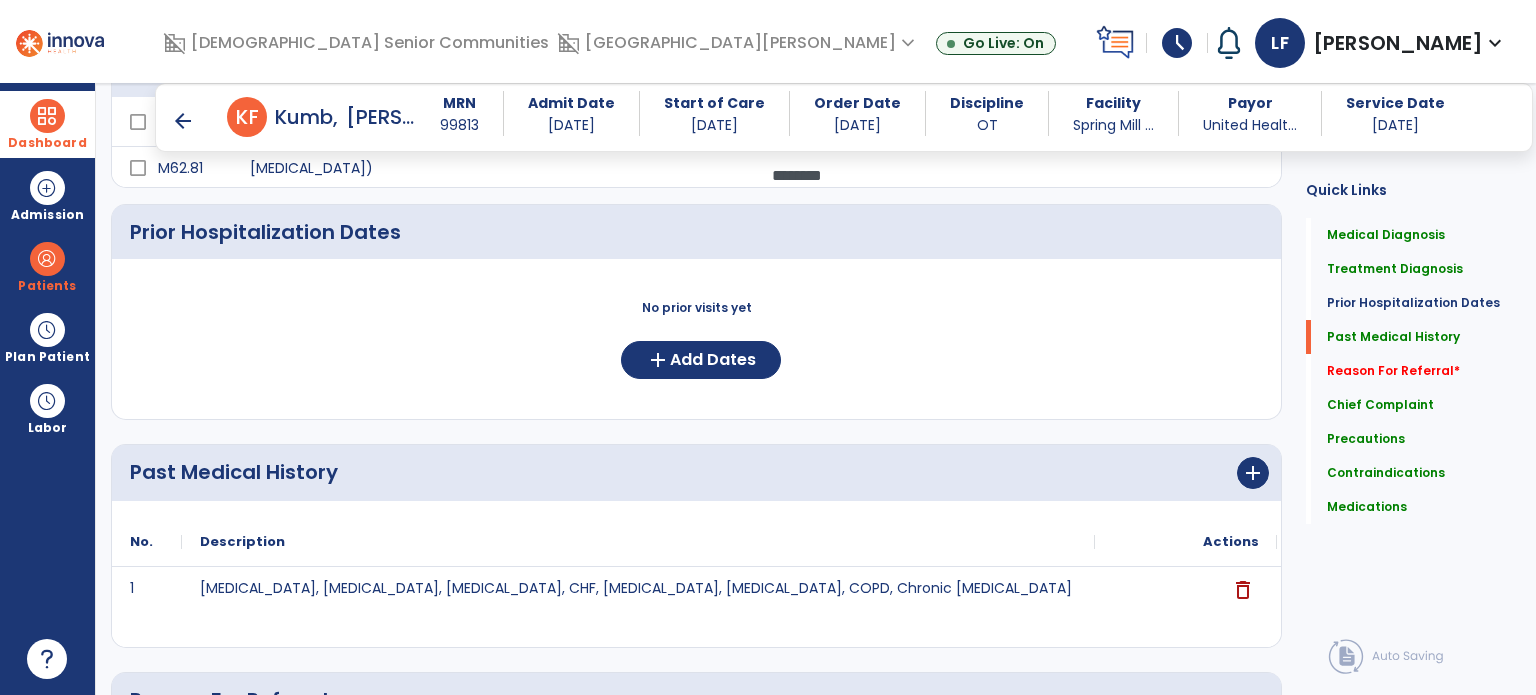 scroll, scrollTop: 683, scrollLeft: 0, axis: vertical 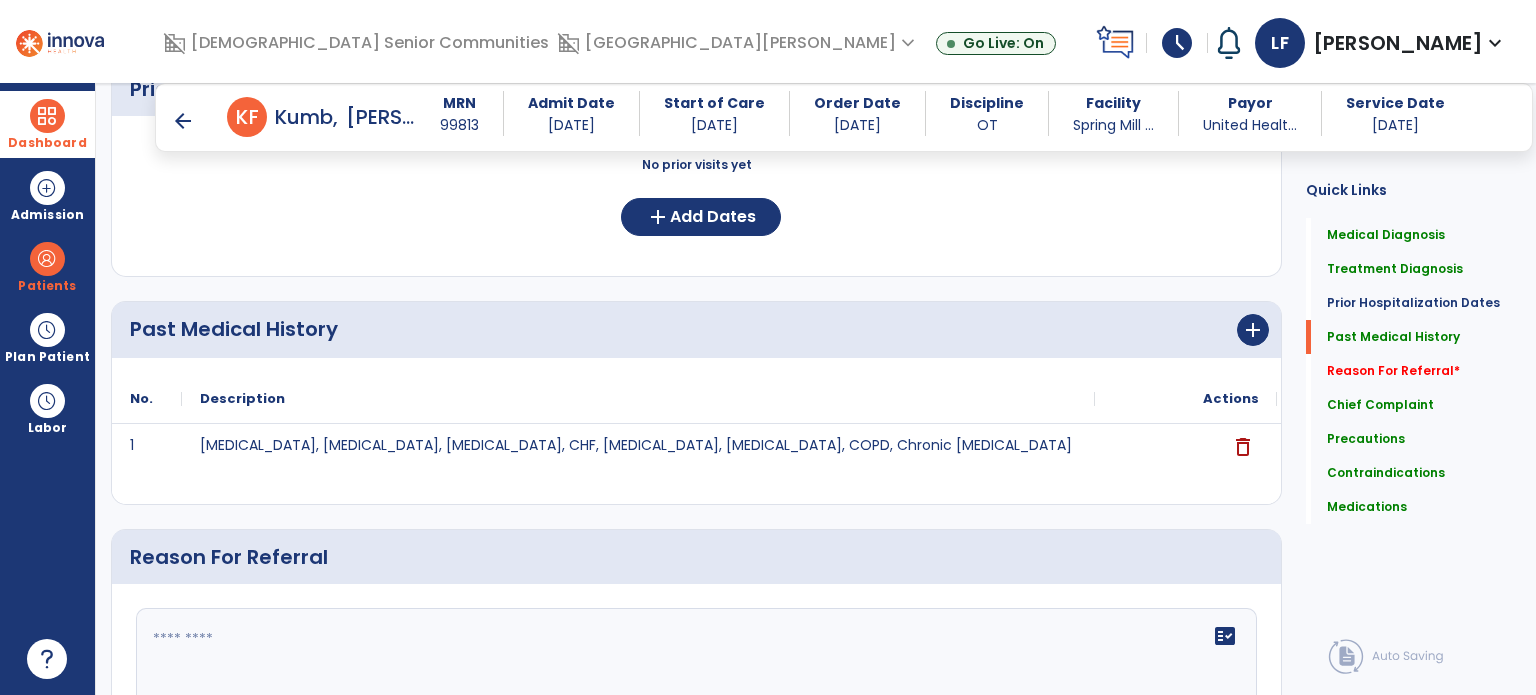 click on "Quick Links  Medical Diagnosis   Medical Diagnosis   Treatment Diagnosis   Treatment Diagnosis   Prior Hospitalization Dates   Prior Hospitalization Dates   Past Medical History   Past Medical History   Reason For Referral   *  Reason For Referral   *  Chief Complaint   Chief Complaint   Precautions   Precautions   Contraindications   Contraindications   Medications   Medications" 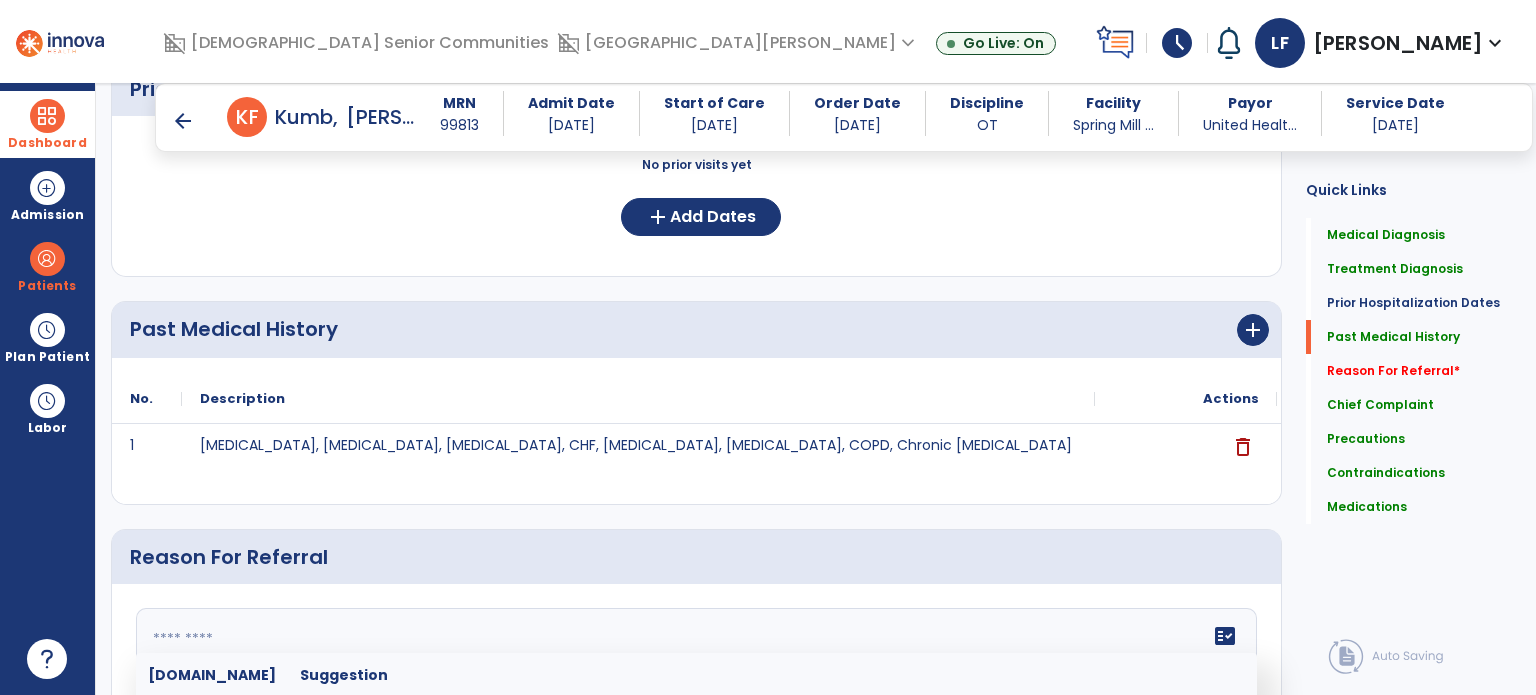 click 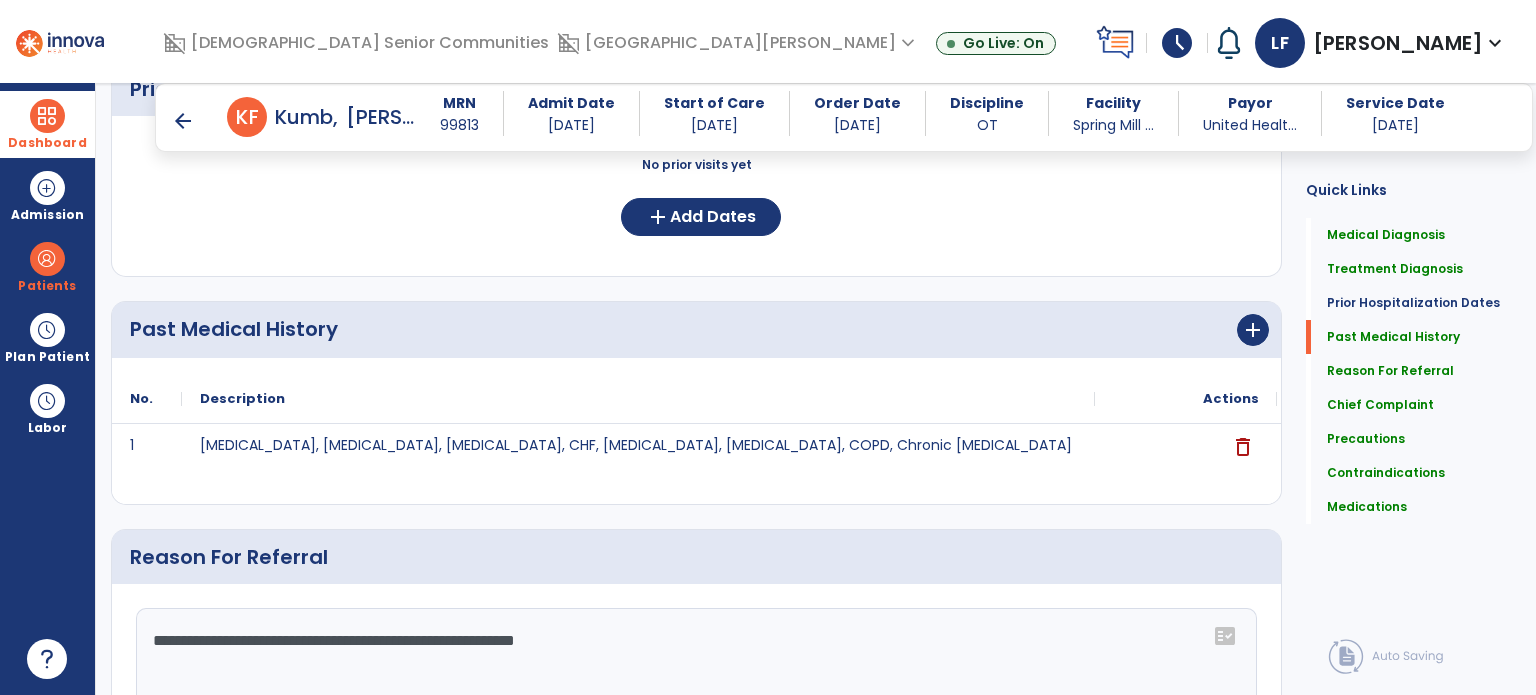 click on "**********" 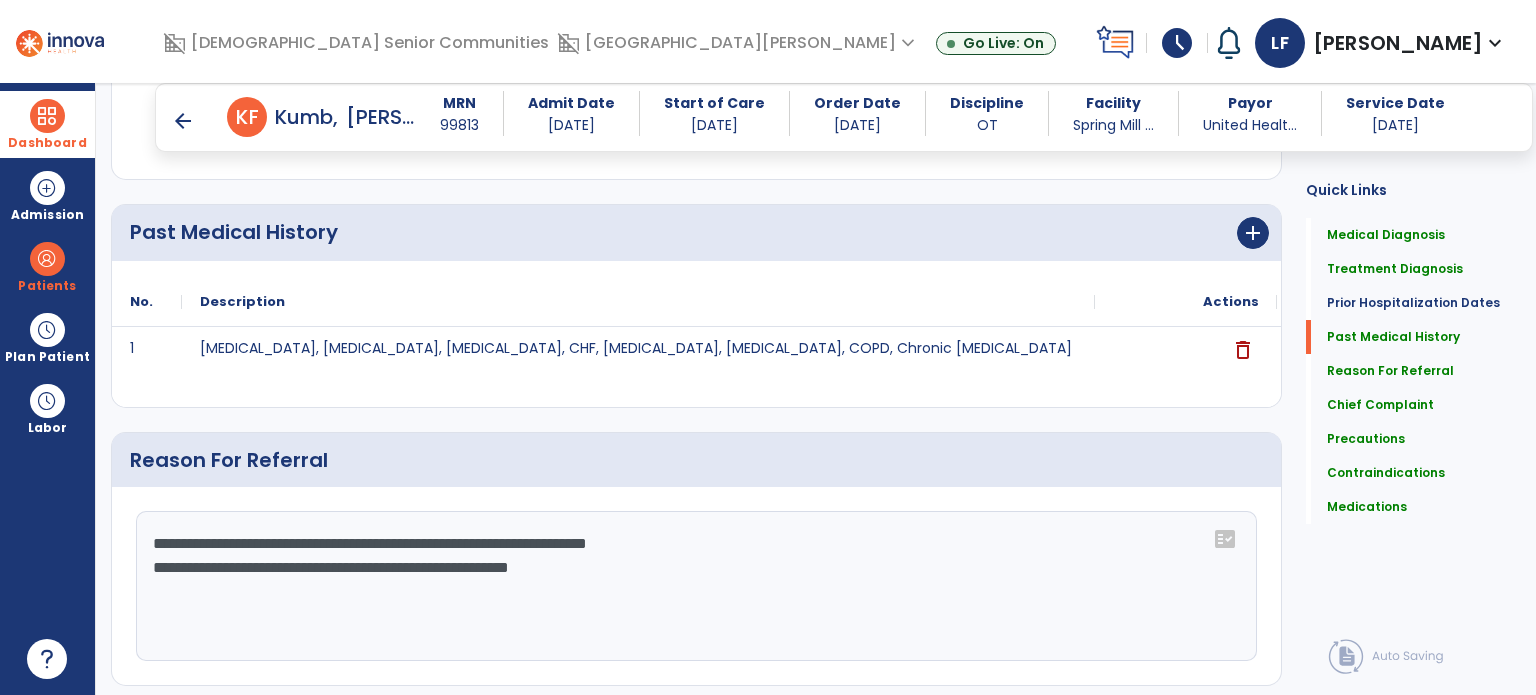 scroll, scrollTop: 784, scrollLeft: 0, axis: vertical 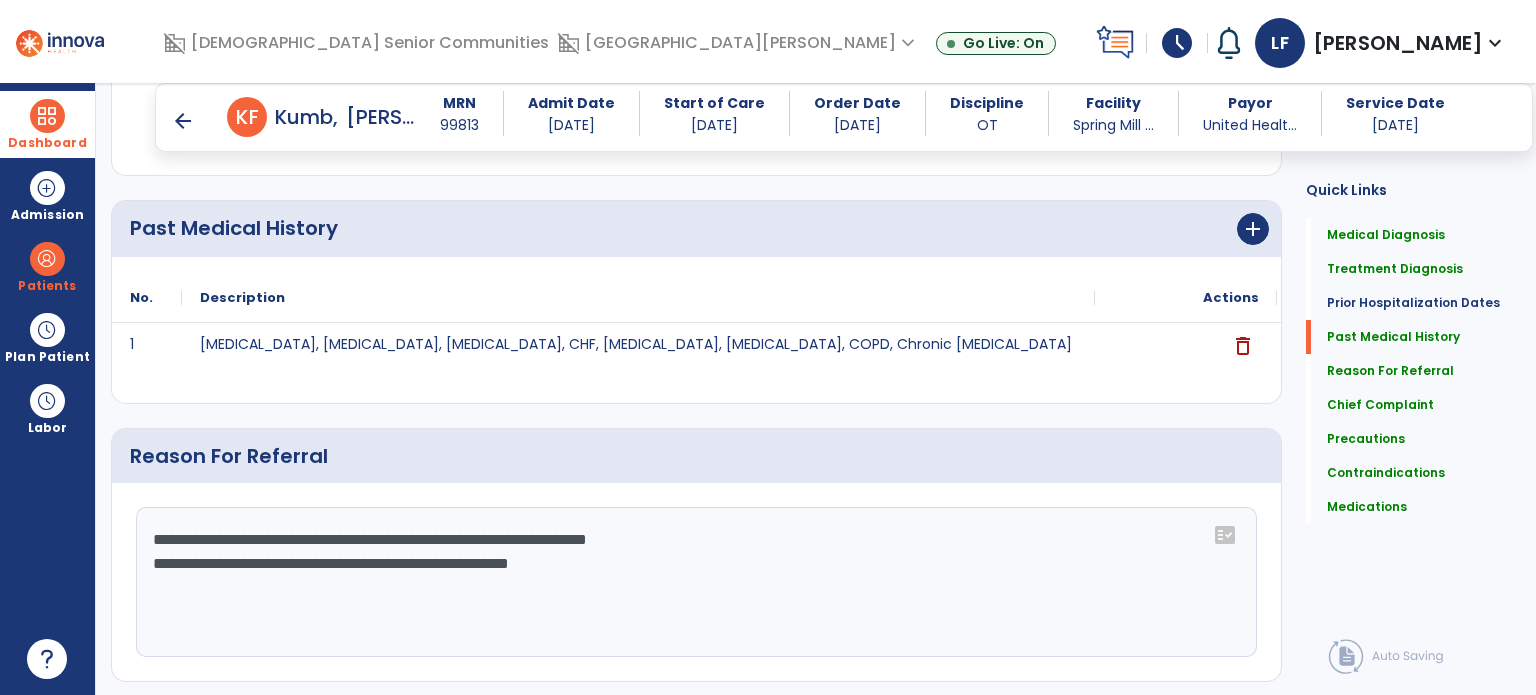 click on "**********" 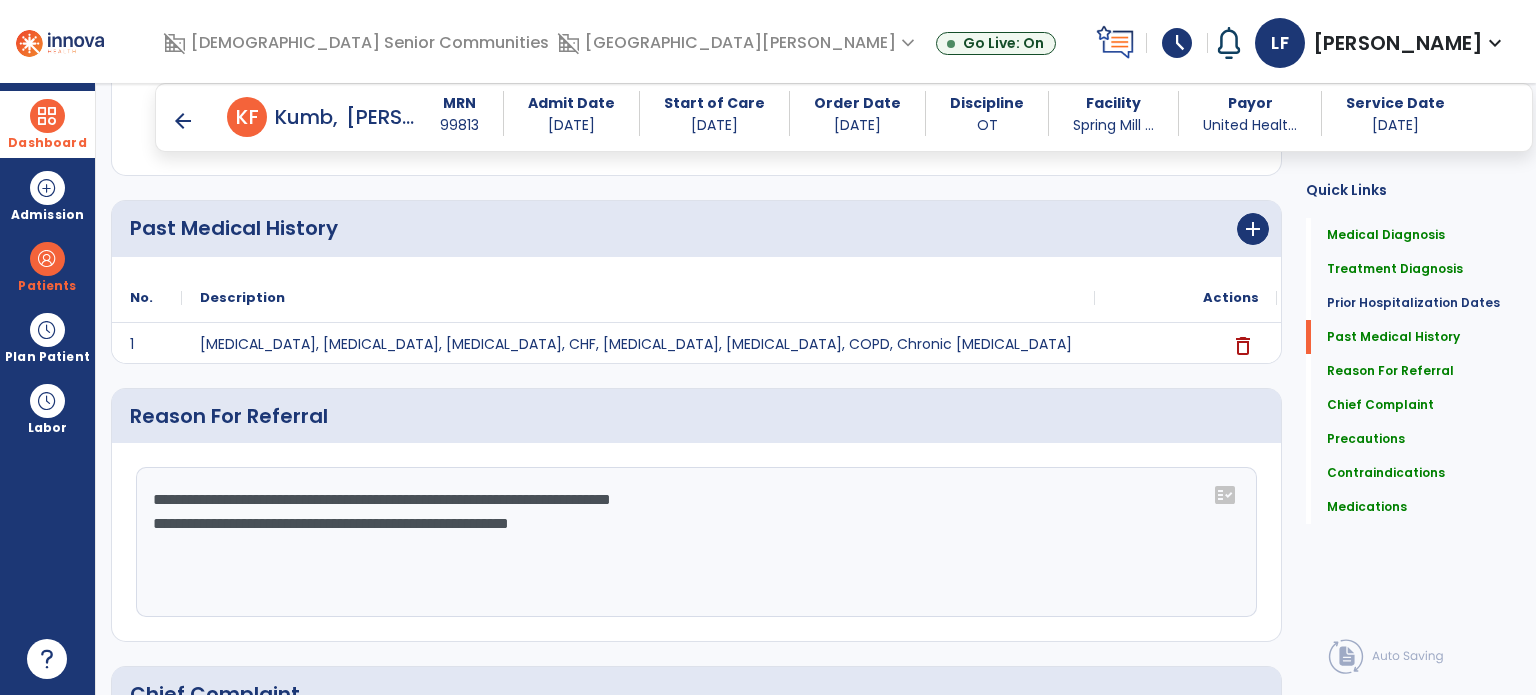 click on "**********" 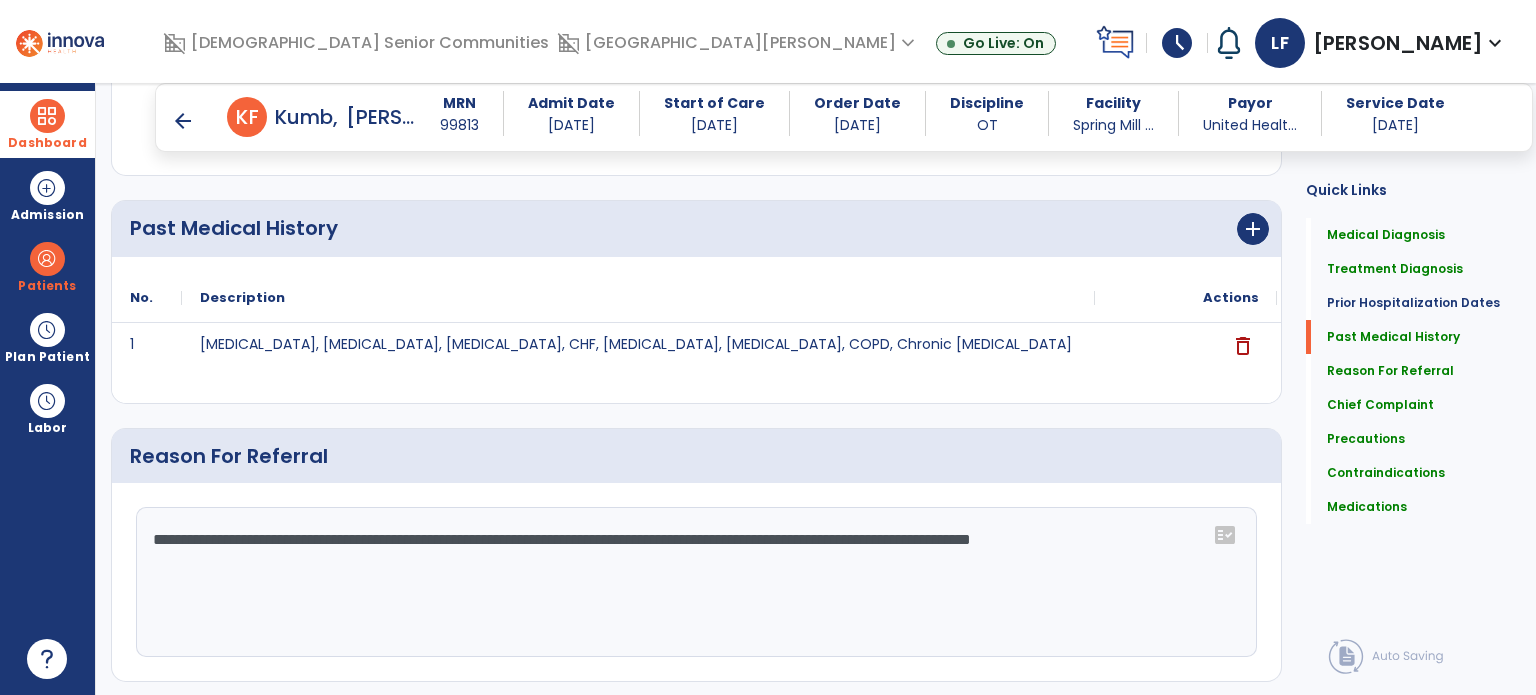 click on "**********" 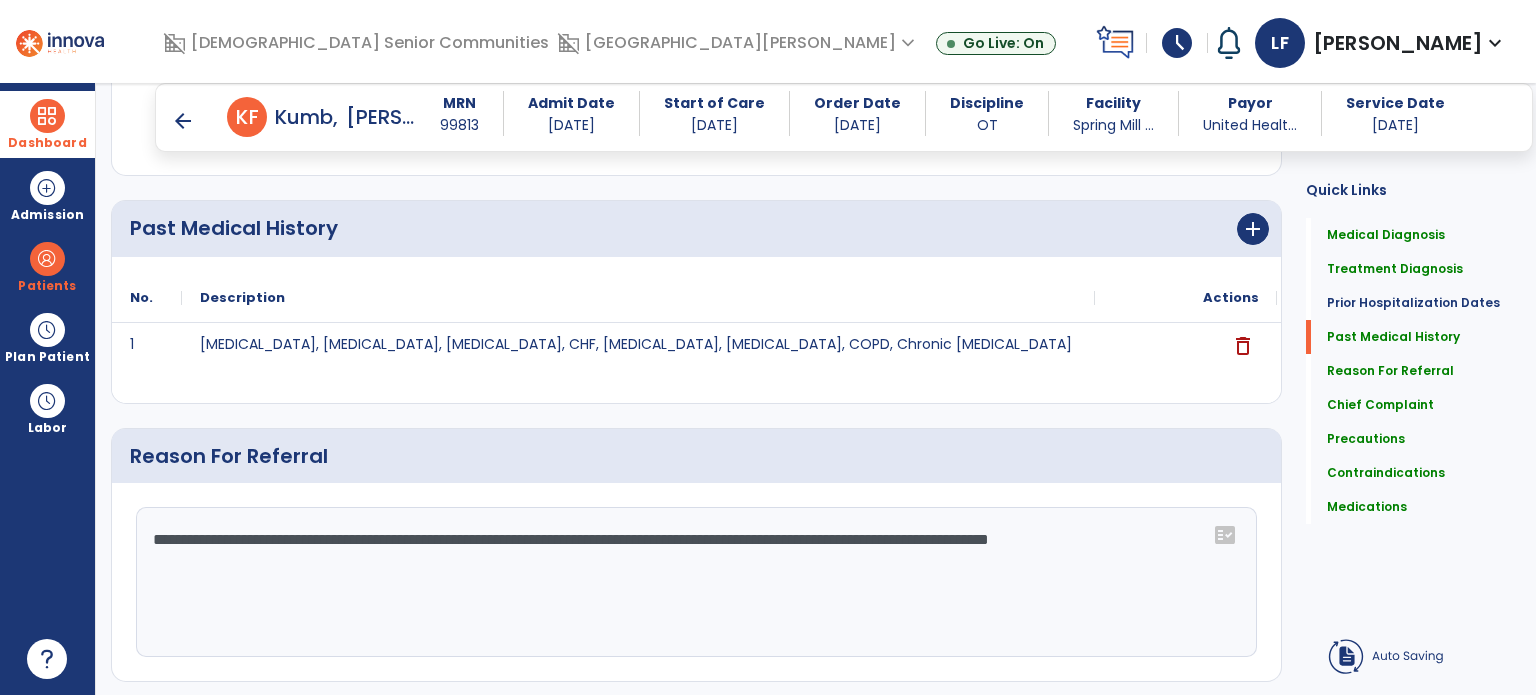 click on "**********" 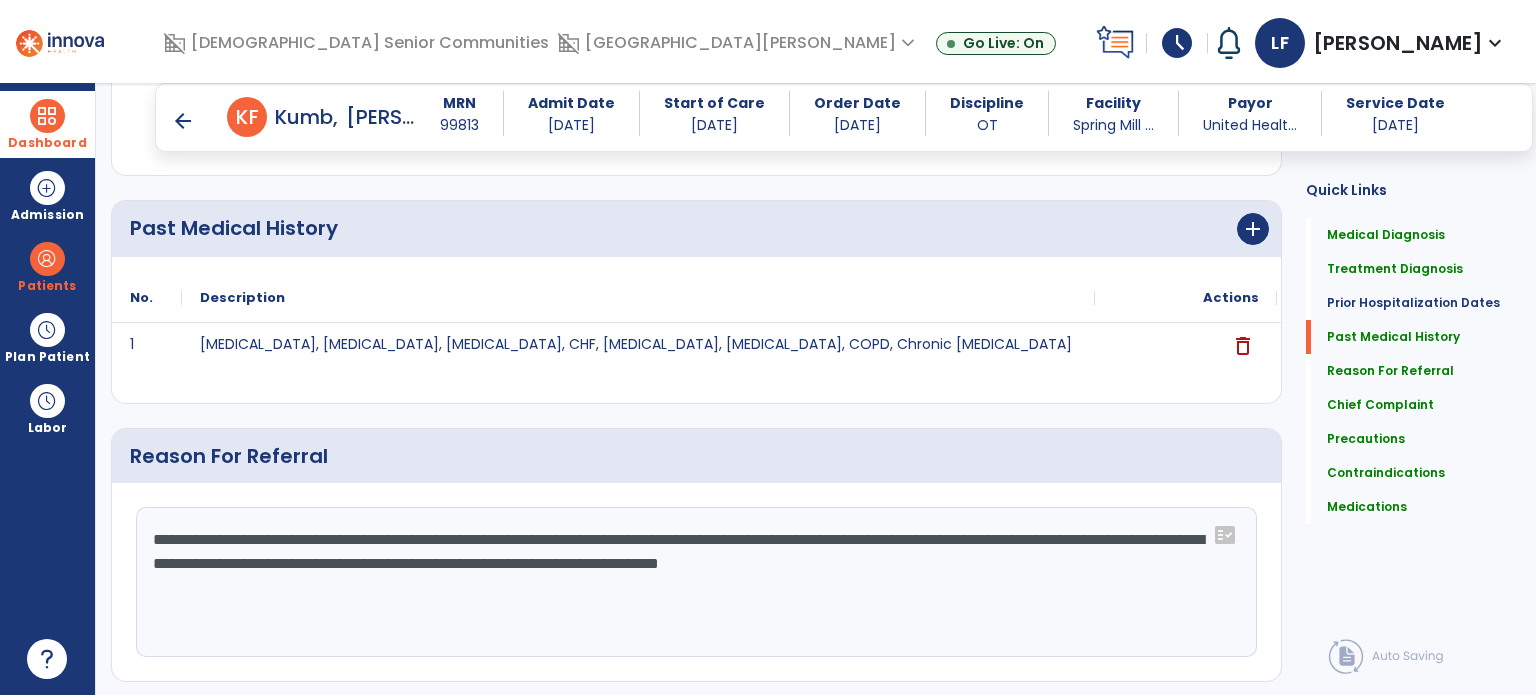 click on "**********" 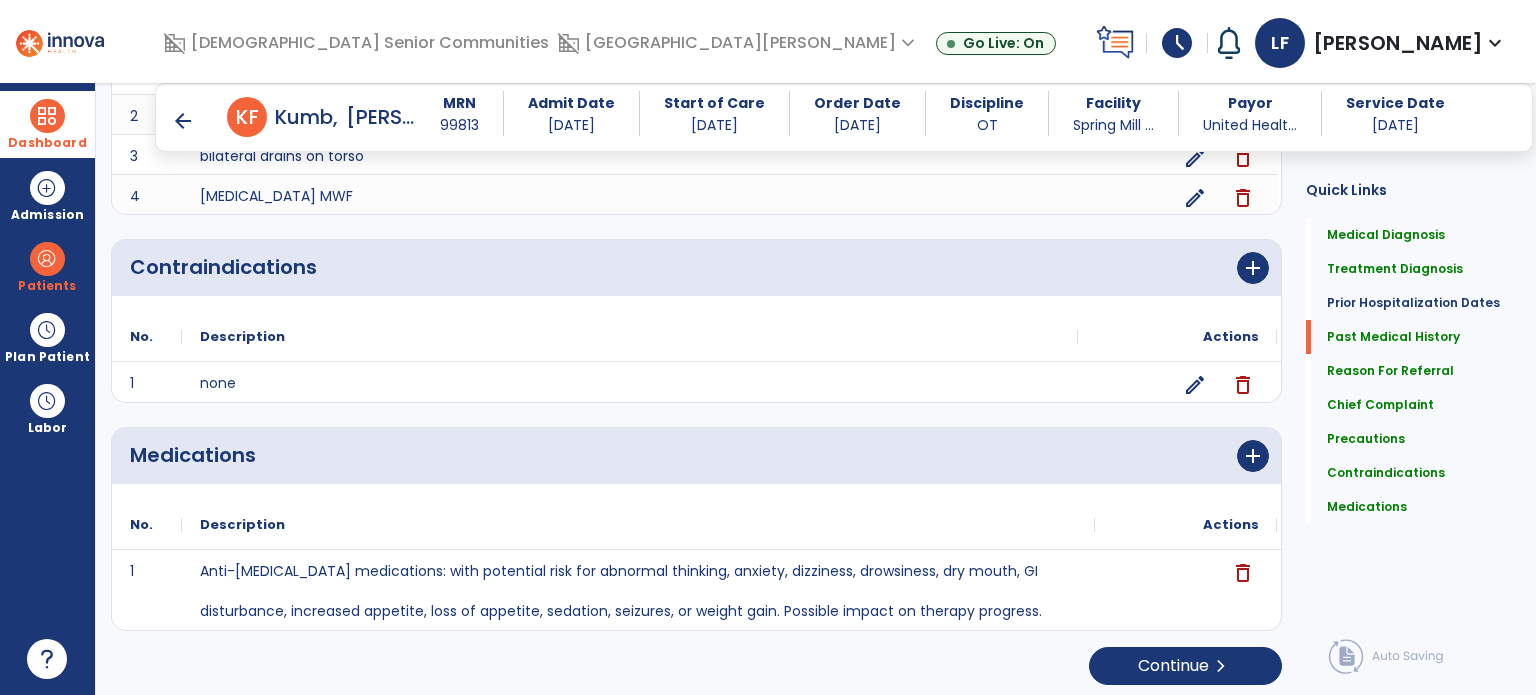 scroll, scrollTop: 0, scrollLeft: 0, axis: both 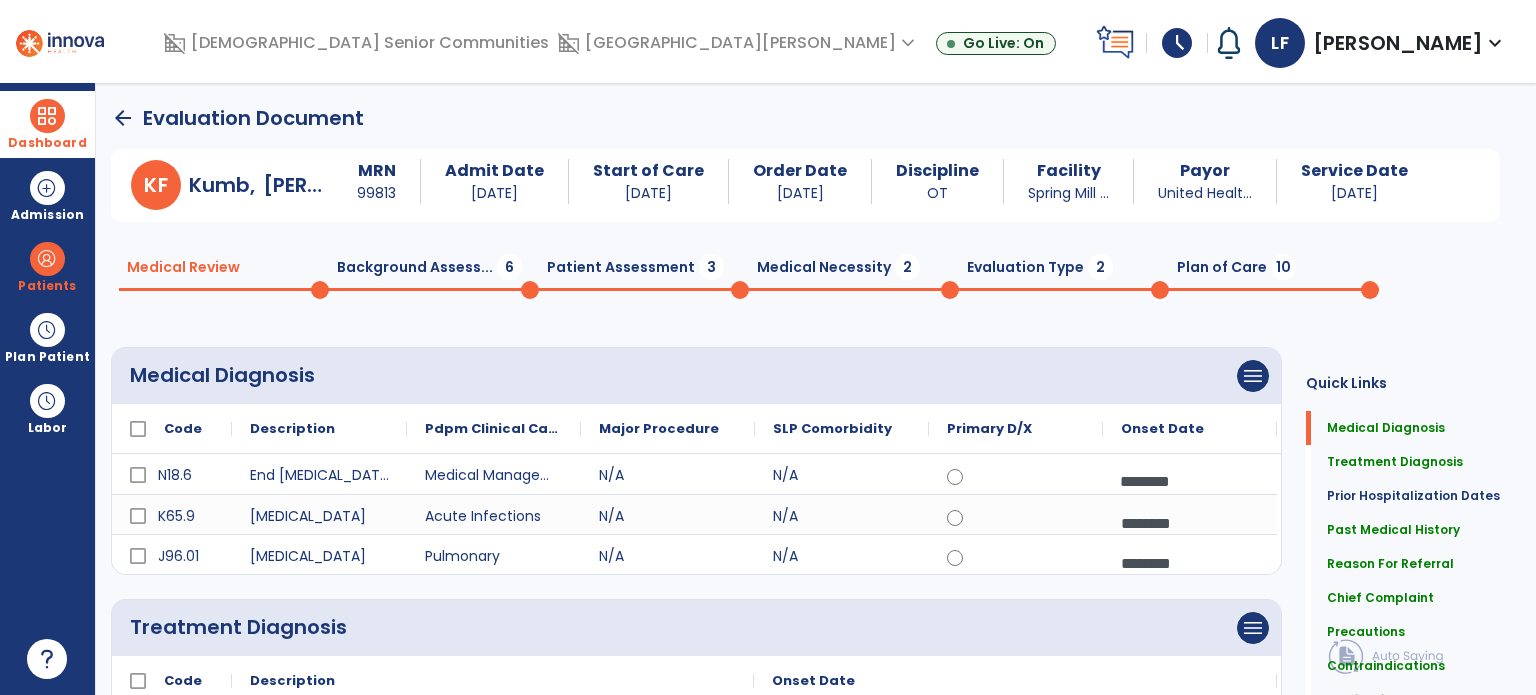 type on "**********" 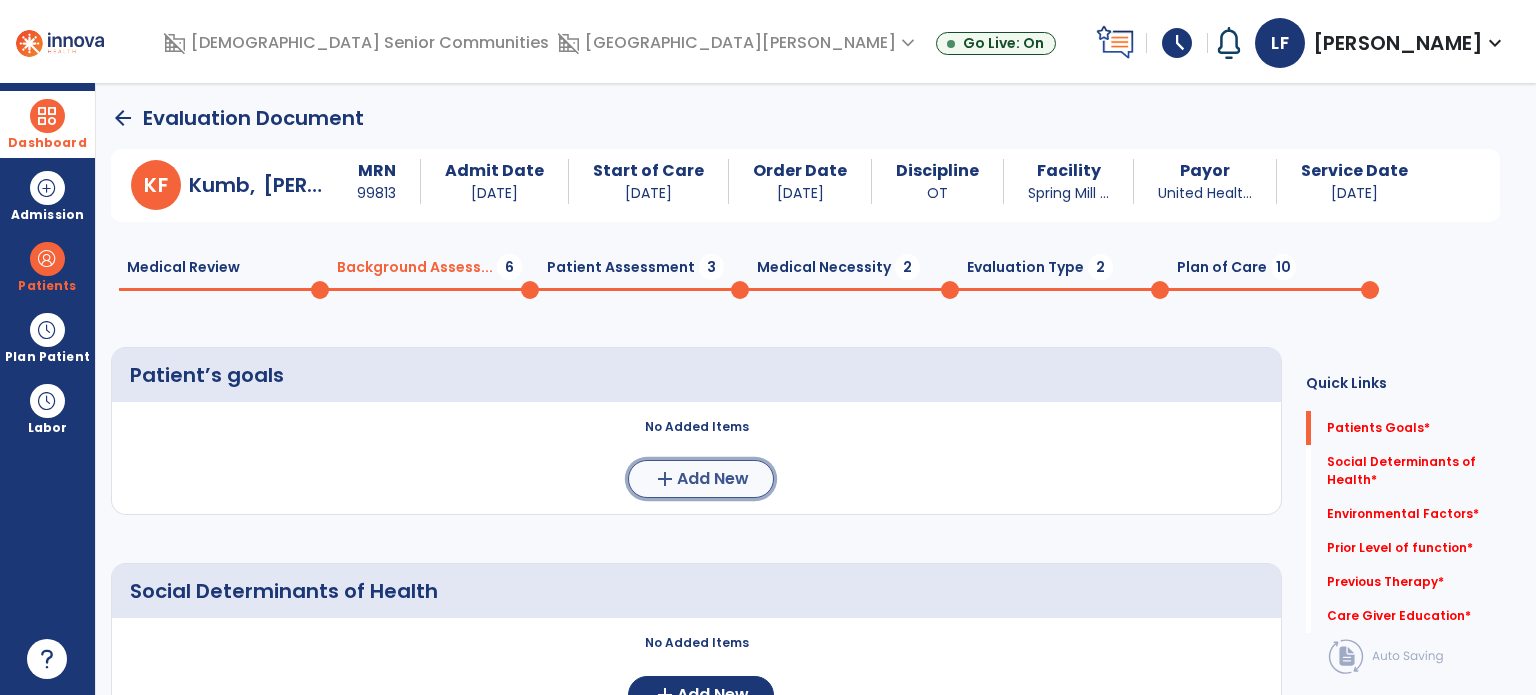 click on "add  Add New" 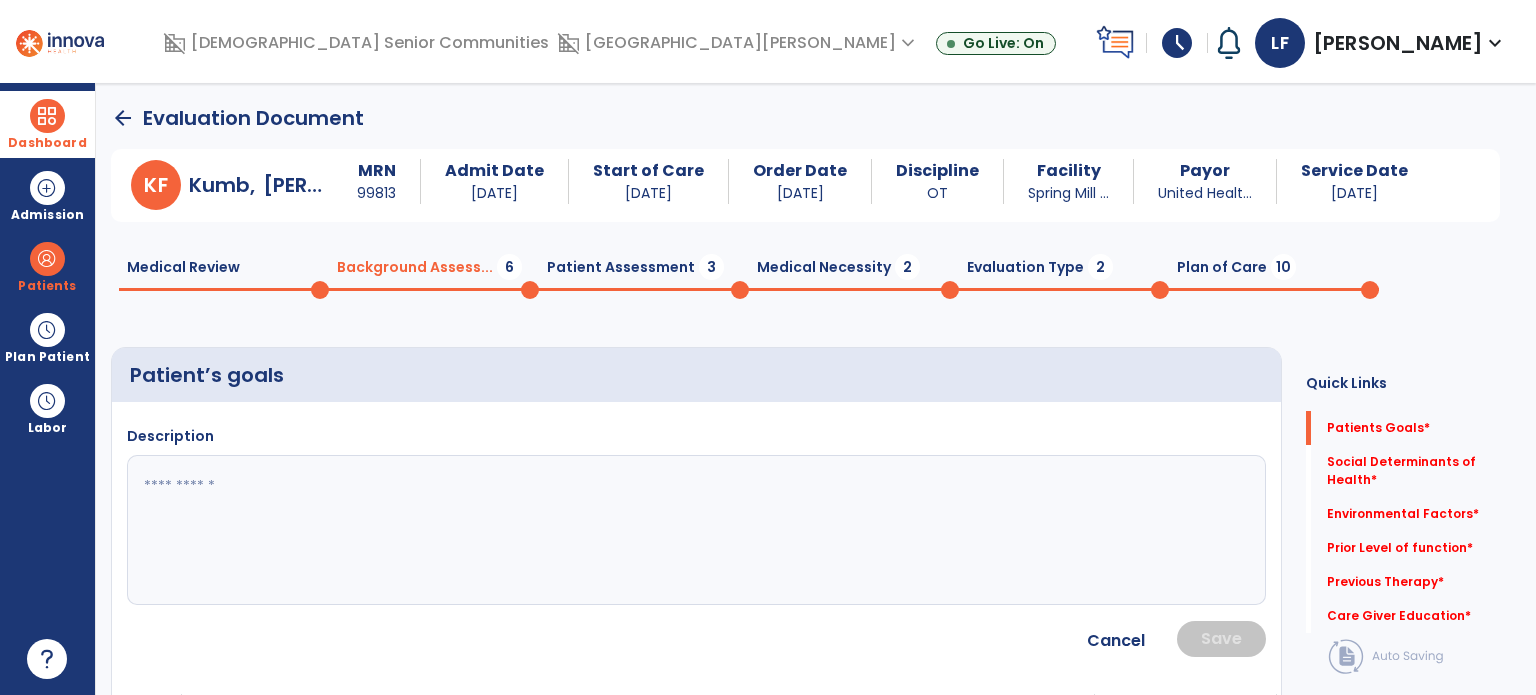 click 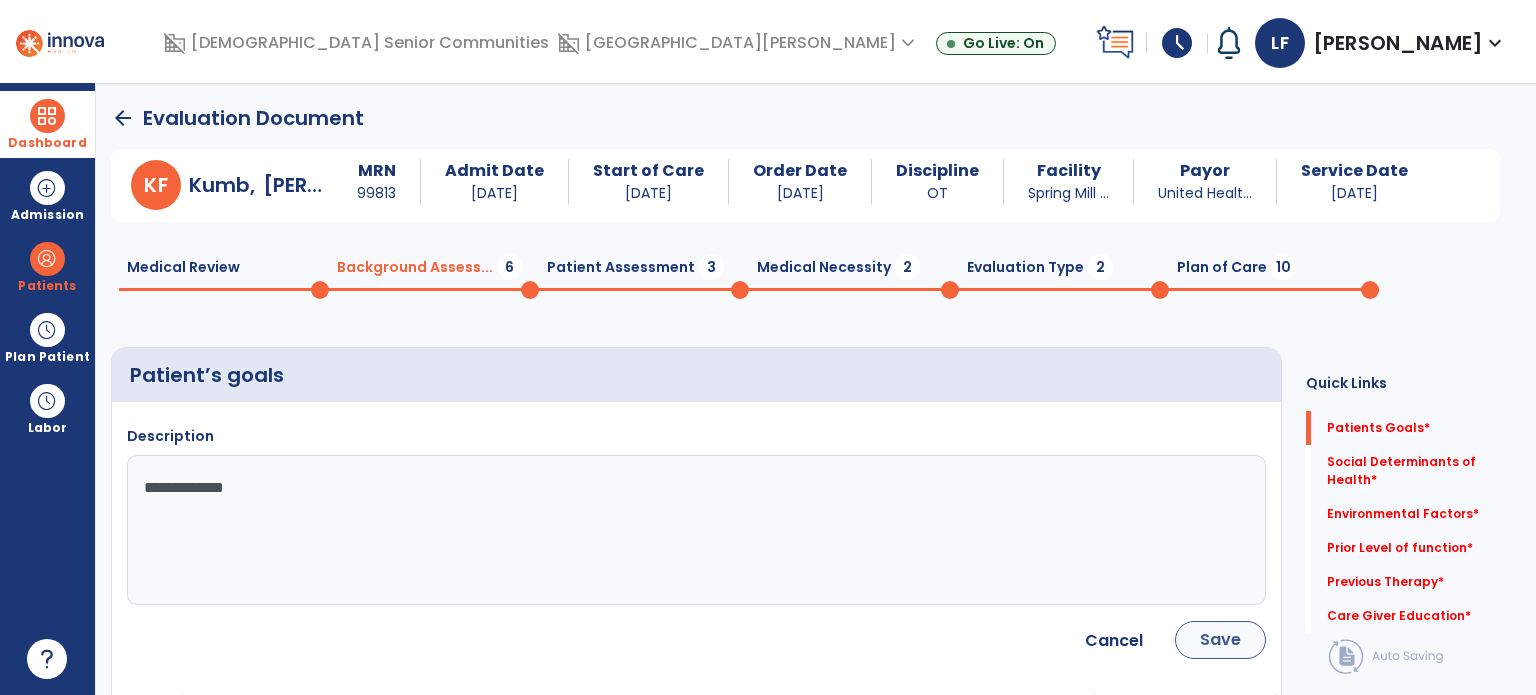 type on "**********" 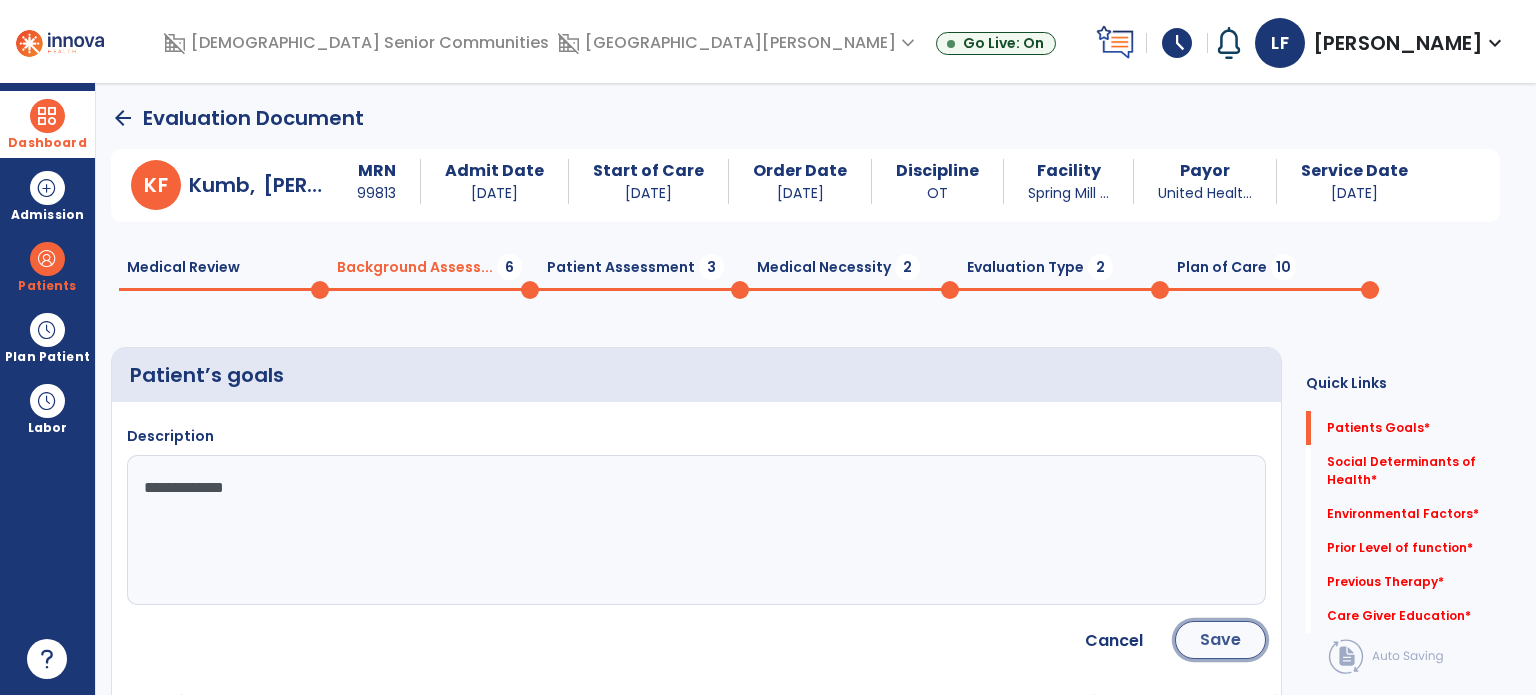 click on "Save" 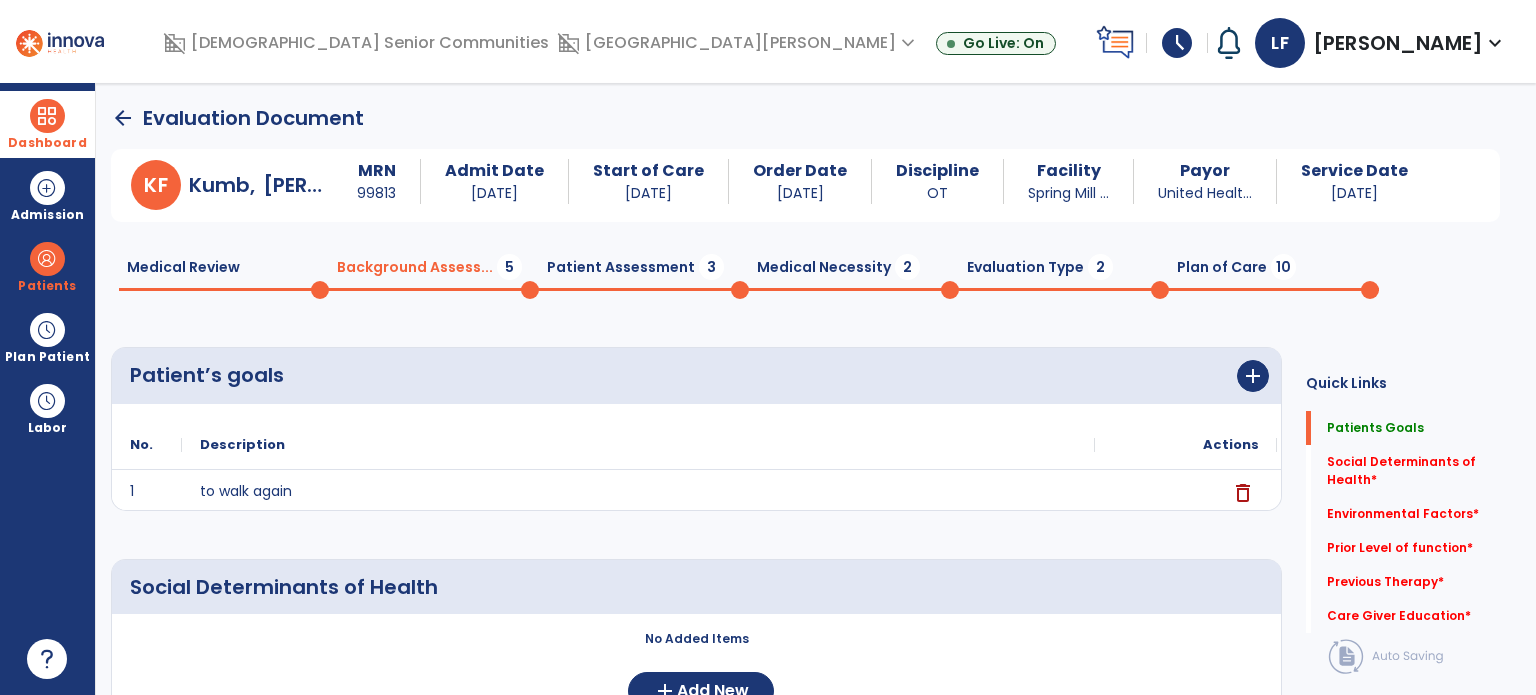 scroll, scrollTop: 72, scrollLeft: 0, axis: vertical 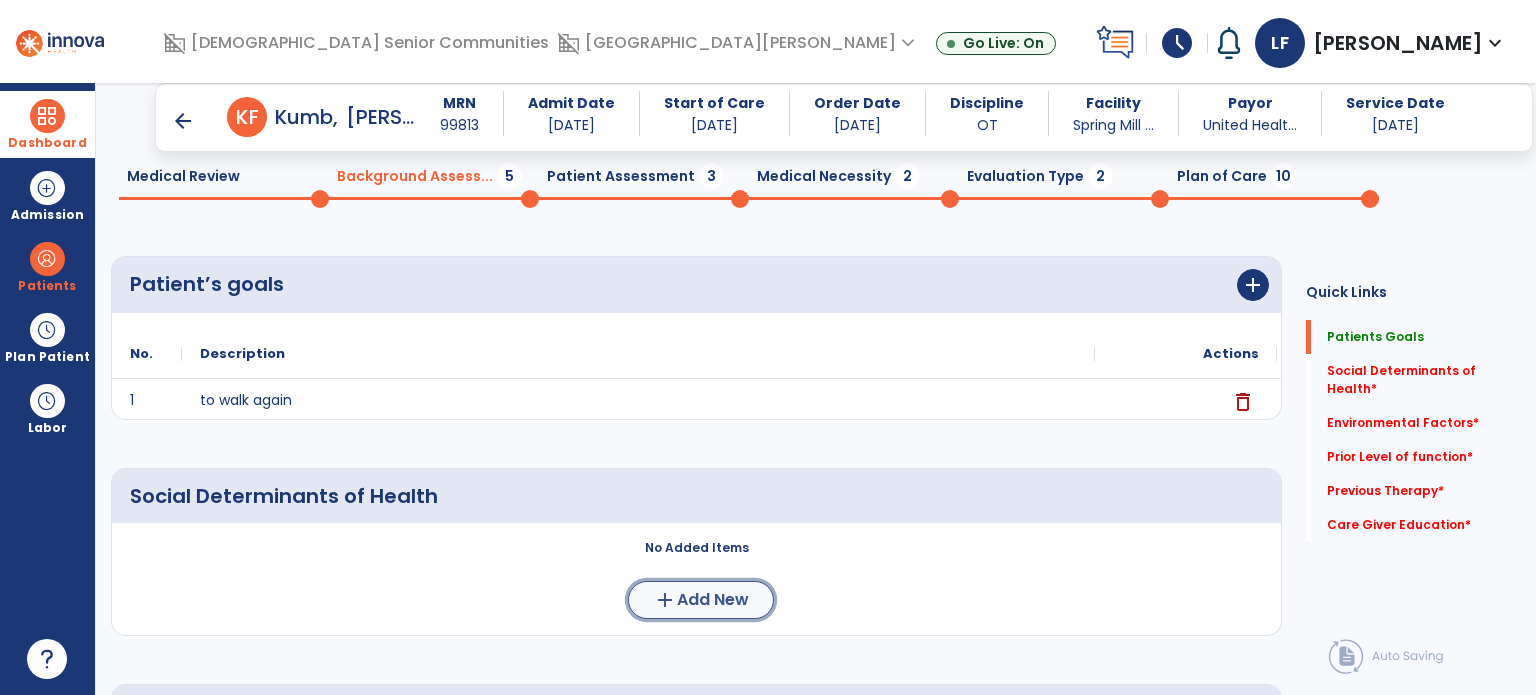 click on "Add New" 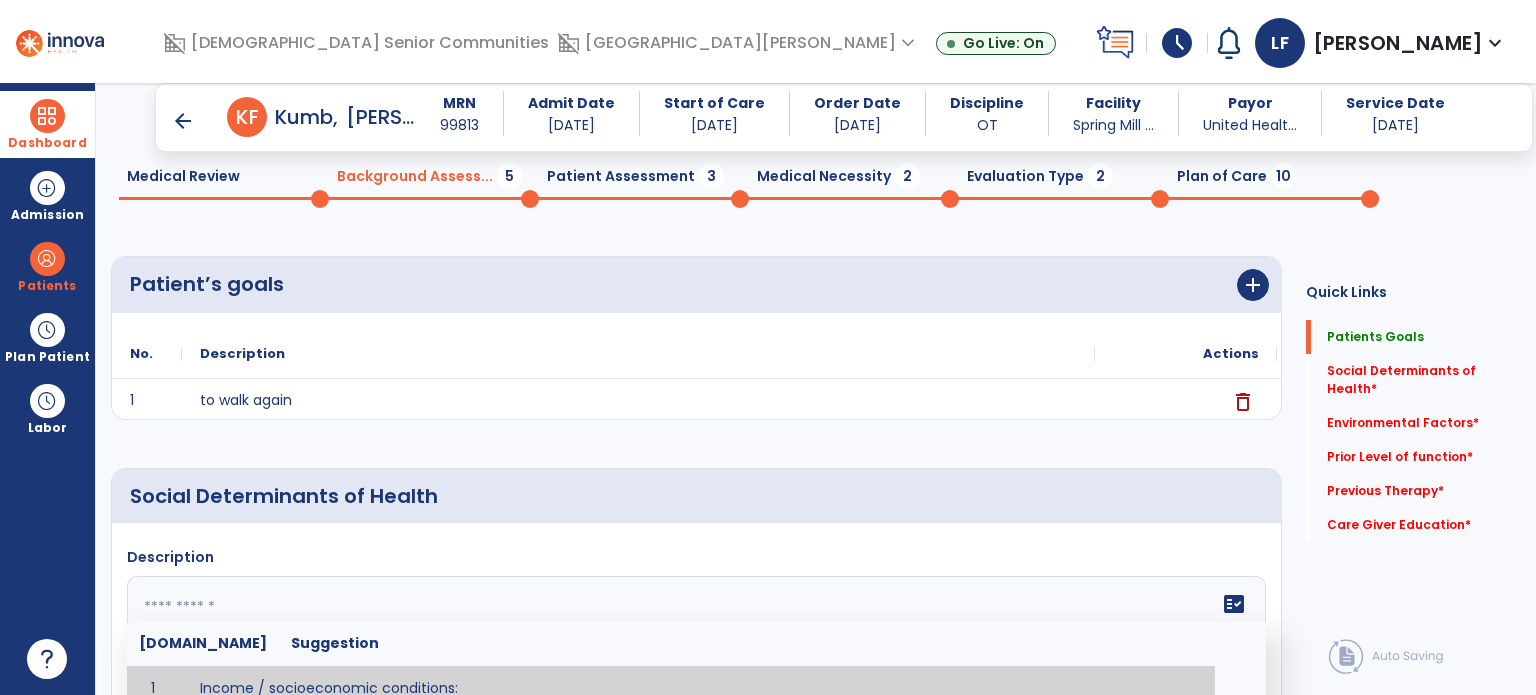 click 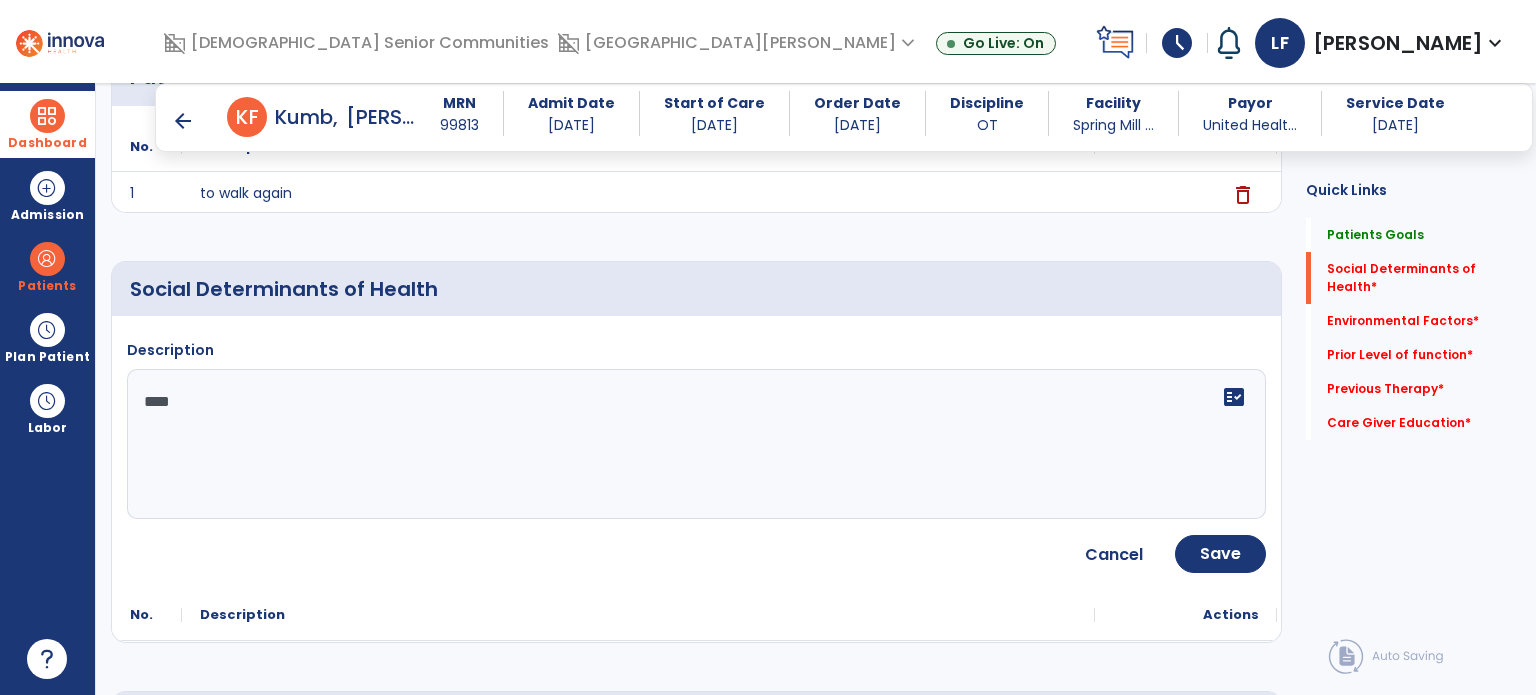 scroll, scrollTop: 280, scrollLeft: 0, axis: vertical 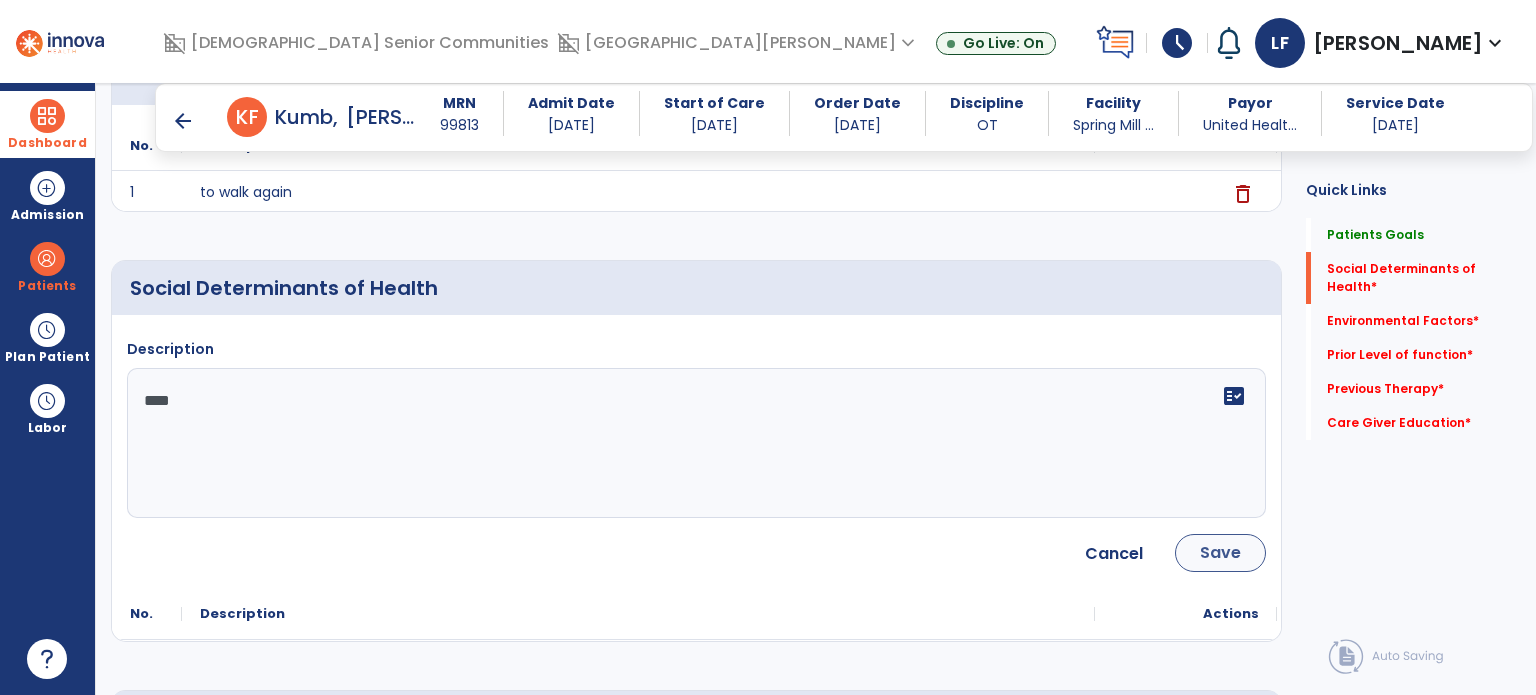 type on "****" 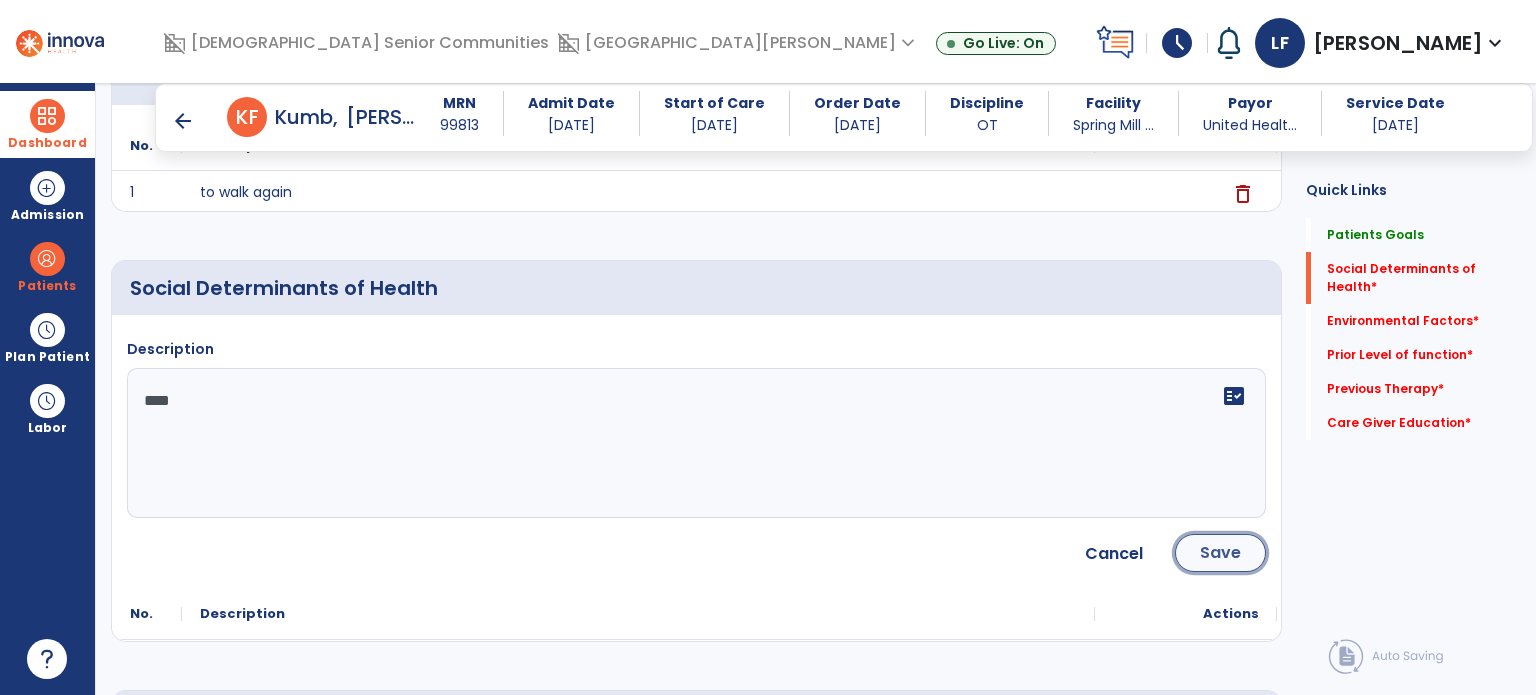 click on "Save" 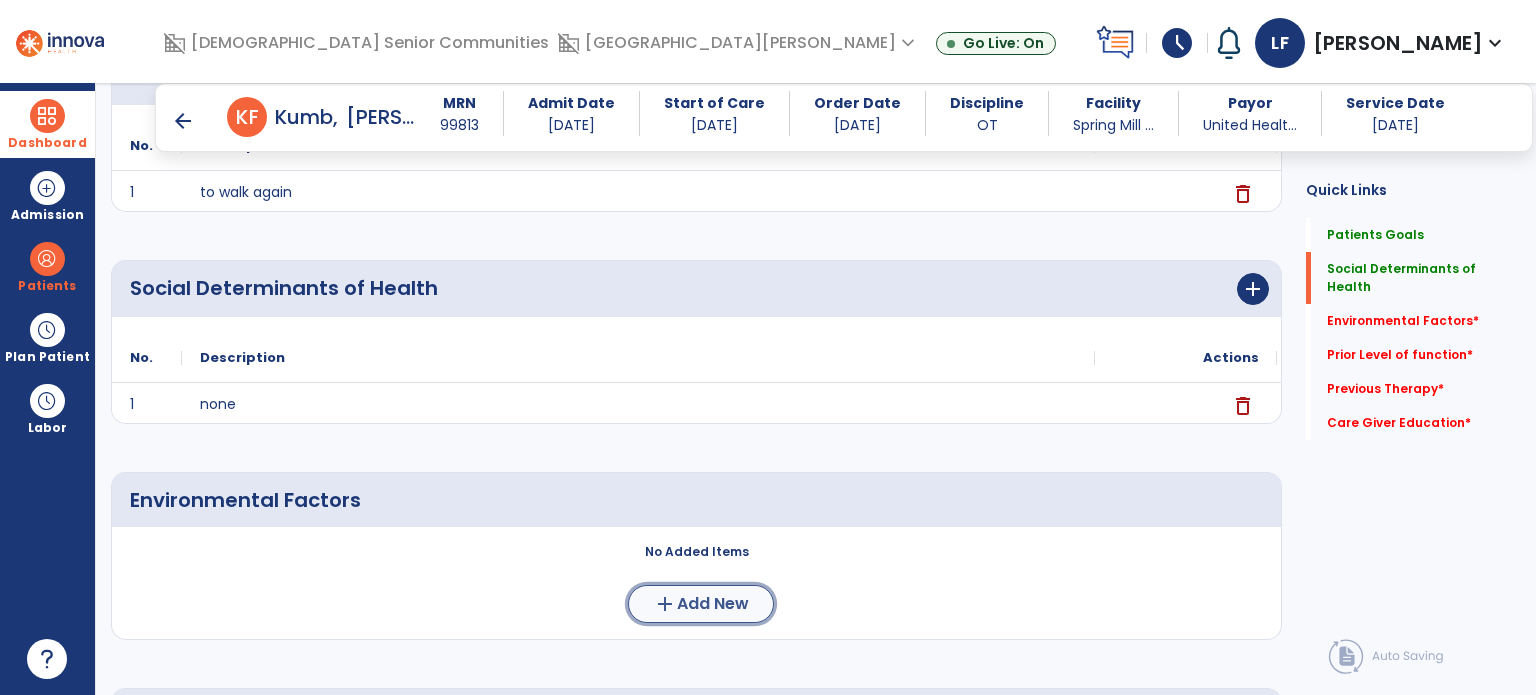 click on "Add New" 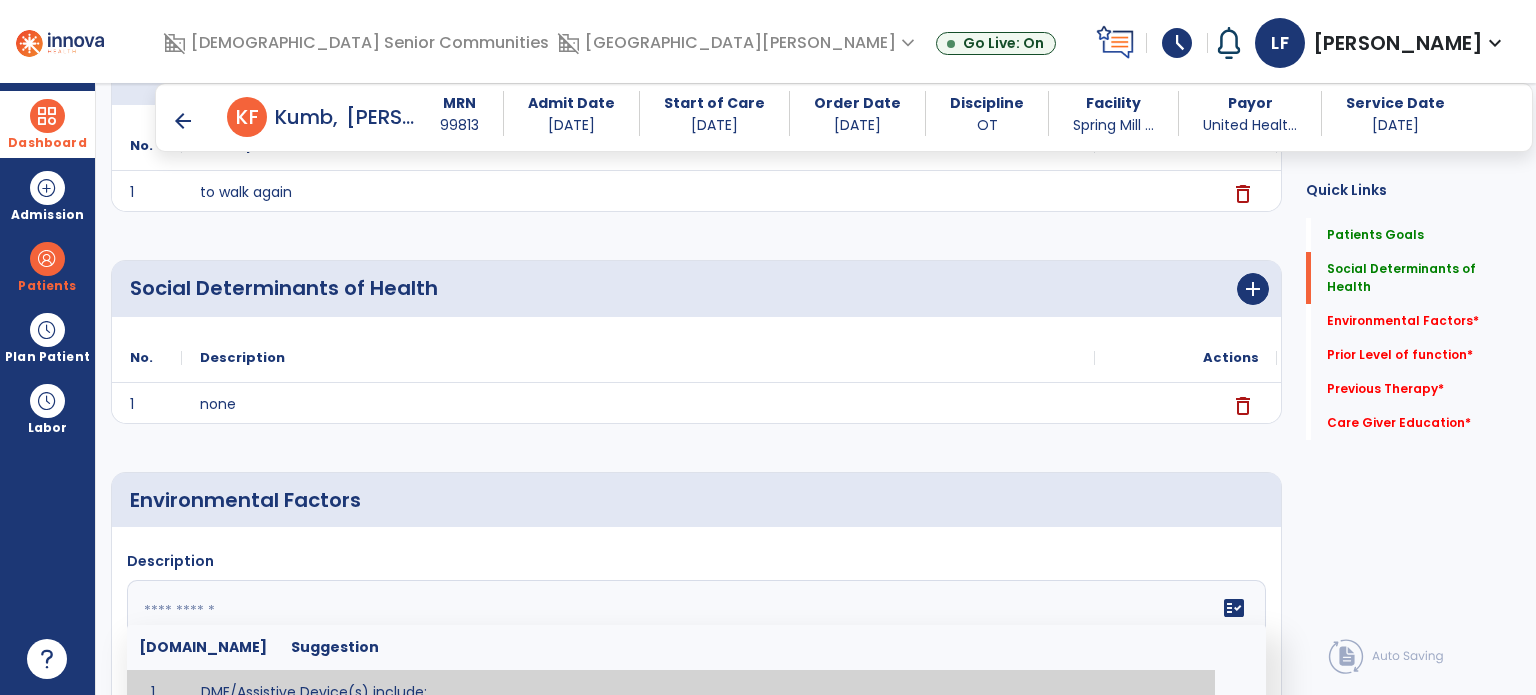click 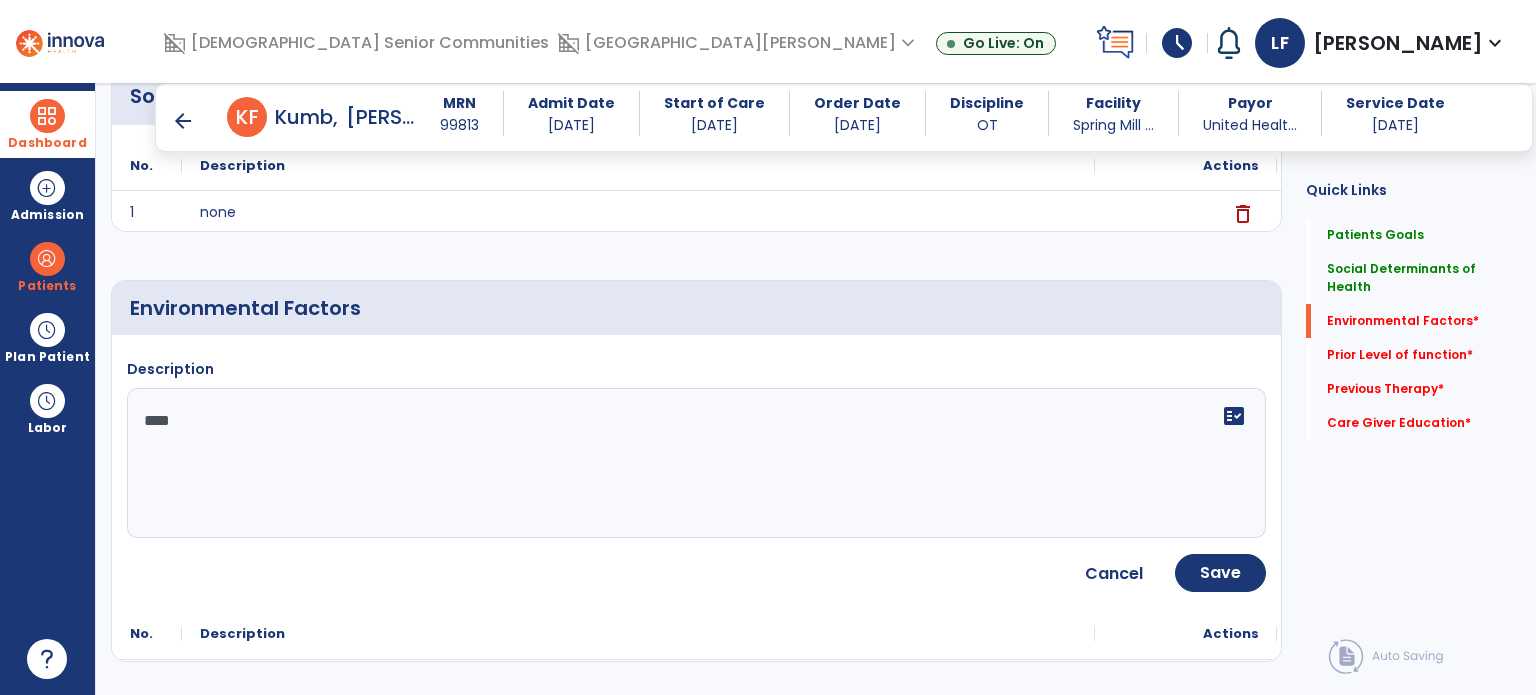 scroll, scrollTop: 476, scrollLeft: 0, axis: vertical 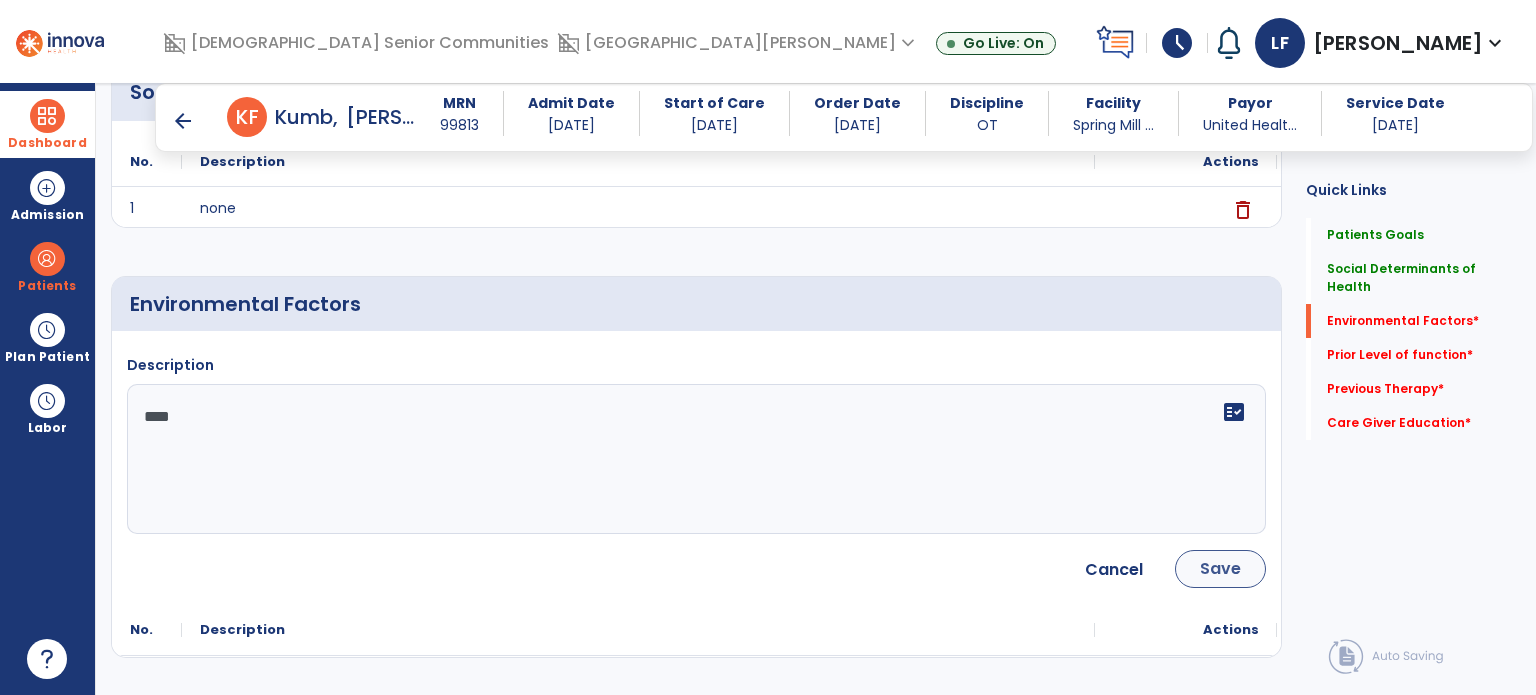 type on "****" 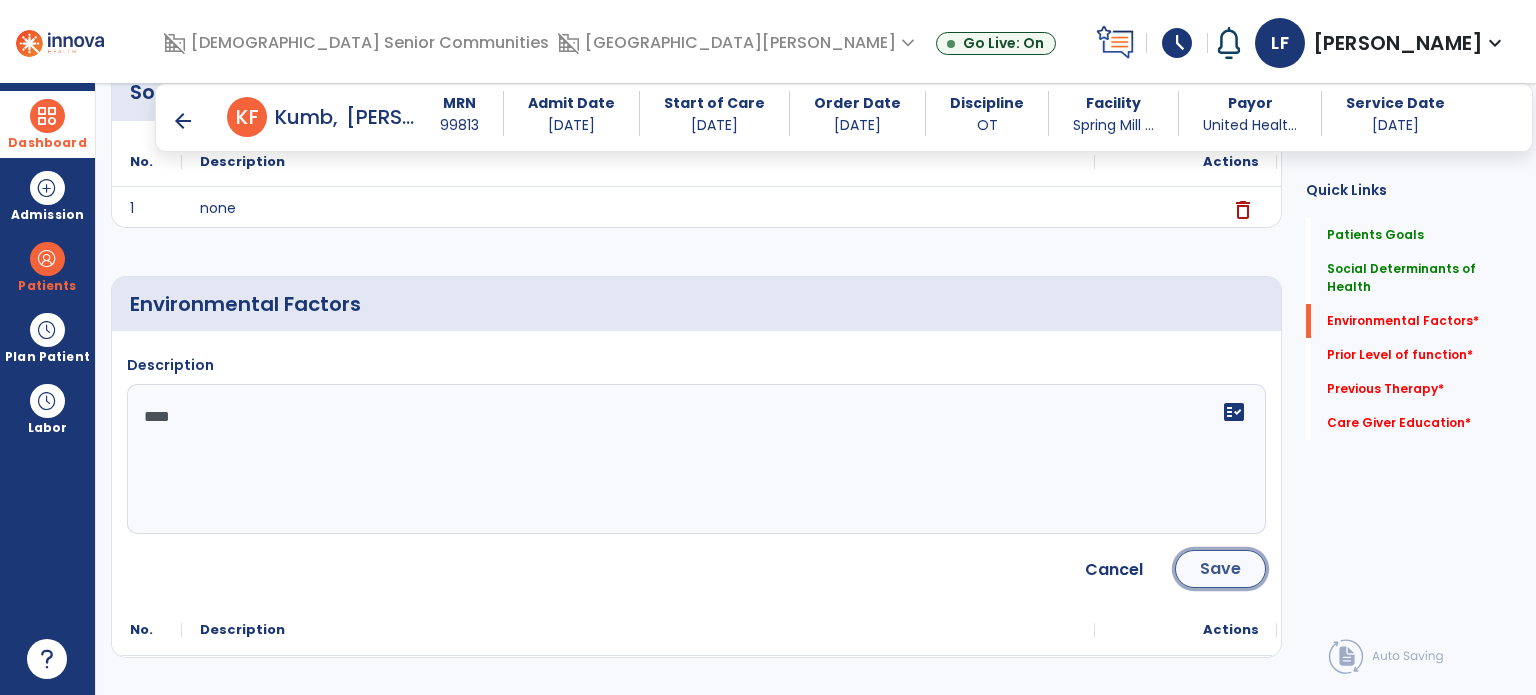 click on "Save" 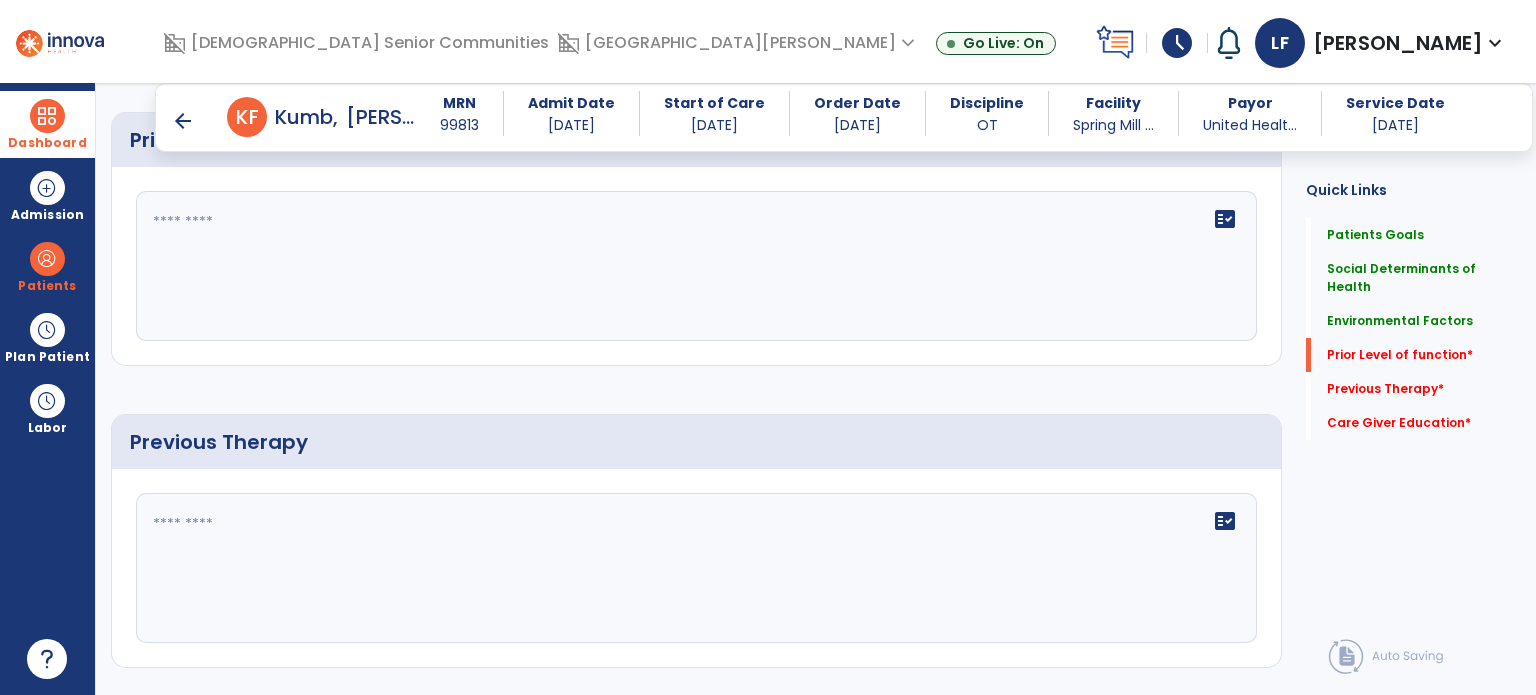 scroll, scrollTop: 854, scrollLeft: 0, axis: vertical 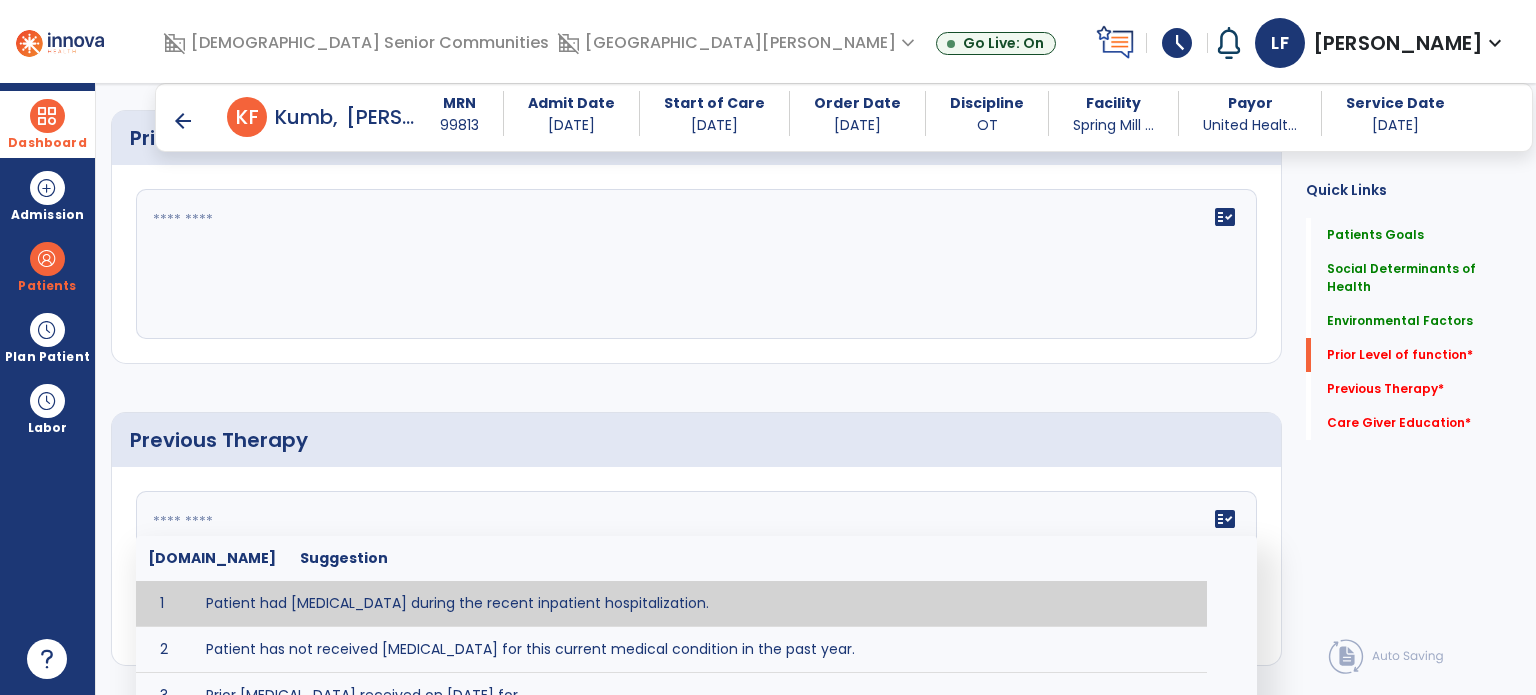 click 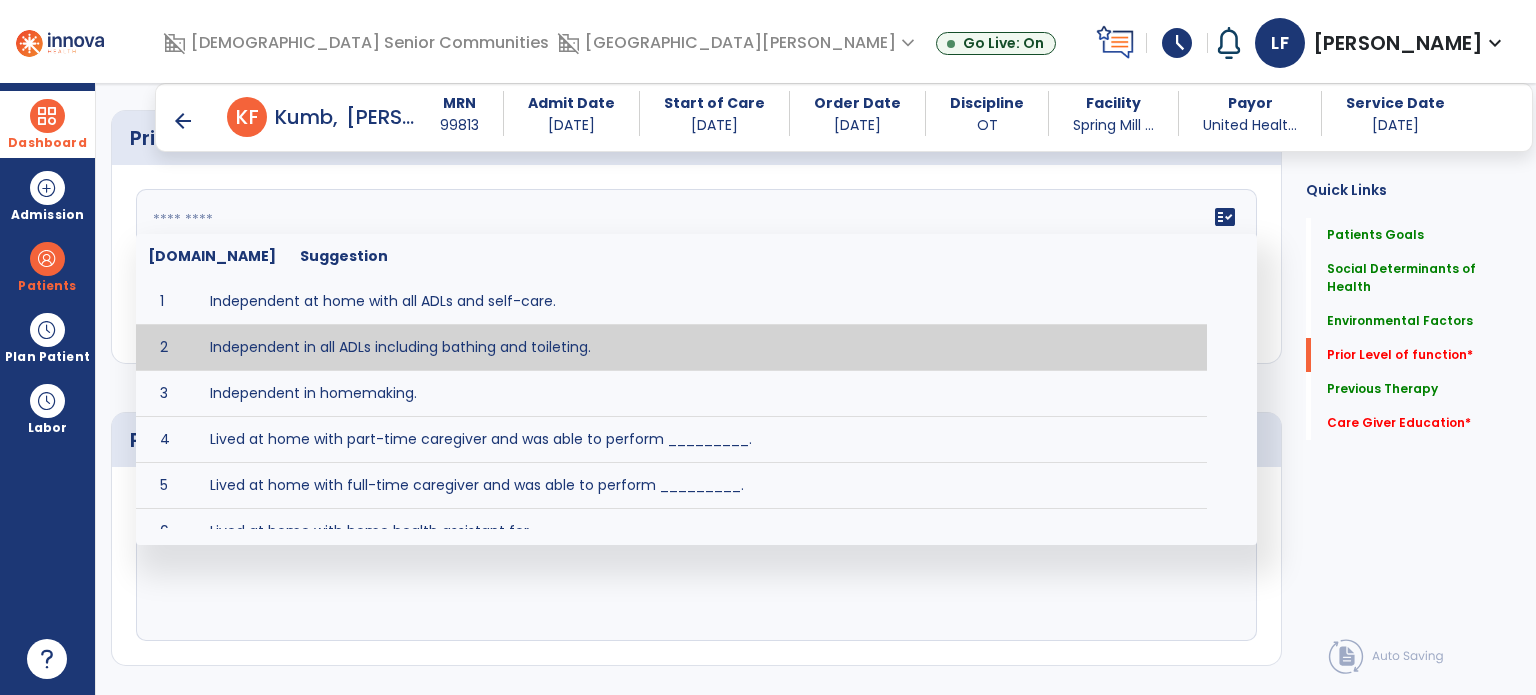 click on "fact_check  [DOMAIN_NAME] Suggestion 1 Independent at home with all ADLs and self-care. 2 Independent in all ADLs including bathing and toileting. 3 Independent in homemaking. 4 Lived at home with part-time caregiver and was able to perform _________. 5 Lived at home with full-time caregiver and was able to perform _________. 6 Lived at home with home health assistant for ________. 7 Lived at SNF and able to _______. 8 Lived at SNF and required ______ assist for ________. 9 Lived in assisted living facility and able to _______. 10 Lived in home with ______ stairs and able to navigate with_________ assistance and _______ device. 11 Lived in single story home and did not have to navigate stairs or steps. 12 Lived in SNF and began to develop increase in risk for ______. 13 Lived in SNF and skin was intact without pressure sores or wounds 14 Lived in SNF and was independent with the following ADL's ________. 15 Lived independently at home with _________ and able to __________. 16 17 Worked as a __________." 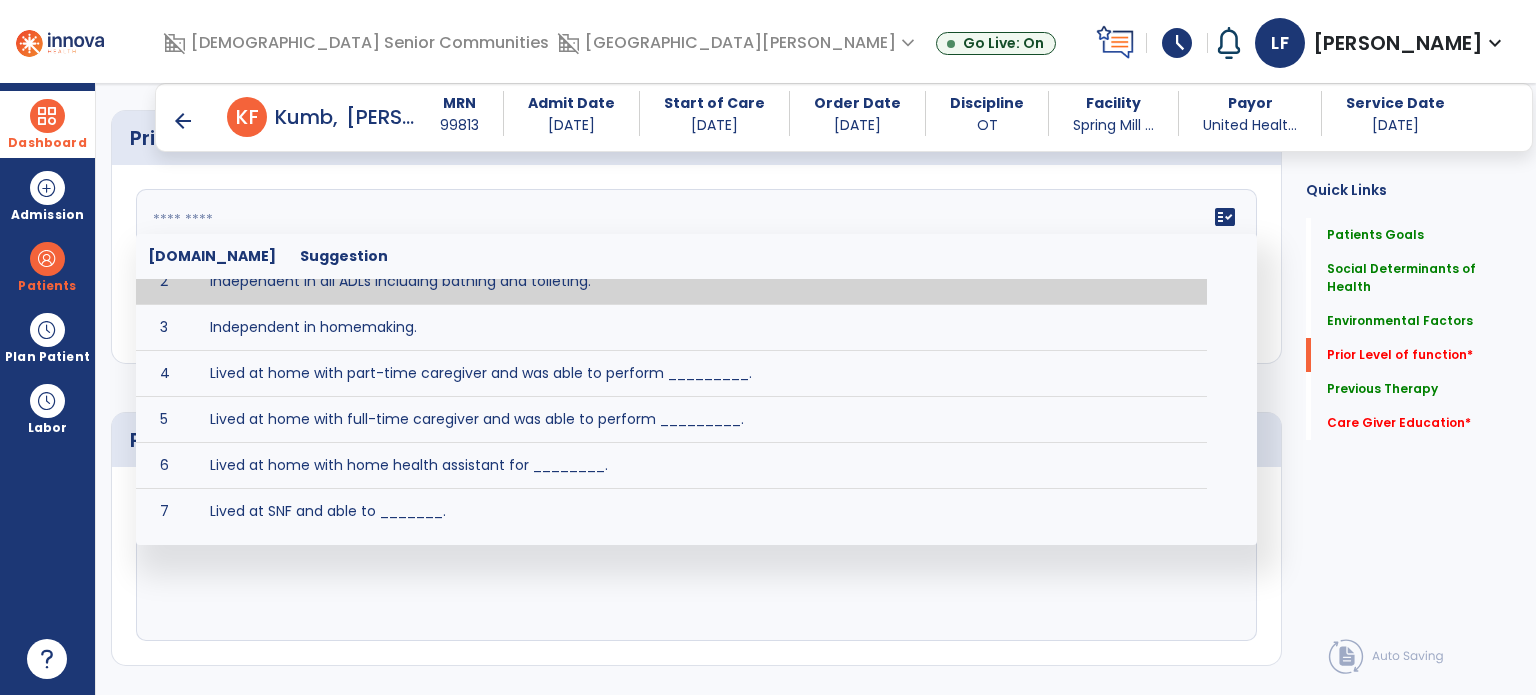 scroll, scrollTop: 0, scrollLeft: 0, axis: both 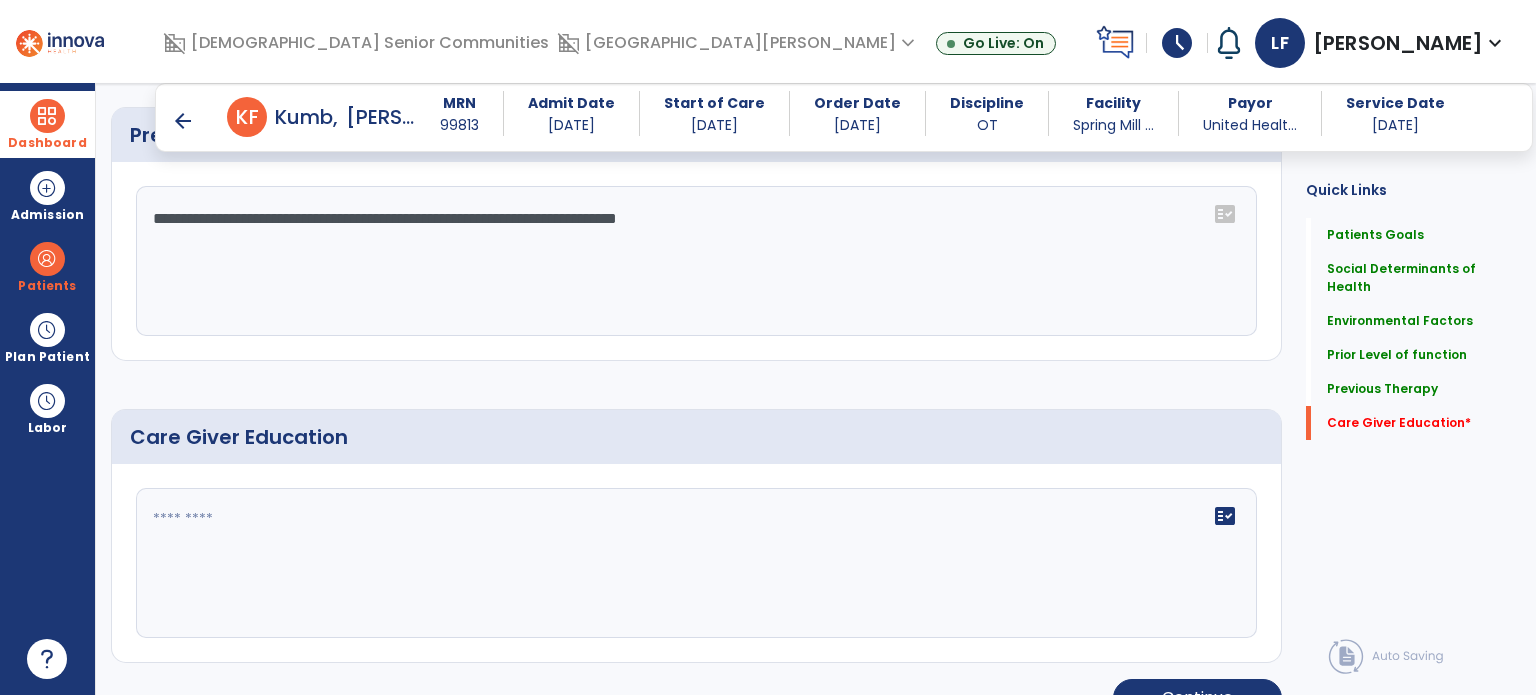 type on "**********" 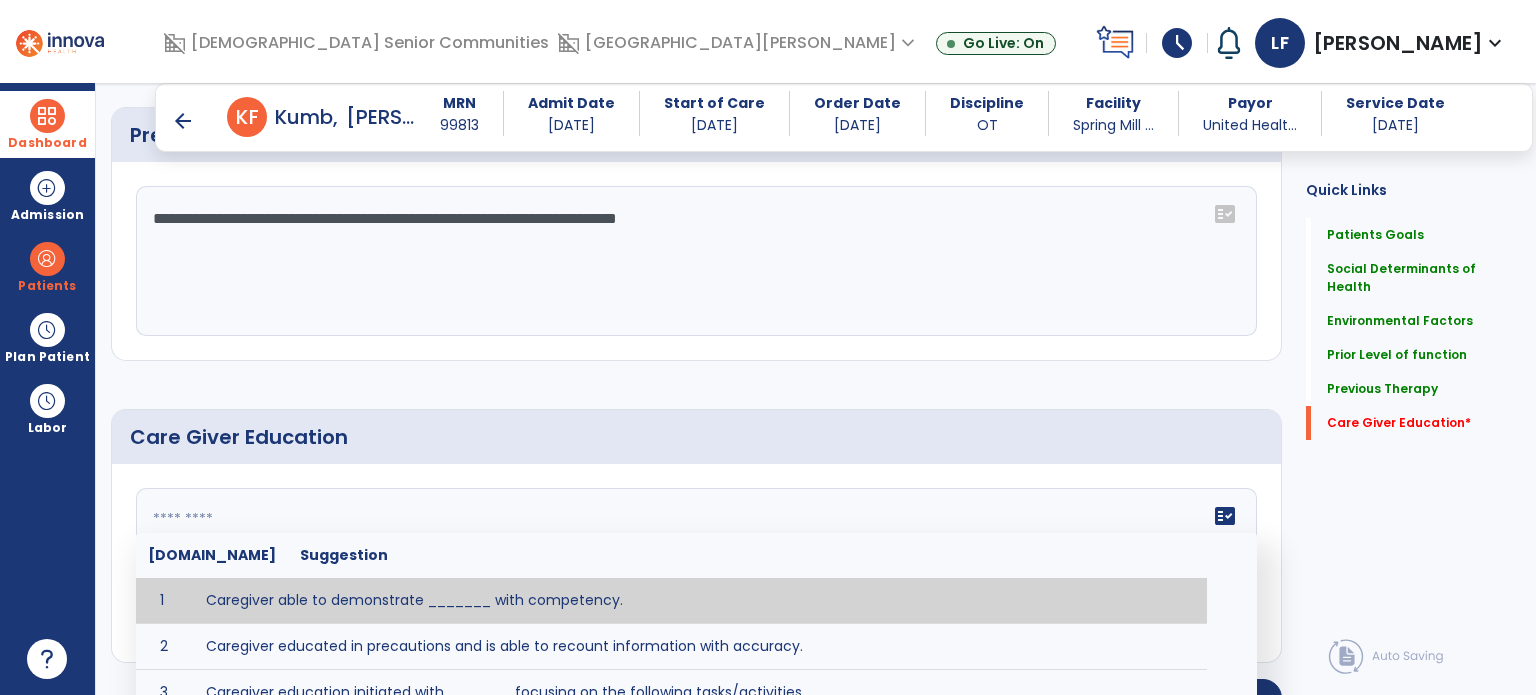 click 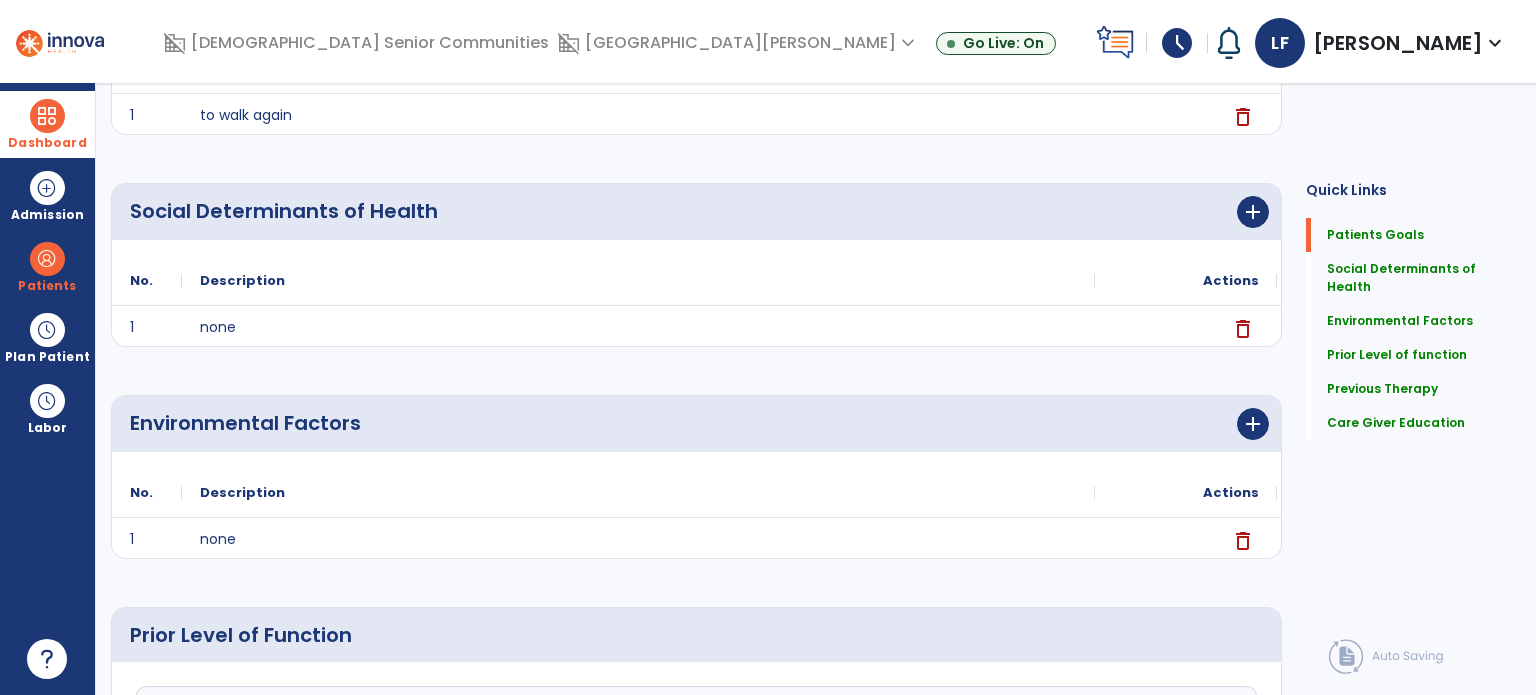 scroll, scrollTop: 0, scrollLeft: 0, axis: both 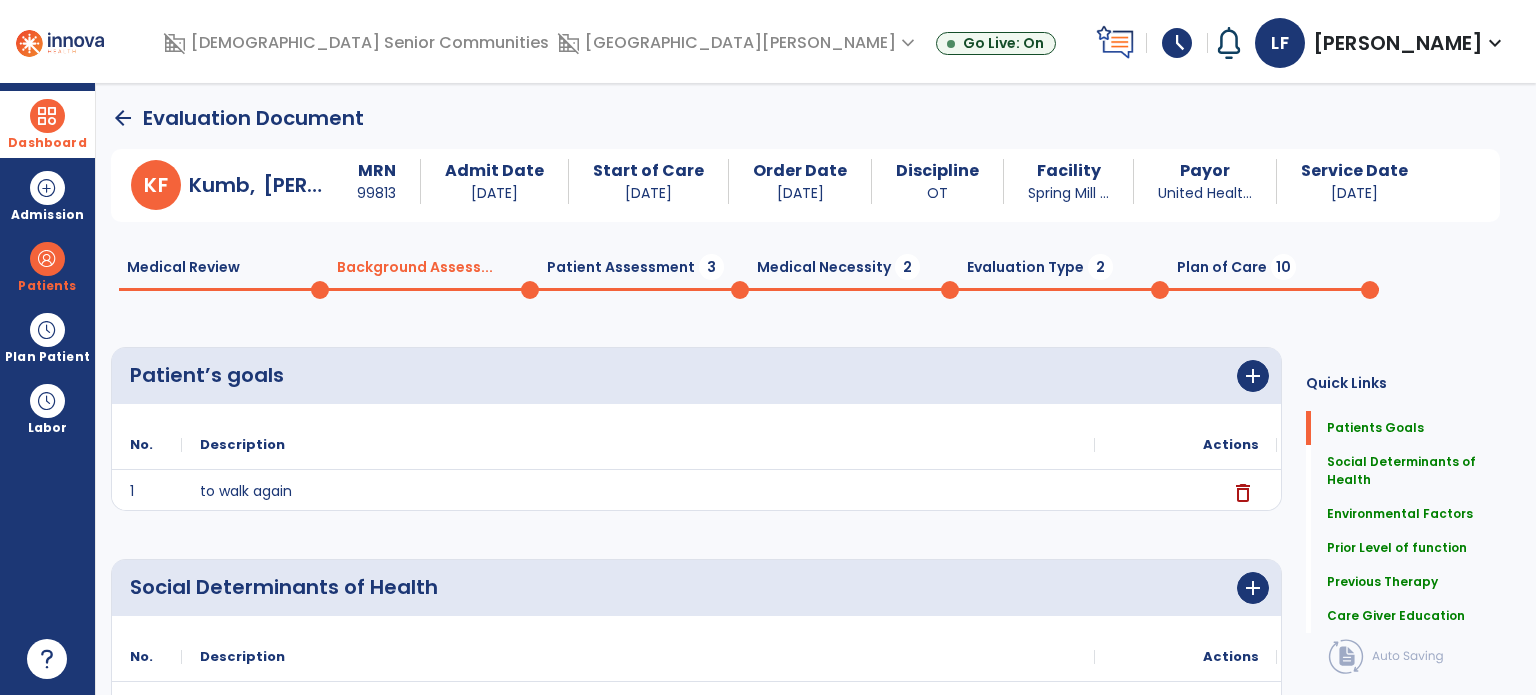 type on "**********" 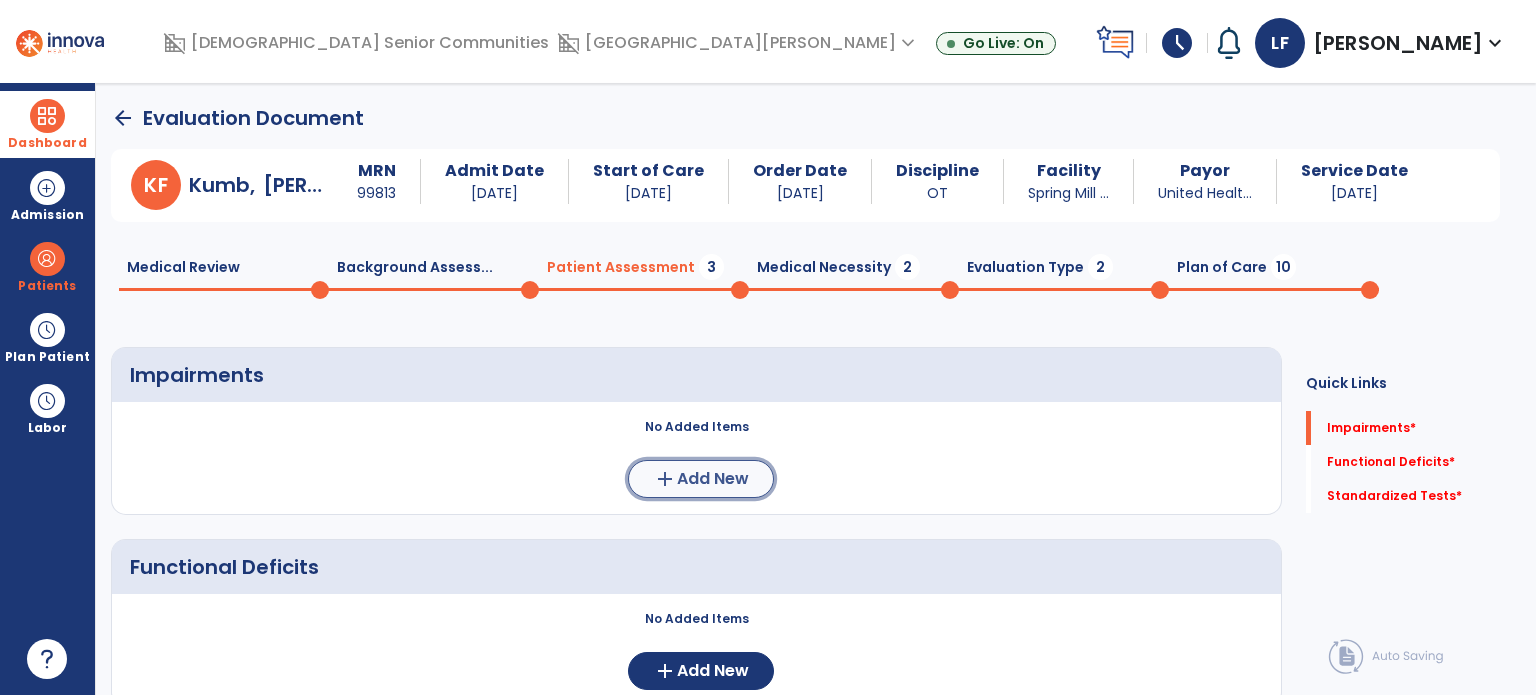 click on "Add New" 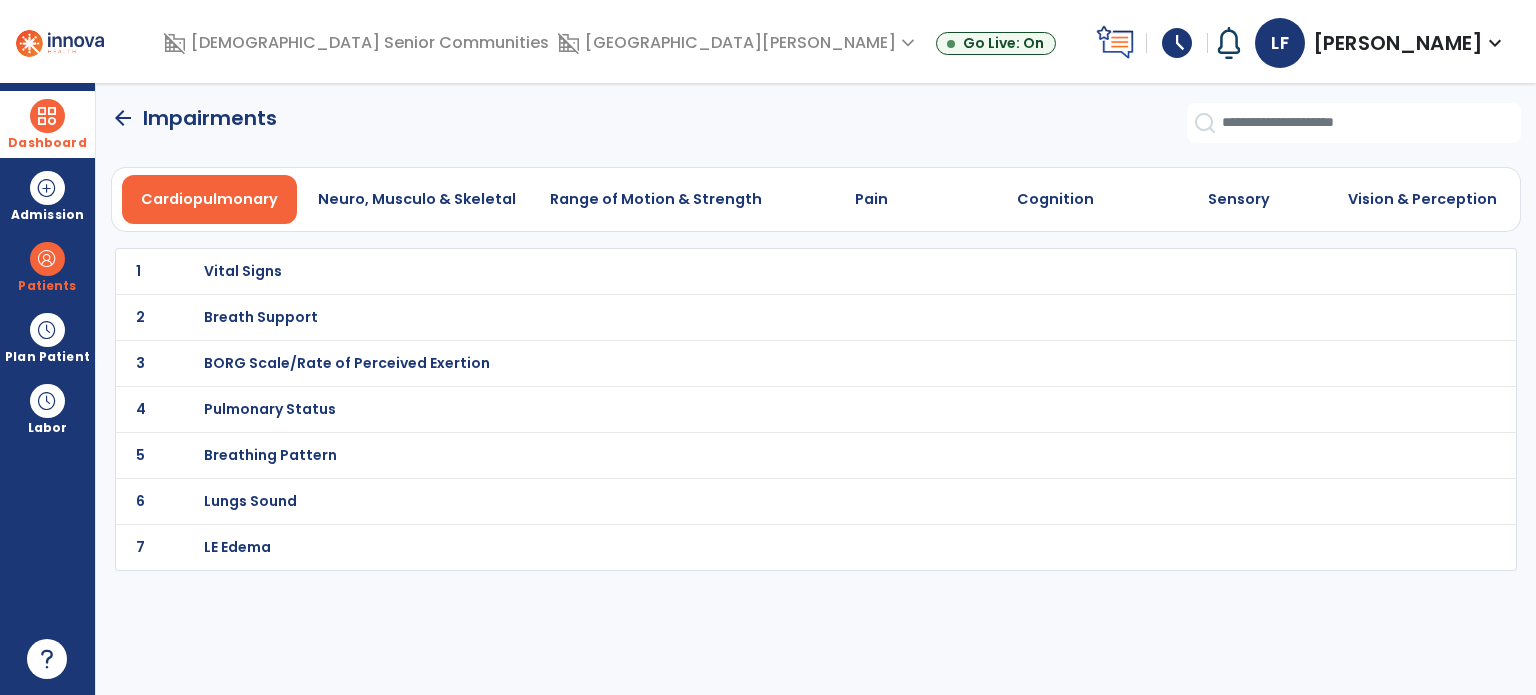 click on "Breathing Pattern" at bounding box center [243, 271] 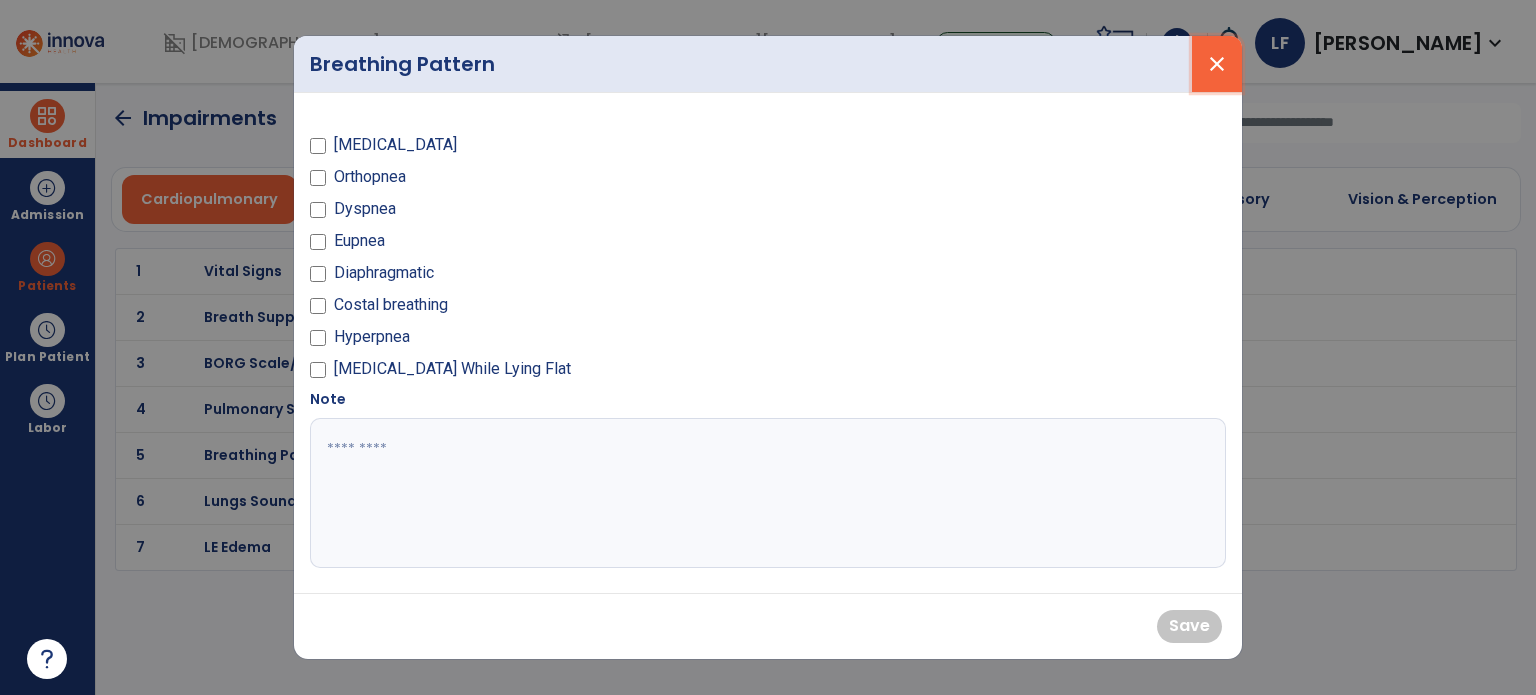 click on "close" at bounding box center (1217, 64) 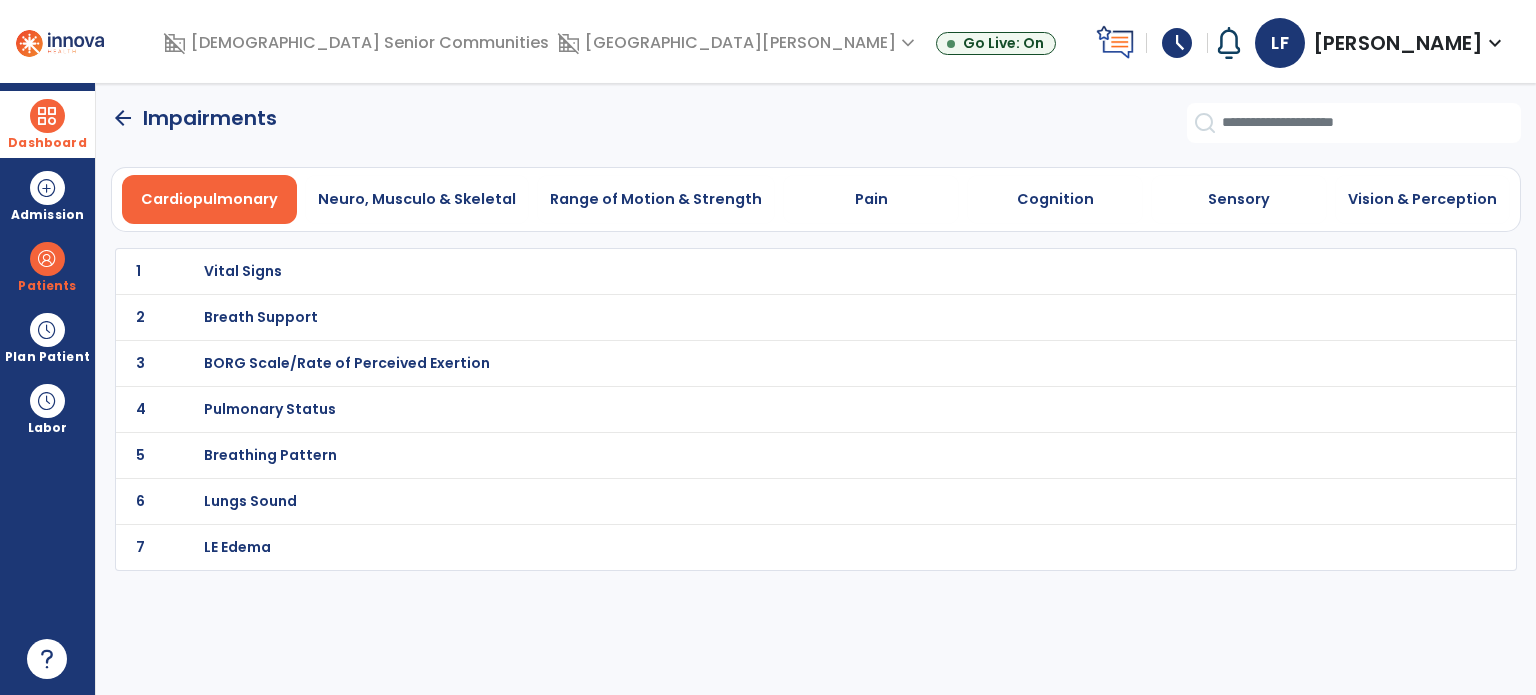click on "Breath Support" at bounding box center [243, 271] 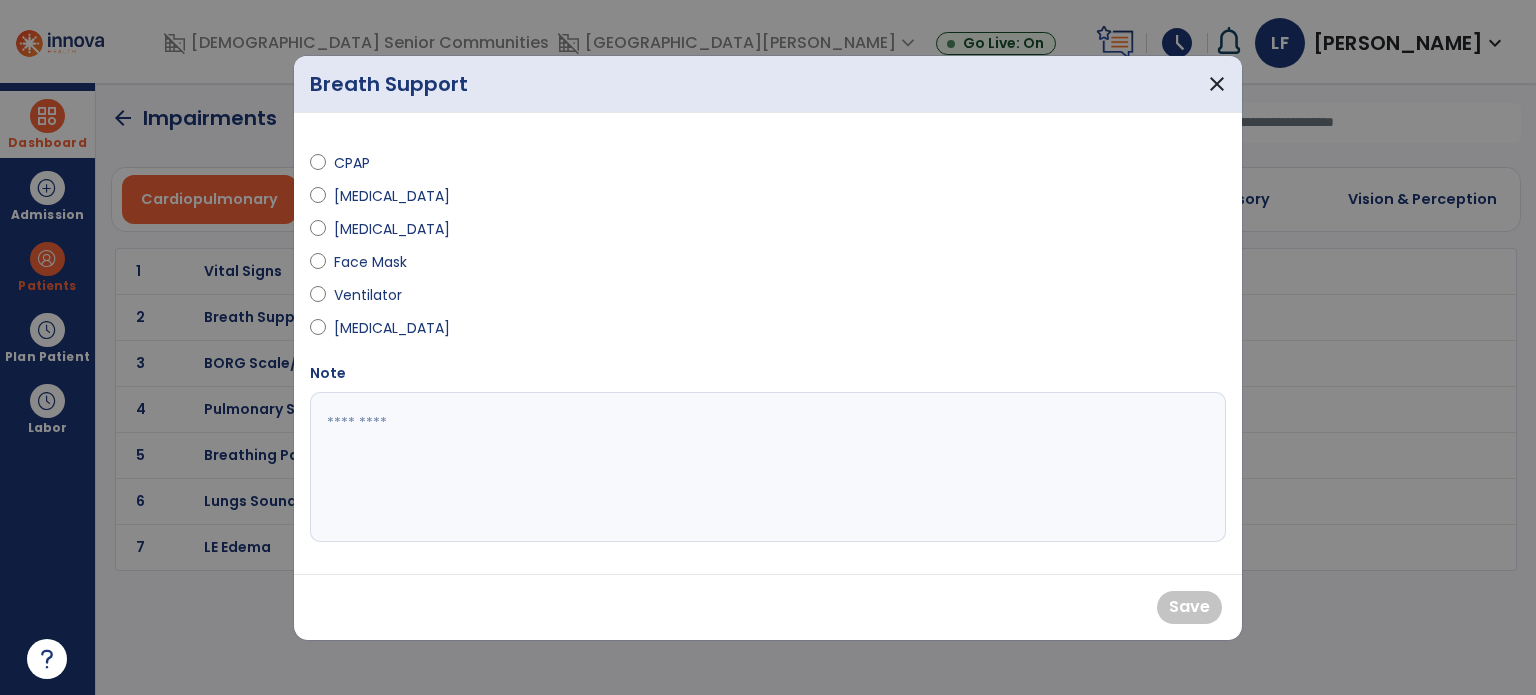 click on "CPAP [MEDICAL_DATA] [MEDICAL_DATA] Face Mask Ventilator [MEDICAL_DATA]" at bounding box center [533, 238] 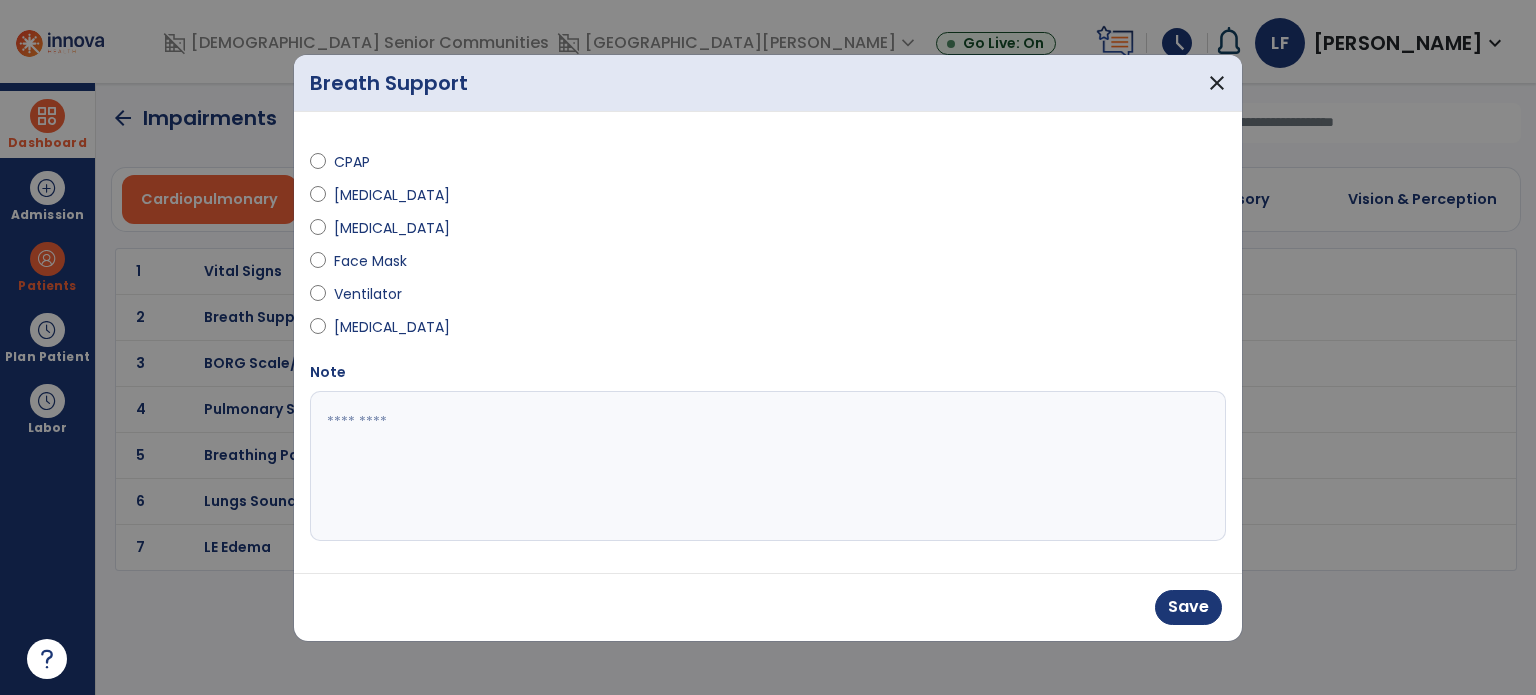 click at bounding box center (768, 466) 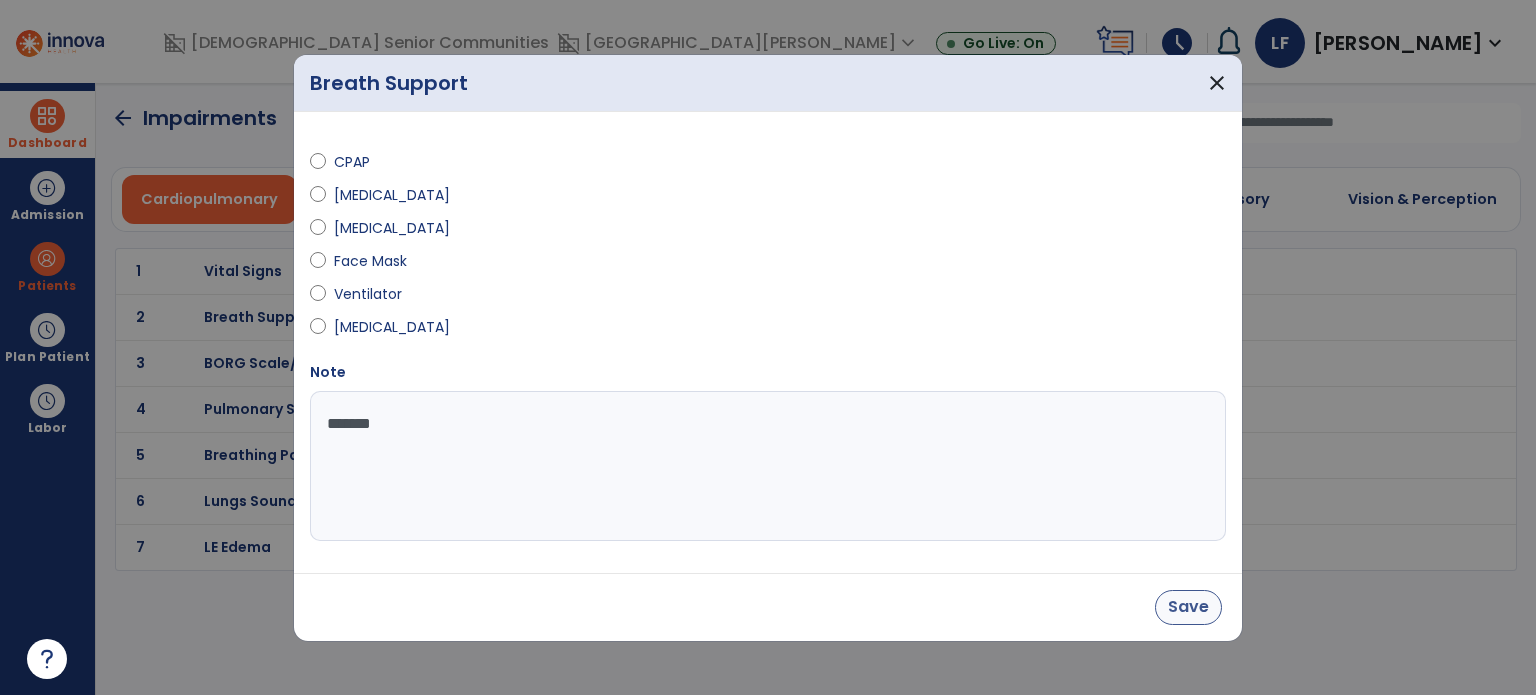 type on "*******" 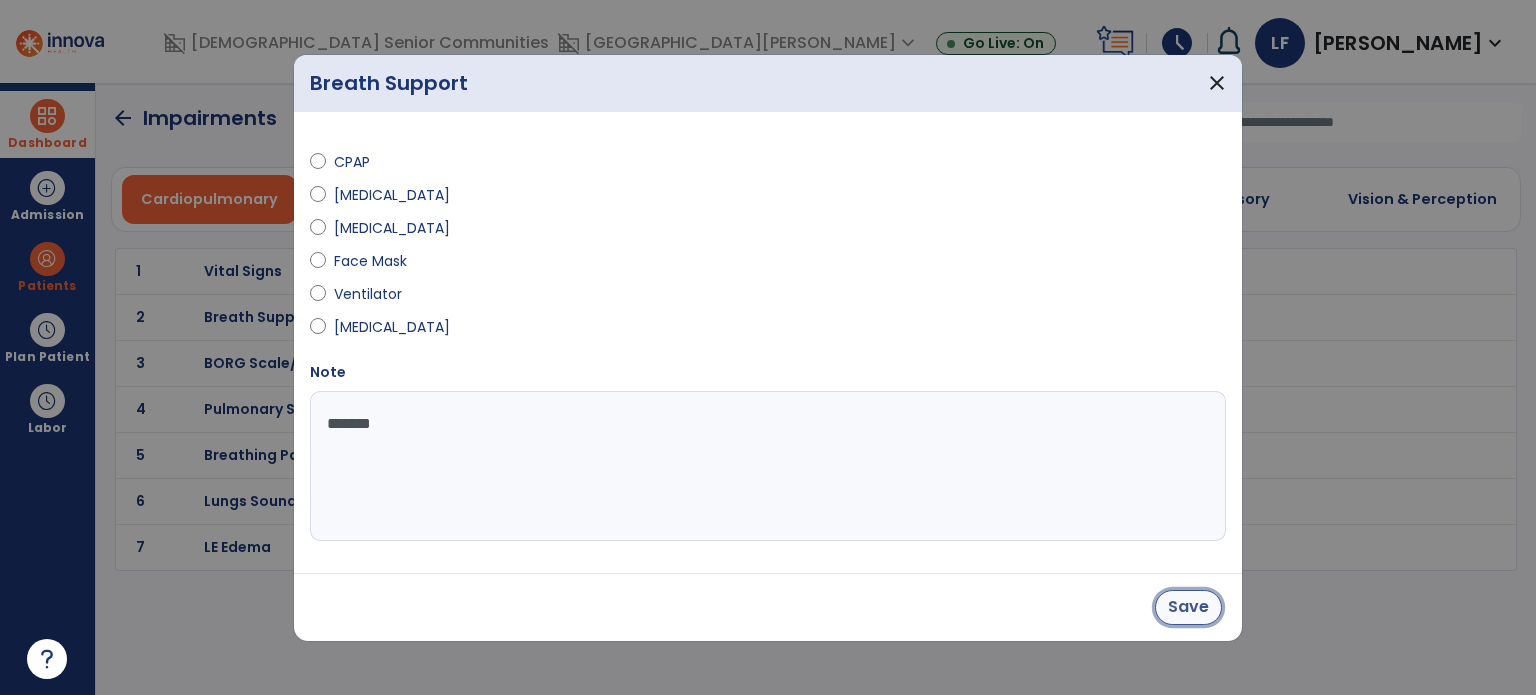 click on "Save" at bounding box center [1188, 607] 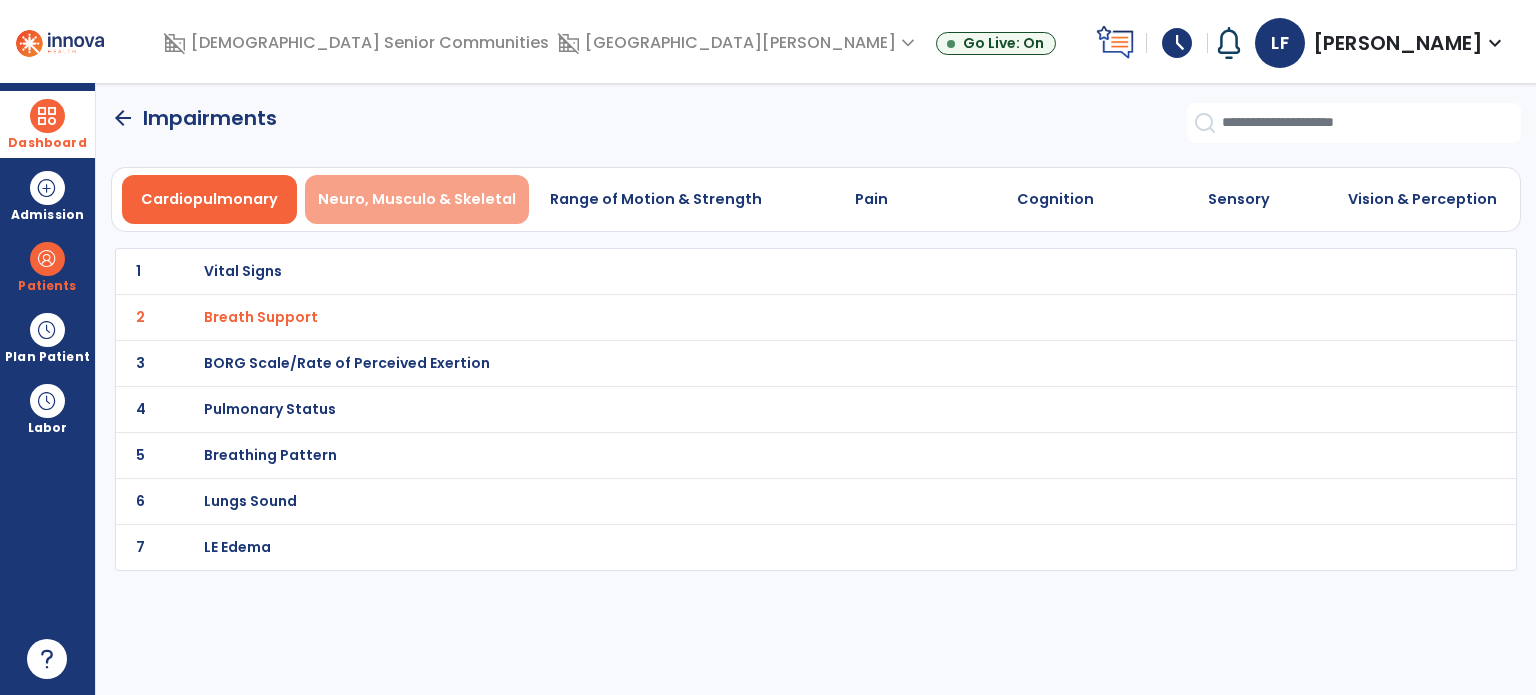 click on "Neuro, Musculo & Skeletal" at bounding box center (417, 199) 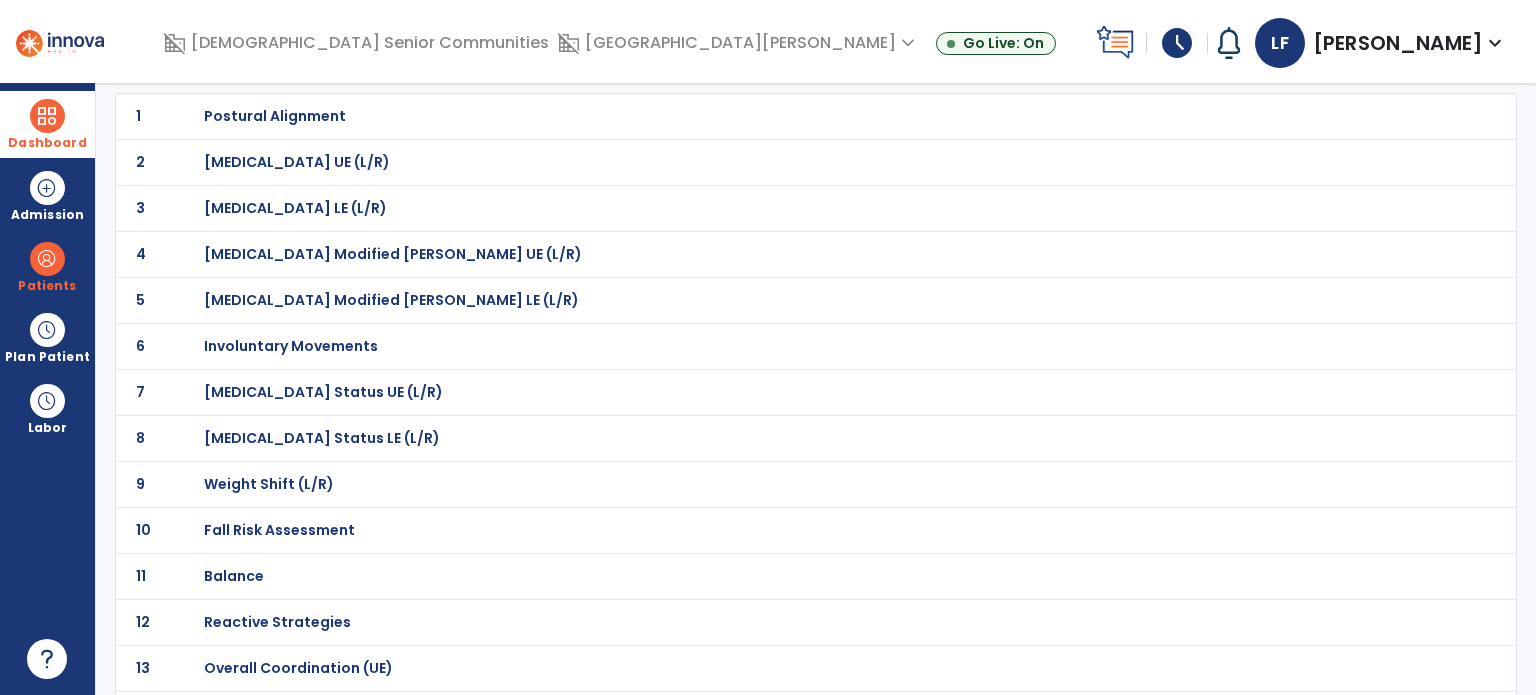 scroll, scrollTop: 158, scrollLeft: 0, axis: vertical 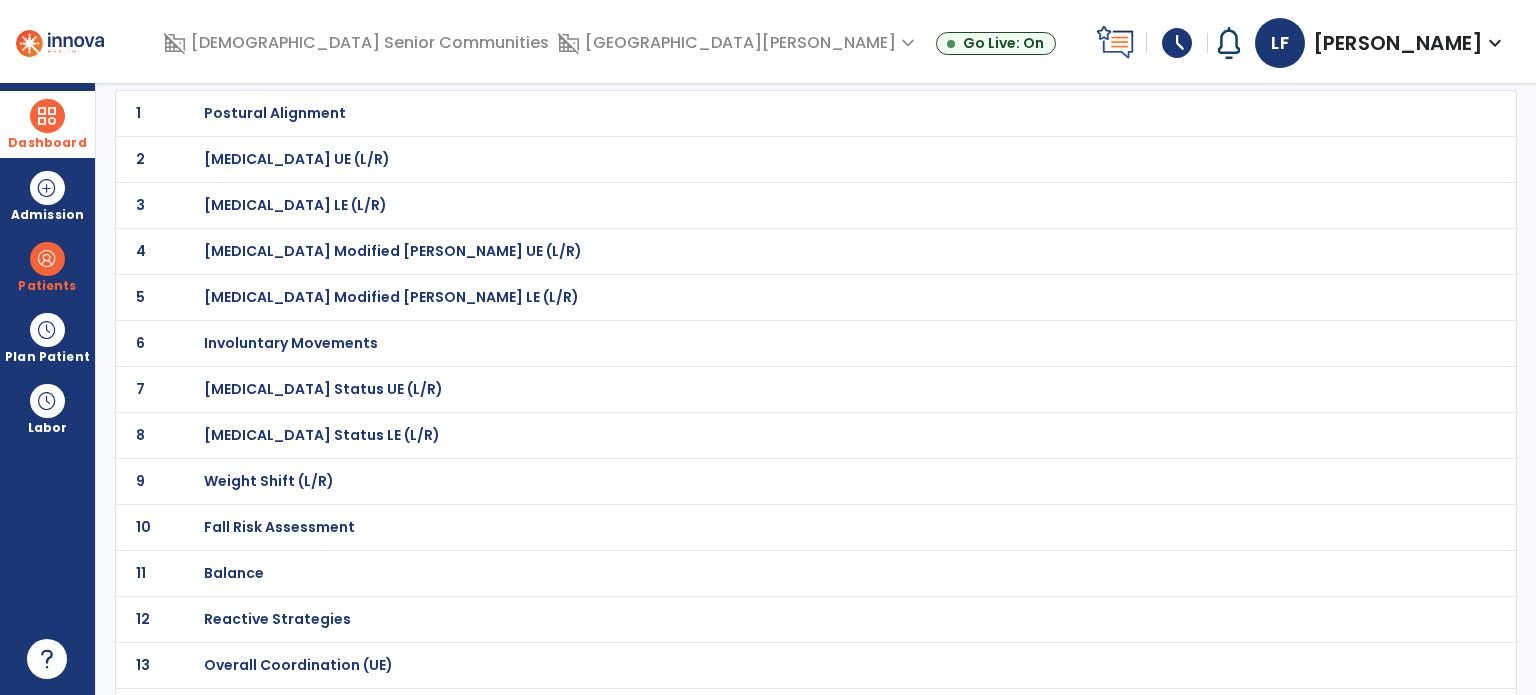 click on "Balance" at bounding box center [275, 113] 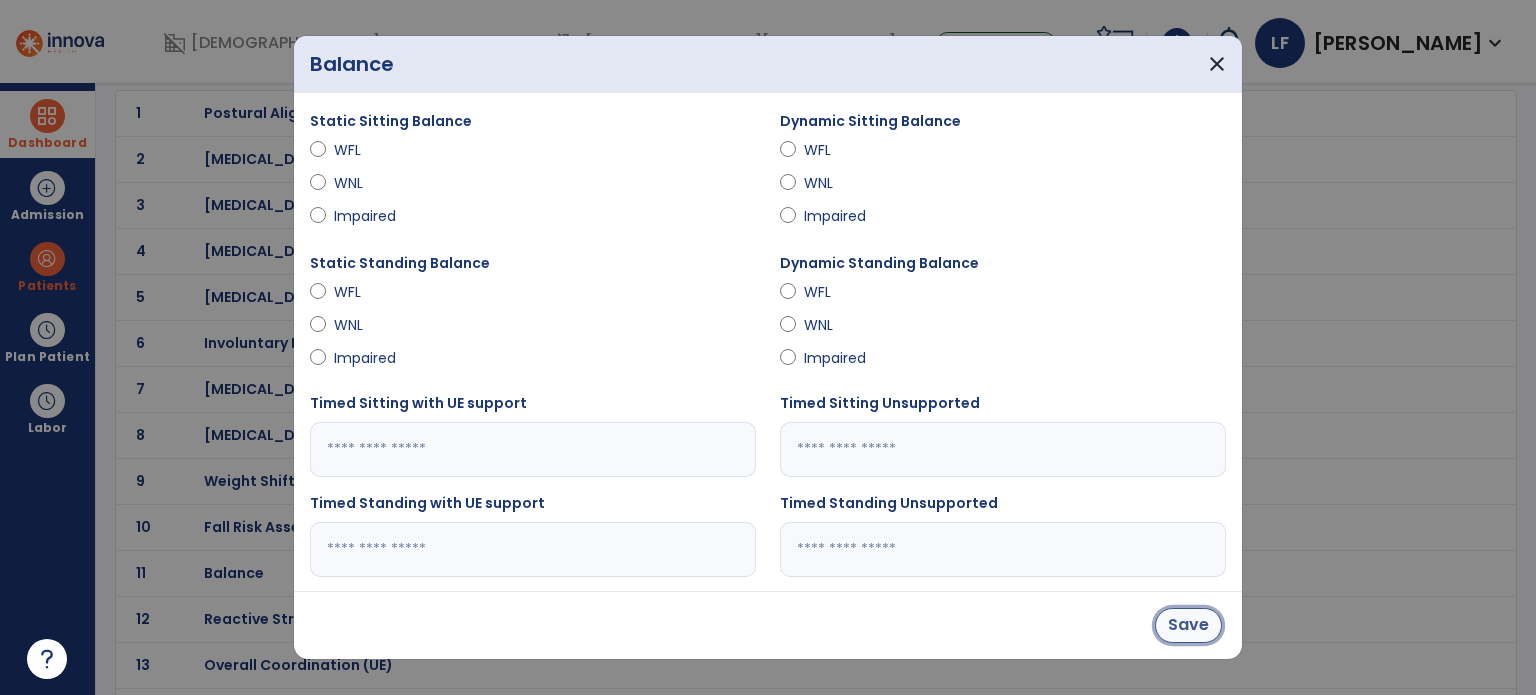 click on "Save" at bounding box center [1188, 625] 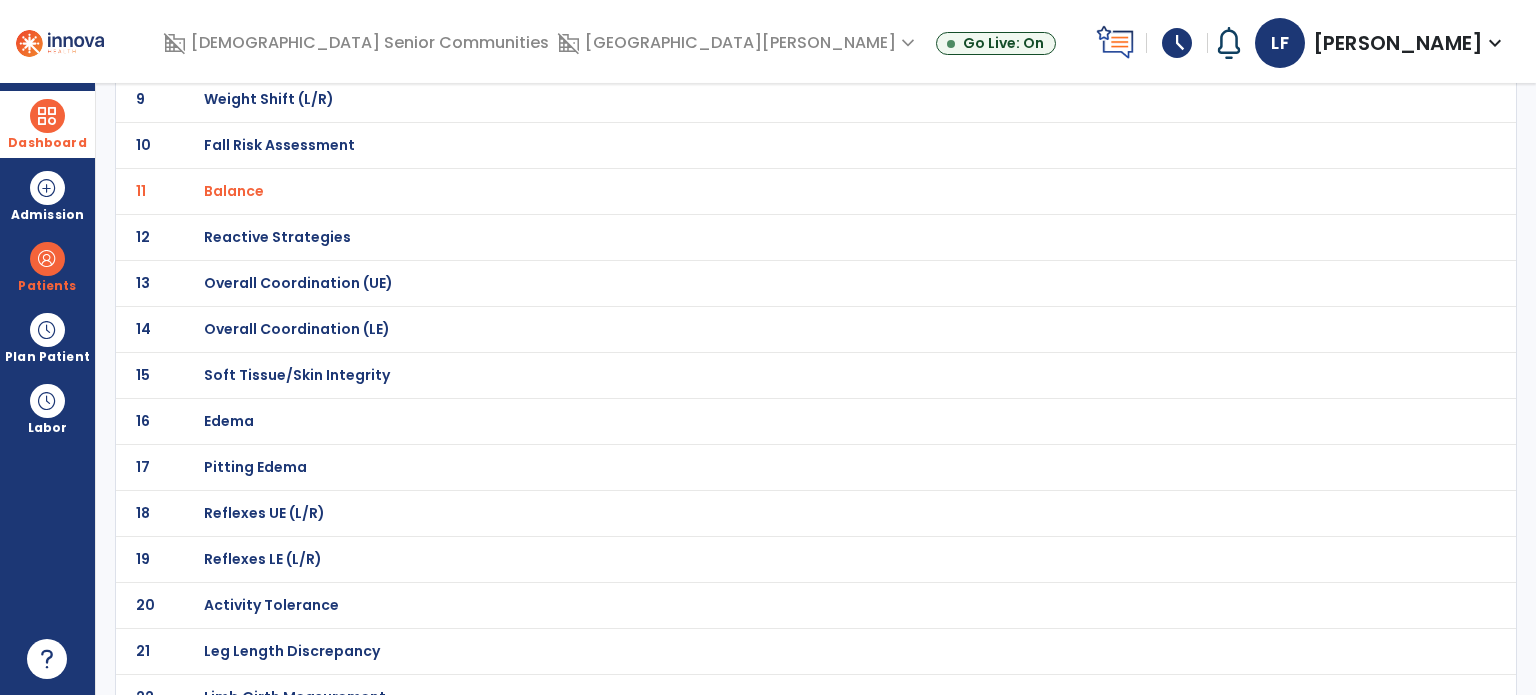 scroll, scrollTop: 570, scrollLeft: 0, axis: vertical 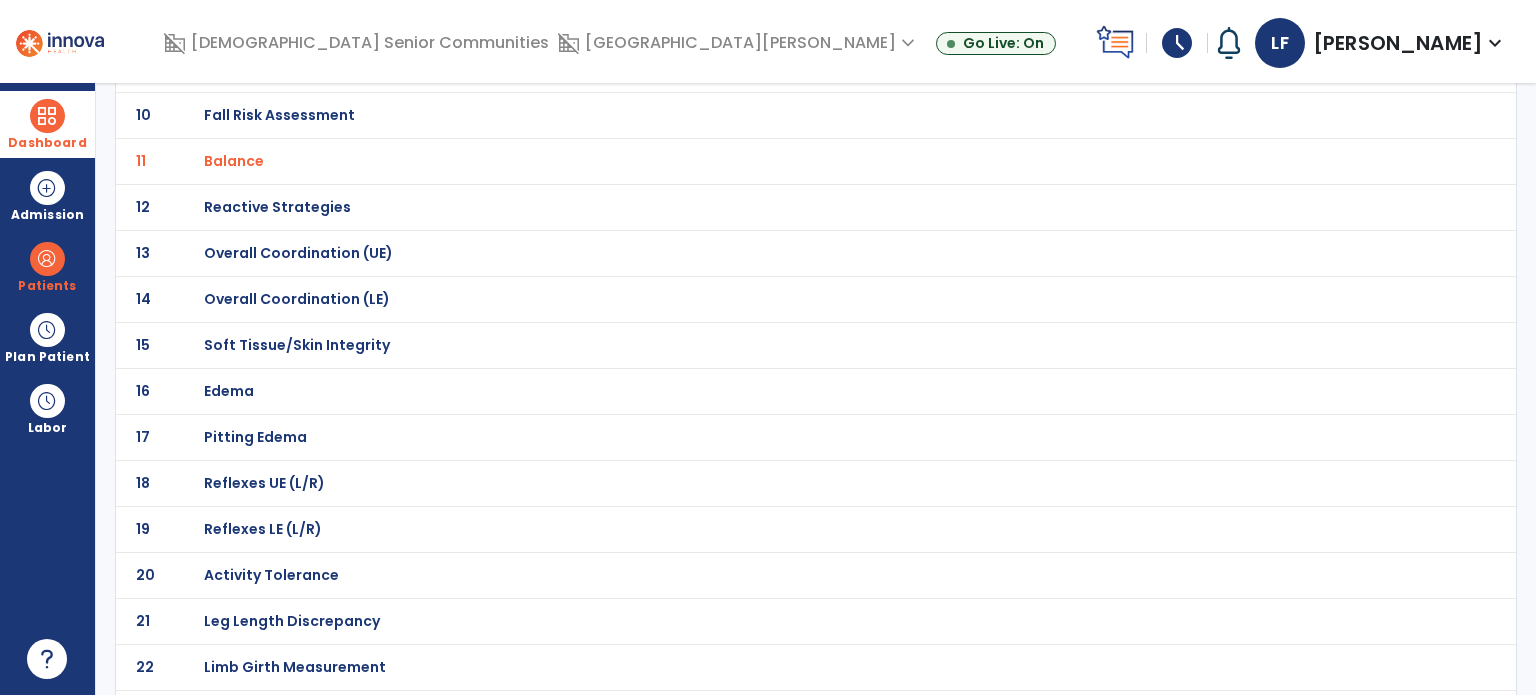 click on "Activity Tolerance" at bounding box center (275, -299) 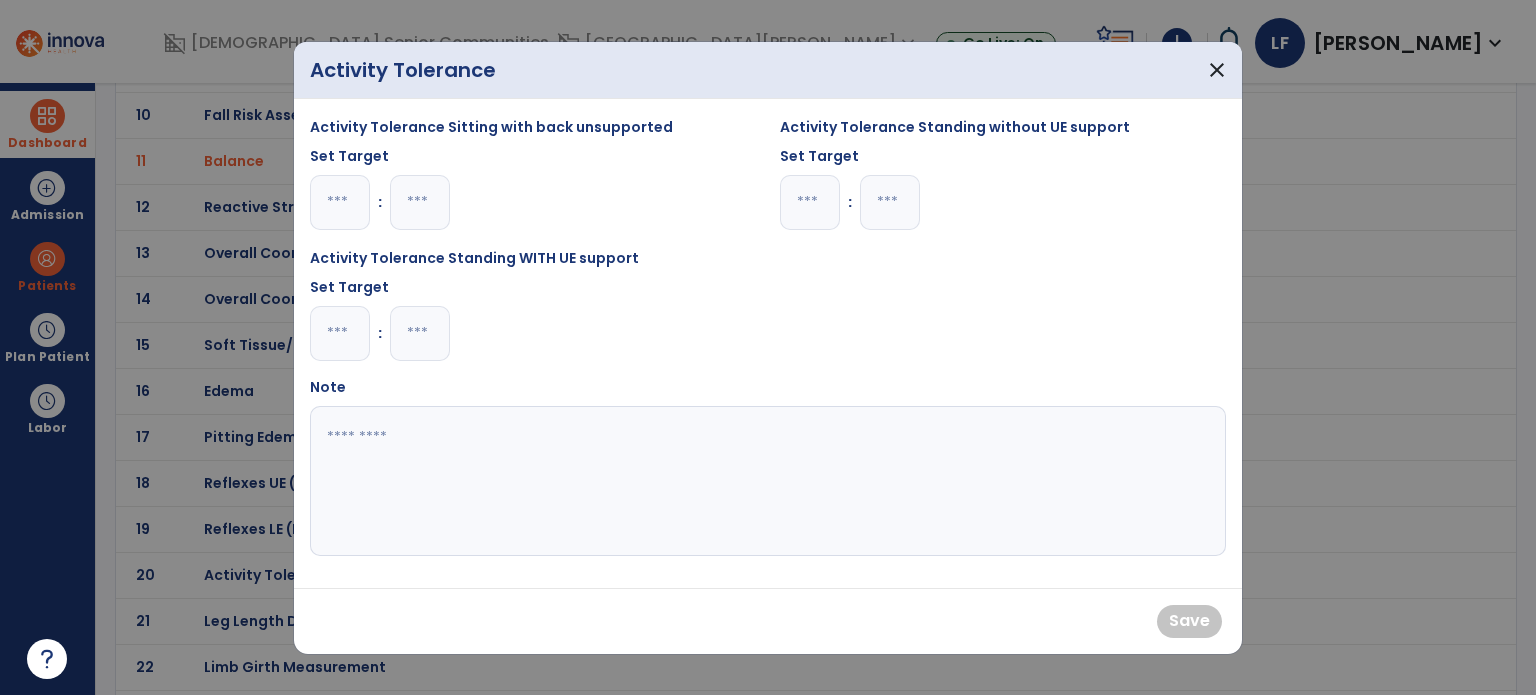 click at bounding box center [340, 202] 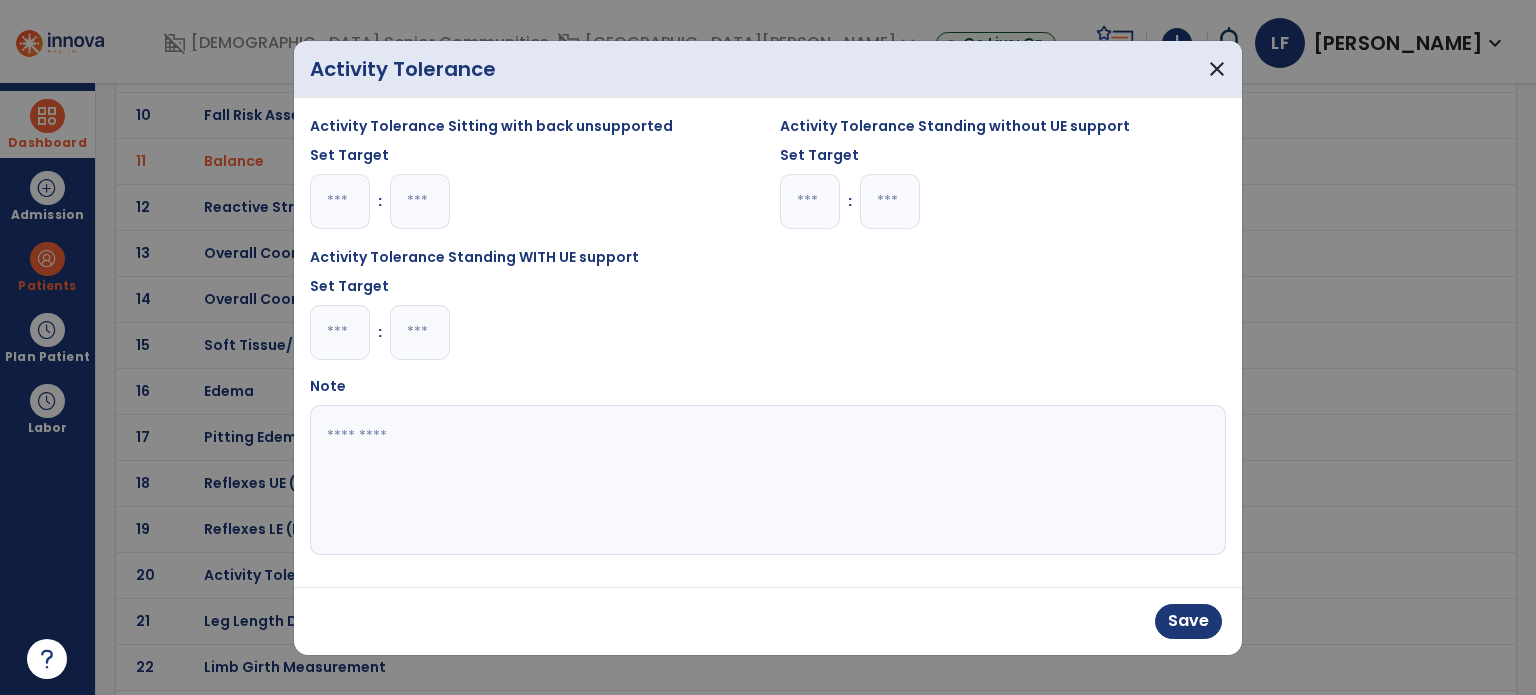 type on "*" 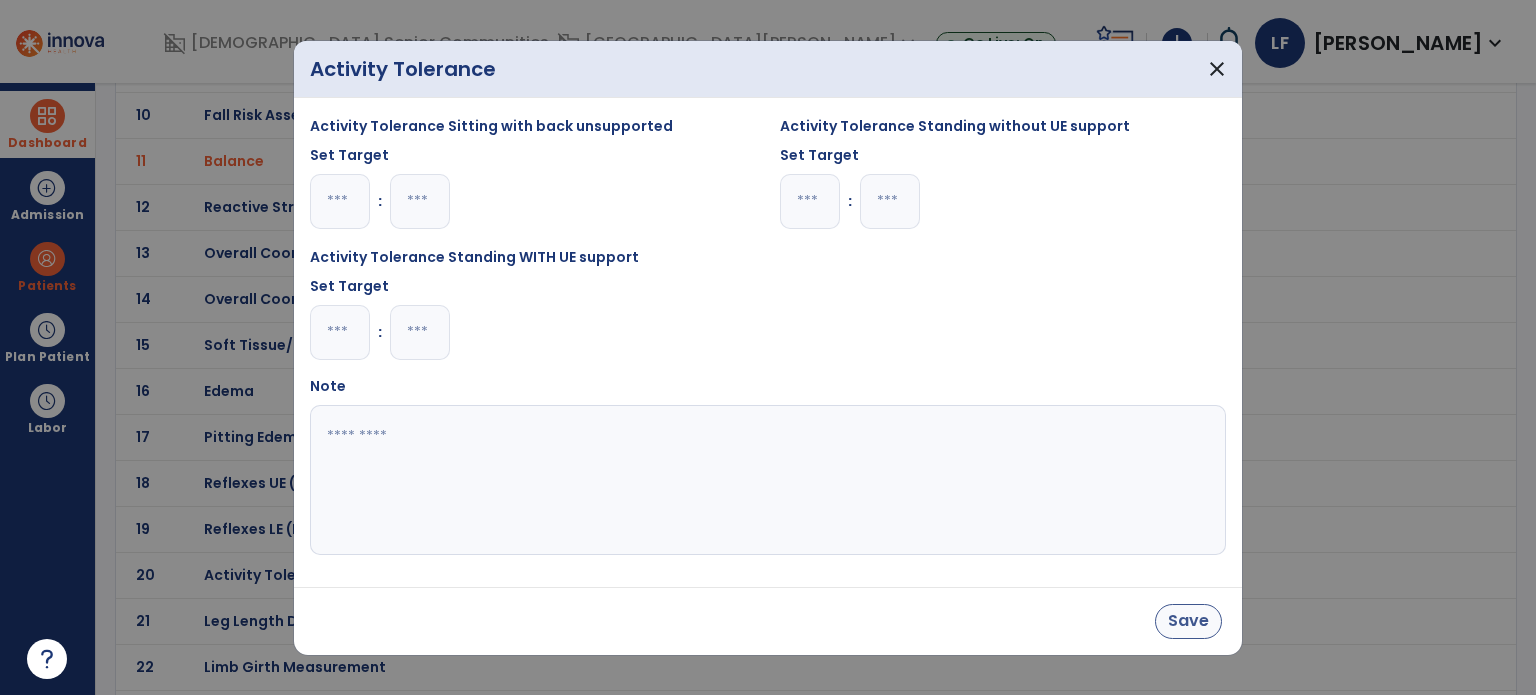 type on "**" 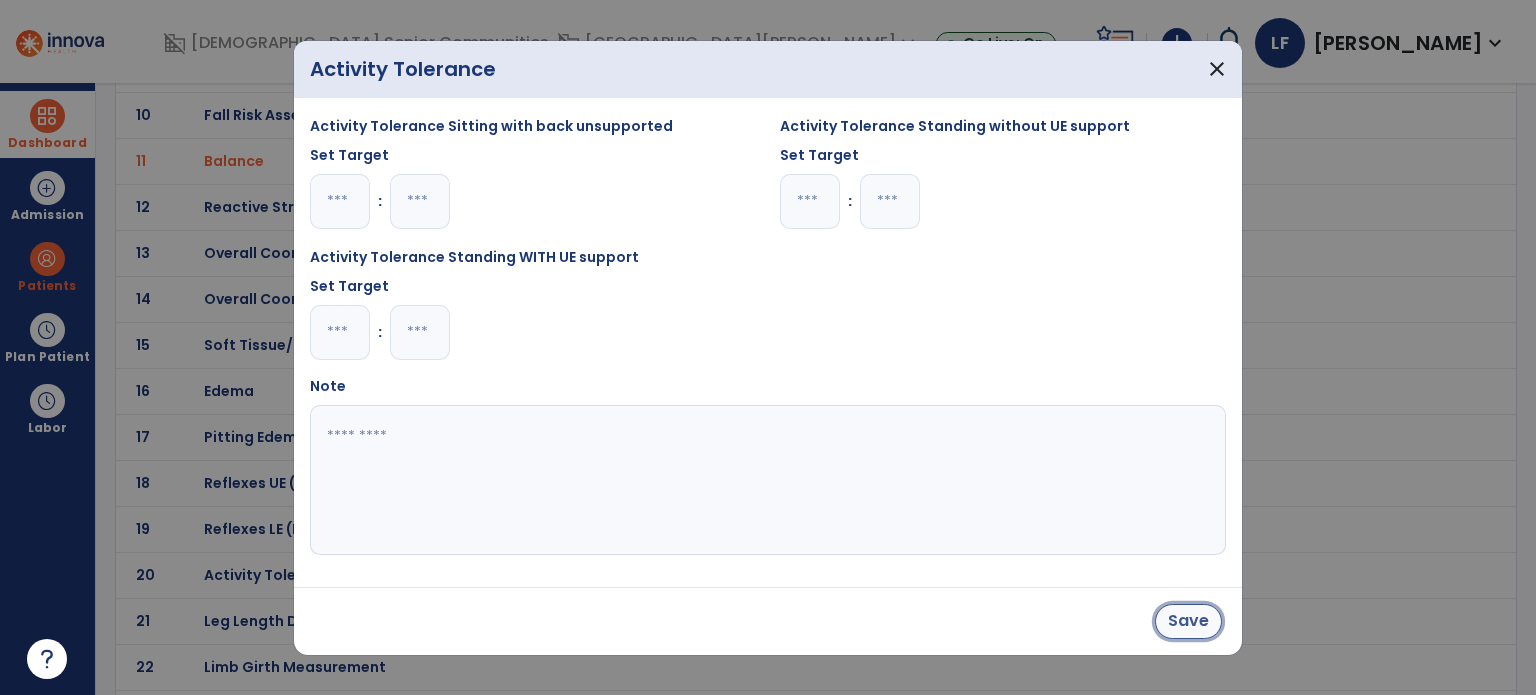 click on "Save" at bounding box center (1188, 621) 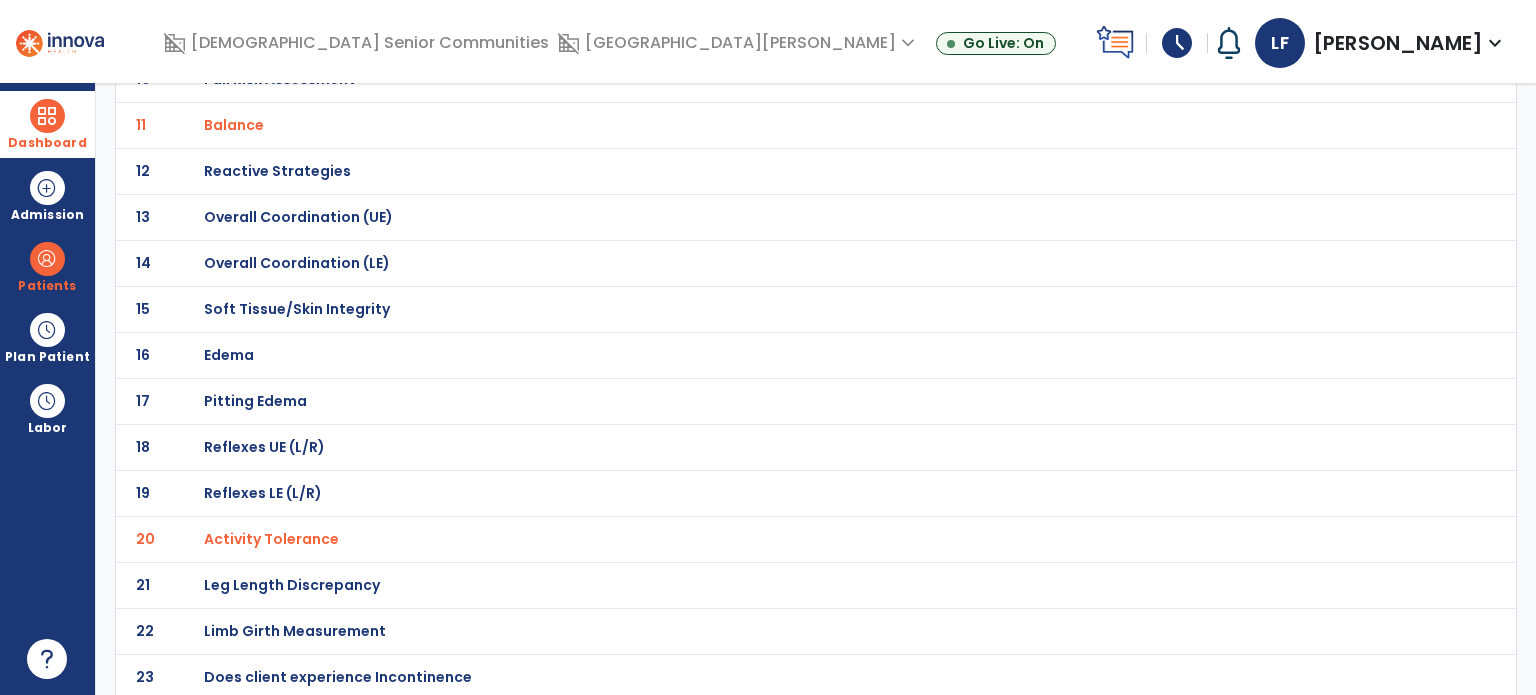 scroll, scrollTop: 0, scrollLeft: 0, axis: both 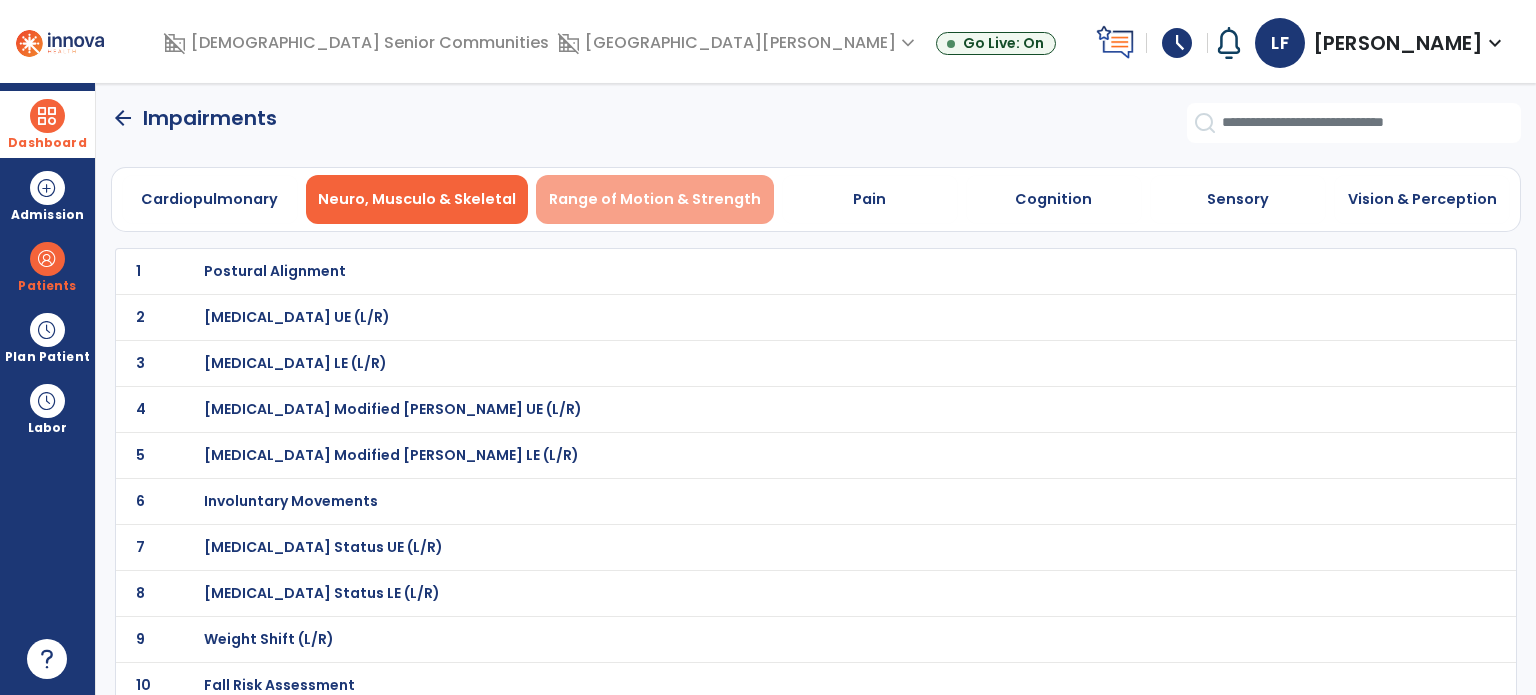 click on "Range of Motion & Strength" at bounding box center [655, 199] 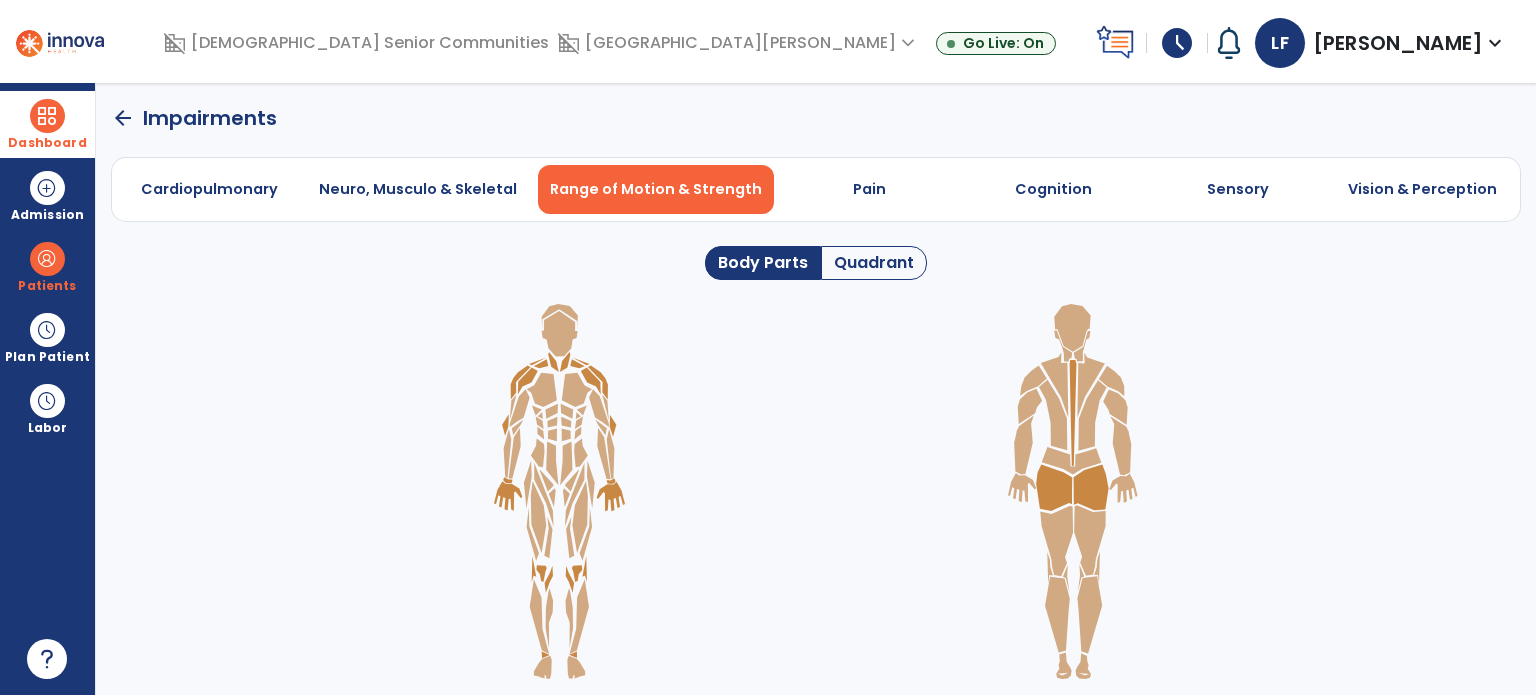 click on "Quadrant" 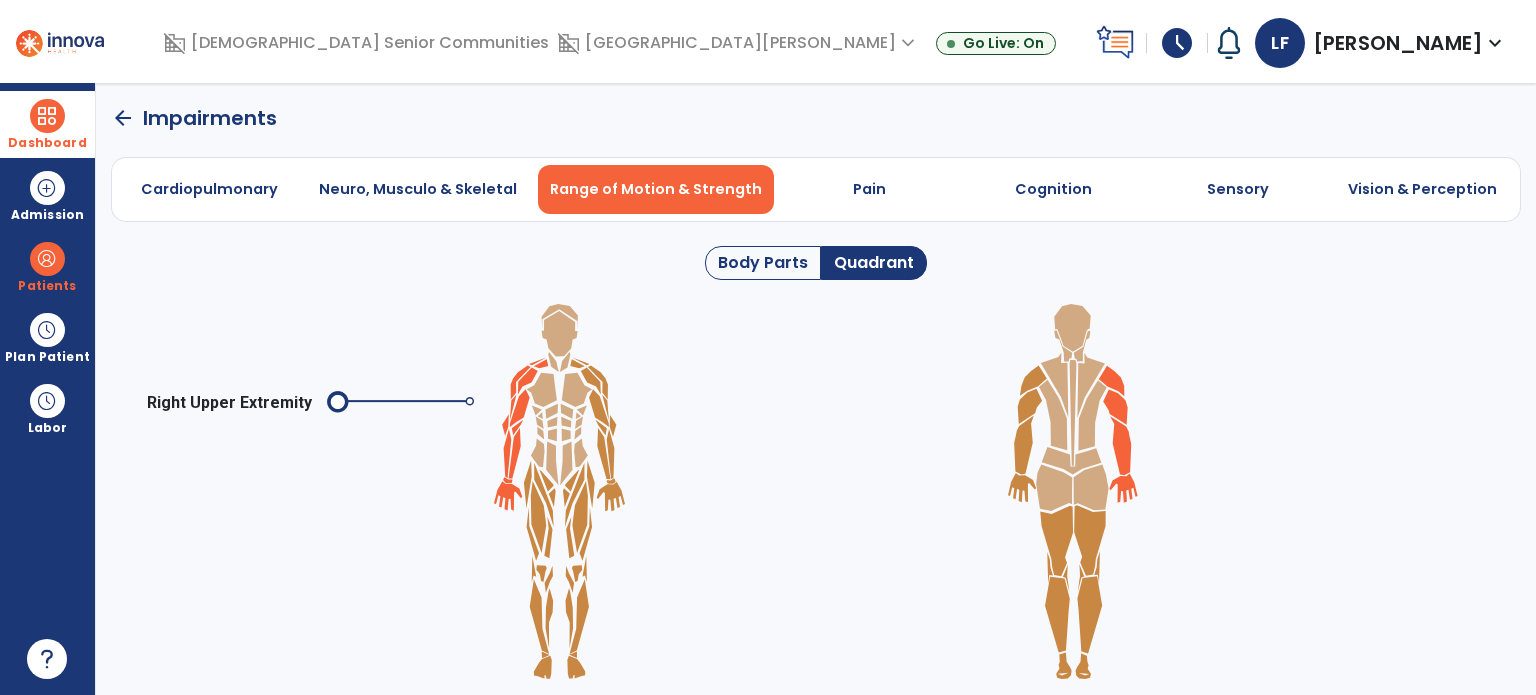 click 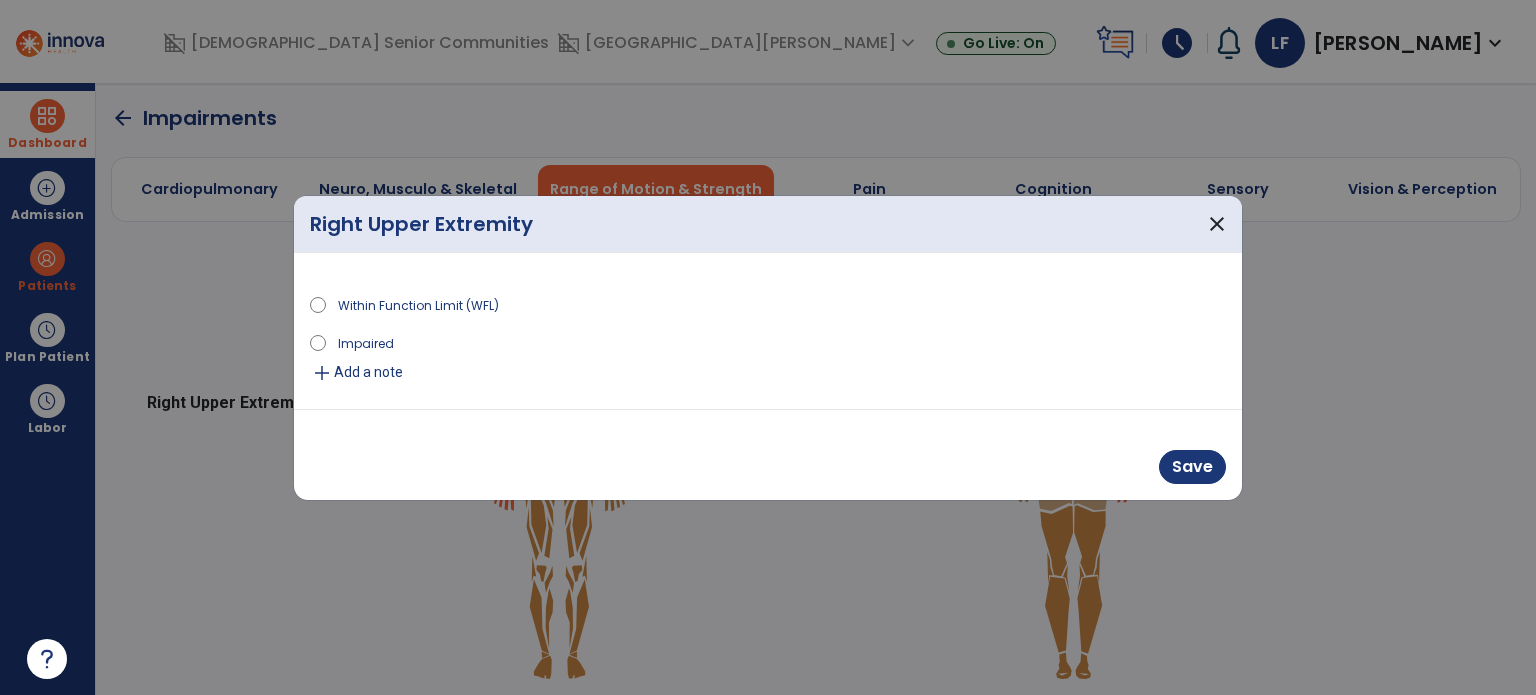 click on "Impaired" at bounding box center [366, 342] 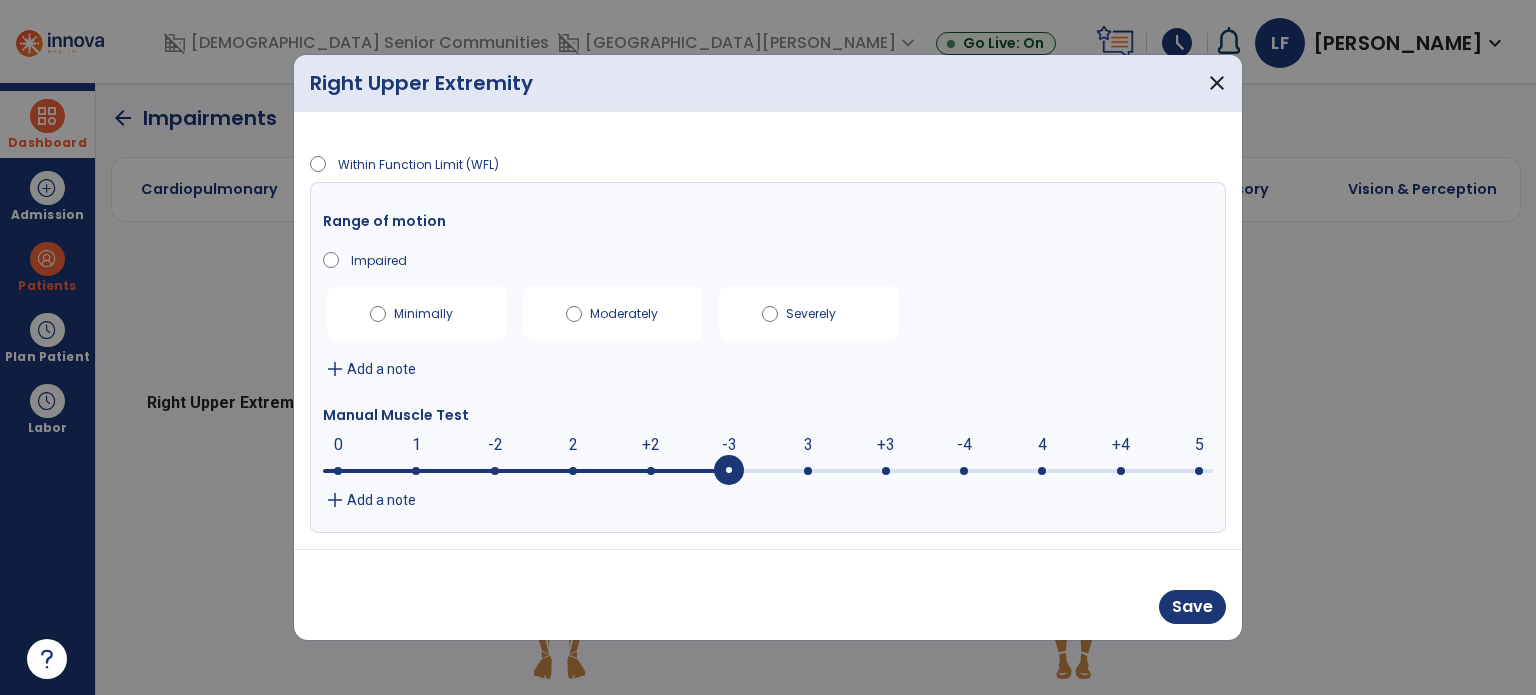 click at bounding box center (729, 471) 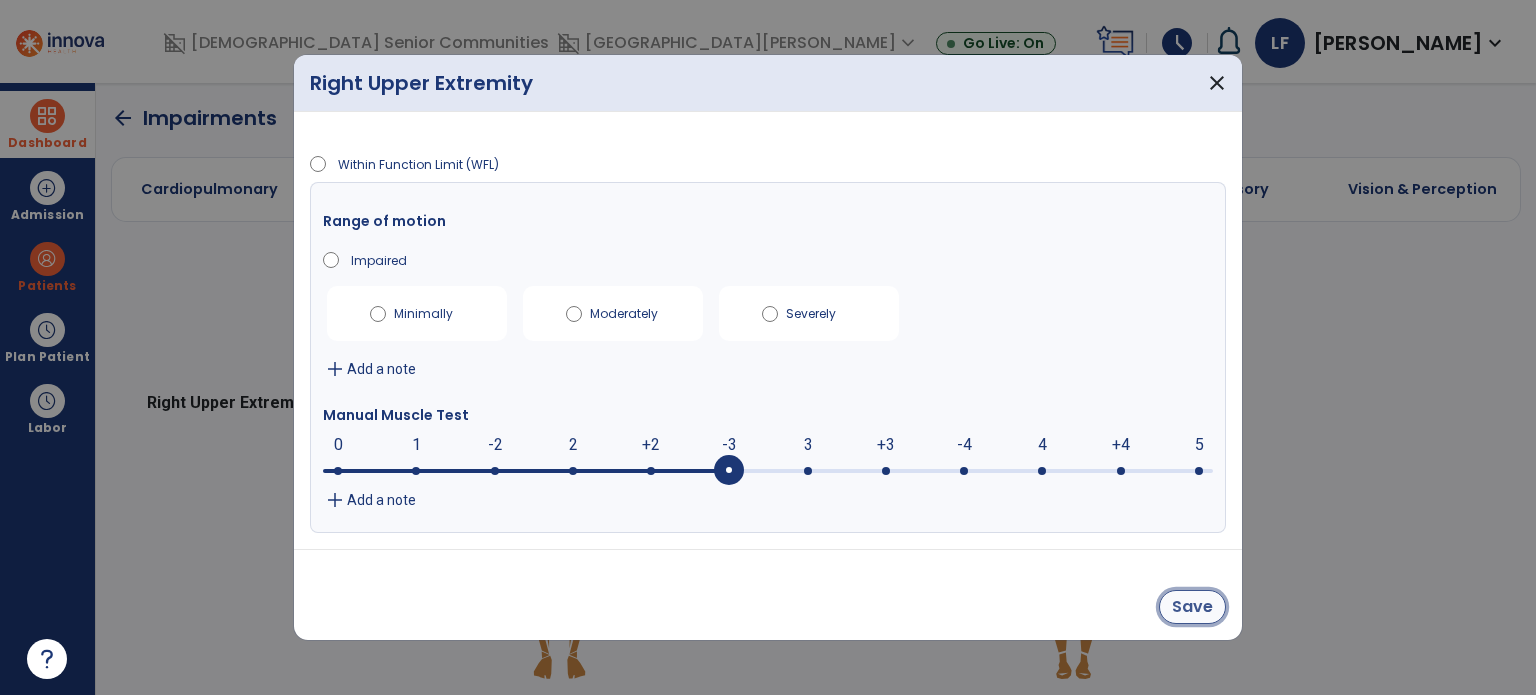 click on "Save" at bounding box center (1192, 607) 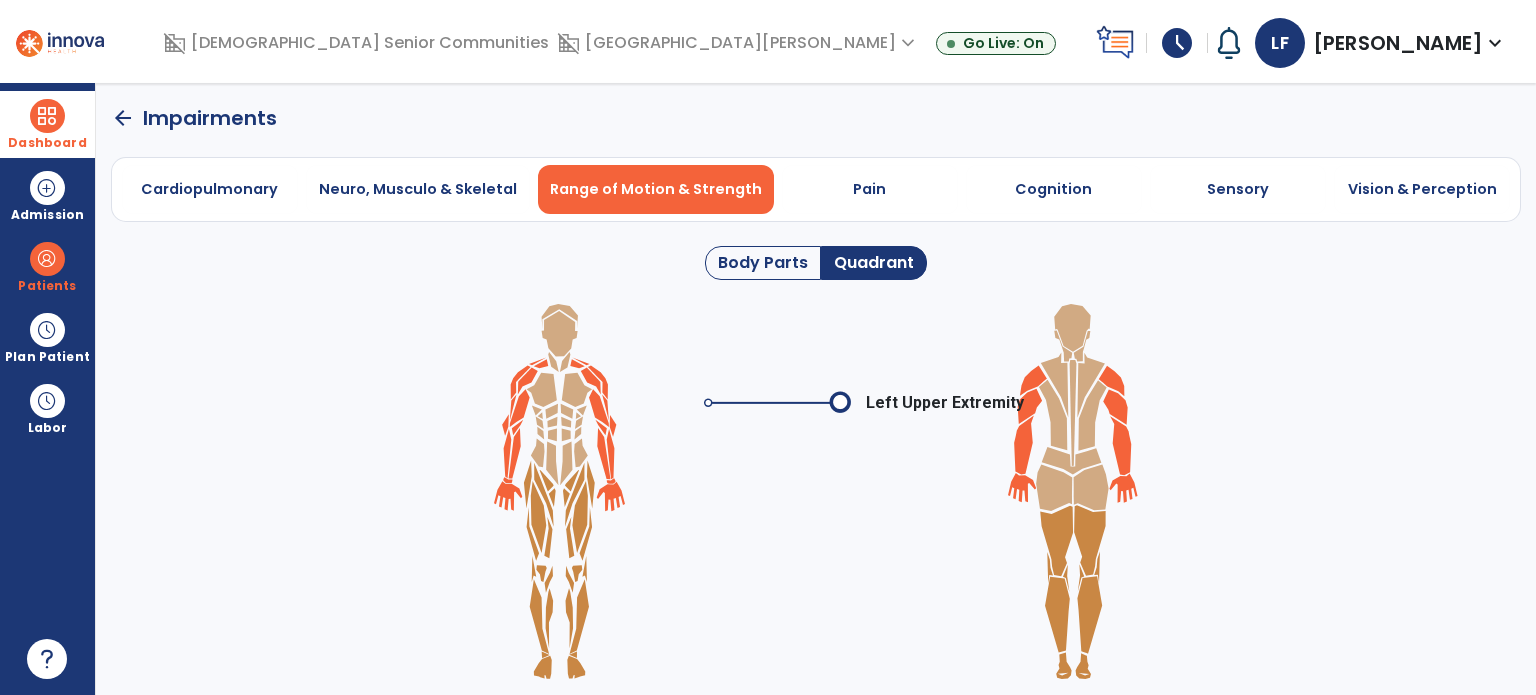 click 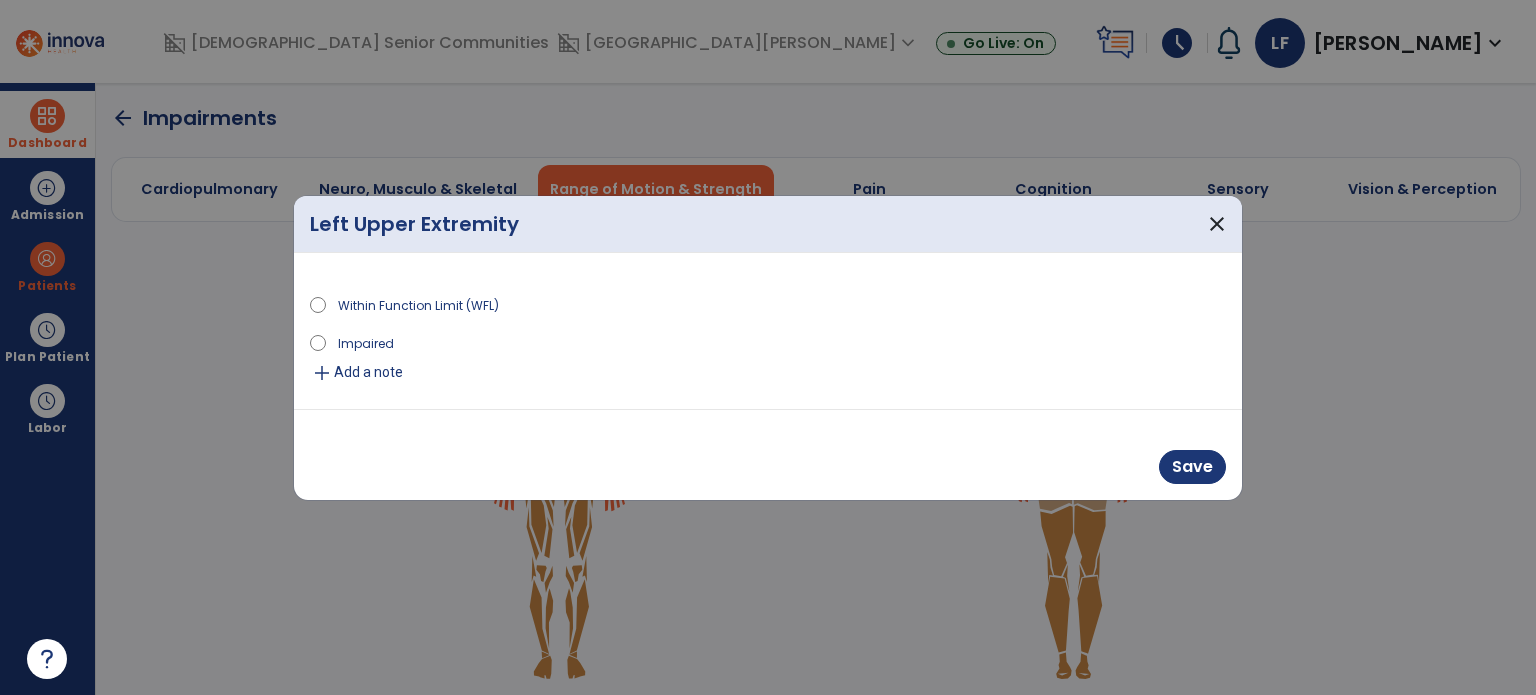 click on "Impaired" at bounding box center [366, 342] 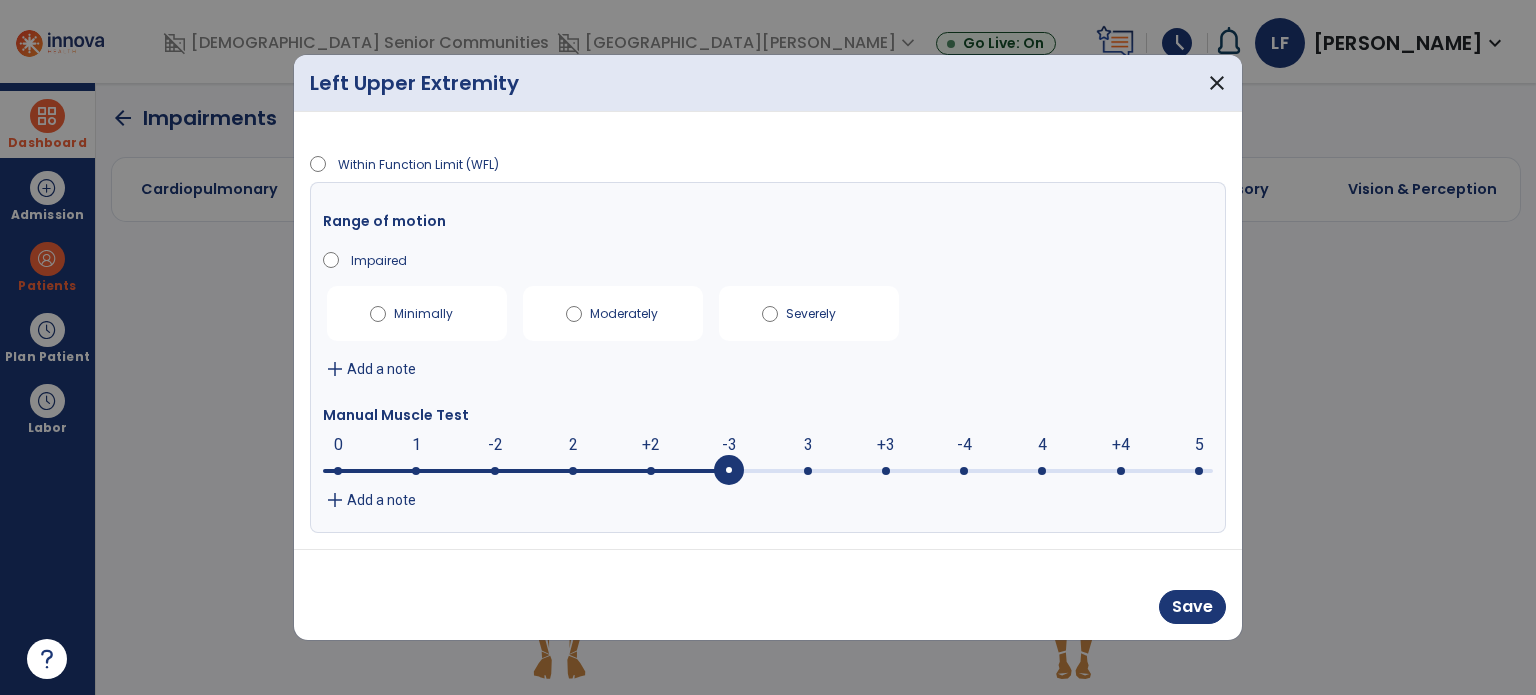 click at bounding box center (729, 471) 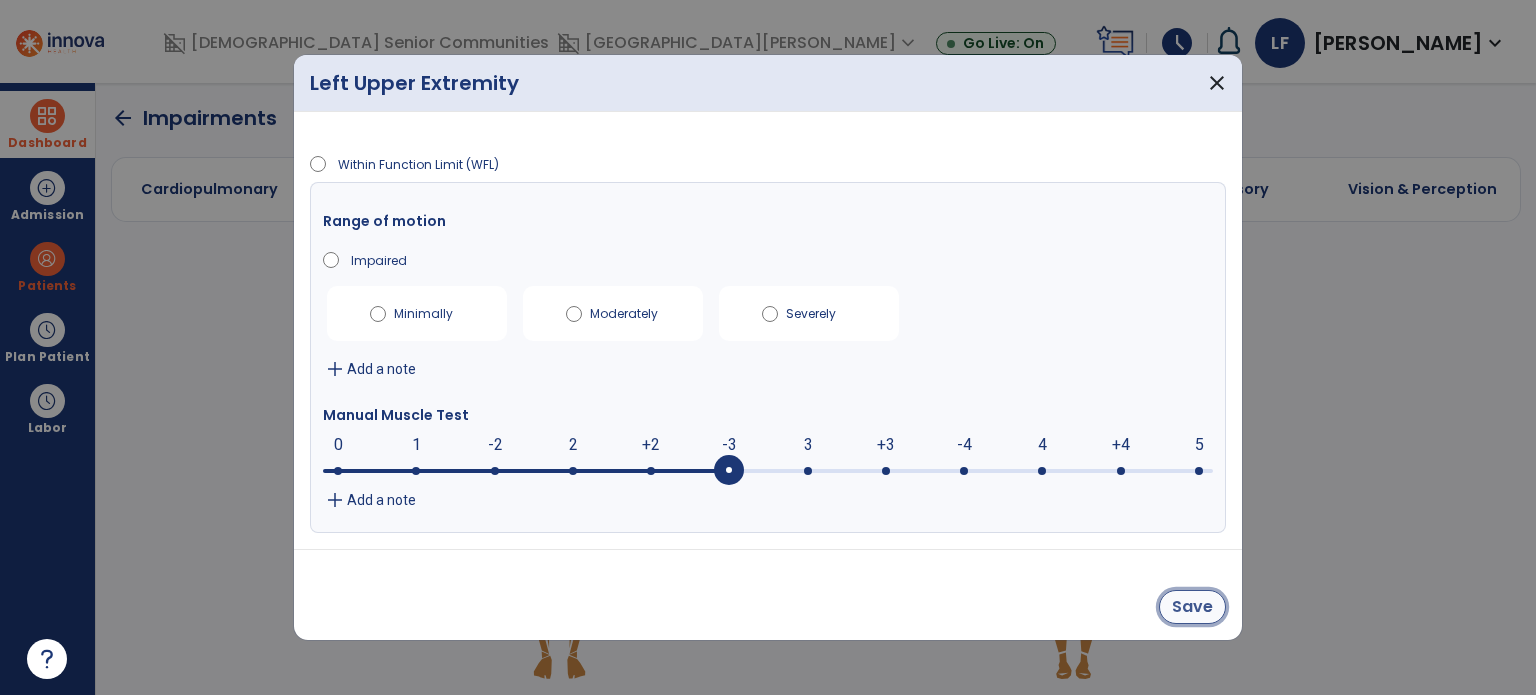 click on "Save" at bounding box center (1192, 607) 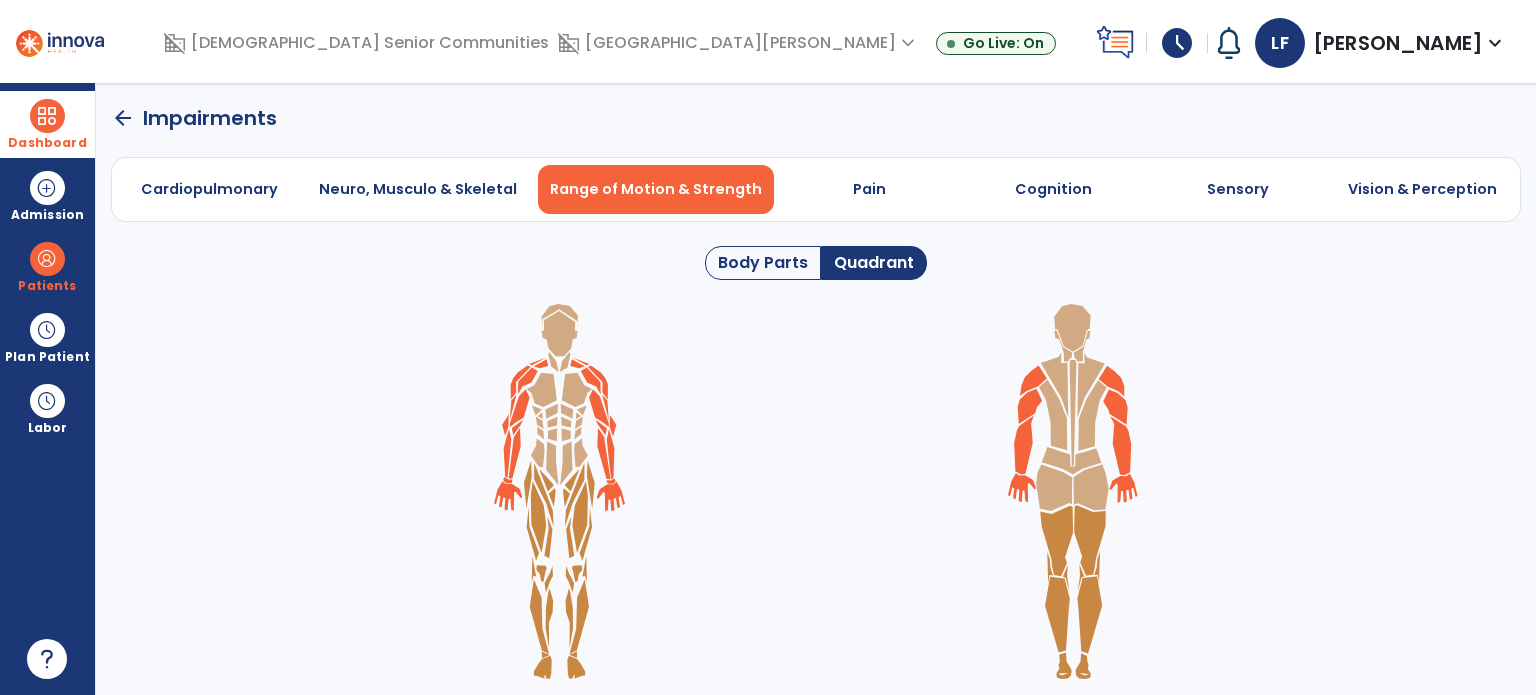 click on "arrow_back" 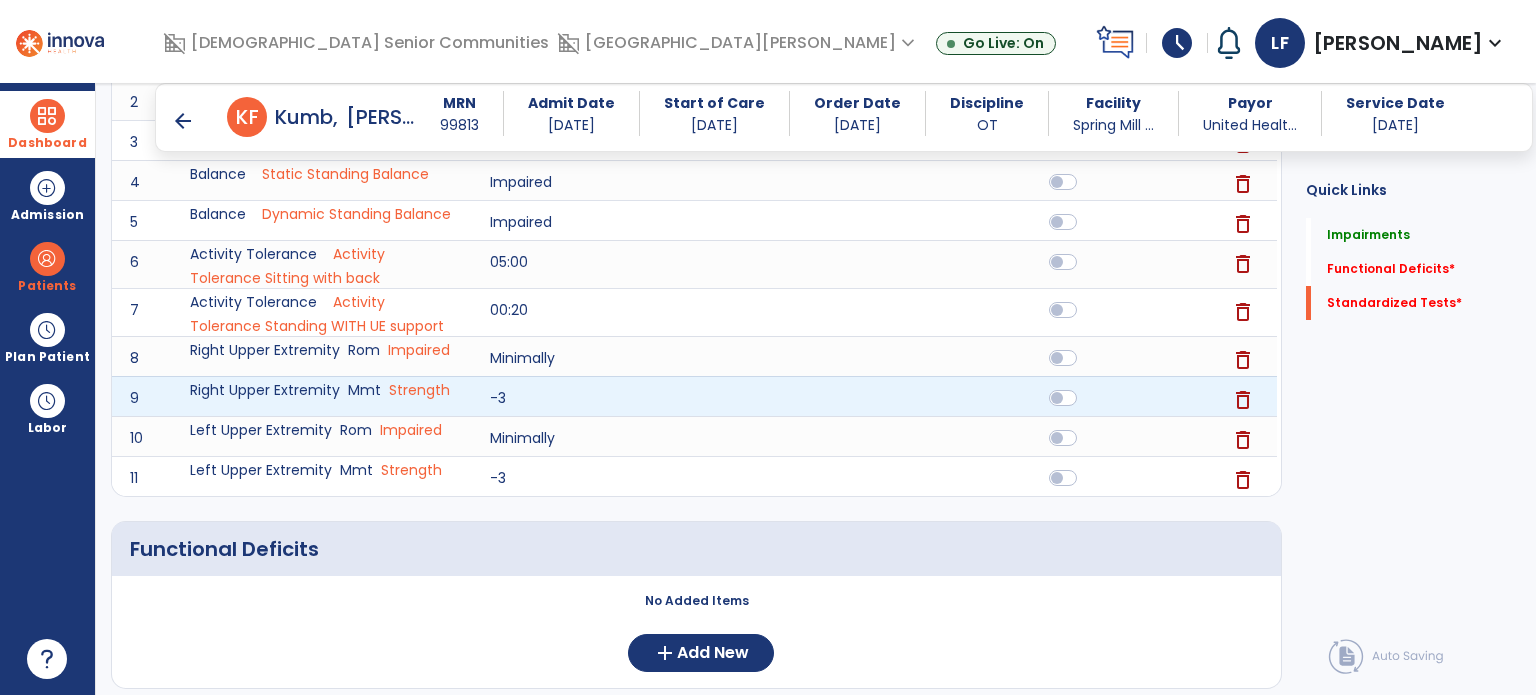 scroll, scrollTop: 656, scrollLeft: 0, axis: vertical 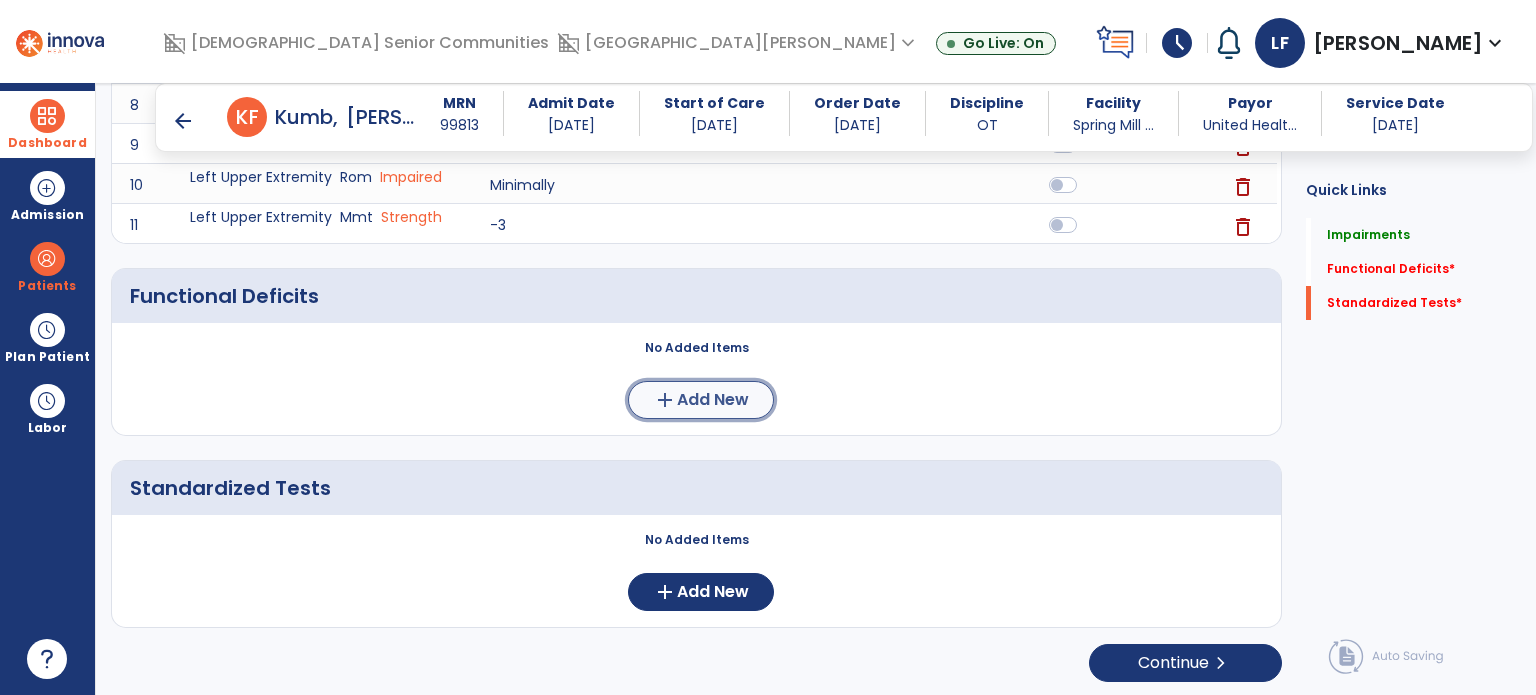 click on "Add New" 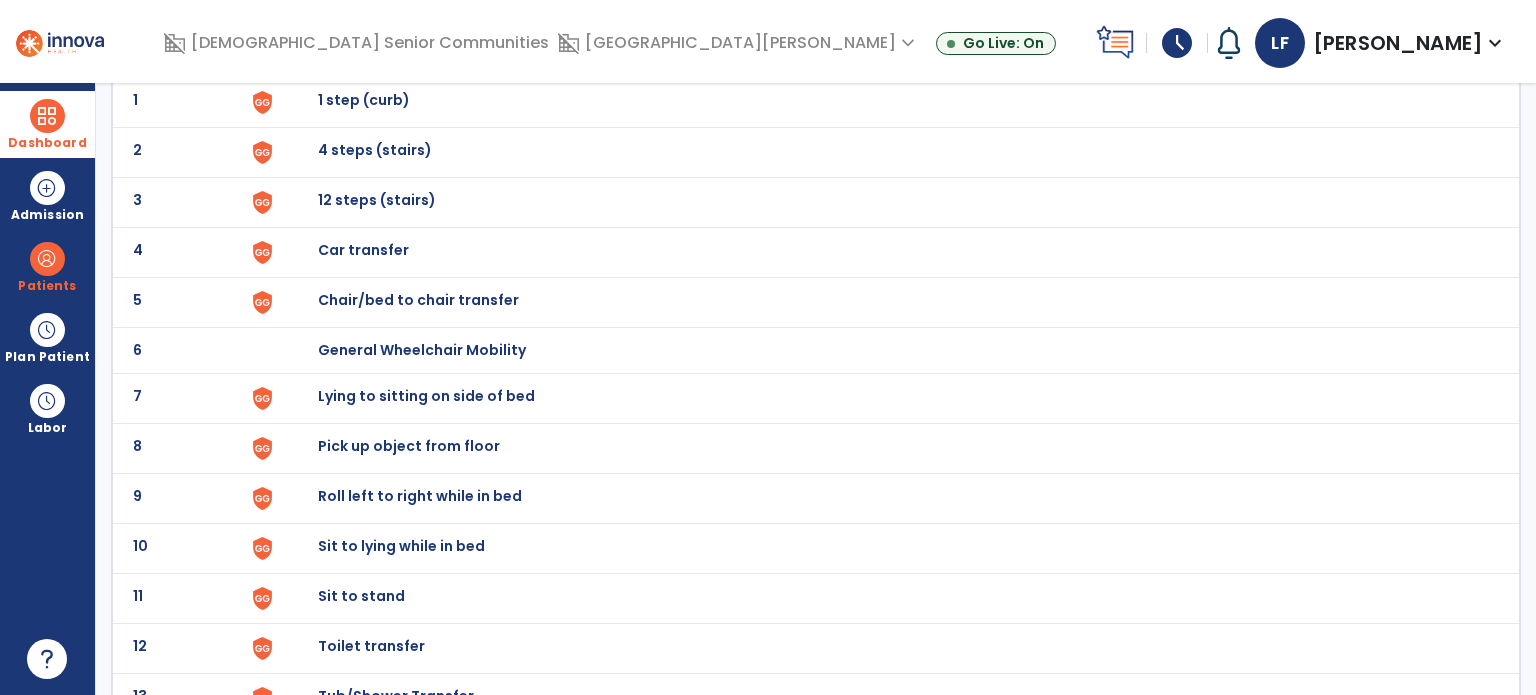scroll, scrollTop: 163, scrollLeft: 0, axis: vertical 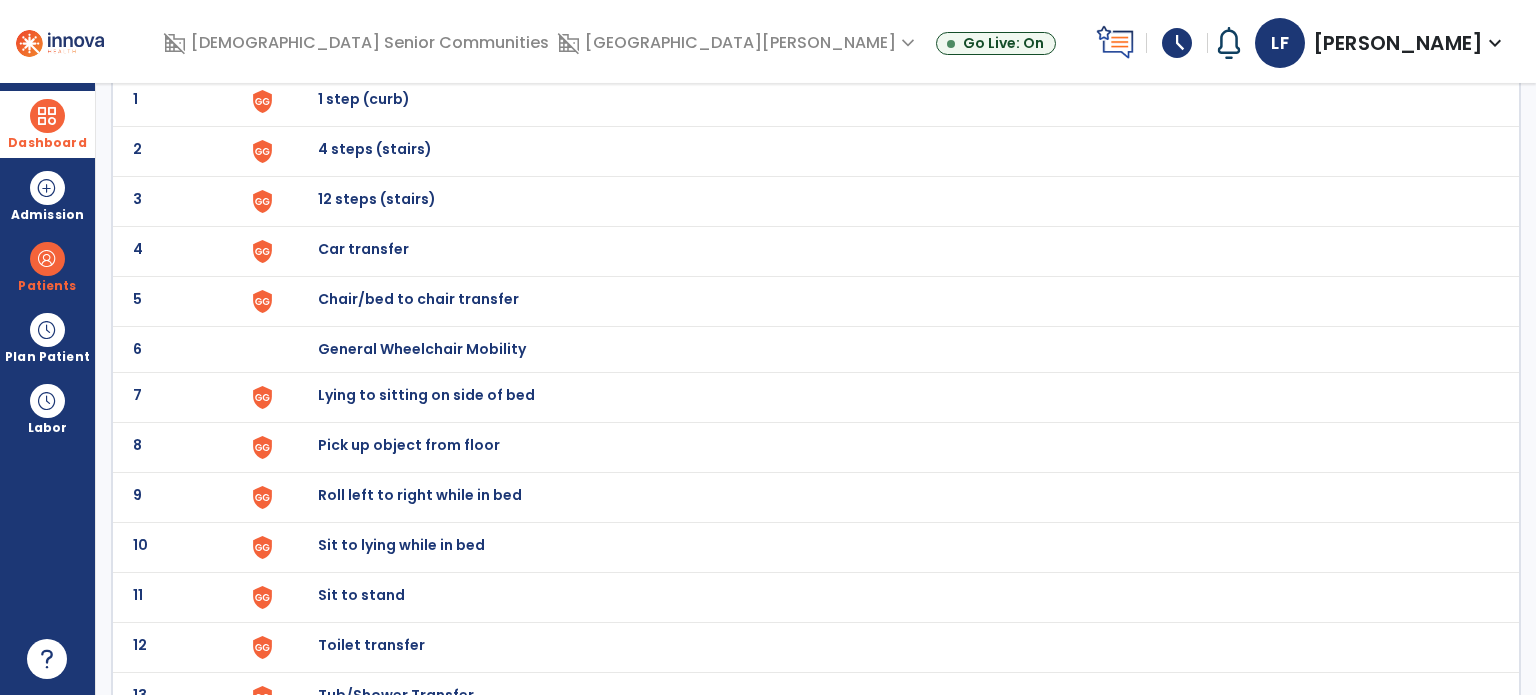 click on "Sit to stand" at bounding box center (364, 99) 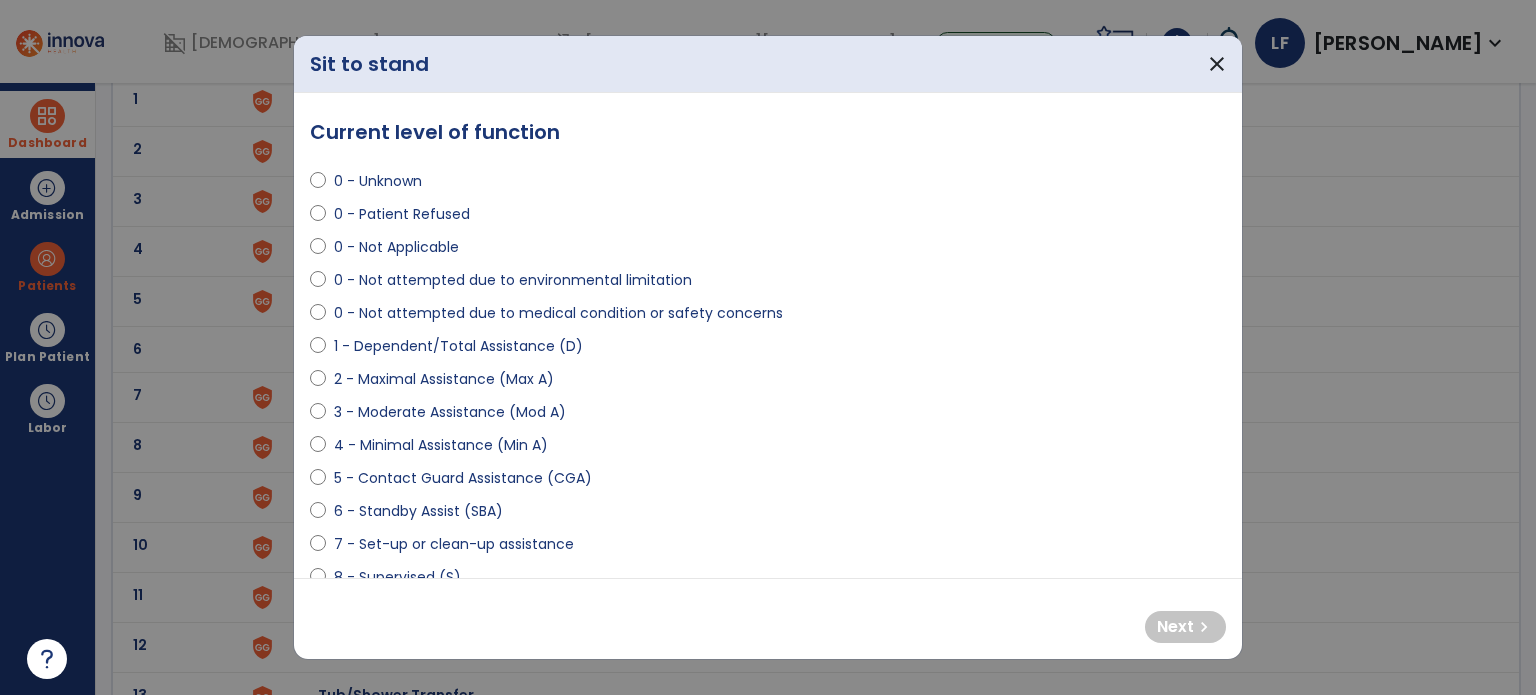select on "**********" 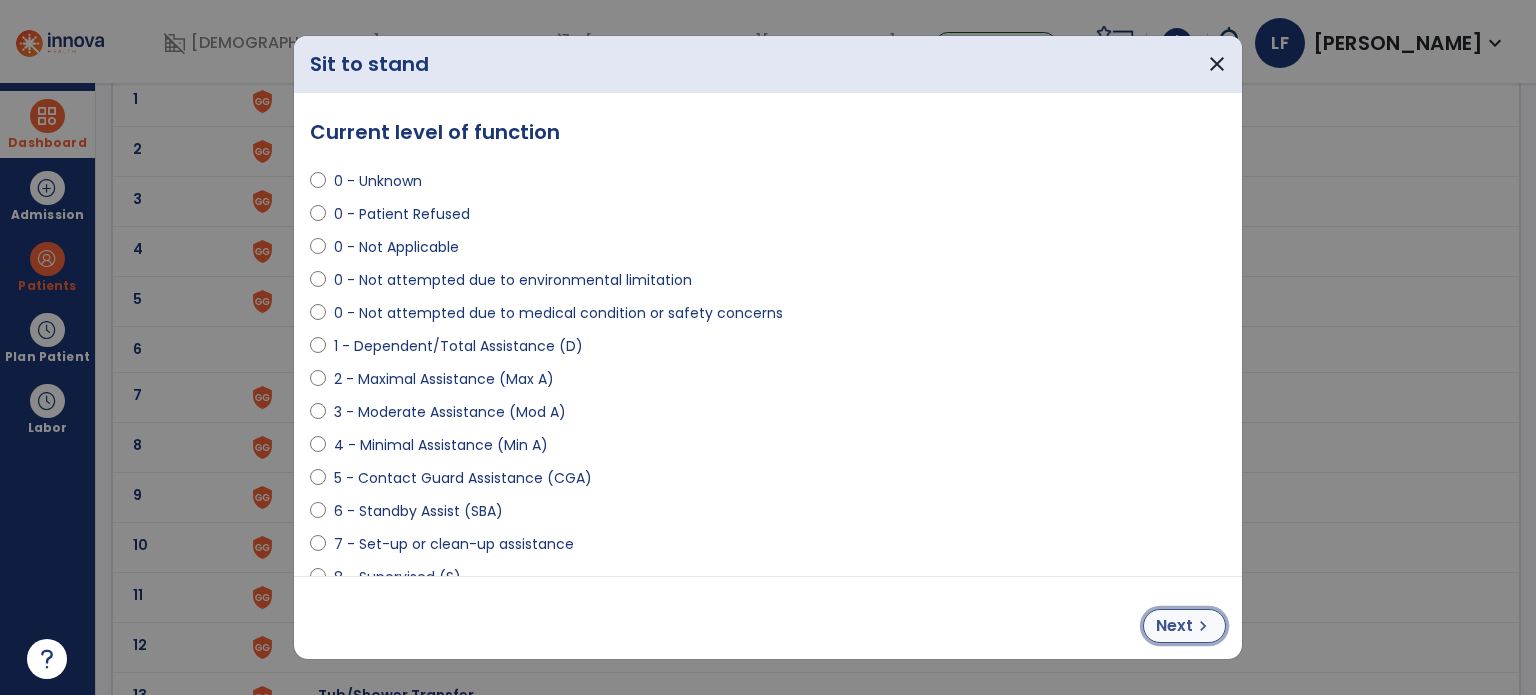 click on "Next" at bounding box center [1174, 626] 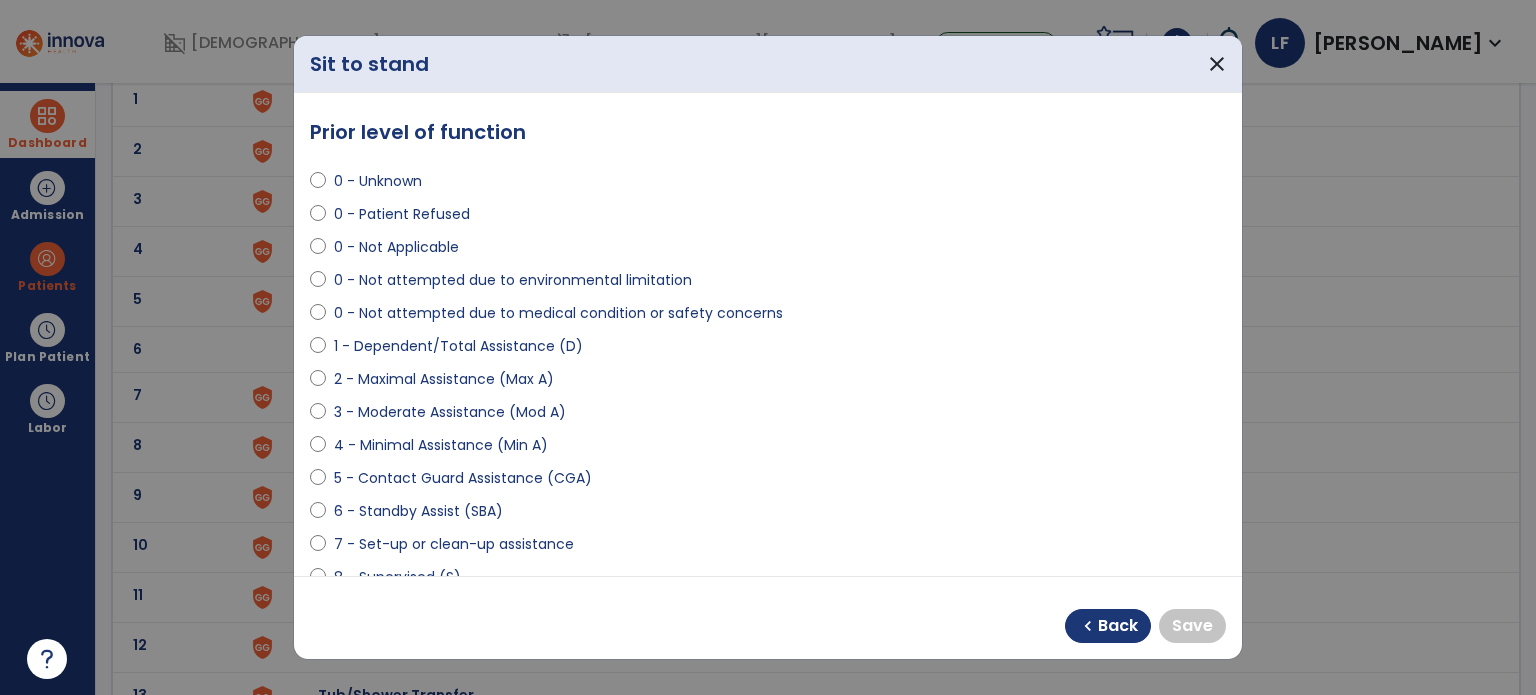 scroll, scrollTop: 180, scrollLeft: 0, axis: vertical 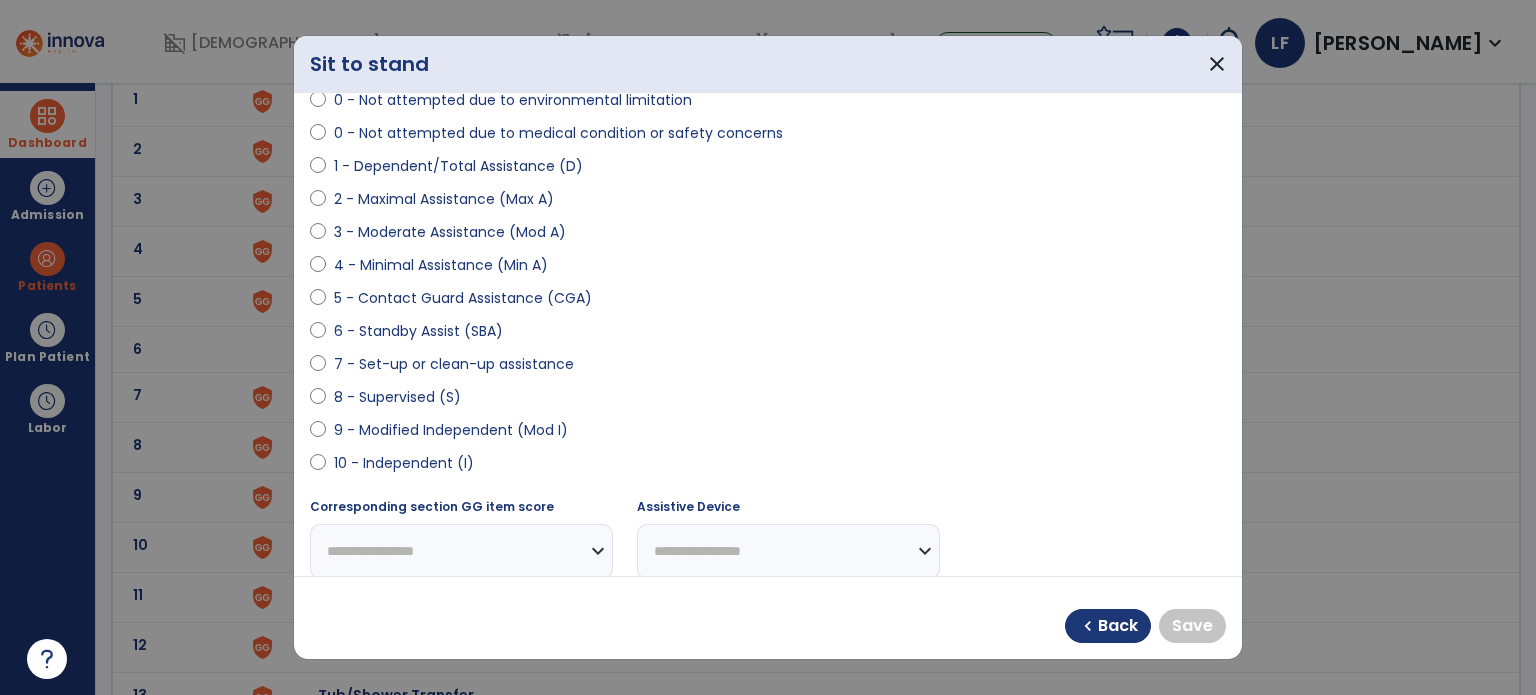 select on "**********" 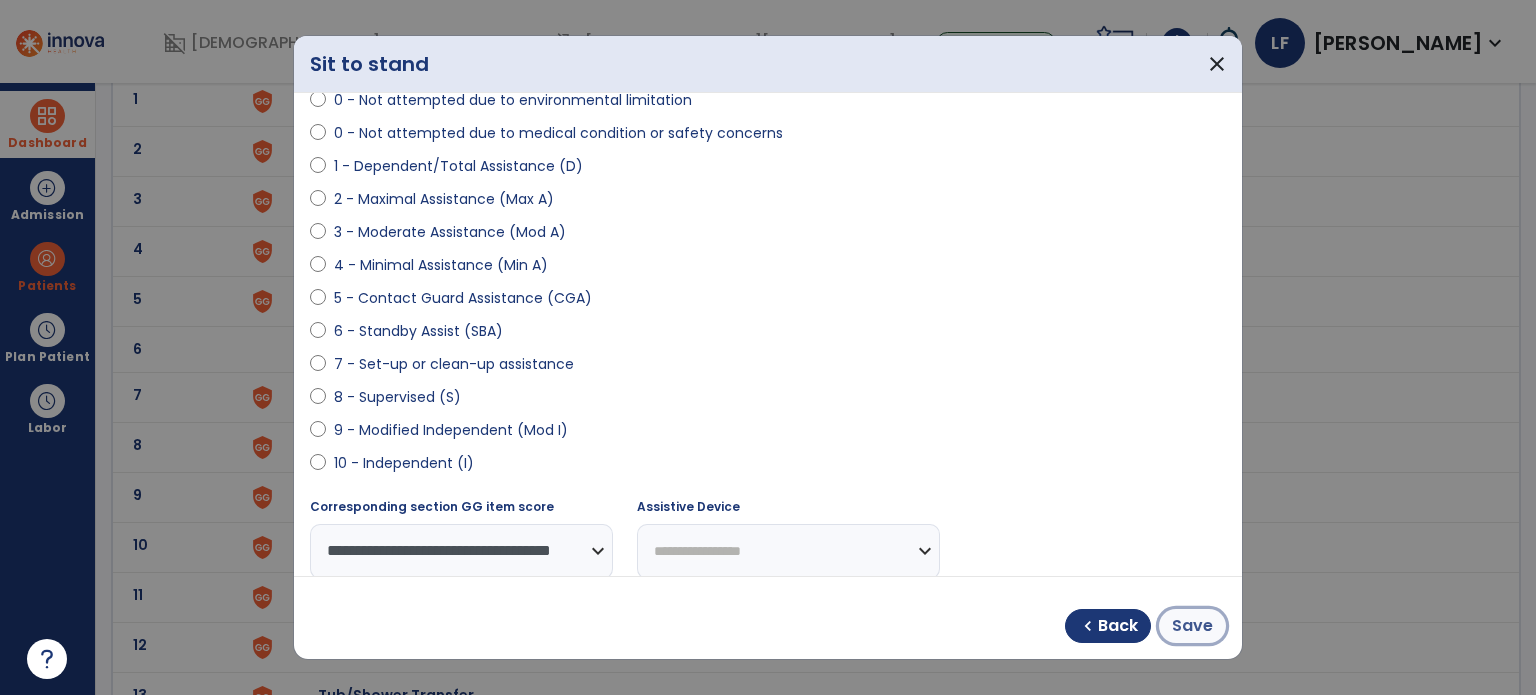 click on "Save" at bounding box center [1192, 626] 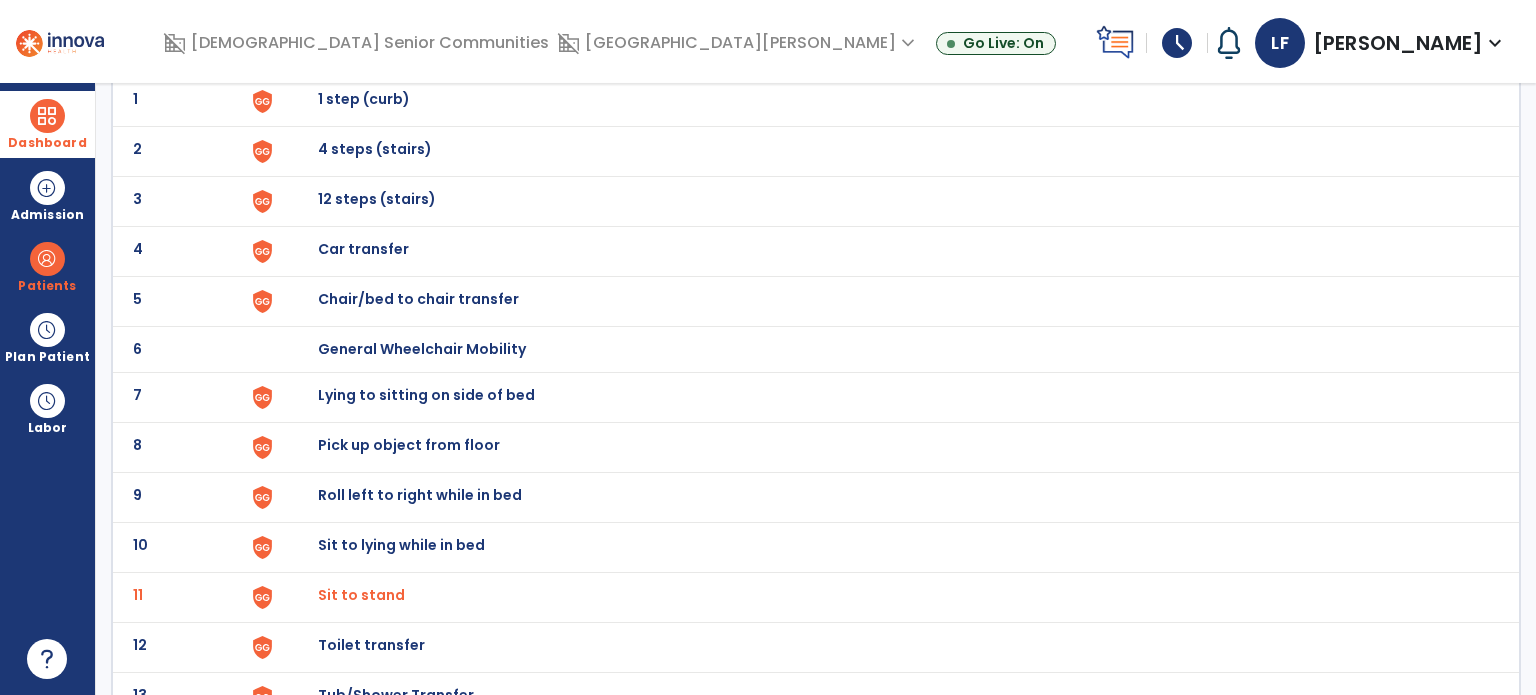 click on "Toilet transfer" at bounding box center [364, 99] 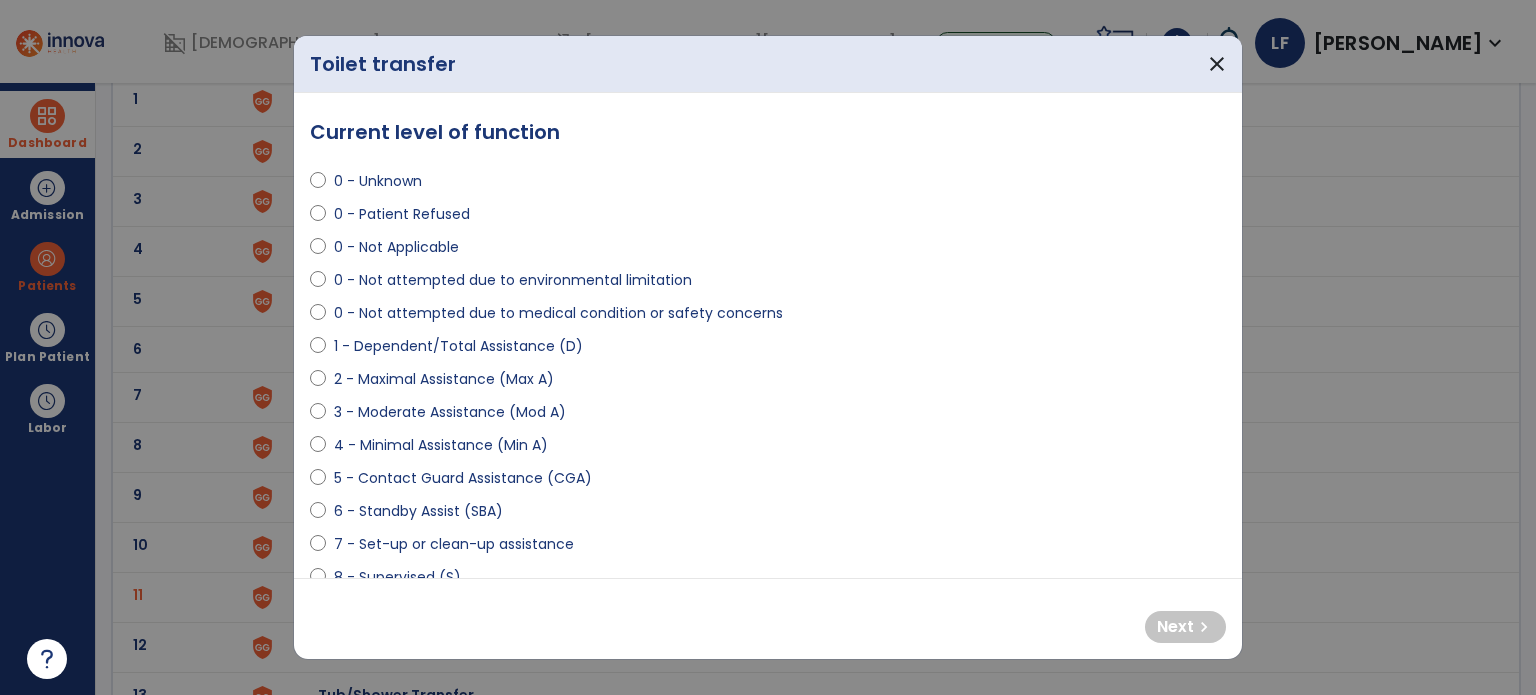 click on "0 - Unknown 0 - Patient Refused 0 - Not Applicable 0 - Not attempted due to environmental limitation 0 - Not attempted due to medical condition or safety concerns 1 - Dependent/Total Assistance (D) 2 - Maximal Assistance (Max A) 3 - Moderate Assistance (Mod A) 4 - Minimal Assistance (Min A) 5 - Contact Guard Assistance (CGA) 6 - Standby Assist (SBA) 7 - Set-up or clean-up assistance 8 - Supervised (S) 9 - Modified Independent (Mod I) 10 - Independent (I)" at bounding box center (768, 404) 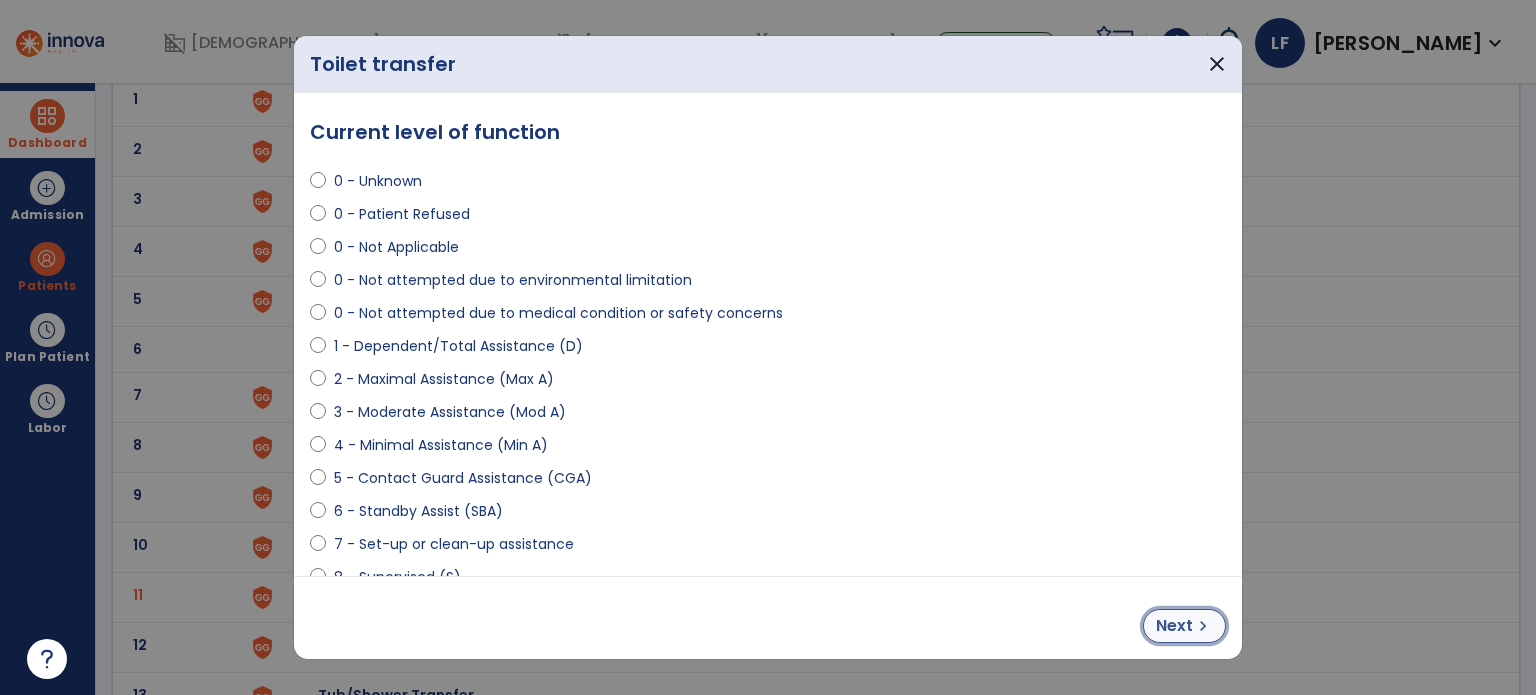 click on "Next" at bounding box center (1174, 626) 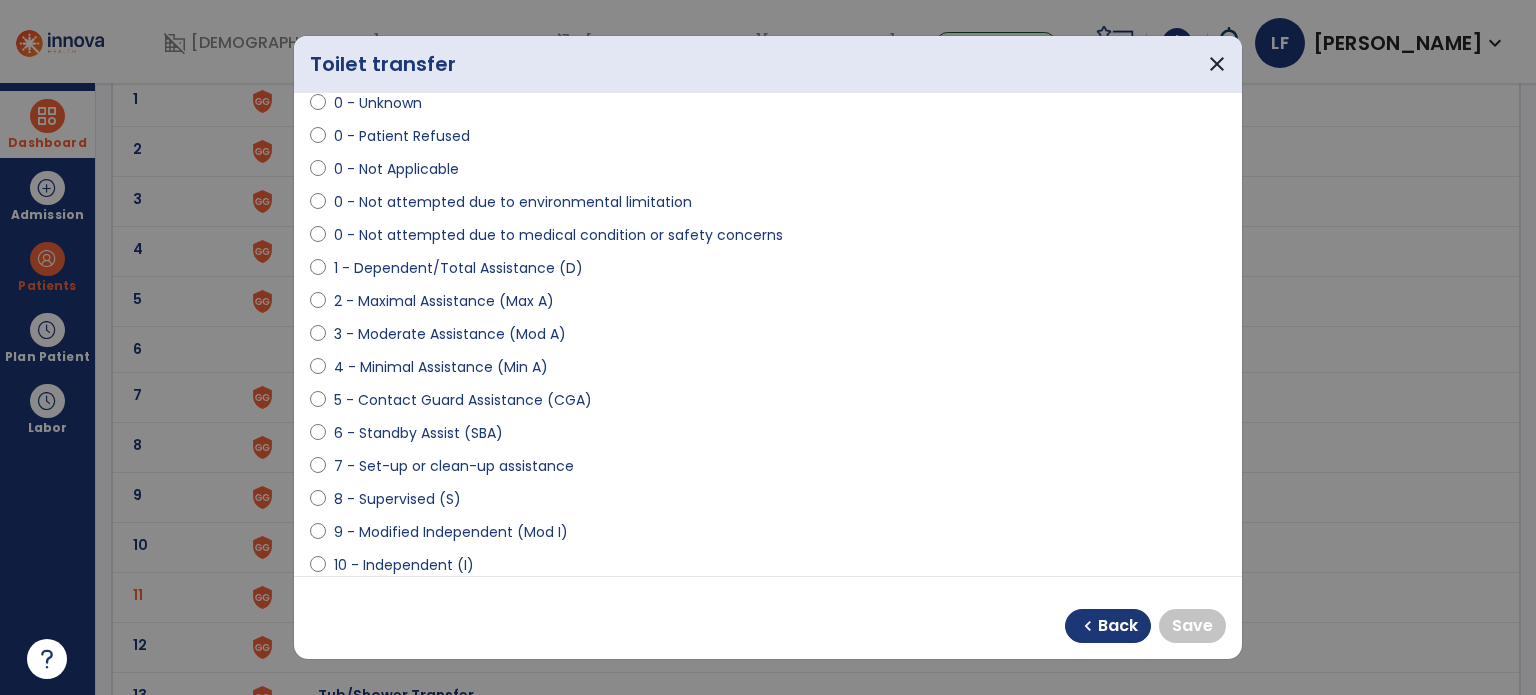 scroll, scrollTop: 90, scrollLeft: 0, axis: vertical 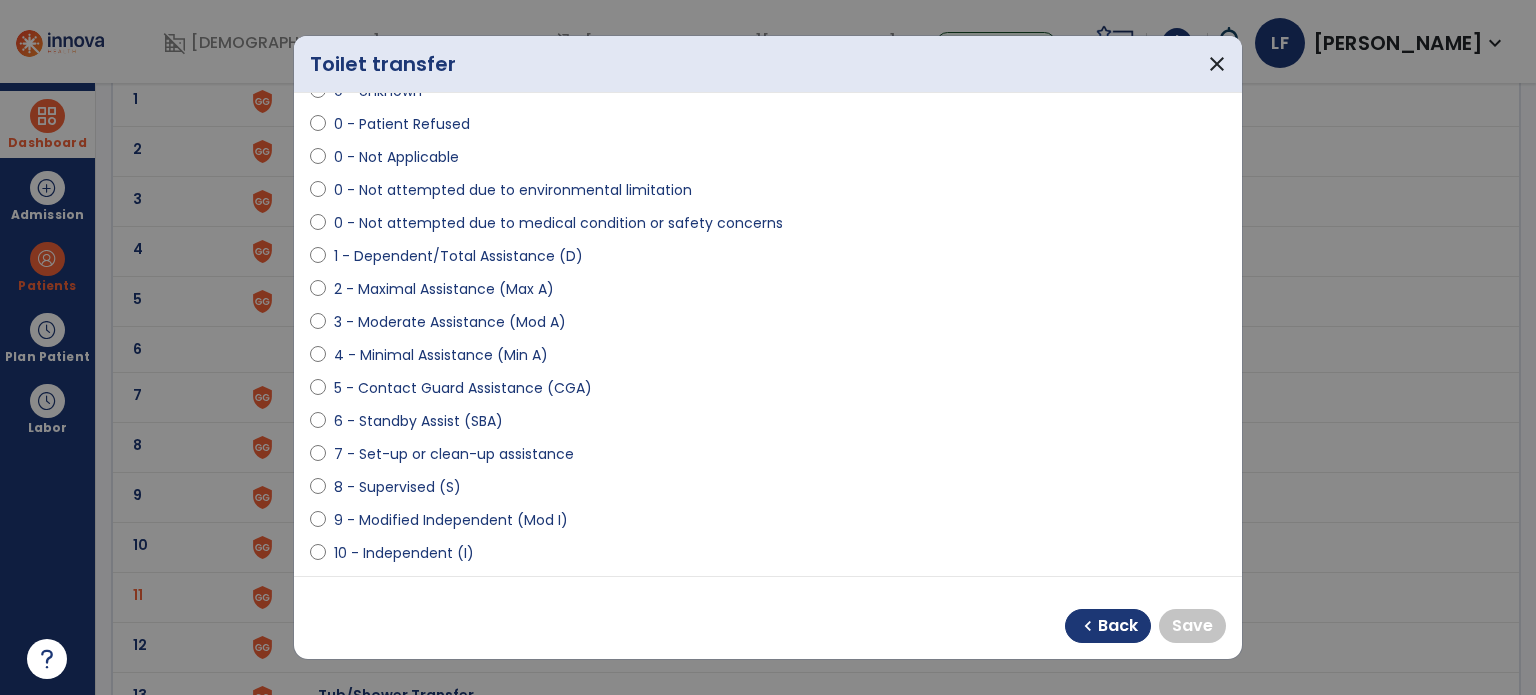 select on "**********" 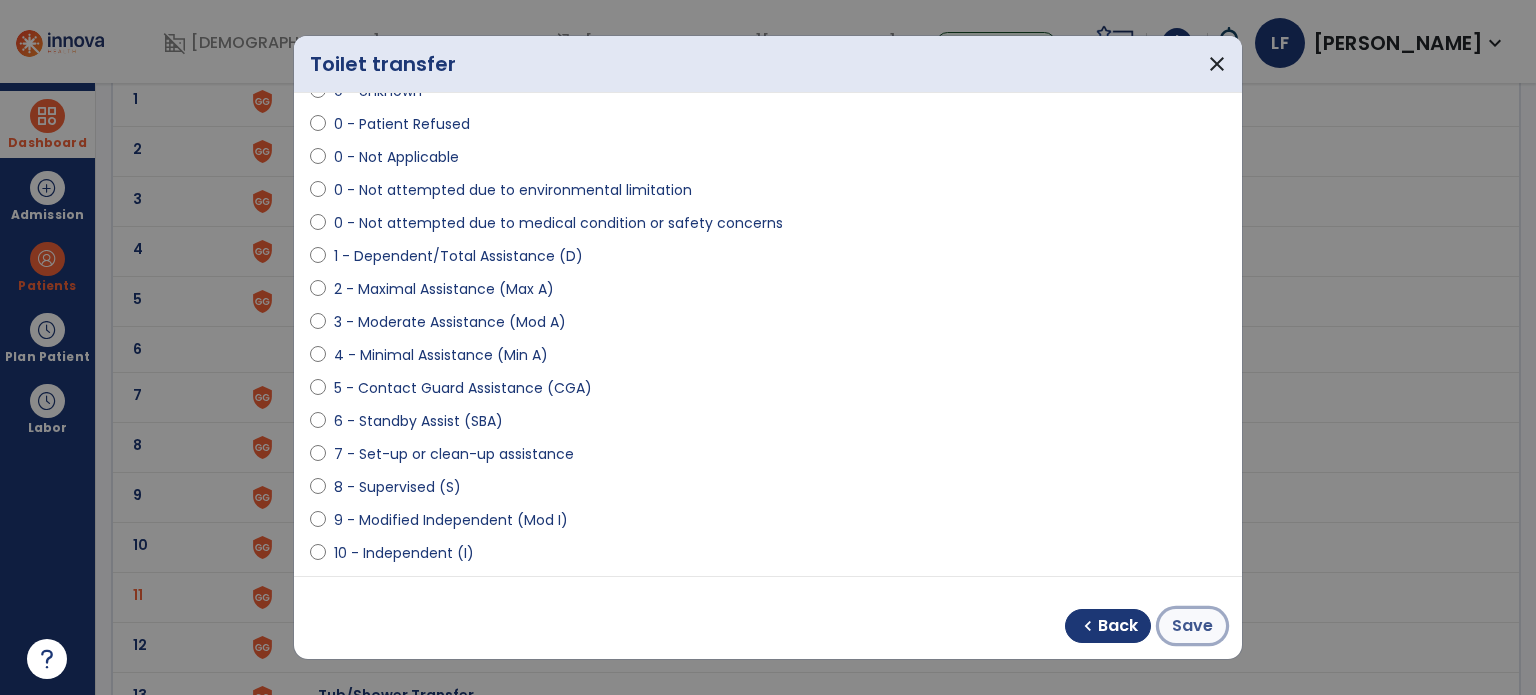 click on "Save" at bounding box center [1192, 626] 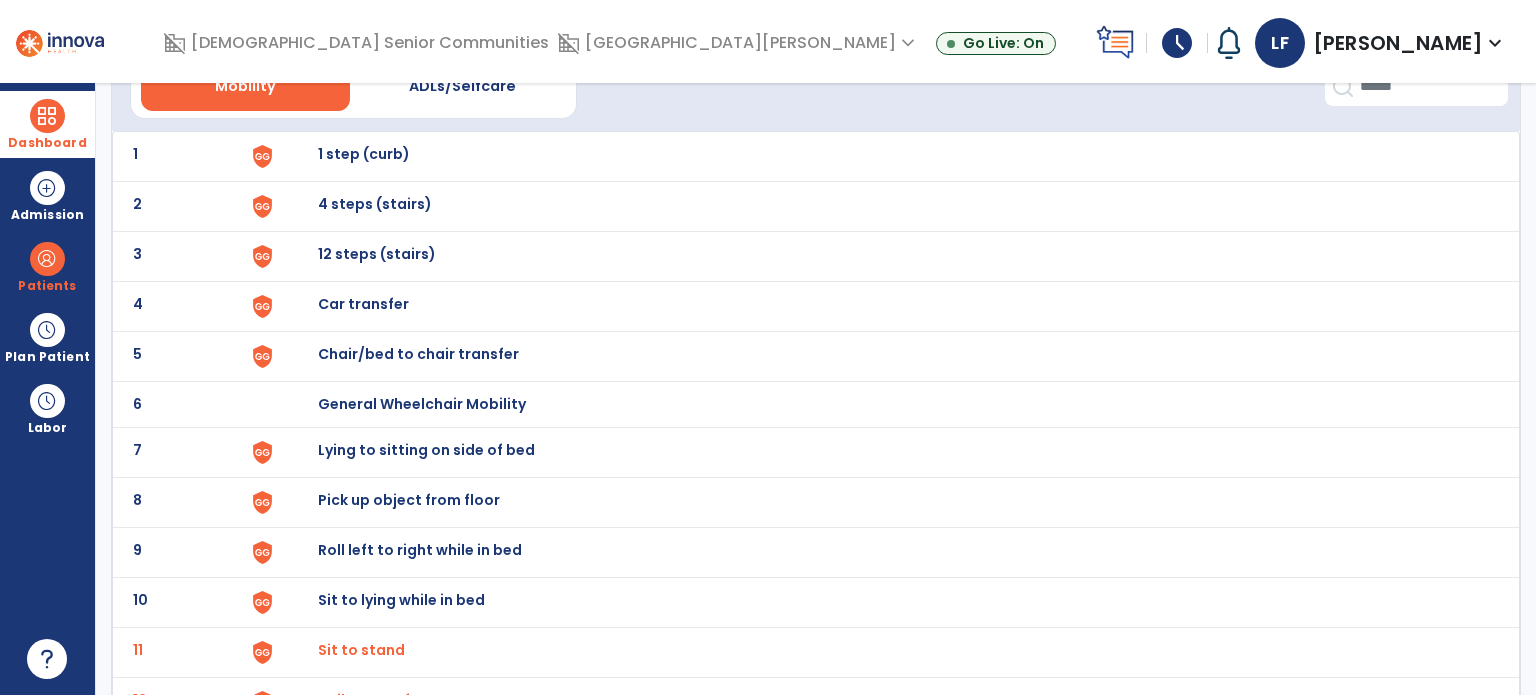 scroll, scrollTop: 0, scrollLeft: 0, axis: both 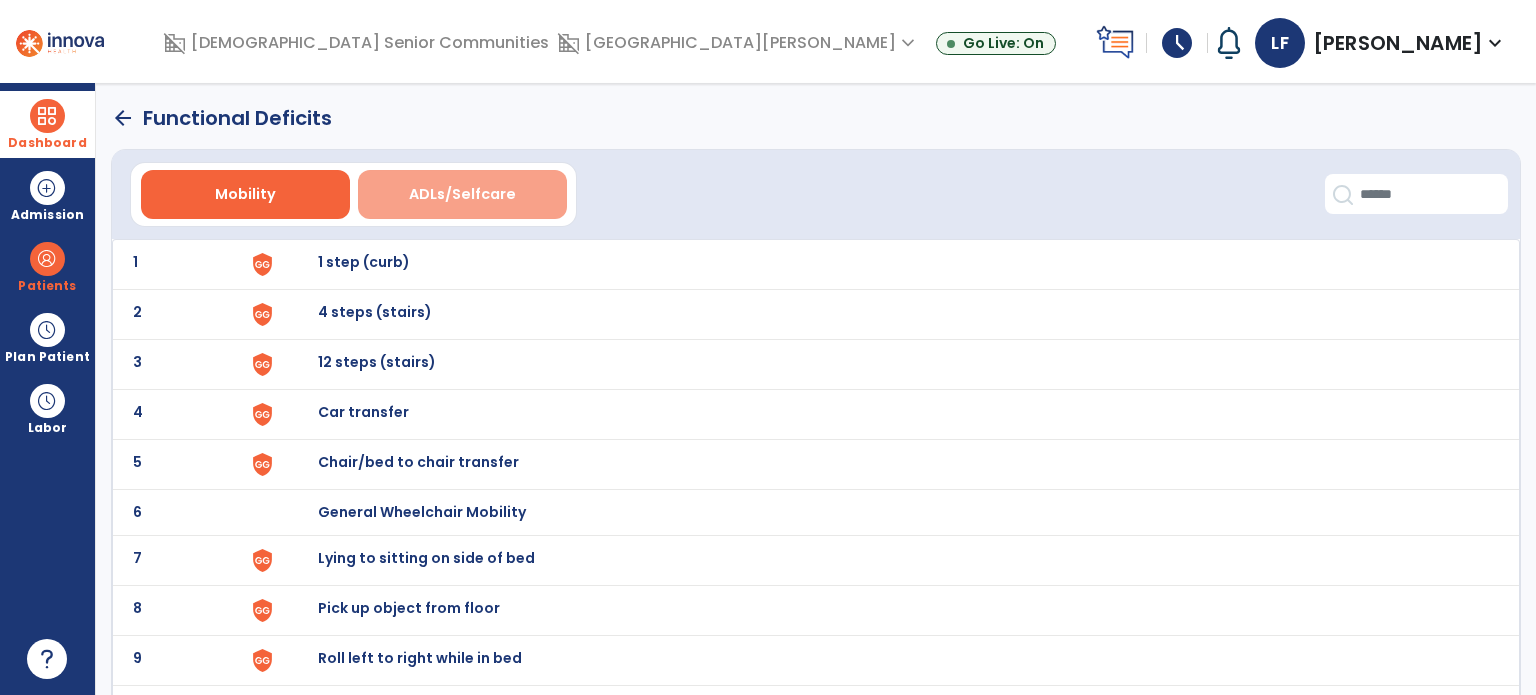 click on "ADLs/Selfcare" at bounding box center [462, 194] 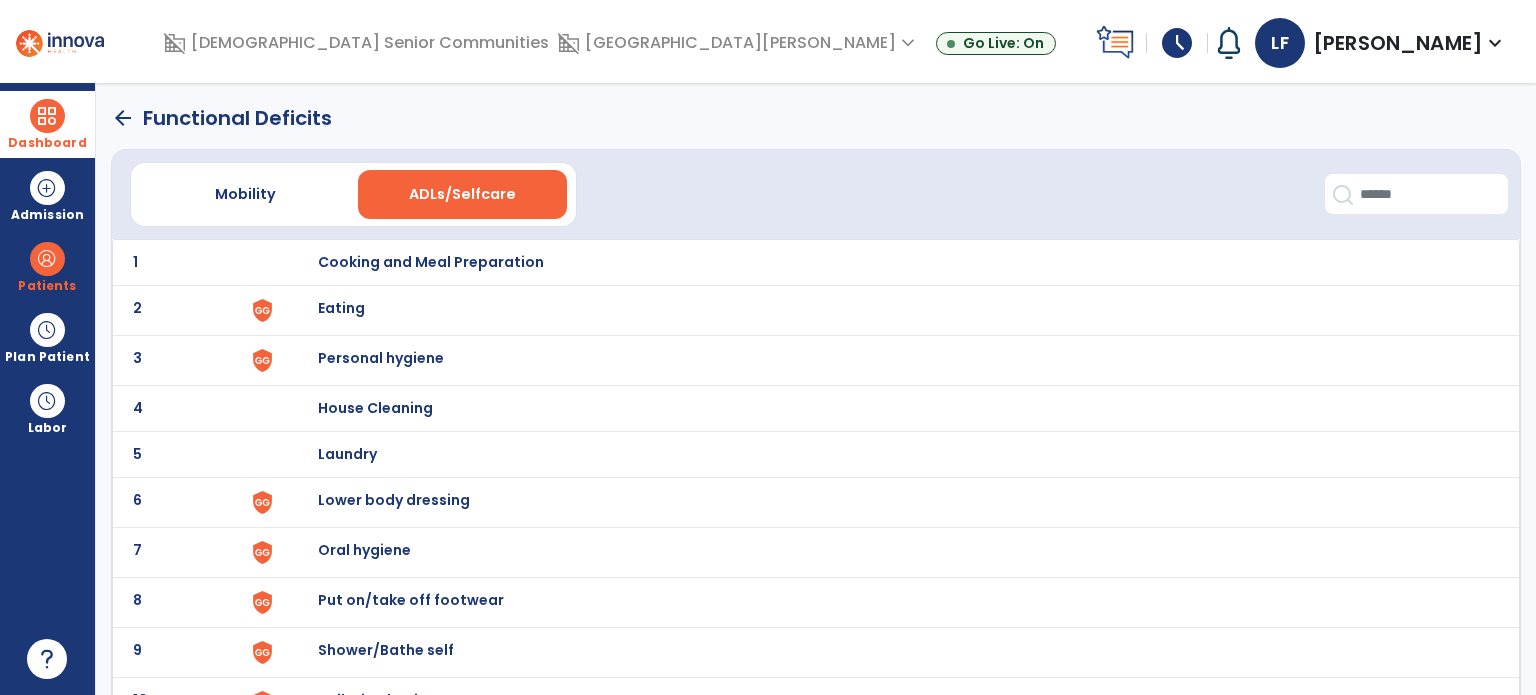 click on "Eating" at bounding box center [431, 262] 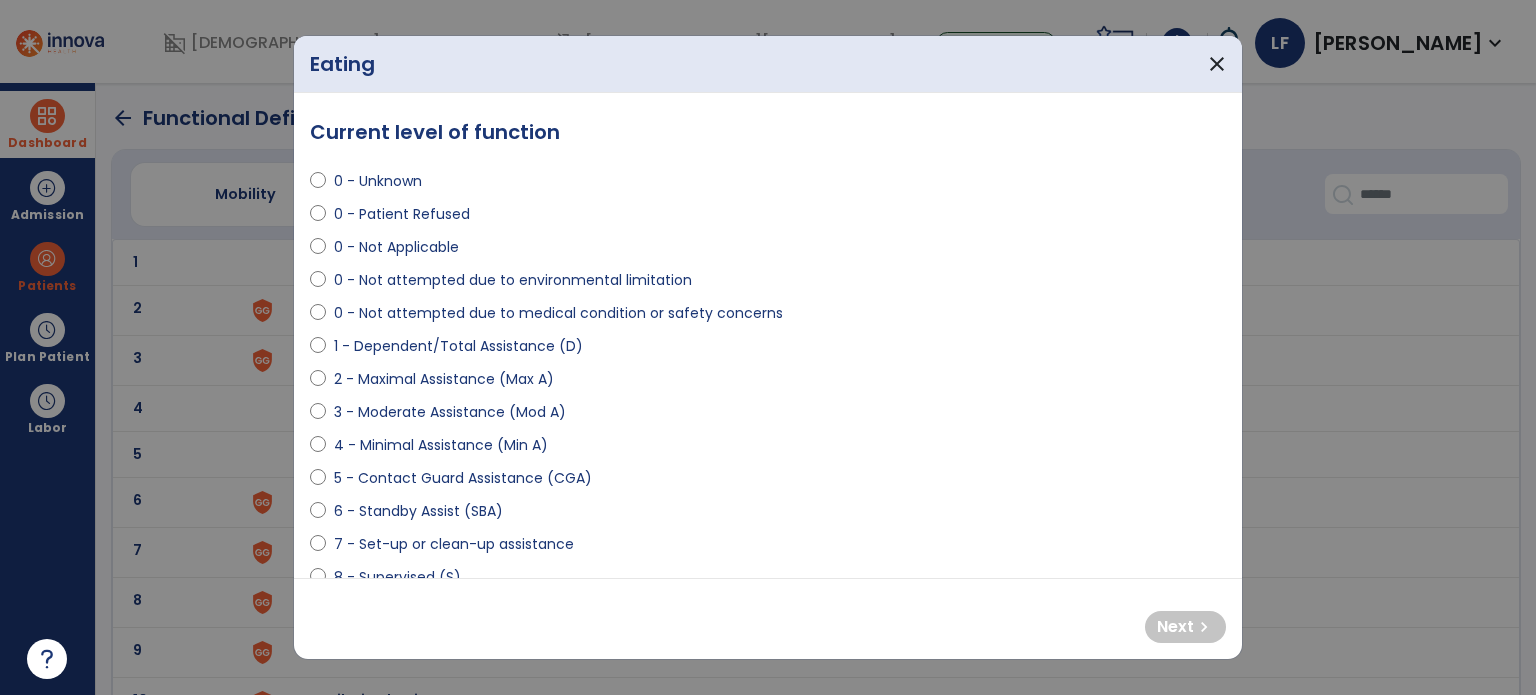 select on "**********" 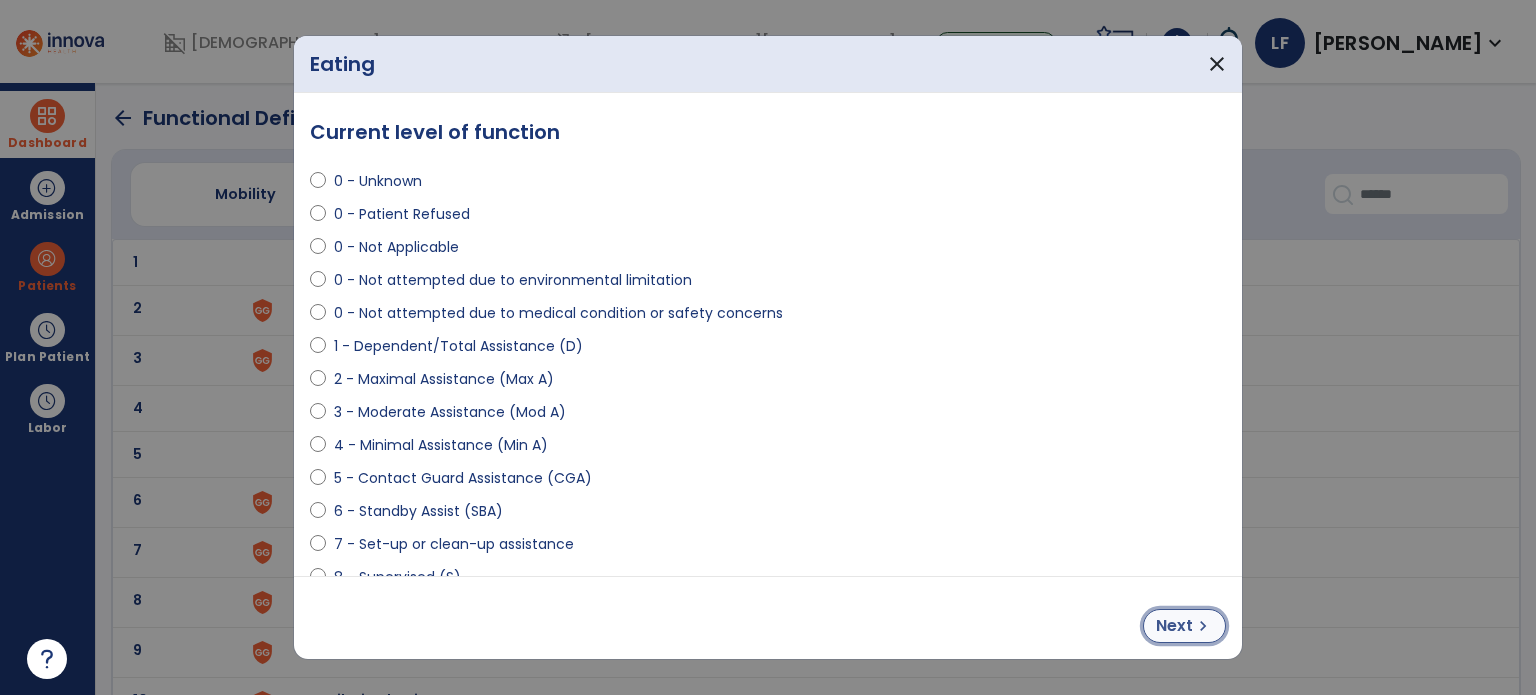click on "Next  chevron_right" at bounding box center [1184, 626] 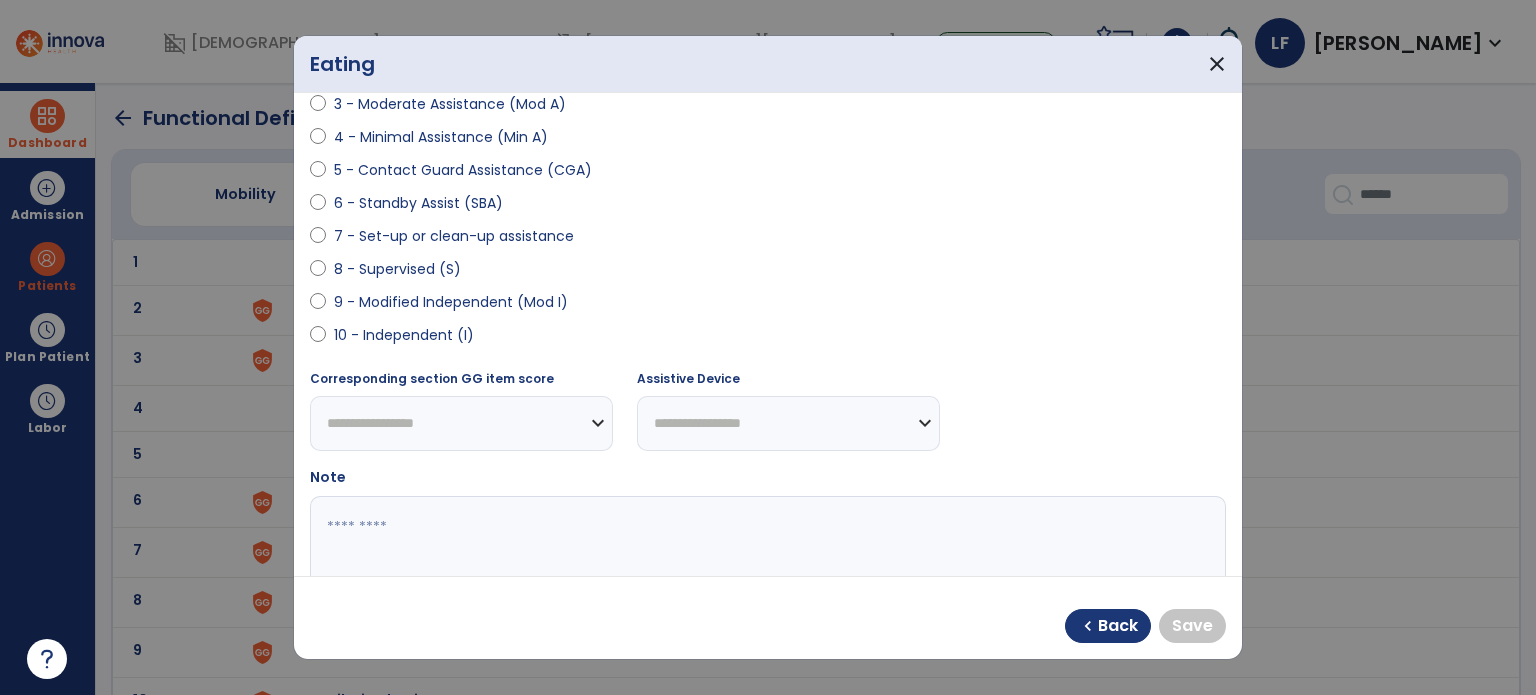scroll, scrollTop: 316, scrollLeft: 0, axis: vertical 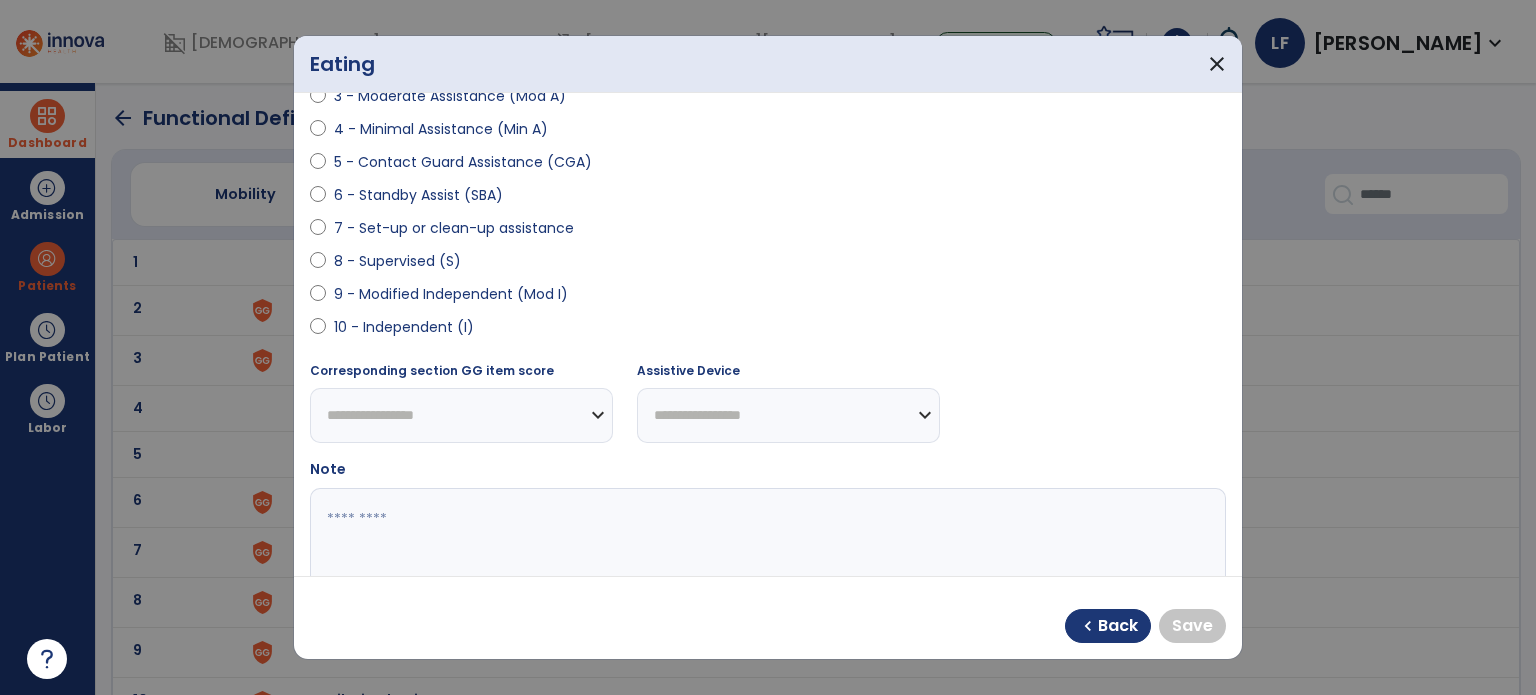 select on "**********" 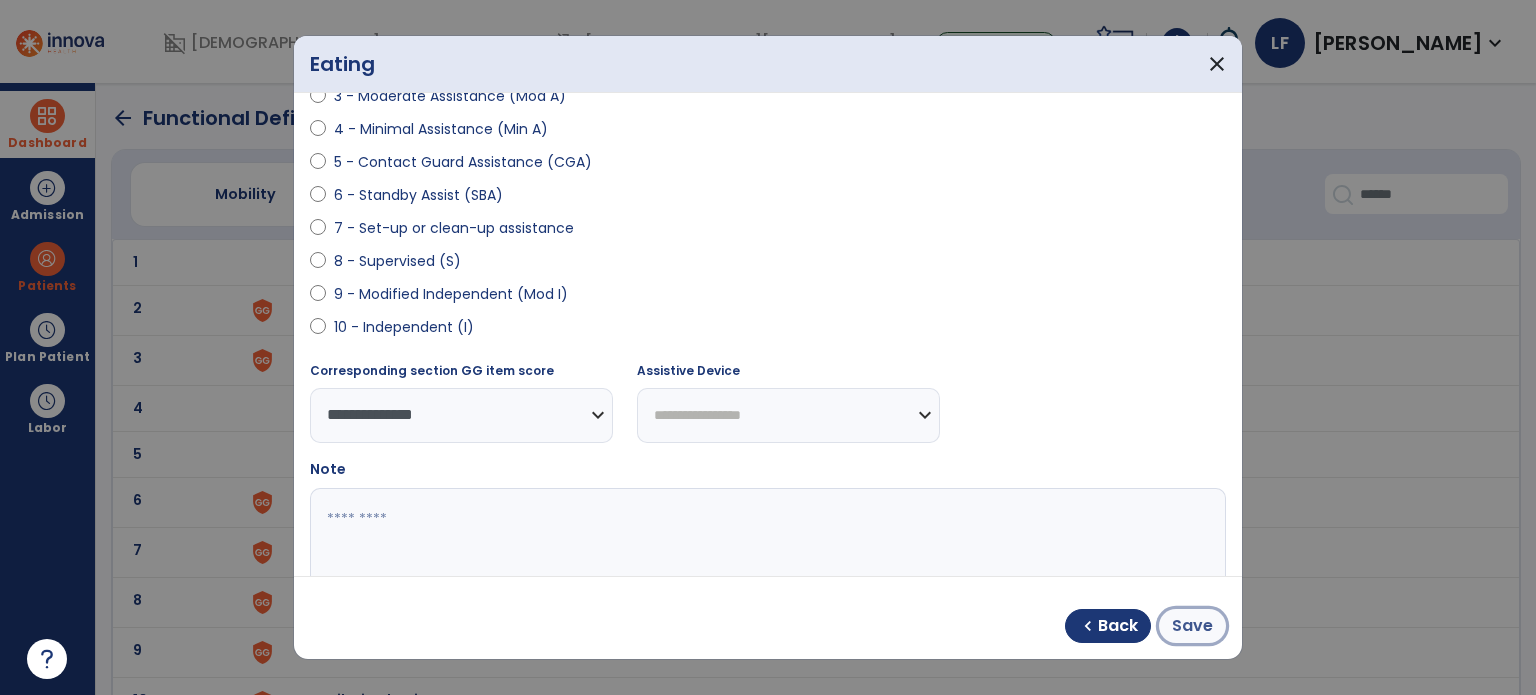 click on "Save" at bounding box center [1192, 626] 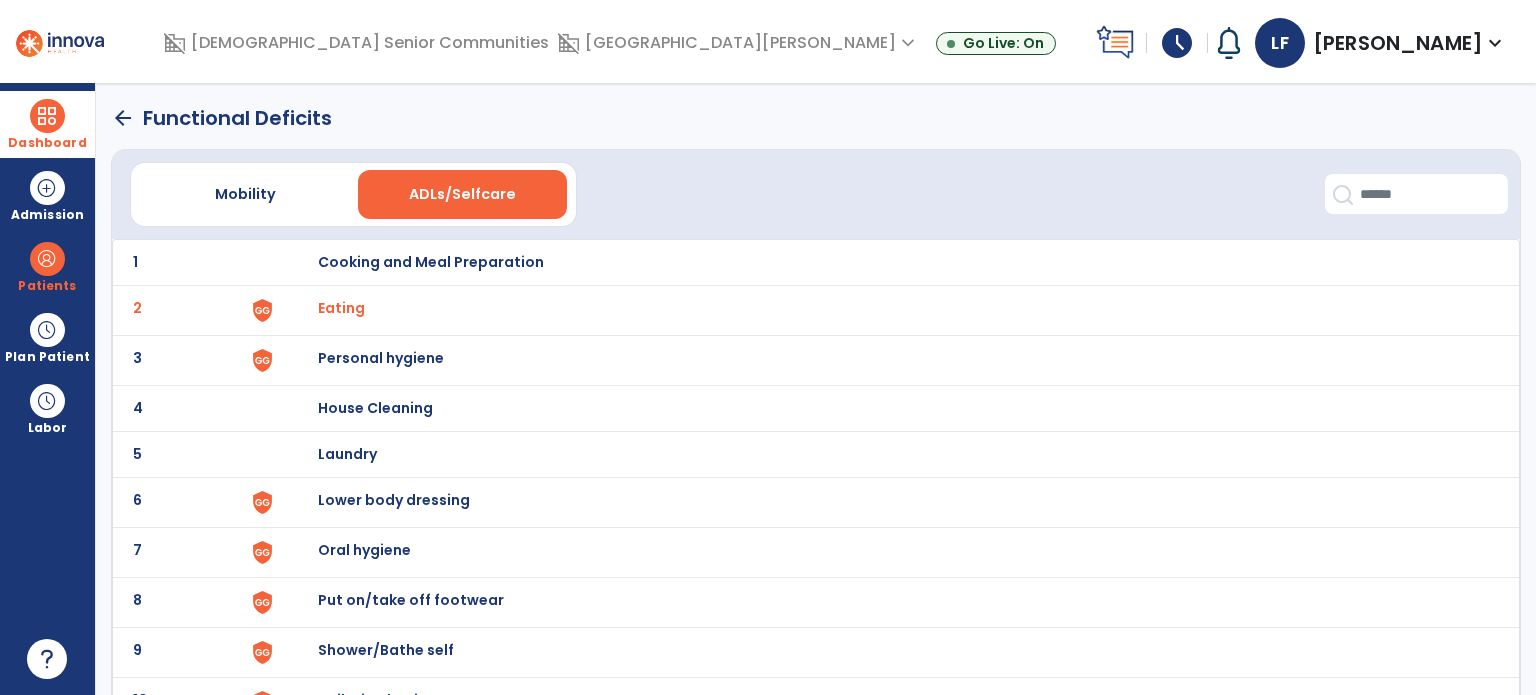 click on "Personal hygiene" at bounding box center [431, 262] 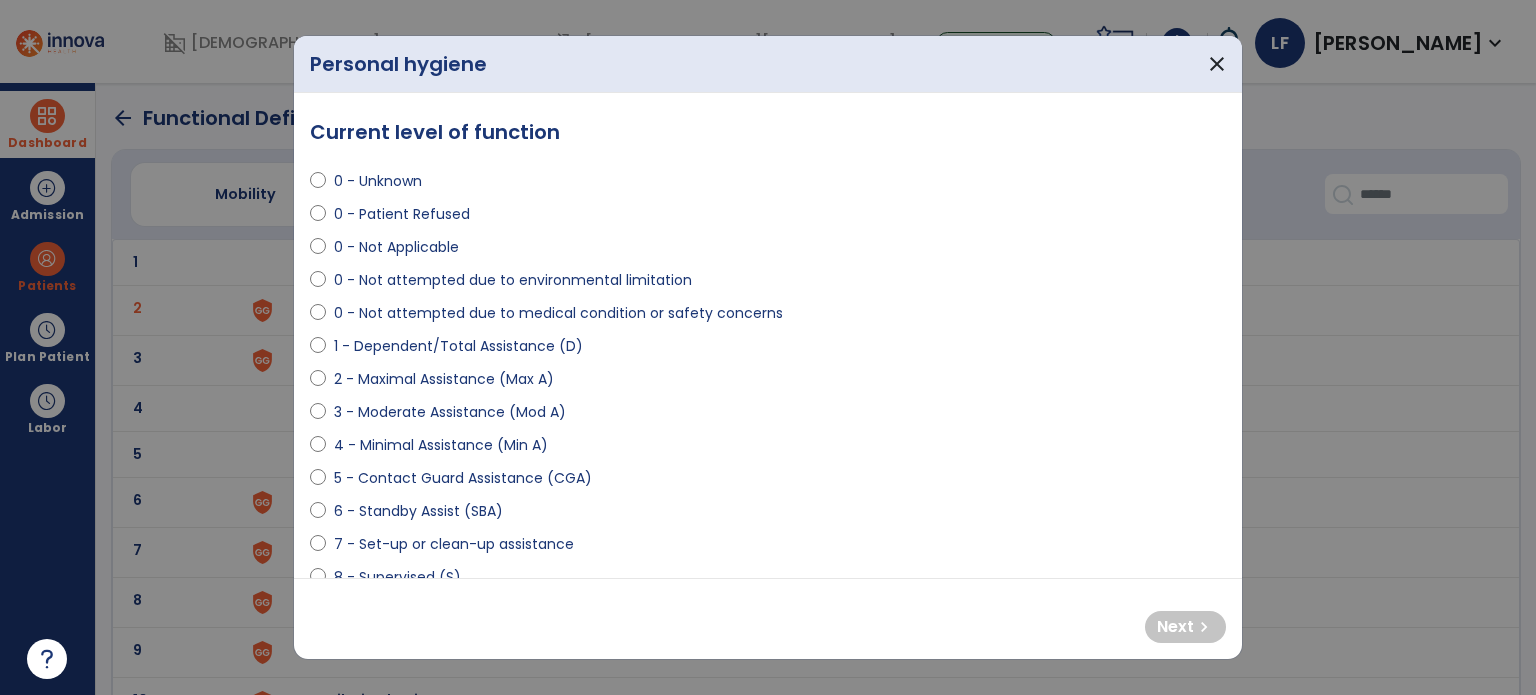 click on "1 - Dependent/Total Assistance (D)" at bounding box center [458, 346] 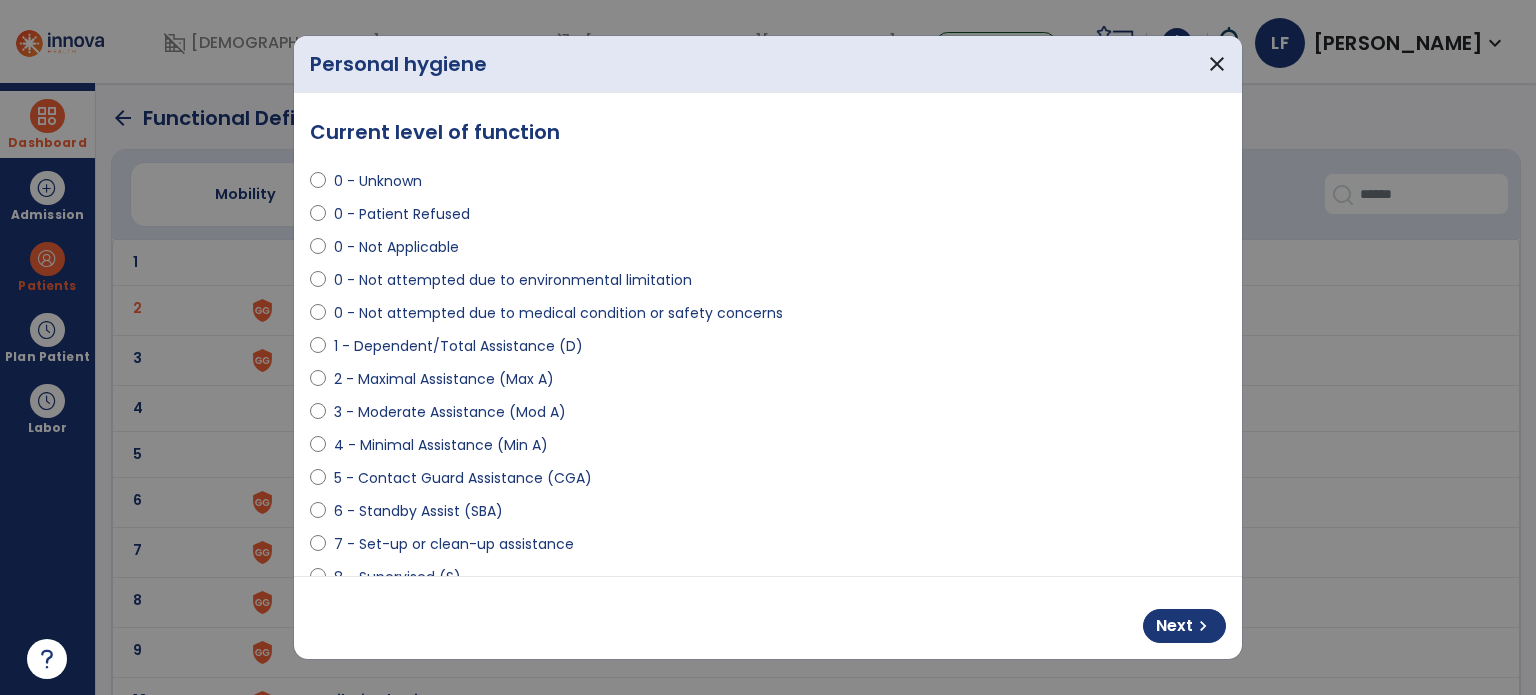 click on "1 - Dependent/Total Assistance (D)" at bounding box center (458, 346) 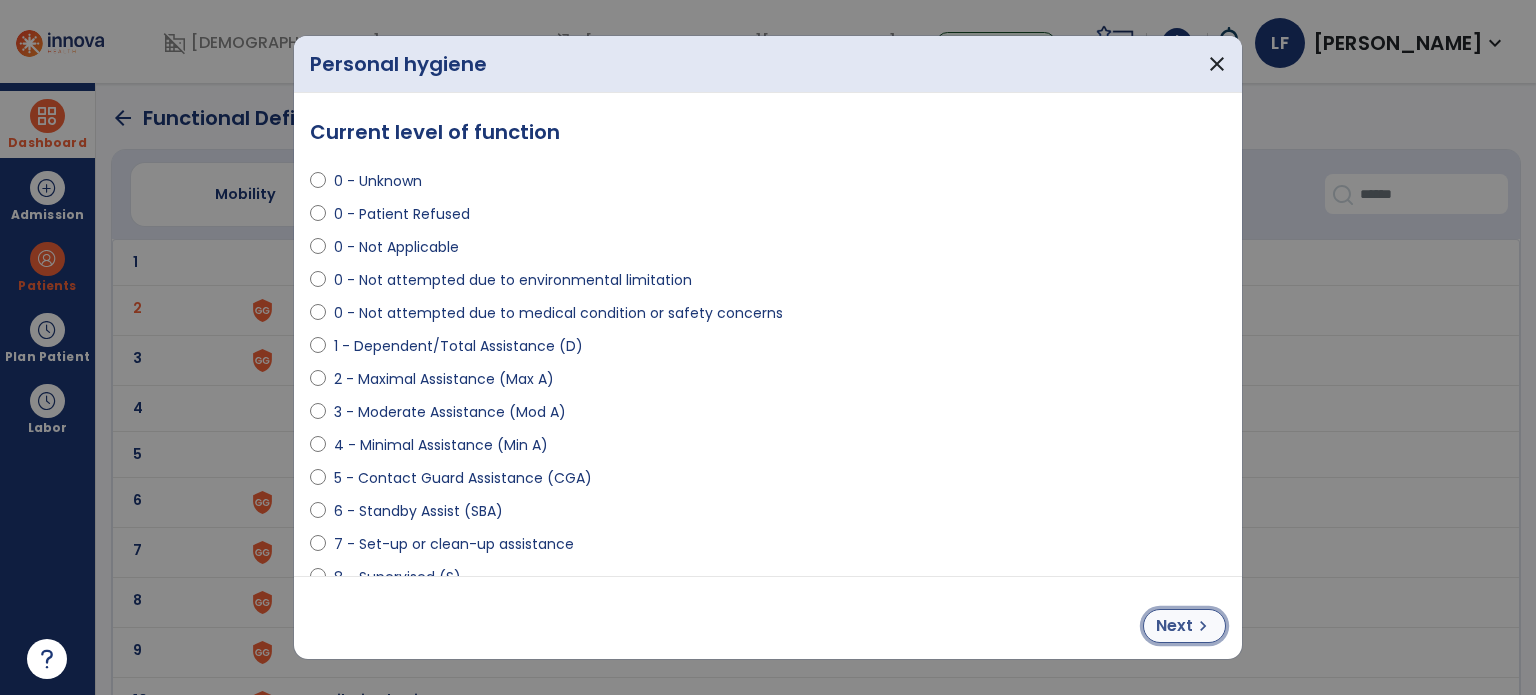click on "Next" at bounding box center (1174, 626) 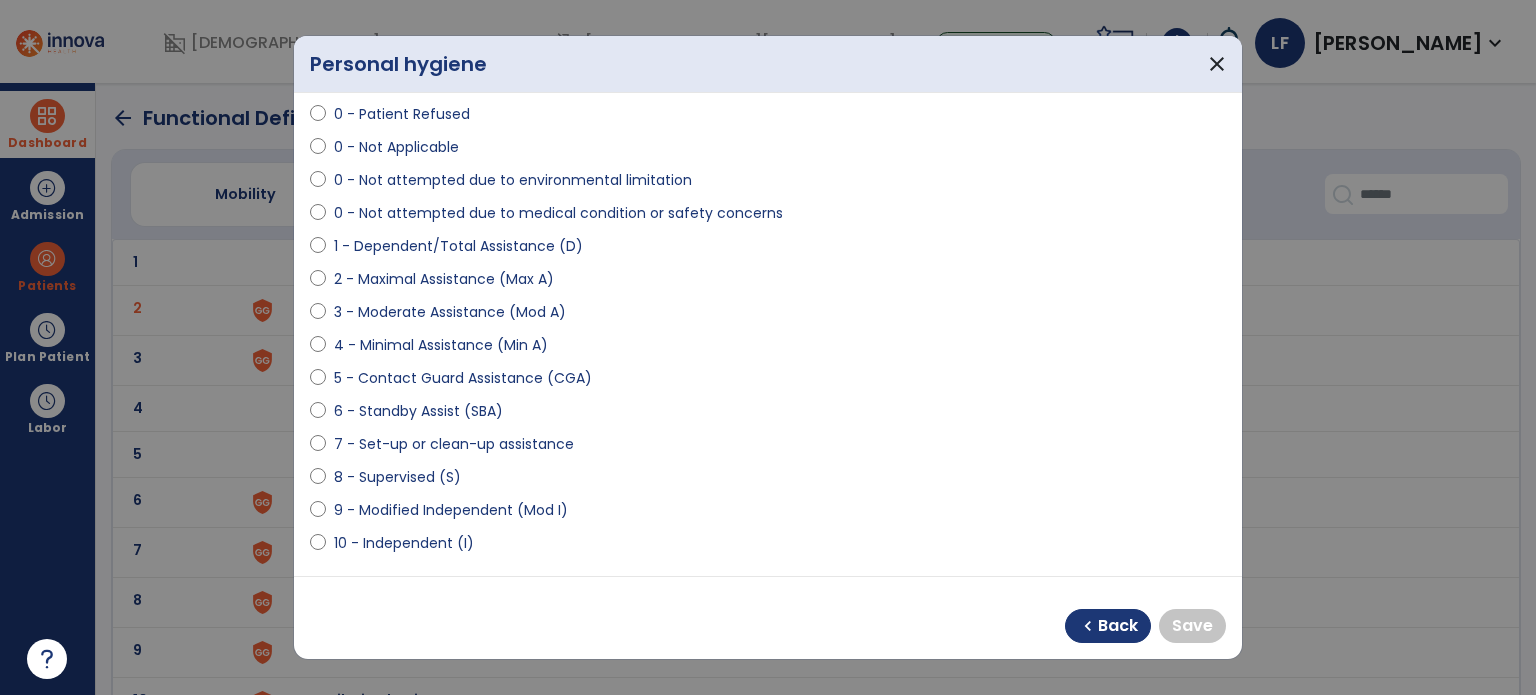 scroll, scrollTop: 104, scrollLeft: 0, axis: vertical 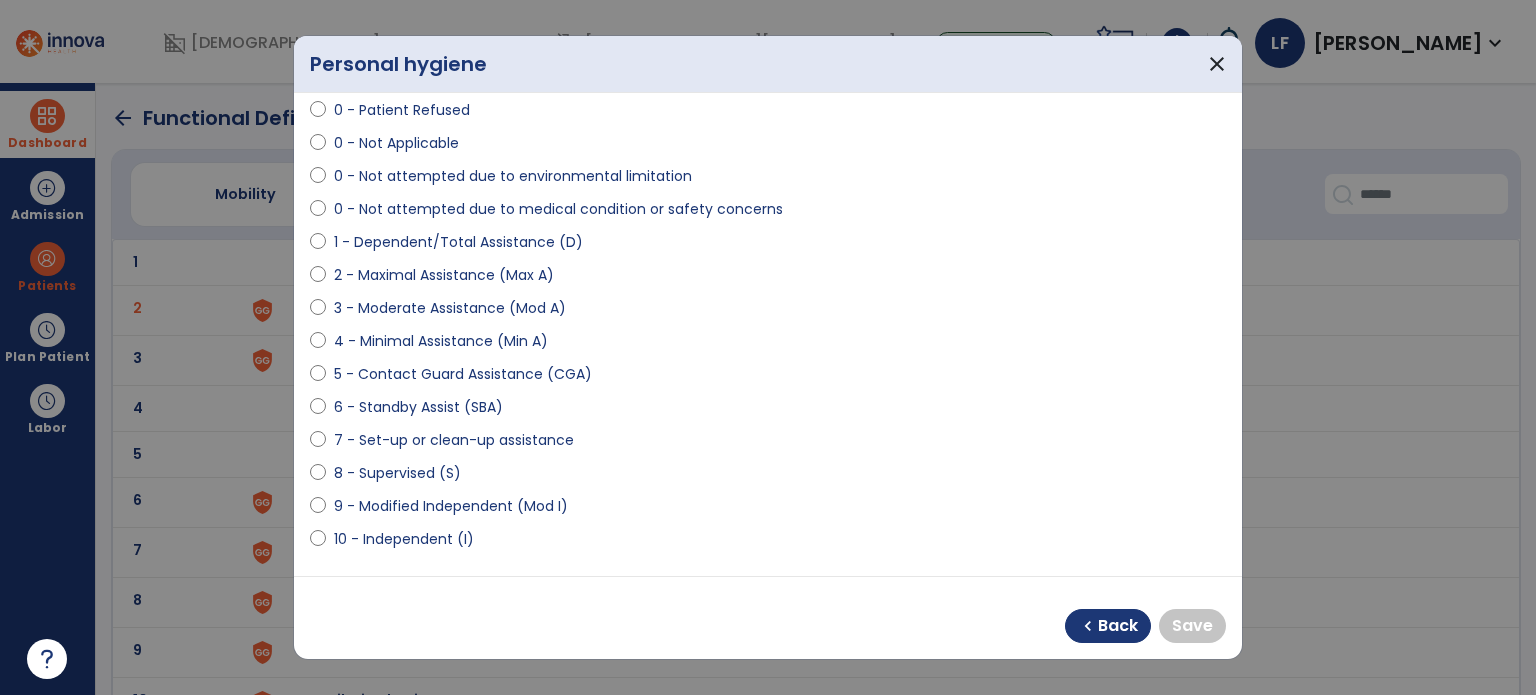 select on "**********" 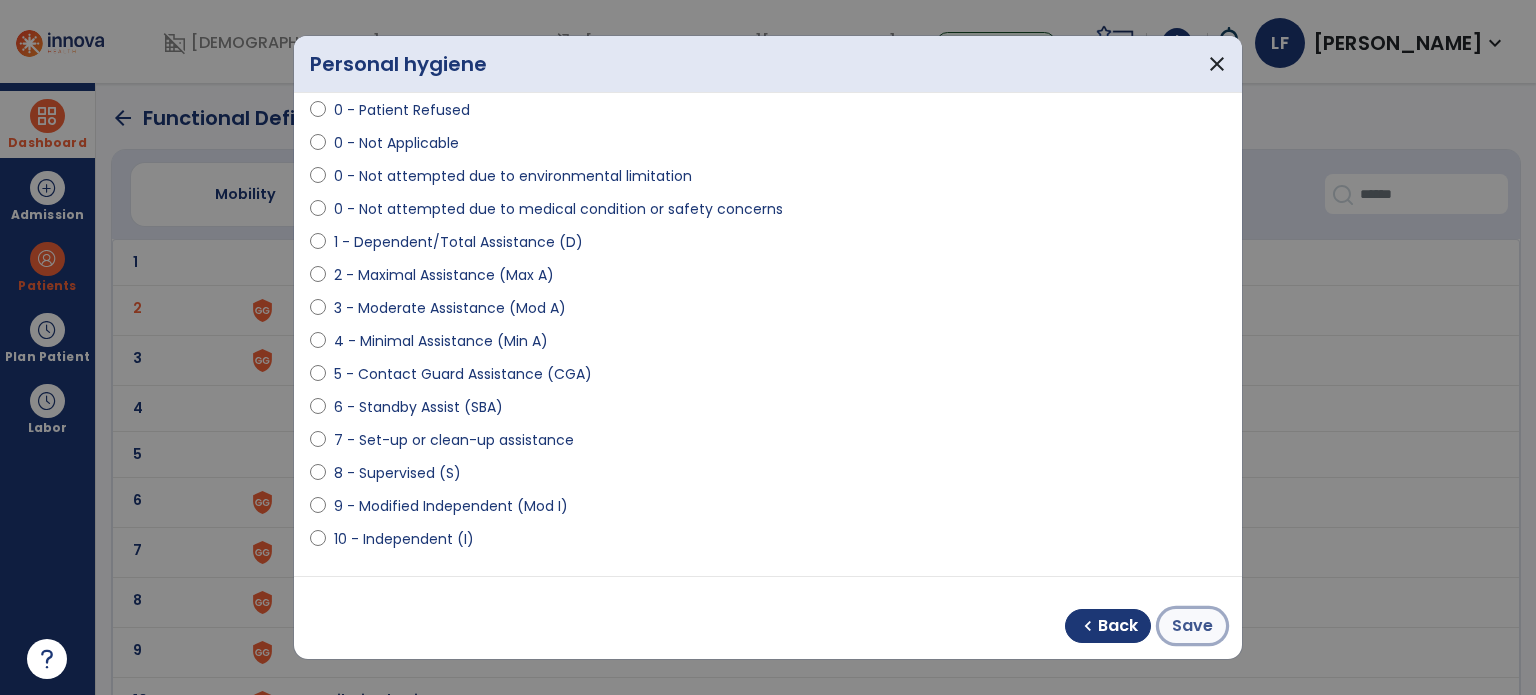 click on "Save" at bounding box center (1192, 626) 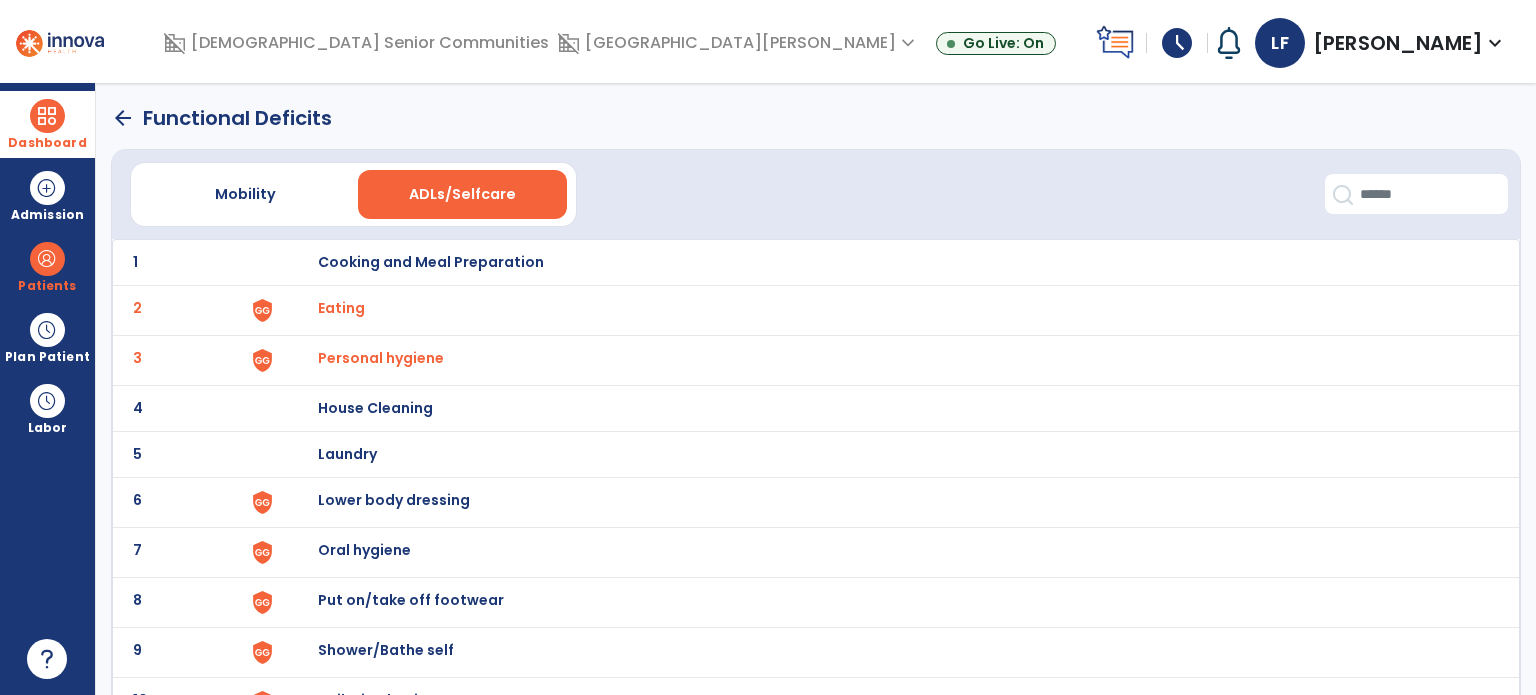 click on "Lower body dressing" at bounding box center (431, 262) 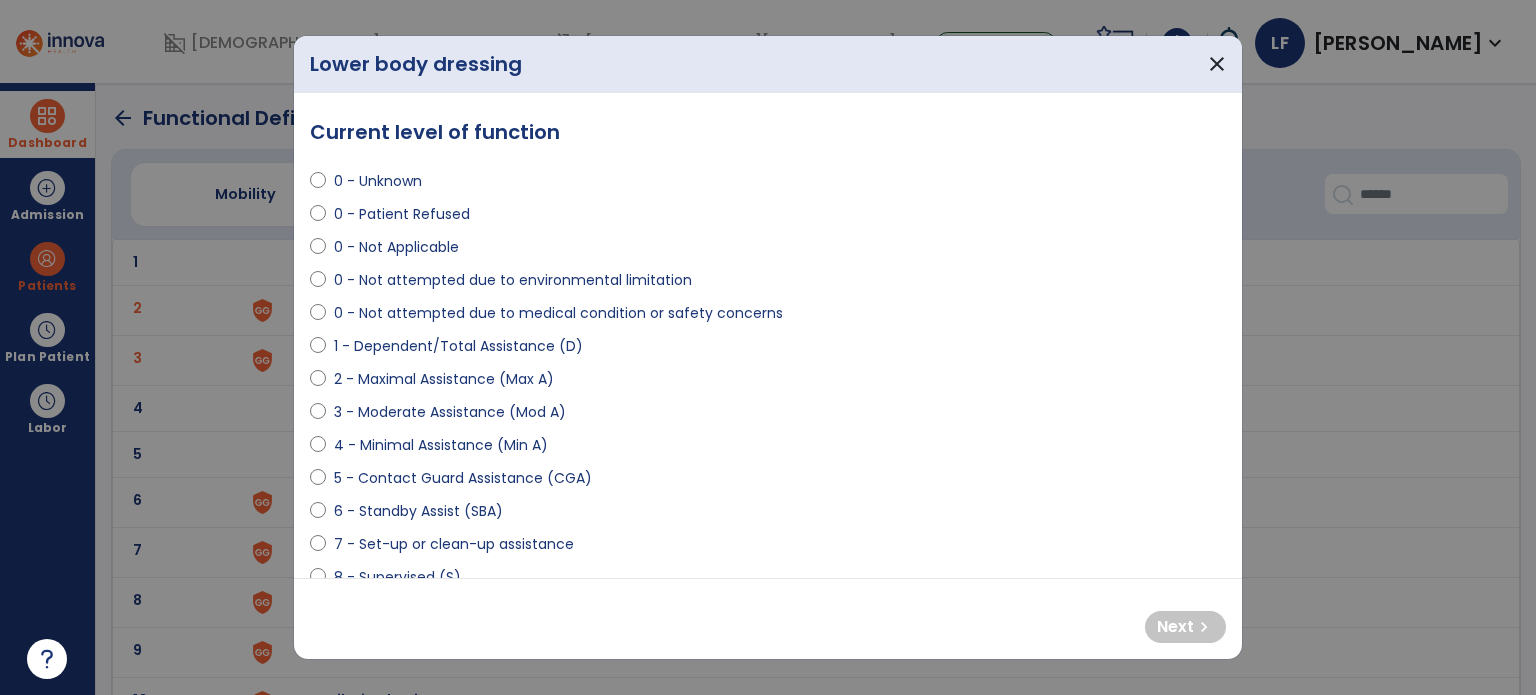 select on "**********" 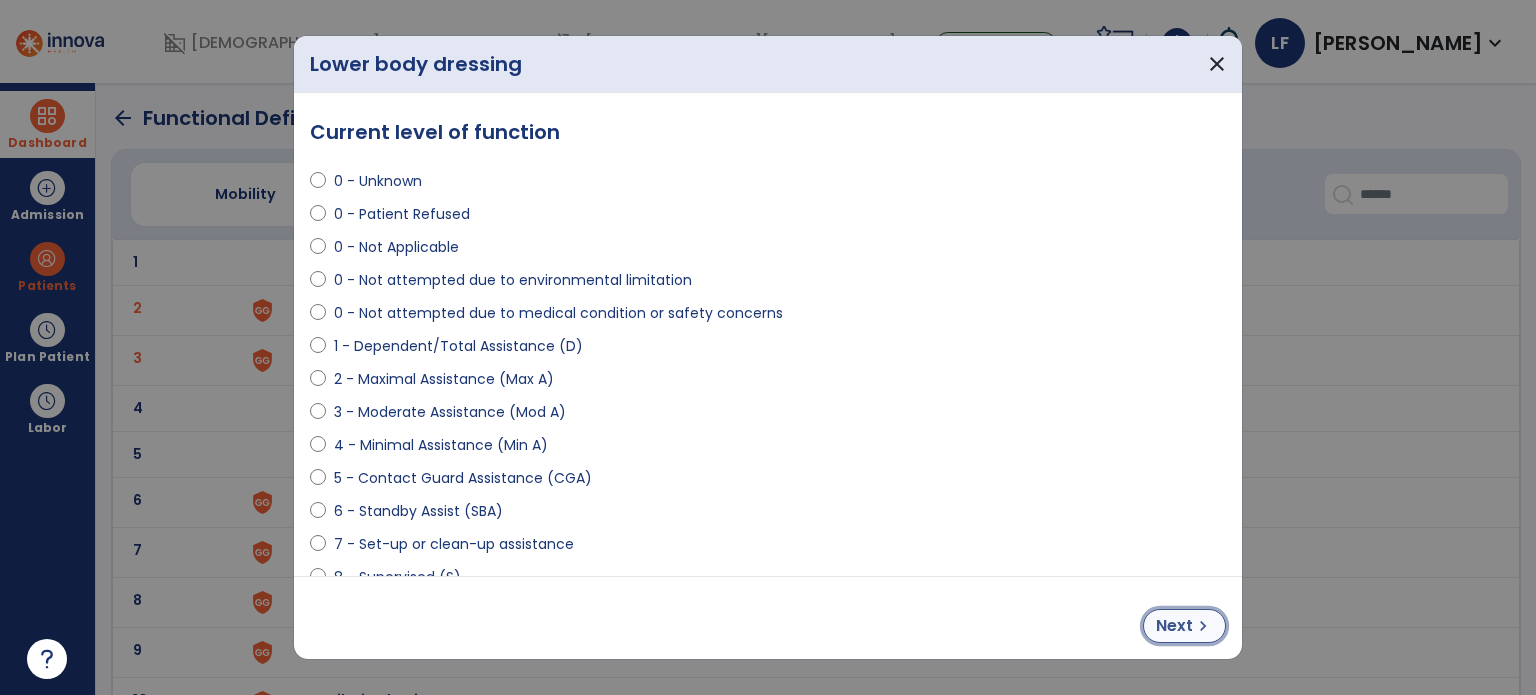 click on "Next" at bounding box center (1174, 626) 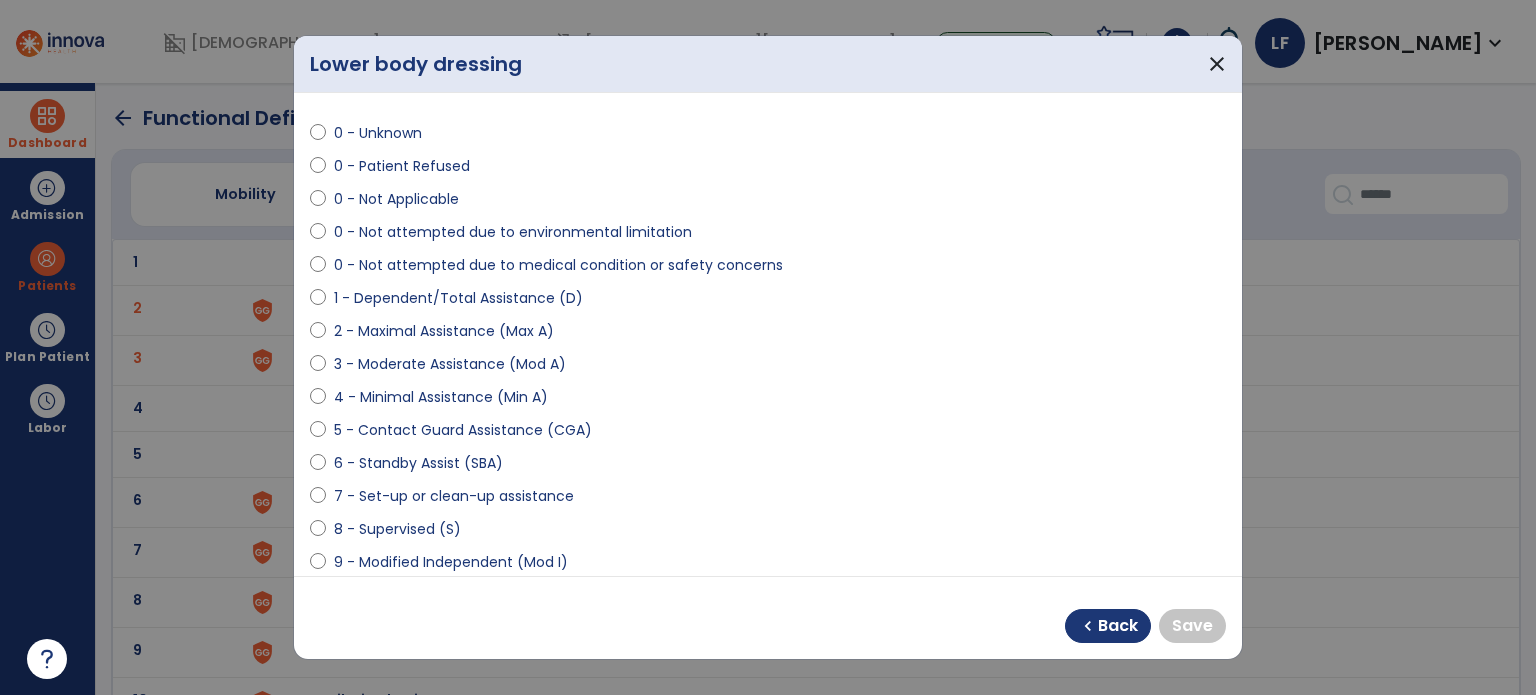 scroll, scrollTop: 51, scrollLeft: 0, axis: vertical 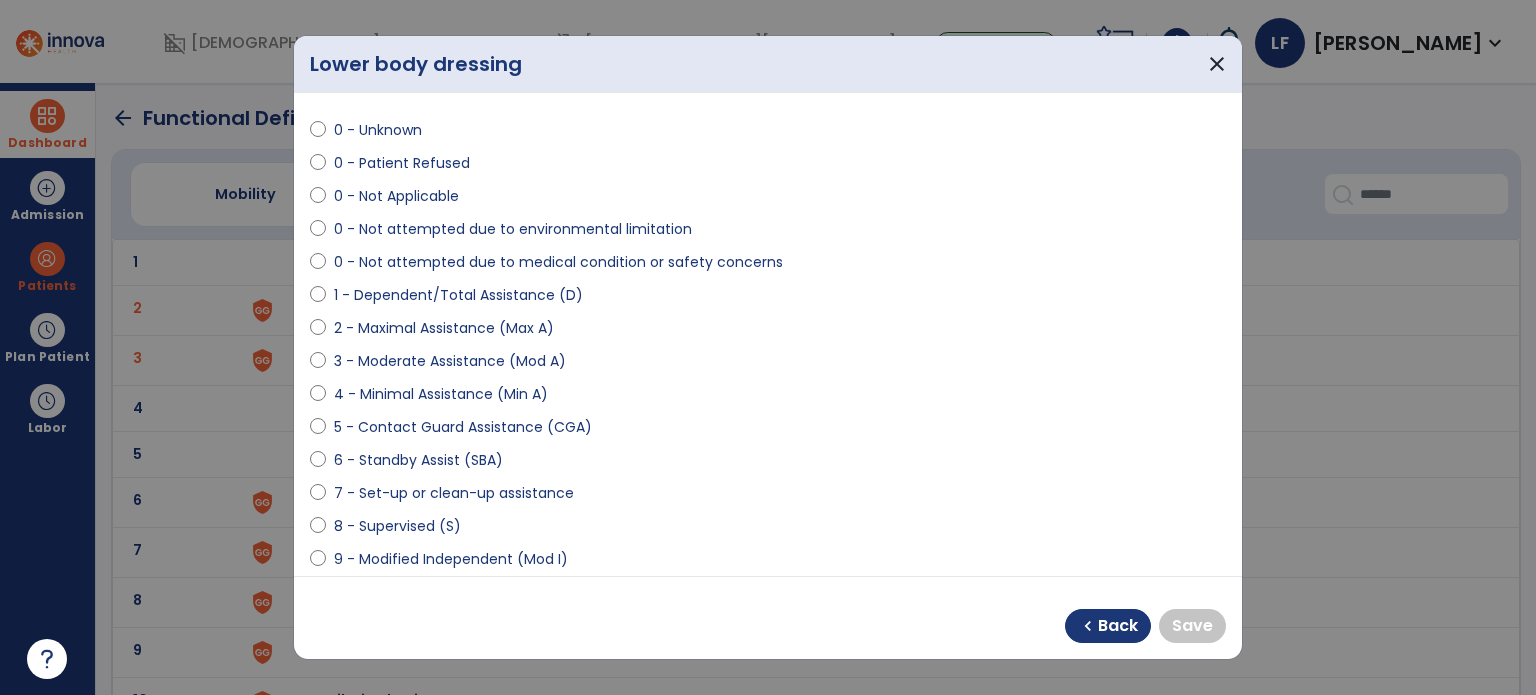 click at bounding box center [768, 347] 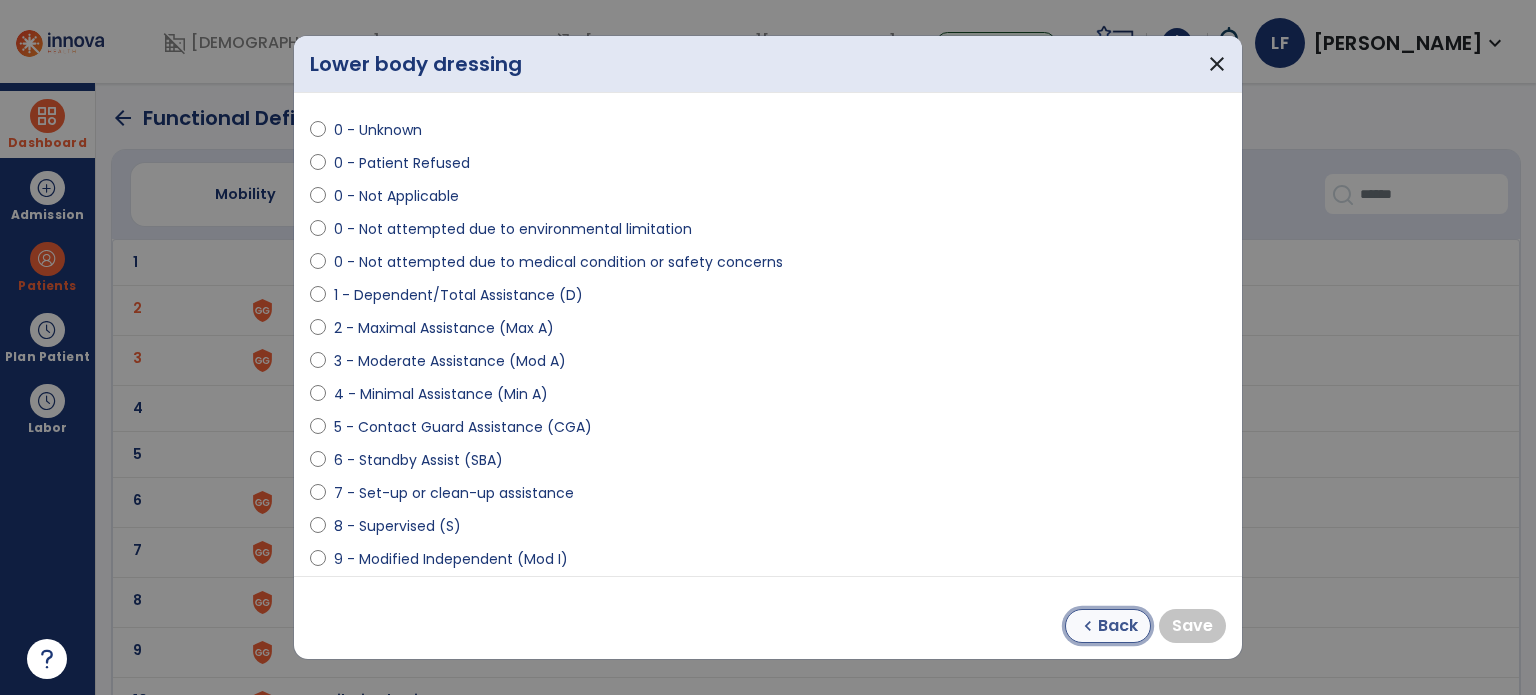 click on "Back" at bounding box center [1118, 626] 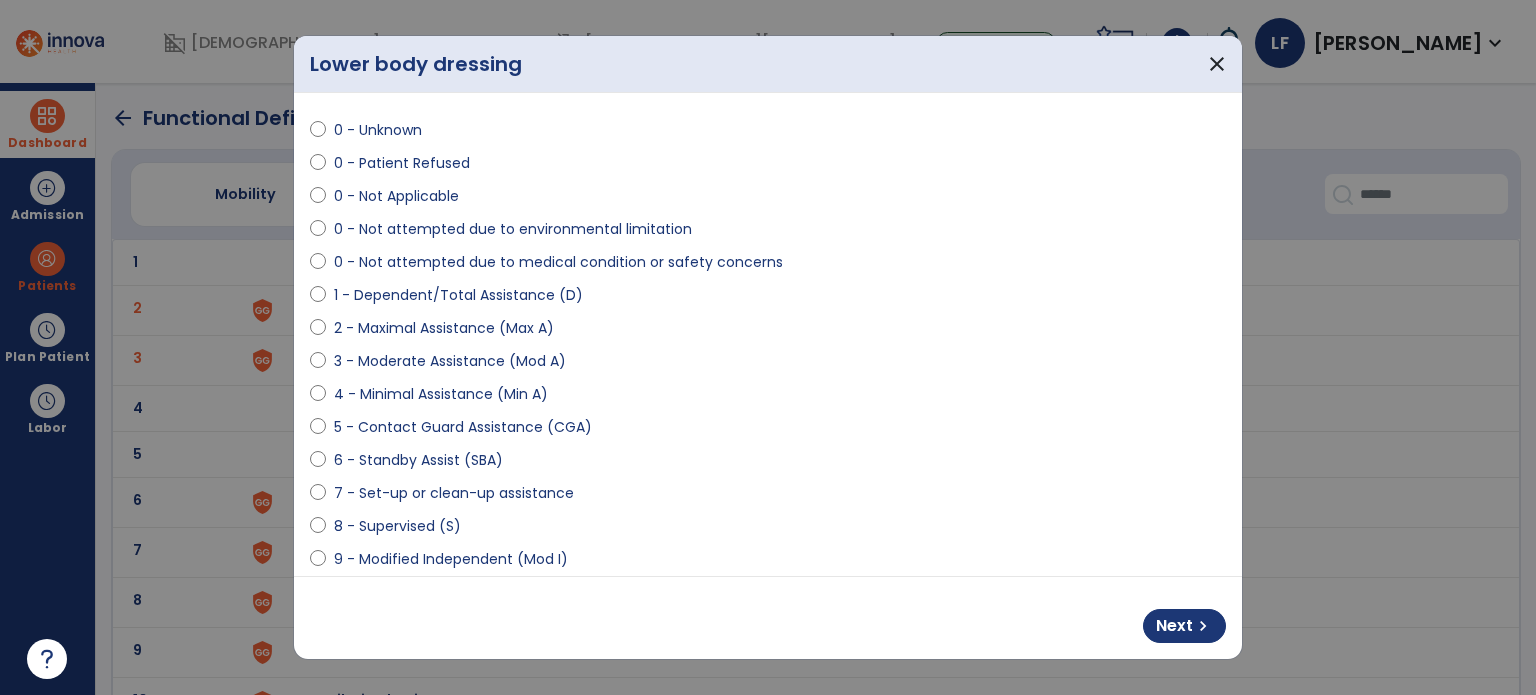 select on "**********" 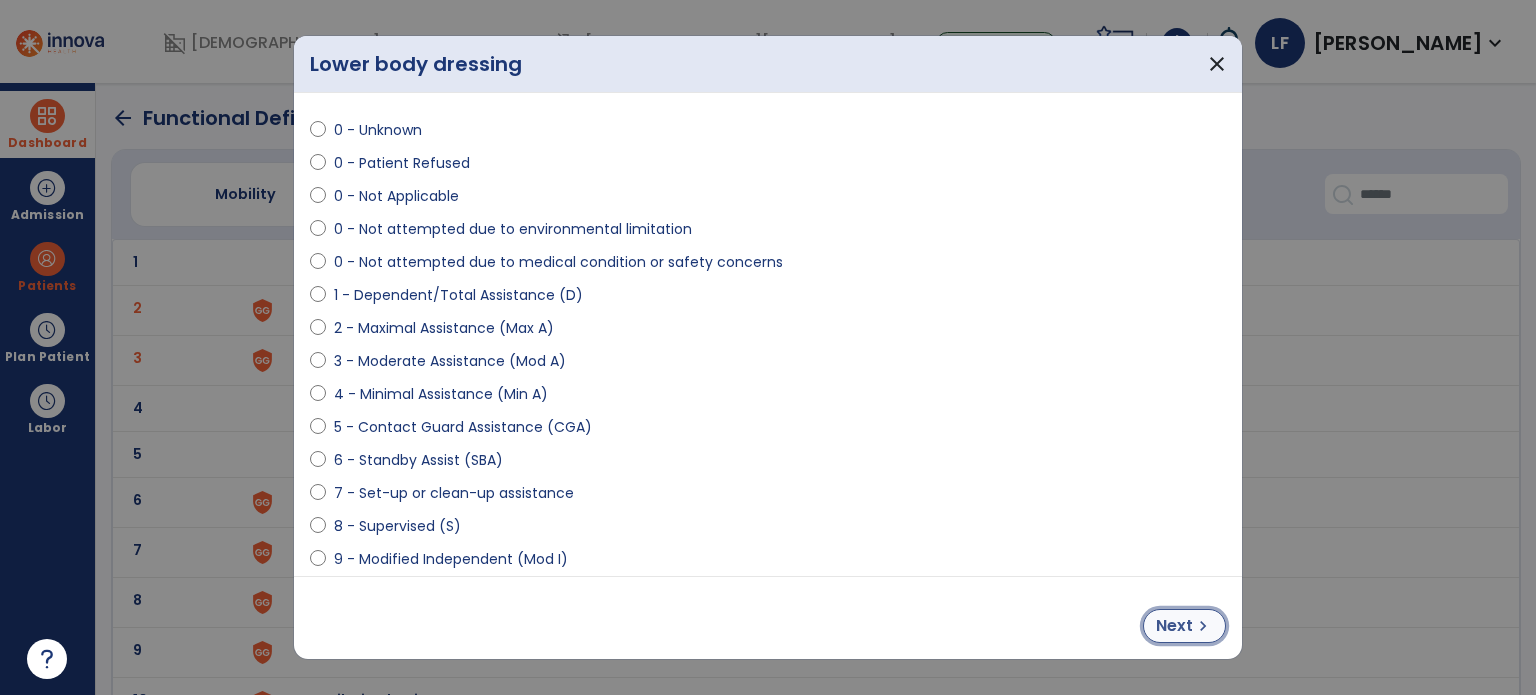 click on "Next" at bounding box center [1174, 626] 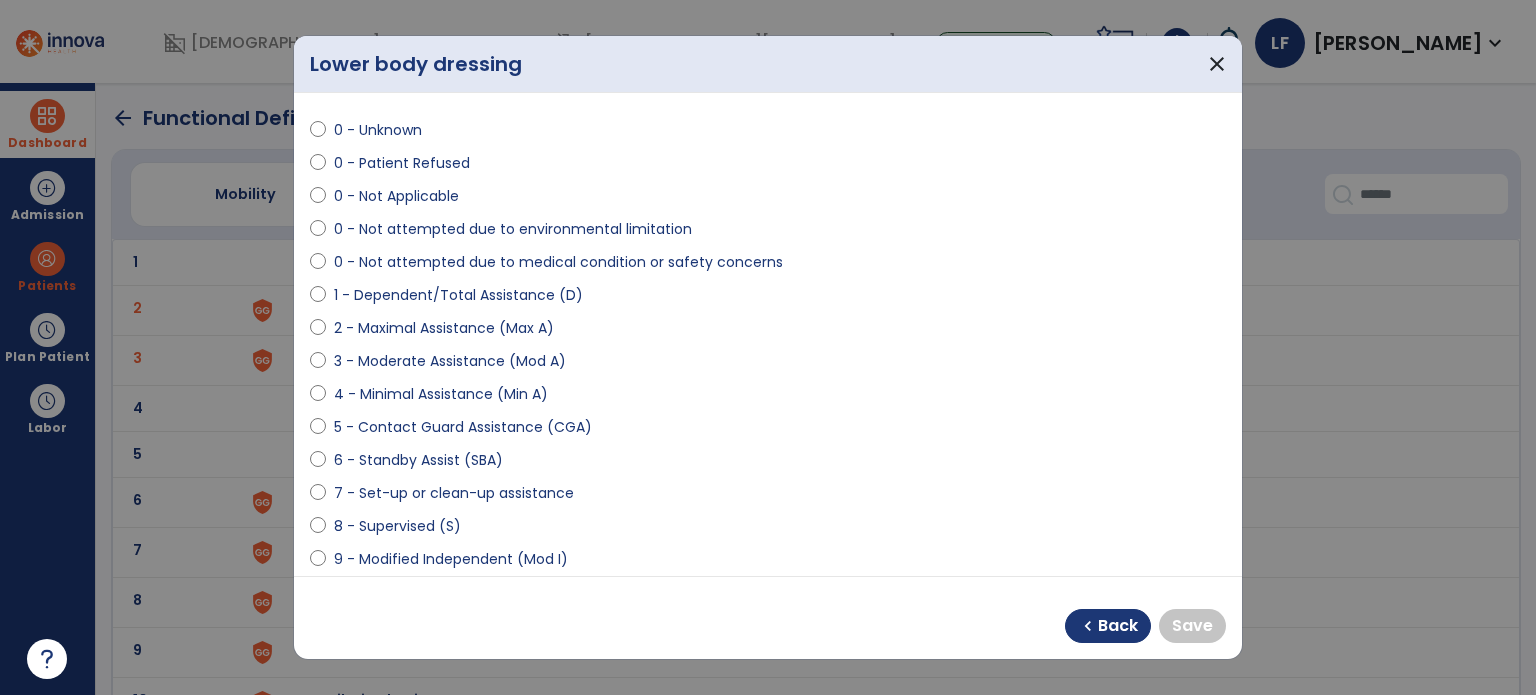 click at bounding box center [318, 398] 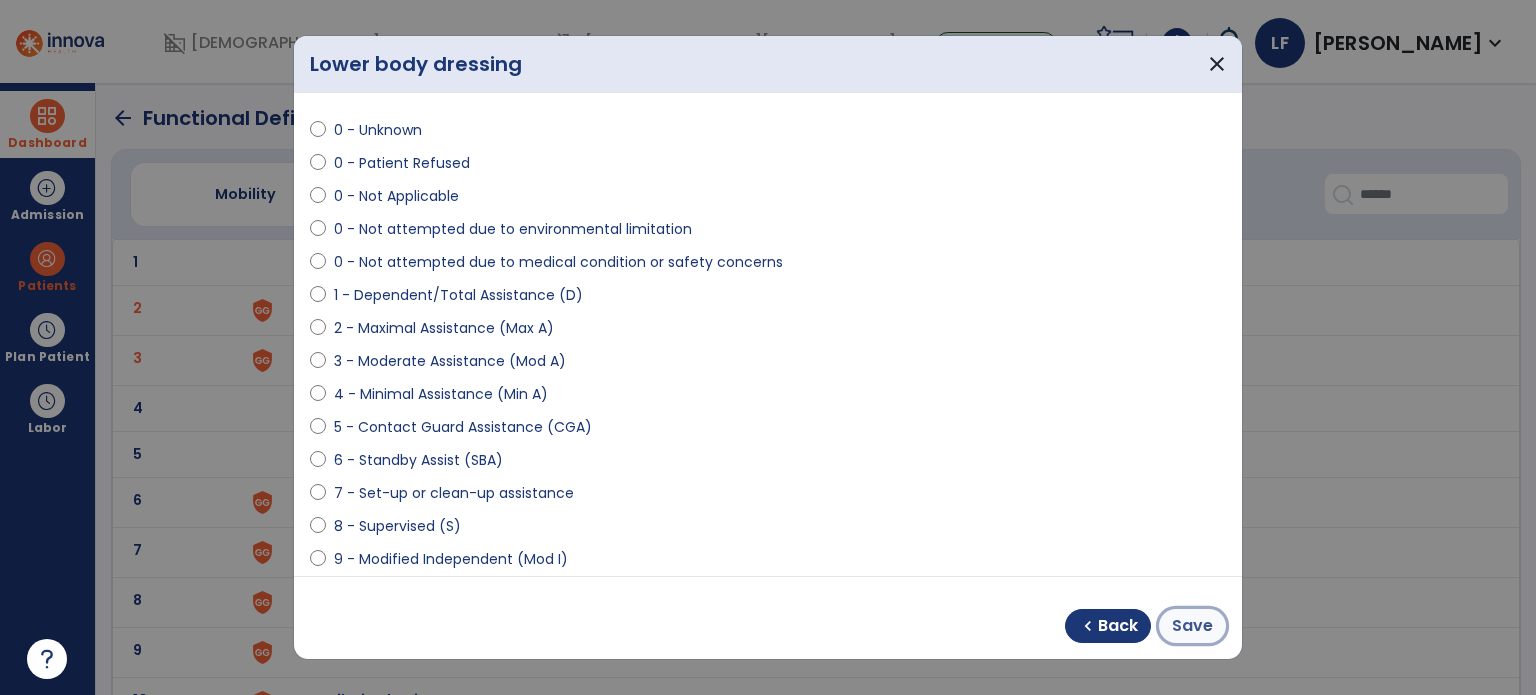 click on "Save" at bounding box center [1192, 626] 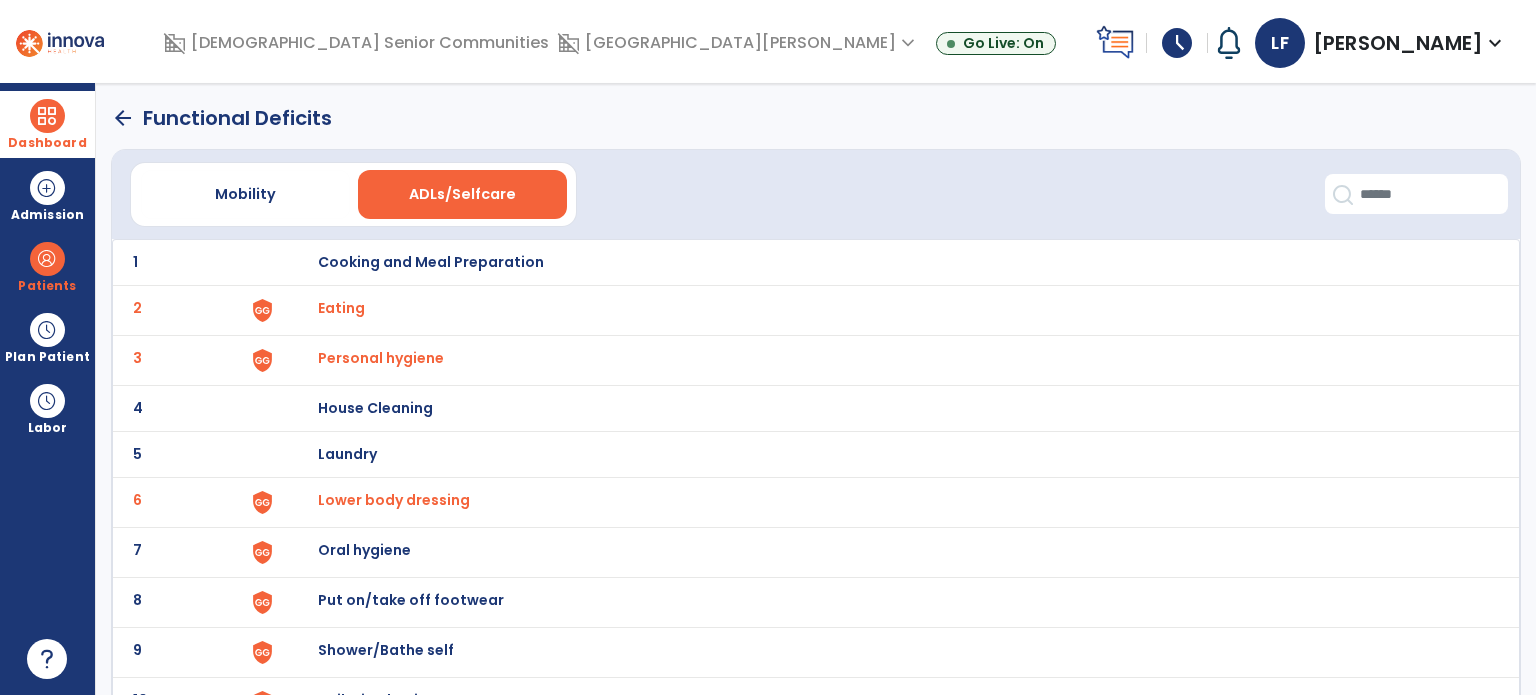 click on "Oral hygiene" at bounding box center (431, 262) 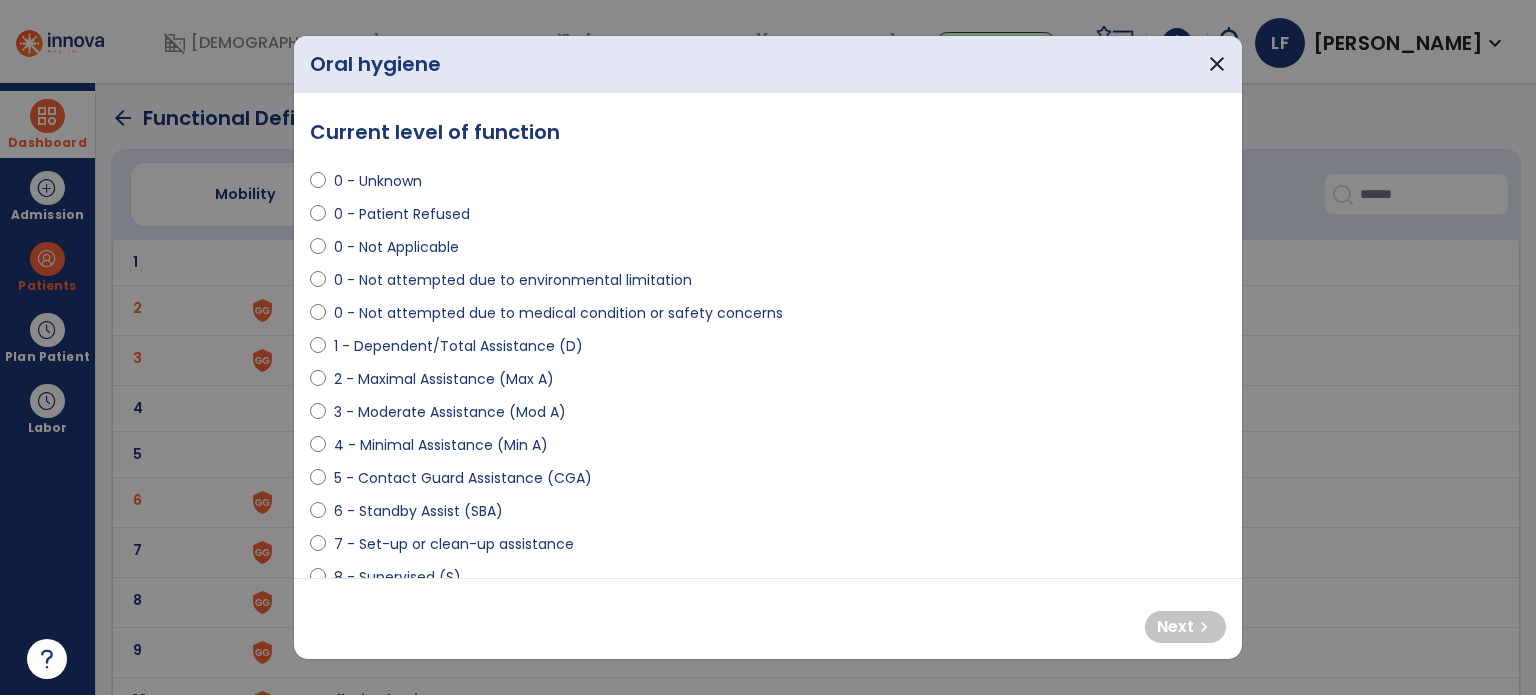 select on "**********" 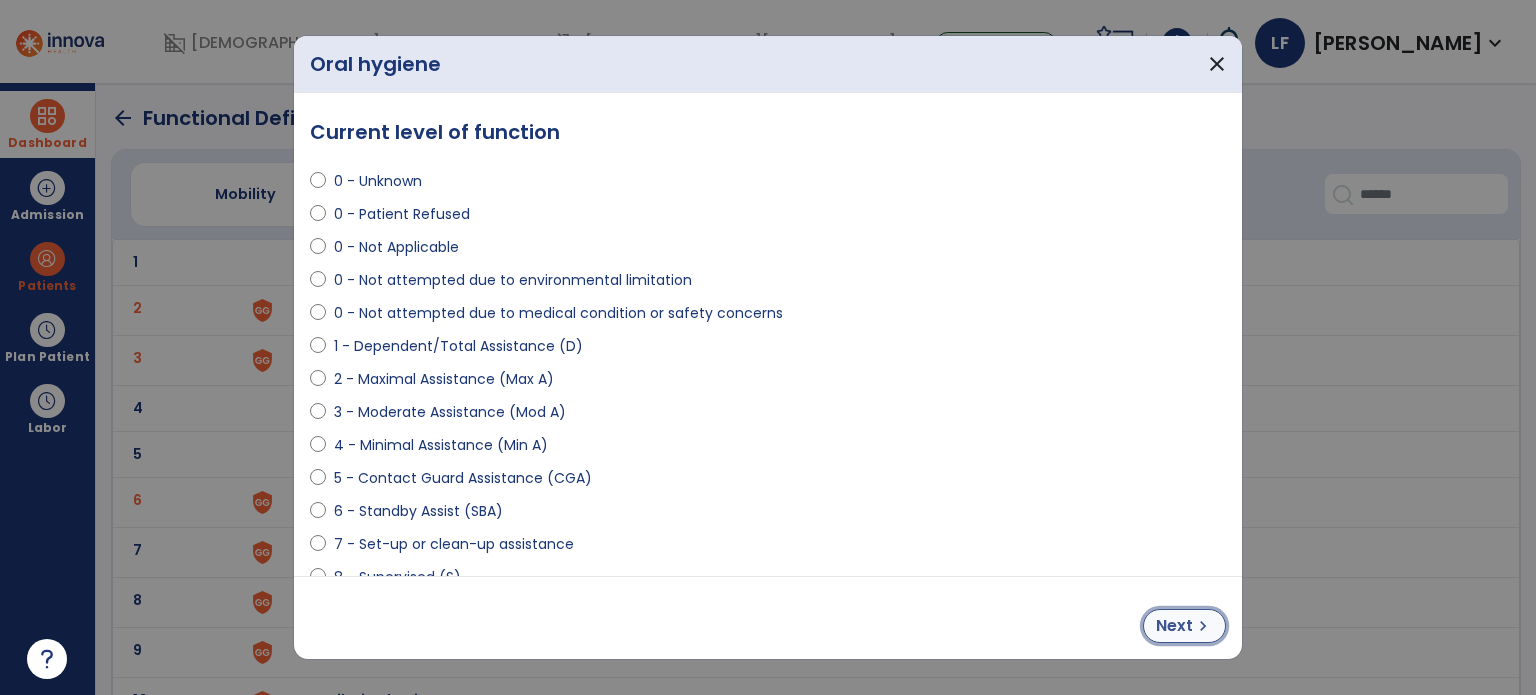 click on "Next" at bounding box center [1174, 626] 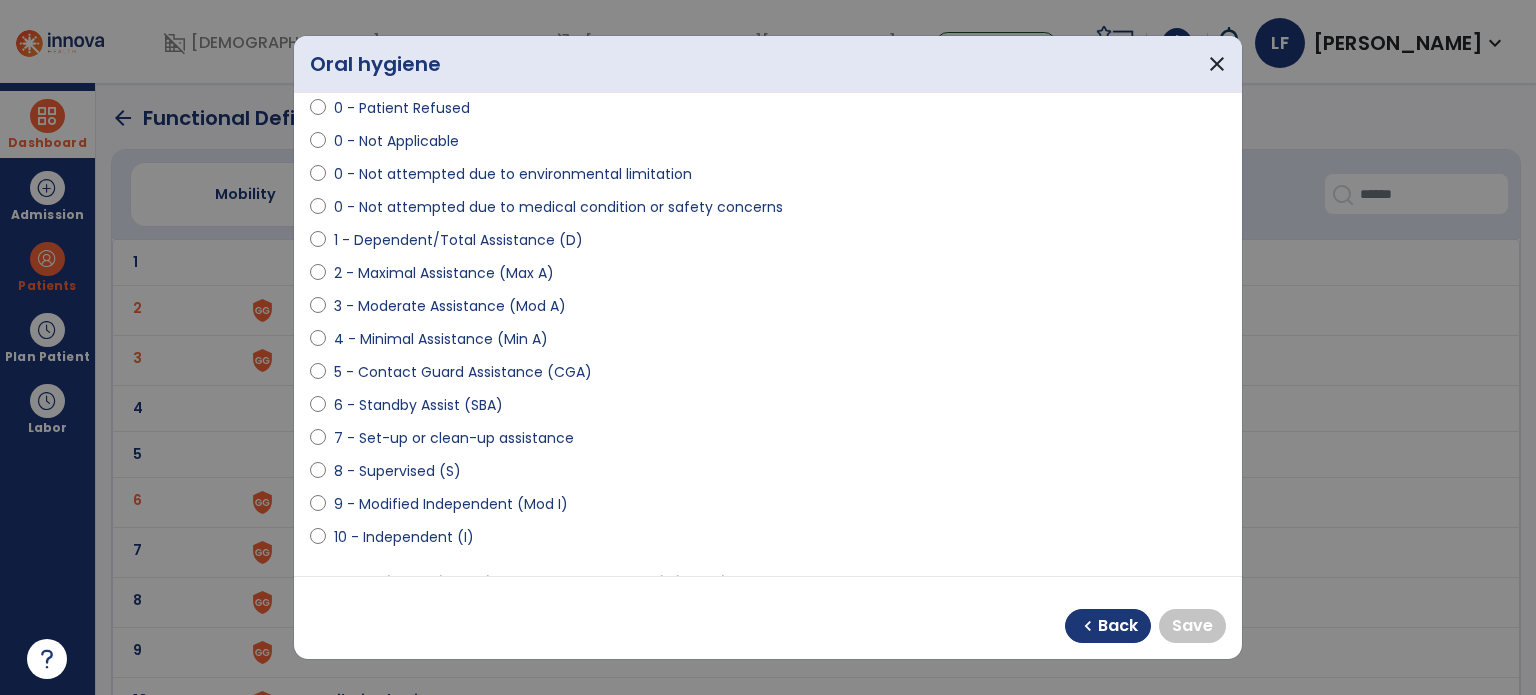 scroll, scrollTop: 108, scrollLeft: 0, axis: vertical 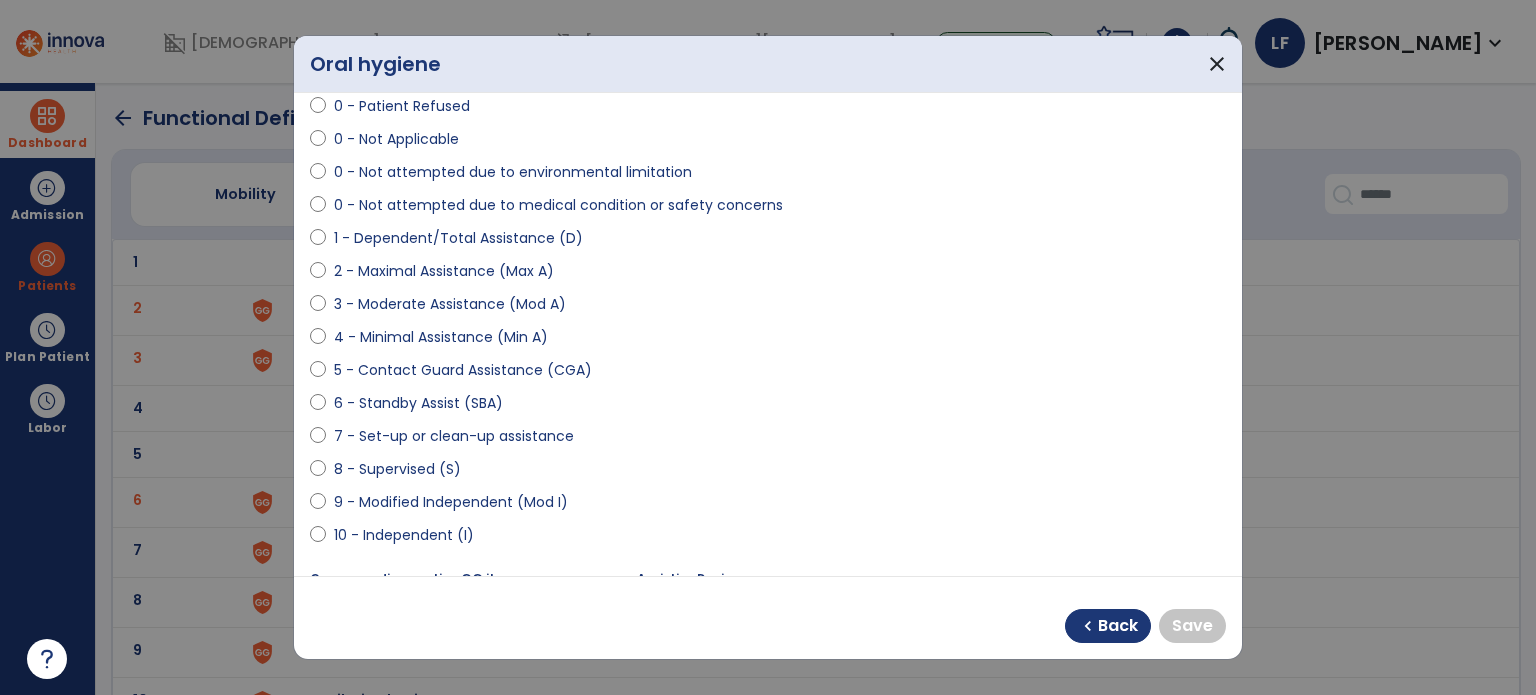 select on "**********" 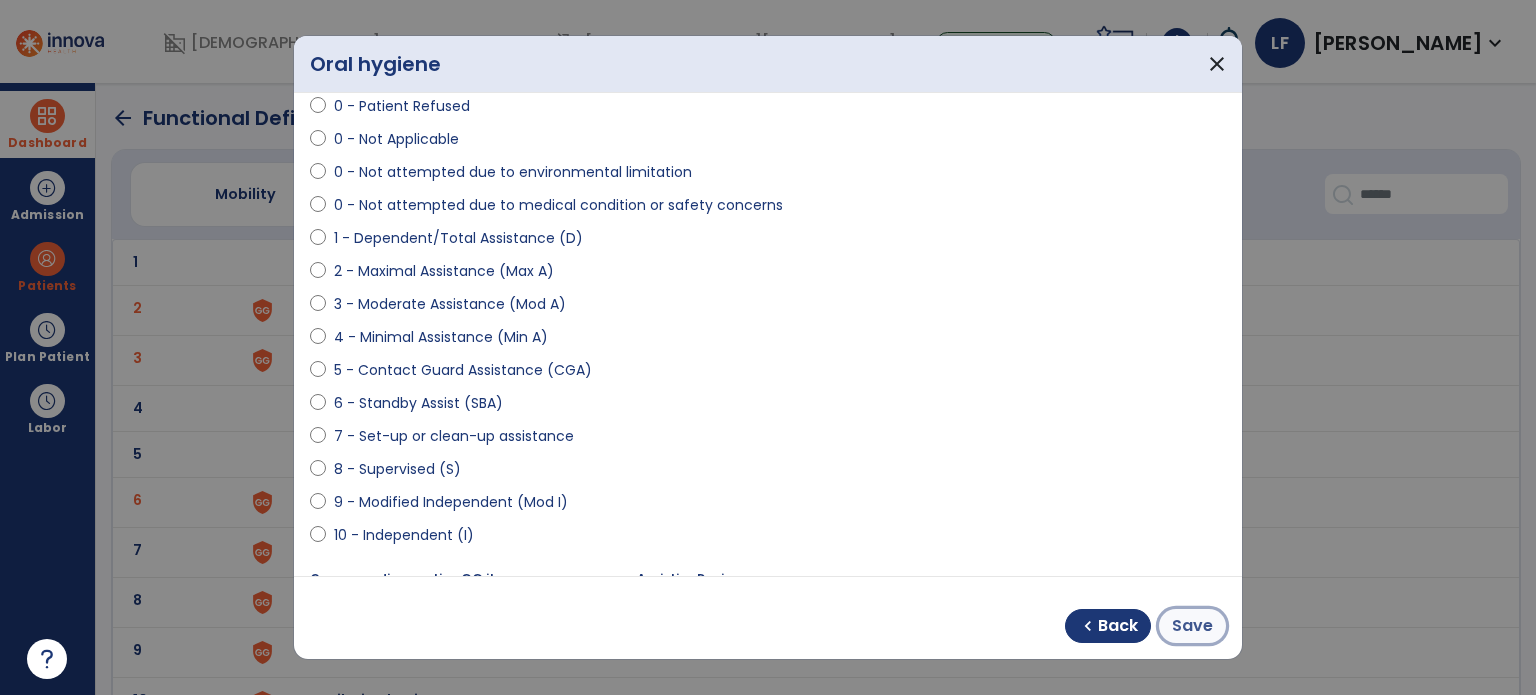 click on "Save" at bounding box center [1192, 626] 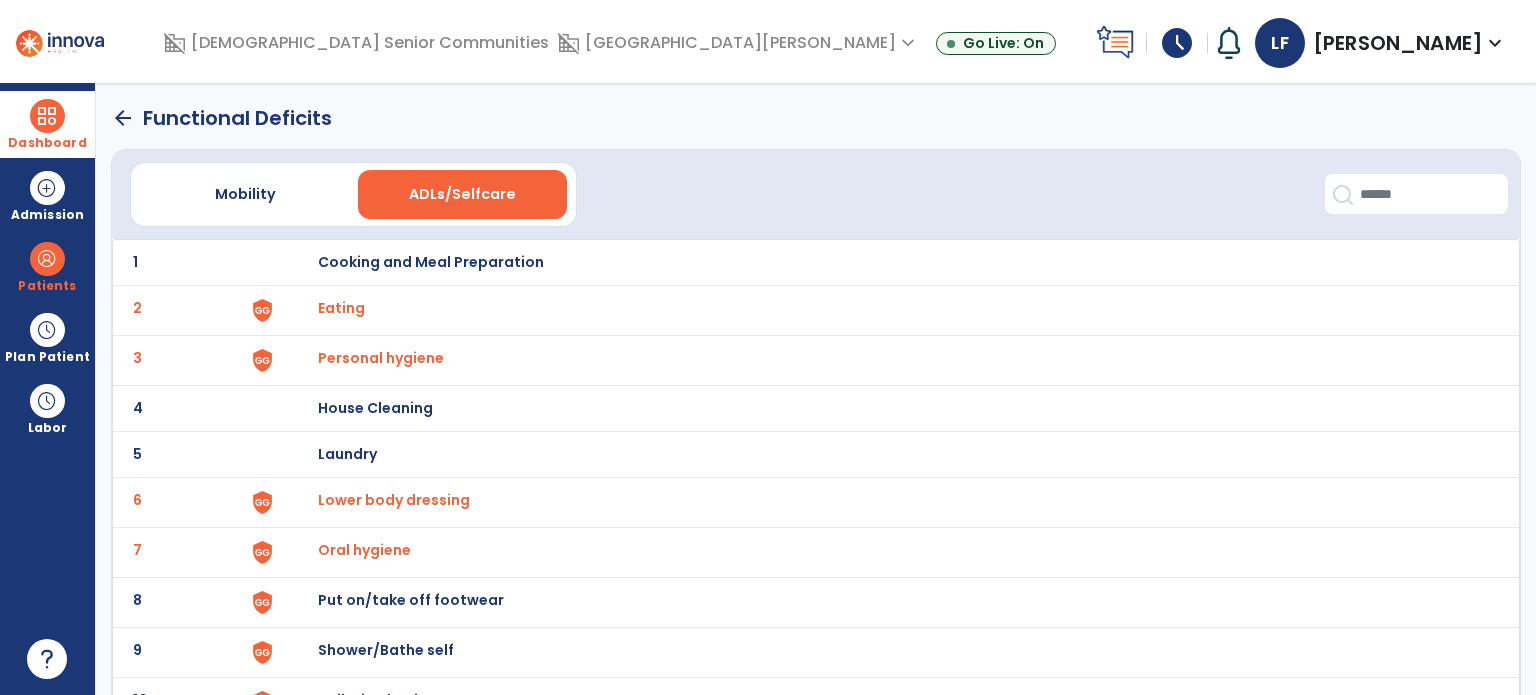click on "Put on/take off footwear" at bounding box center [431, 262] 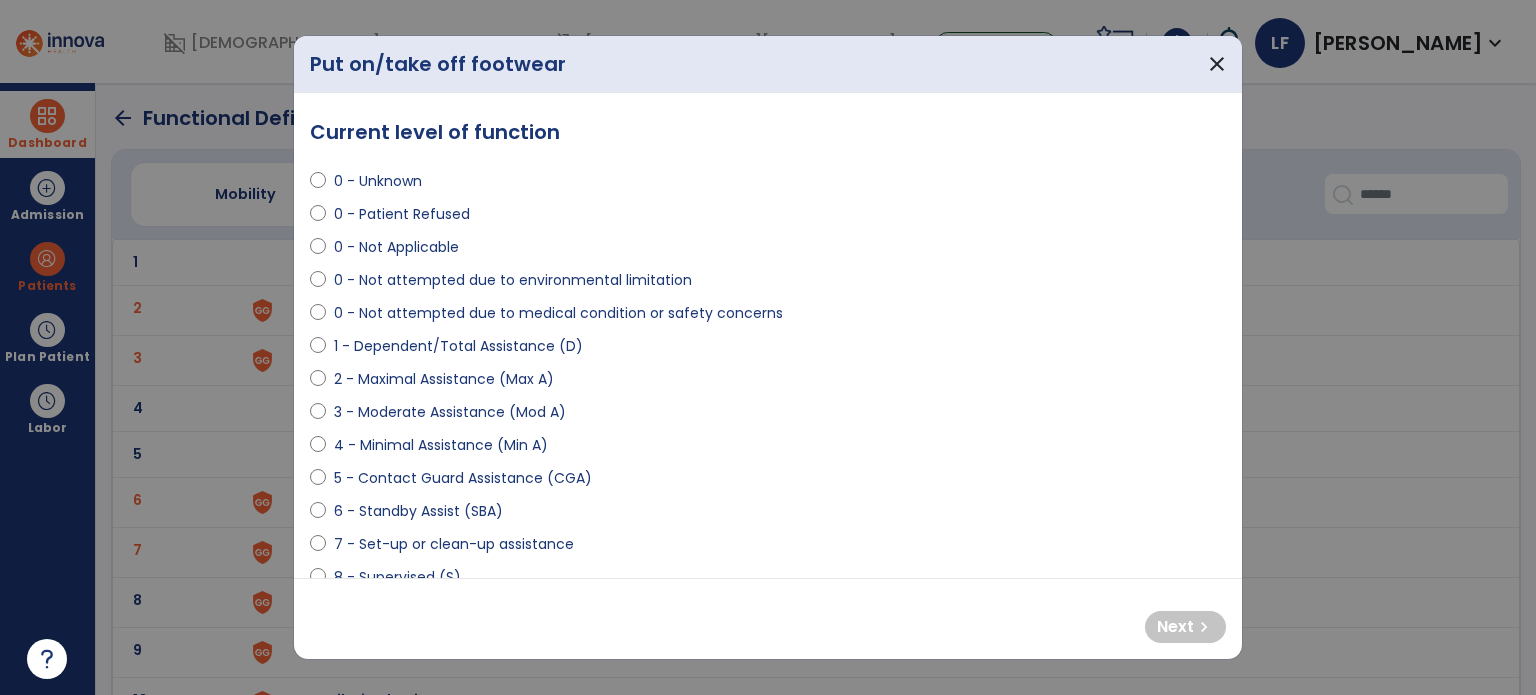 click on "0 - Unknown 0 - Patient Refused 0 - Not Applicable 0 - Not attempted due to environmental limitation 0 - Not attempted due to medical condition or safety concerns 1 - Dependent/Total Assistance (D) 2 - Maximal Assistance (Max A) 3 - Moderate Assistance (Mod A) 4 - Minimal Assistance (Min A) 5 - Contact Guard Assistance (CGA) 6 - Standby Assist (SBA) 7 - Set-up or clean-up assistance 8 - Supervised (S) 9 - Modified Independent (Mod I) 10 - Independent (I)" at bounding box center [768, 404] 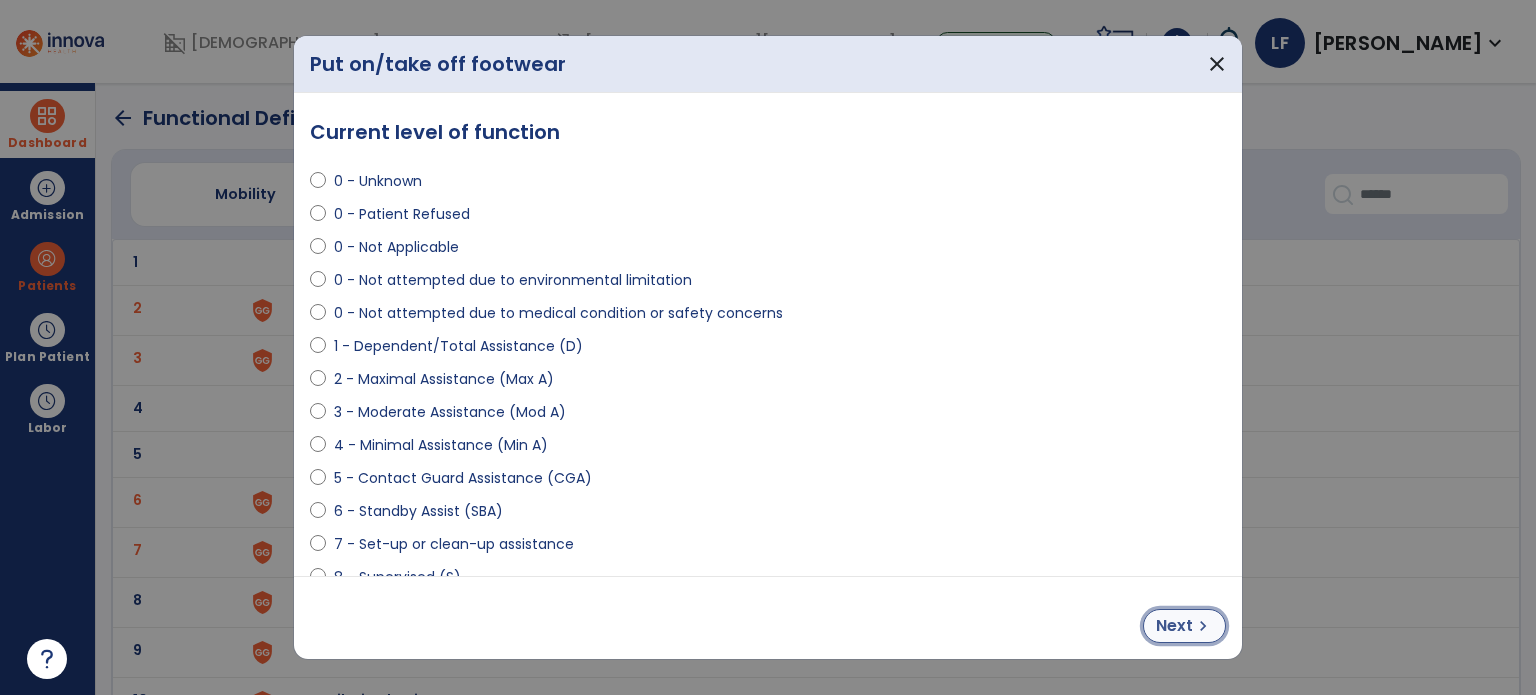 click on "Next" at bounding box center [1174, 626] 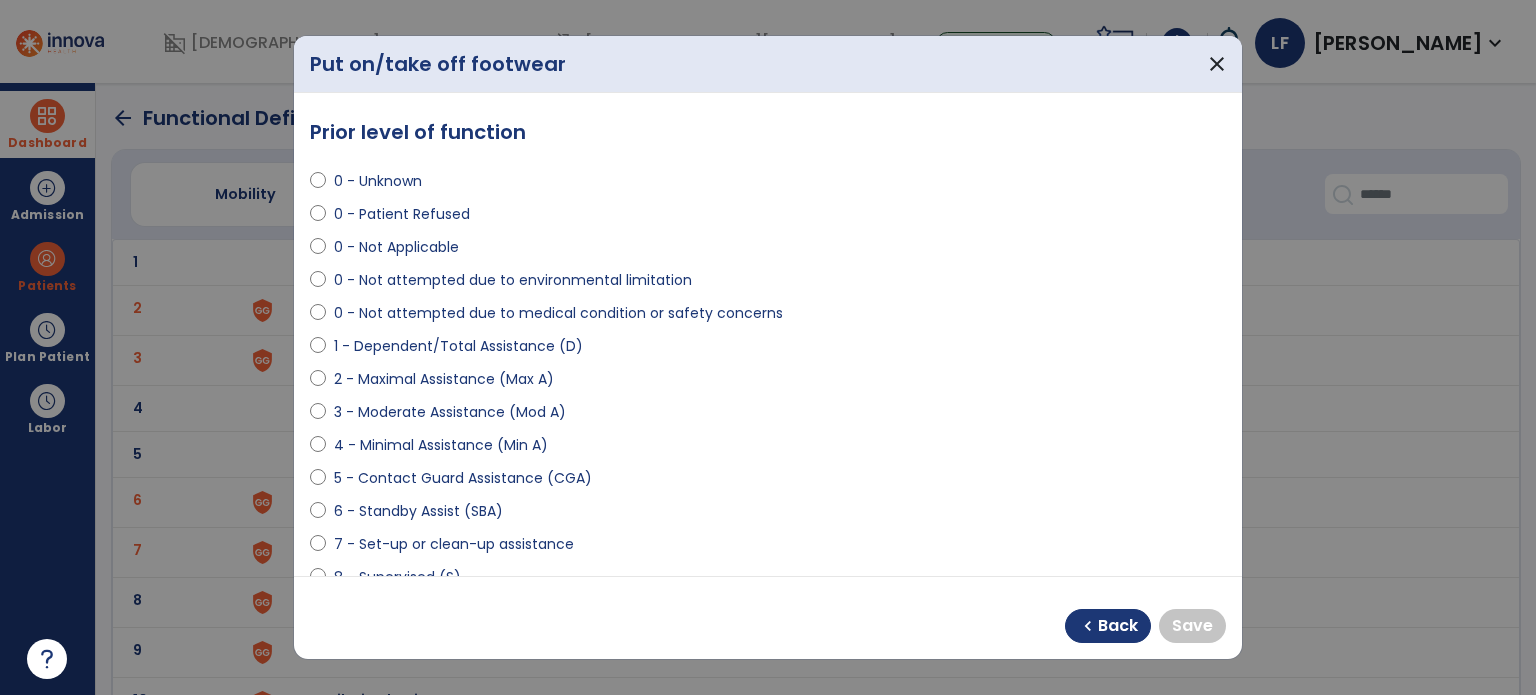 select on "**********" 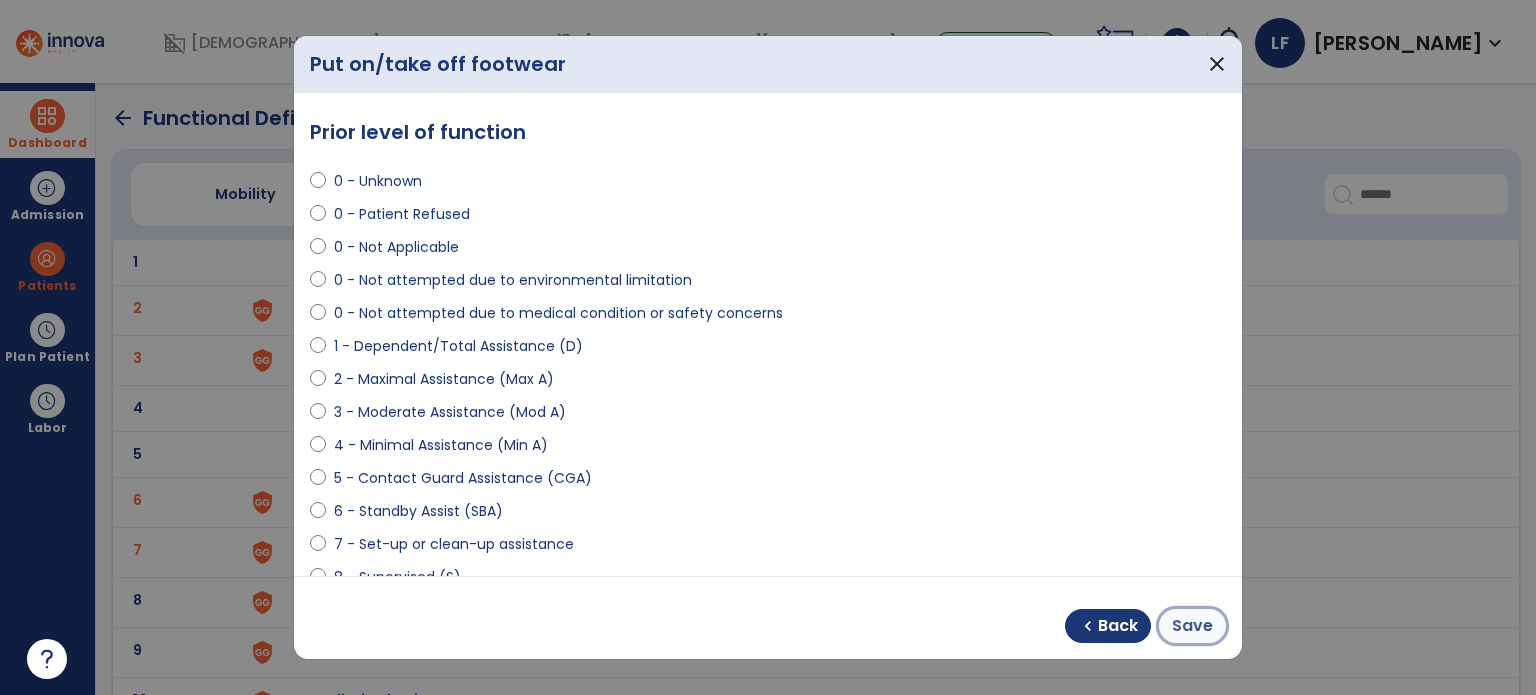 click on "Save" at bounding box center [1192, 626] 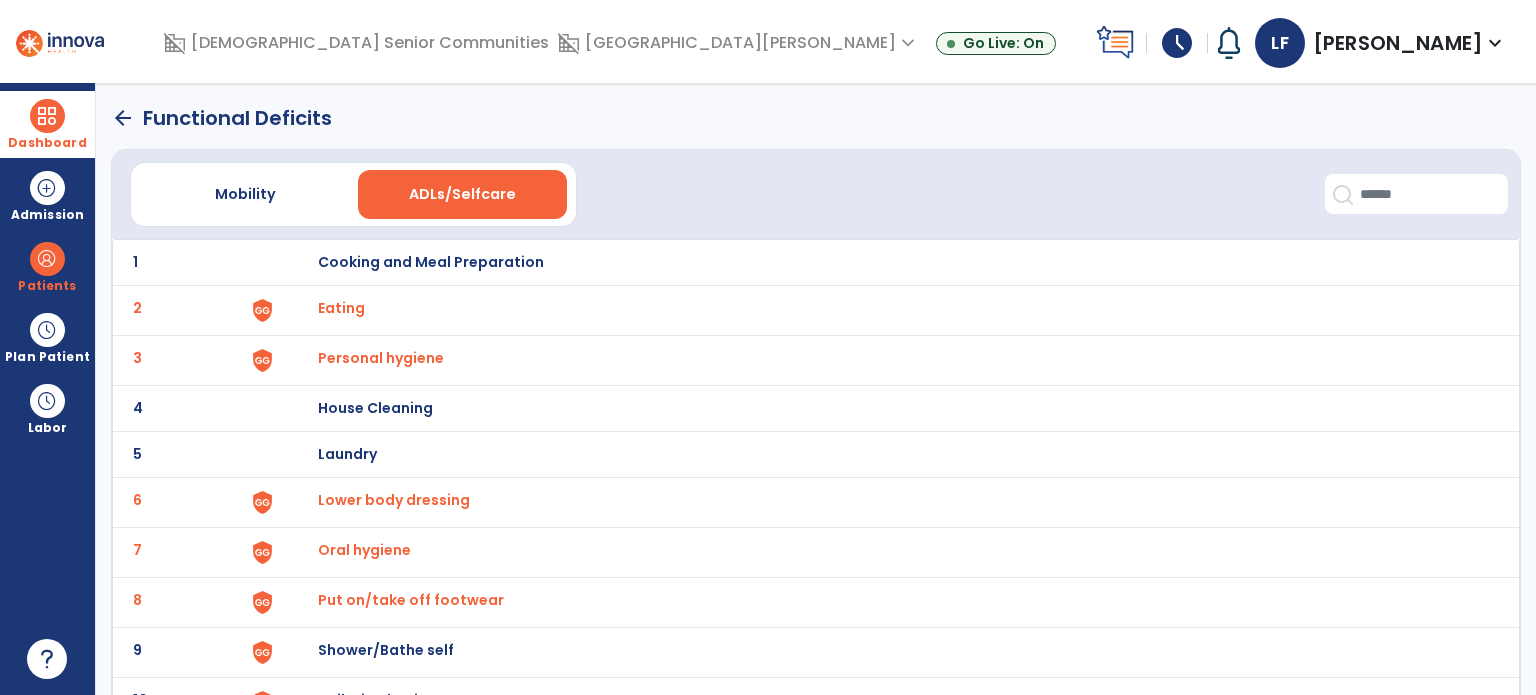 scroll, scrollTop: 172, scrollLeft: 0, axis: vertical 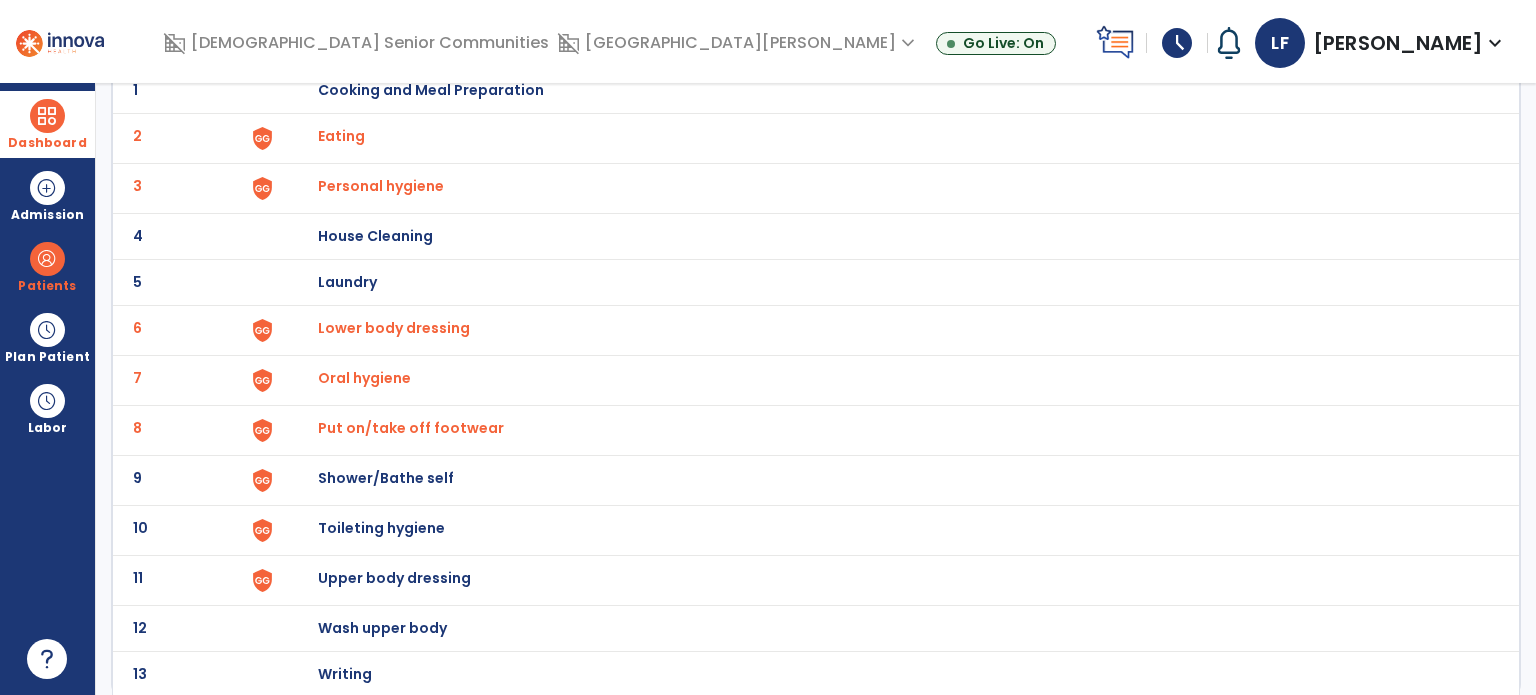 click on "Shower/Bathe self" at bounding box center [431, 90] 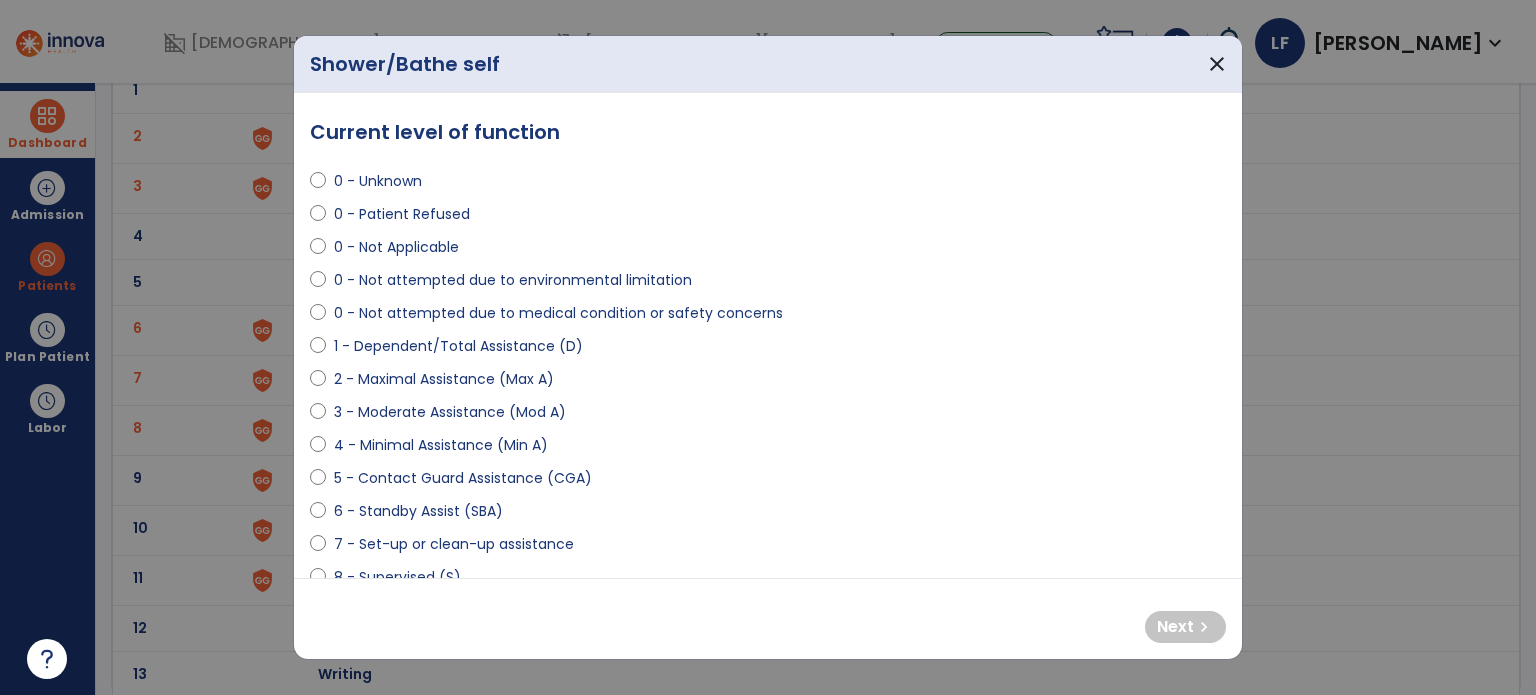 select on "**********" 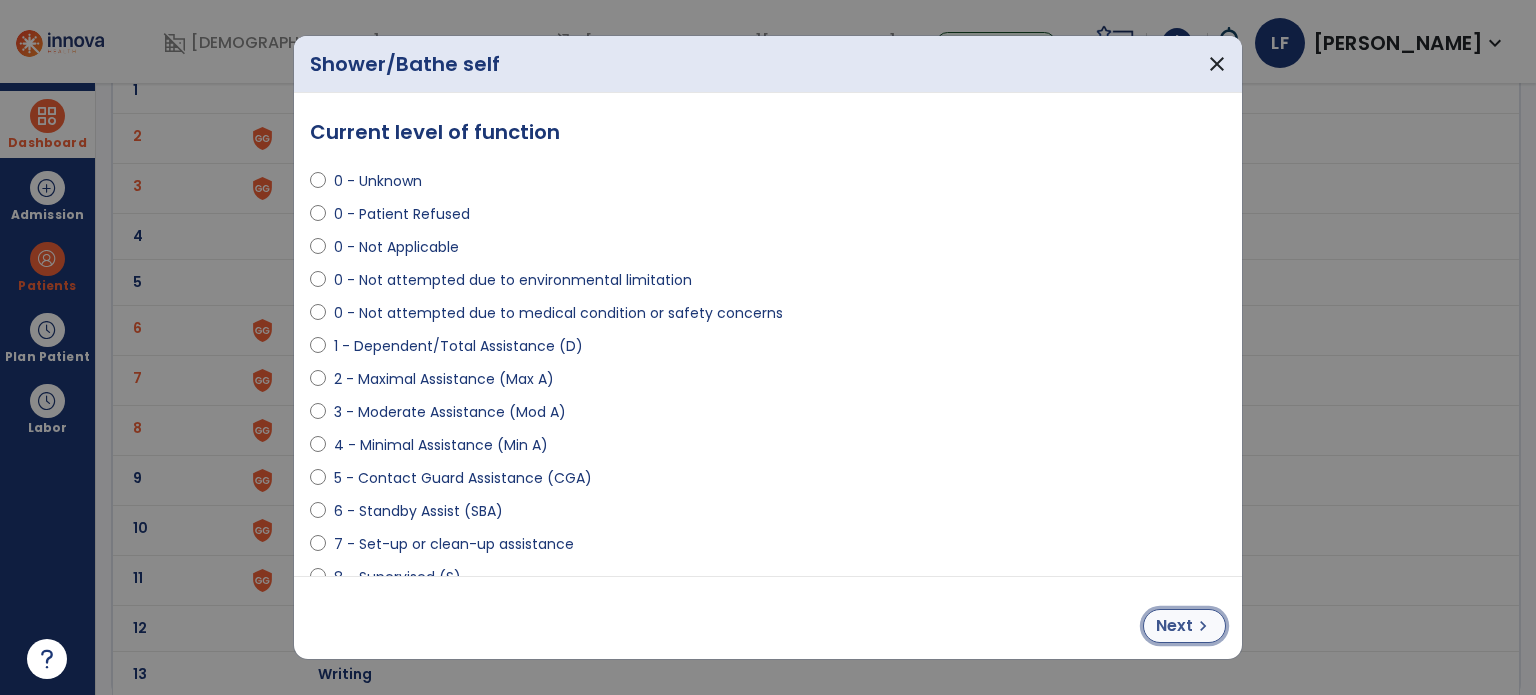 click on "Next" at bounding box center (1174, 626) 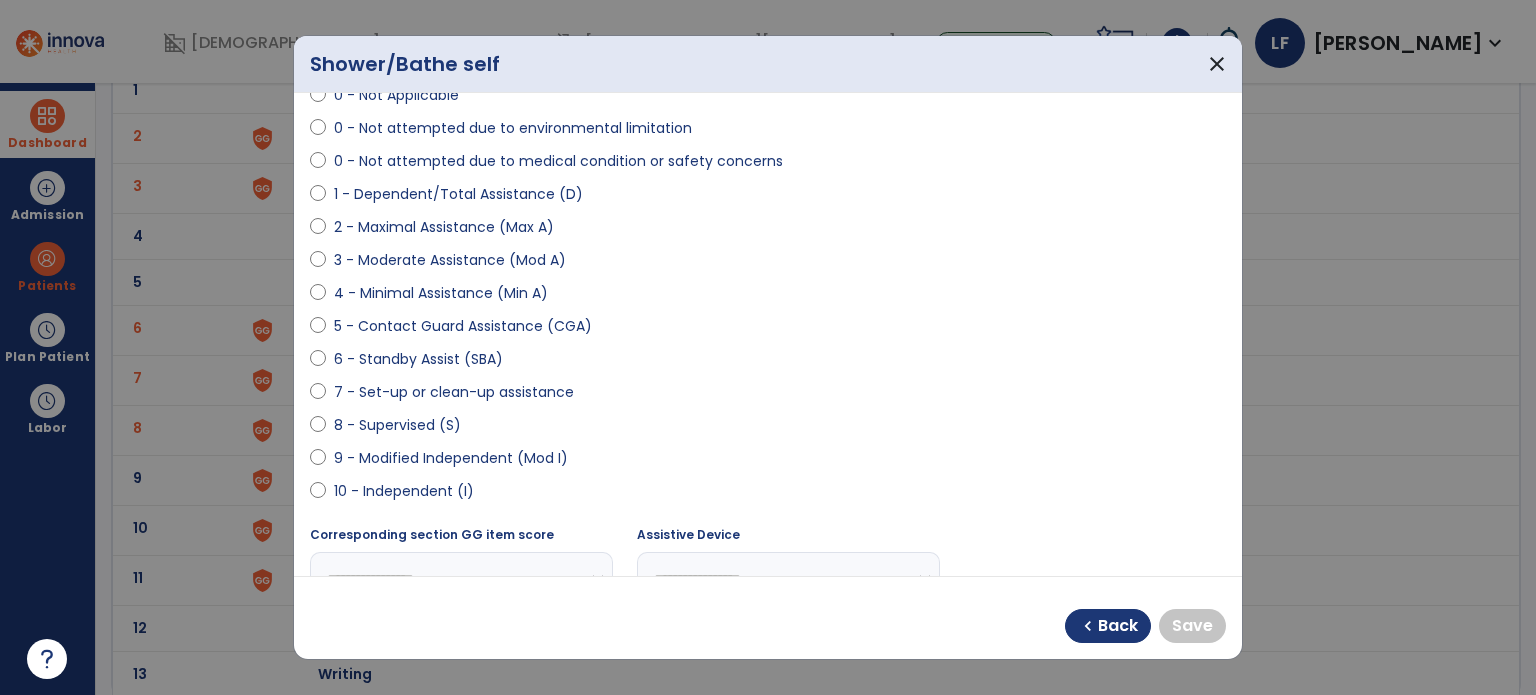 scroll, scrollTop: 155, scrollLeft: 0, axis: vertical 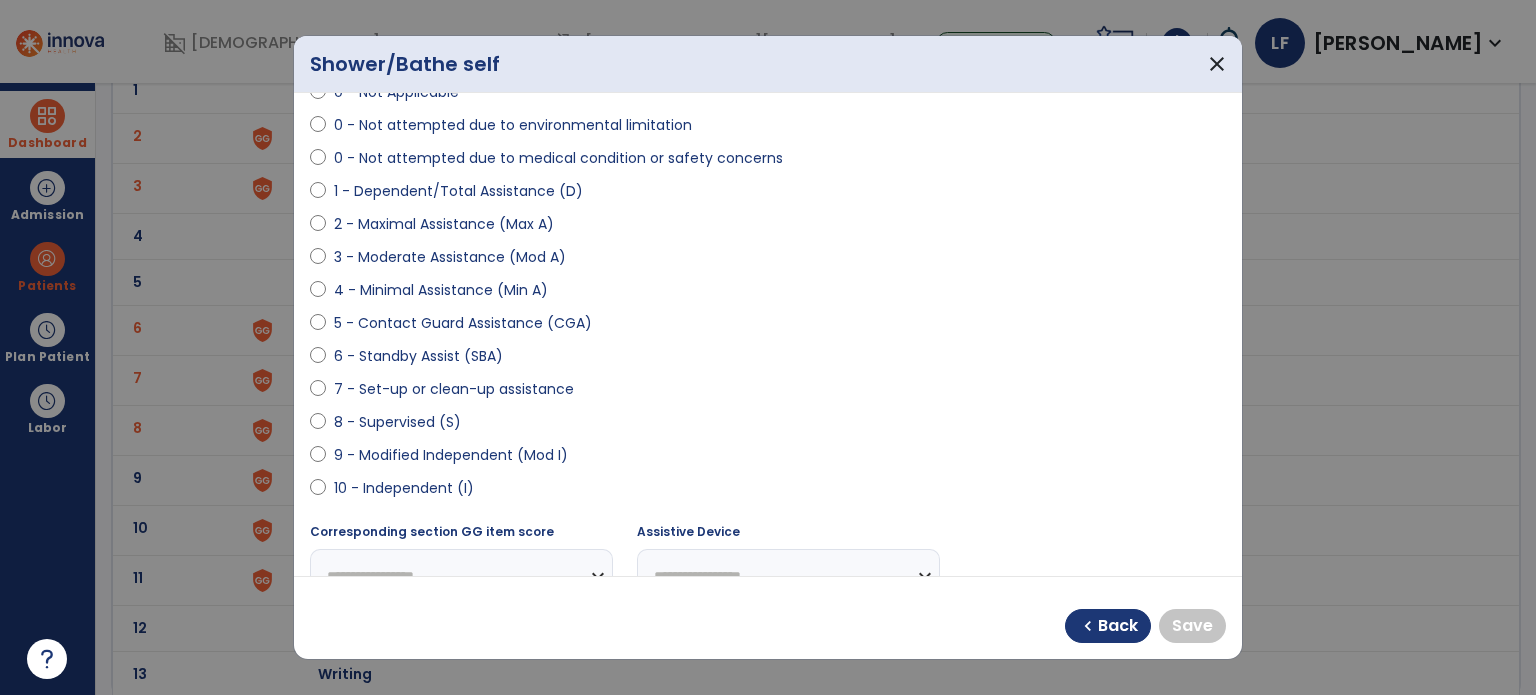 select on "**********" 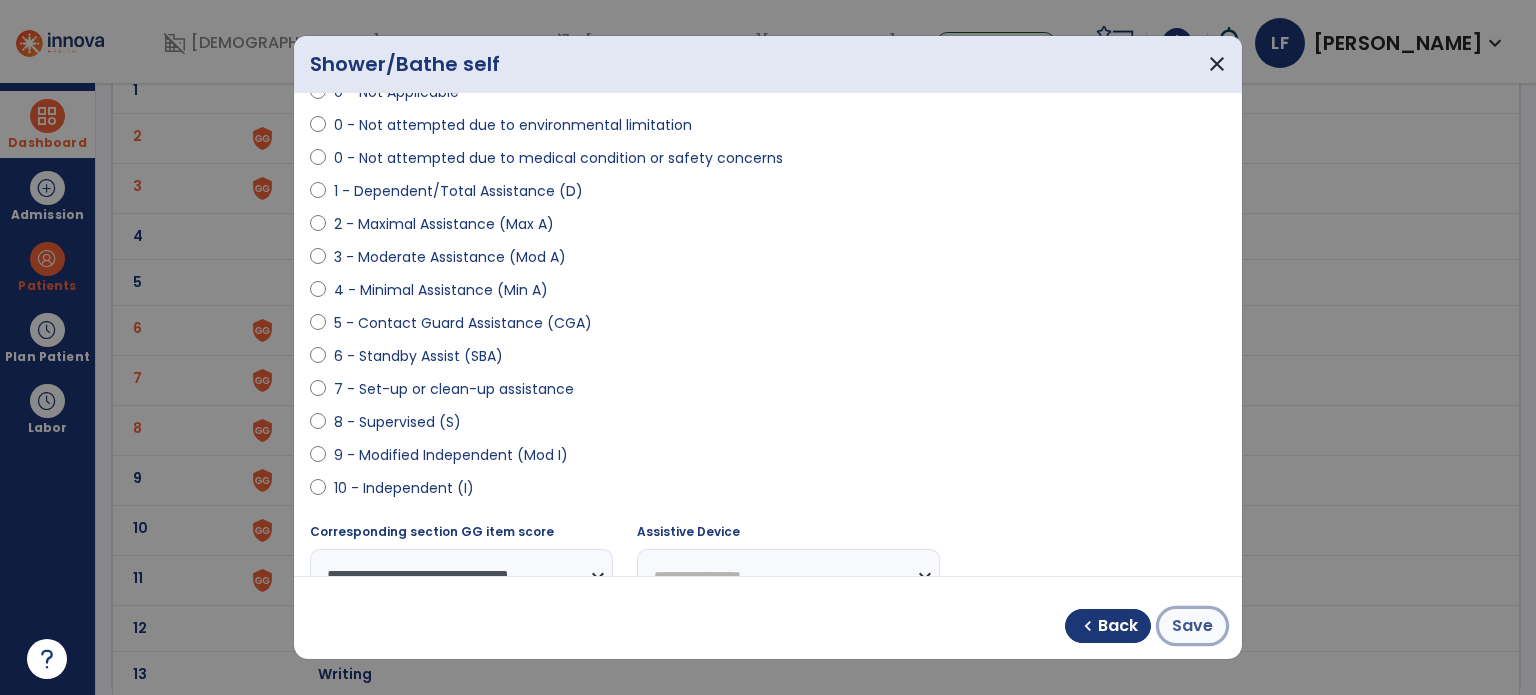 click on "Save" at bounding box center [1192, 626] 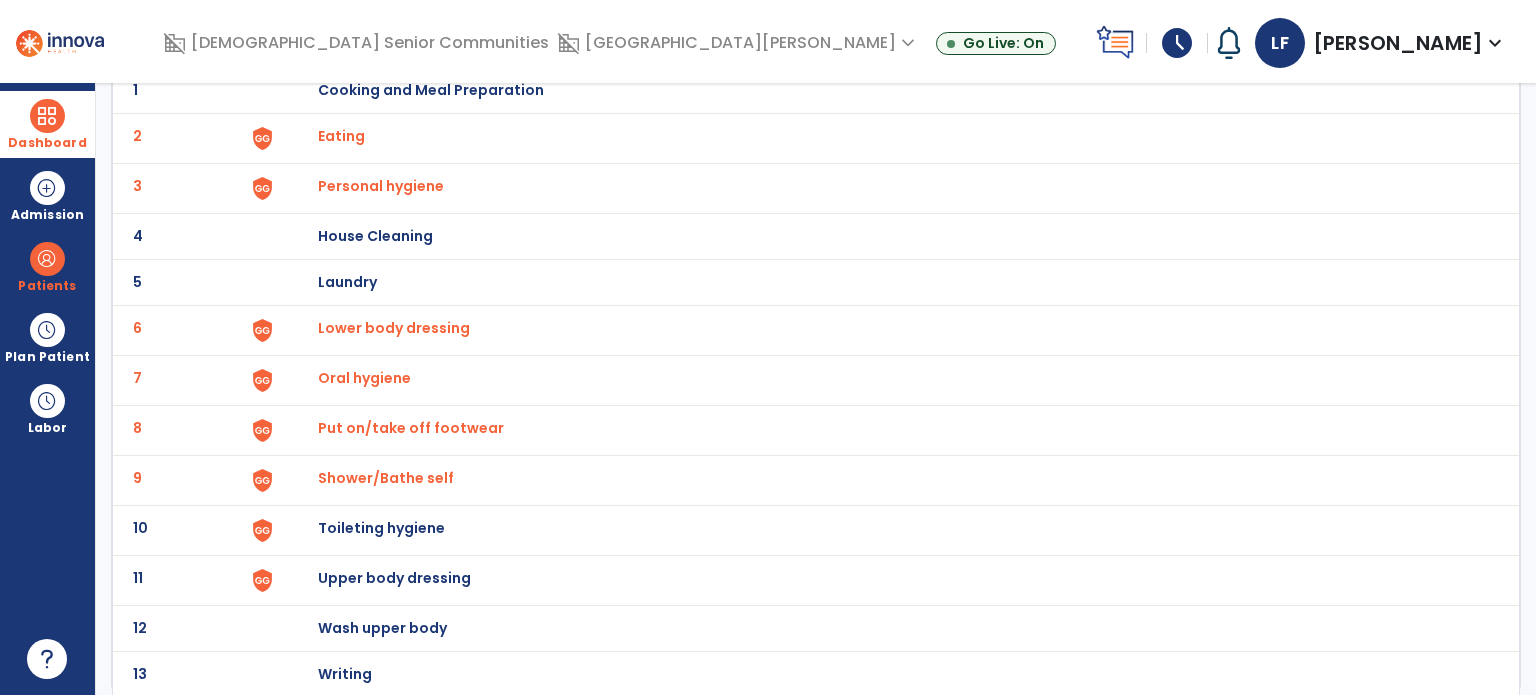click on "Toileting hygiene" at bounding box center (431, 90) 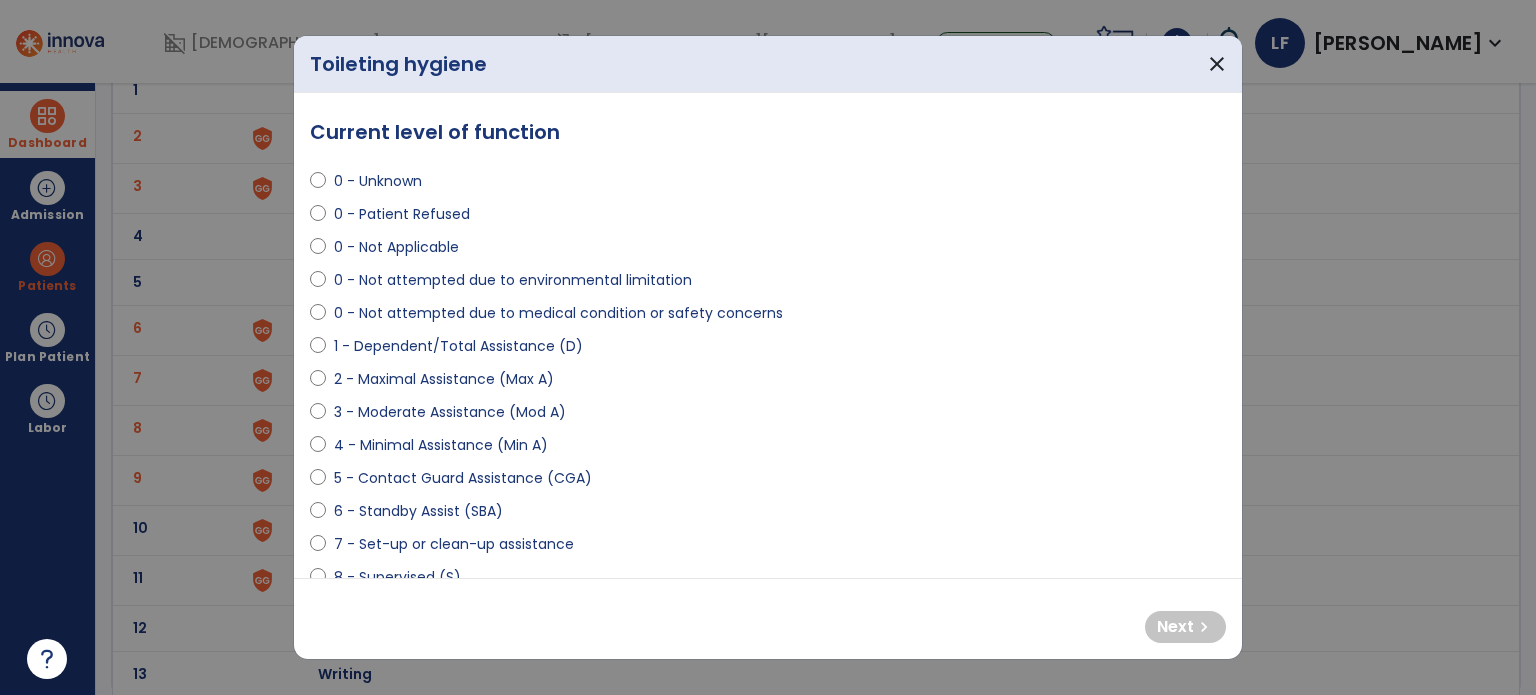 select on "**********" 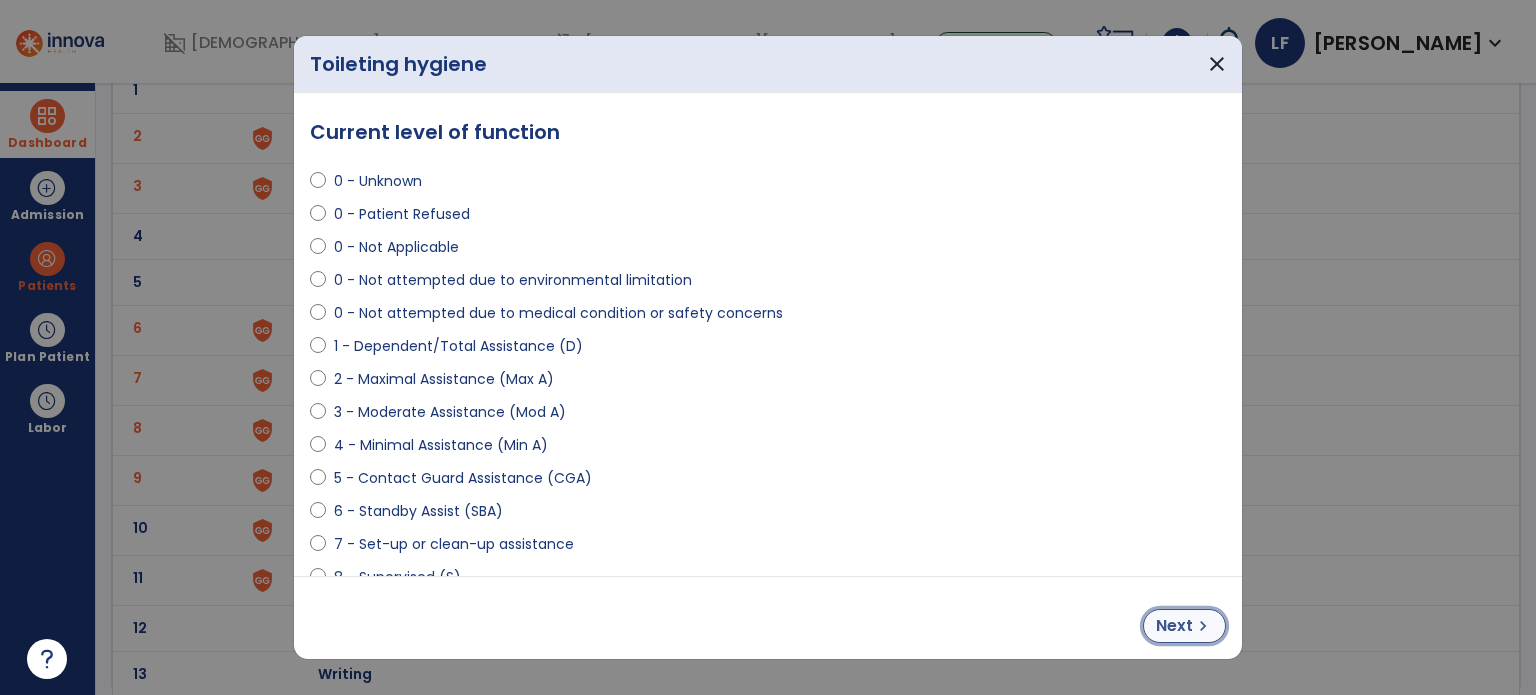 click on "Next" at bounding box center (1174, 626) 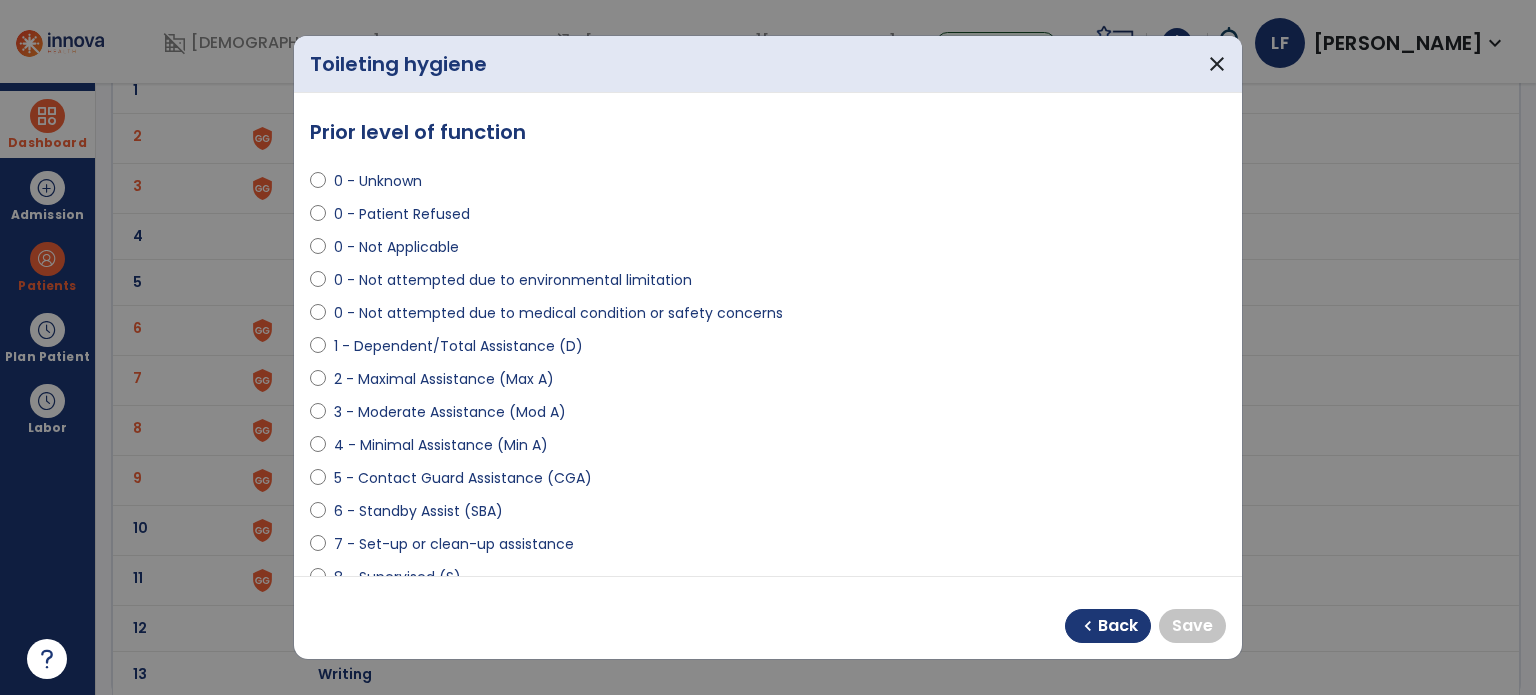 scroll, scrollTop: 220, scrollLeft: 0, axis: vertical 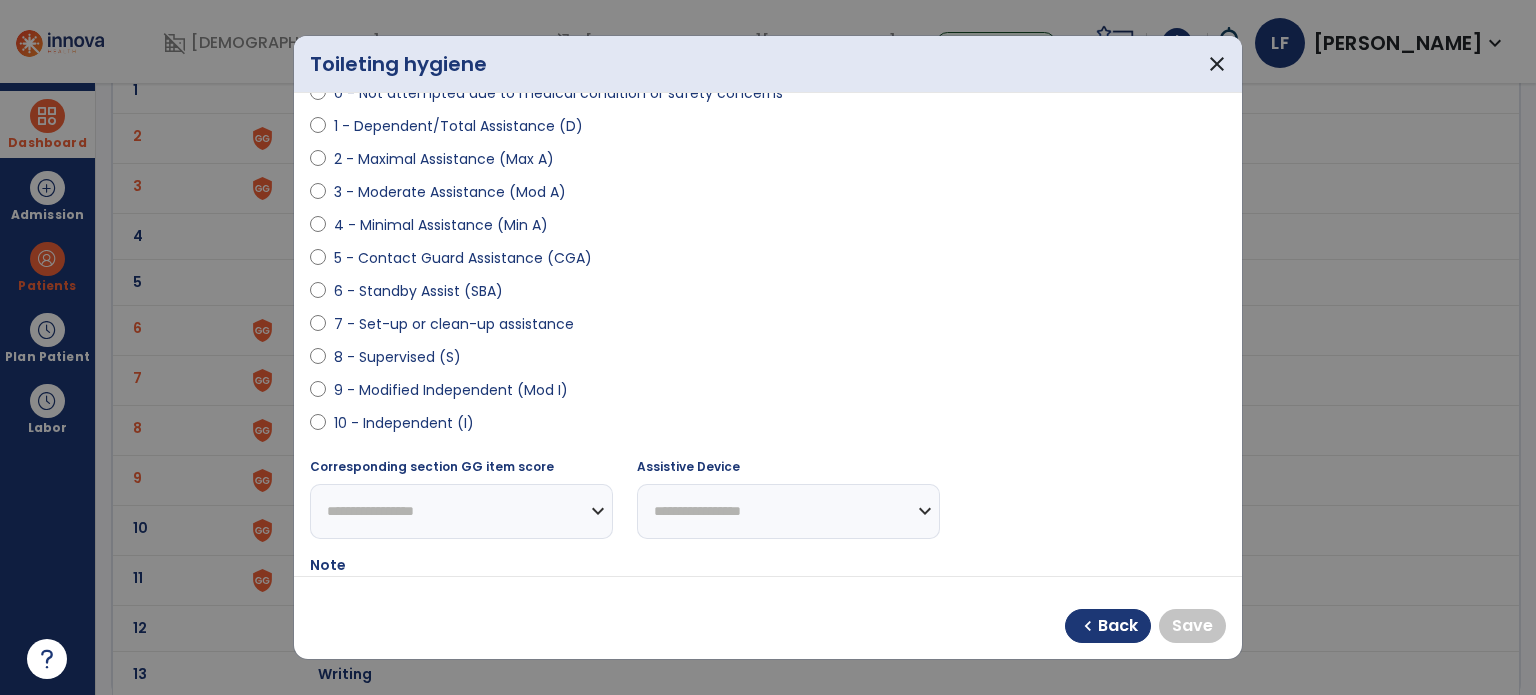 select on "**********" 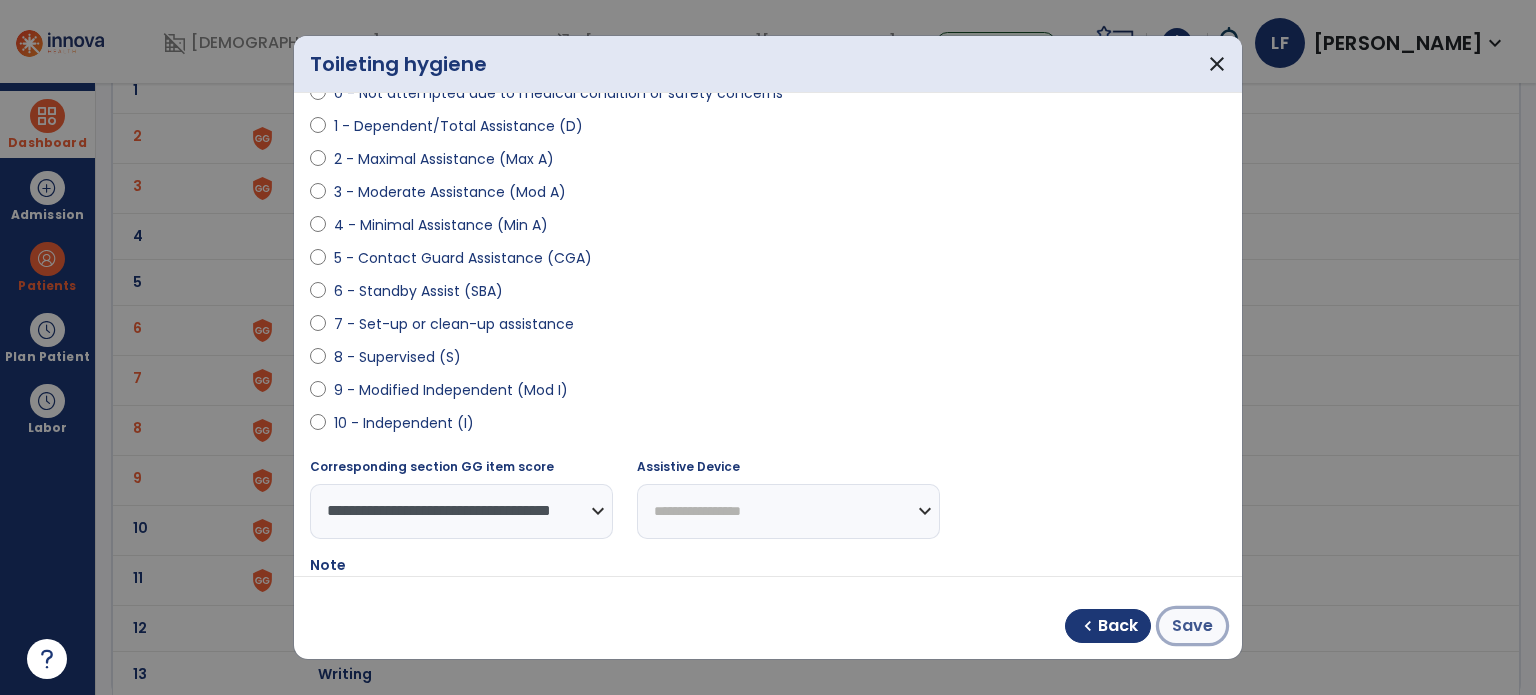 click on "Save" at bounding box center (1192, 626) 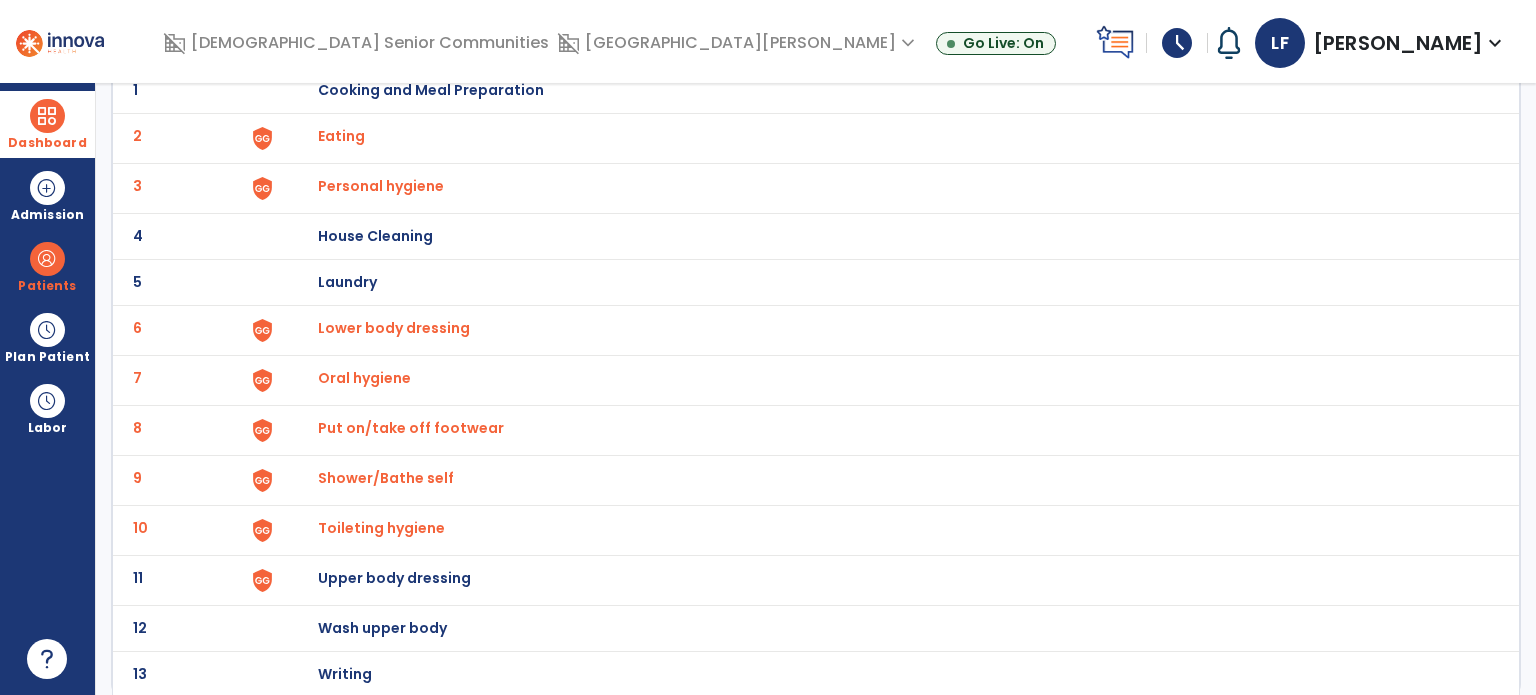 click on "Upper body dressing" at bounding box center (431, 90) 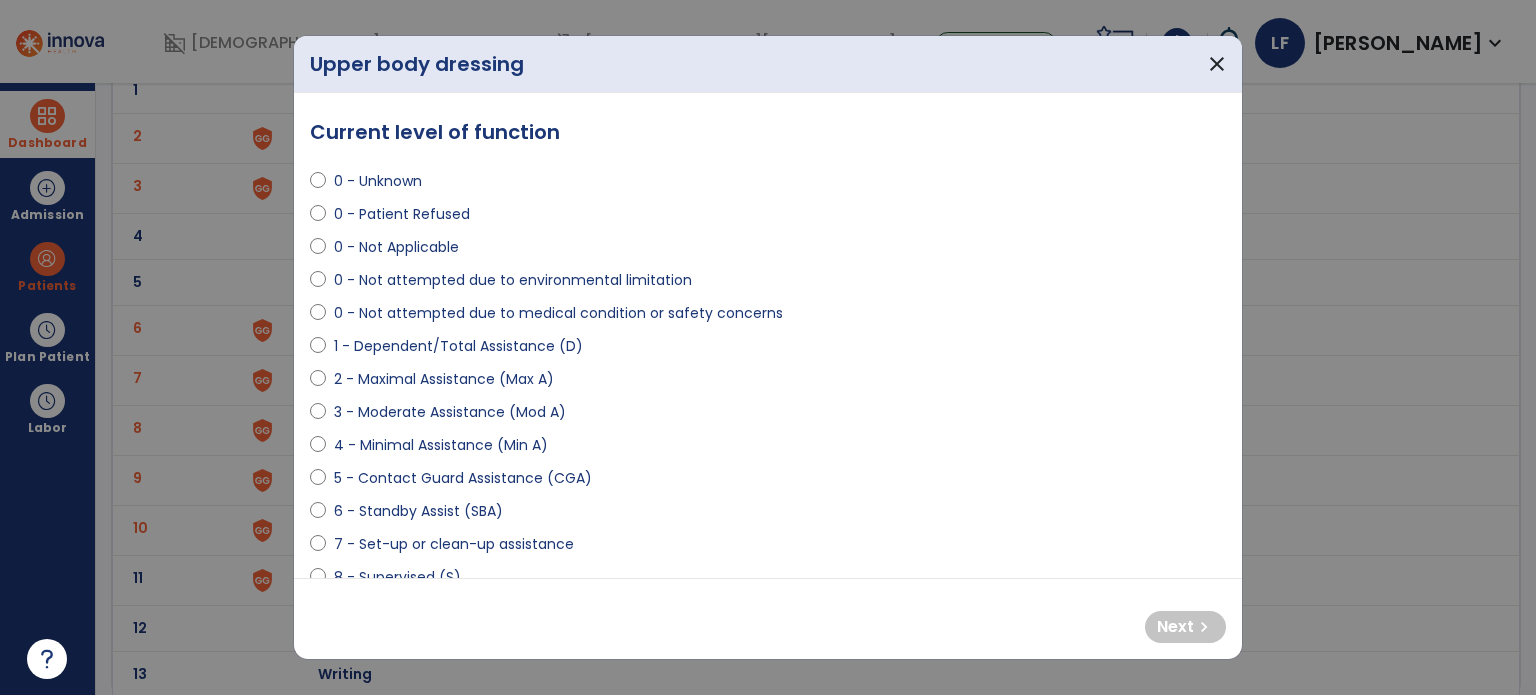 select on "**********" 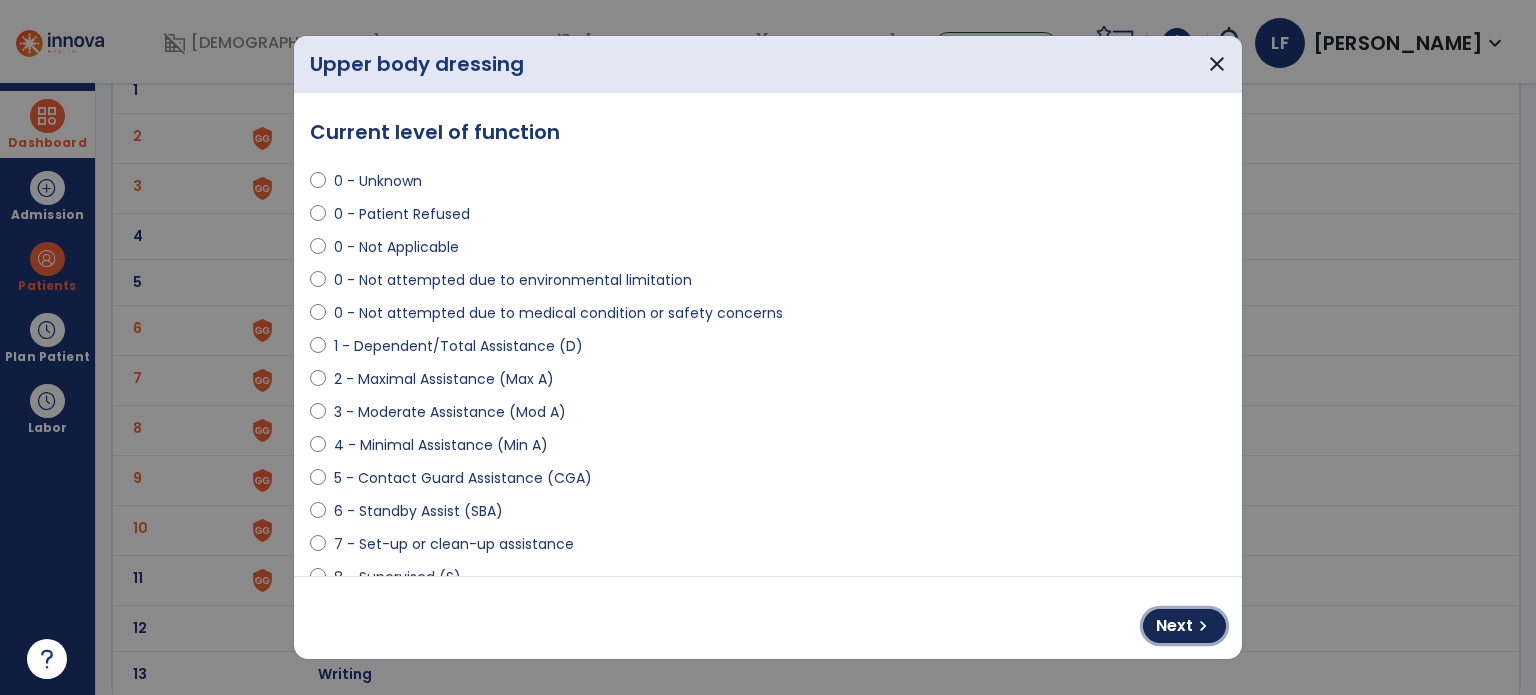 drag, startPoint x: 1175, startPoint y: 616, endPoint x: 599, endPoint y: 471, distance: 593.9705 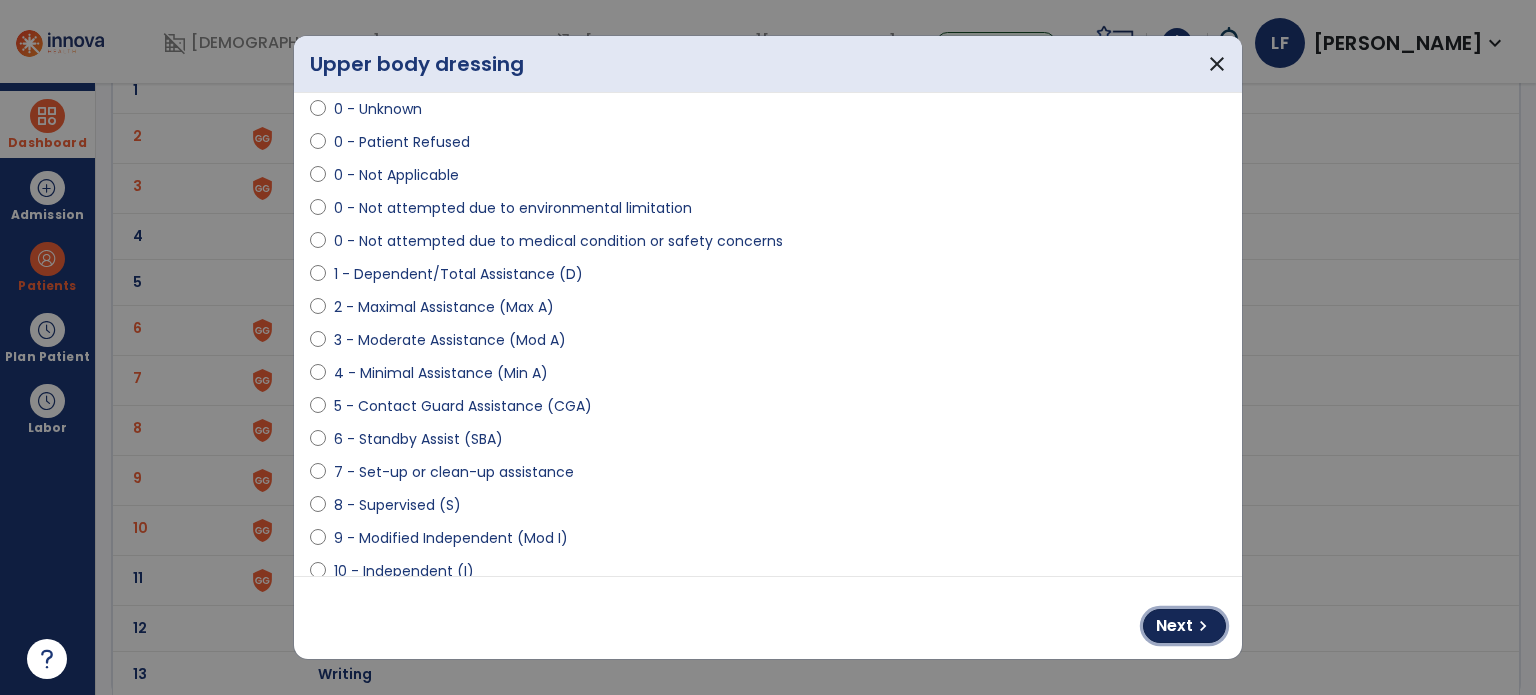 scroll, scrollTop: 75, scrollLeft: 0, axis: vertical 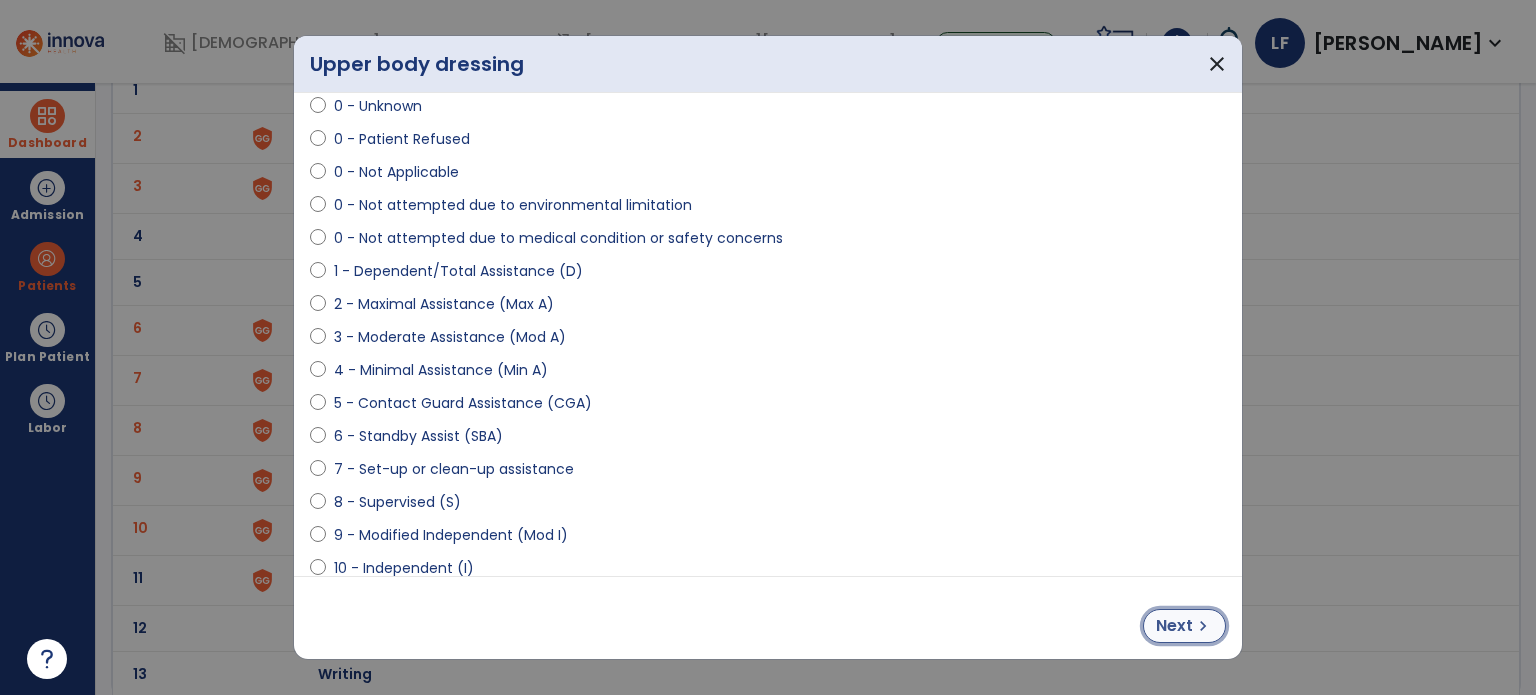 click on "Next" at bounding box center (1174, 626) 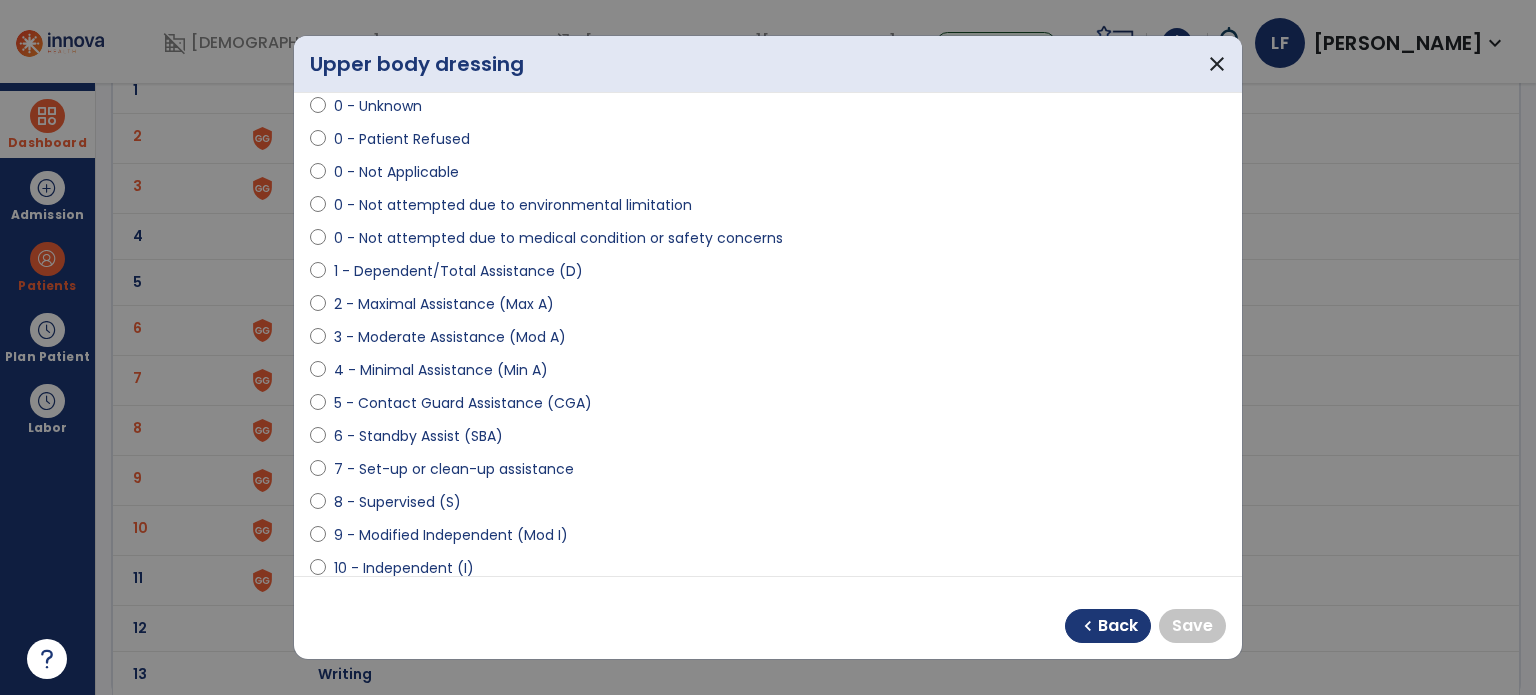 select on "**********" 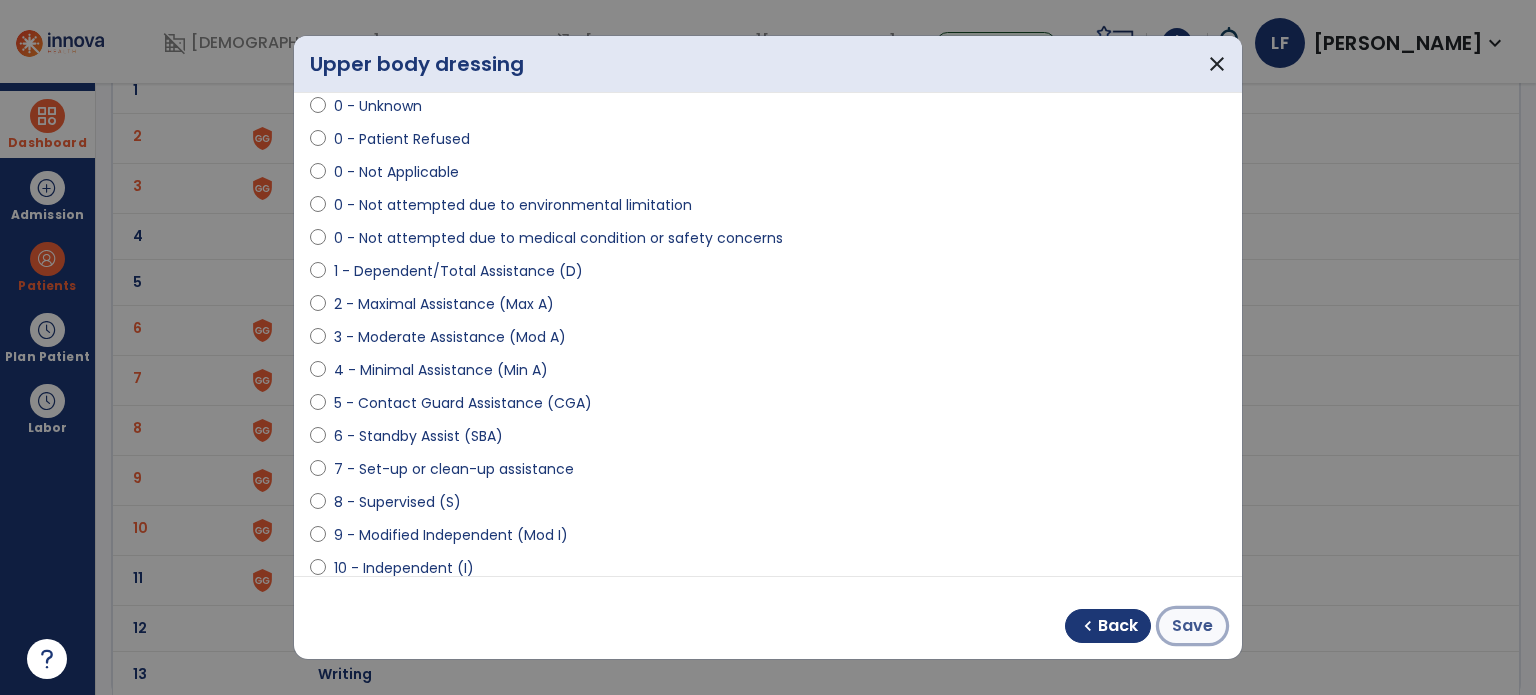 click on "Save" at bounding box center (1192, 626) 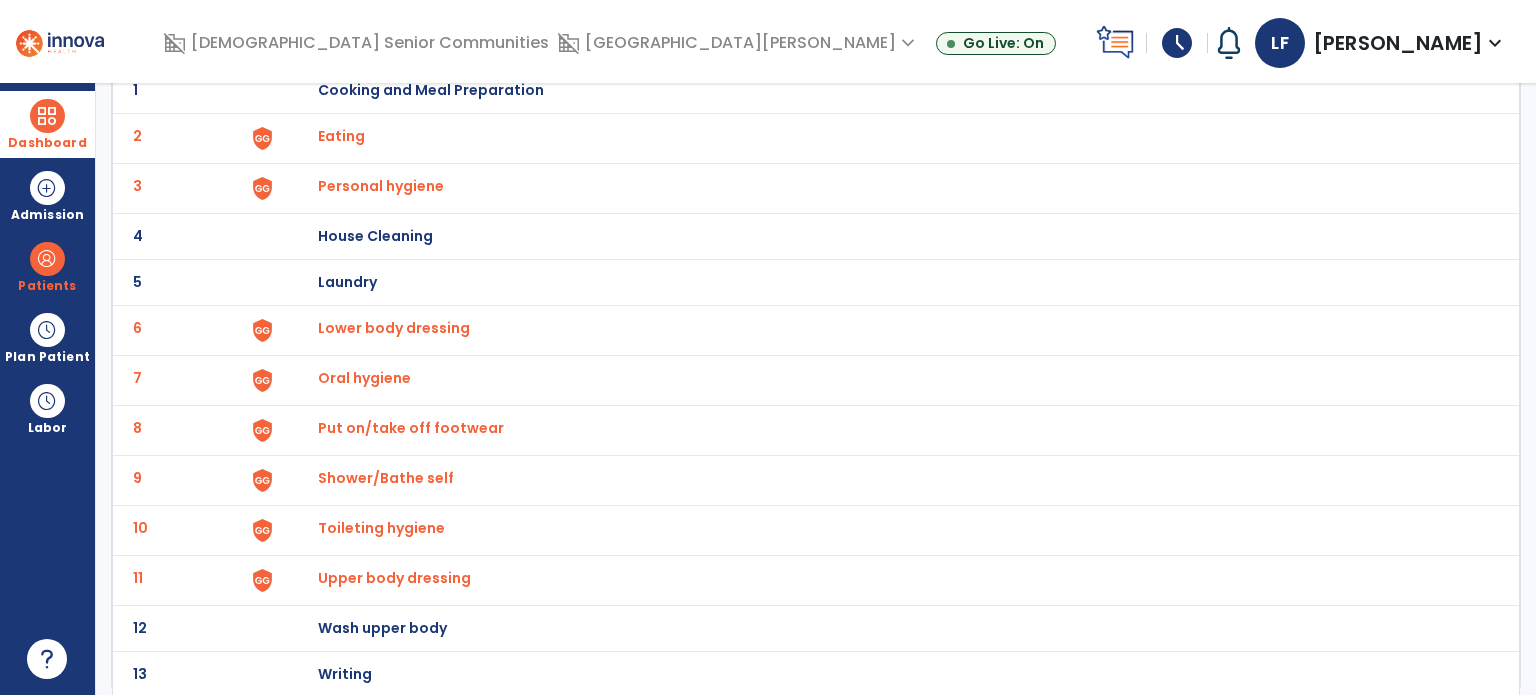 scroll, scrollTop: 0, scrollLeft: 0, axis: both 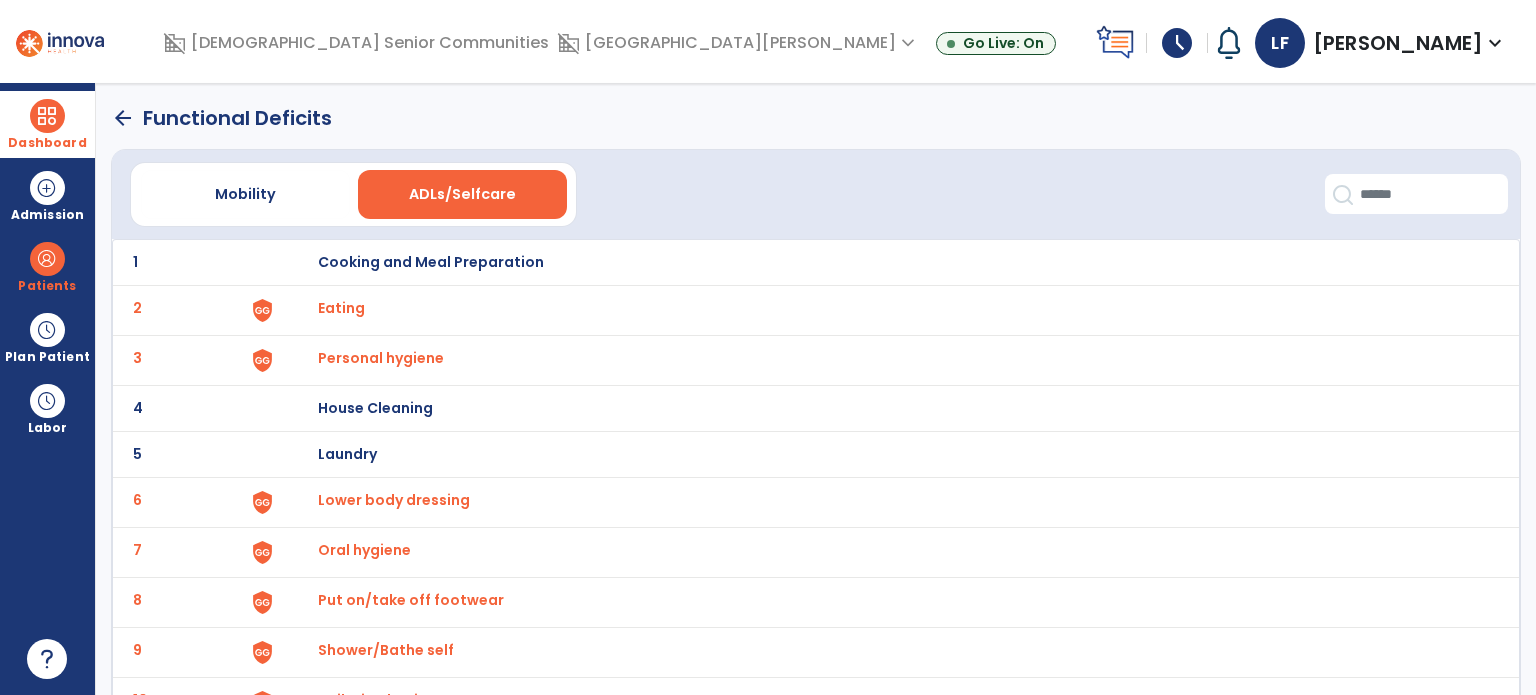 click on "arrow_back" 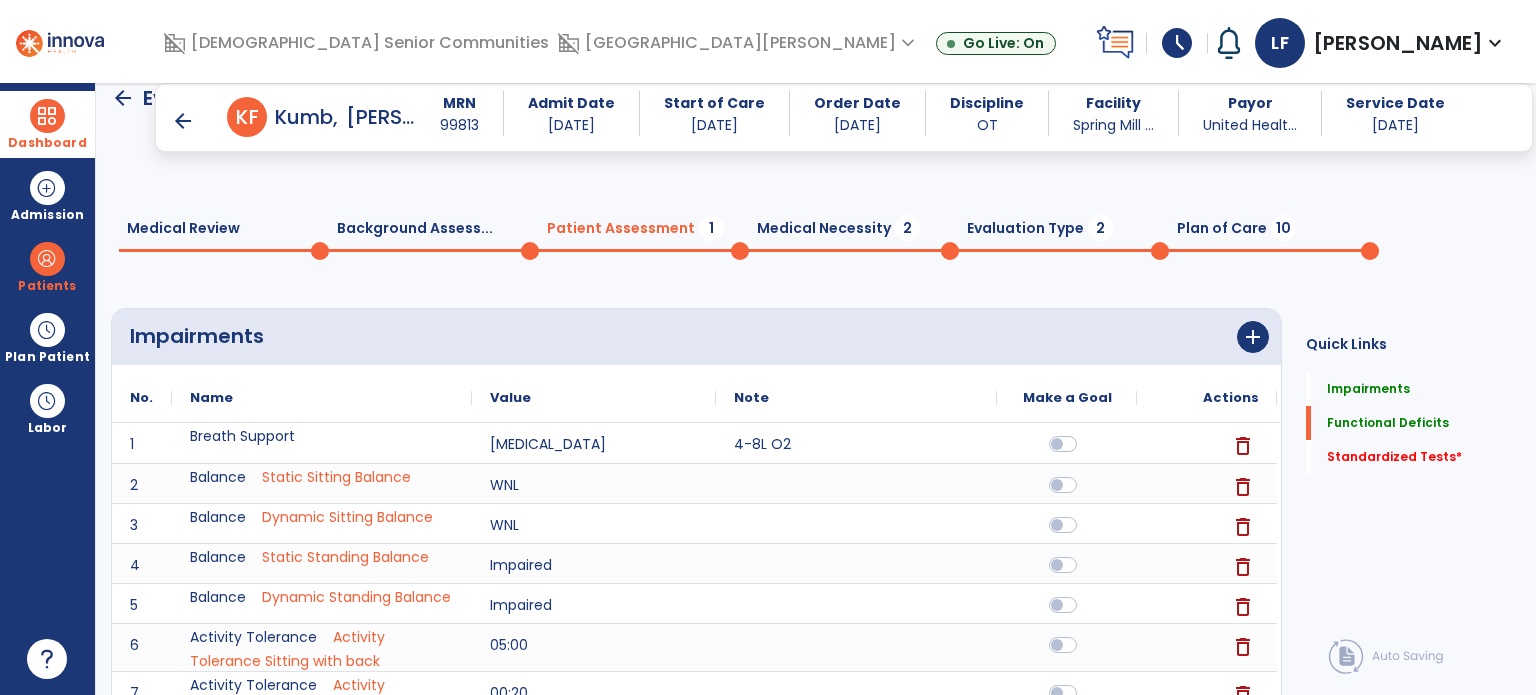 scroll, scrollTop: 1124, scrollLeft: 0, axis: vertical 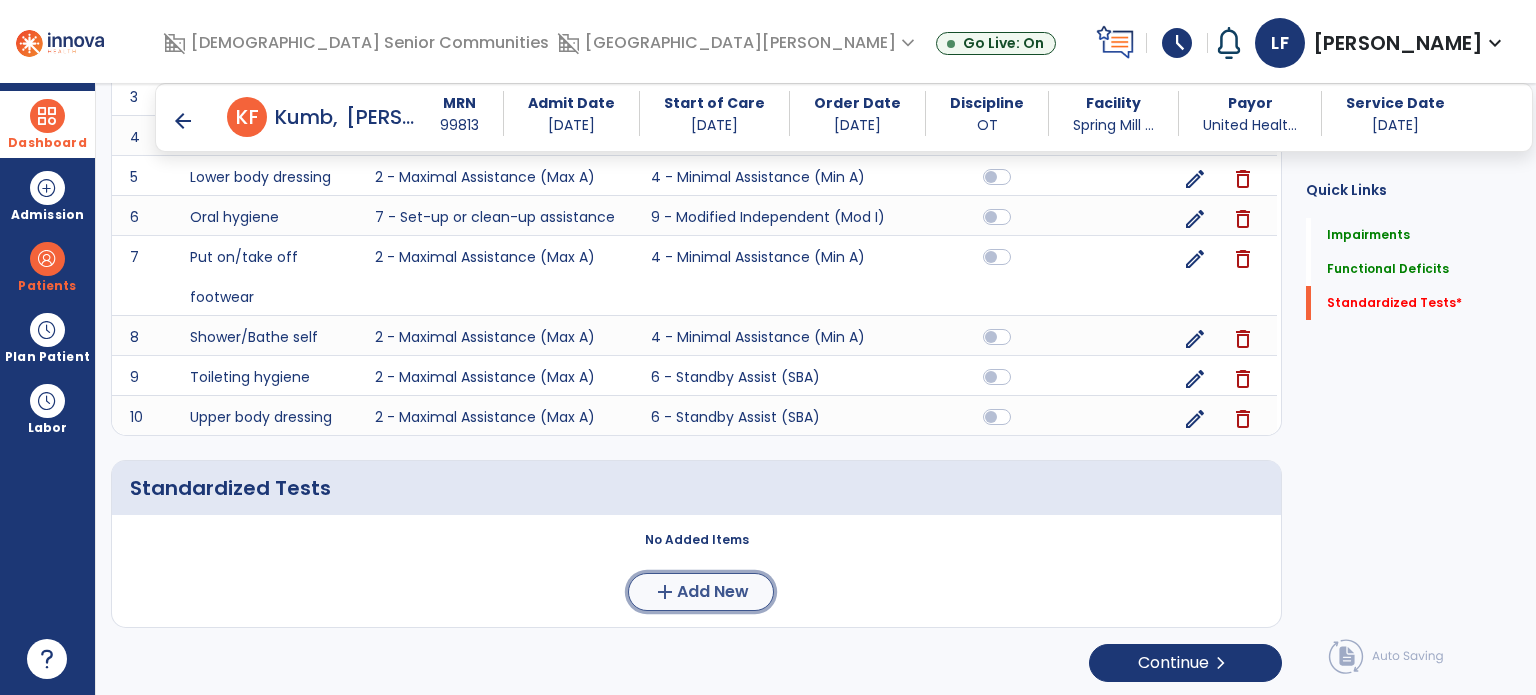 click on "Add New" 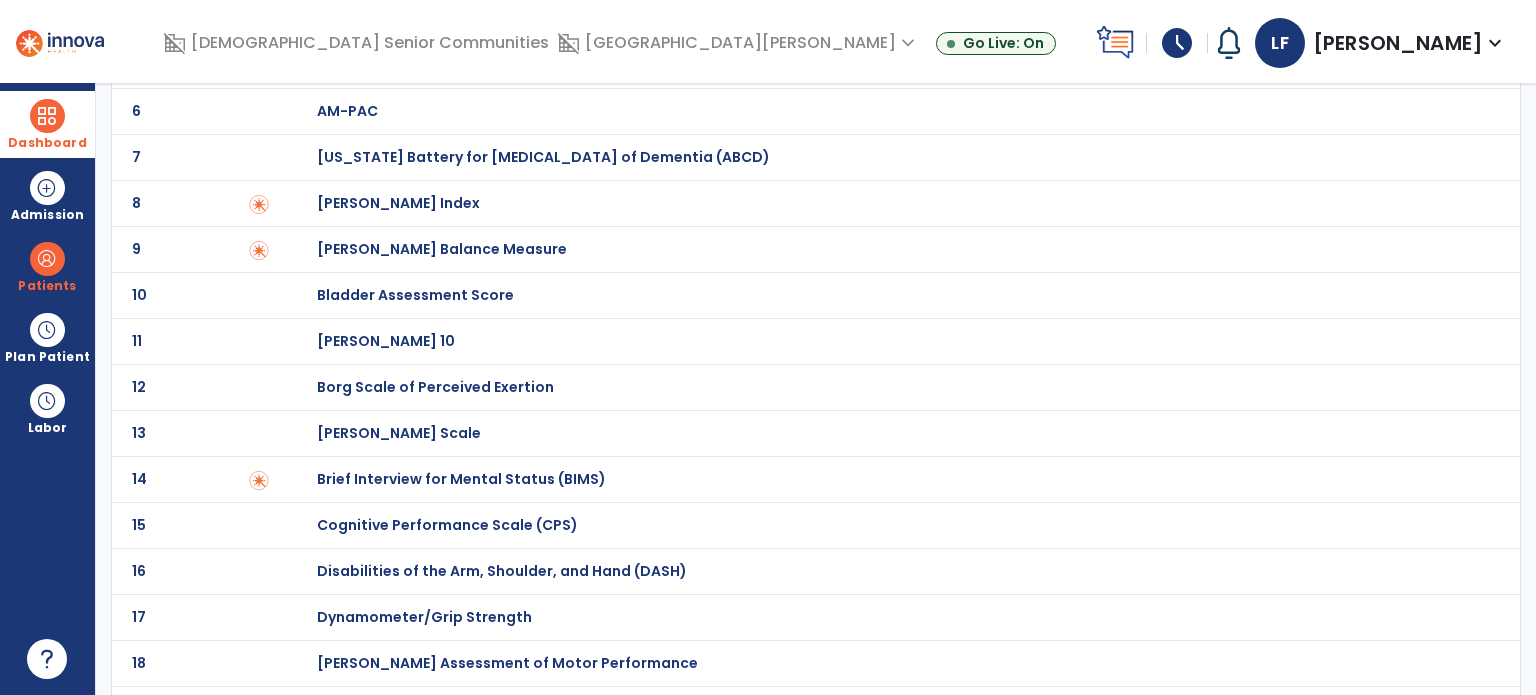scroll, scrollTop: 363, scrollLeft: 0, axis: vertical 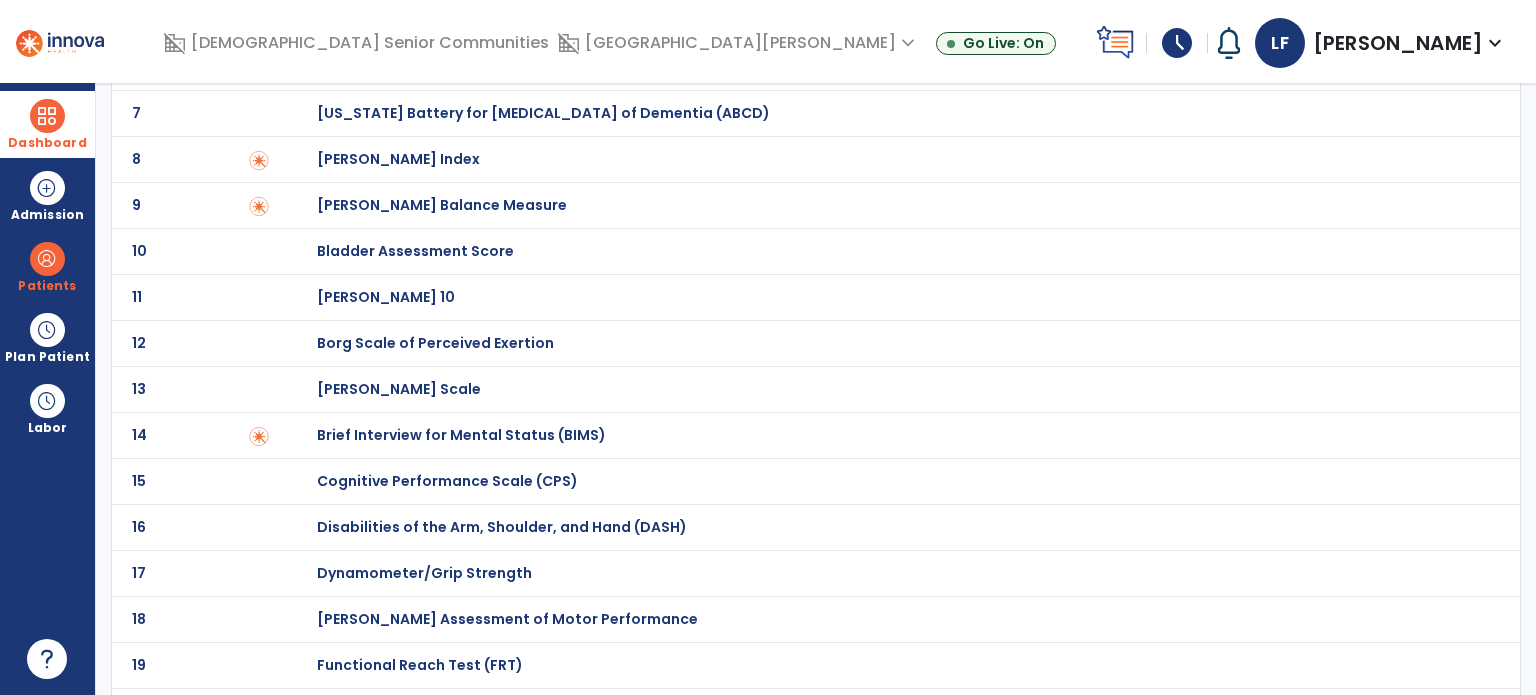 click on "[PERSON_NAME] Index" at bounding box center [388, -163] 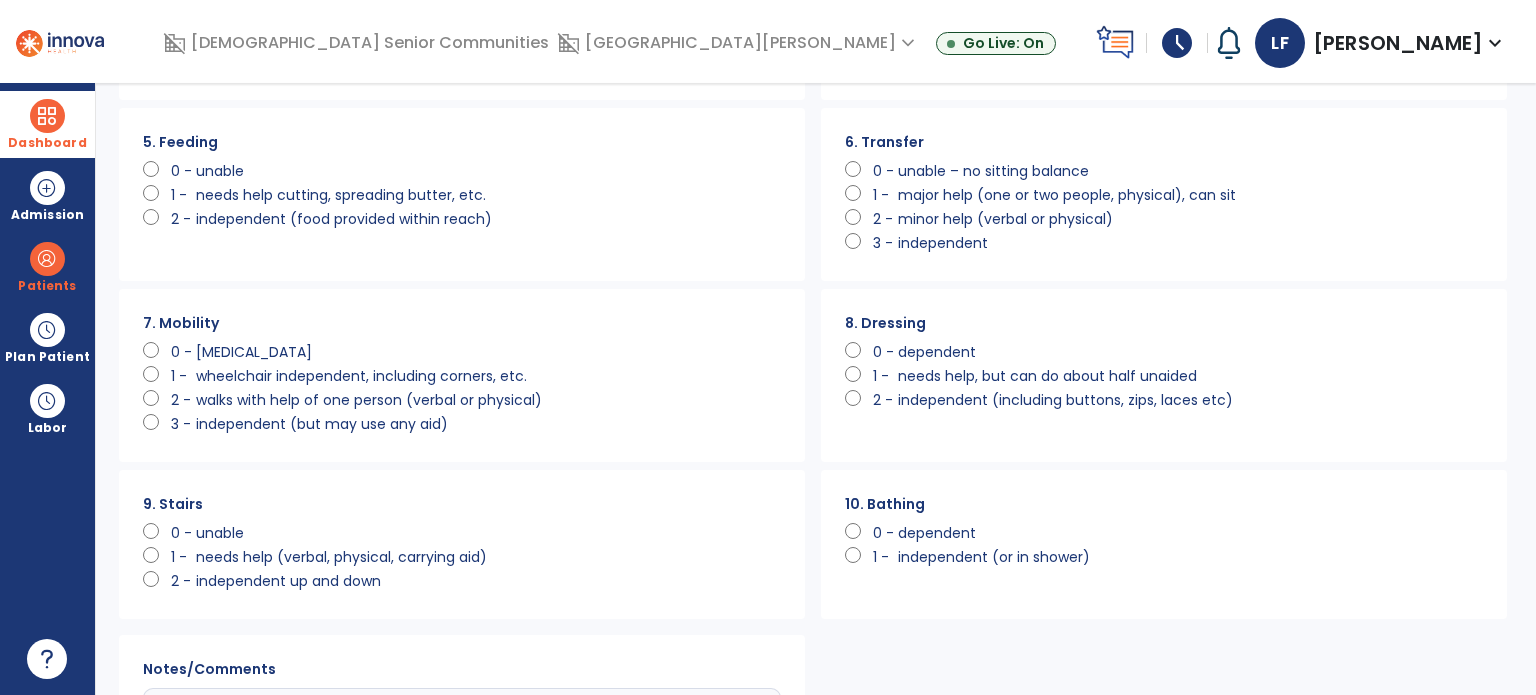 scroll, scrollTop: 0, scrollLeft: 0, axis: both 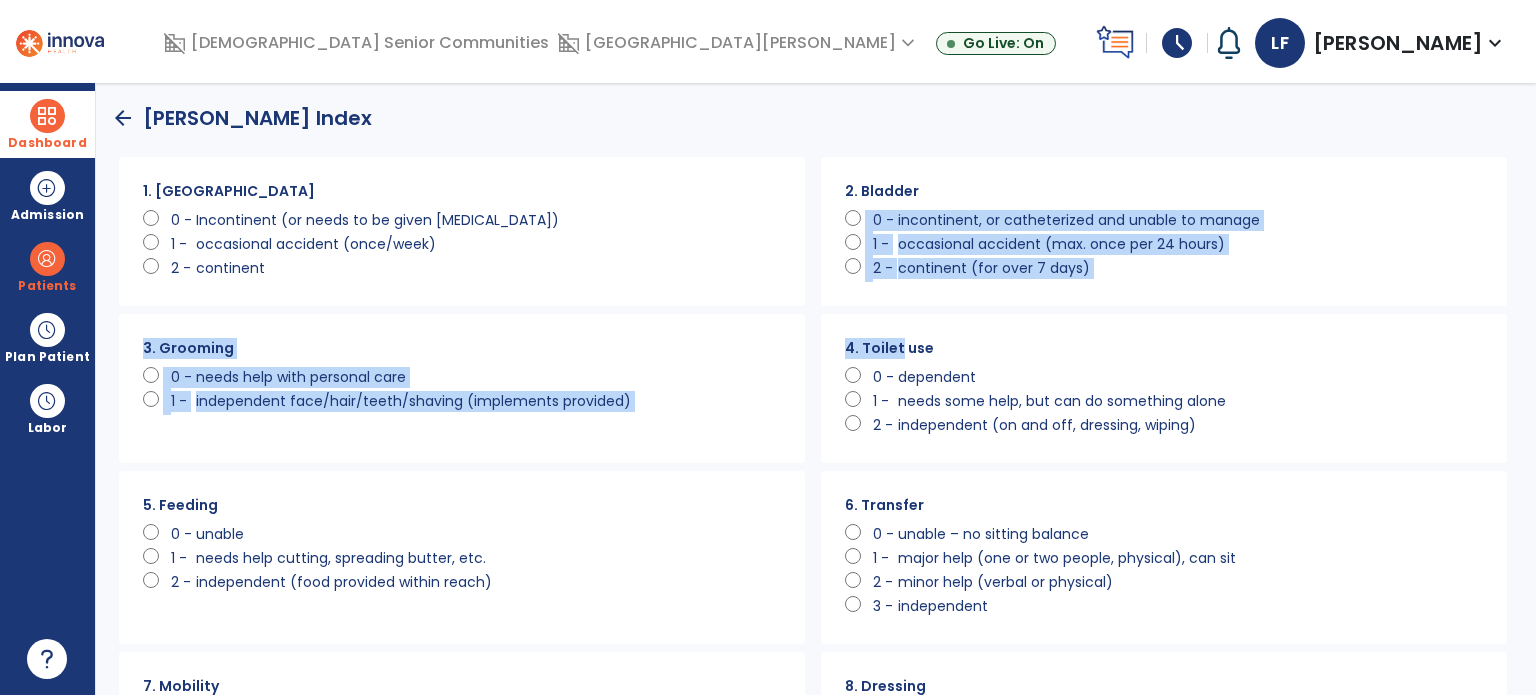drag, startPoint x: 895, startPoint y: 319, endPoint x: 841, endPoint y: 234, distance: 100.70253 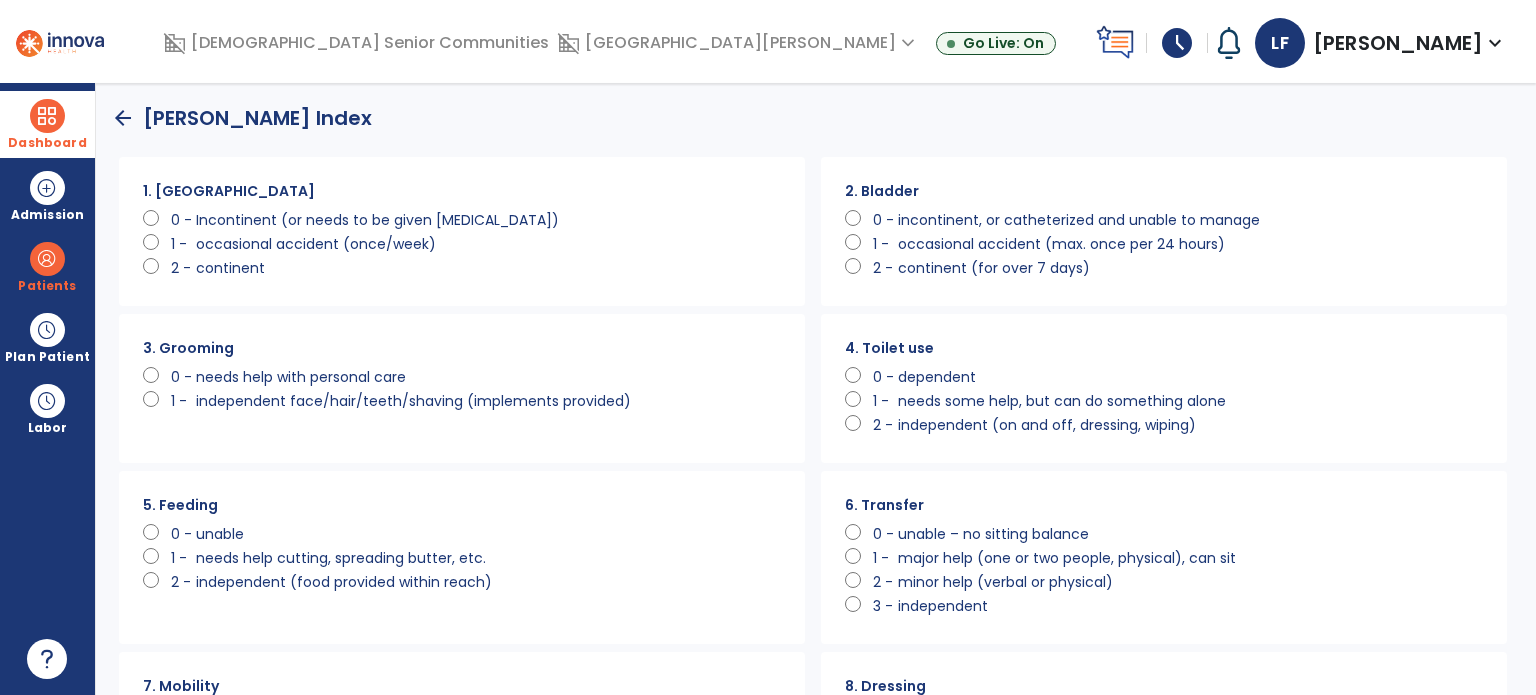 click on "2. Bladder      0 -   incontinent, or catheterized and unable to manage      1 -   occasional accident (max. once per 24 hours)      2 -   continent (for over 7 days)" 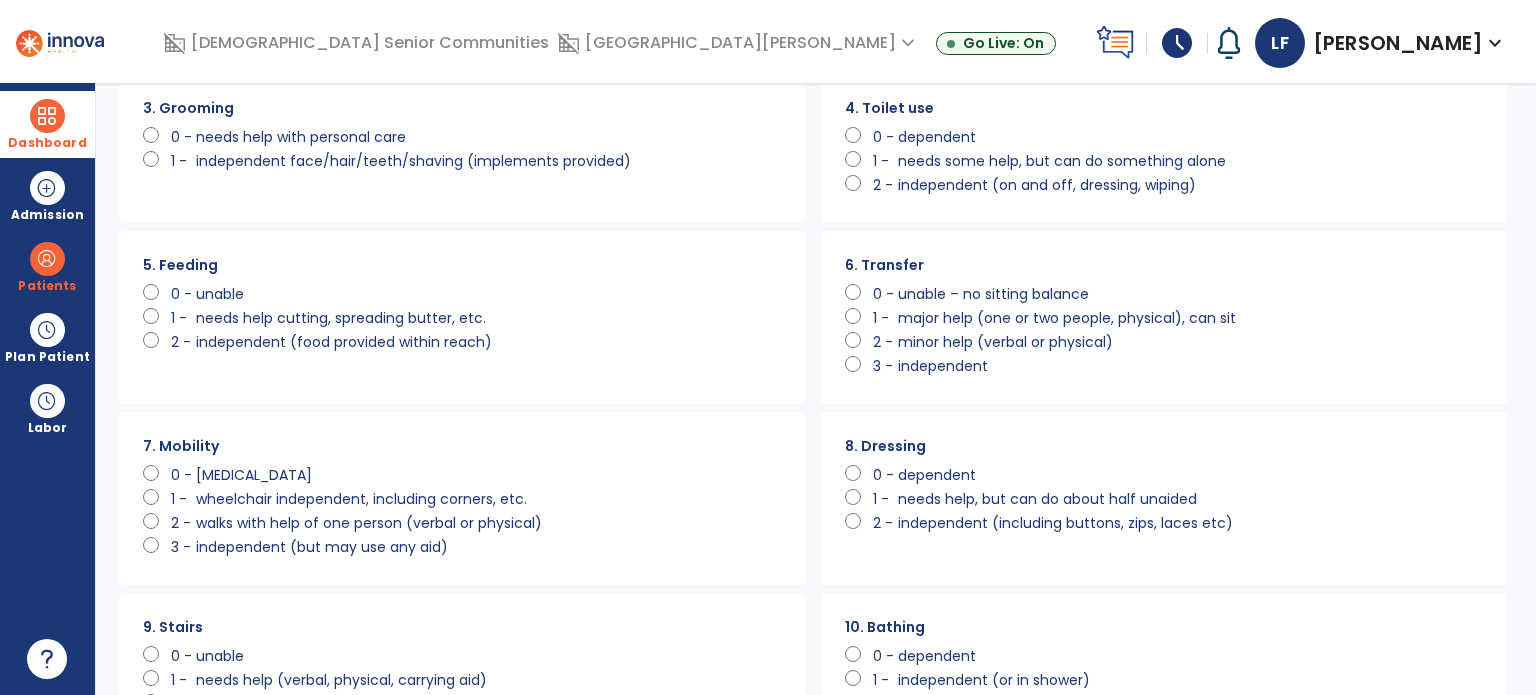 scroll, scrollTop: 244, scrollLeft: 0, axis: vertical 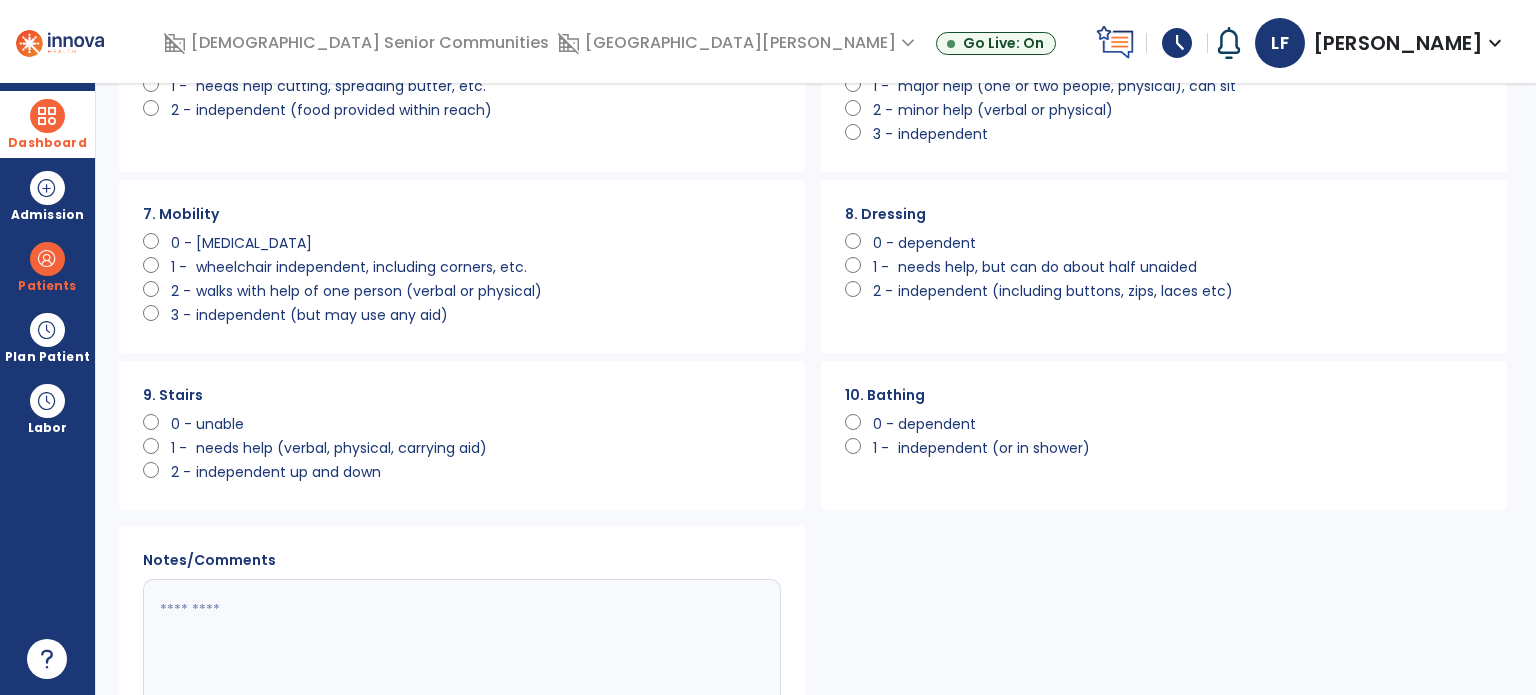 click on "0 -   dependent" 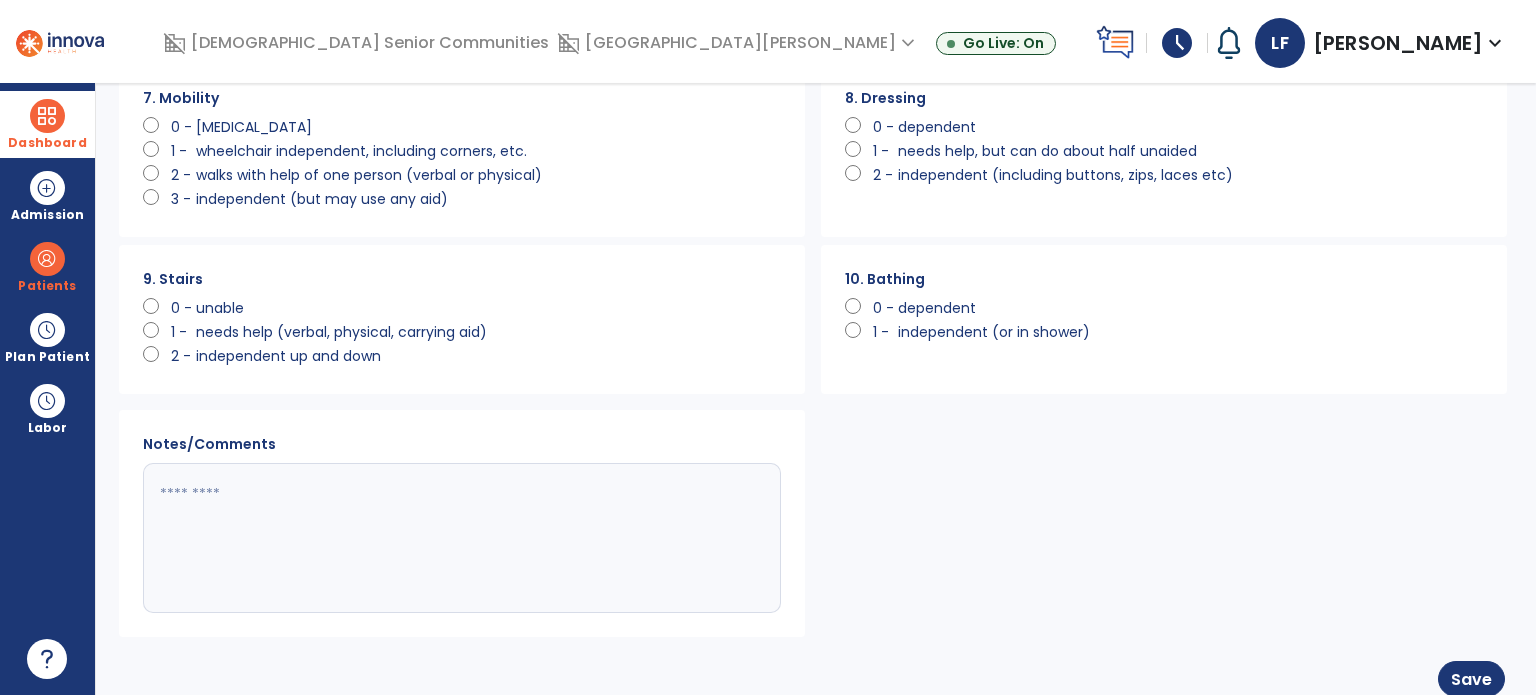 scroll, scrollTop: 612, scrollLeft: 0, axis: vertical 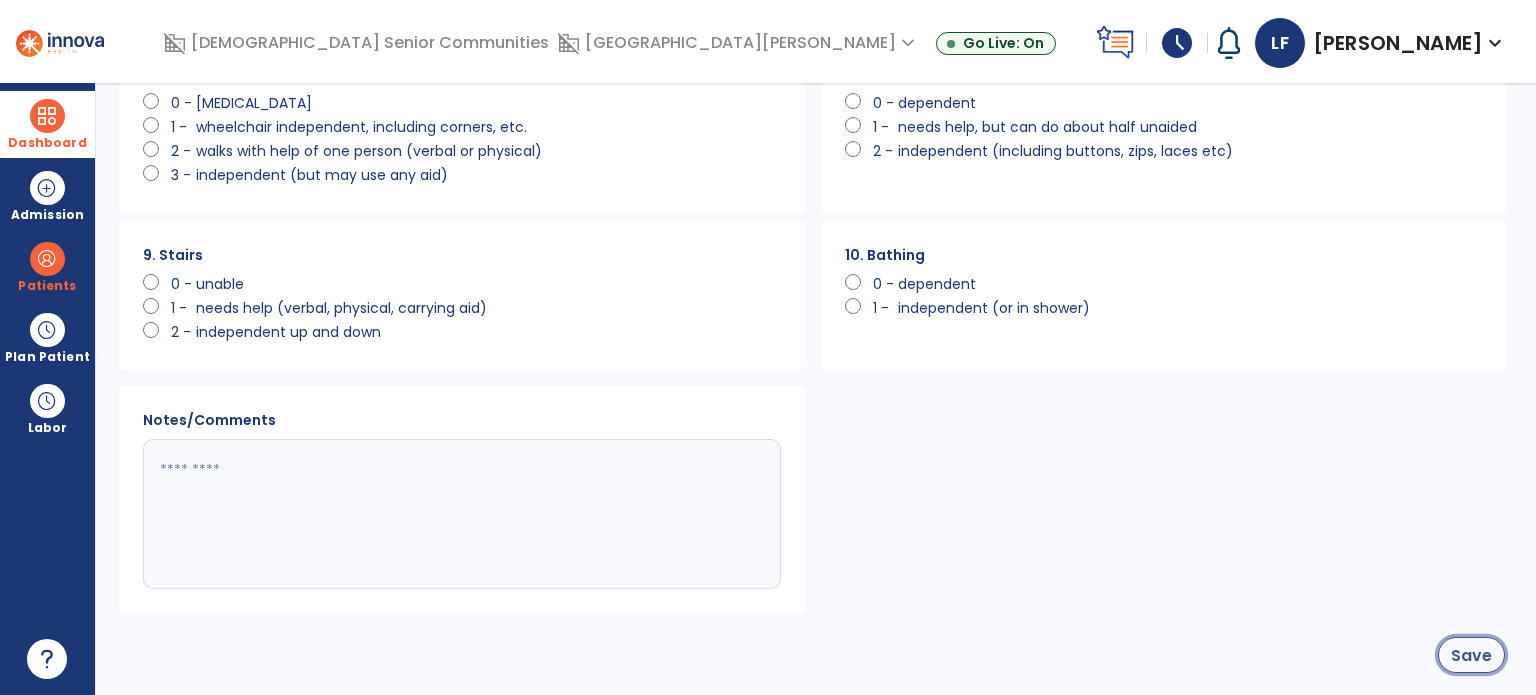 click on "Save" 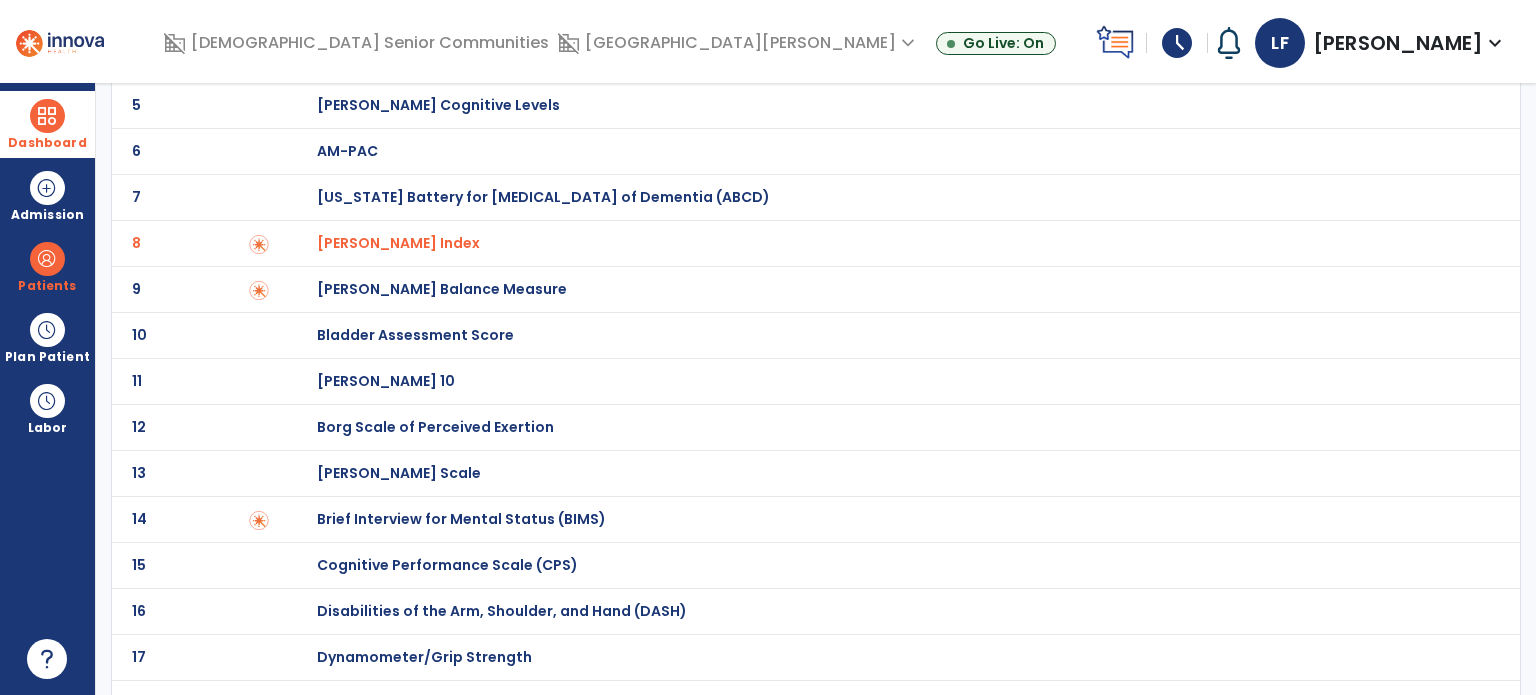 scroll, scrollTop: 0, scrollLeft: 0, axis: both 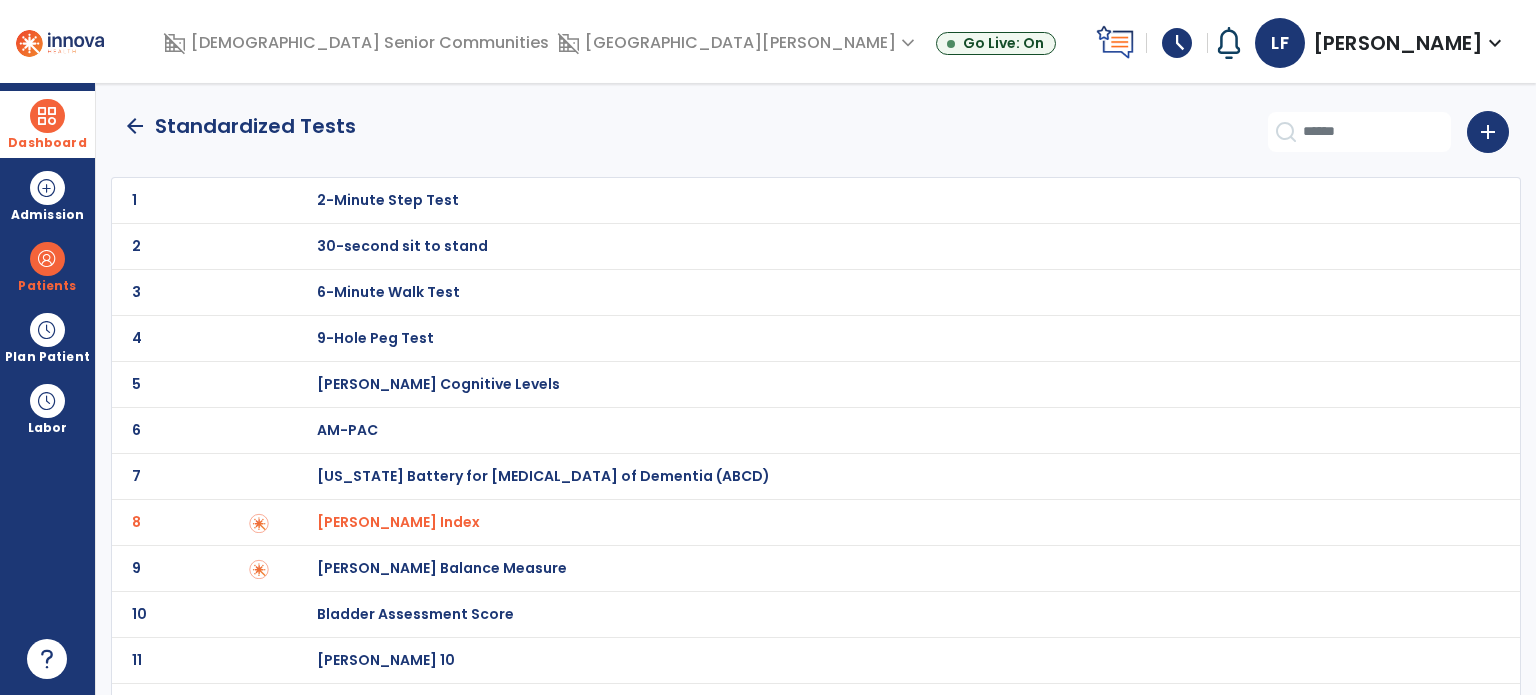 click on "arrow_back" 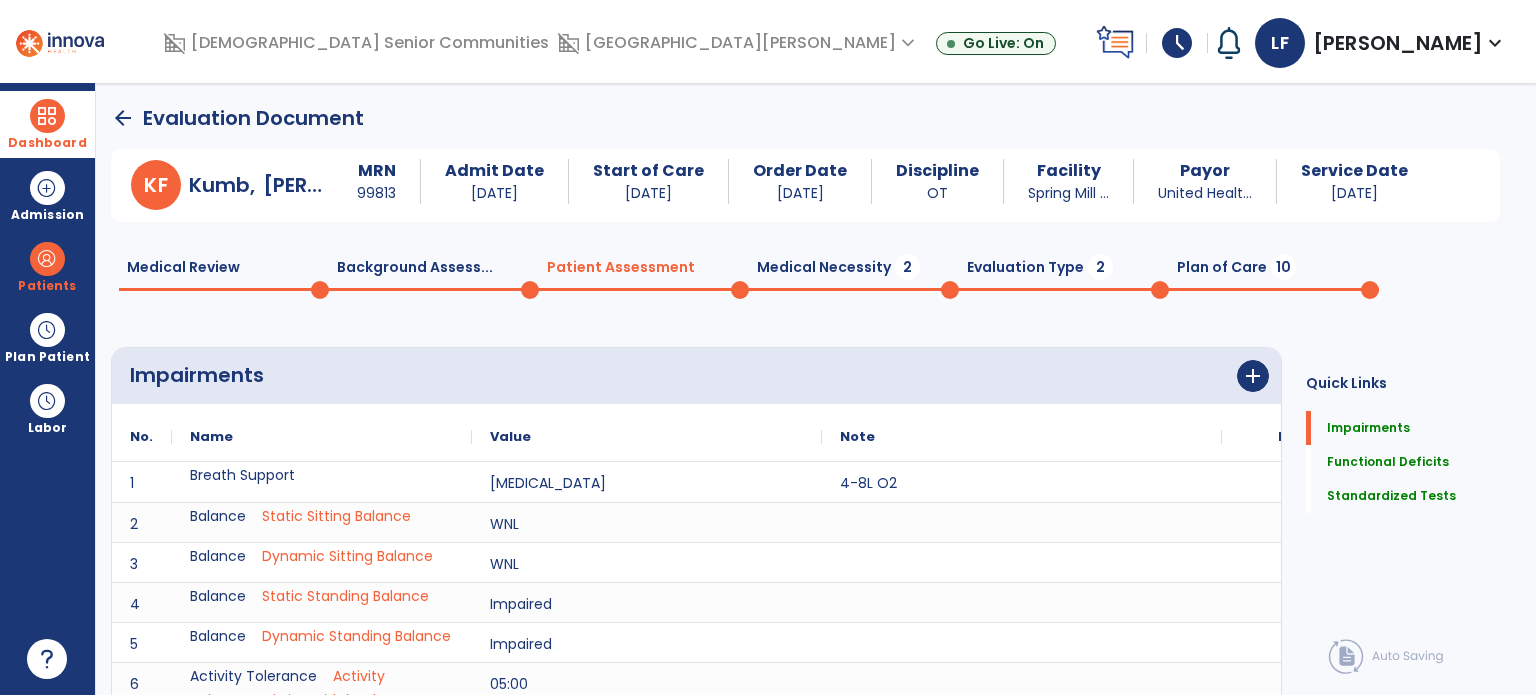 scroll, scrollTop: 20, scrollLeft: 0, axis: vertical 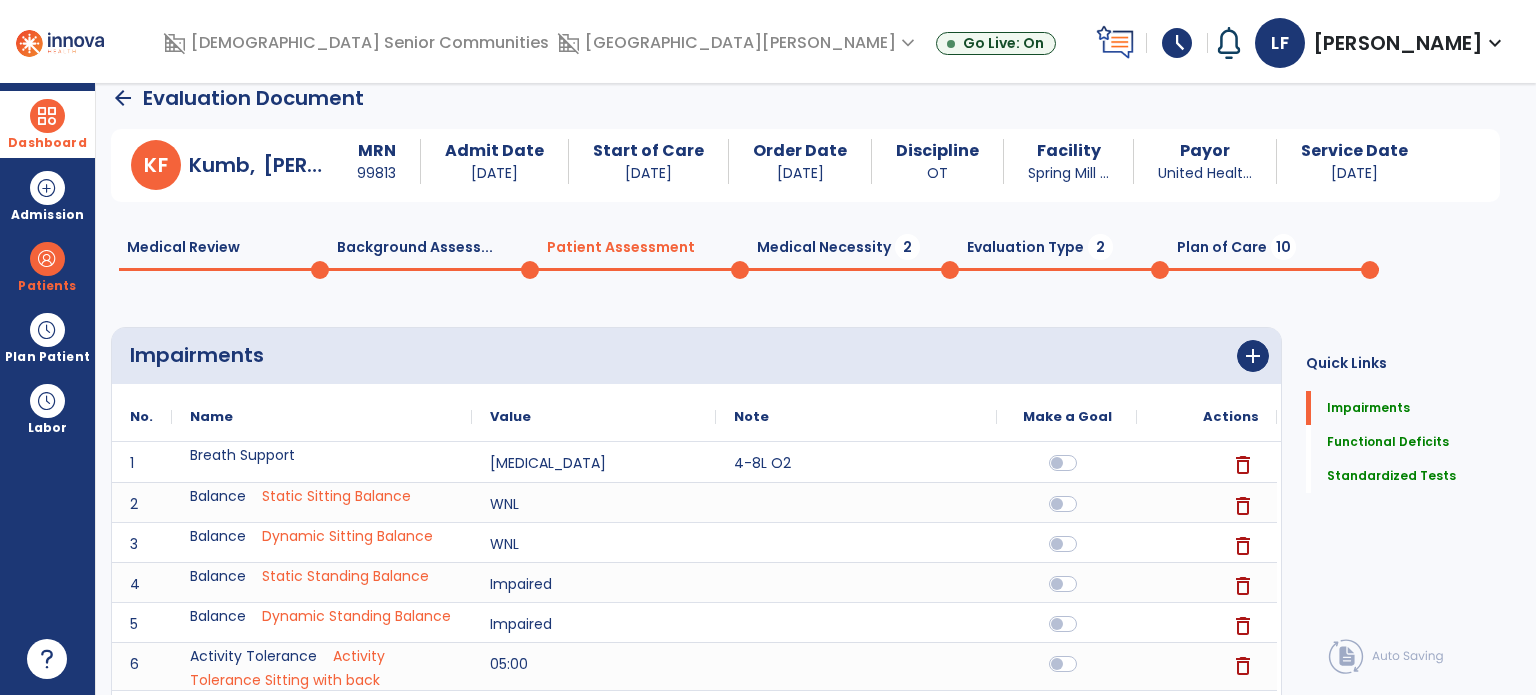 click on "Medical Necessity  2" 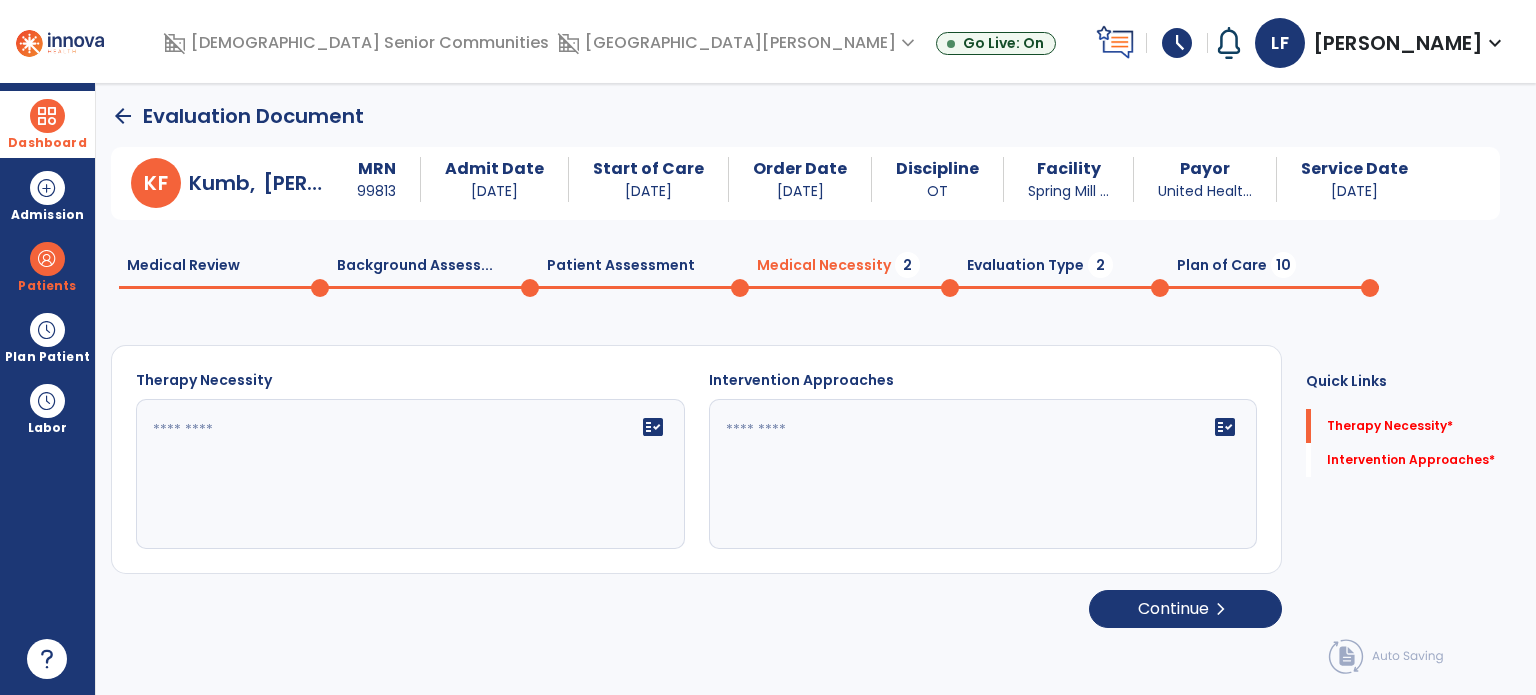 scroll, scrollTop: 0, scrollLeft: 0, axis: both 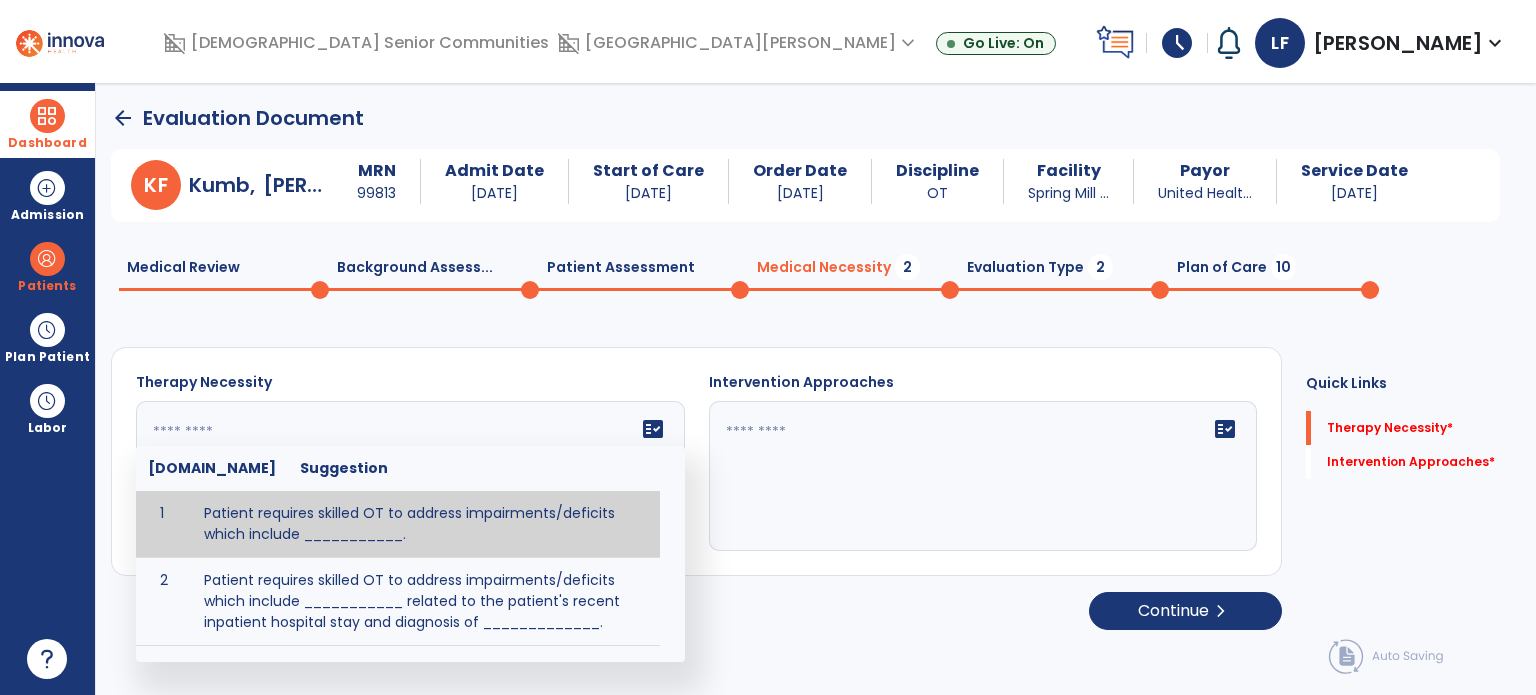 click on "fact_check  [DOMAIN_NAME] Suggestion 1 Patient requires skilled OT to address impairments/deficits which include ___________. 2 Patient requires skilled OT to address impairments/deficits which include ___________ related to the patient's recent inpatient hospital stay and diagnosis of _____________." 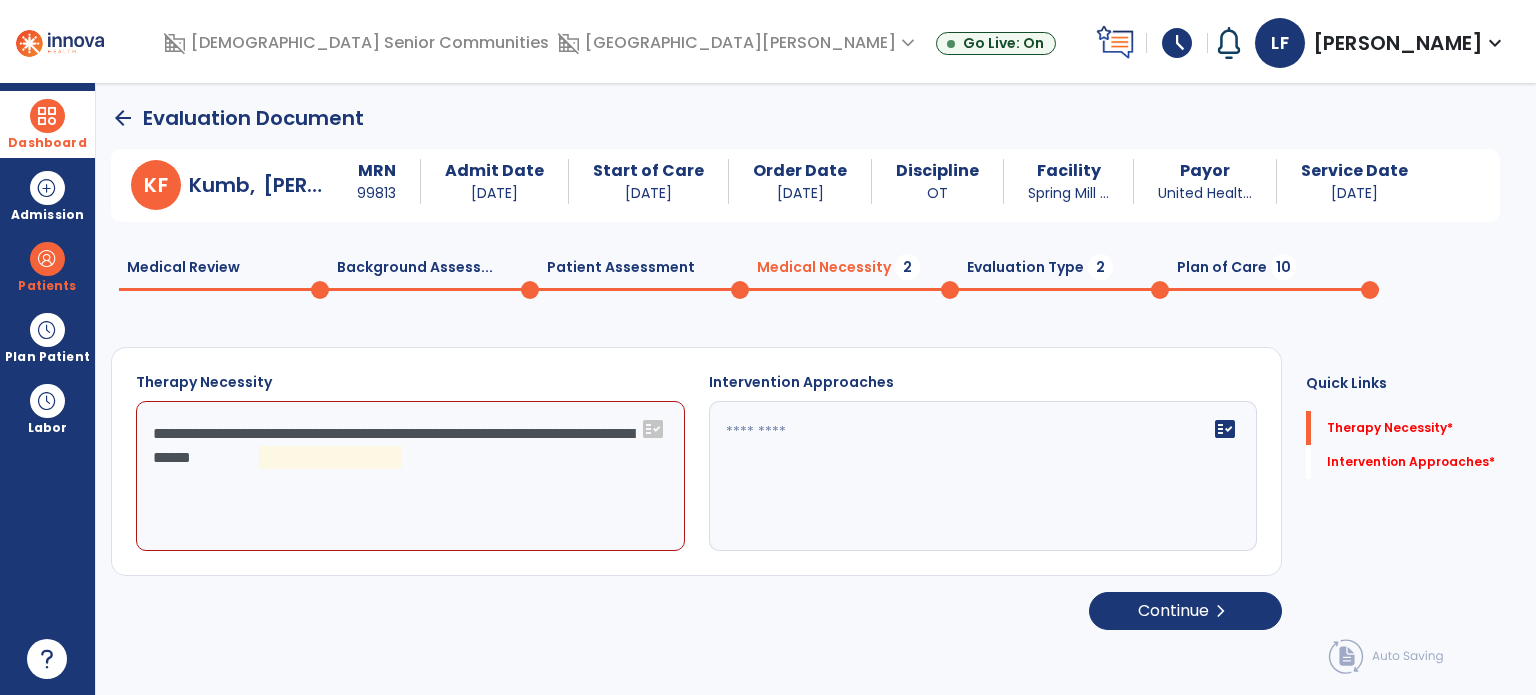 drag, startPoint x: 332, startPoint y: 513, endPoint x: 308, endPoint y: 454, distance: 63.694584 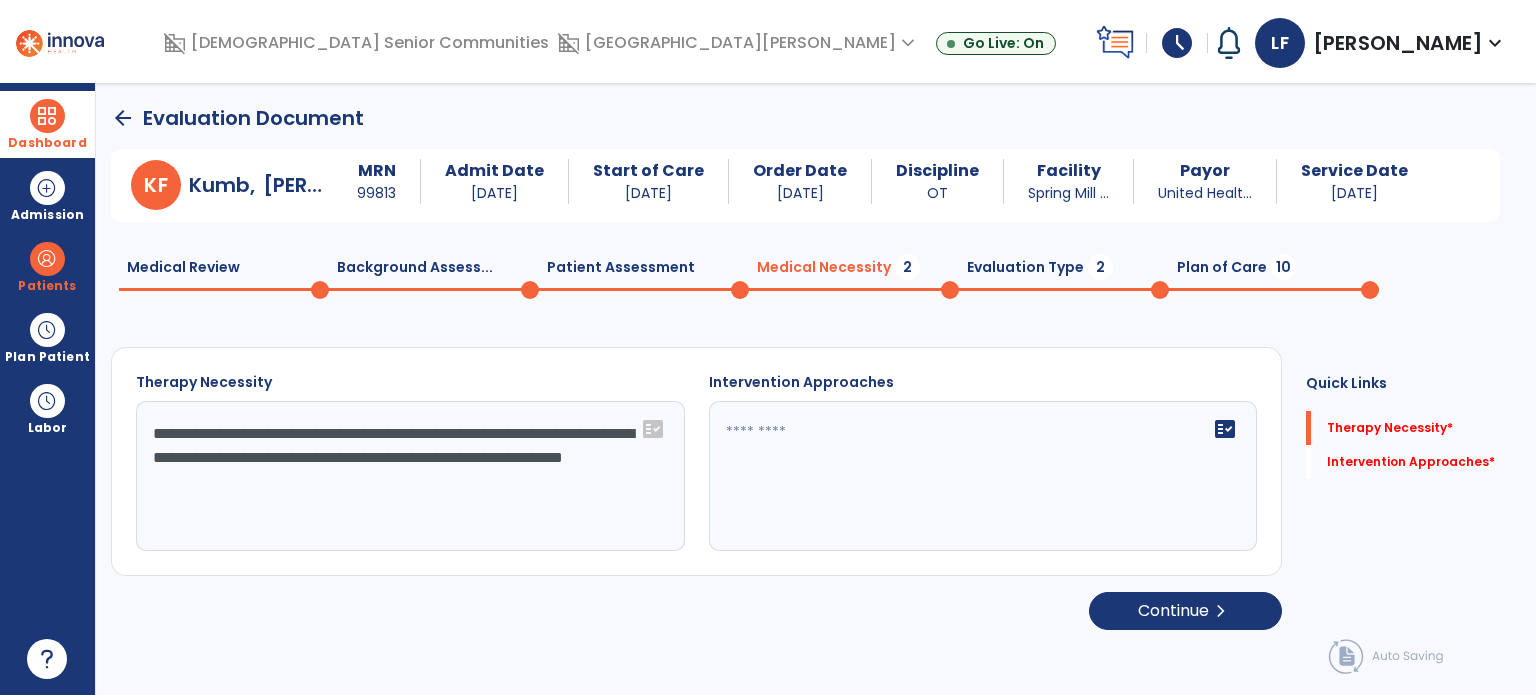 type on "**********" 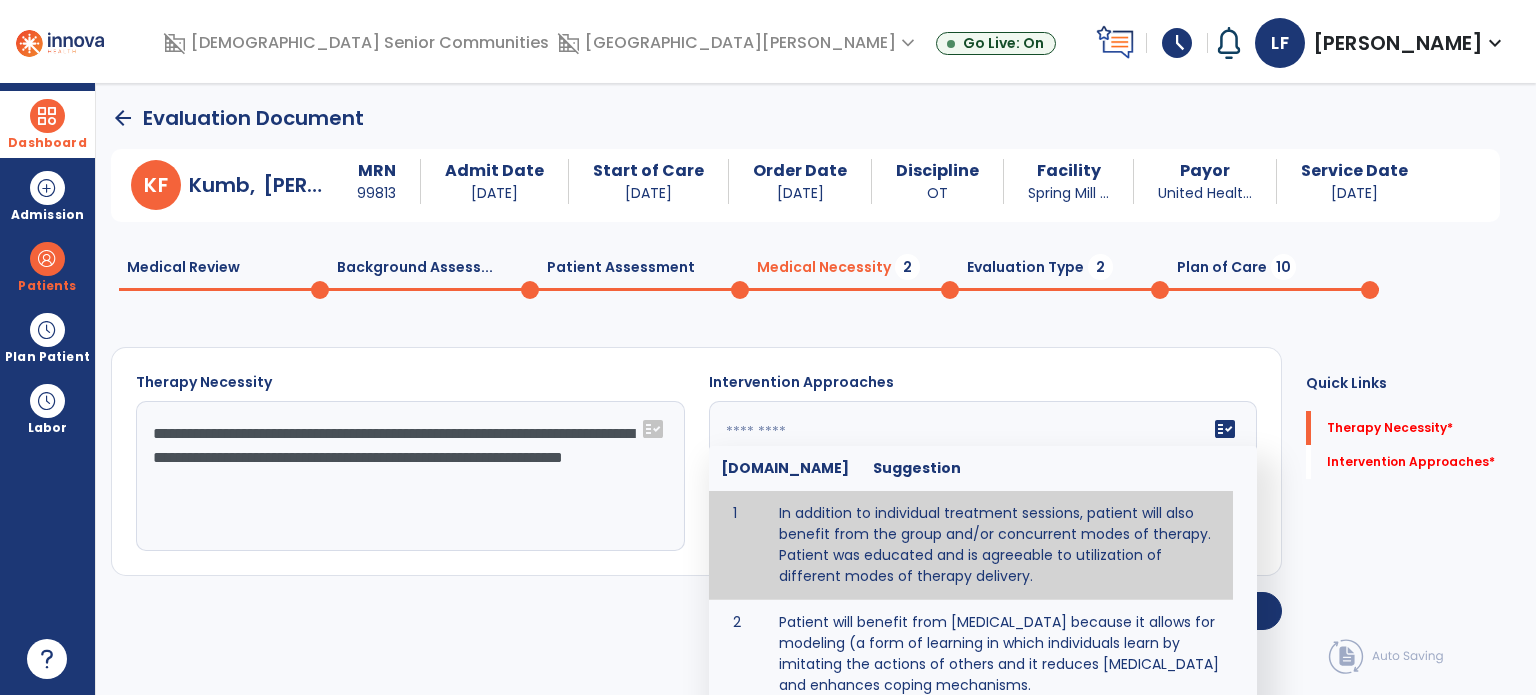 click on "fact_check  [DOMAIN_NAME] Suggestion 1 In addition to individual treatment sessions, patient will also benefit from the group and/or concurrent modes of therapy. Patient was educated and is agreeable to utilization of different modes of therapy delivery. 2 Patient will benefit from [MEDICAL_DATA] because it allows for modeling (a form of learning in which individuals learn by imitating the actions of others and it reduces [MEDICAL_DATA] and enhances coping mechanisms. 3 Patient will benefit from [MEDICAL_DATA] to: Create a network that promotes growth and learning by enabling patients to receive and give support and to share experiences from different points of view. 4 Patient will benefit from group/concurrent therapy because it is supported by evidence to promote increased patient engagement and sustainable outcomes. 5 Patient will benefit from group/concurrent therapy to: Promote independence and minimize dependence." 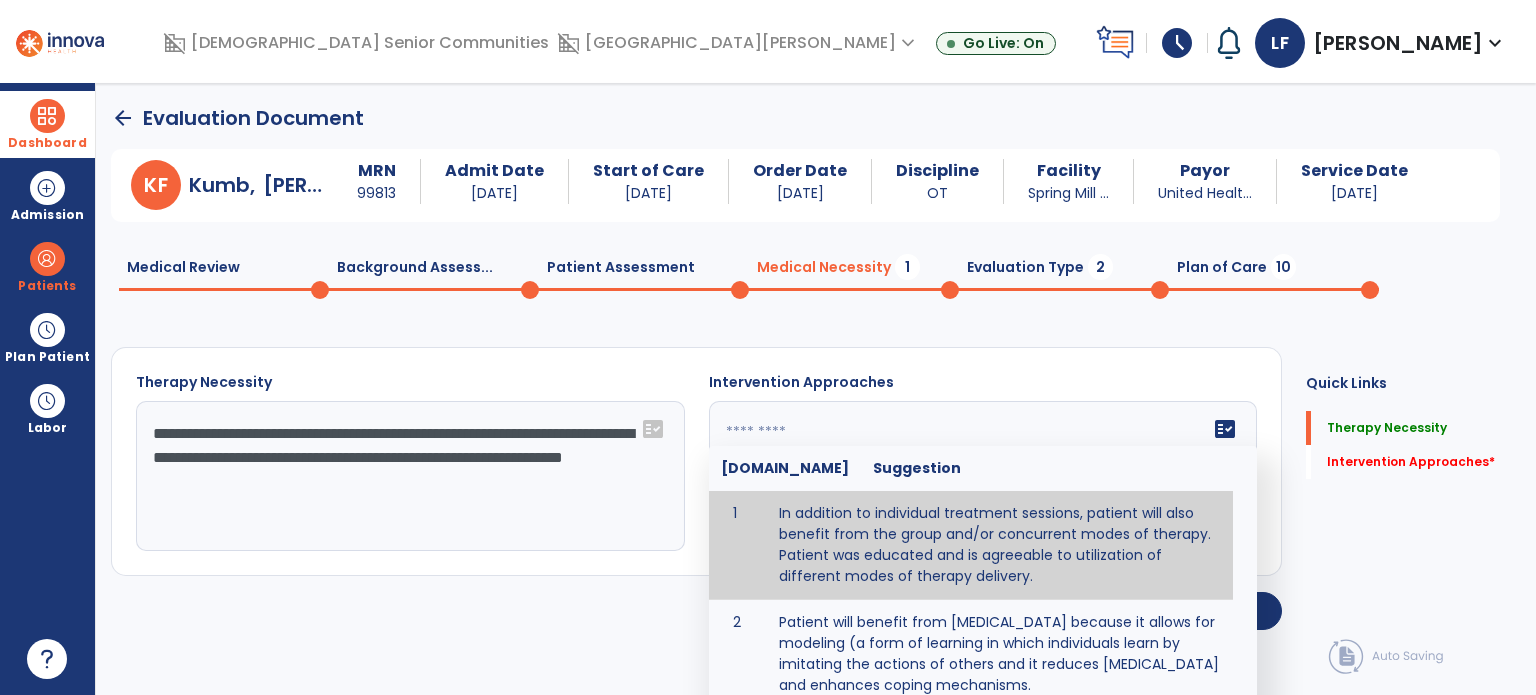 type on "**********" 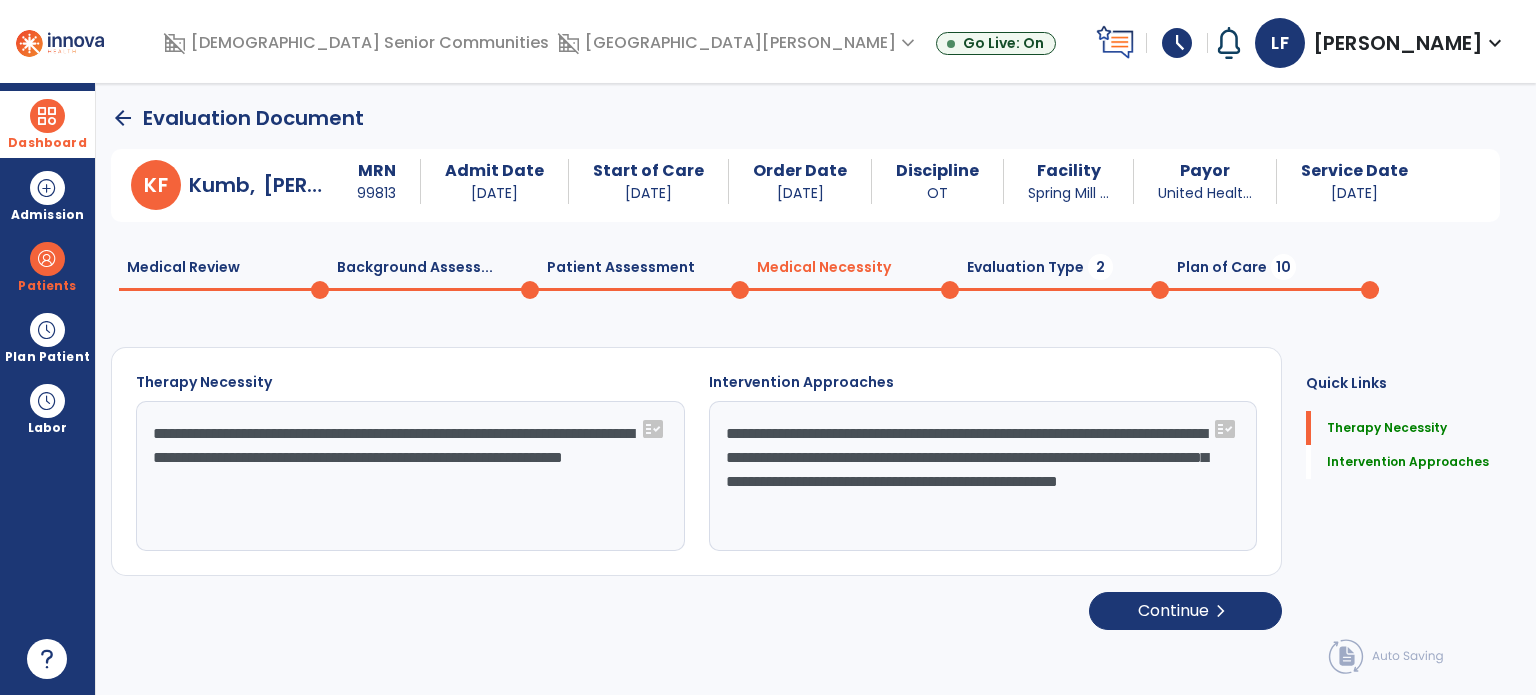 click on "Evaluation Type  2" 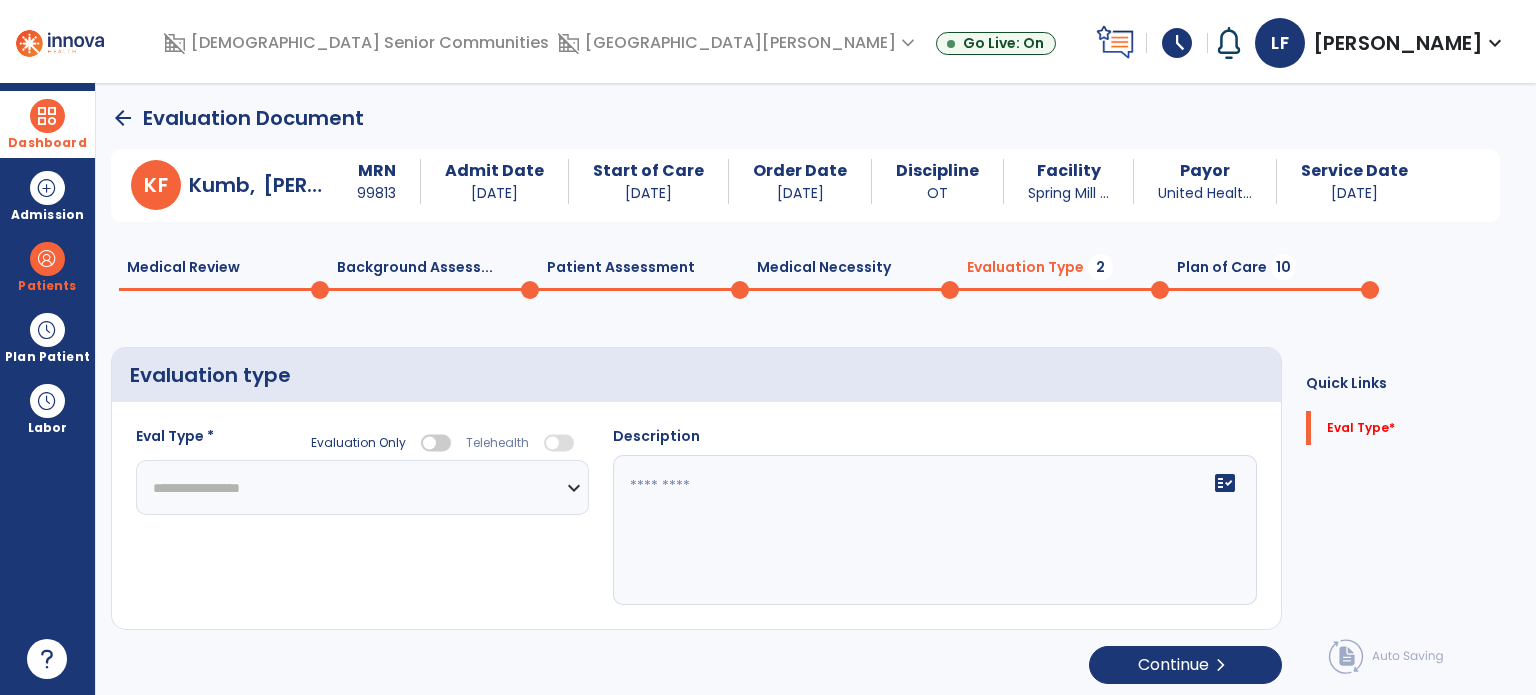 click on "**********" 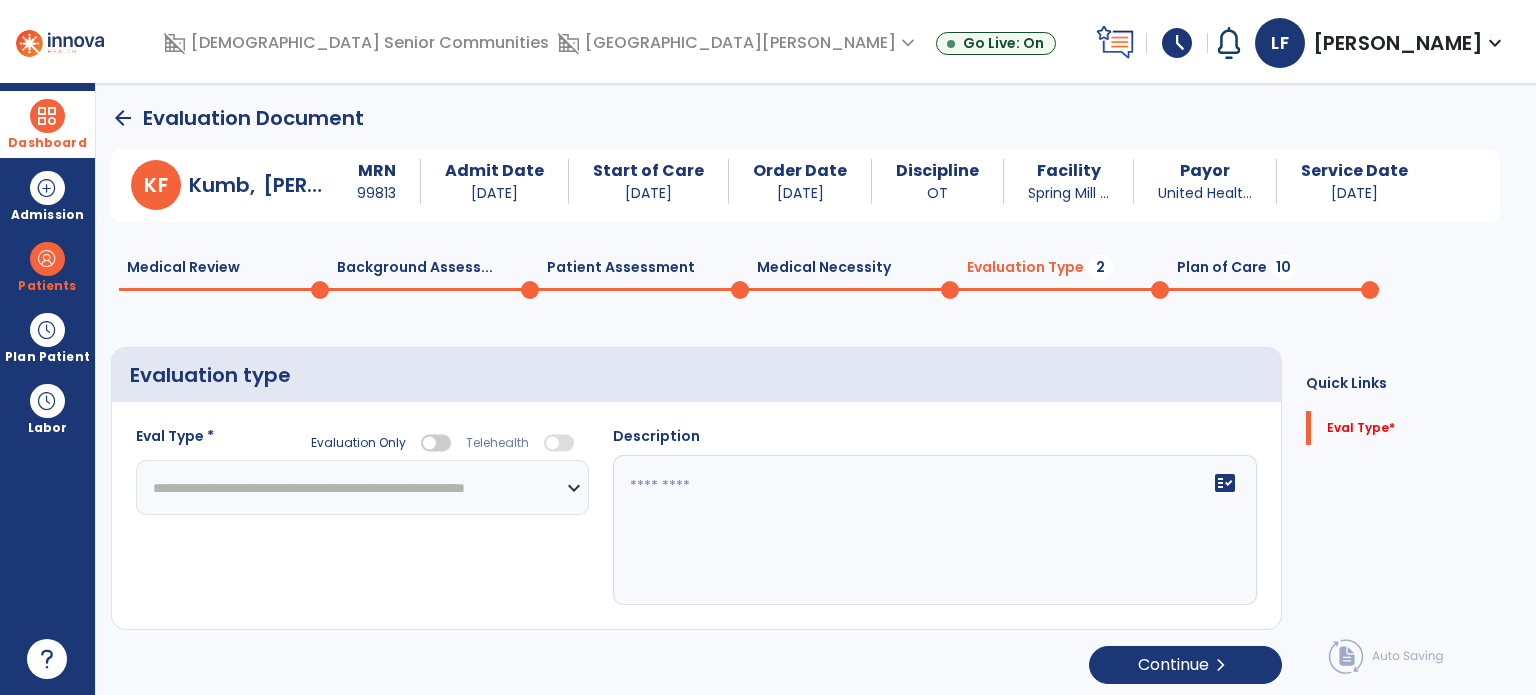 click on "**********" 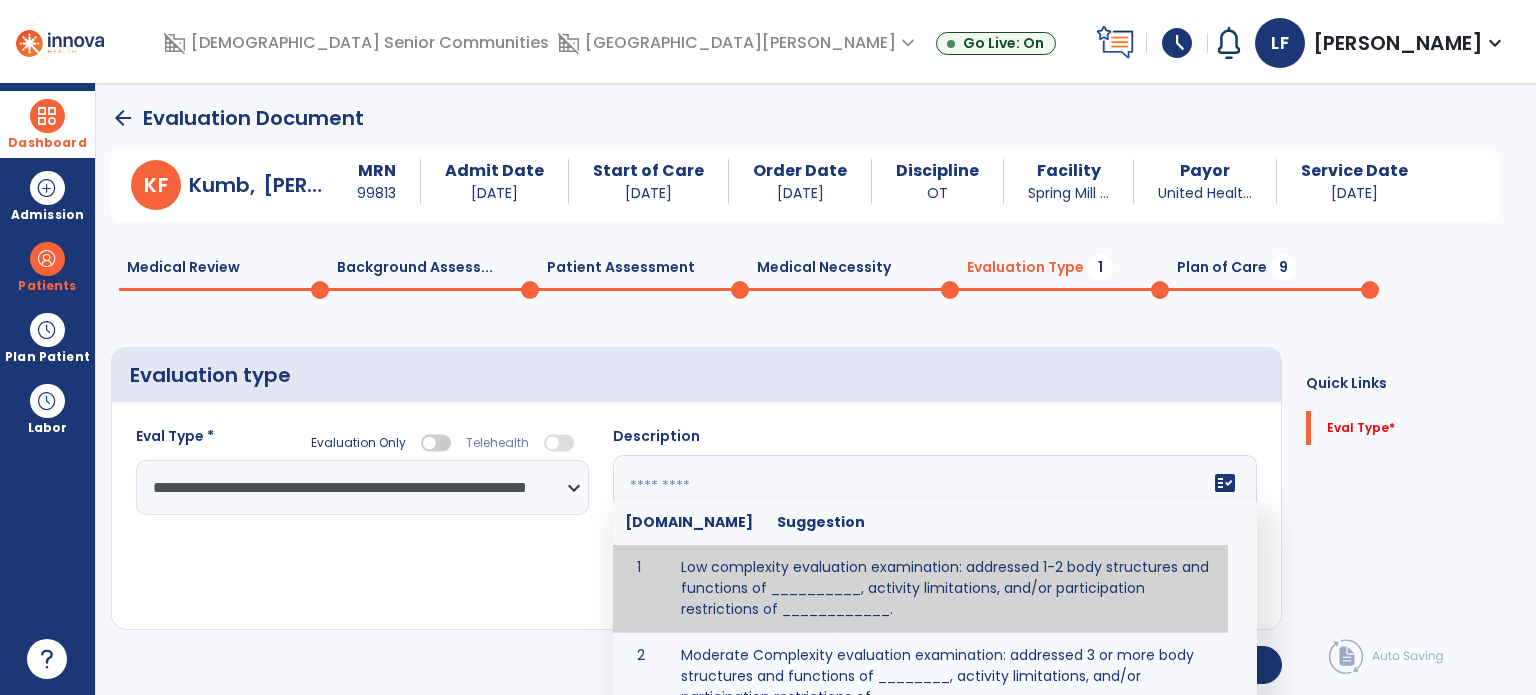 click on "fact_check  [DOMAIN_NAME] Suggestion 1 Low complexity evaluation examination: addressed 1-2 body structures and functions of __________, activity limitations, and/or participation restrictions of ____________. 2 Moderate Complexity evaluation examination: addressed 3 or more body structures and functions of ________, activity limitations, and/or participation restrictions of _______. 3 High Complexity evaluation examination: addressed 4 or more body structures and functions of _______, activity limitations, and/or participation restrictions of _________" 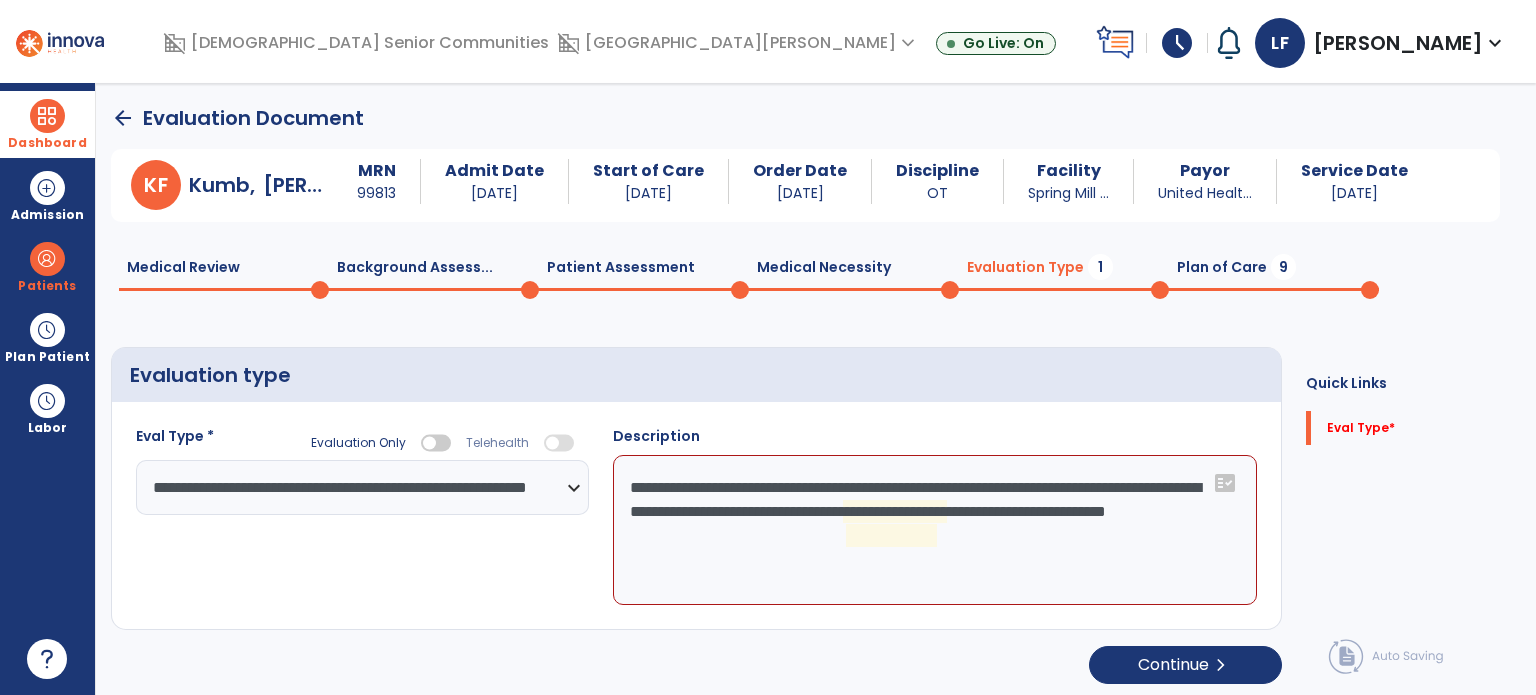 drag, startPoint x: 706, startPoint y: 676, endPoint x: 924, endPoint y: 515, distance: 271.0074 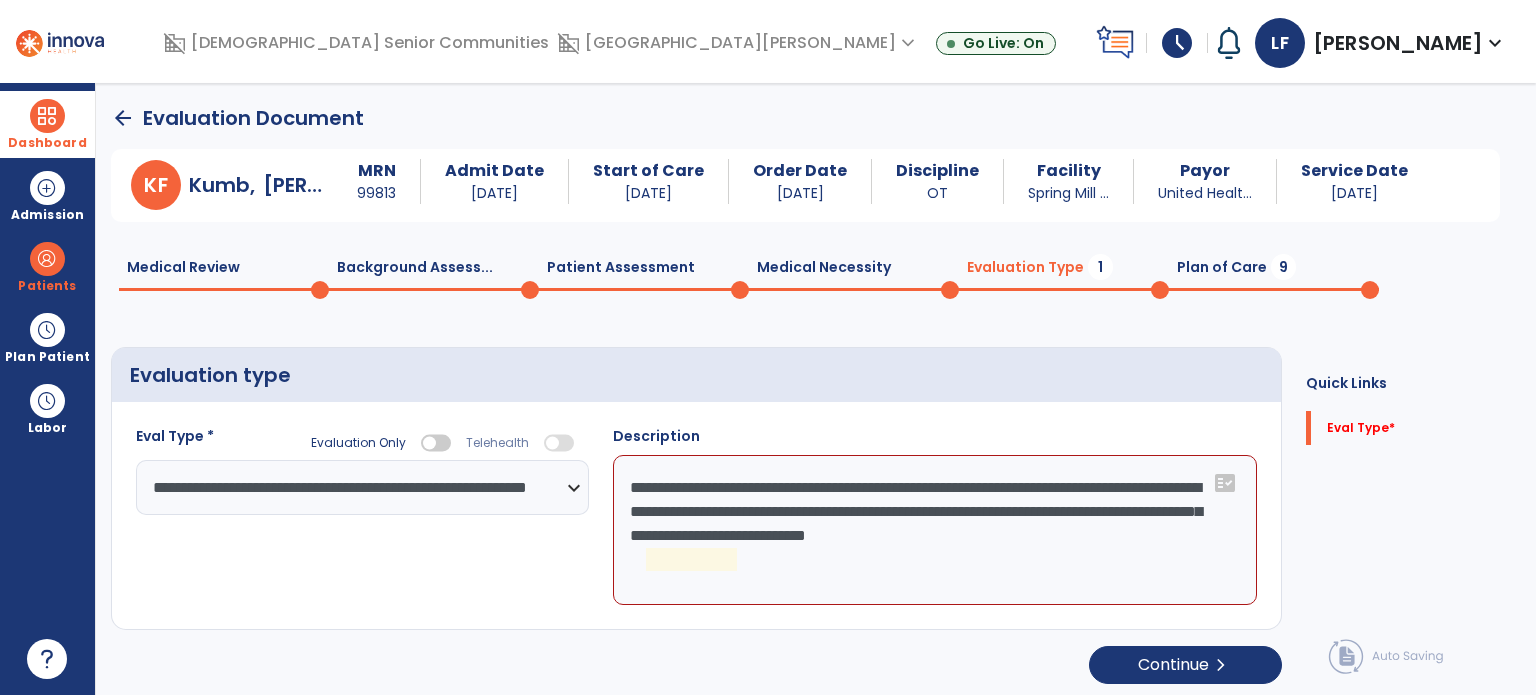 click on "**********" 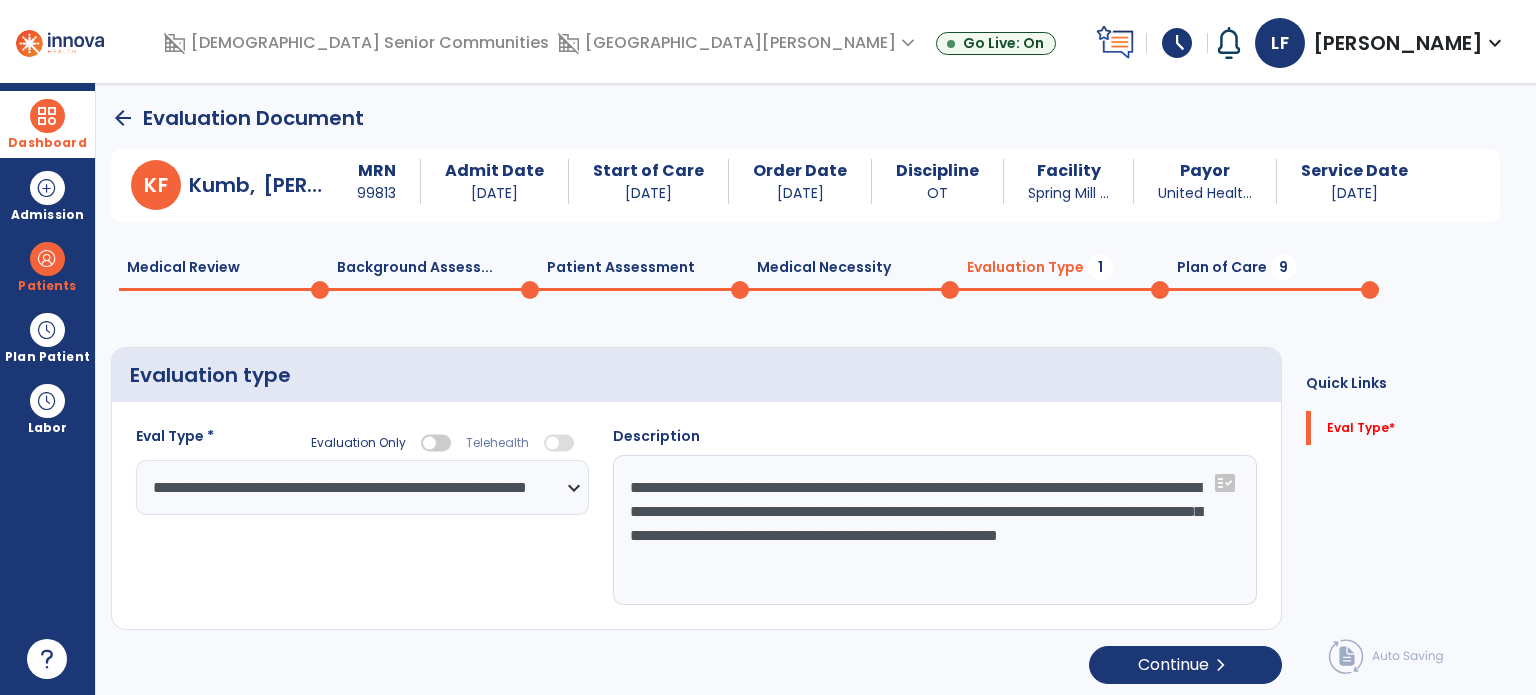 type on "**********" 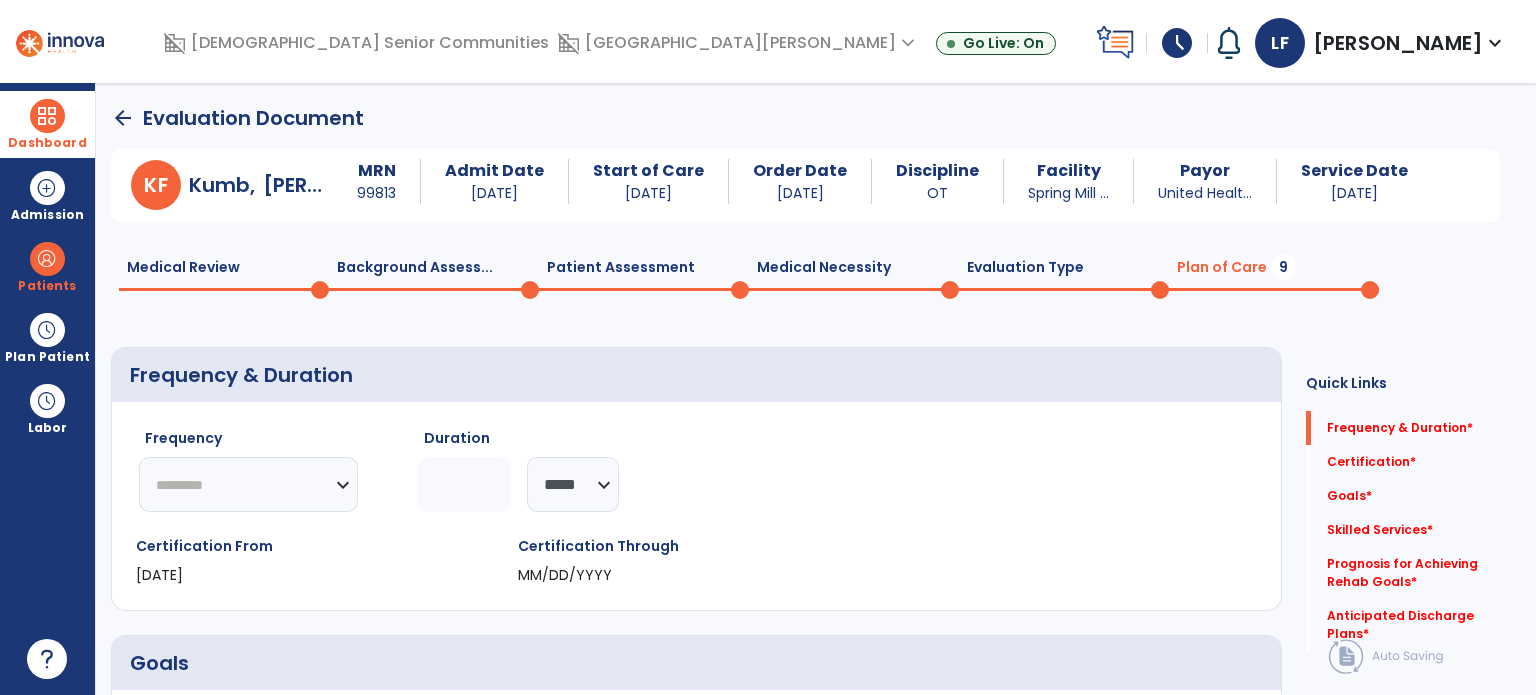 click on "********* ** ** ** ** ** ** **" 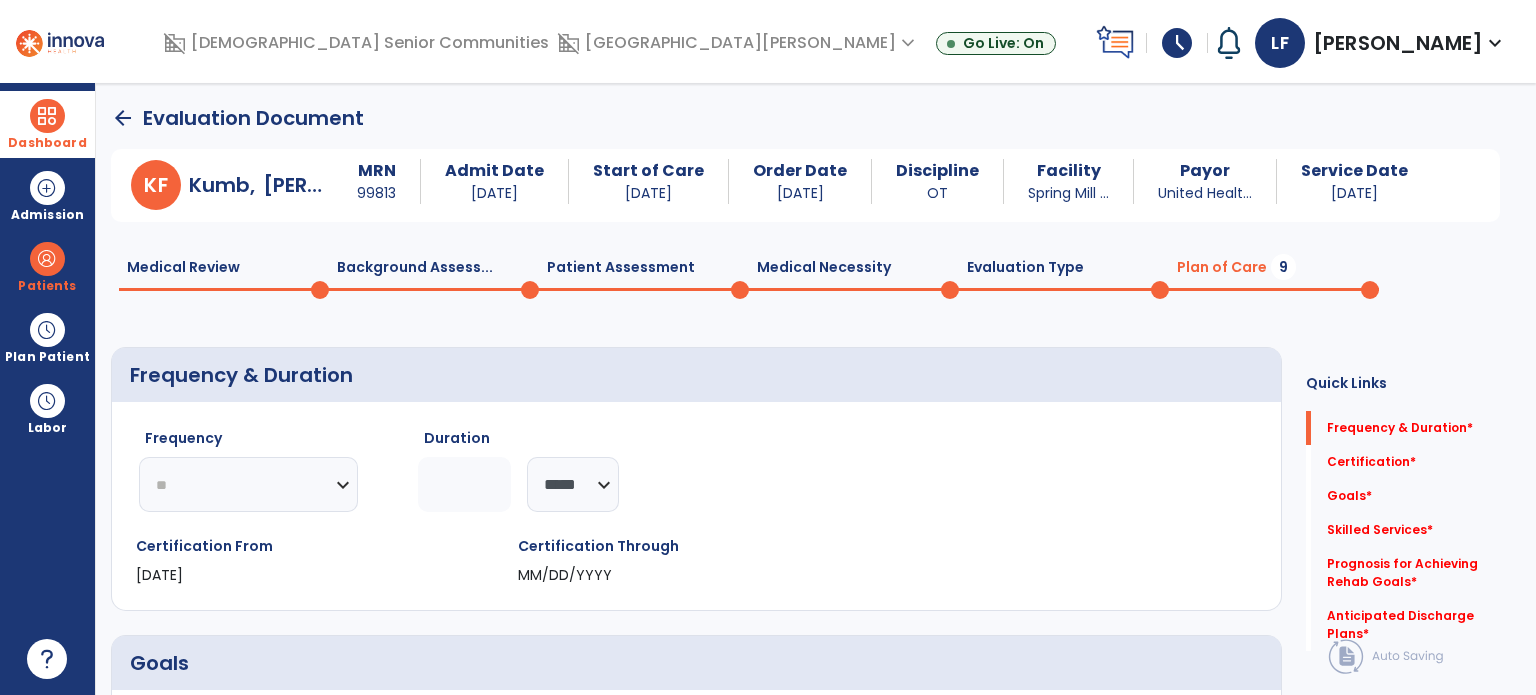 click on "********* ** ** ** ** ** ** **" 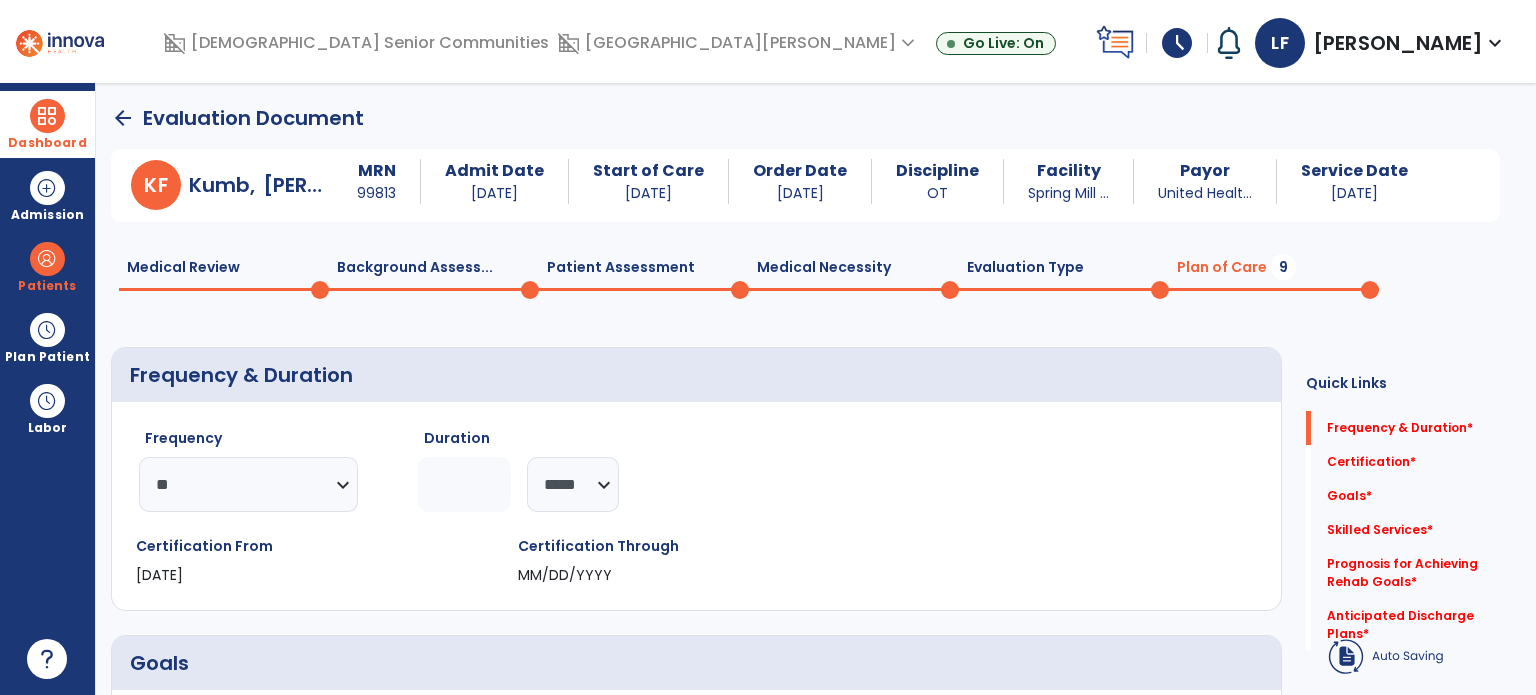 click 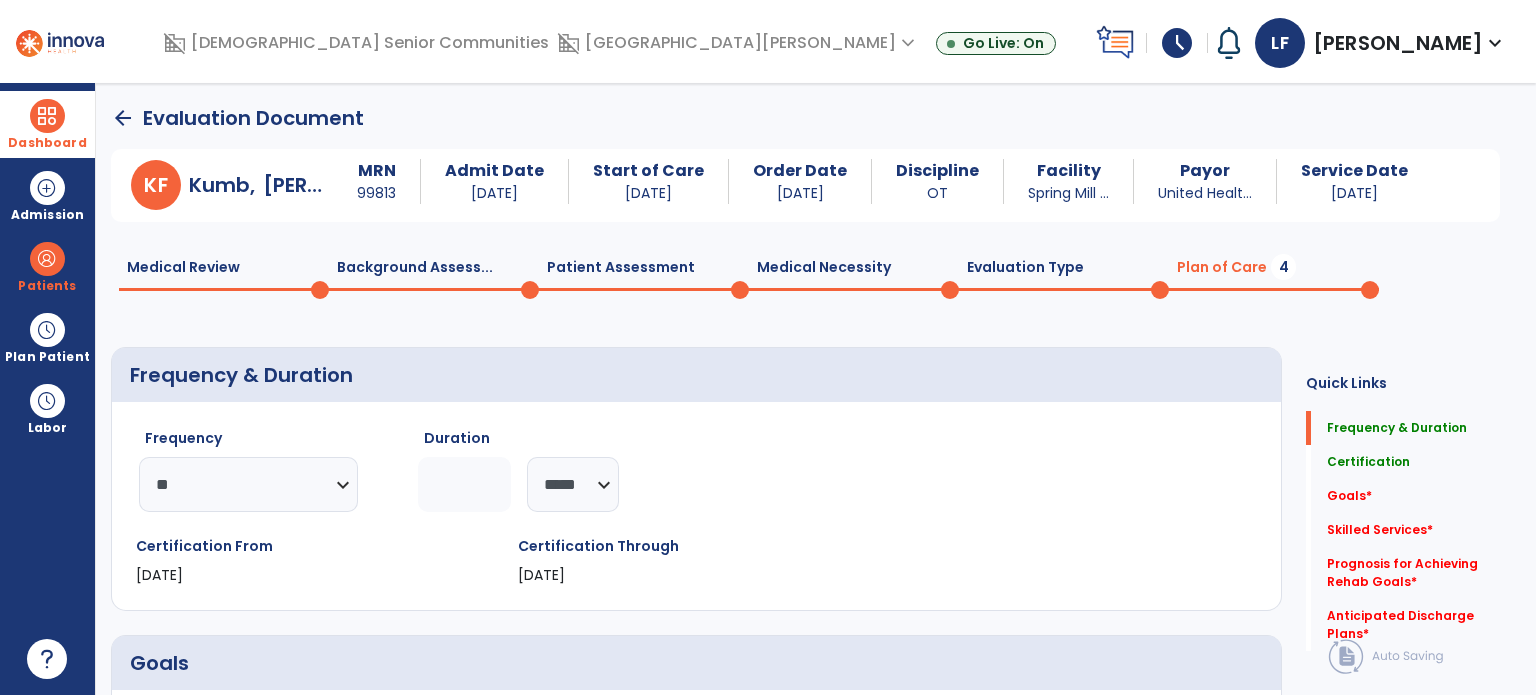 type on "**" 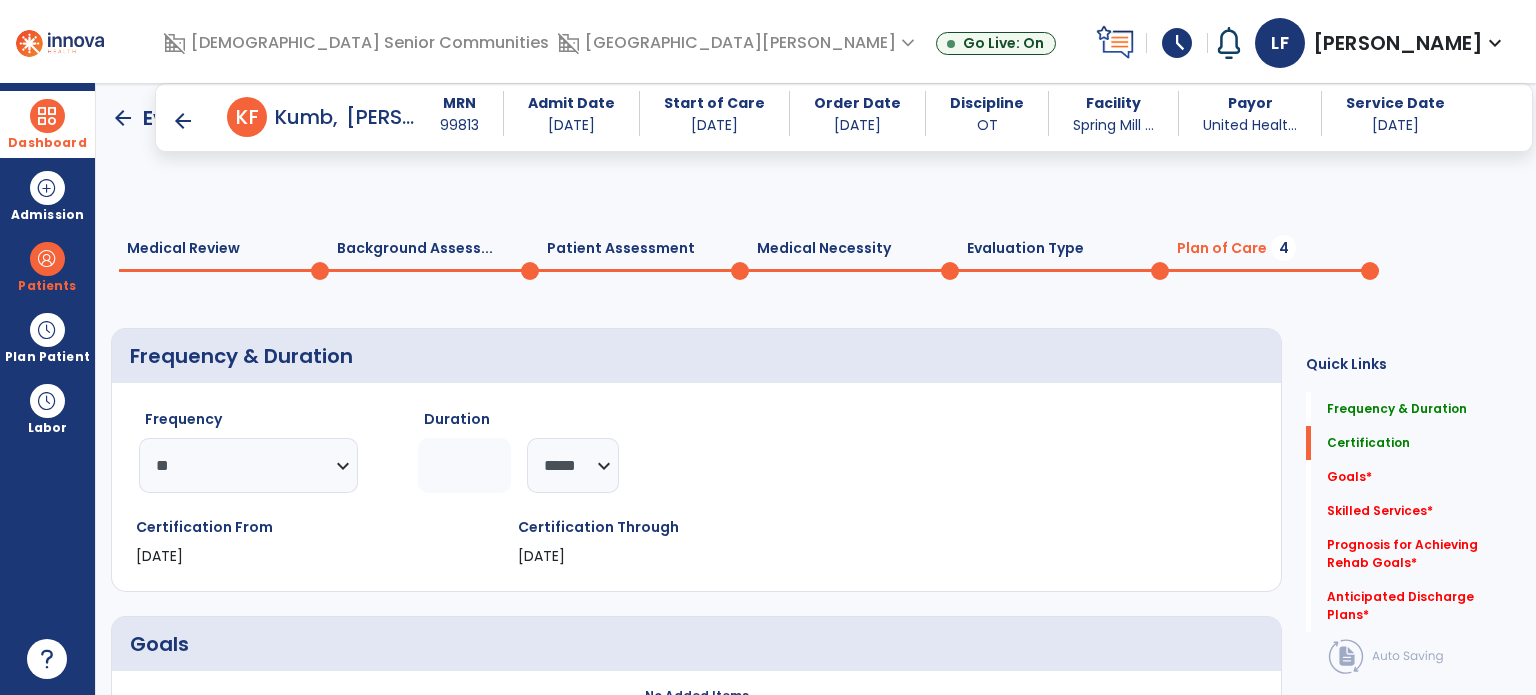 scroll, scrollTop: 304, scrollLeft: 0, axis: vertical 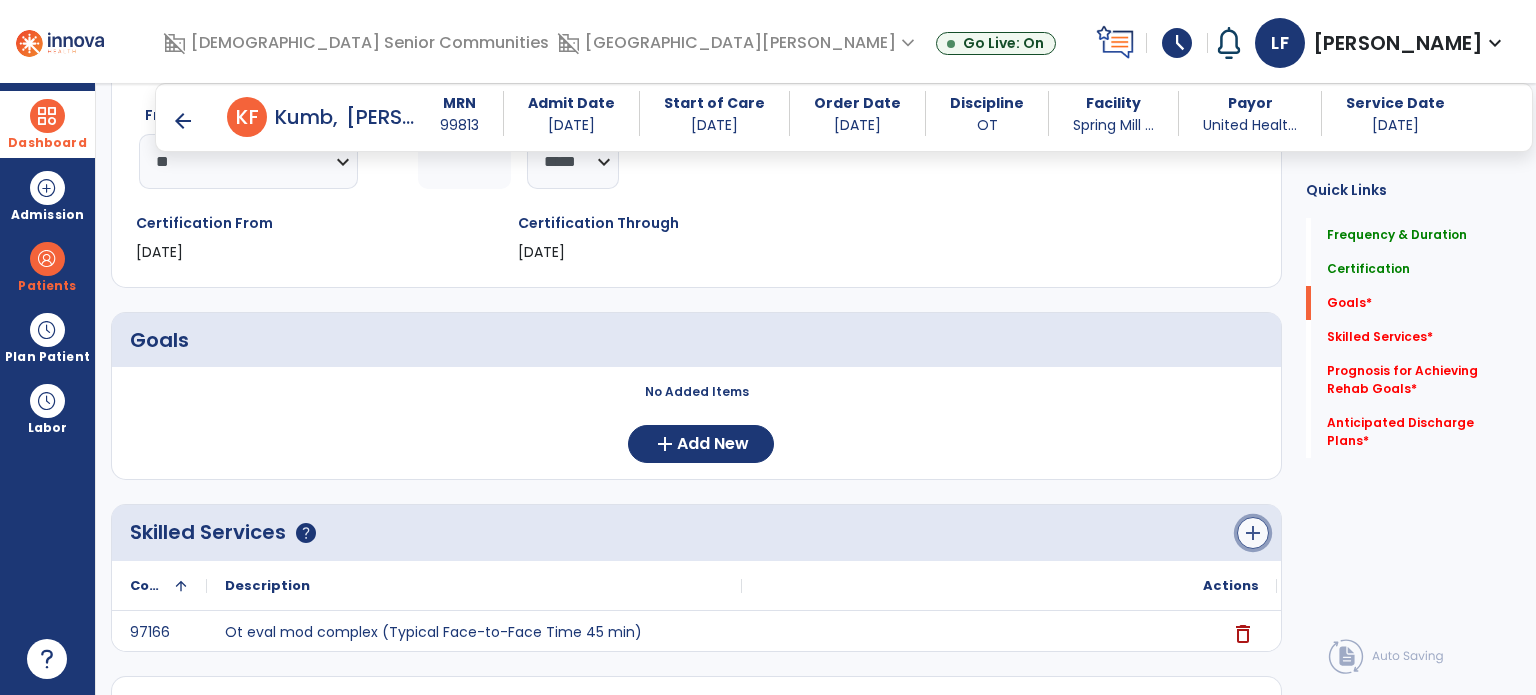 click on "add" 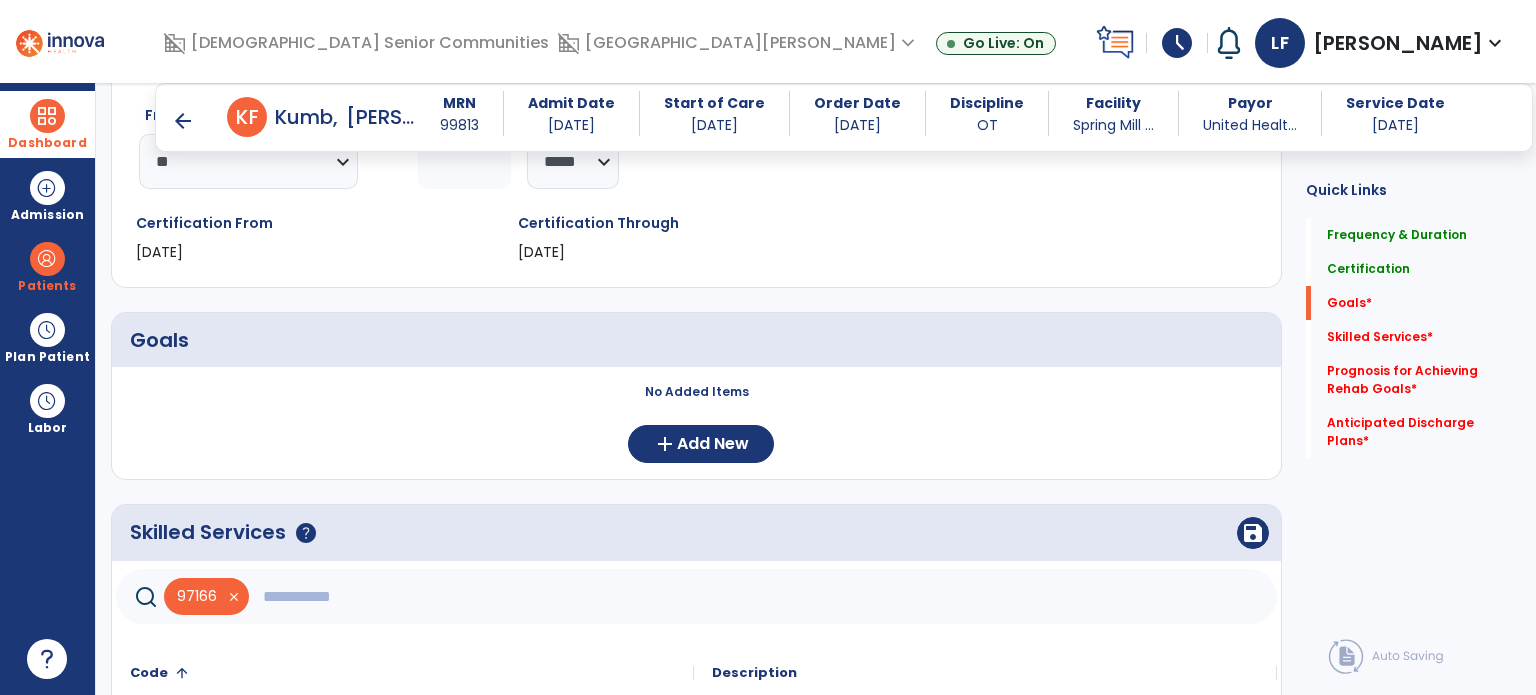 click 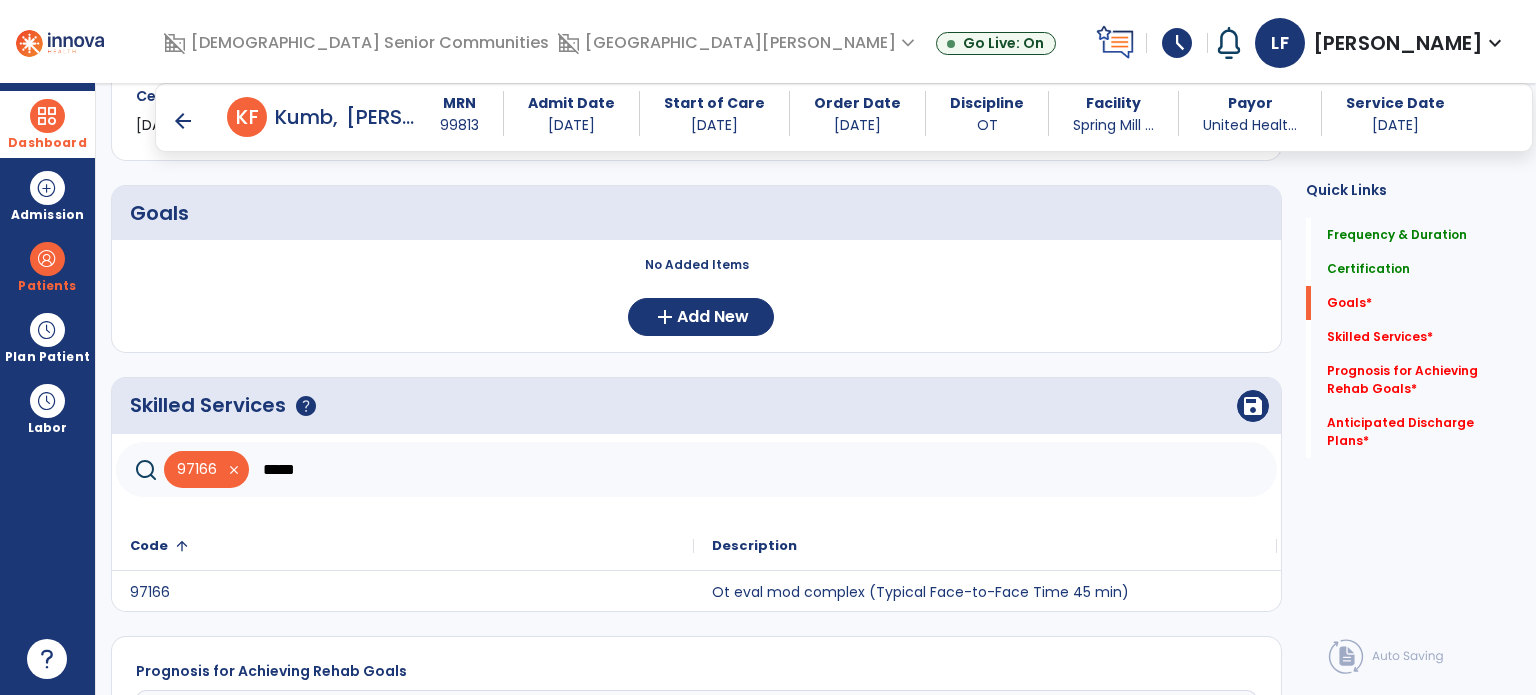 scroll, scrollTop: 500, scrollLeft: 0, axis: vertical 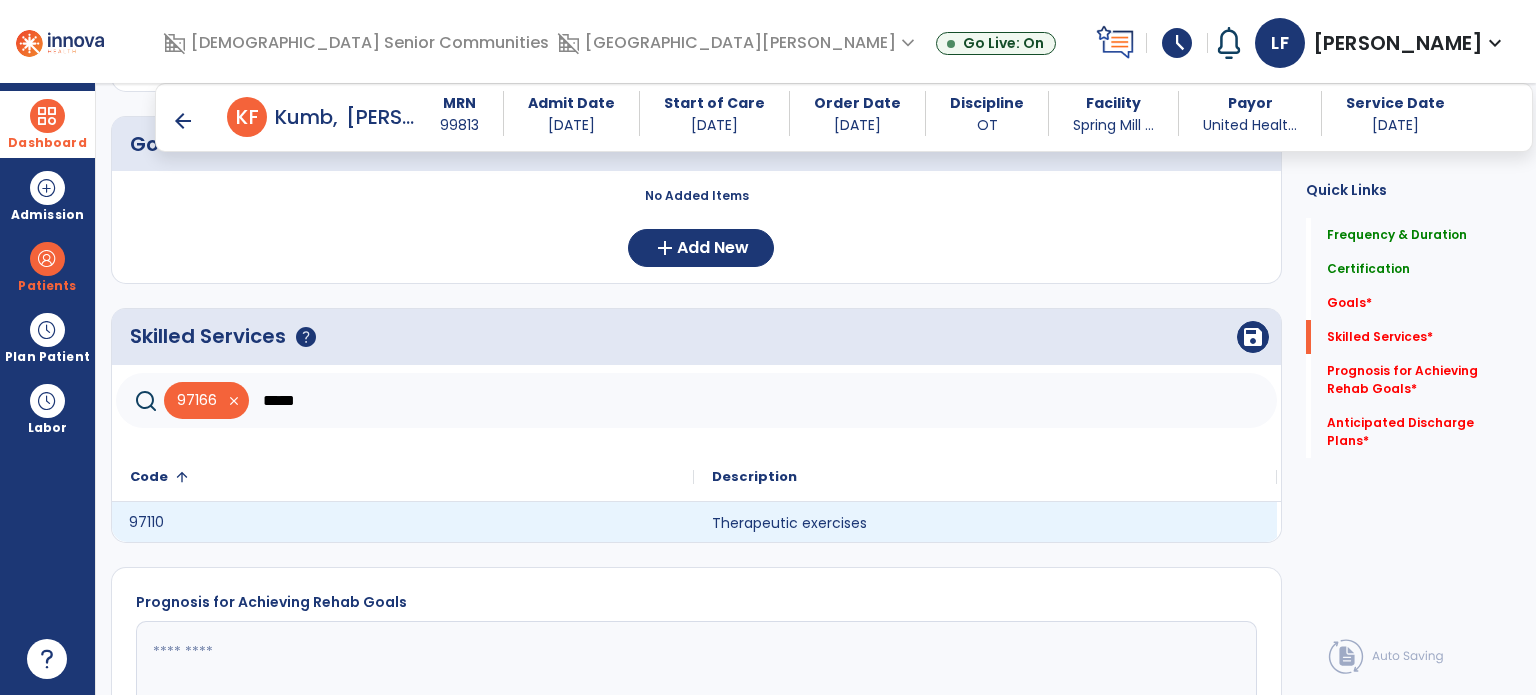 click on "97110" 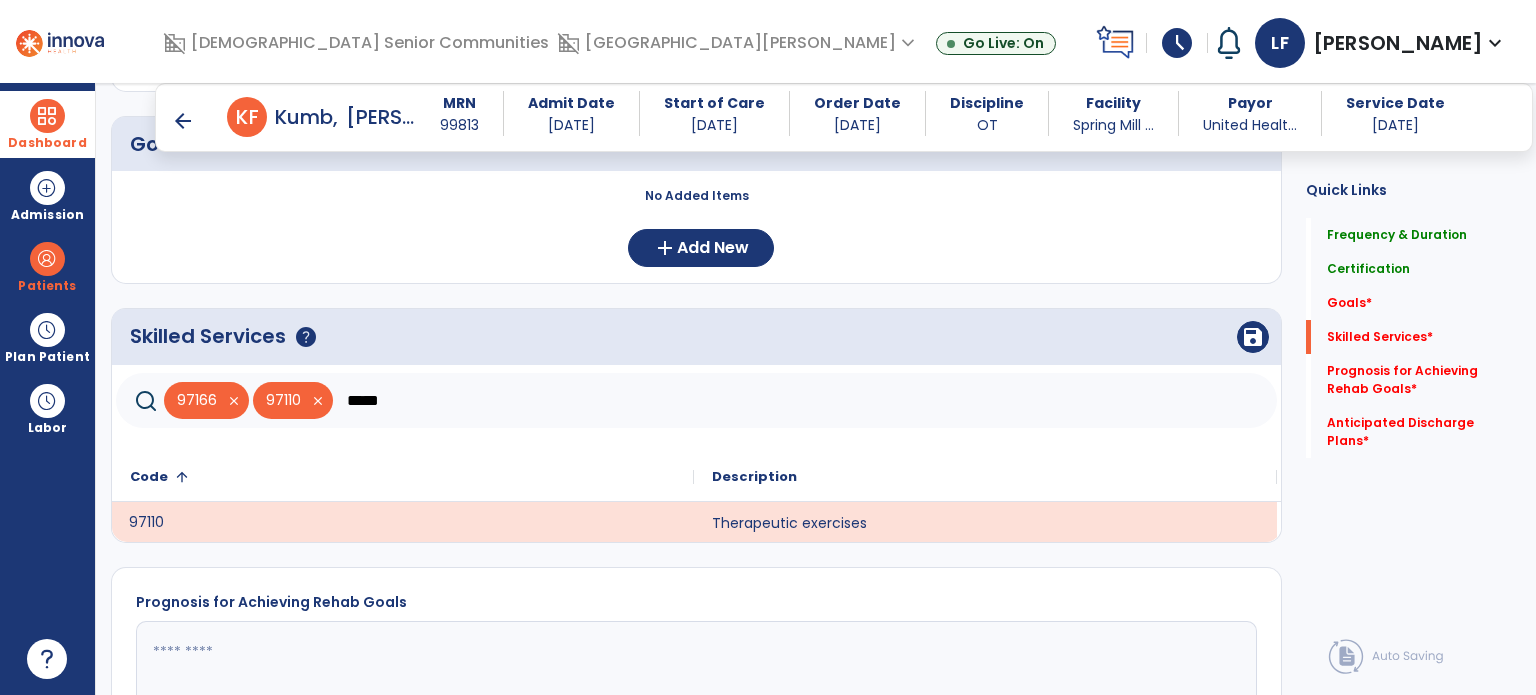 click on "*****" 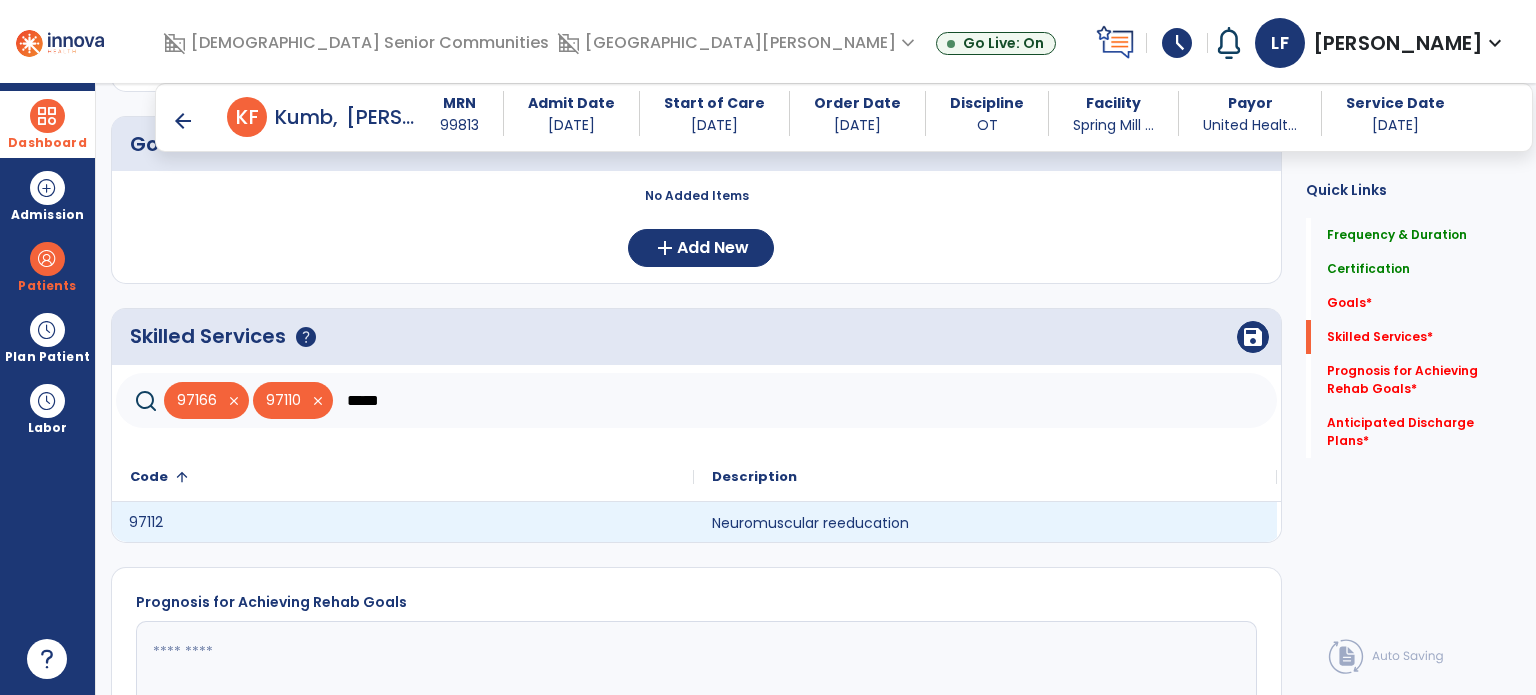 click on "97112" 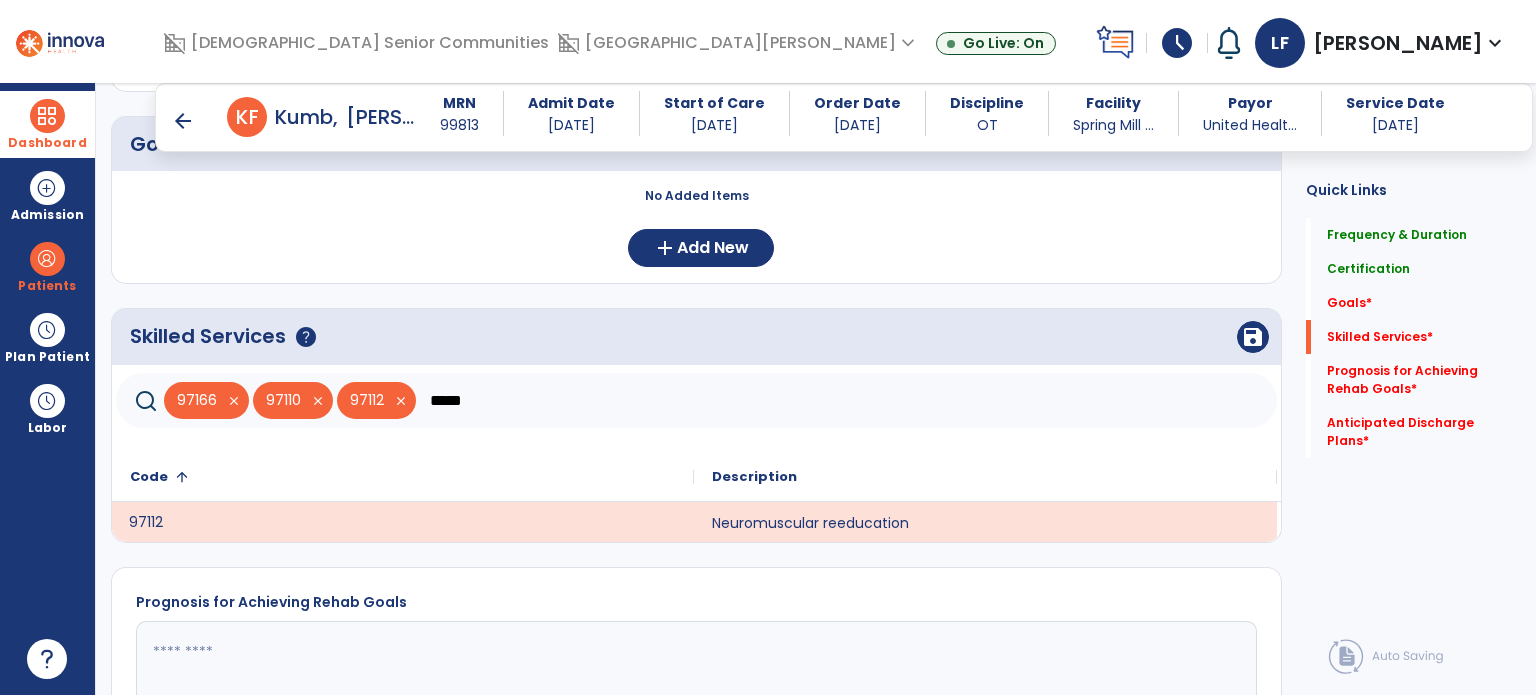 click on "*****" 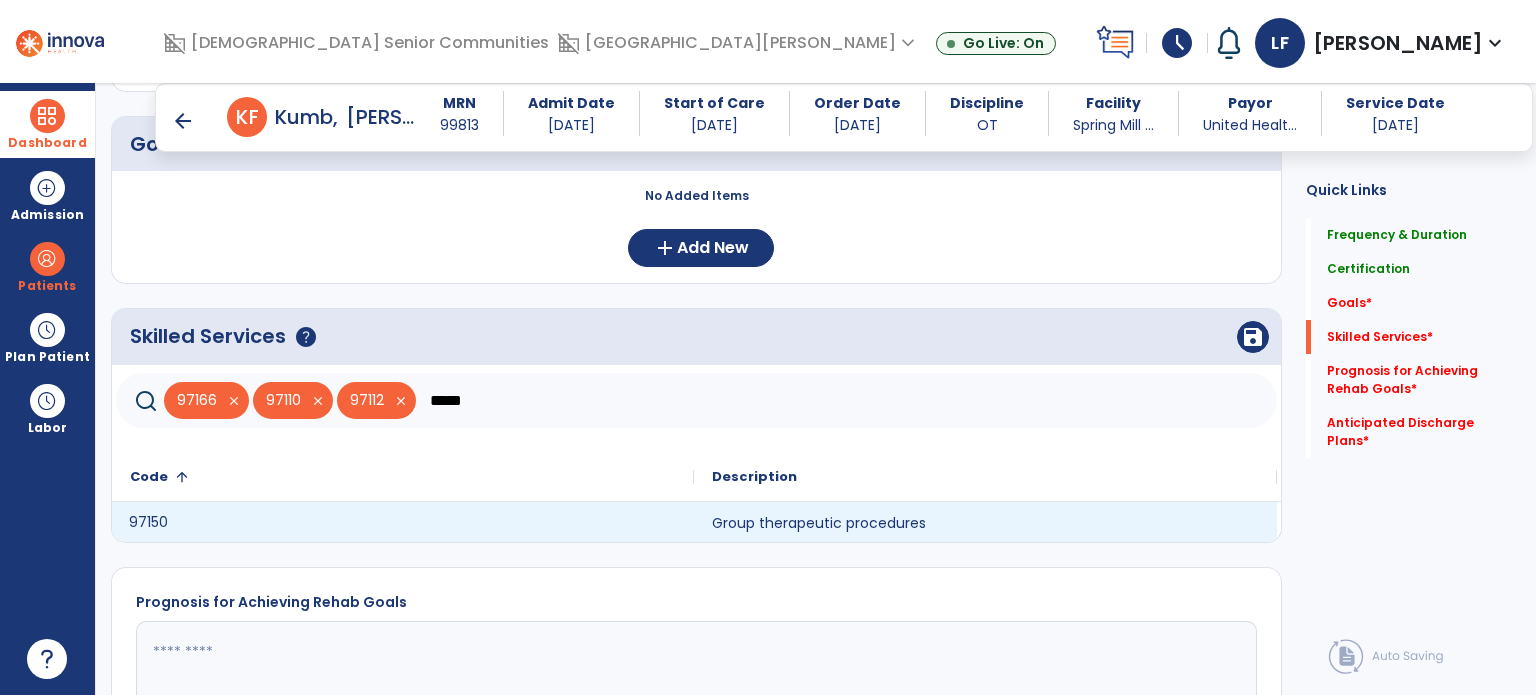 drag, startPoint x: 244, startPoint y: 510, endPoint x: 187, endPoint y: 524, distance: 58.694122 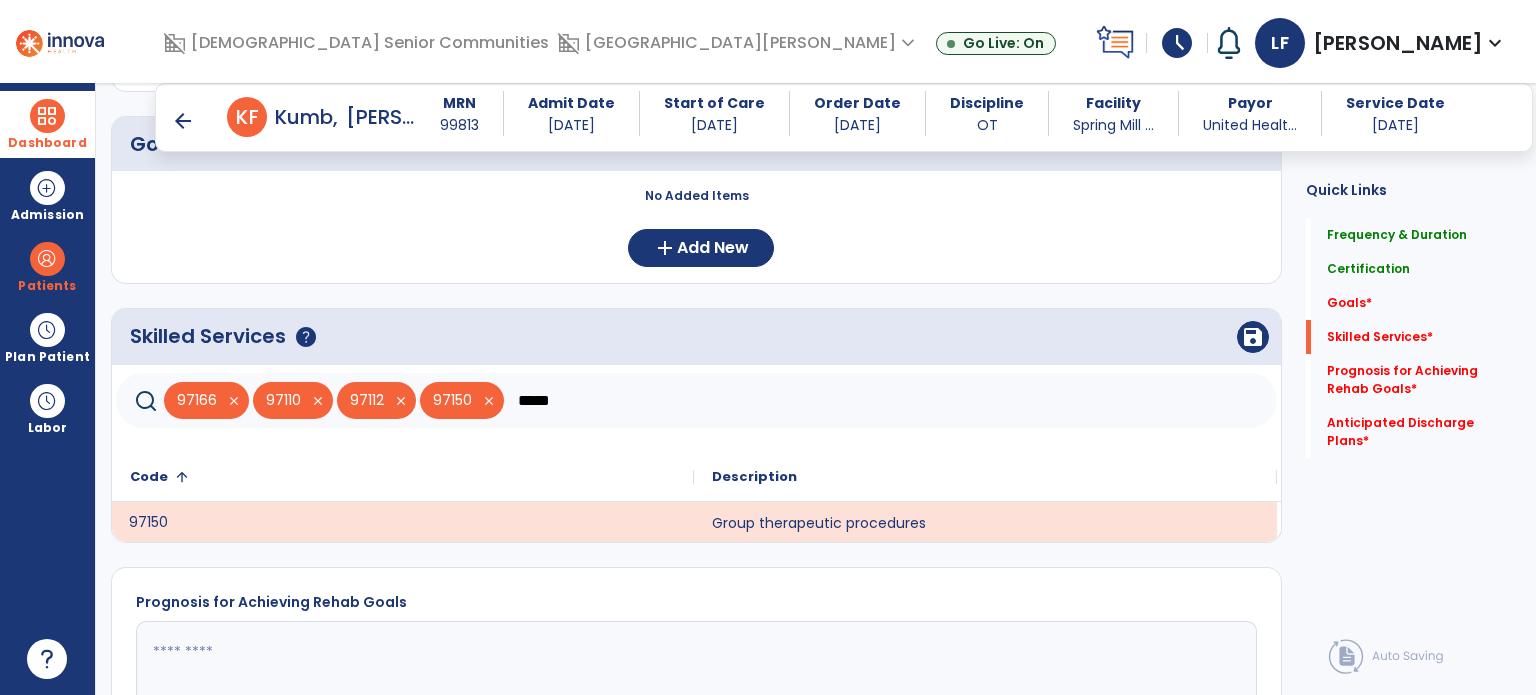 click on "97150" 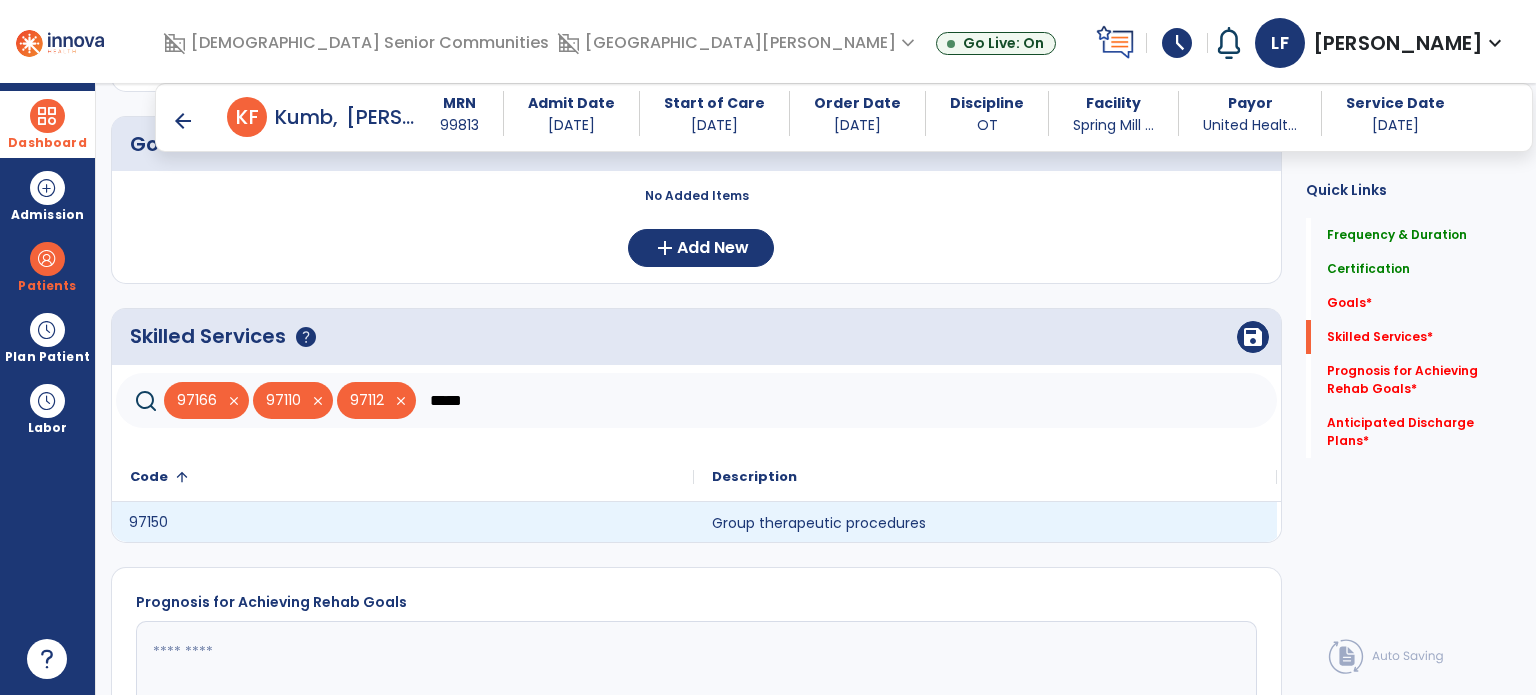 click on "97150" 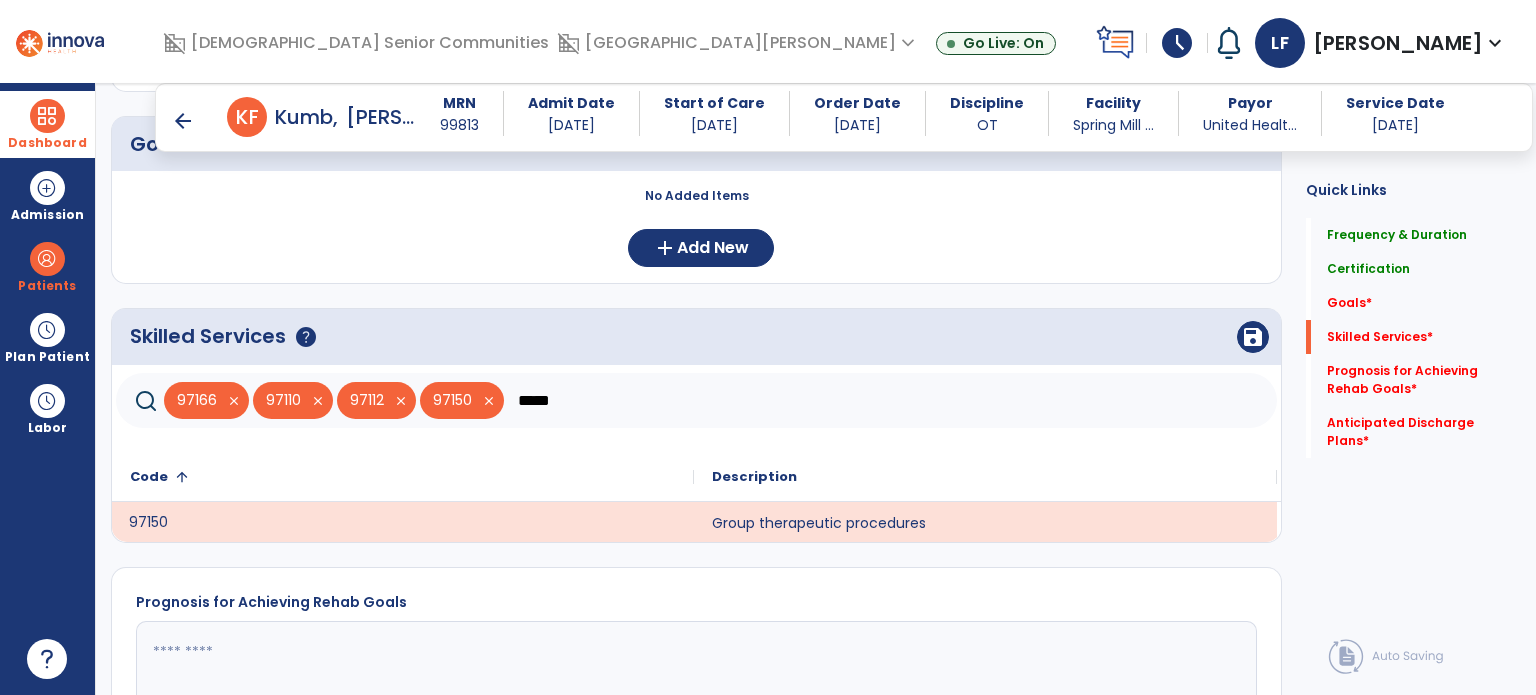 click on "*****" 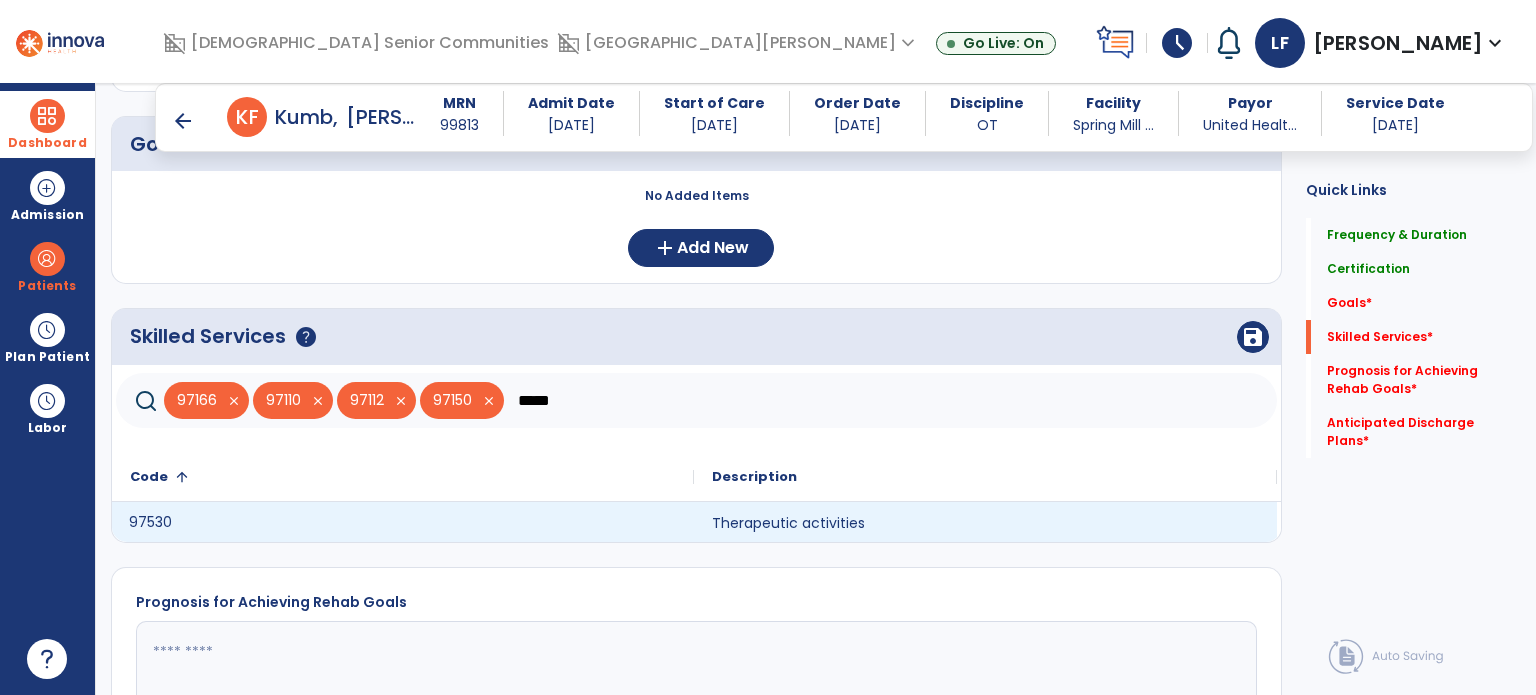 click on "97530" 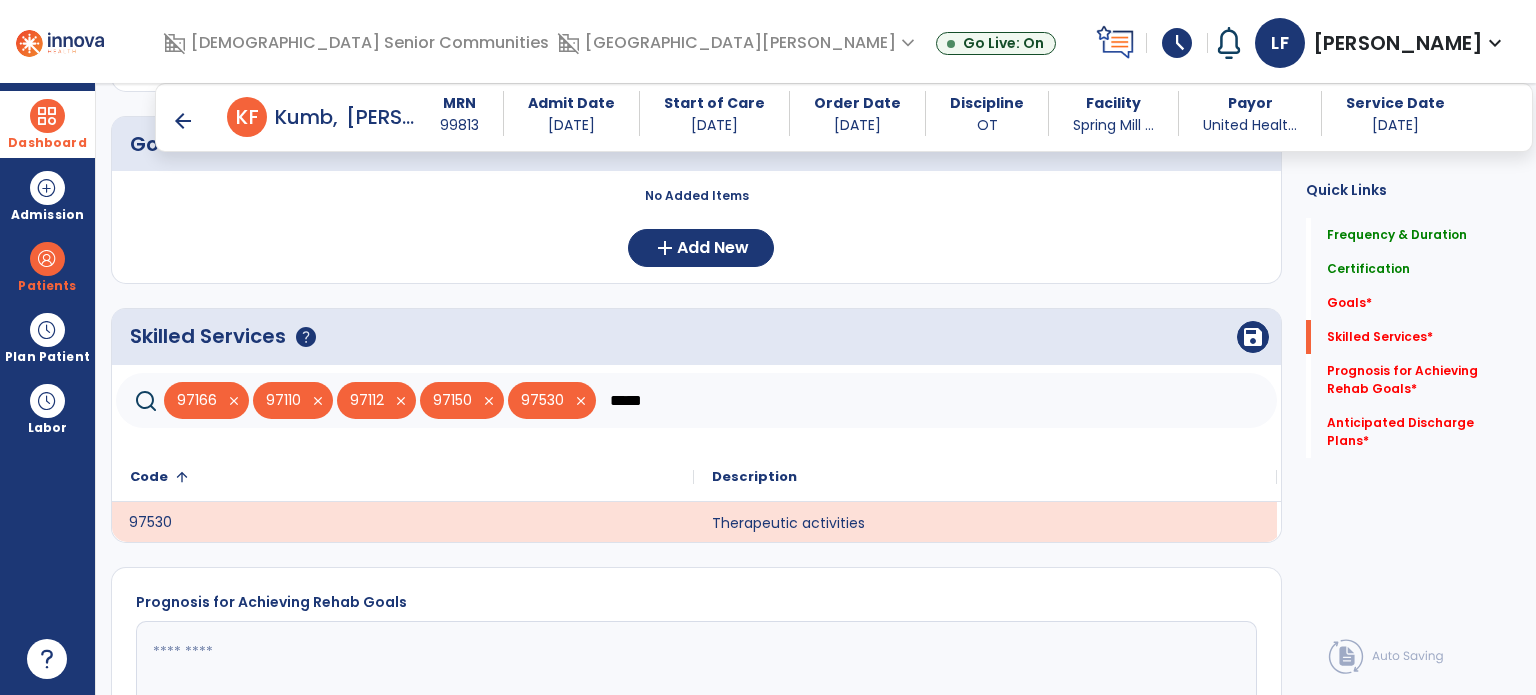 click on "*****" 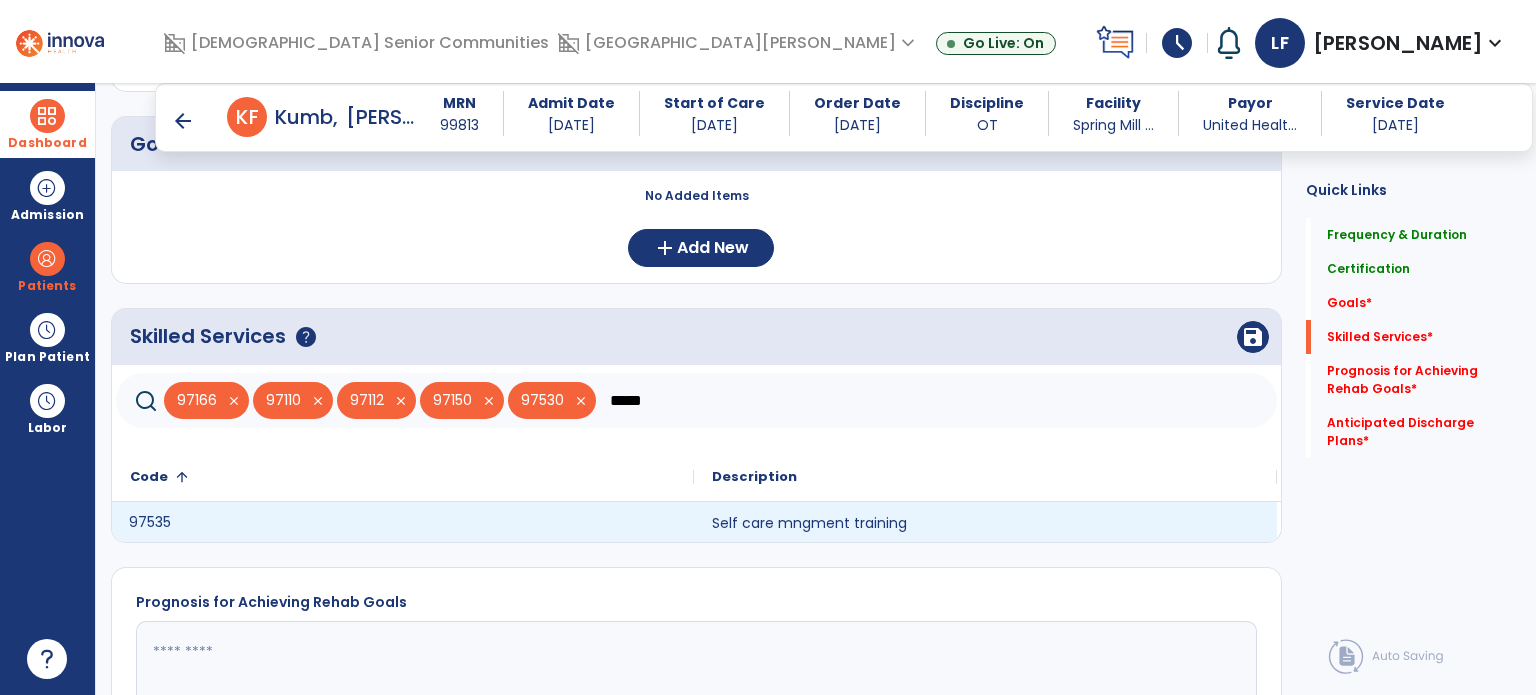 click on "97535" 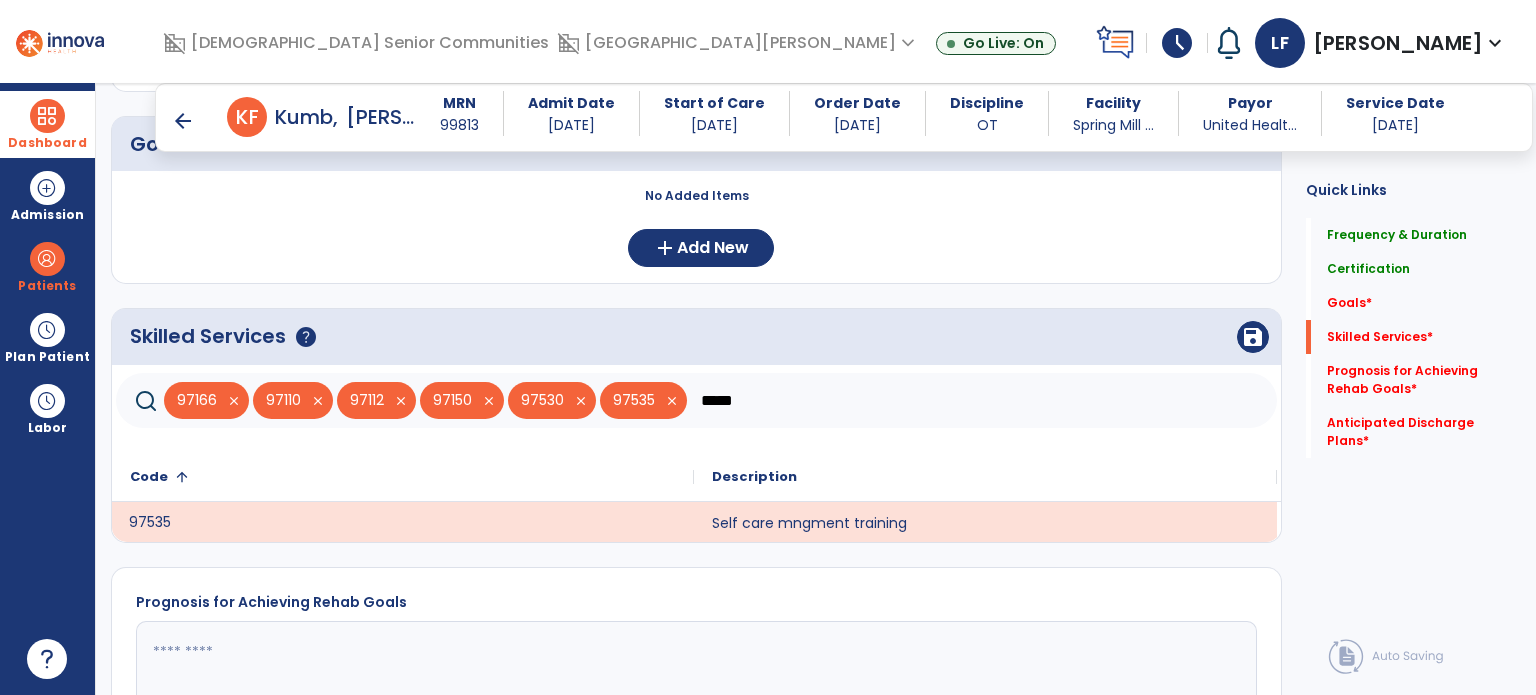 click on "*****" 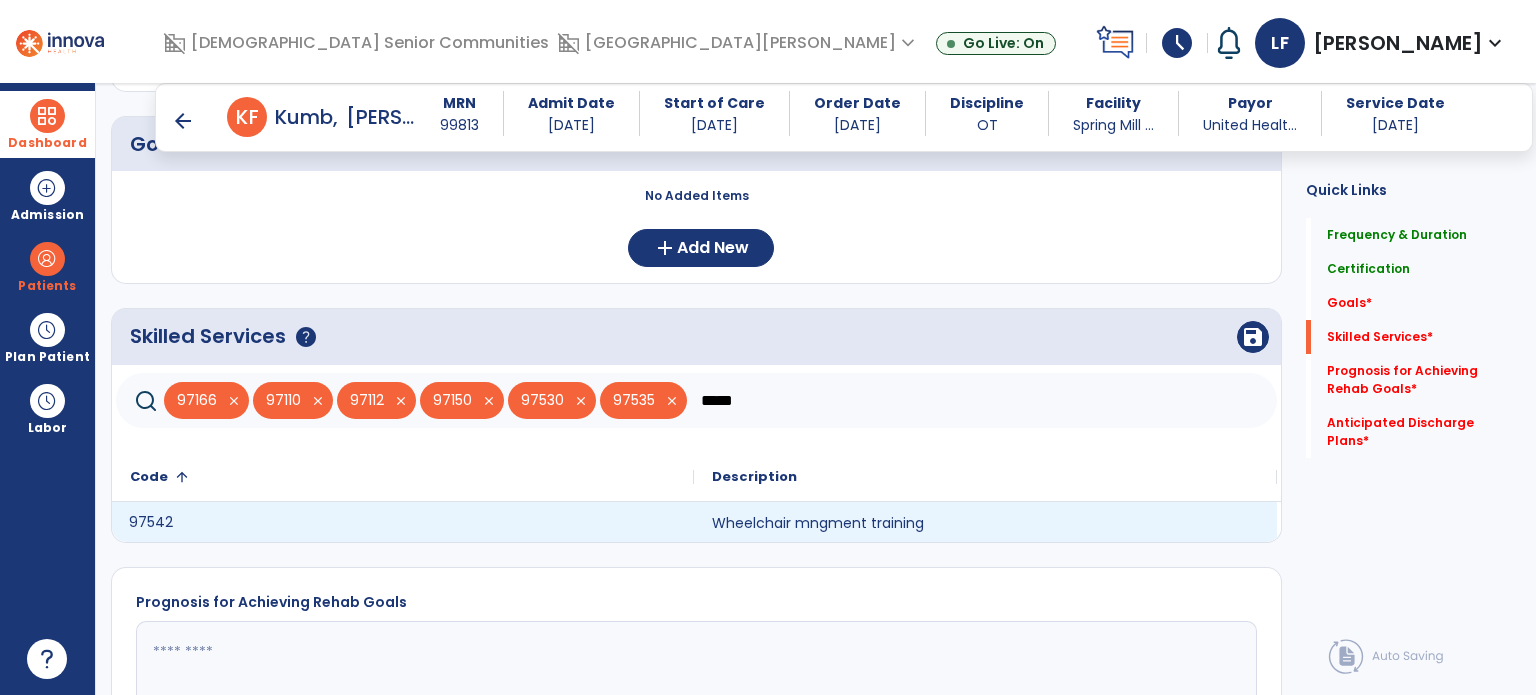 type on "*****" 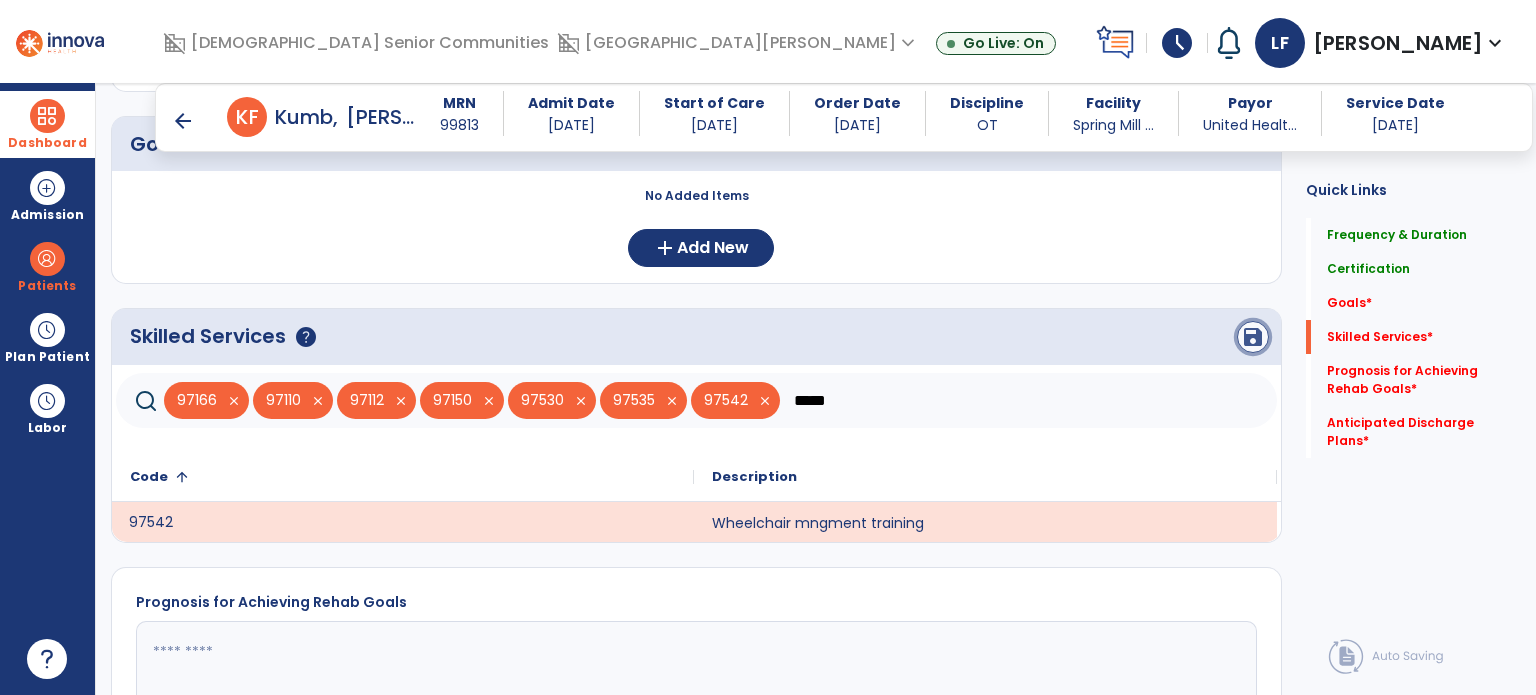 click on "save" 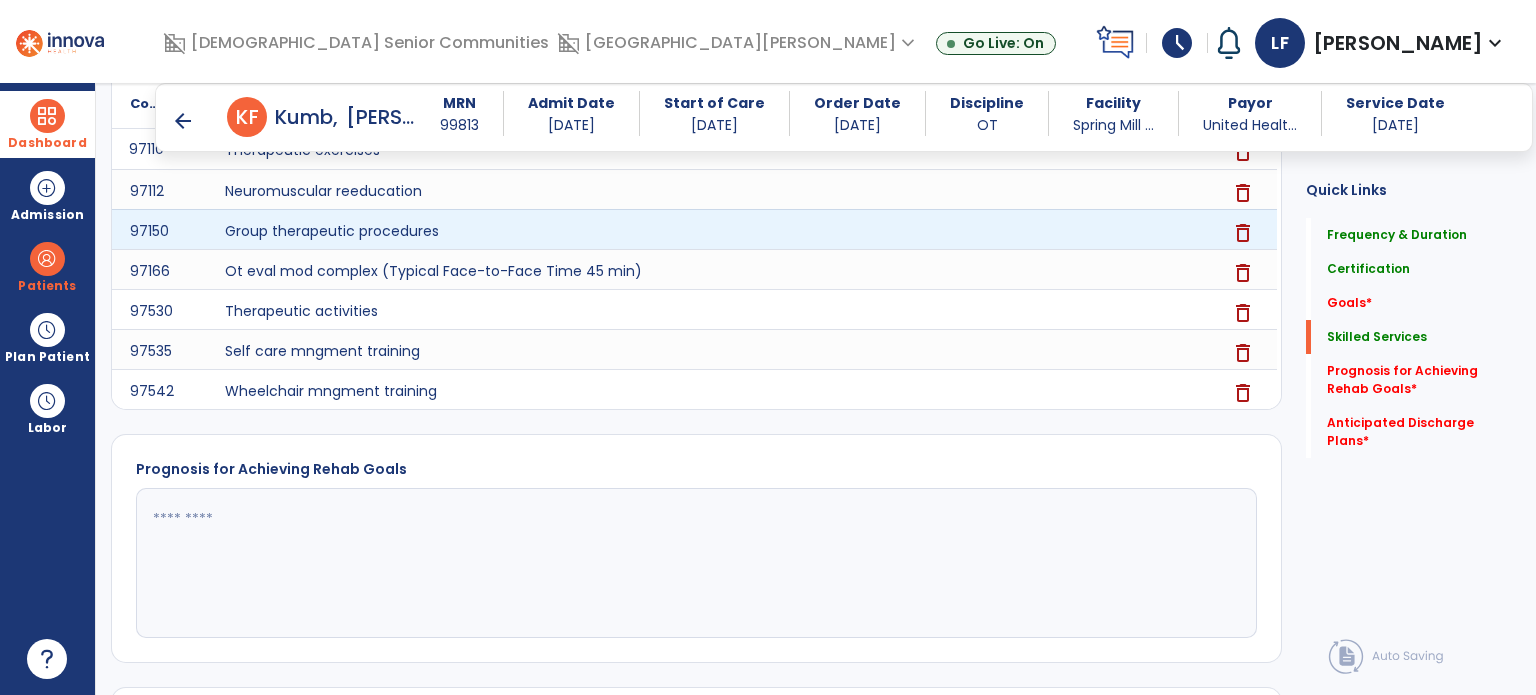 scroll, scrollTop: 788, scrollLeft: 0, axis: vertical 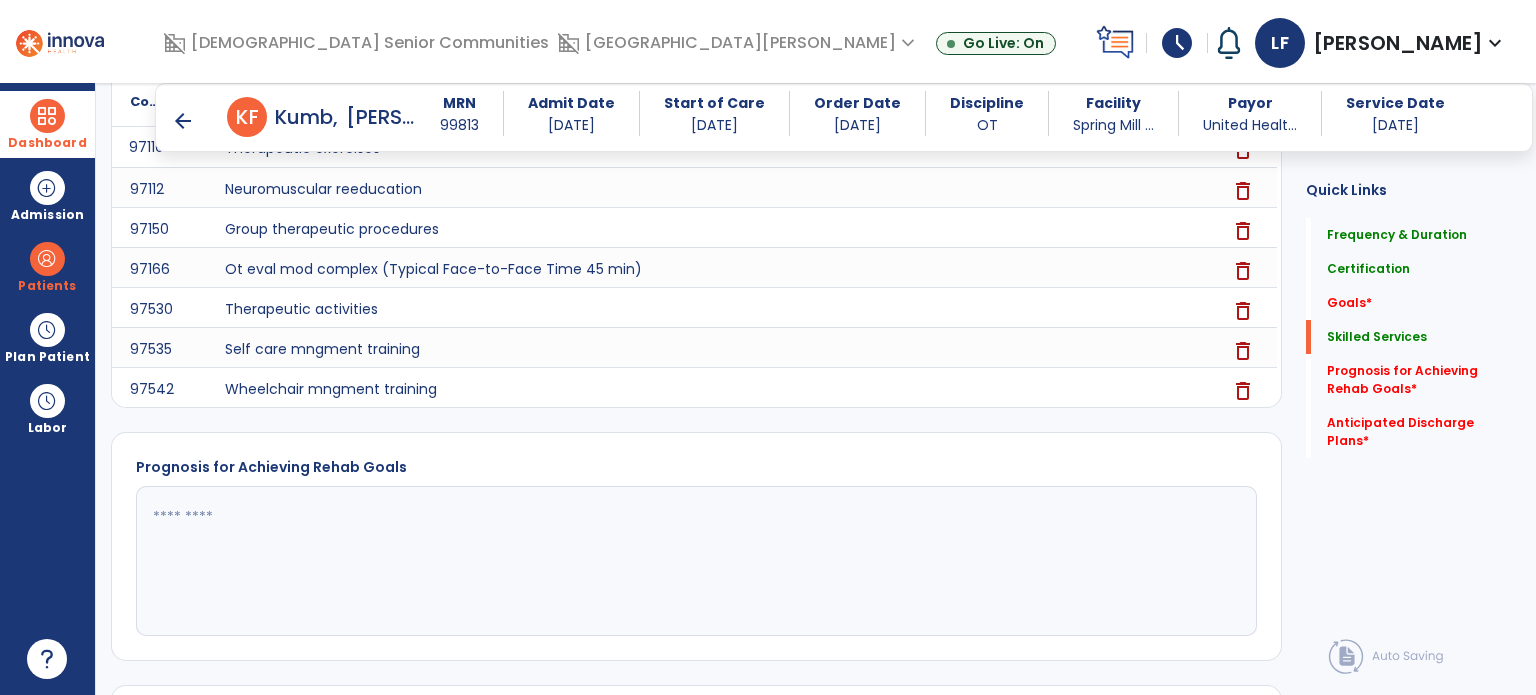 click 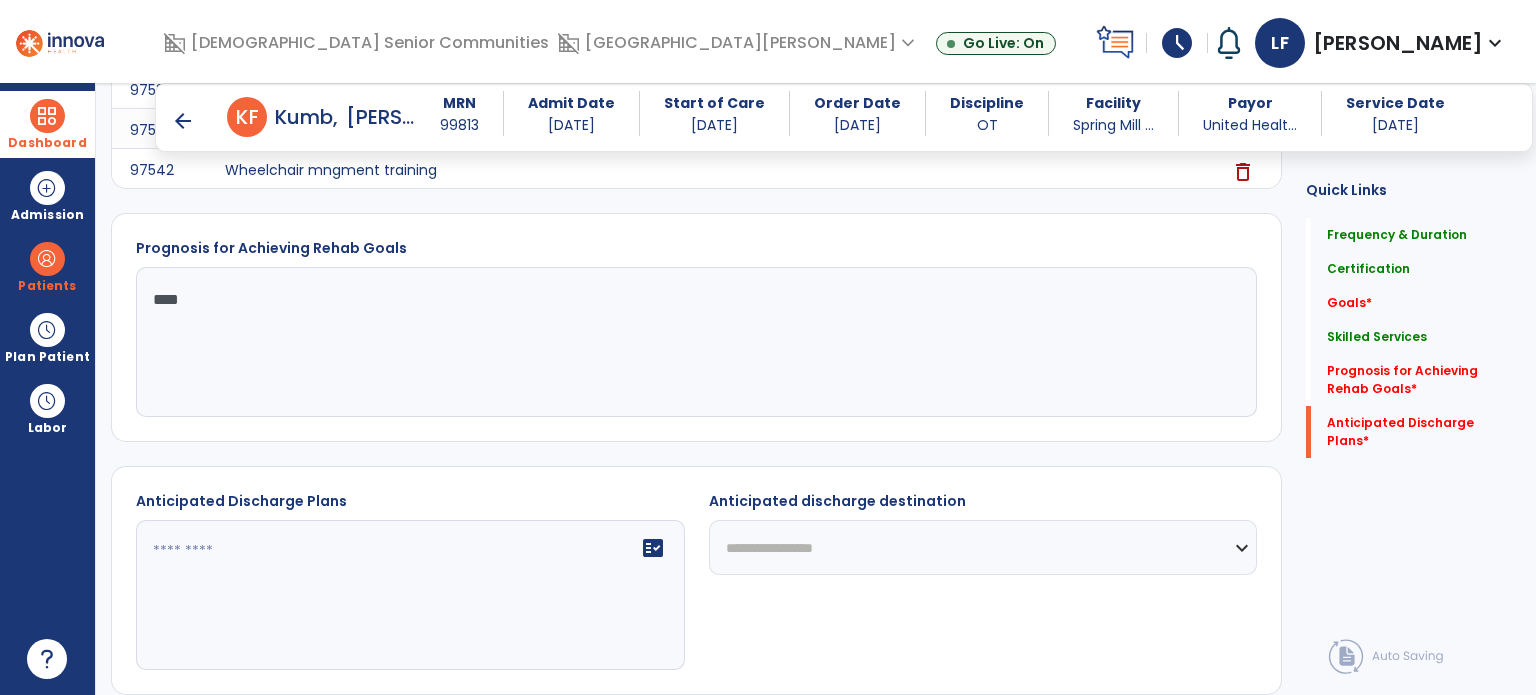 scroll, scrollTop: 1008, scrollLeft: 0, axis: vertical 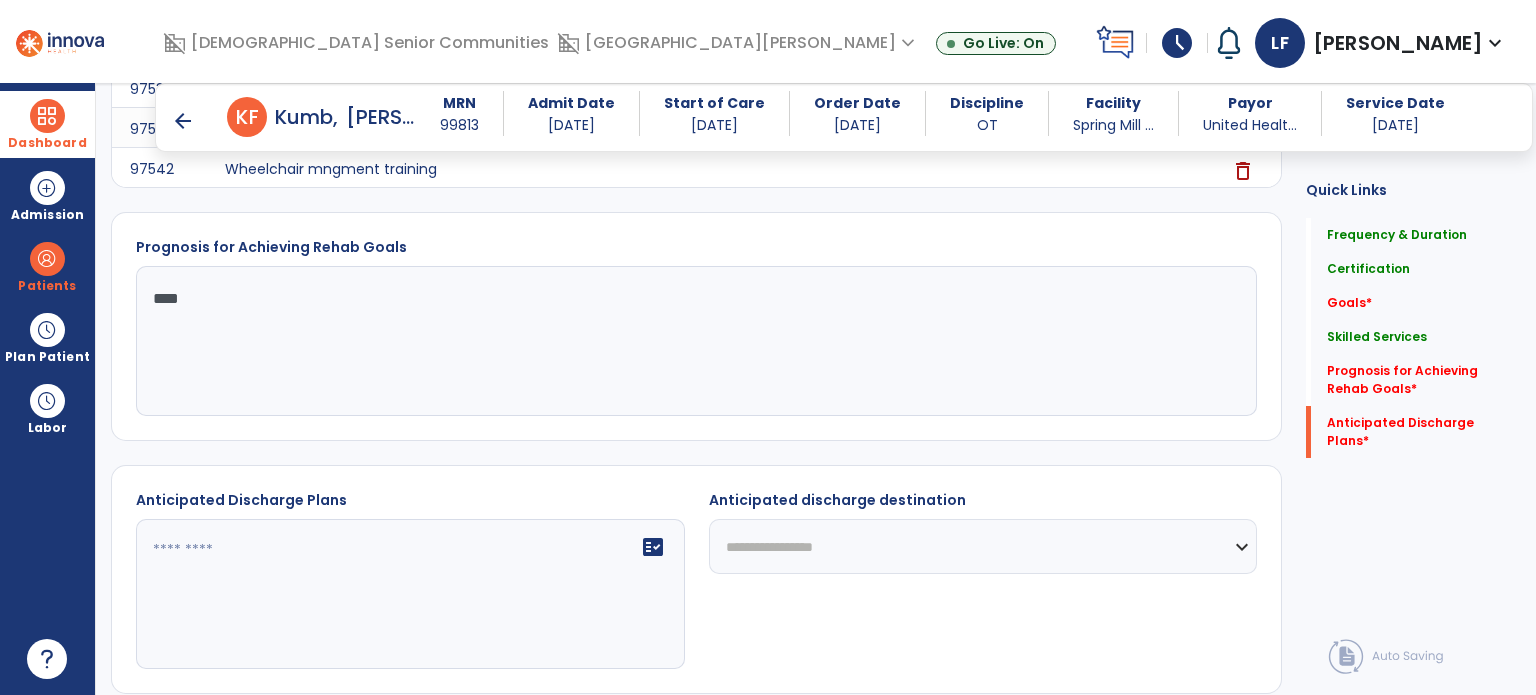 type on "****" 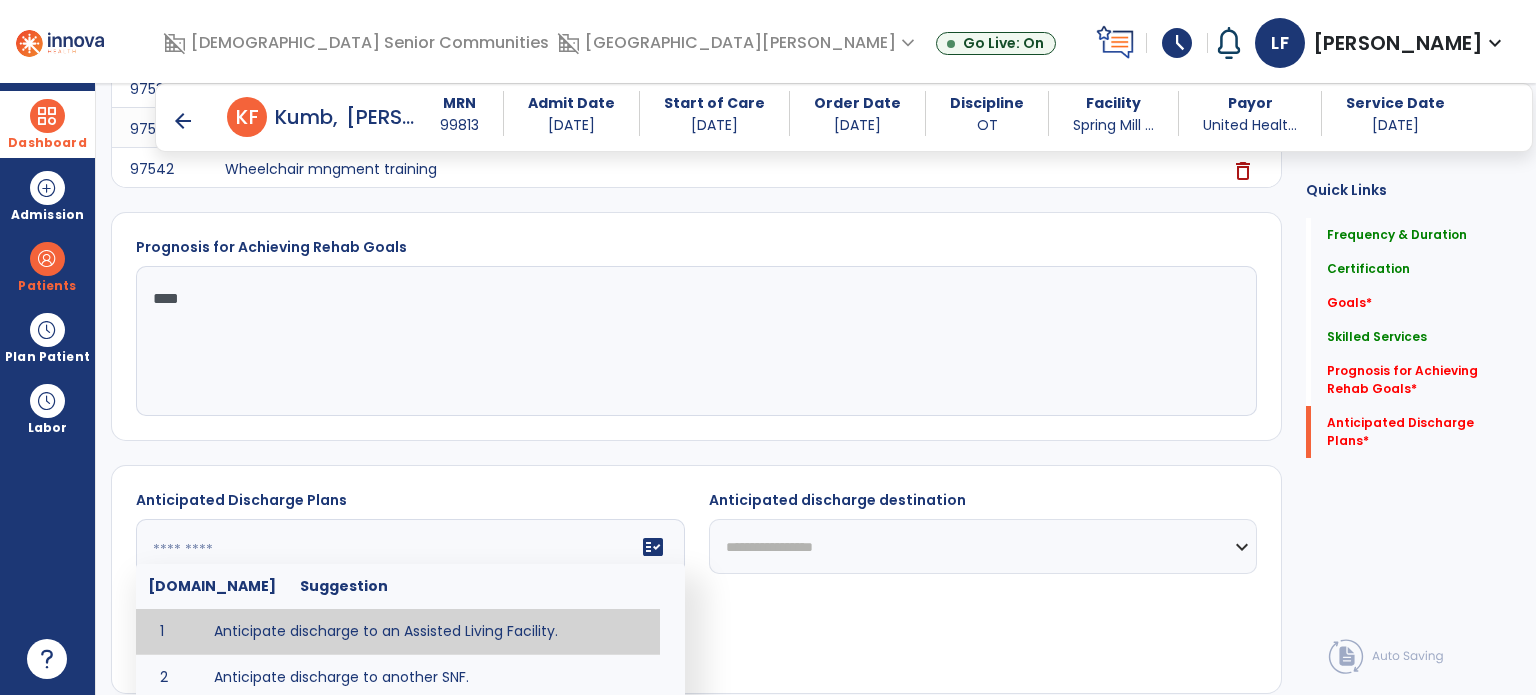 click on "fact_check  [DOMAIN_NAME] Suggestion 1 Anticipate discharge to an Assisted Living Facility. 2 Anticipate discharge to another SNF. 3 Anticipate discharge to home. 4 Anticipate discharge to hospice care. 5 Anticipate discharge to this SNF. 6 Anticipate patient will need [FULL/PART TIME] caregiver assistance. 7 Anticipate patient will need [ASSISTANCE LEVEL] assistance from [CAREGIVER]. 8 Anticipate patient will need 24-hour caregiver assistance. 9 Anticipate patient will need no caregiver assistance. 10 Discharge home and independent with caregiver. 11 Discharge home and independent without caregiver. 12 Discharge home and return to community activities. 13 Discharge home and return to vocational activities. 14 Discharge to home with patient continuing therapy services with out patient therapy. 15 Discharge to home with patient continuing therapy with Home Health. 16 Discharge to home with patient planning to live alone. 17 DME - the following DME for this patient is recommended by [MEDICAL_DATA]: 18 19 20 21" 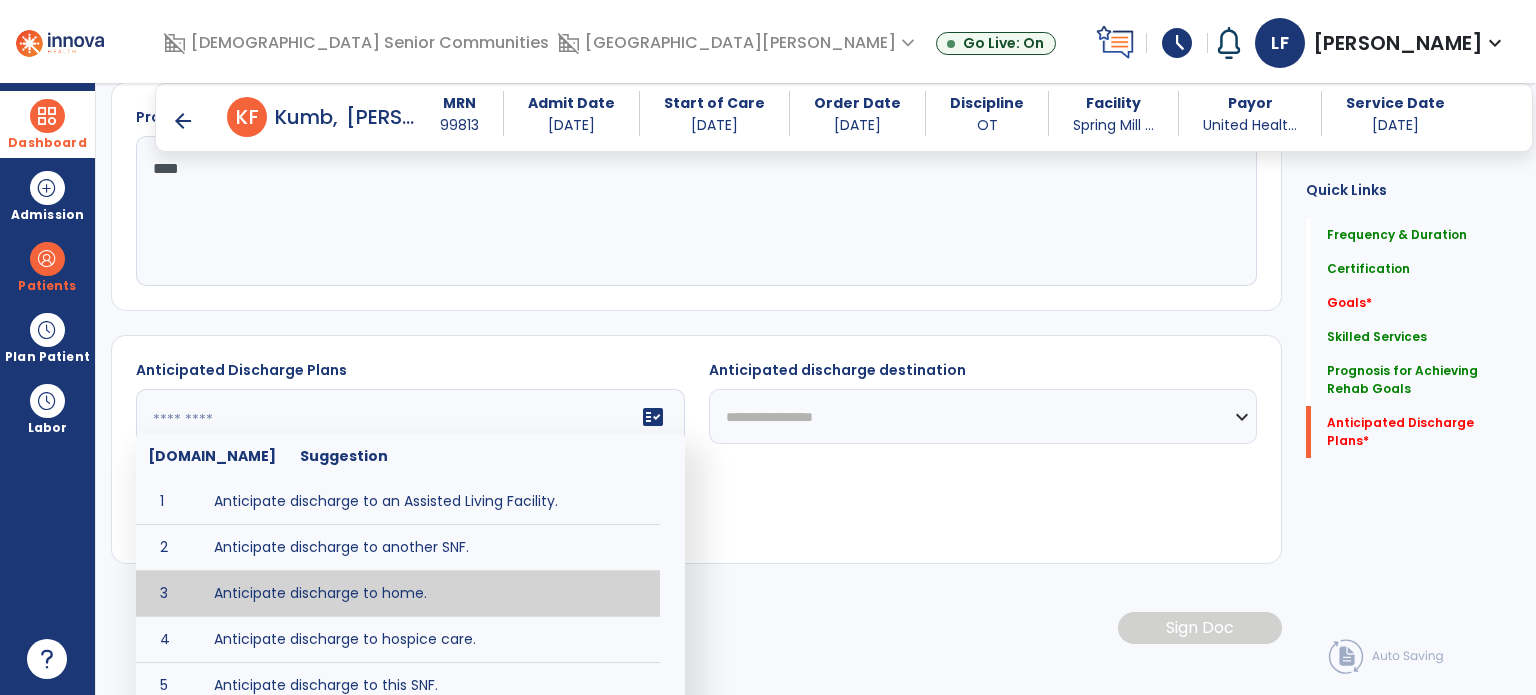 scroll, scrollTop: 1139, scrollLeft: 0, axis: vertical 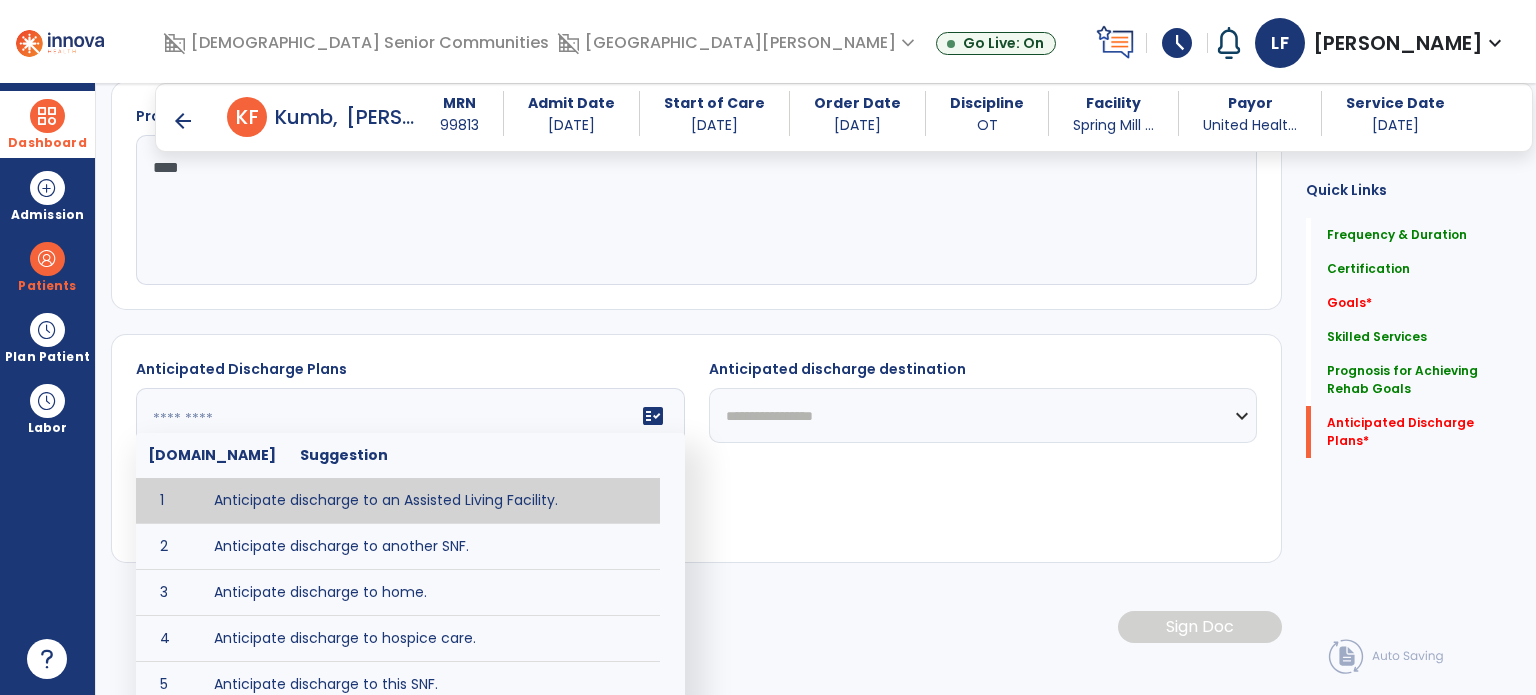 type on "**********" 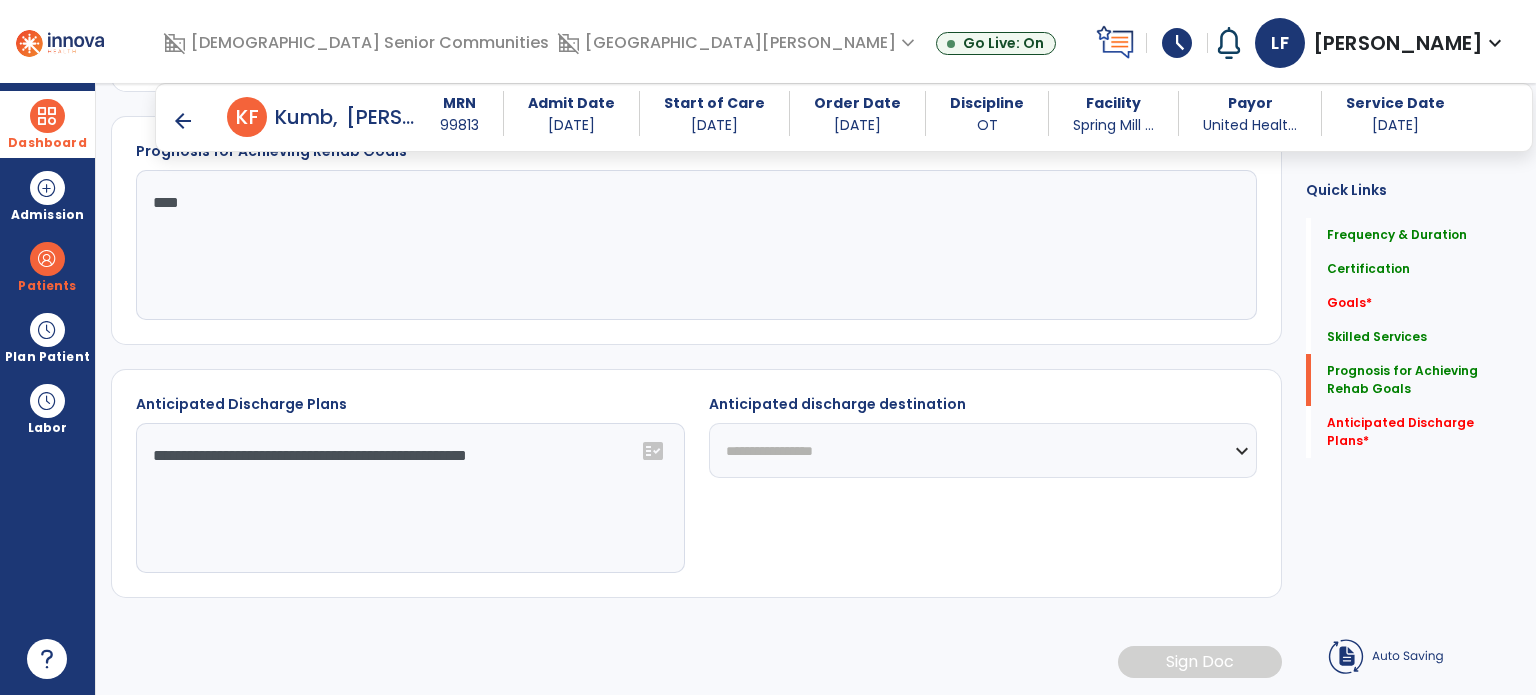 scroll, scrollTop: 1100, scrollLeft: 0, axis: vertical 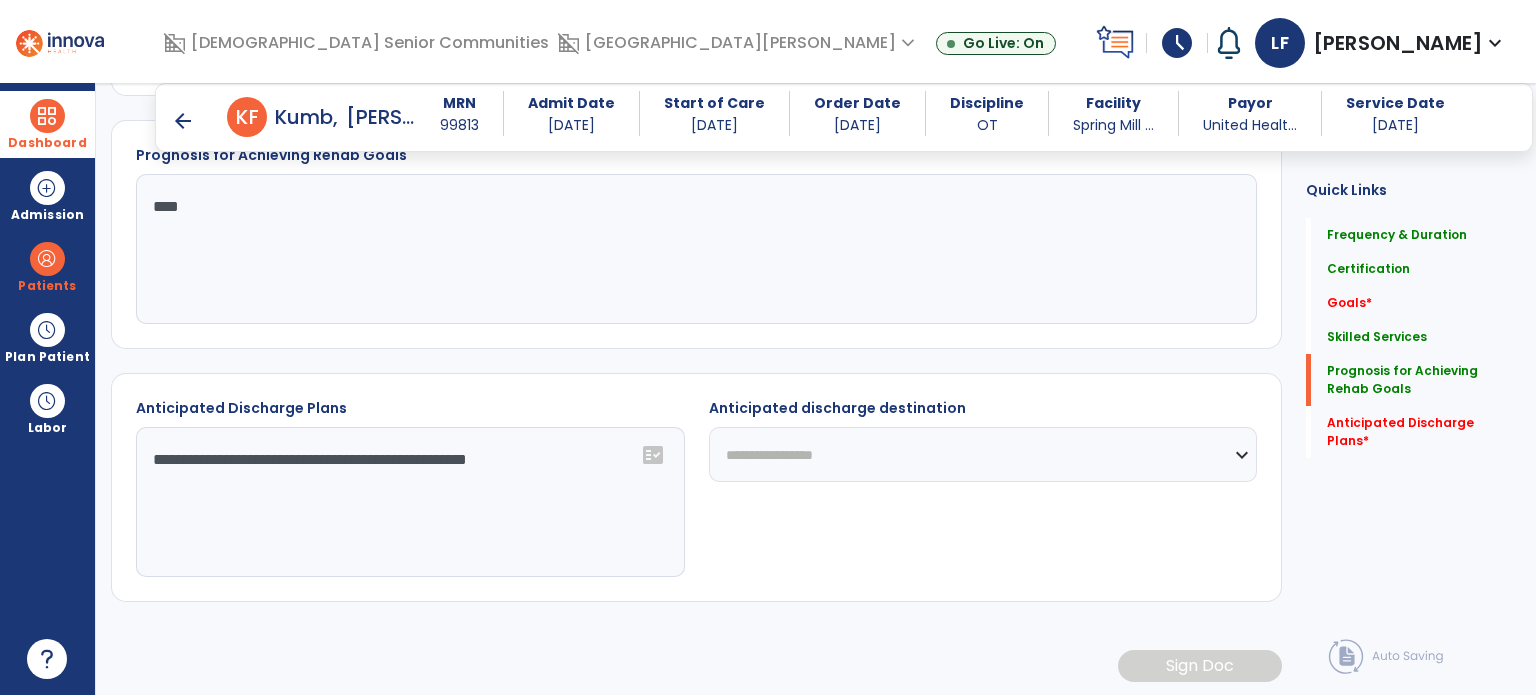 click on "**********" 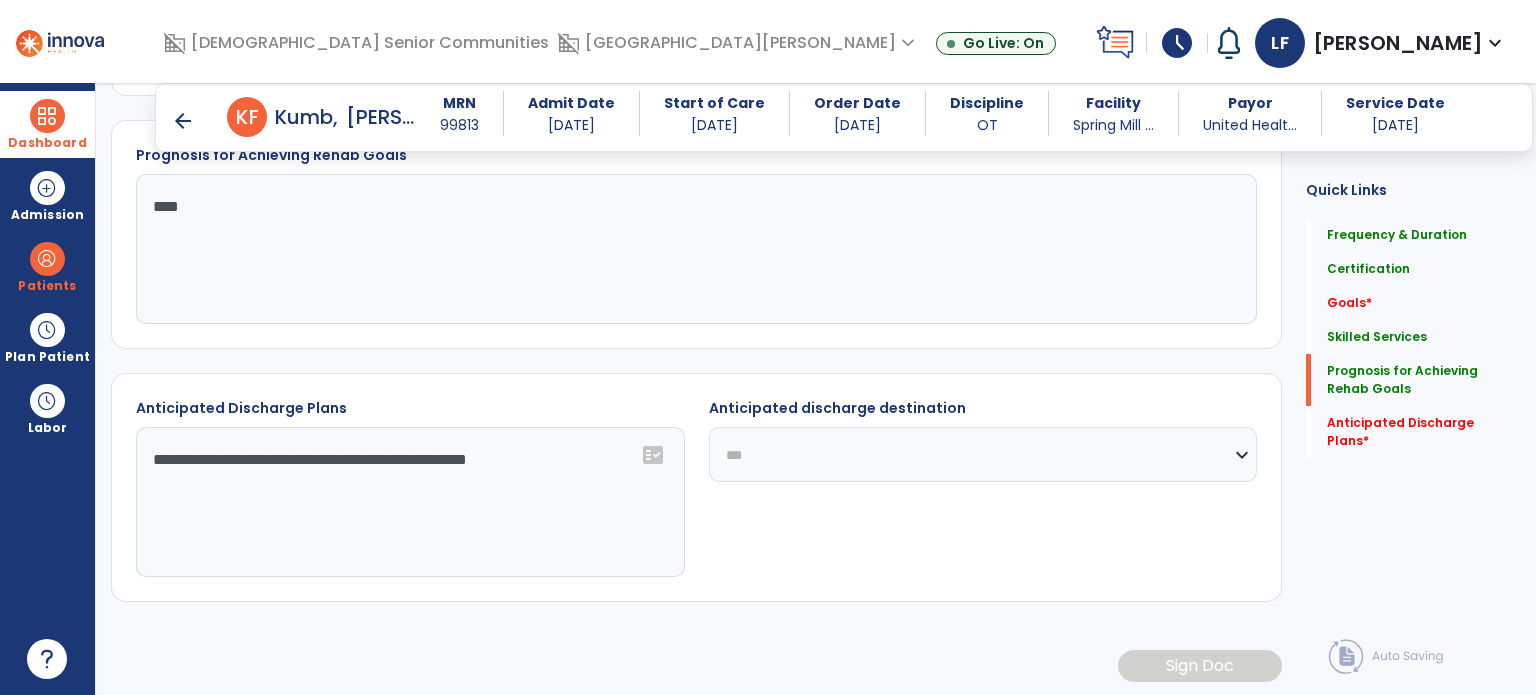 click on "**********" 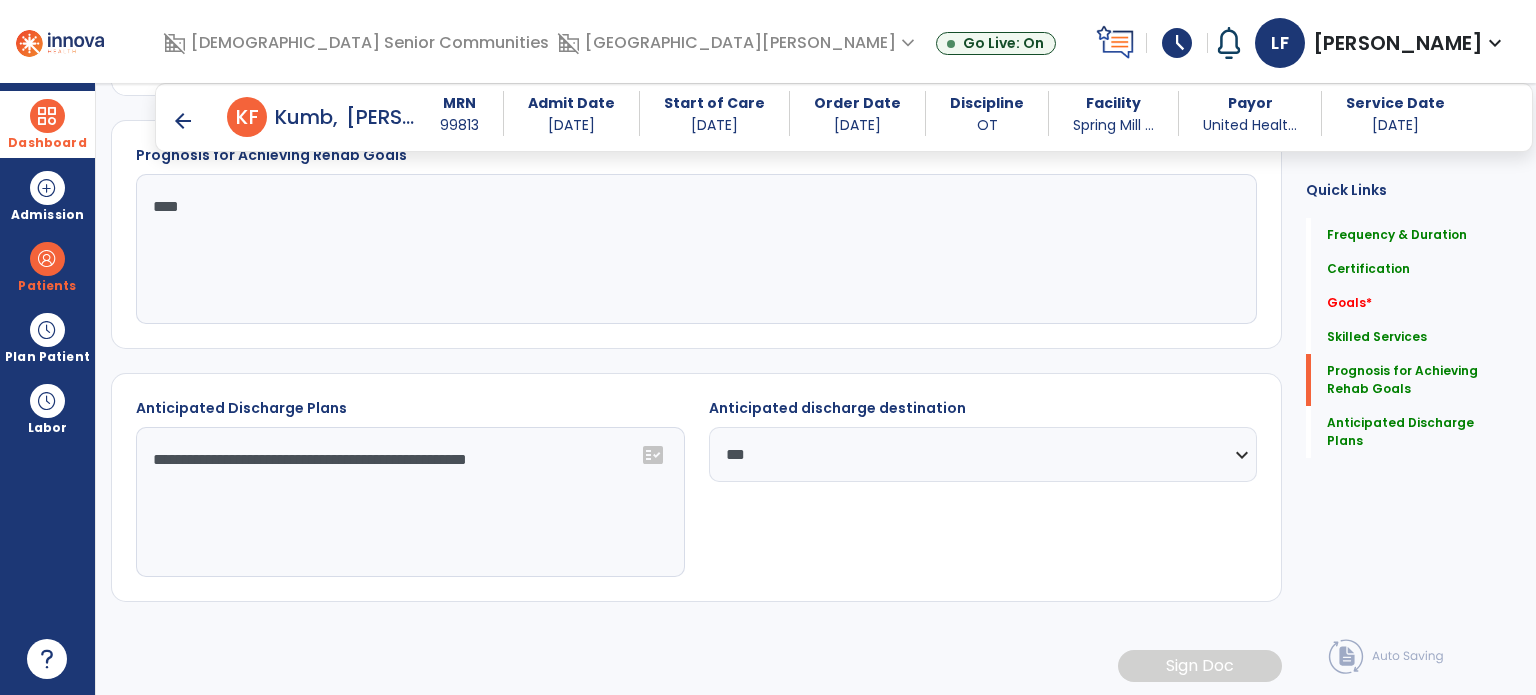 click on "**********" 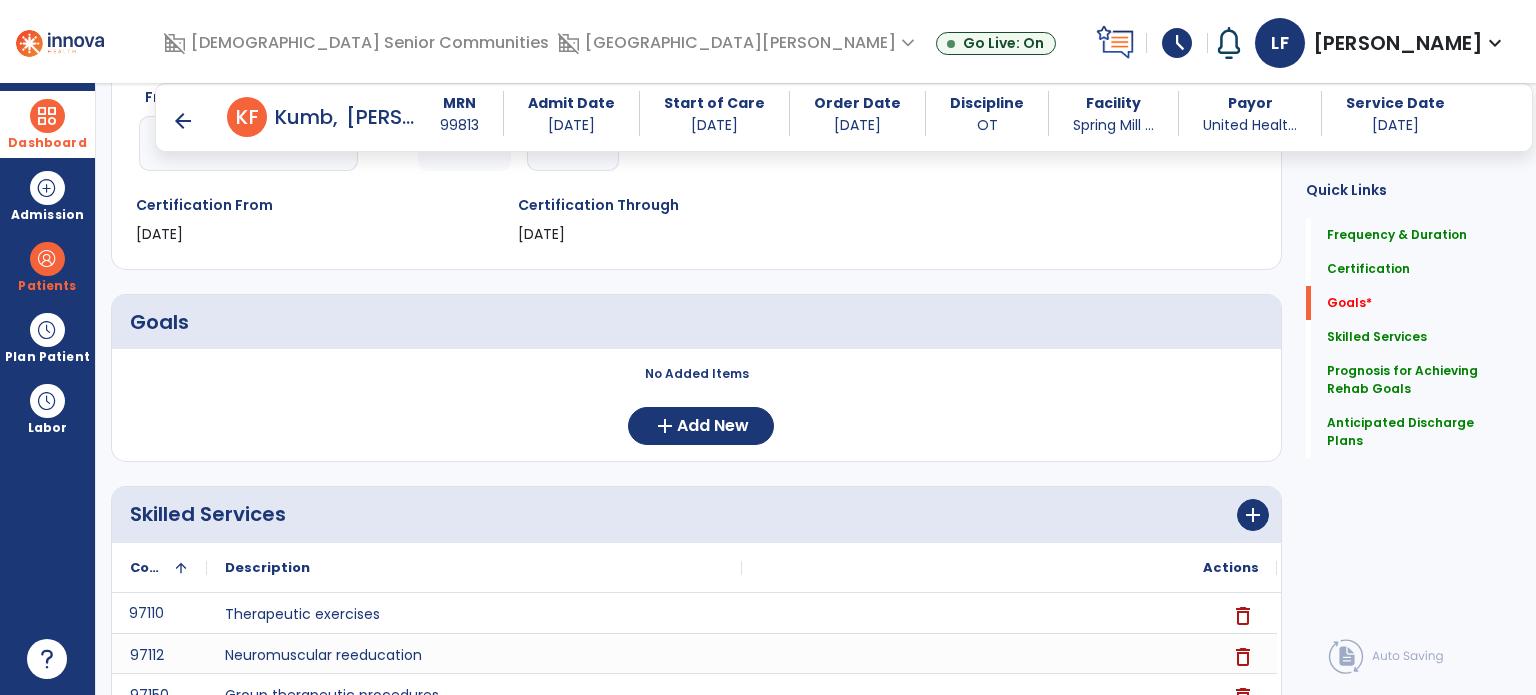 scroll, scrollTop: 321, scrollLeft: 0, axis: vertical 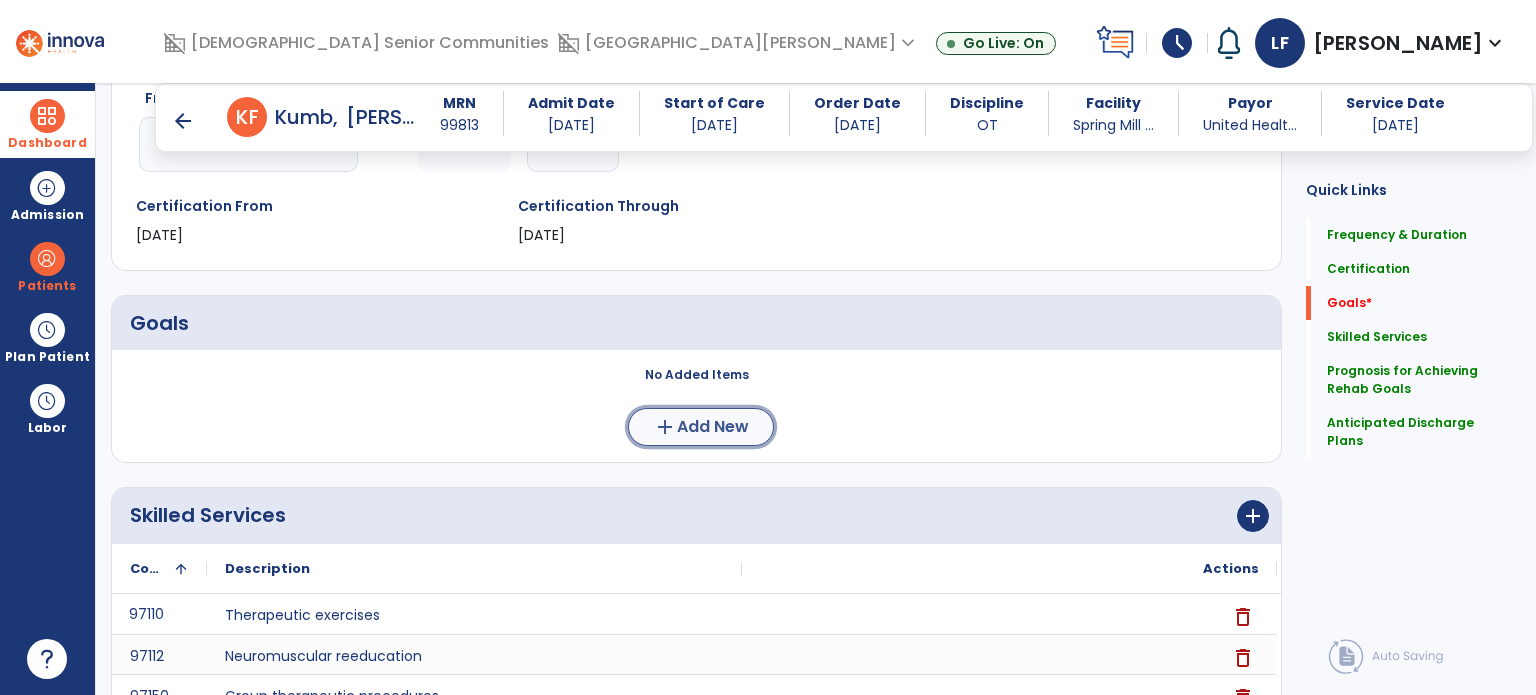 click on "add  Add New" at bounding box center (701, 427) 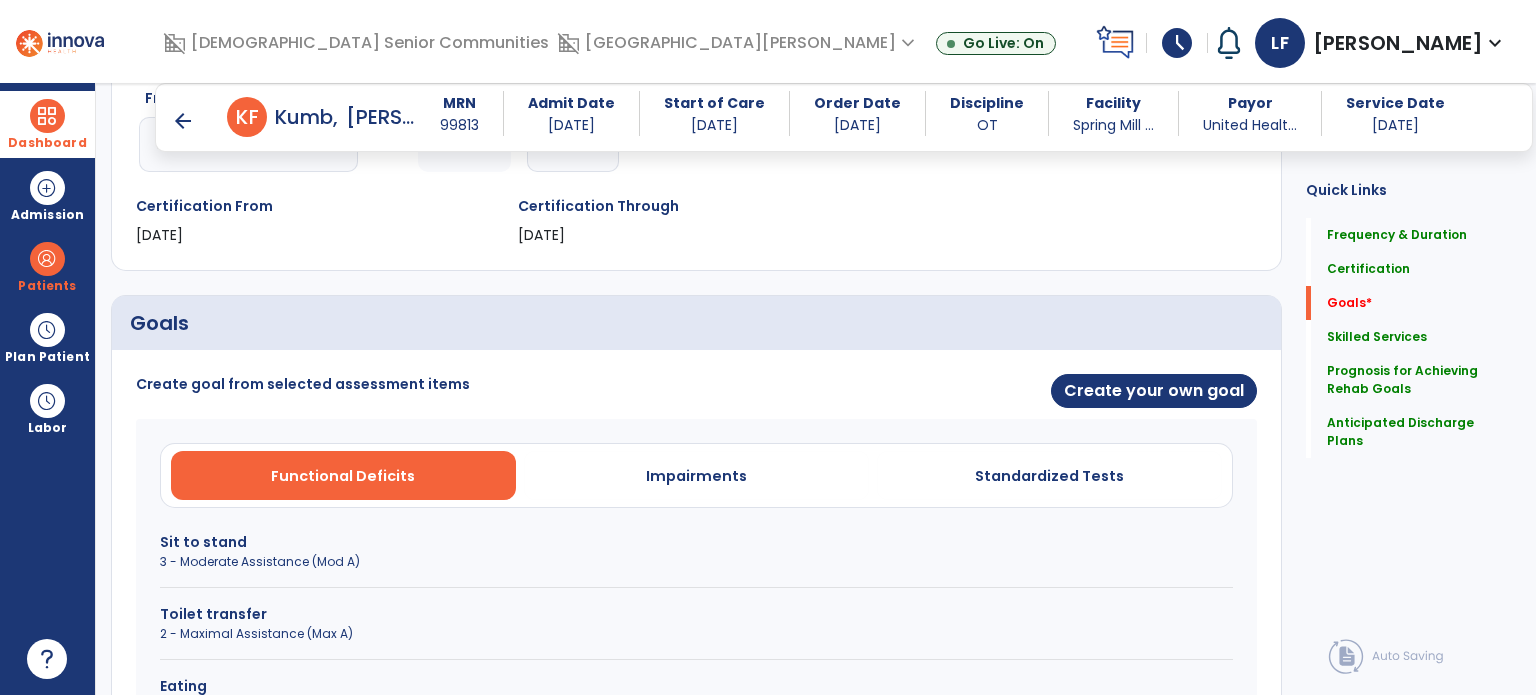 click on "2 - Maximal Assistance (Max A)" at bounding box center [696, 634] 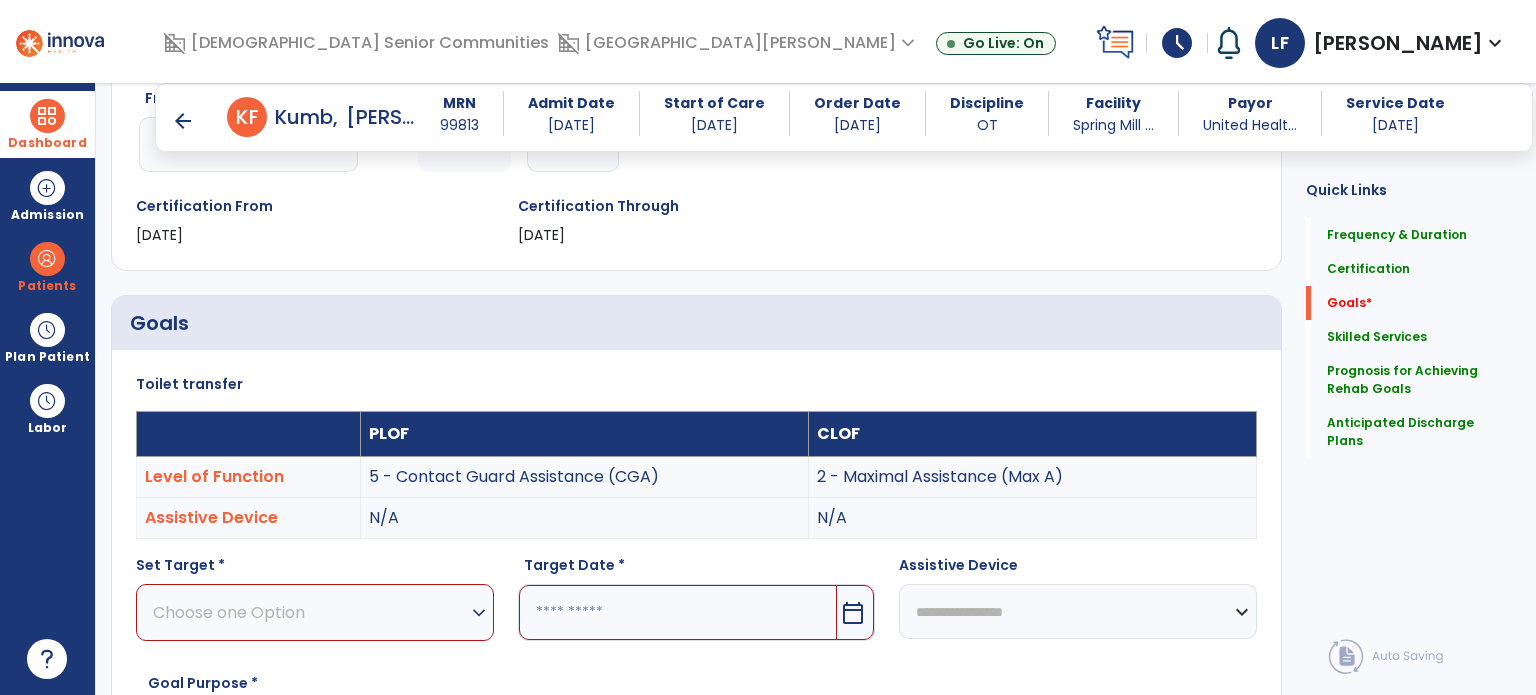 click on "Choose one Option" at bounding box center [310, 612] 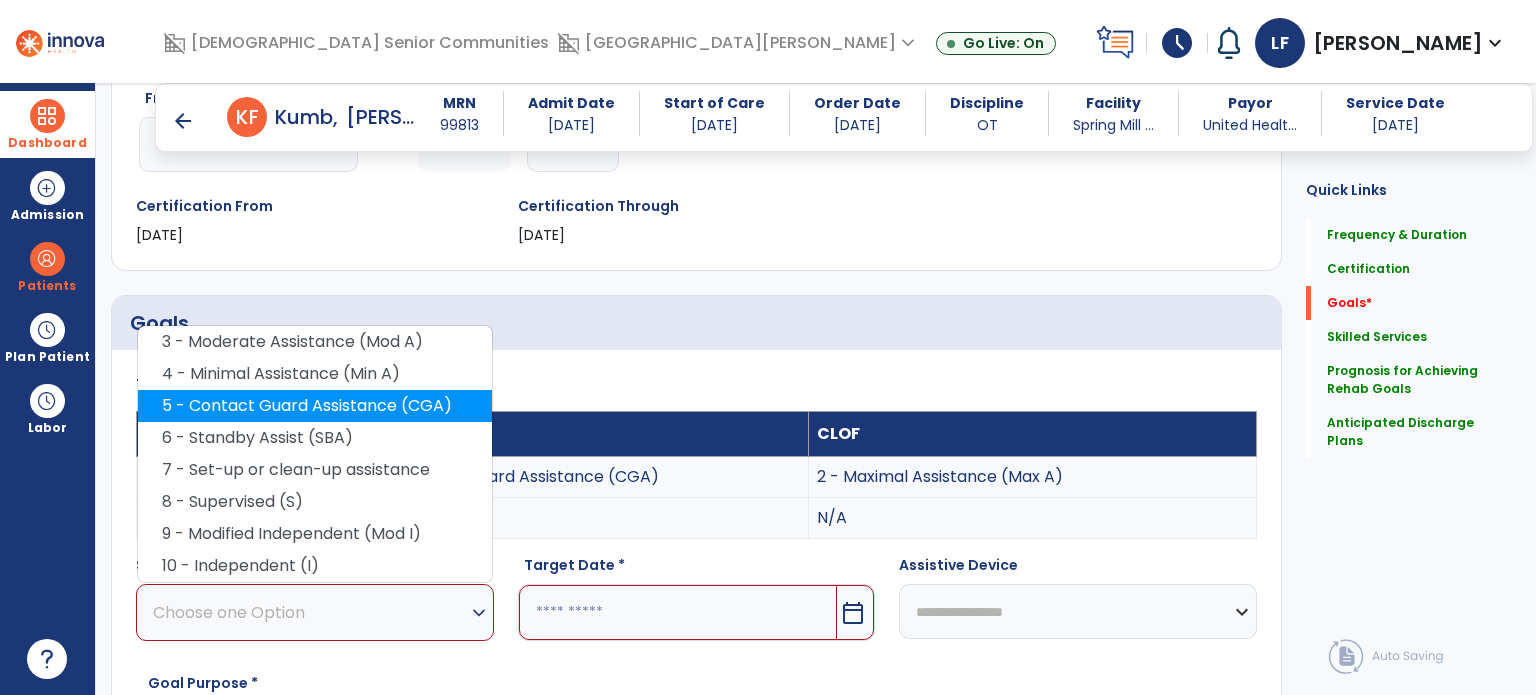 click on "5 - Contact Guard Assistance (CGA)" at bounding box center (315, 406) 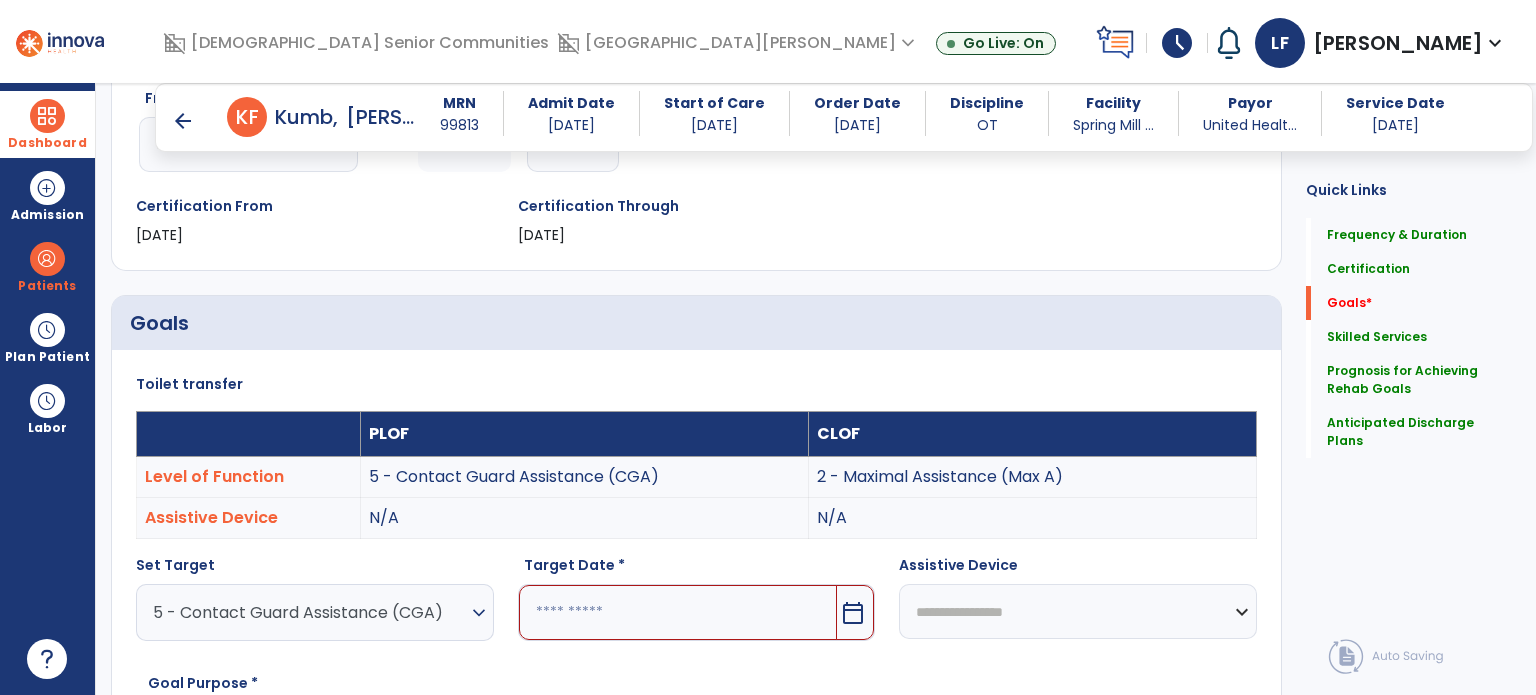 click at bounding box center (678, 612) 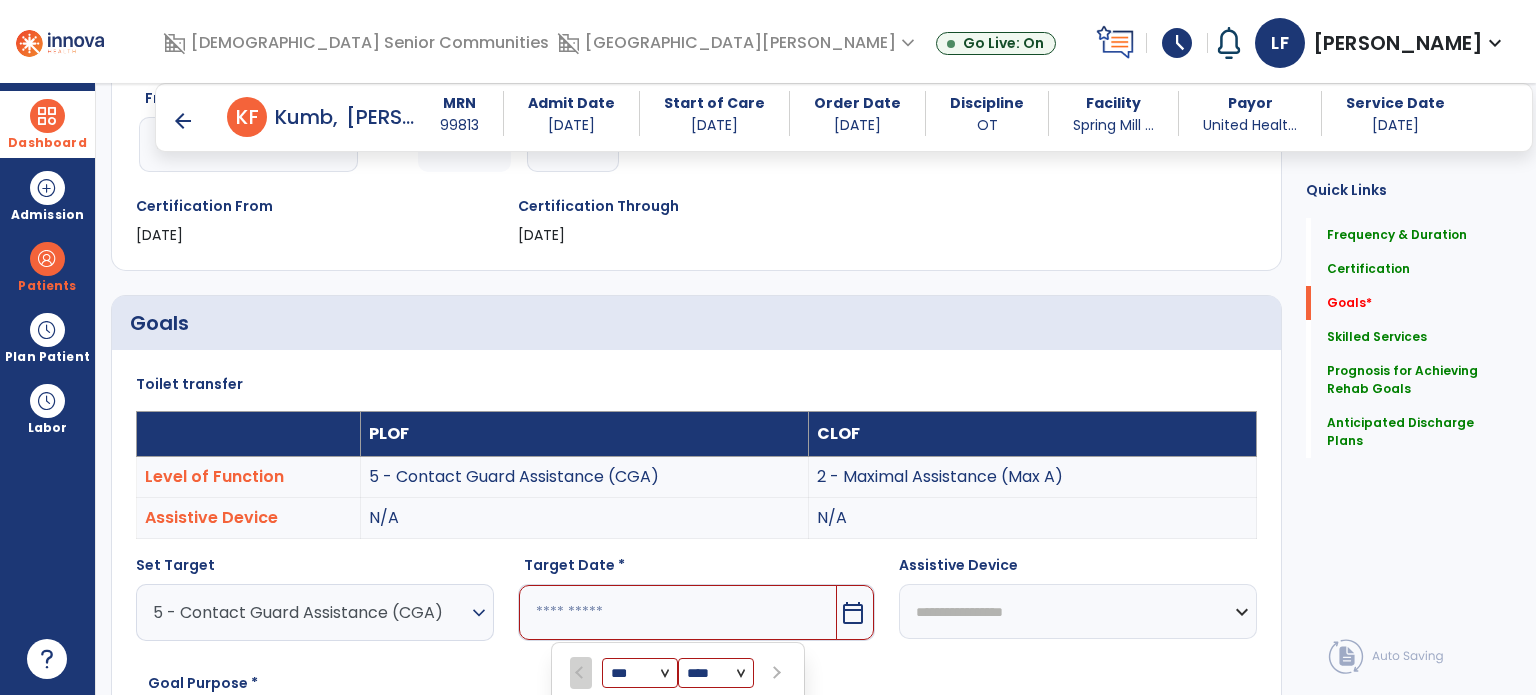 scroll, scrollTop: 711, scrollLeft: 0, axis: vertical 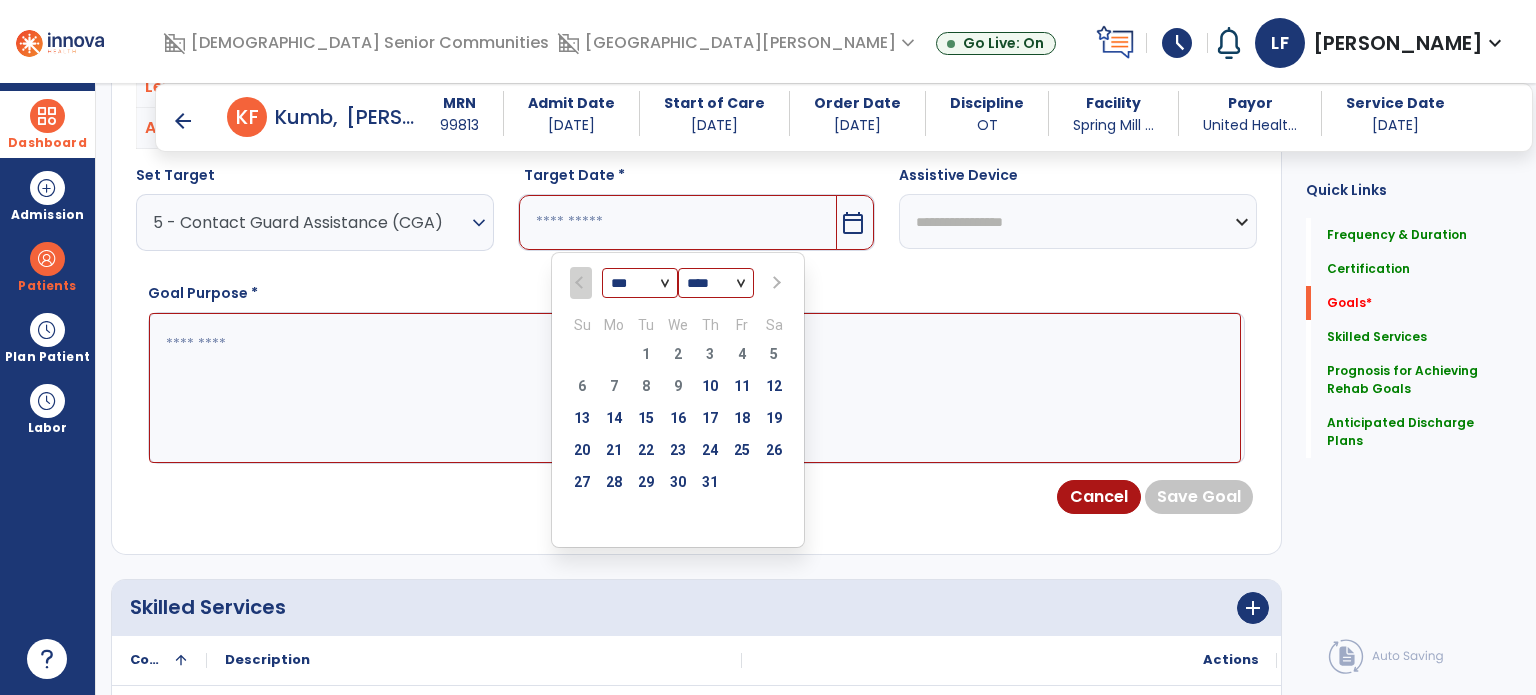 click at bounding box center [774, 283] 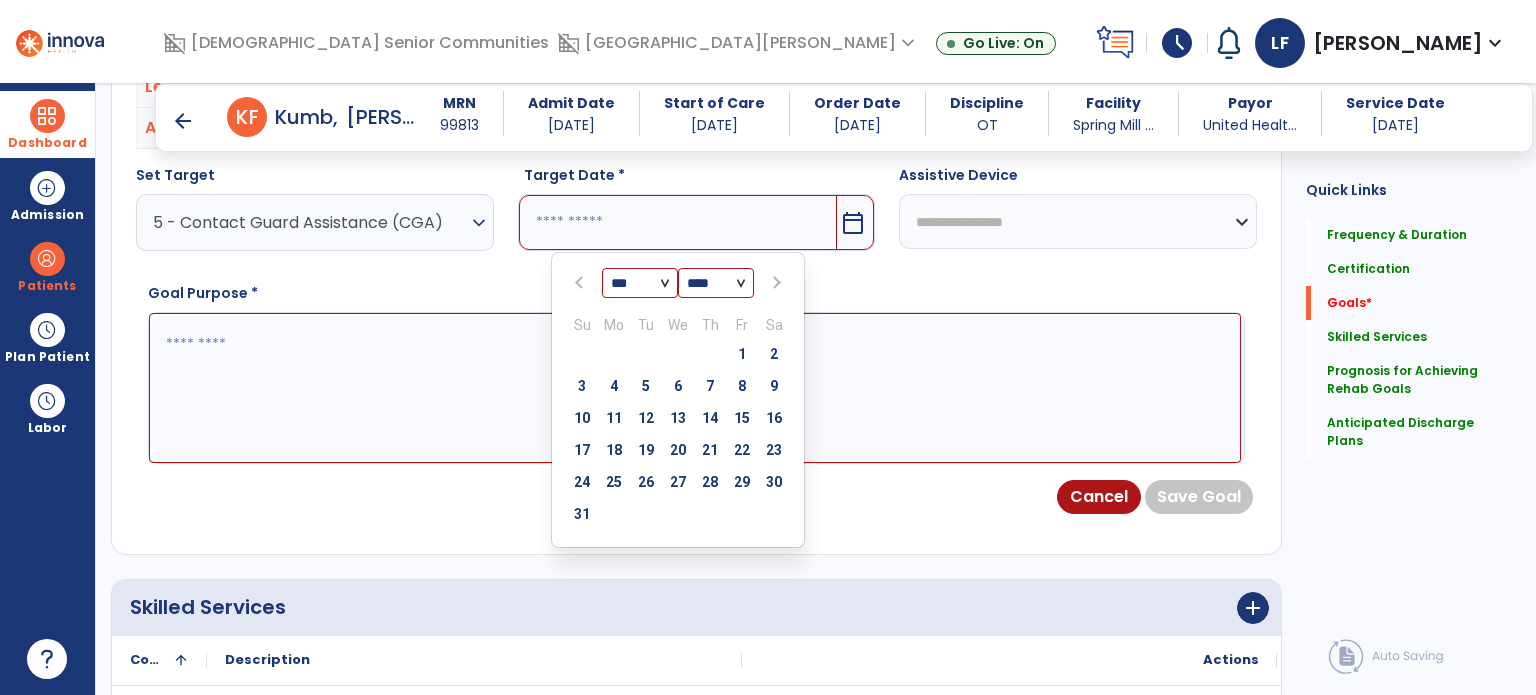 click at bounding box center [774, 283] 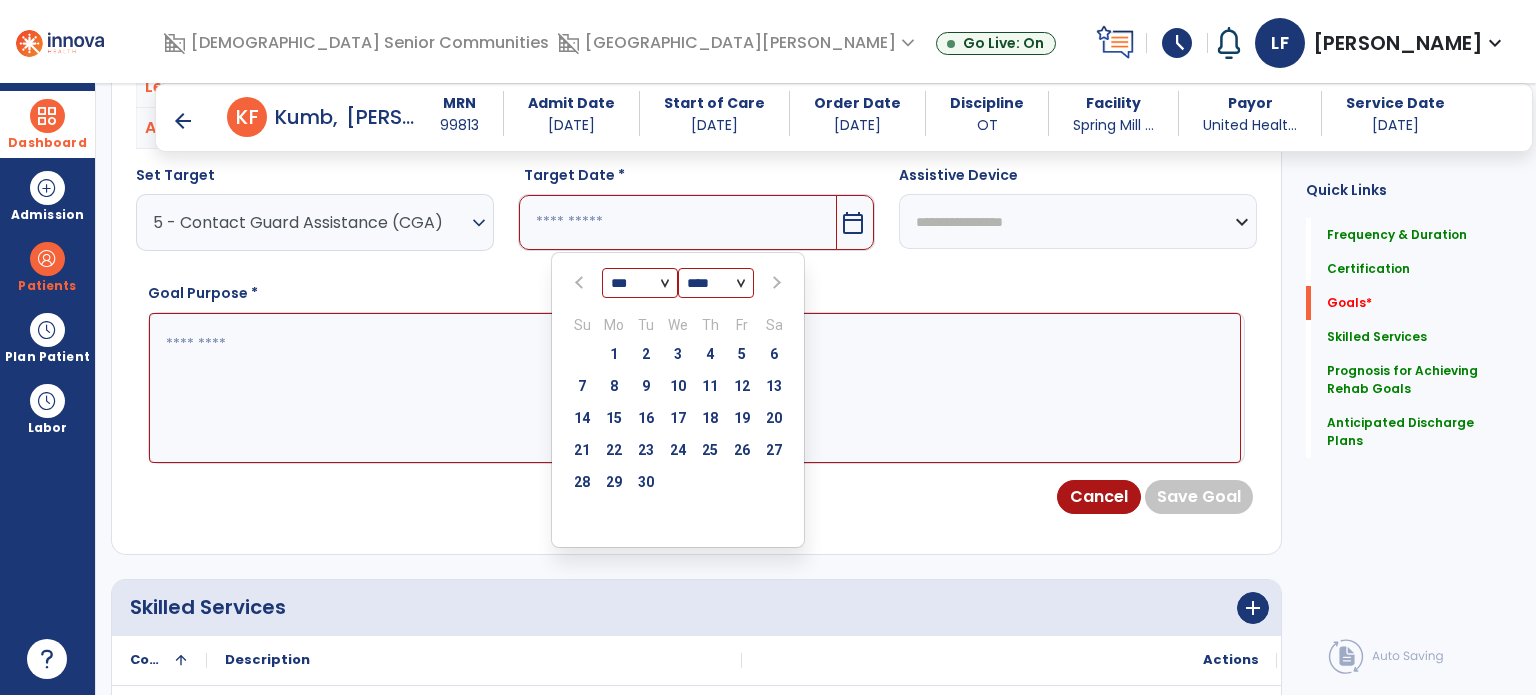 click at bounding box center [774, 283] 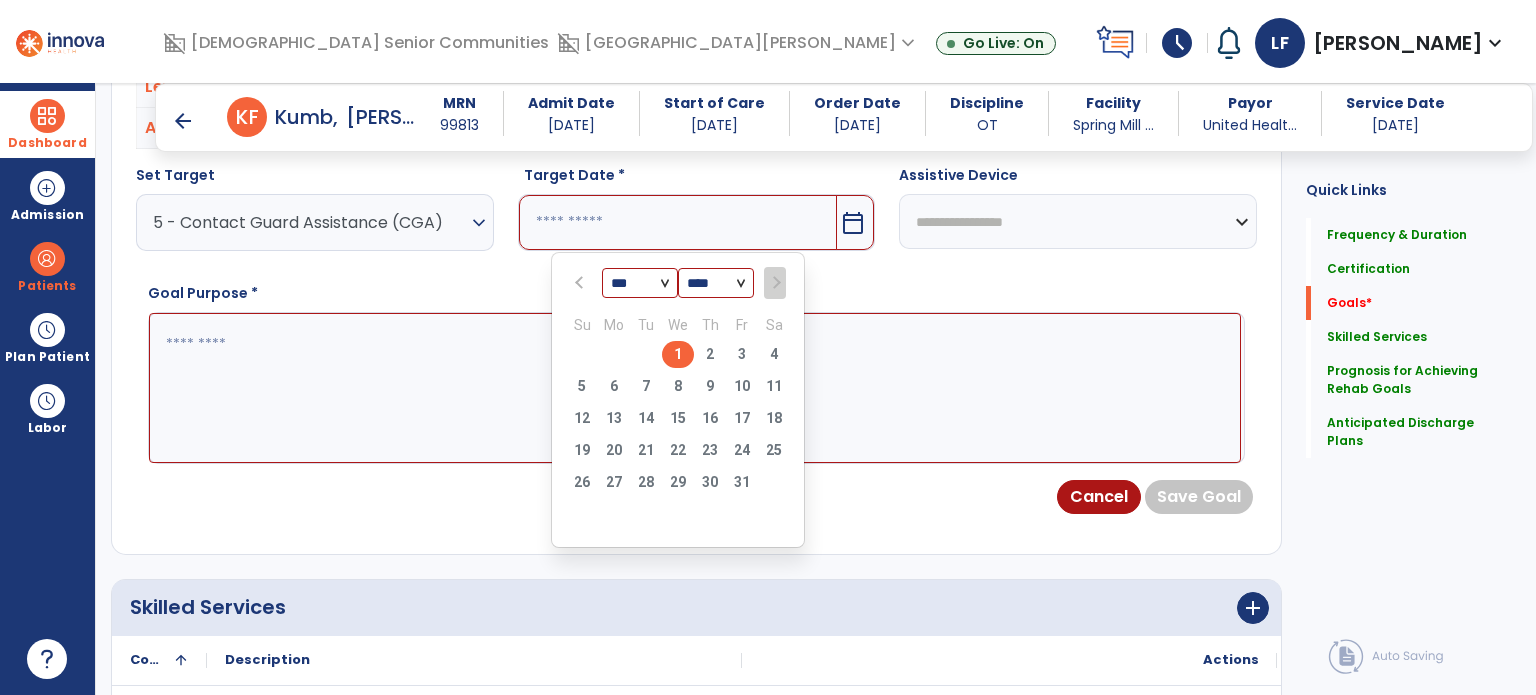 click on "1" at bounding box center [678, 354] 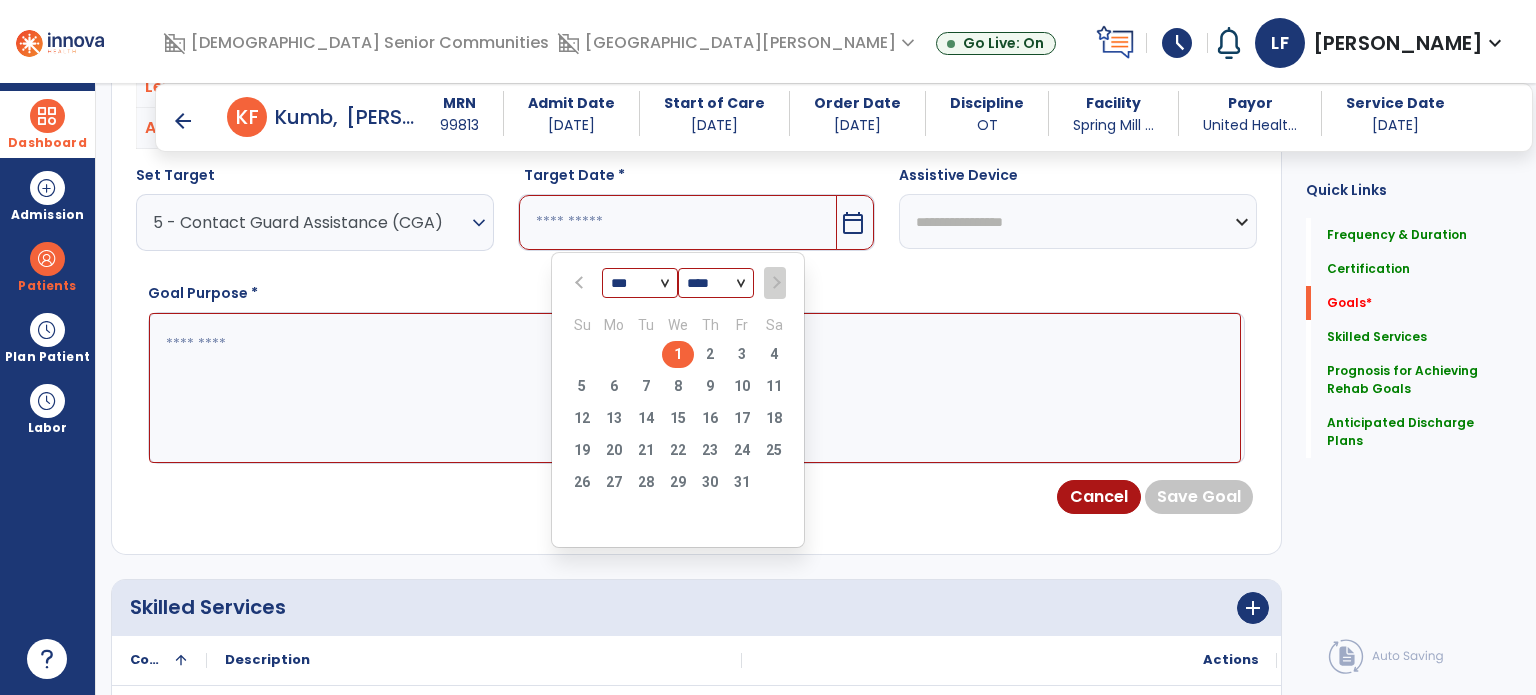 type on "*********" 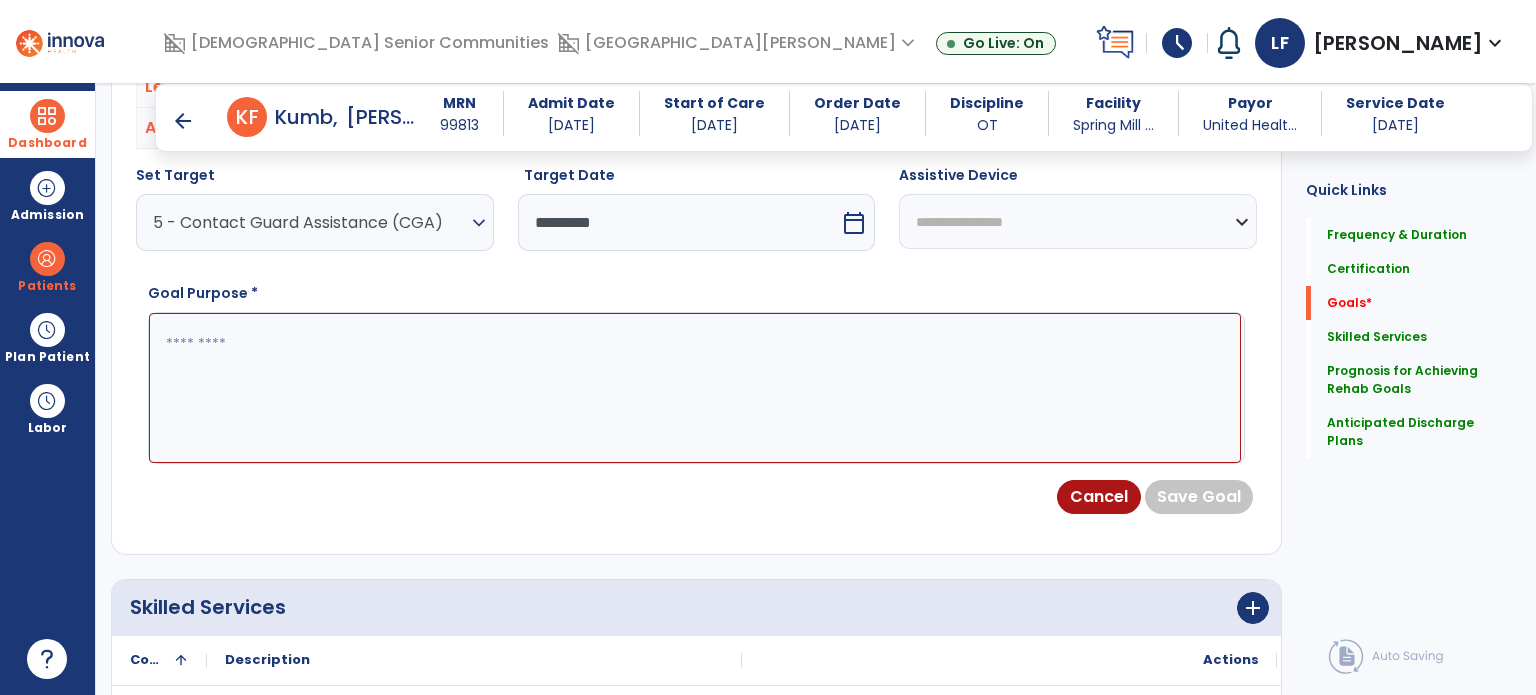 click at bounding box center (695, 388) 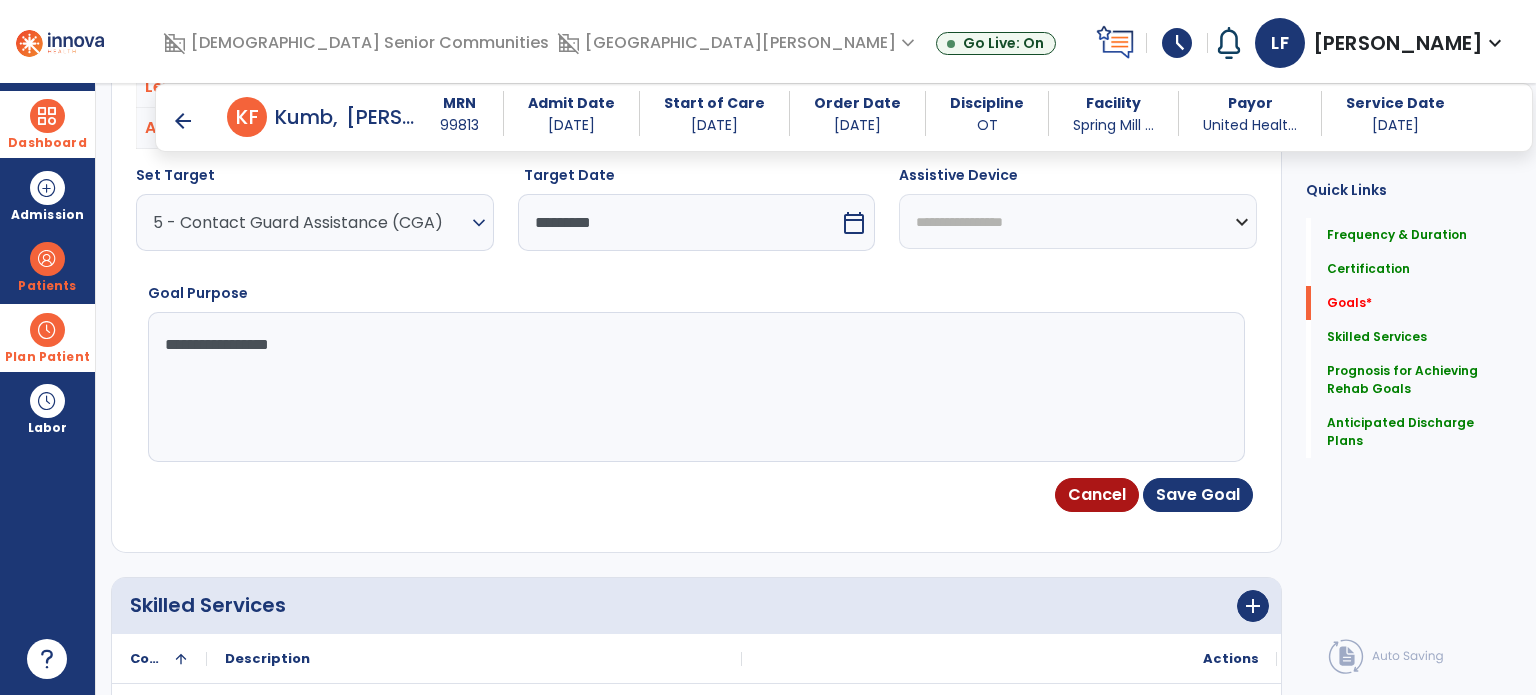 drag, startPoint x: 339, startPoint y: 345, endPoint x: 0, endPoint y: 343, distance: 339.0059 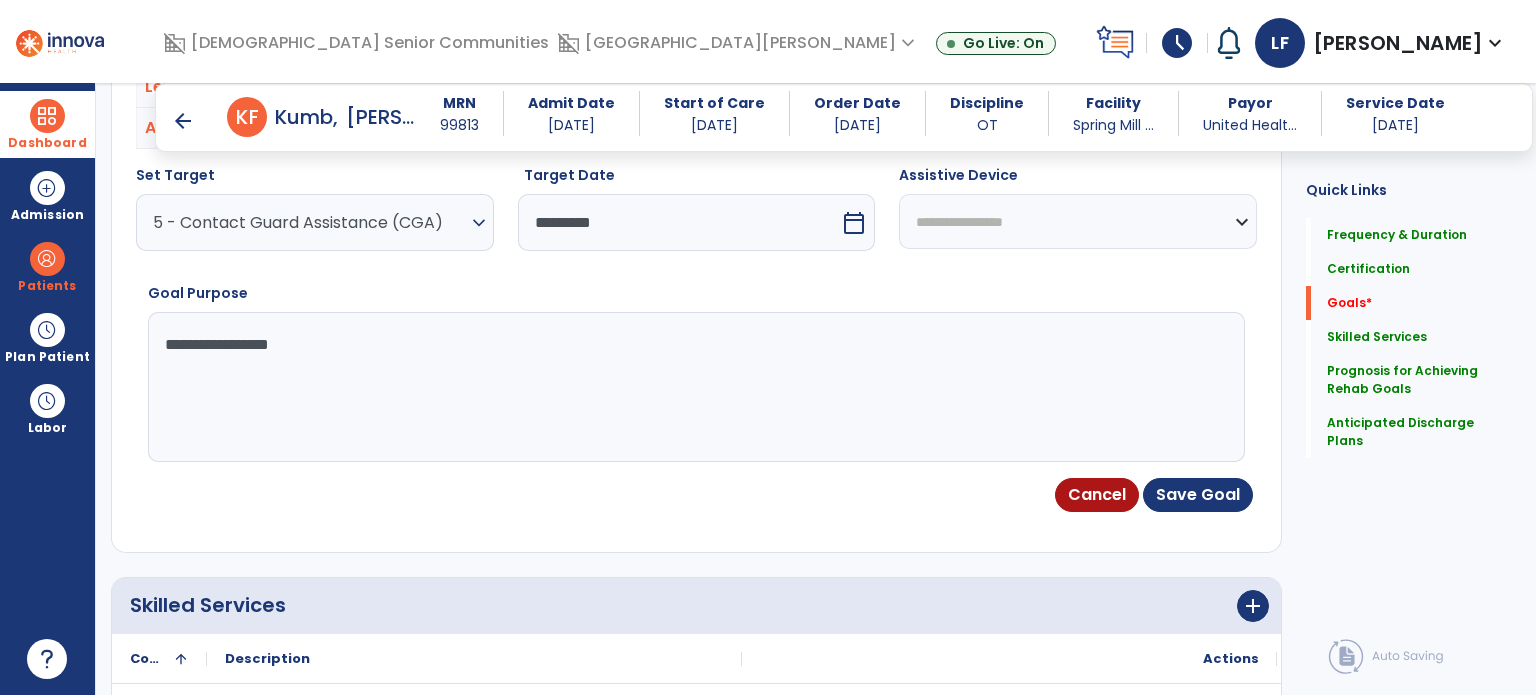 click on "**********" at bounding box center (695, 387) 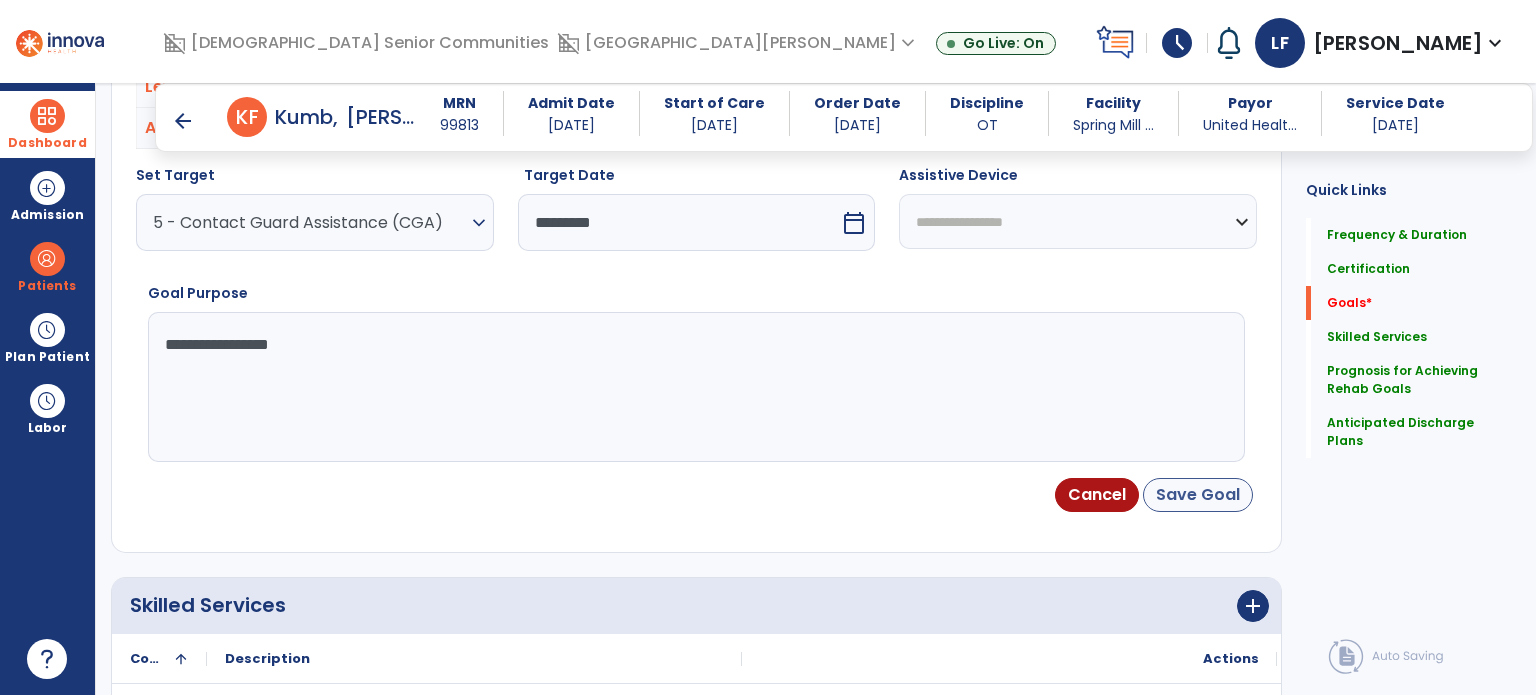 type on "**********" 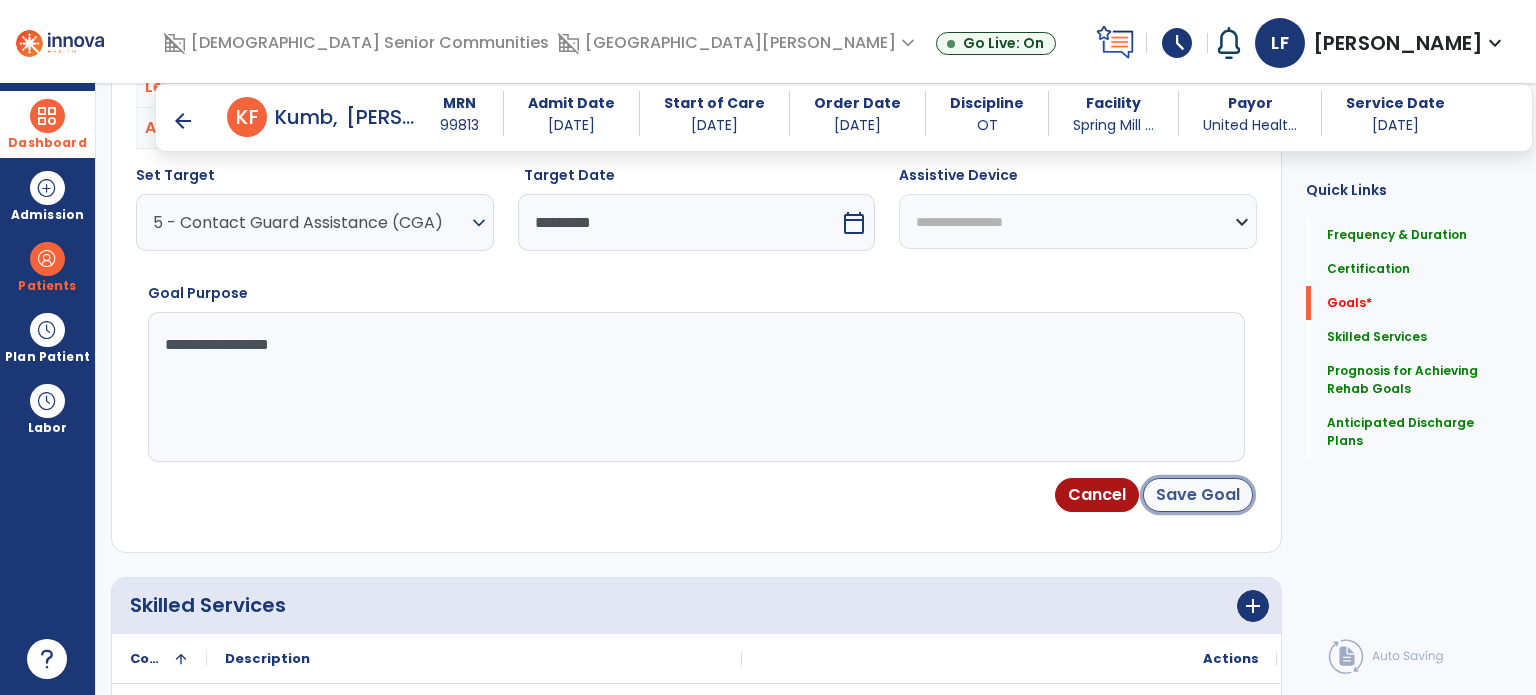 click on "Save Goal" at bounding box center (1198, 495) 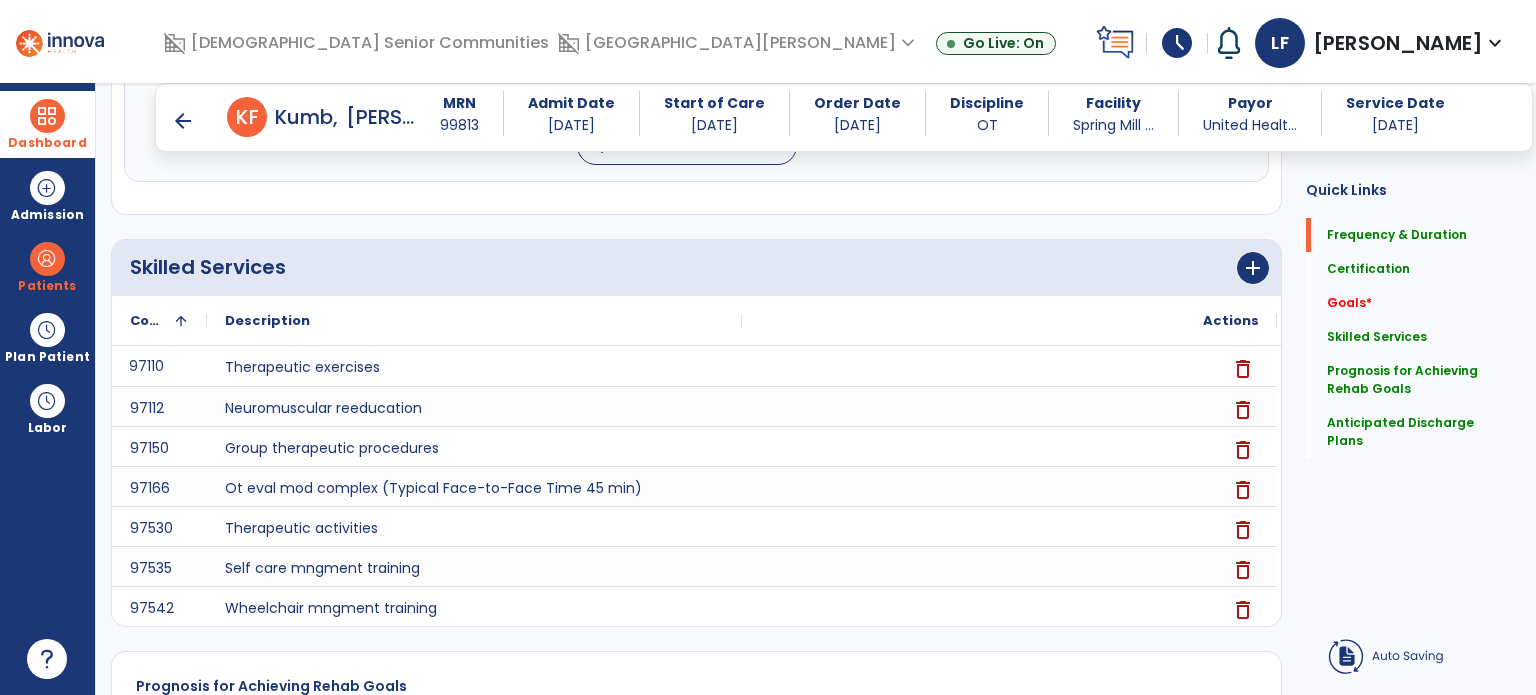 scroll, scrollTop: 123, scrollLeft: 0, axis: vertical 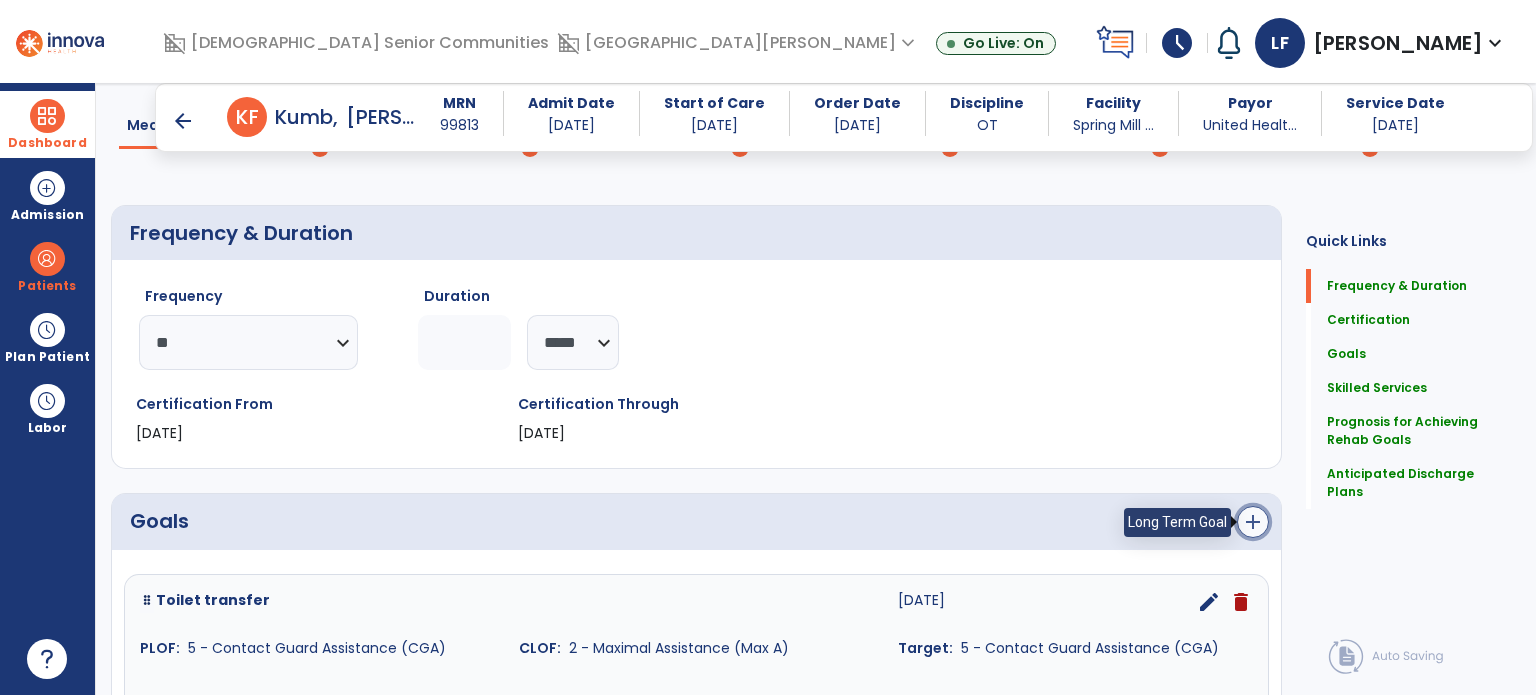 click on "add" at bounding box center [1253, 522] 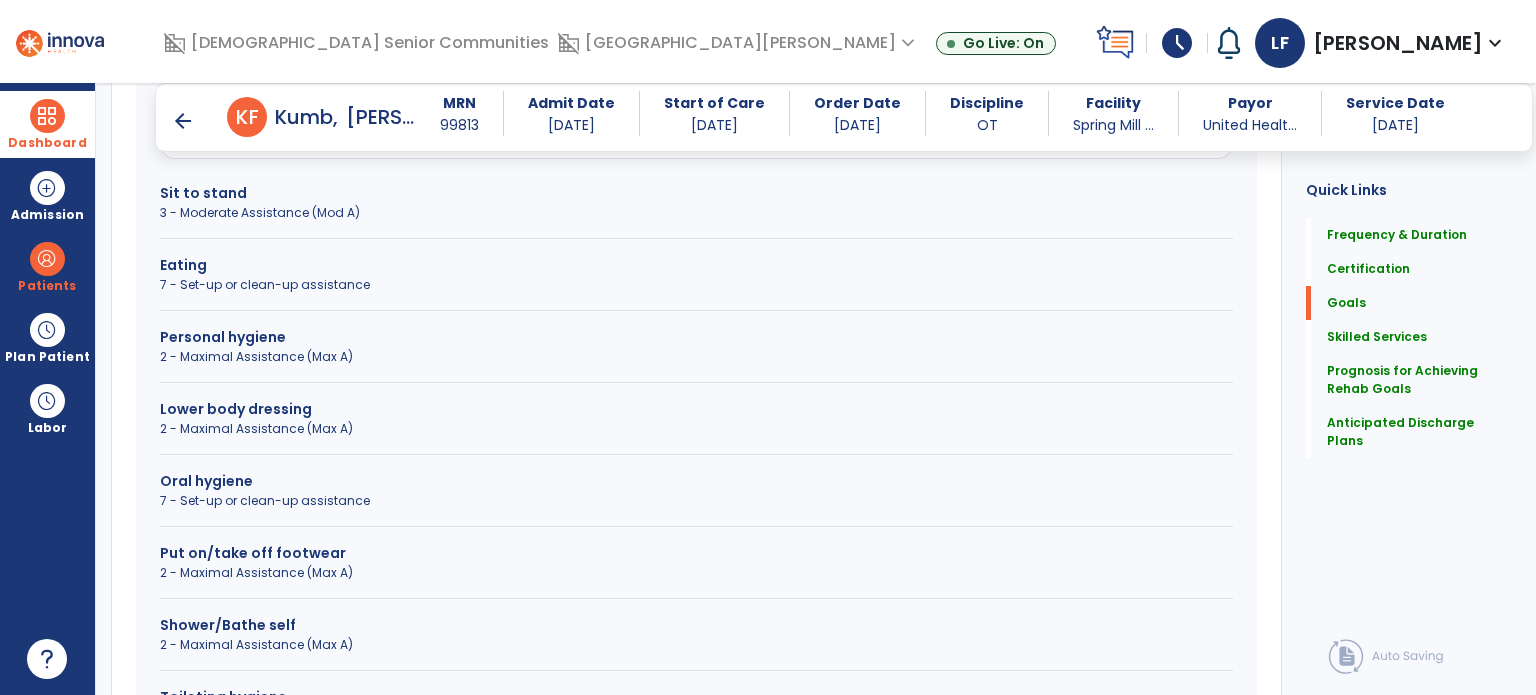 scroll, scrollTop: 696, scrollLeft: 0, axis: vertical 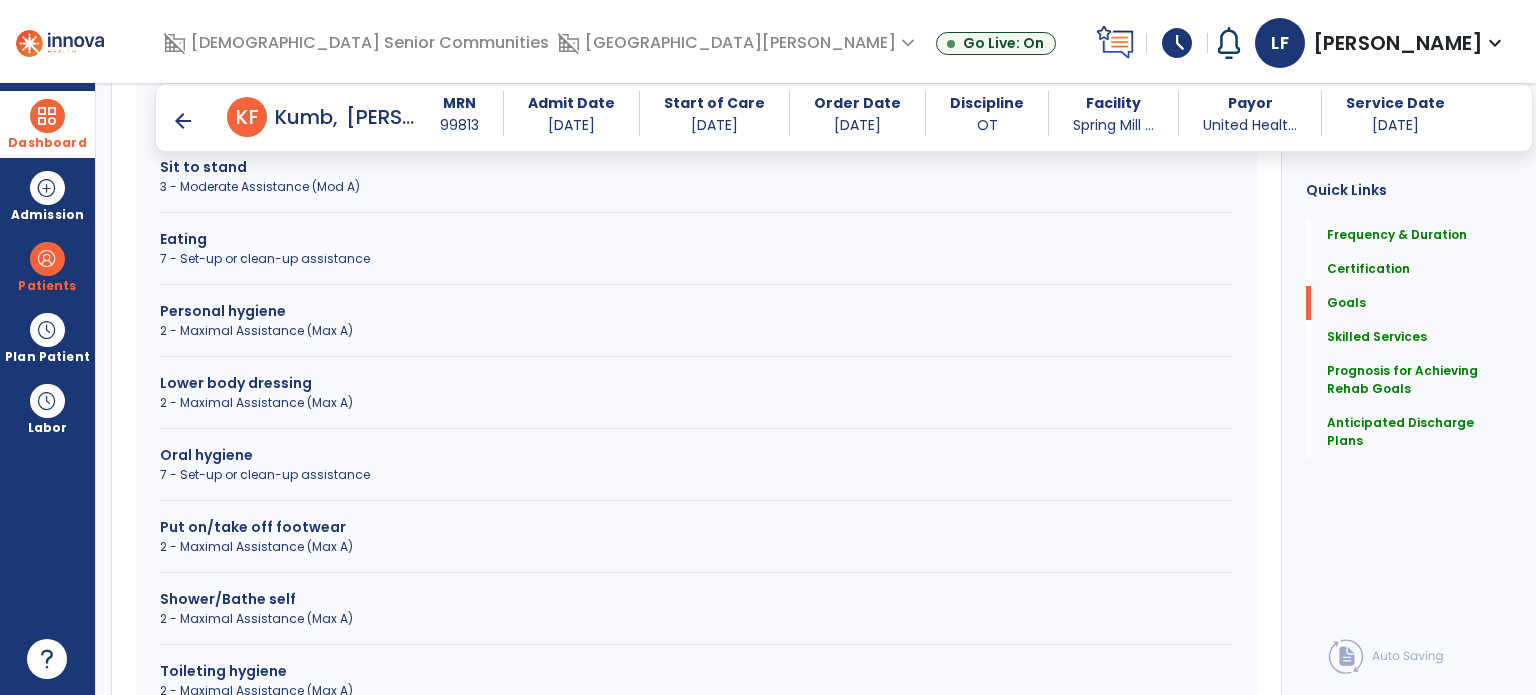 click on "Lower body dressing" at bounding box center (696, 383) 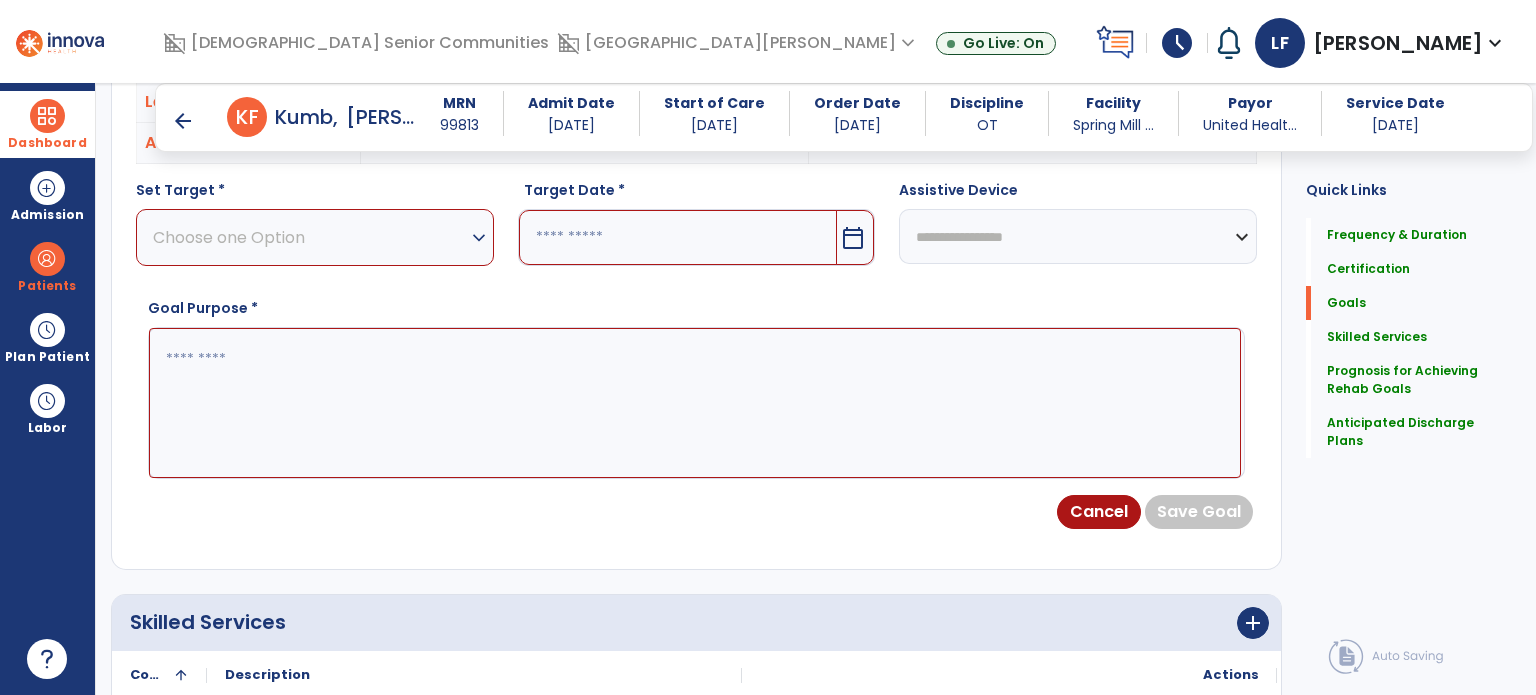 click on "Choose one Option" at bounding box center (310, 237) 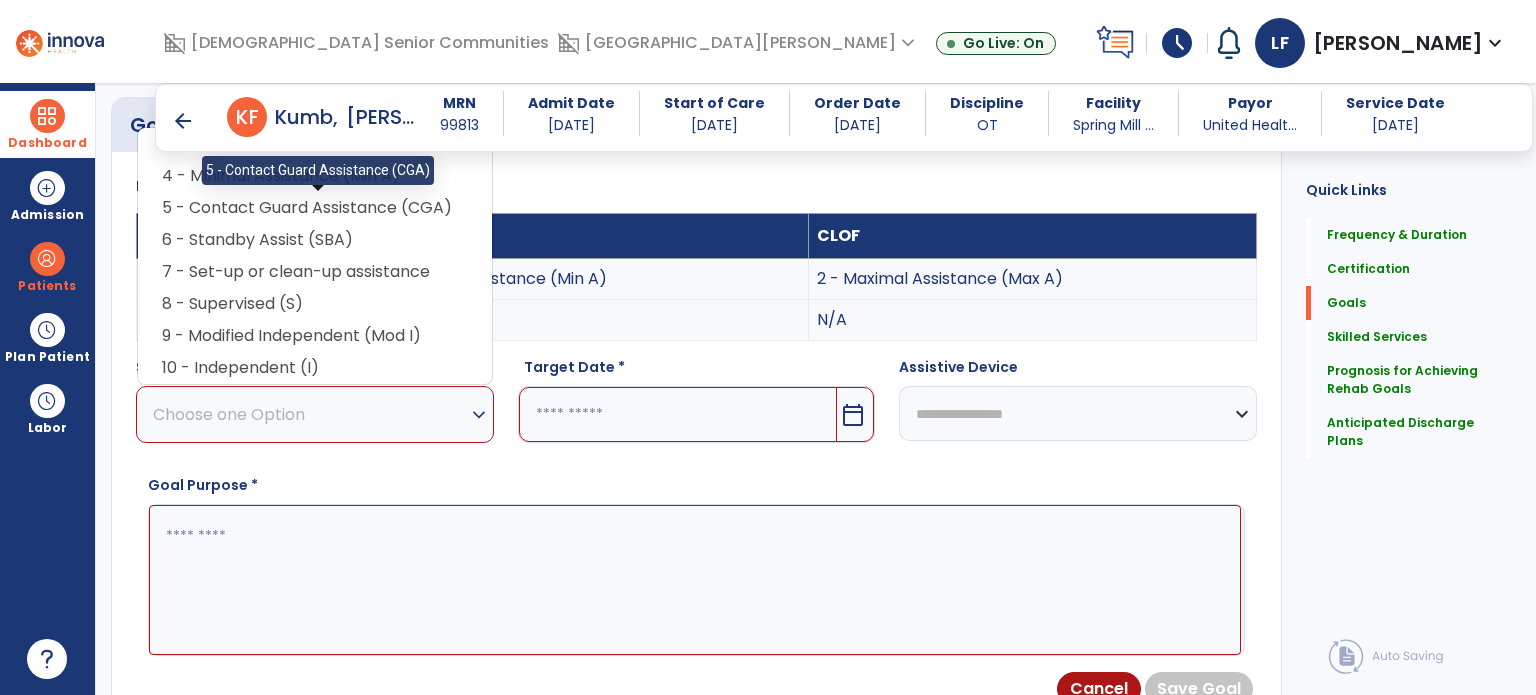 scroll, scrollTop: 520, scrollLeft: 0, axis: vertical 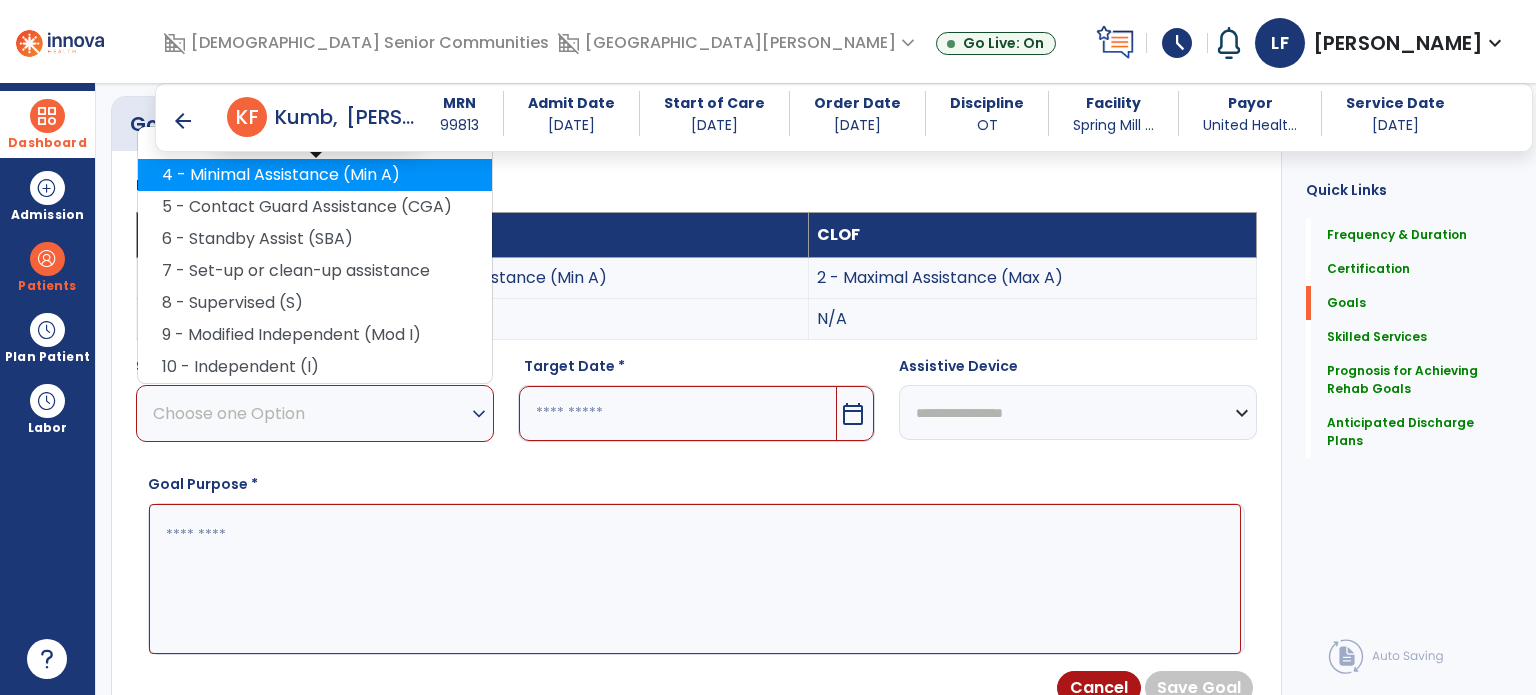 click on "4 - Minimal Assistance (Min A)" at bounding box center (315, 175) 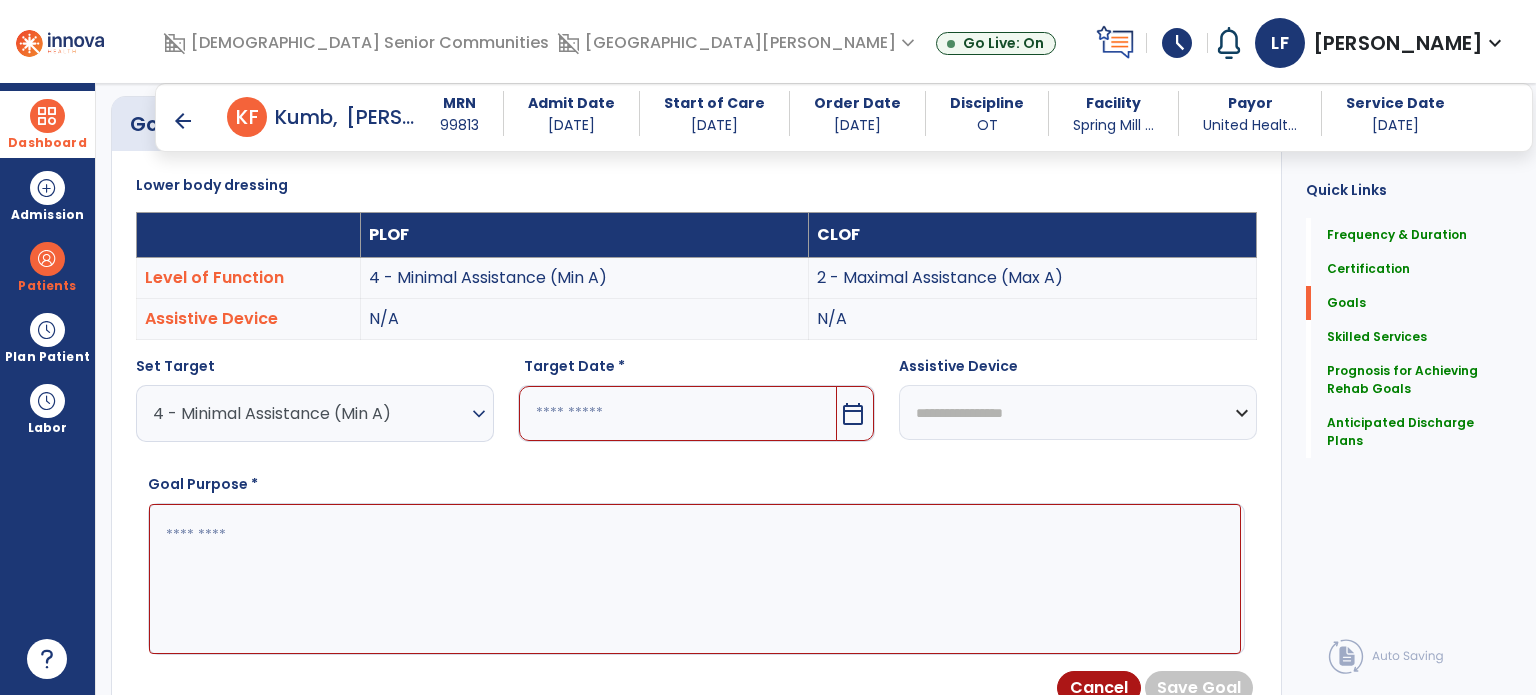 click at bounding box center (678, 413) 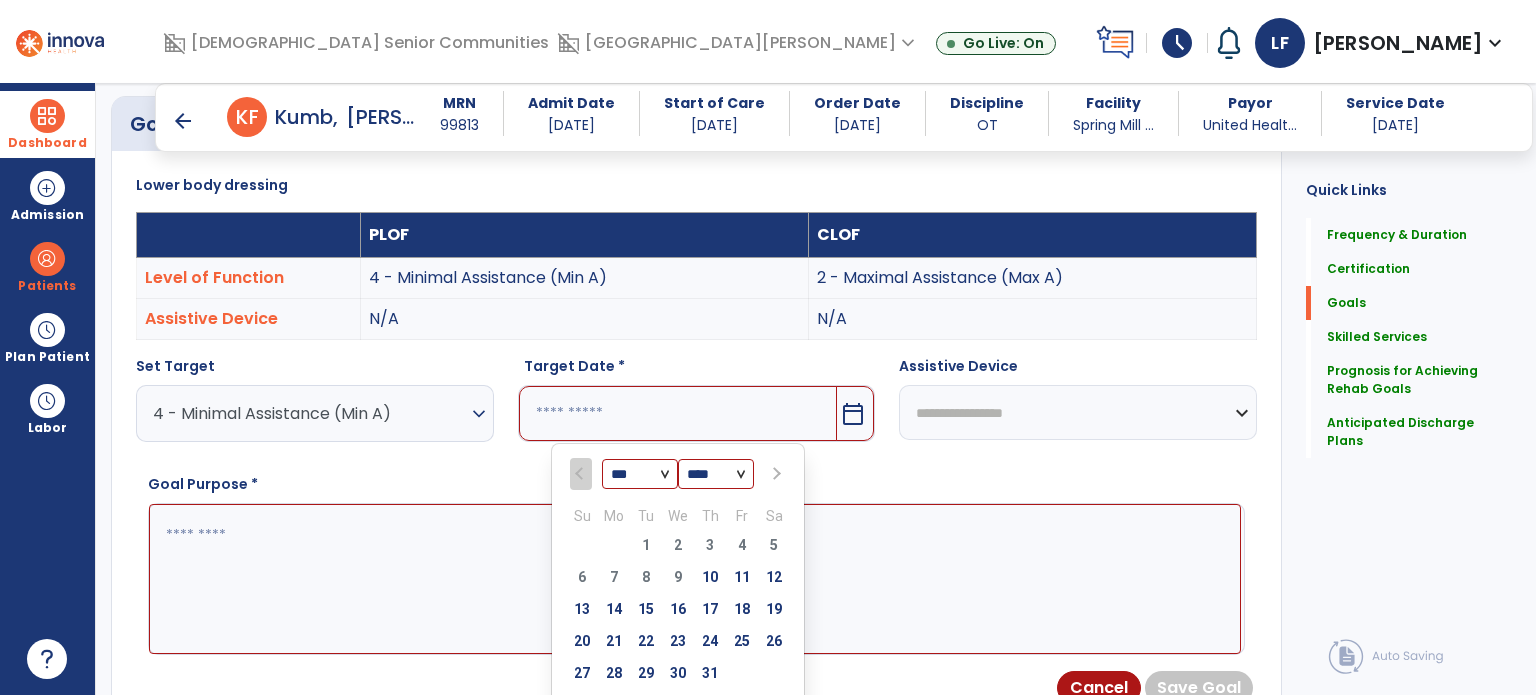 click at bounding box center (774, 474) 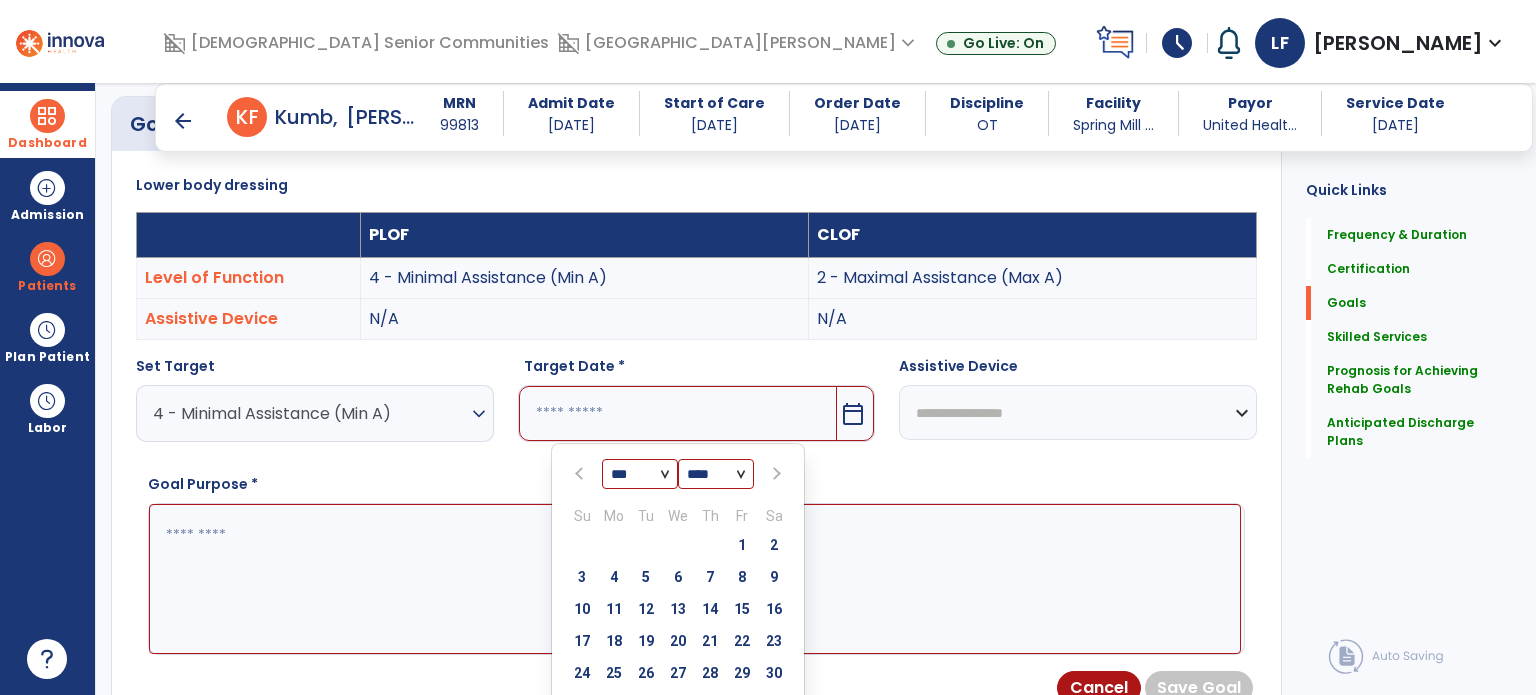 click at bounding box center [774, 474] 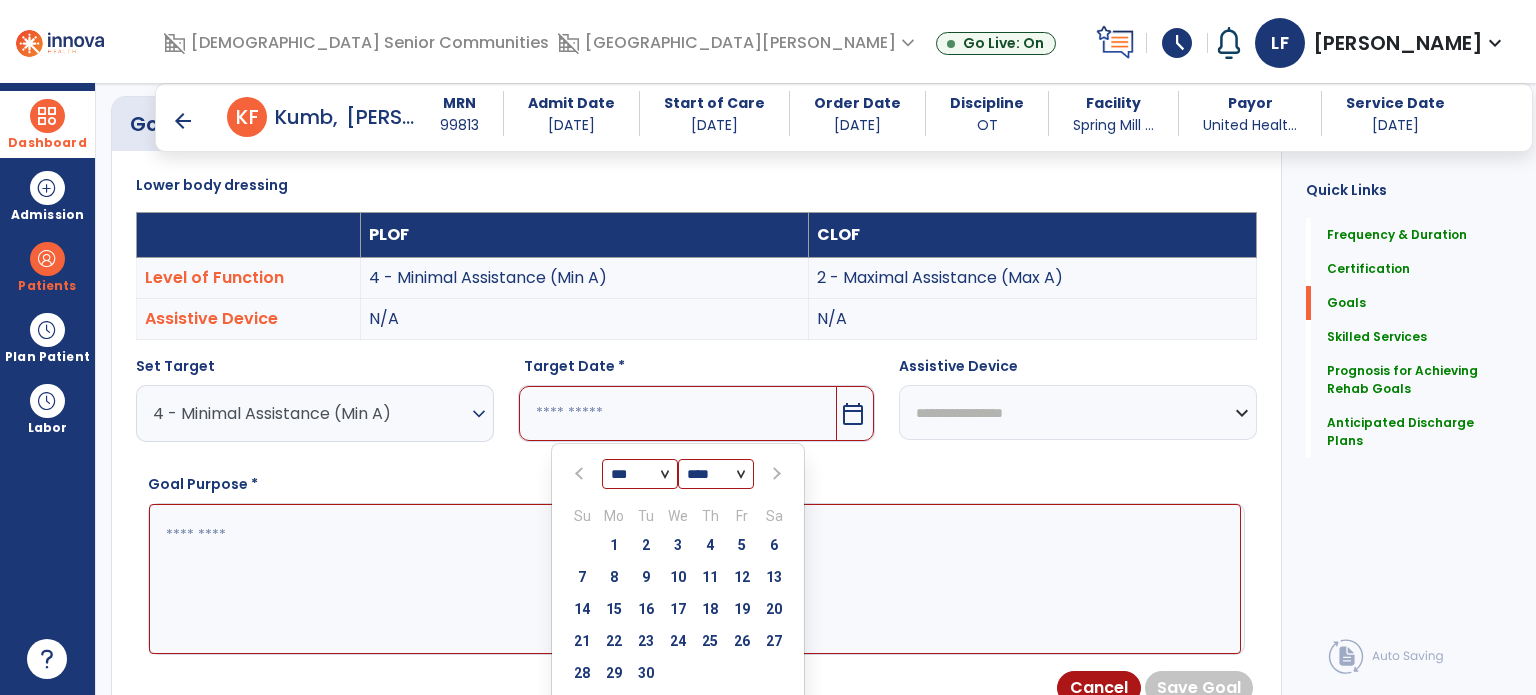 click at bounding box center [774, 474] 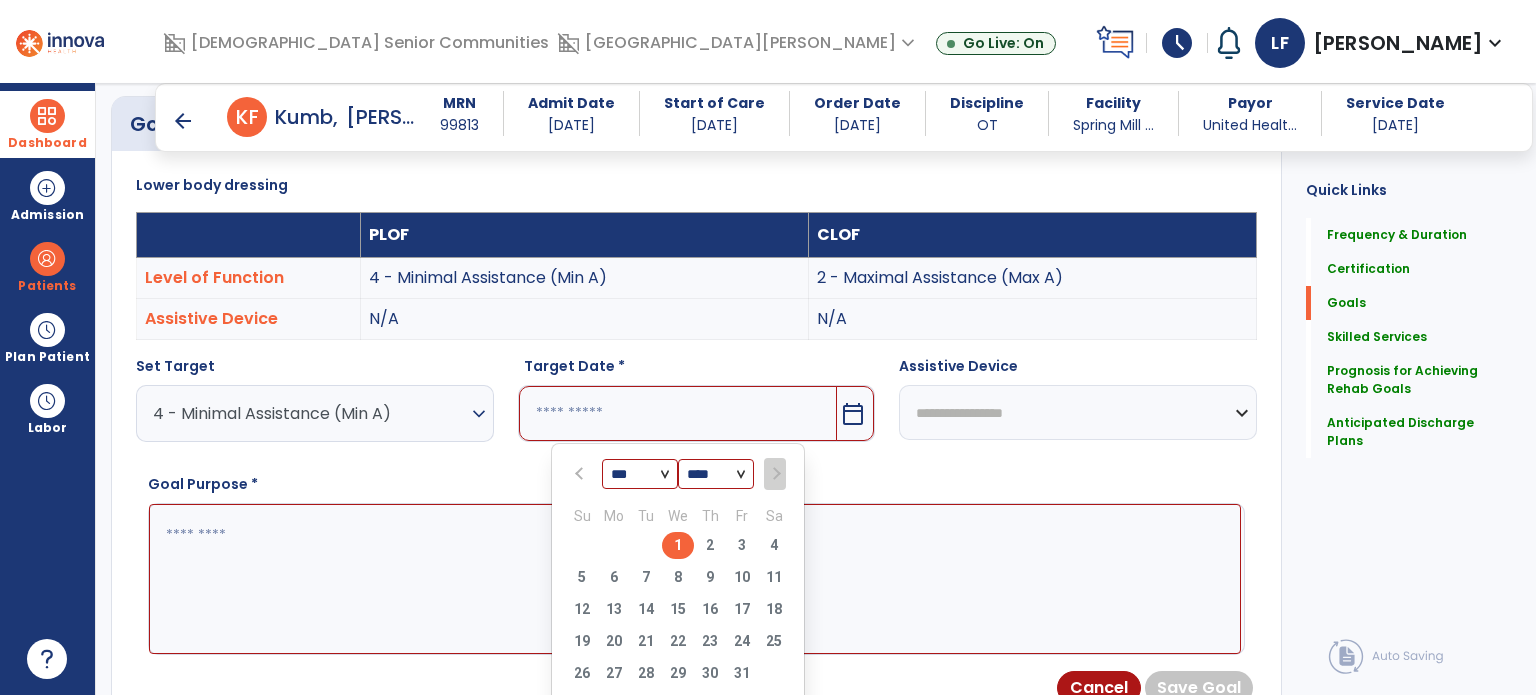 click on "1" at bounding box center [678, 545] 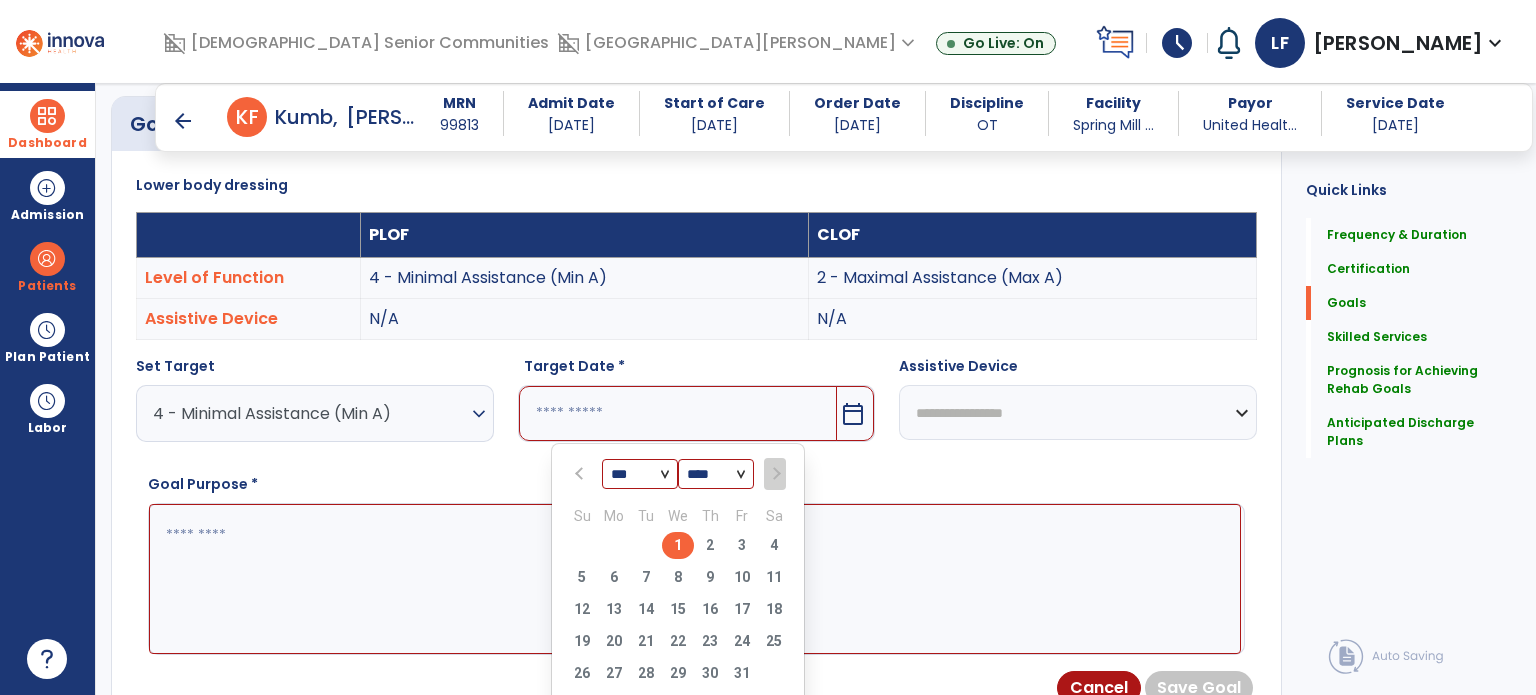 type on "*********" 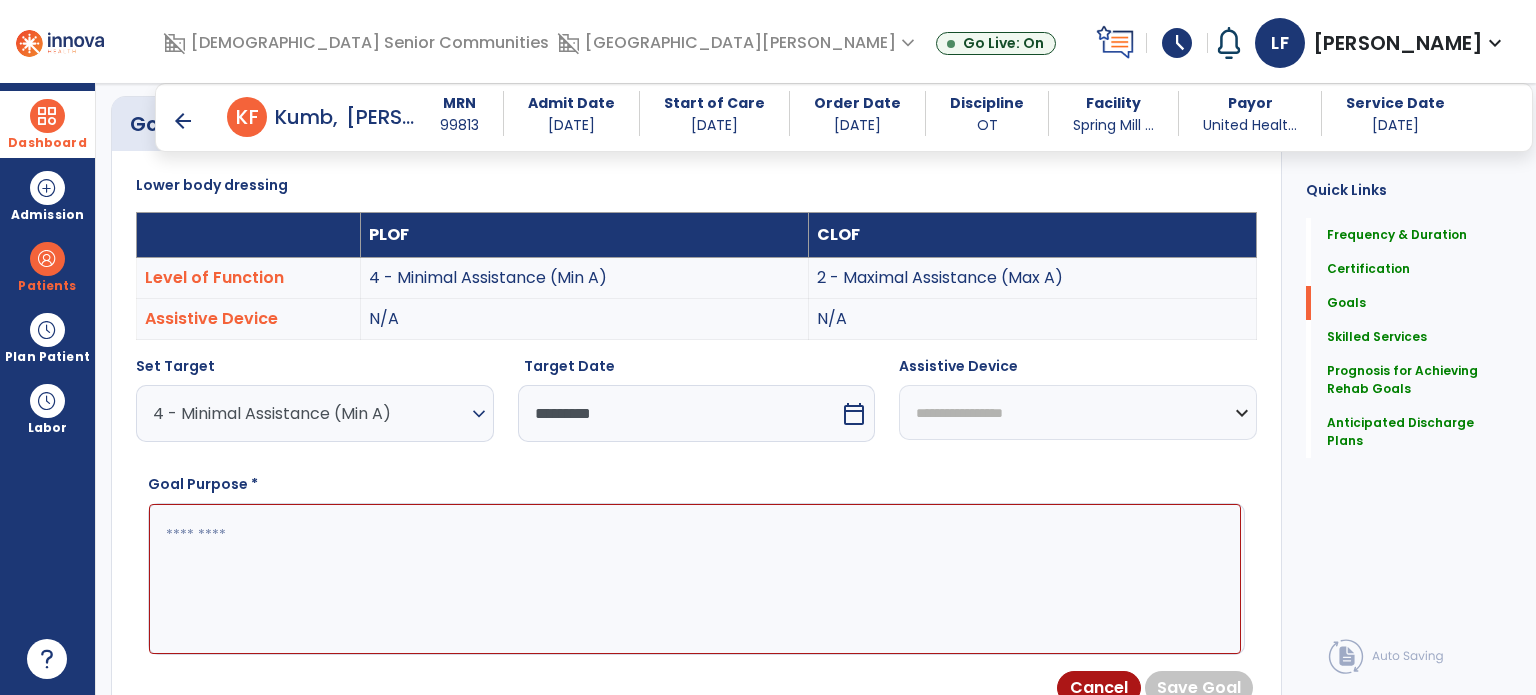 click at bounding box center [695, 579] 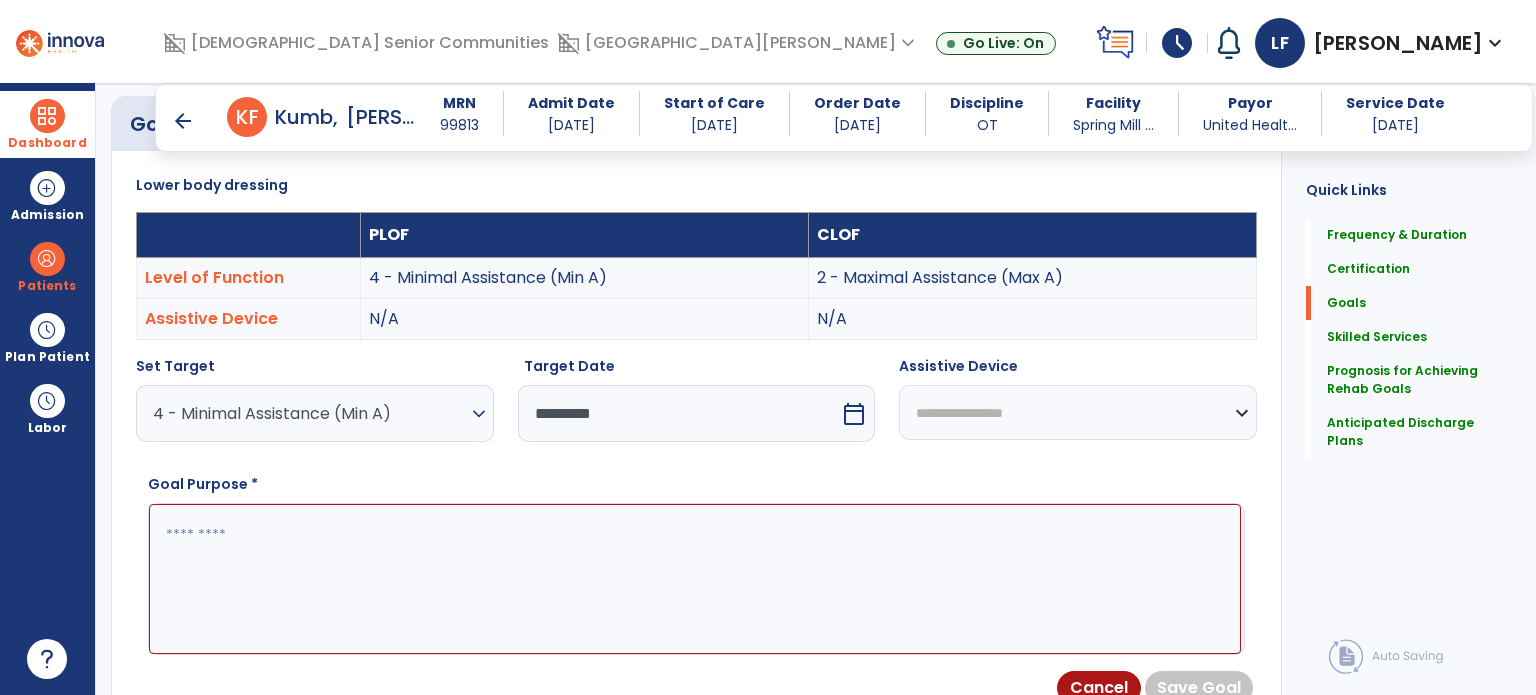 paste on "**********" 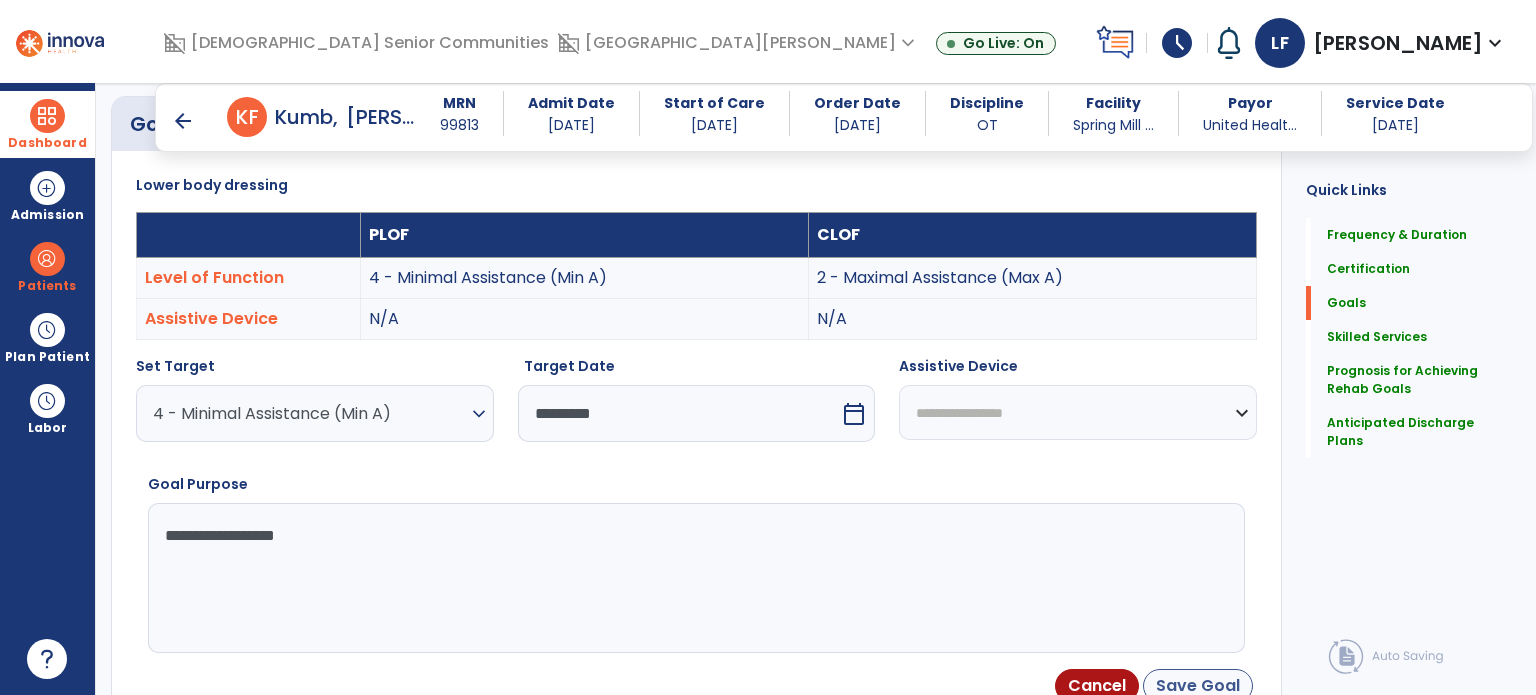 type on "**********" 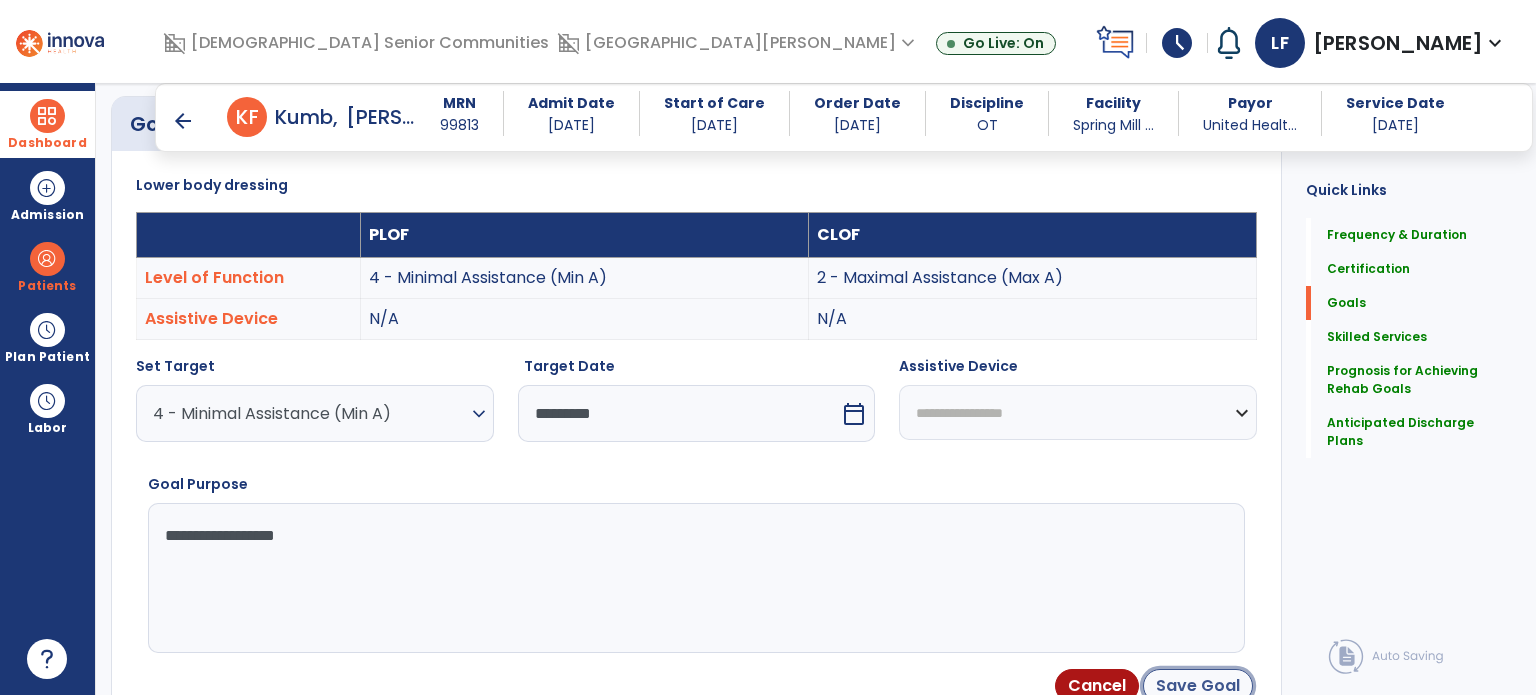 click on "Save Goal" at bounding box center (1198, 686) 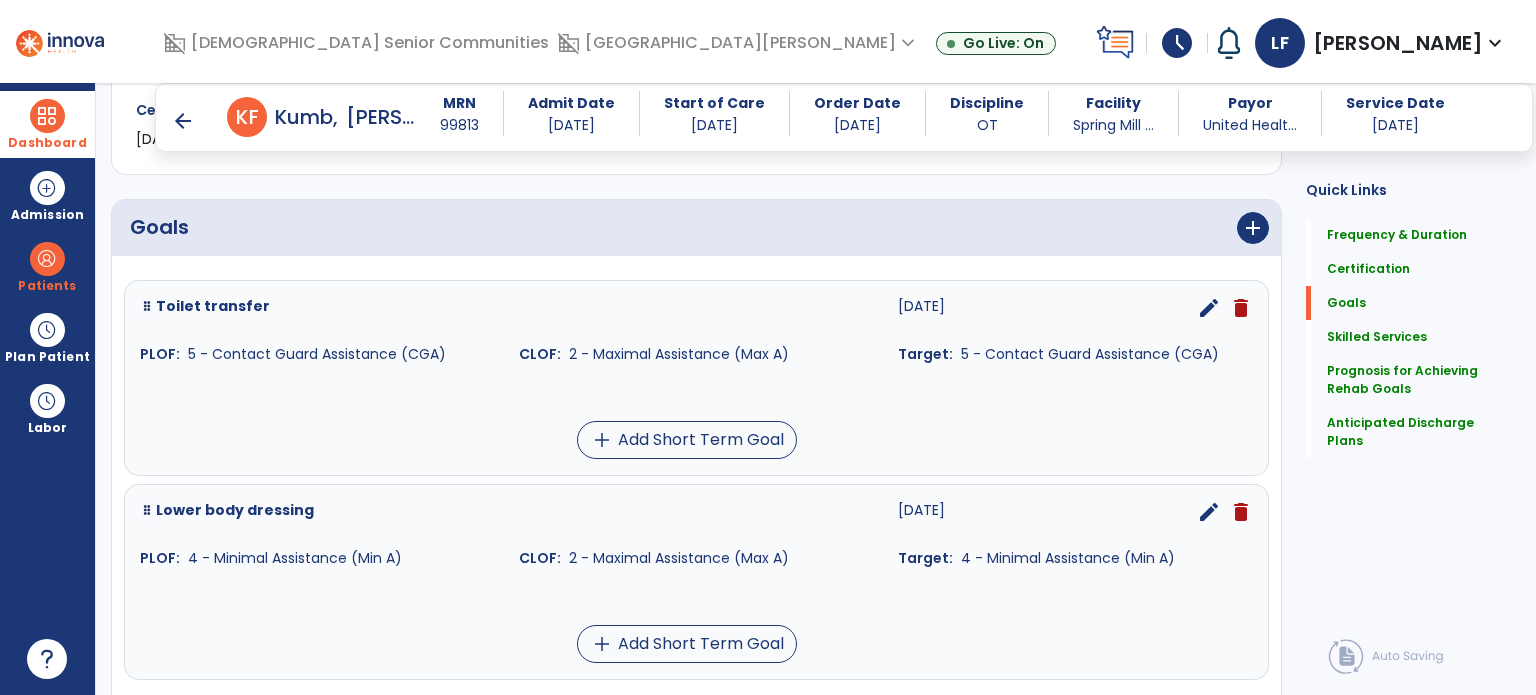 scroll, scrollTop: 410, scrollLeft: 0, axis: vertical 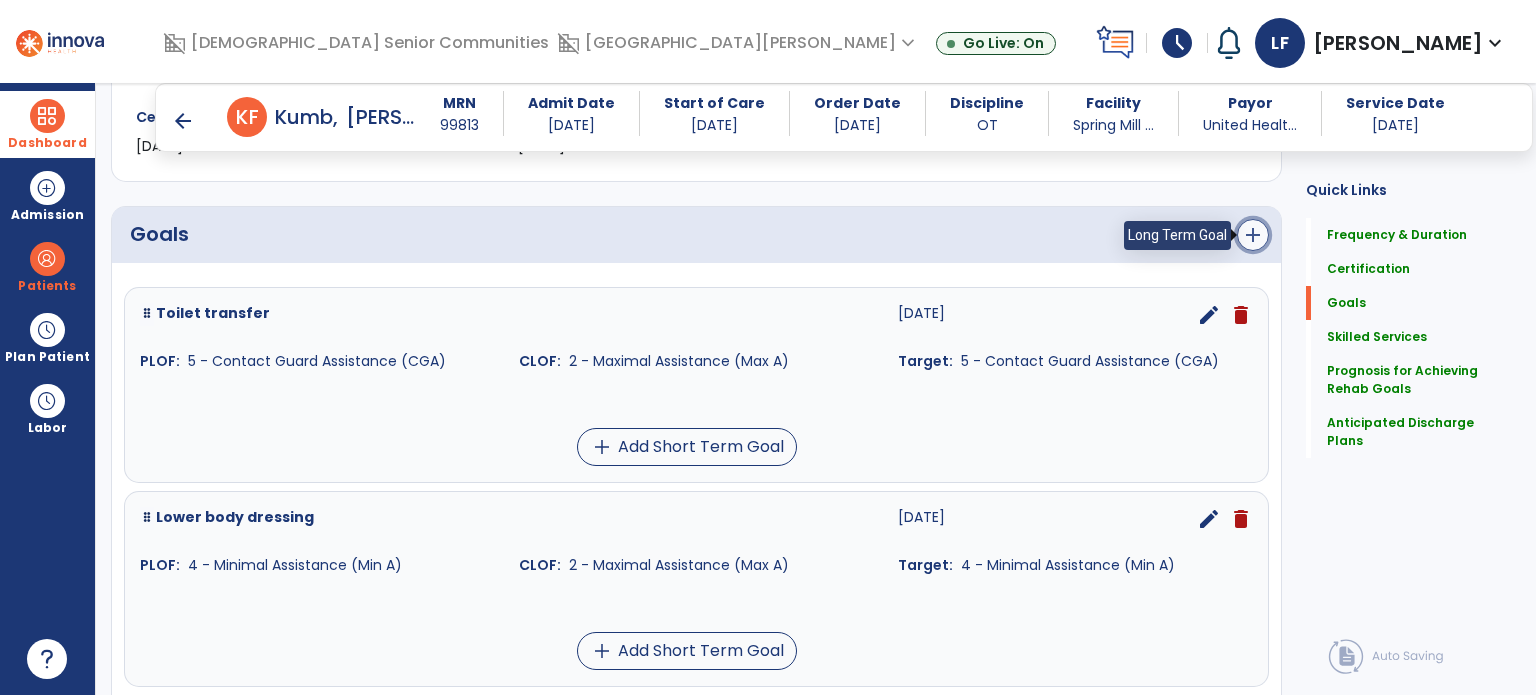 click on "add" at bounding box center [1253, 235] 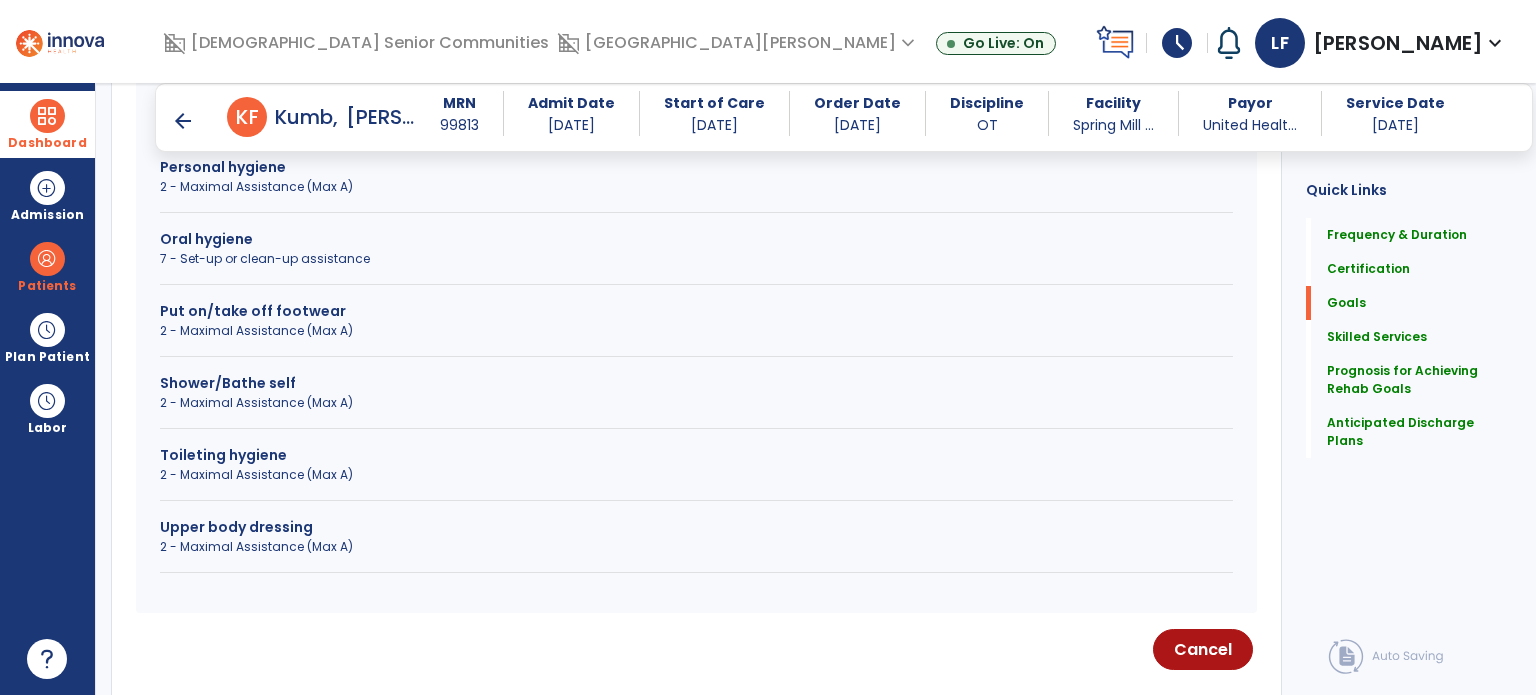 scroll, scrollTop: 841, scrollLeft: 0, axis: vertical 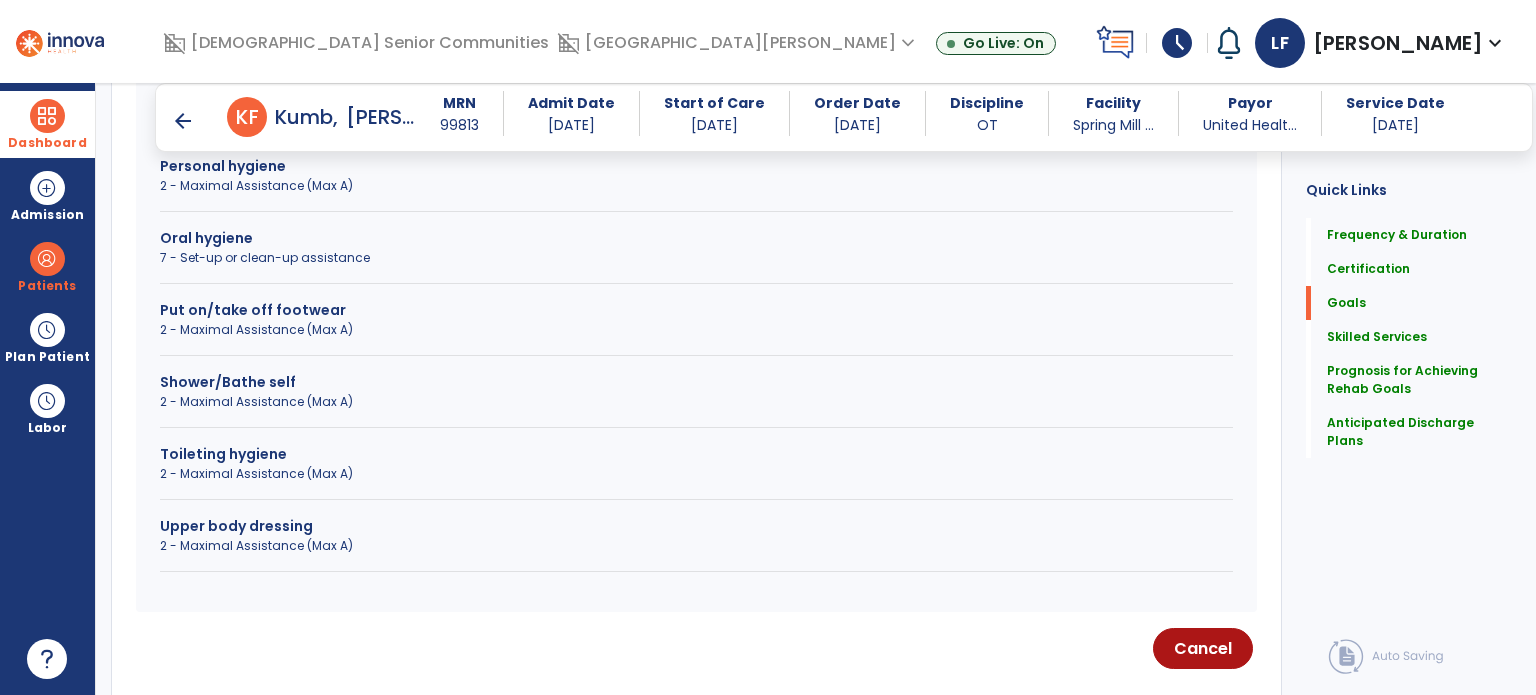 click on "2 - Maximal Assistance (Max A)" at bounding box center [696, 474] 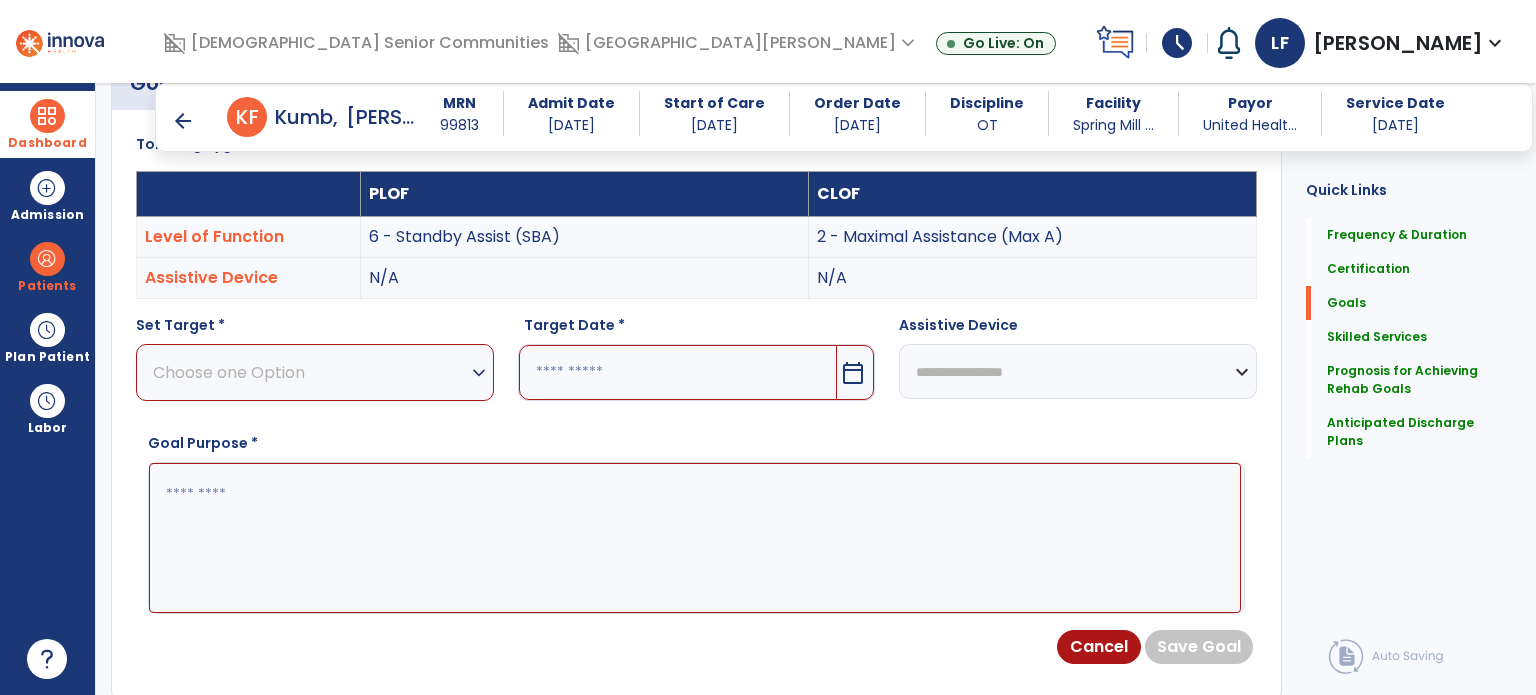 scroll, scrollTop: 559, scrollLeft: 0, axis: vertical 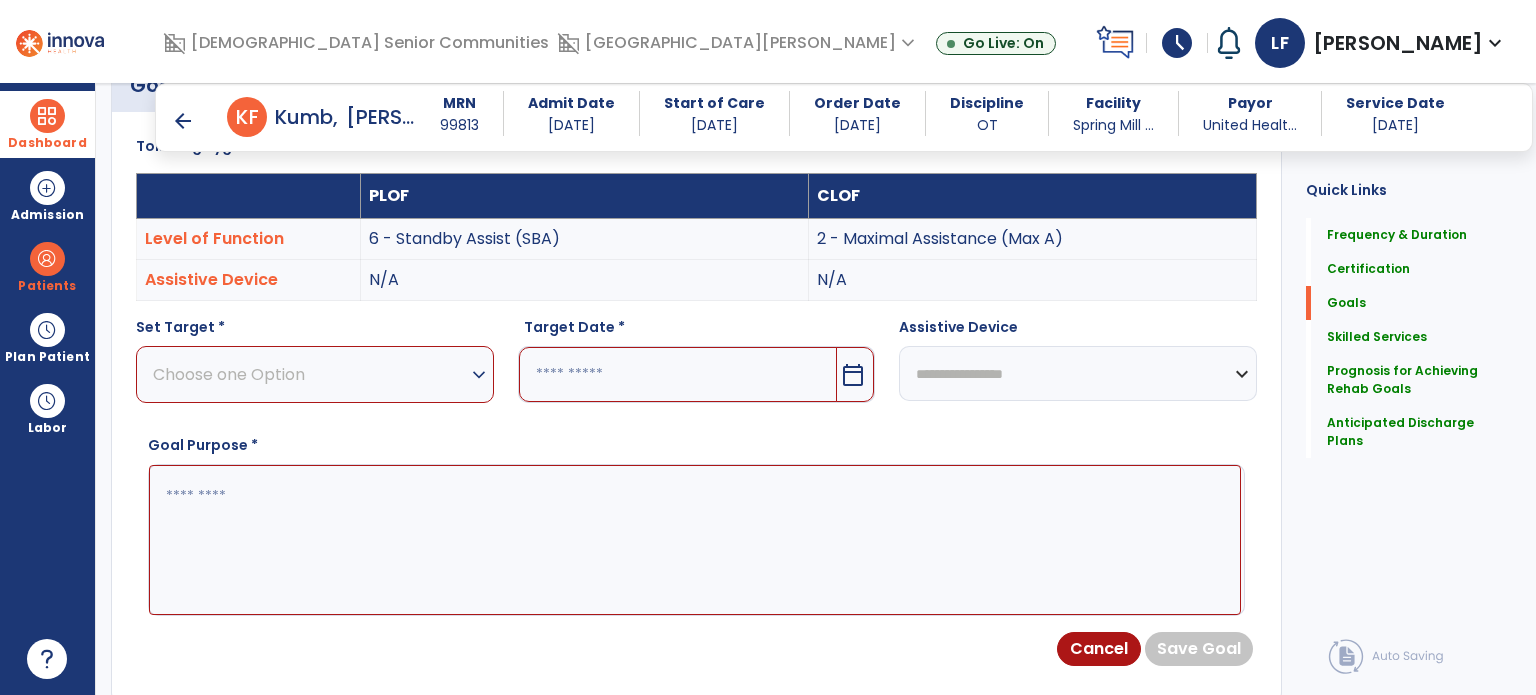 click on "Choose one Option" at bounding box center [310, 374] 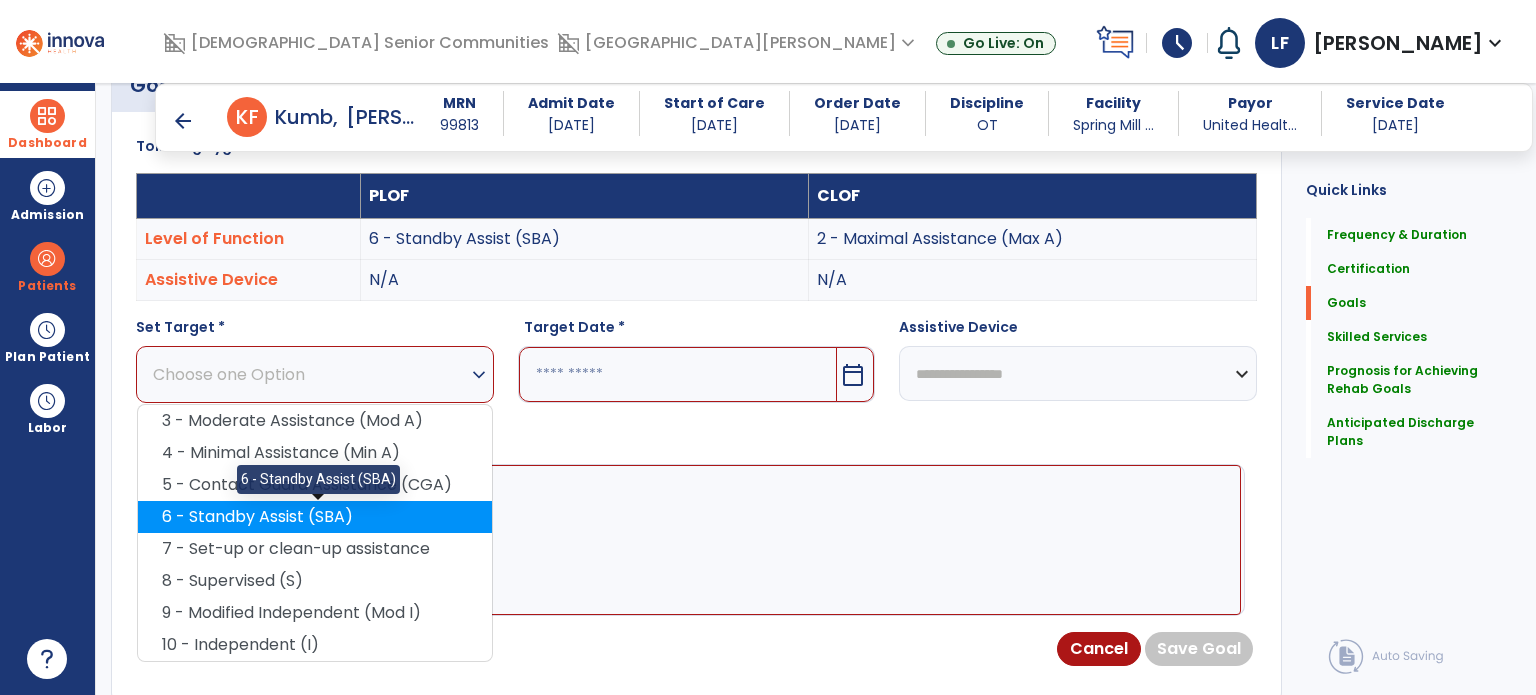 click on "6 - Standby Assist (SBA)" at bounding box center [315, 517] 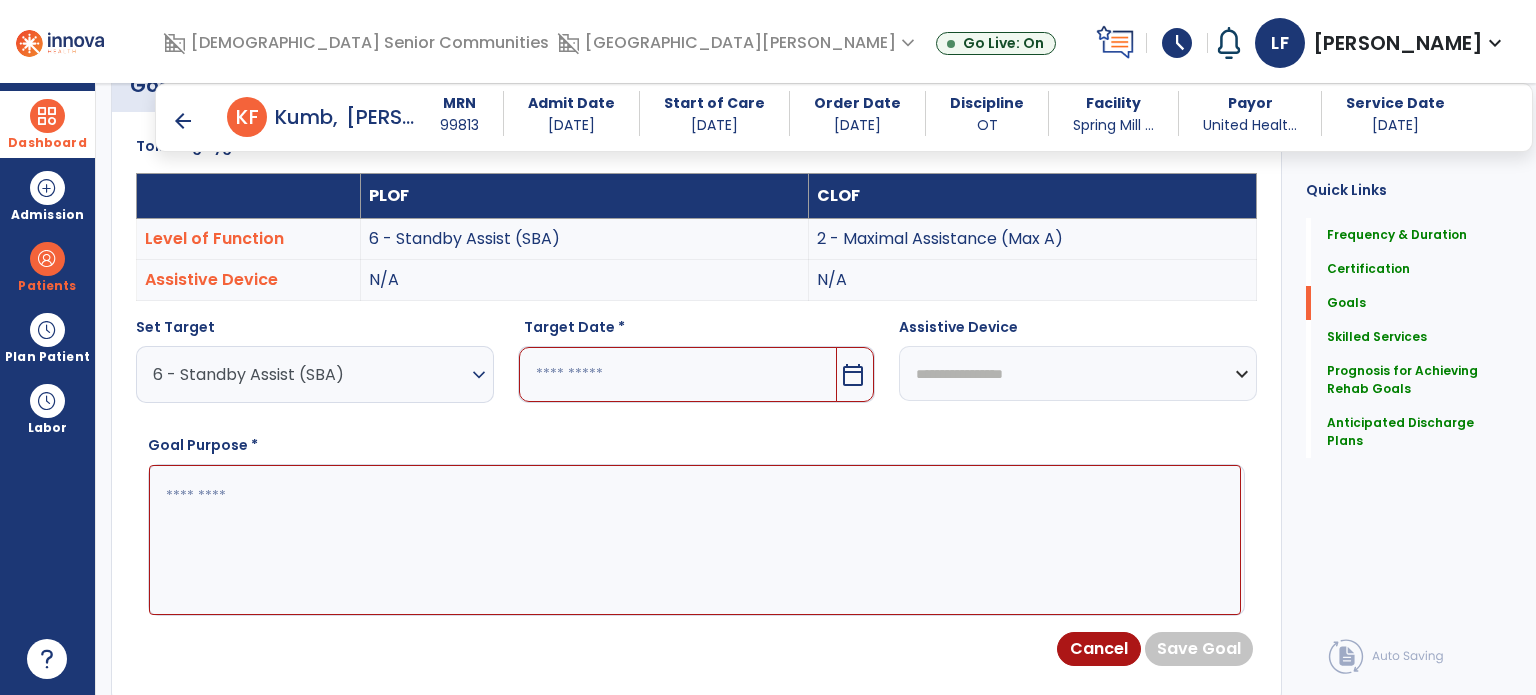 click at bounding box center [678, 374] 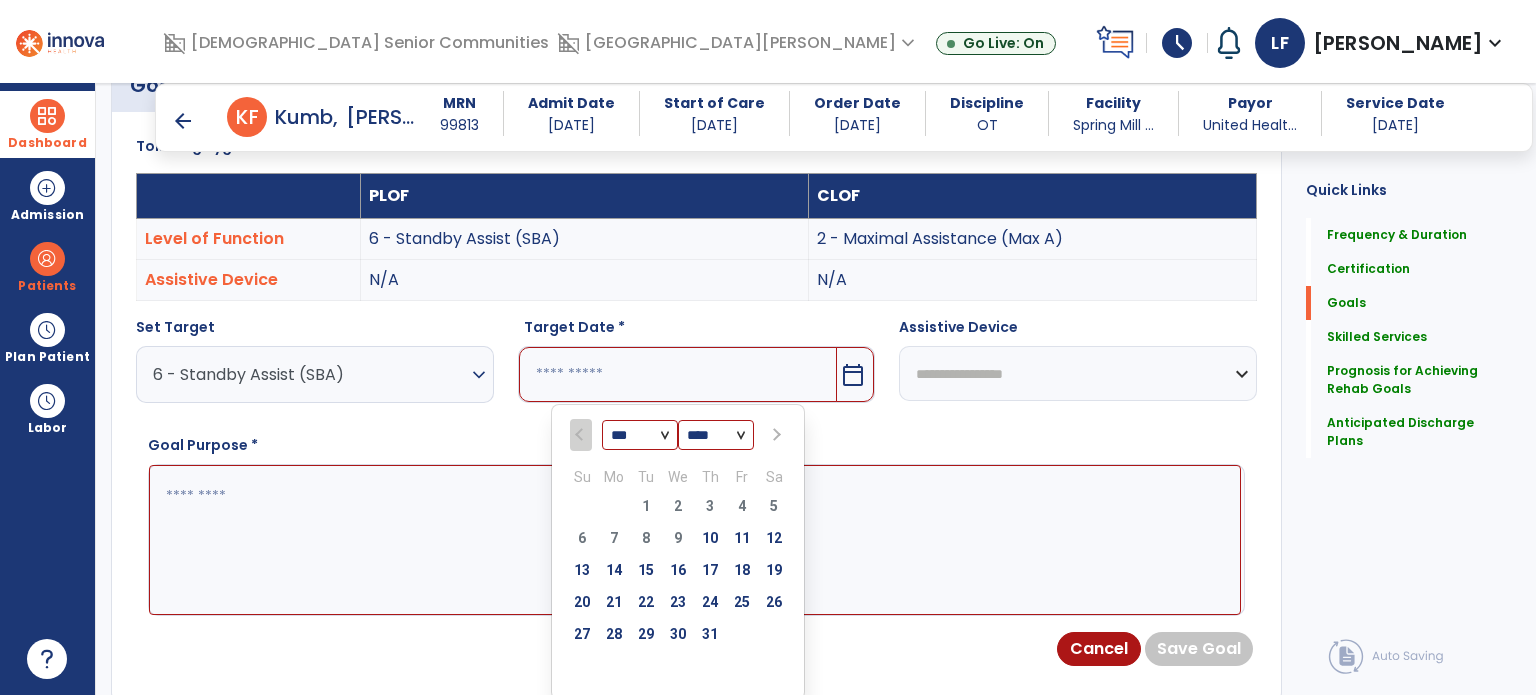 click at bounding box center (774, 435) 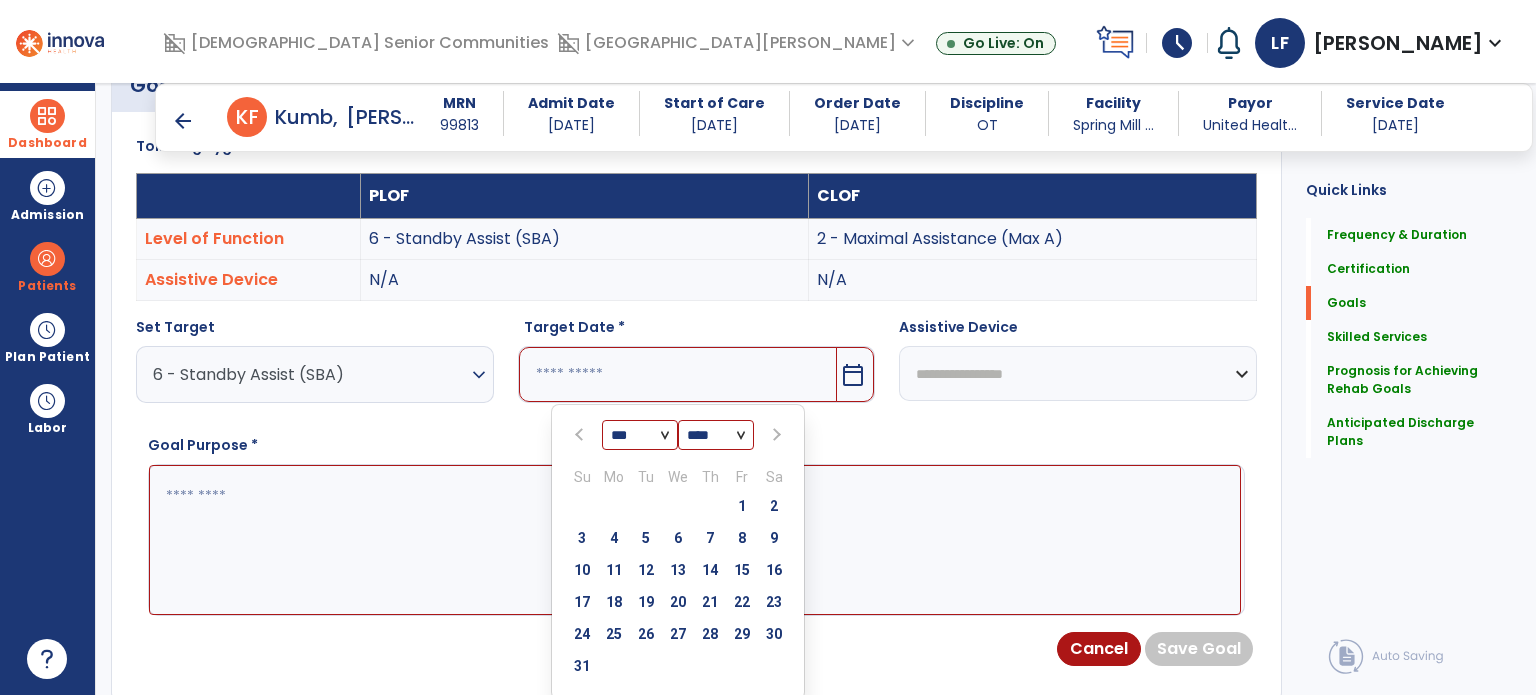 click at bounding box center [774, 435] 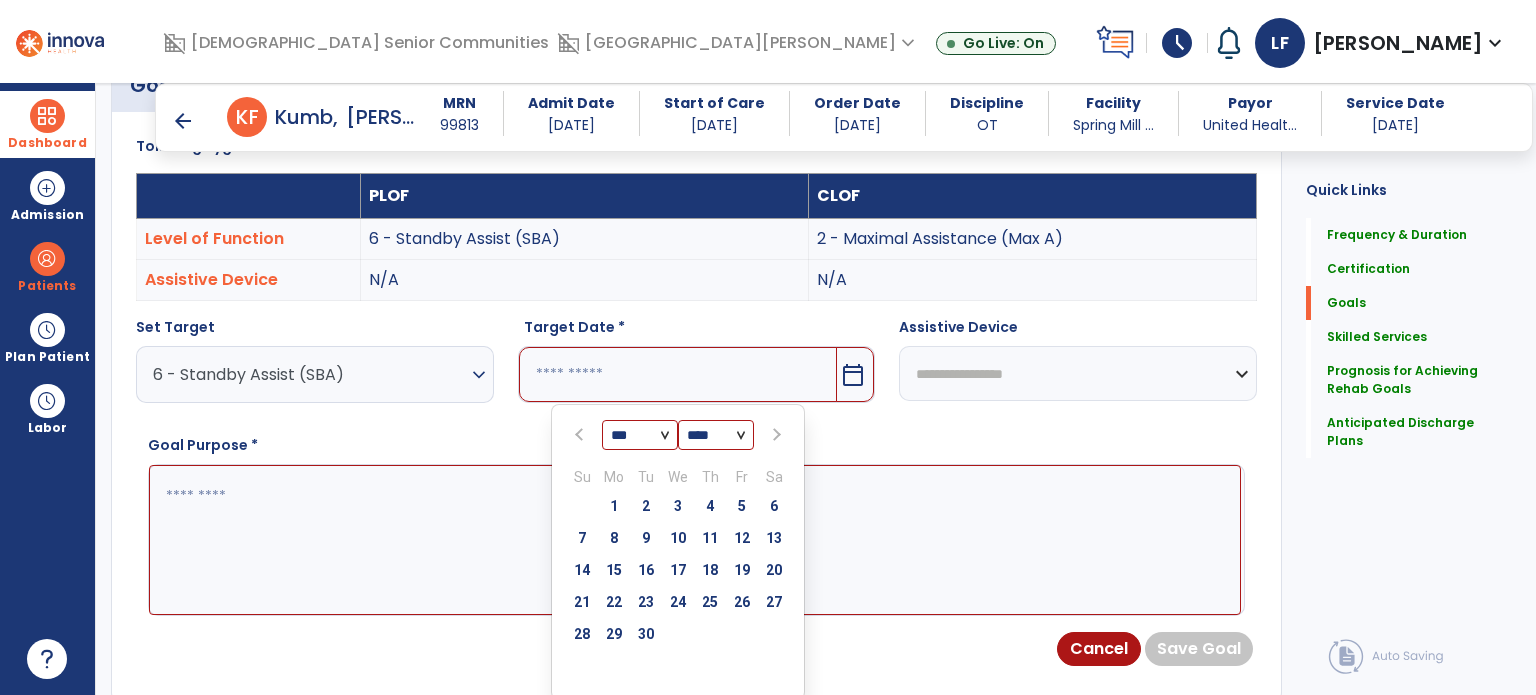 click at bounding box center (774, 435) 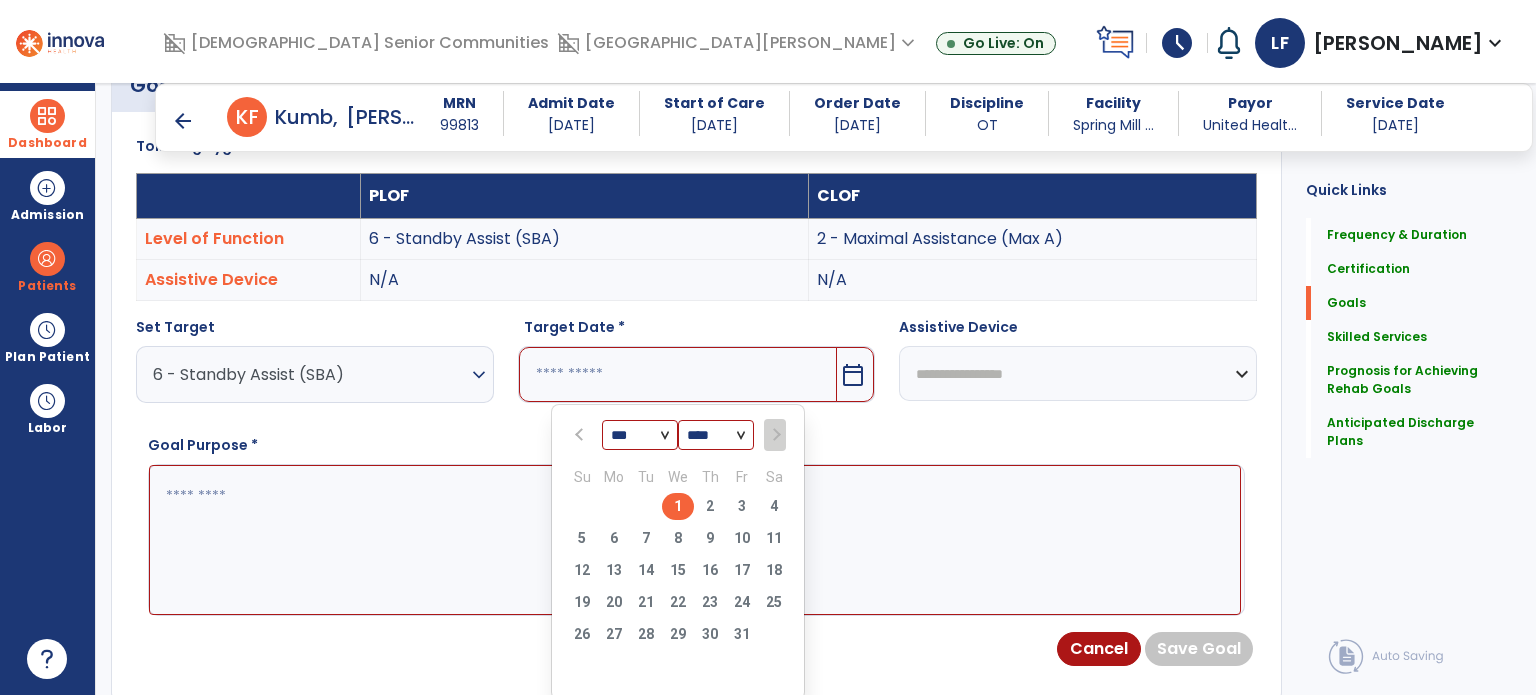 click on "1" at bounding box center (678, 506) 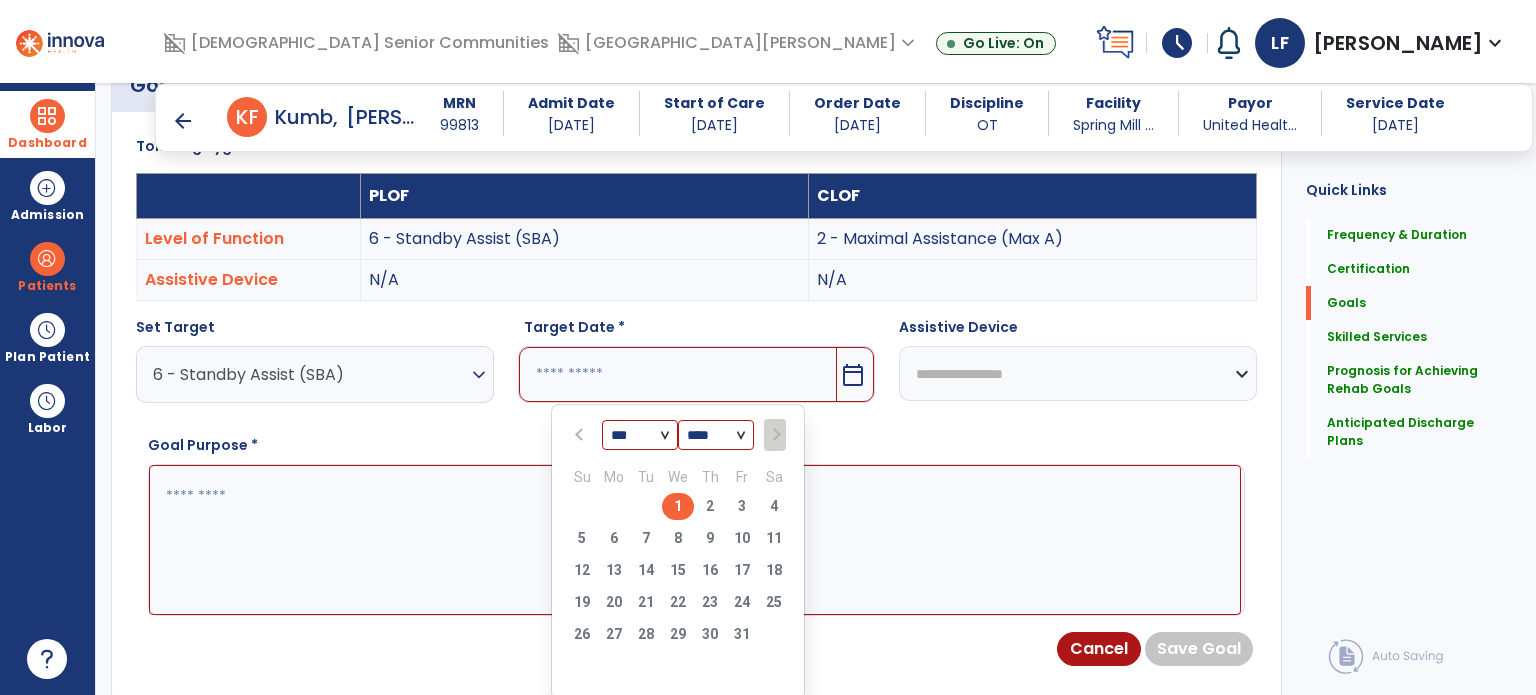 type on "*********" 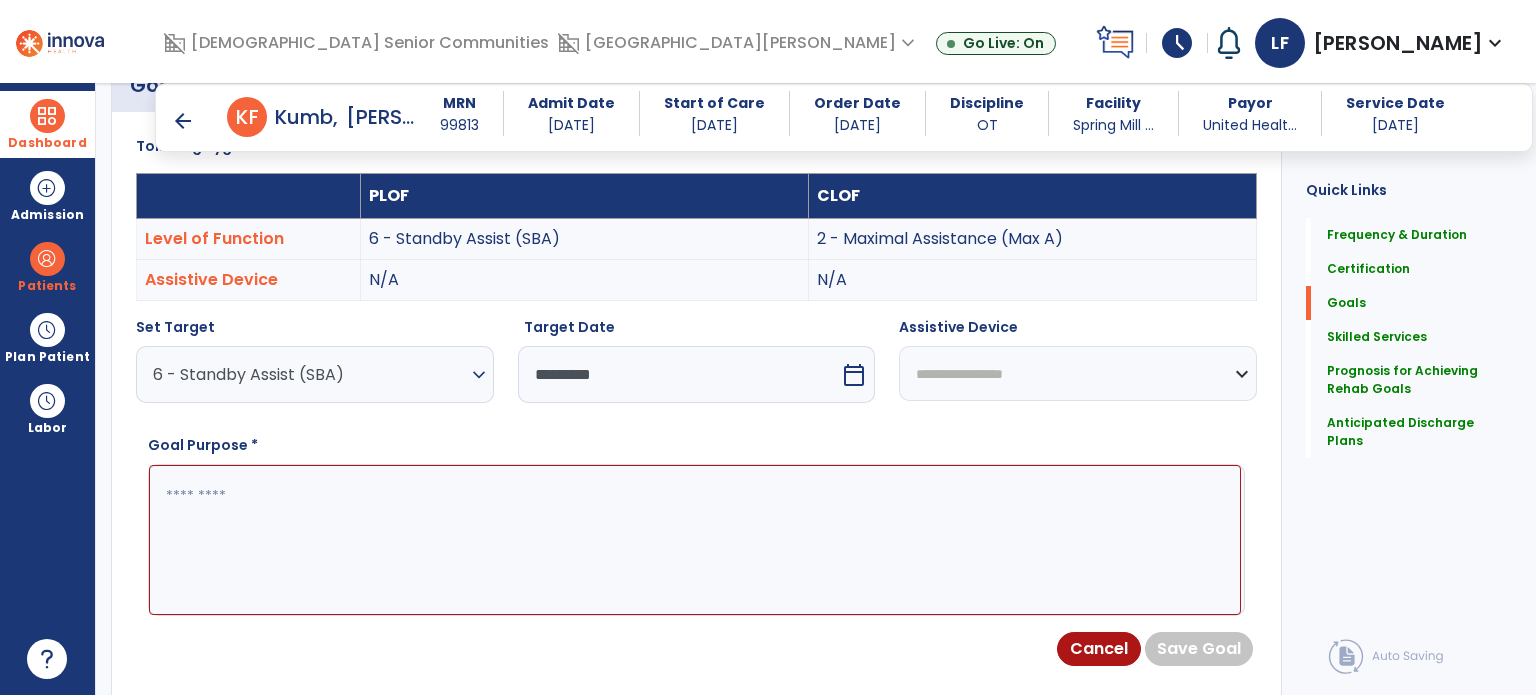 click at bounding box center [695, 540] 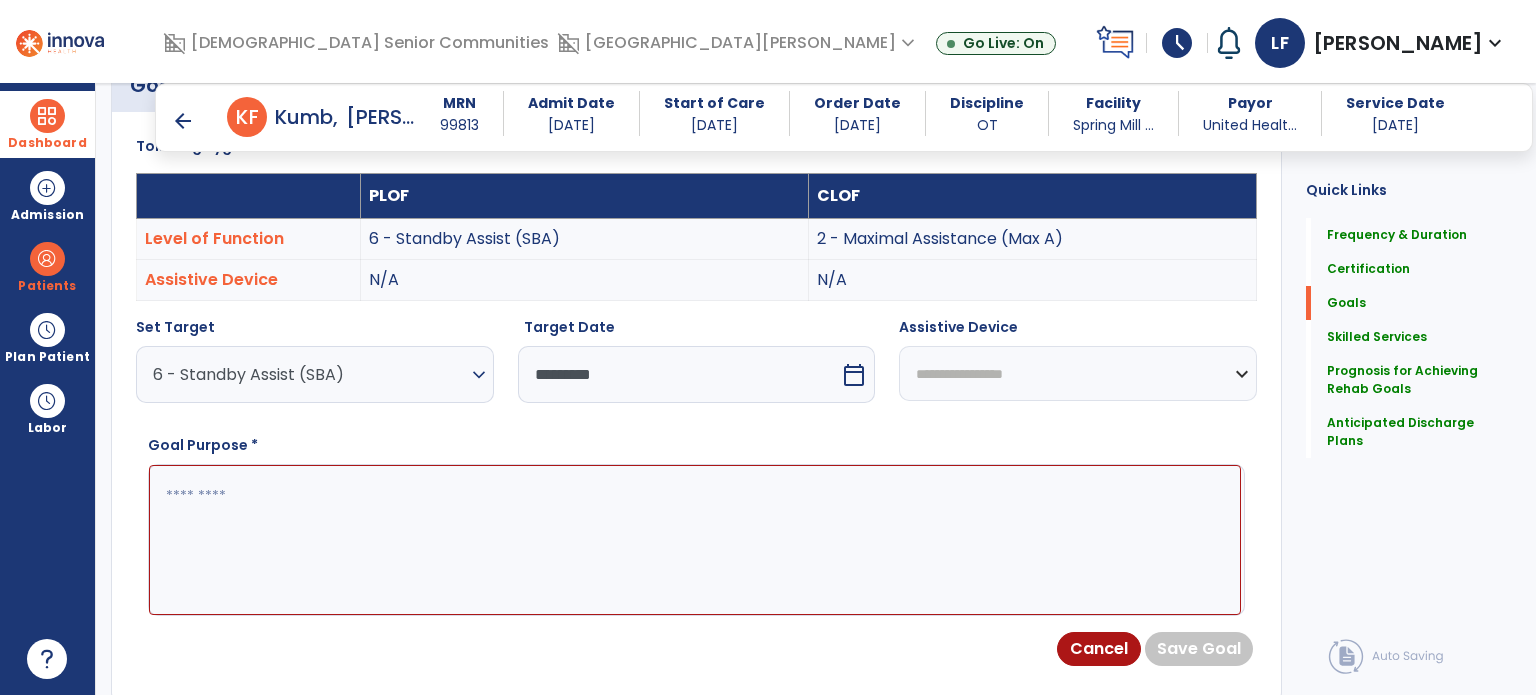 paste on "**********" 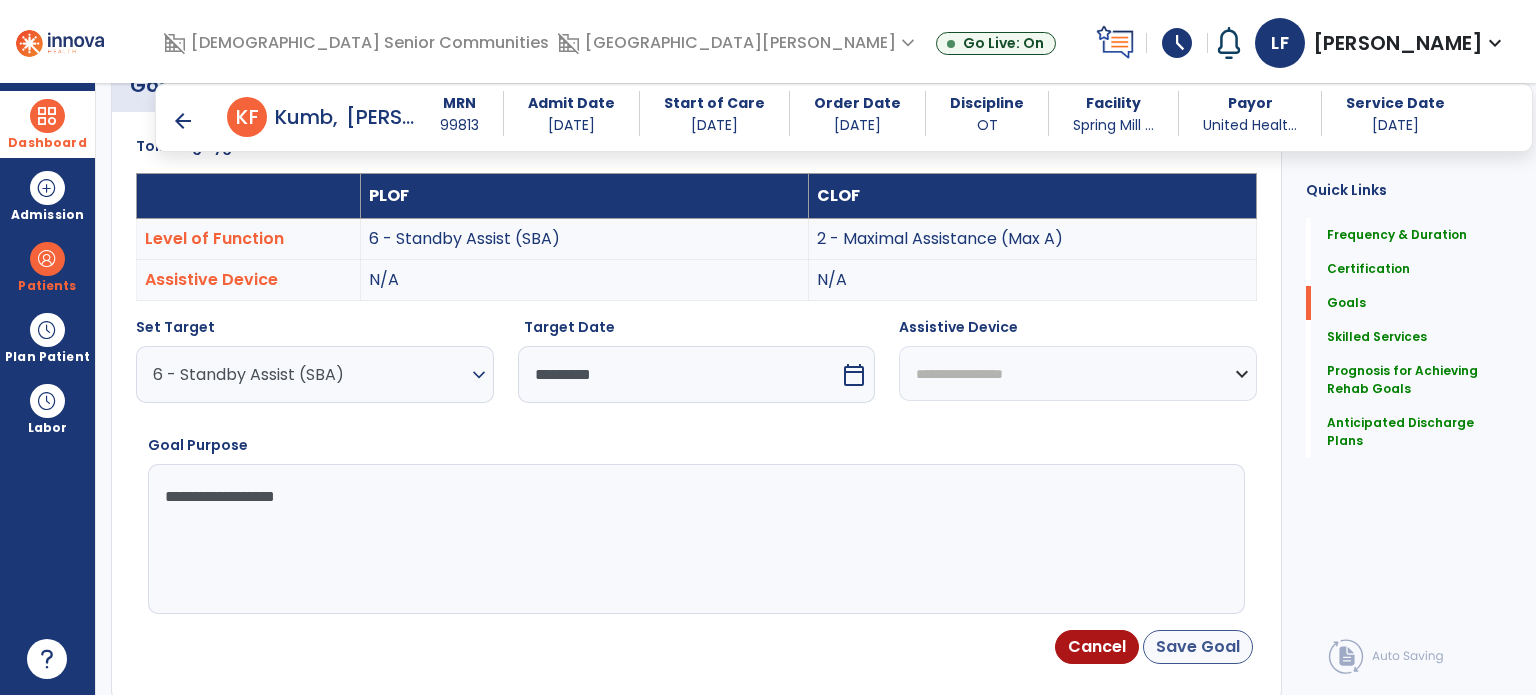 type on "**********" 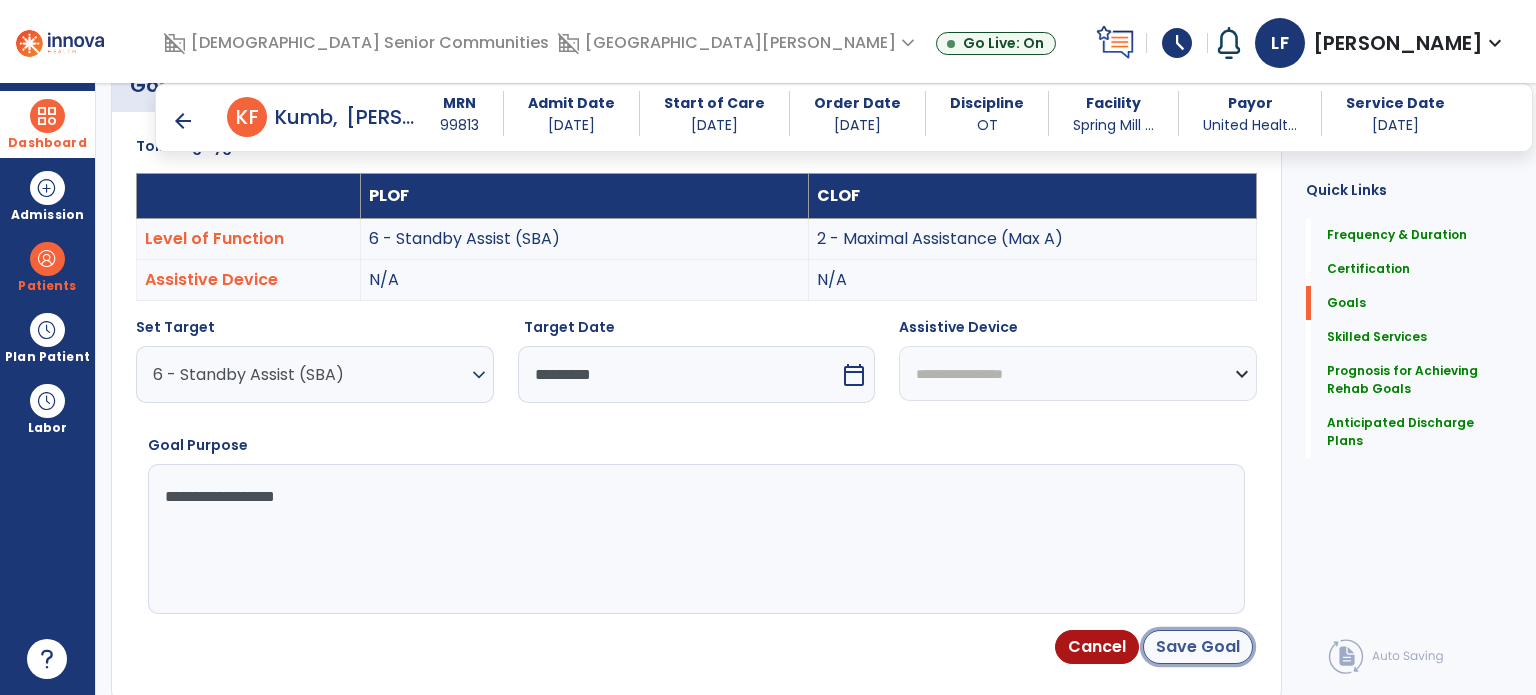 click on "Save Goal" at bounding box center [1198, 647] 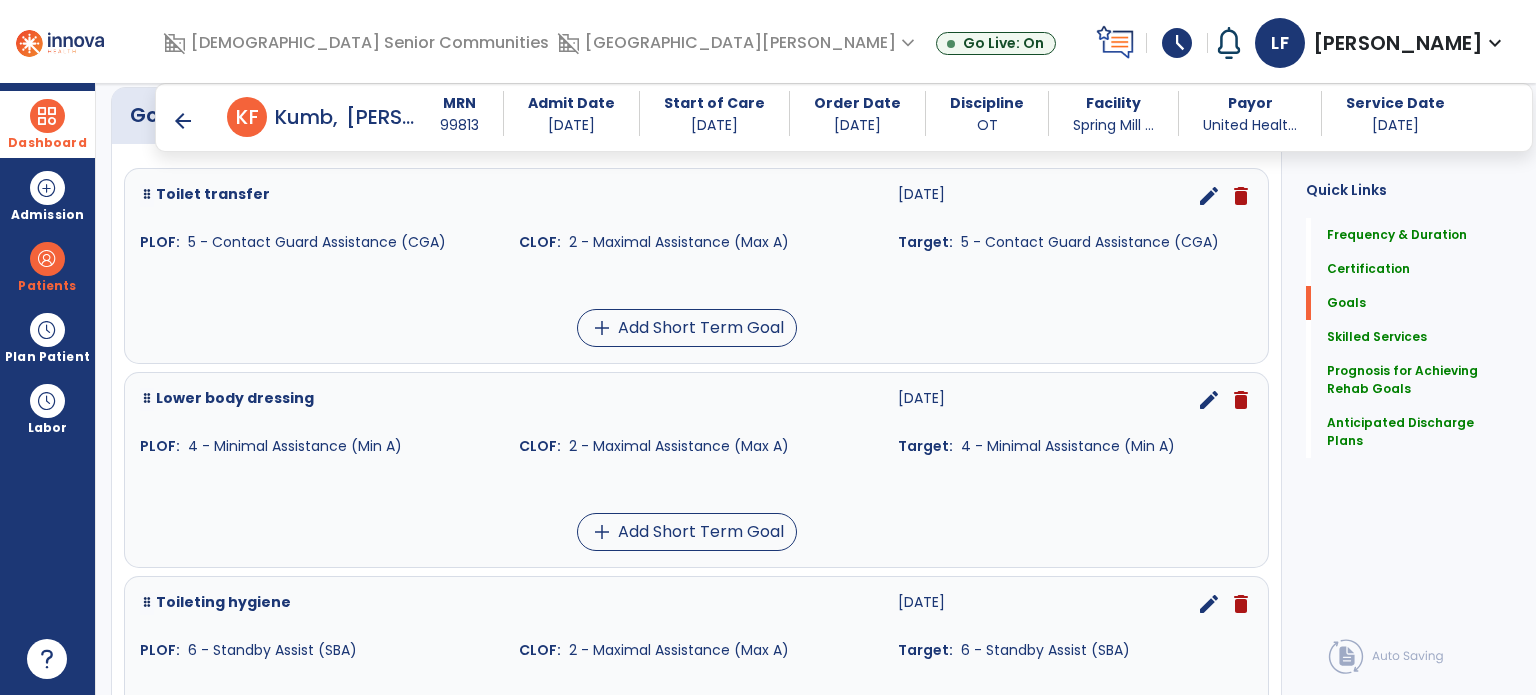 scroll, scrollTop: 423, scrollLeft: 0, axis: vertical 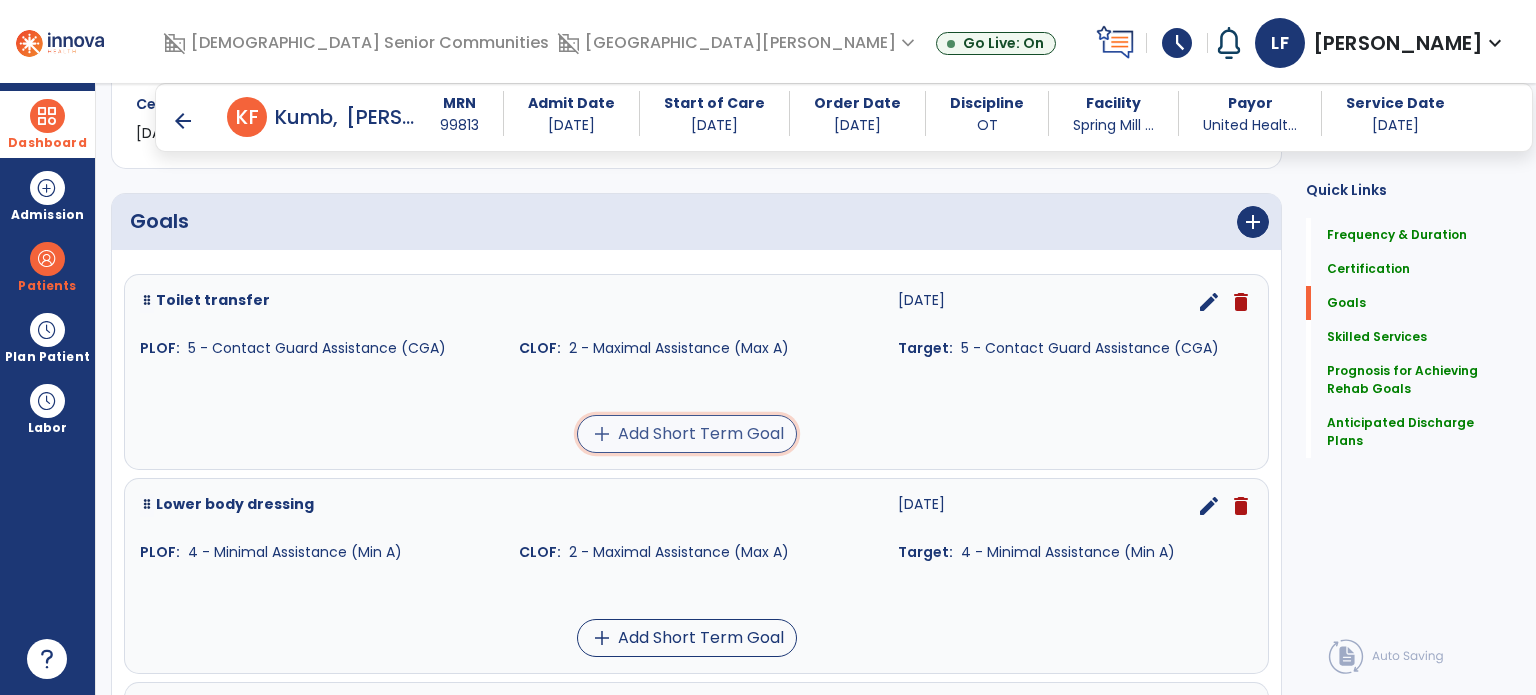 click on "add  Add Short Term Goal" at bounding box center (687, 434) 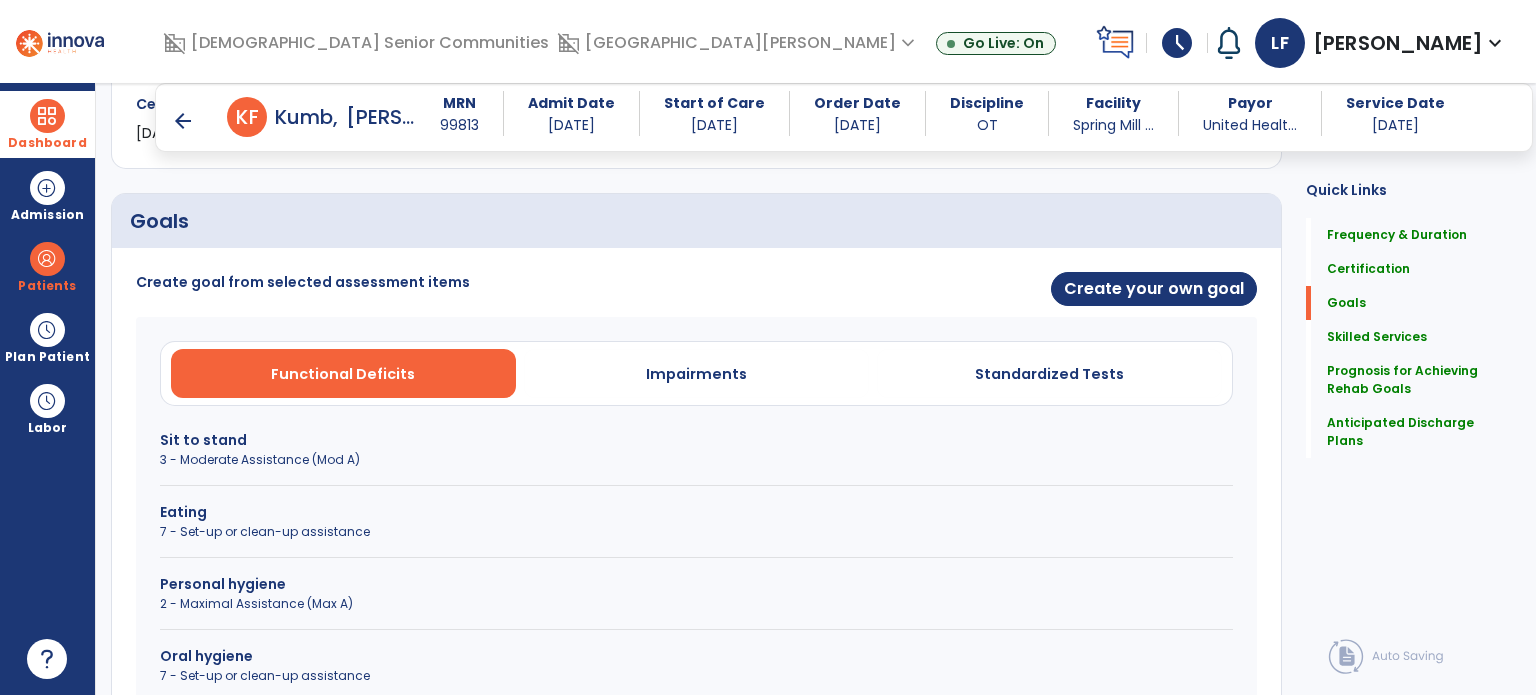click on "3 - Moderate Assistance (Mod A)" at bounding box center (696, 460) 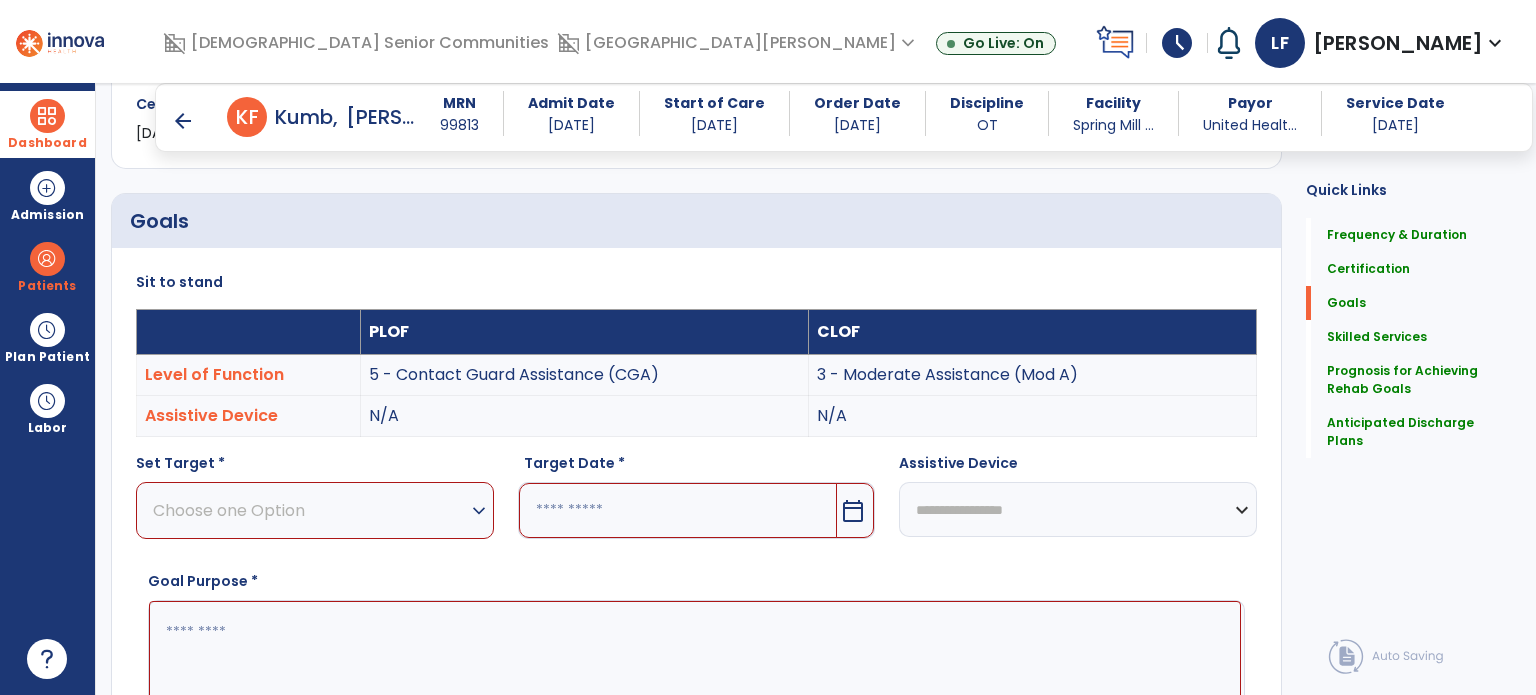 click on "Set Target *  Choose one Option   expand_more   4 - Minimal Assistance (Min A)   5 - Contact Guard Assistance (CGA)   6 - Standby Assist (SBA)   7 - Set-up or clean-up assistance   8 - Supervised (S)   9 - Modified Independent (Mod I)   10 - Independent (I)" at bounding box center [315, 504] 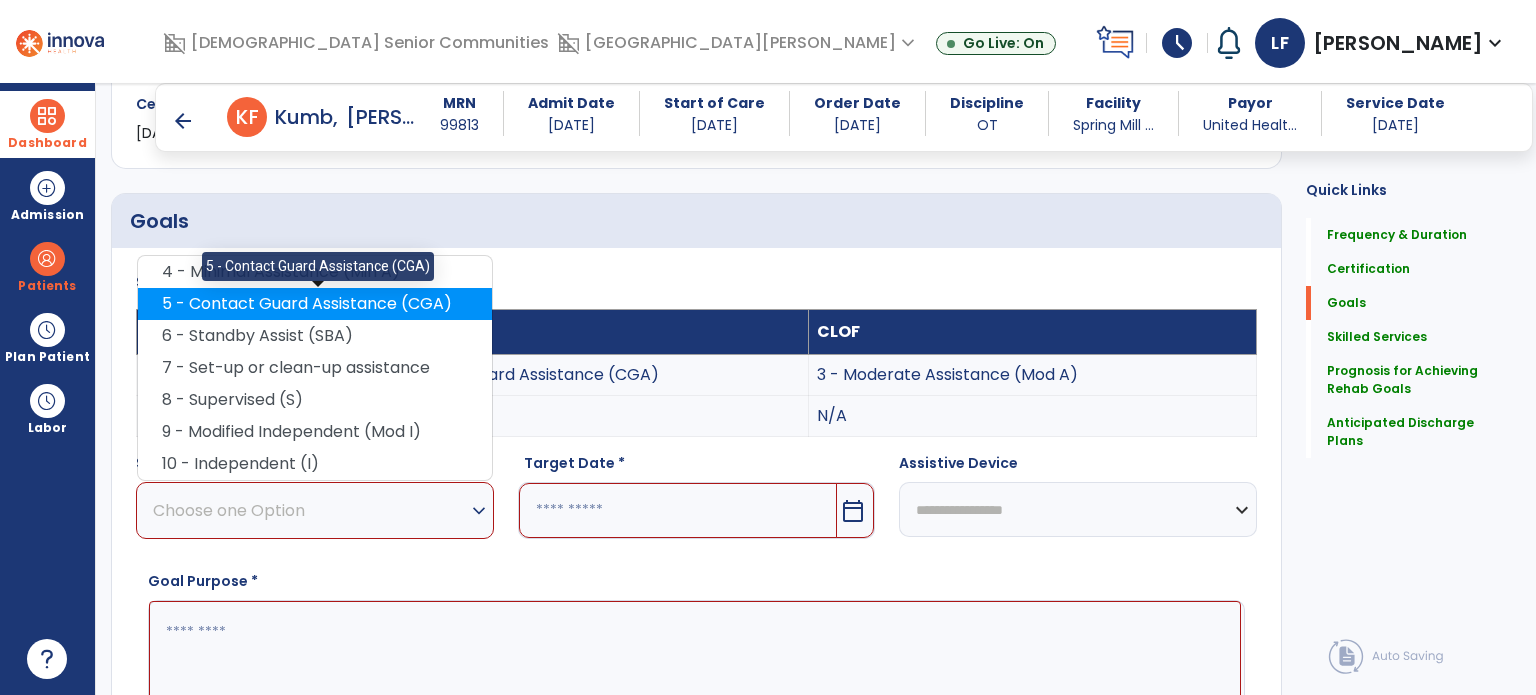 click on "5 - Contact Guard Assistance (CGA)" at bounding box center [315, 304] 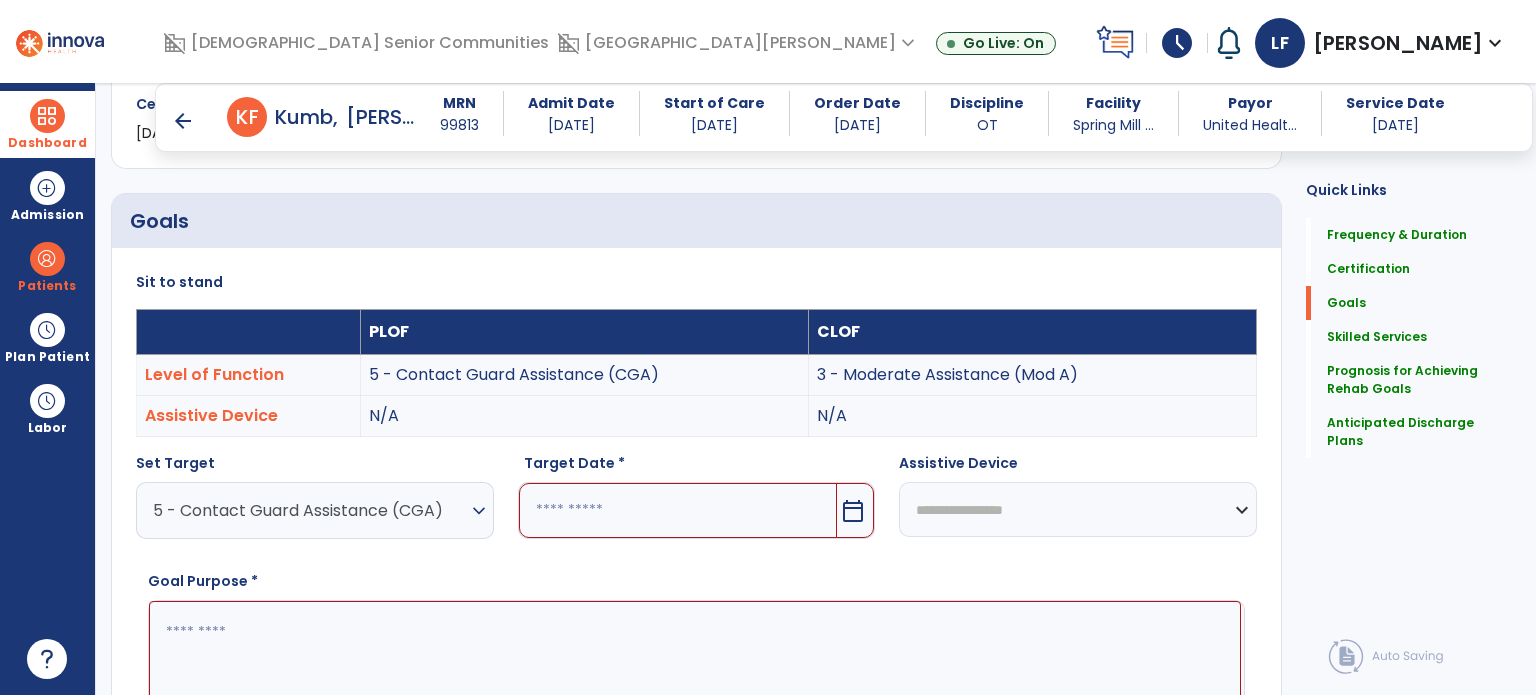 click at bounding box center (678, 510) 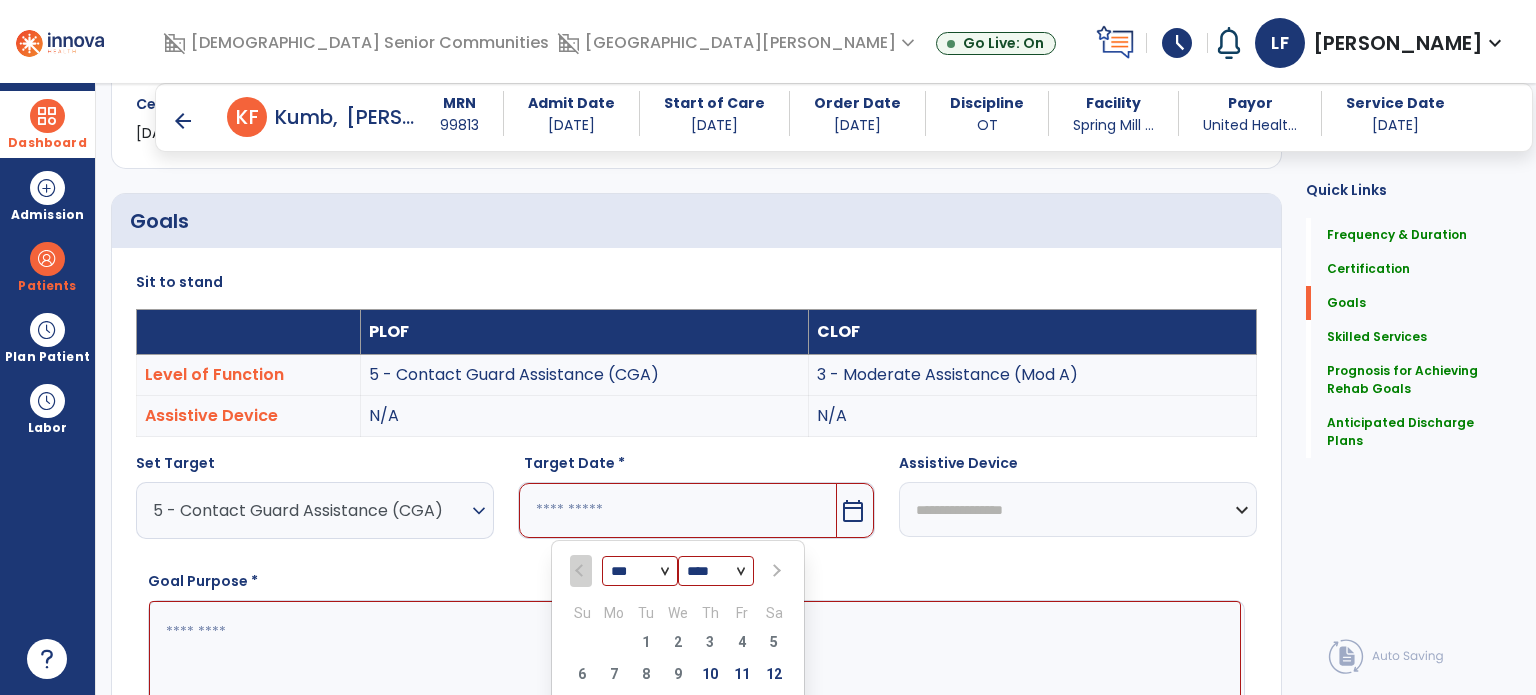 click at bounding box center (774, 571) 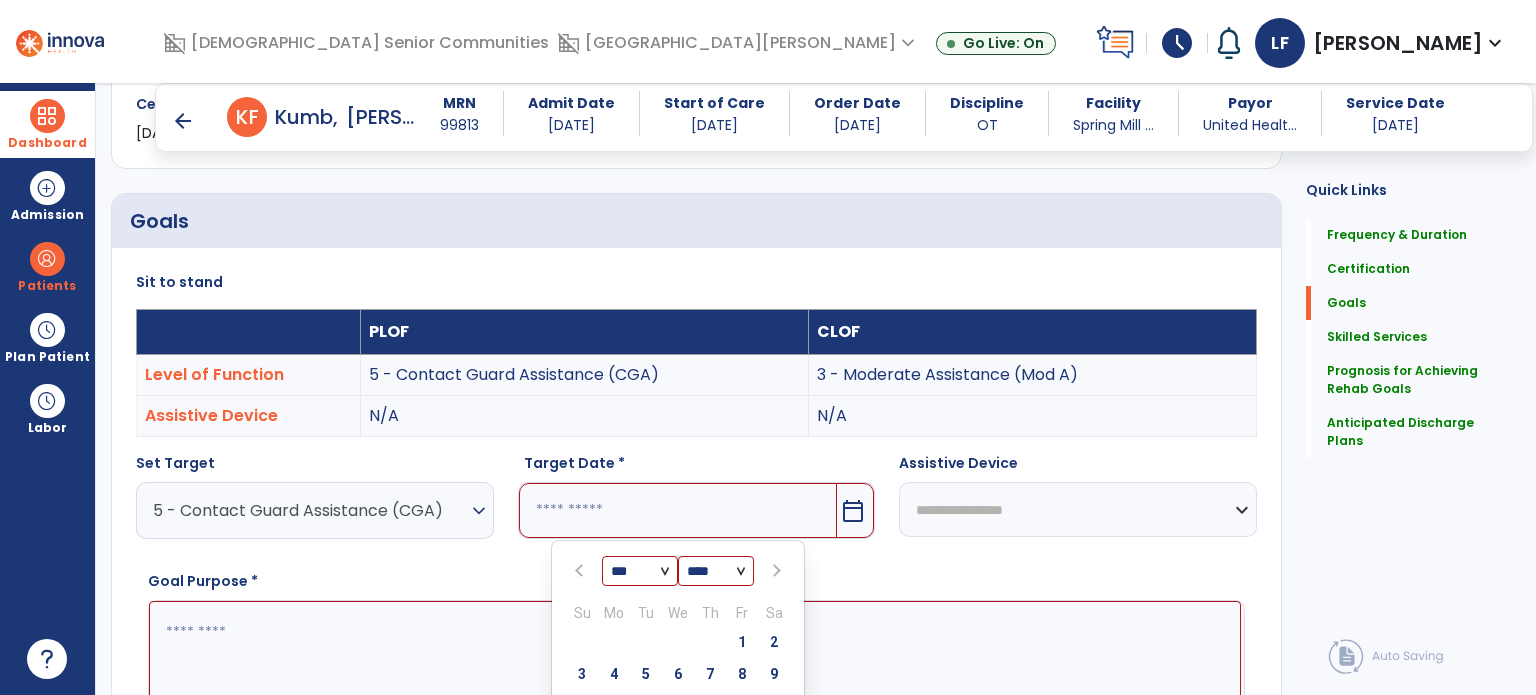 click at bounding box center [774, 571] 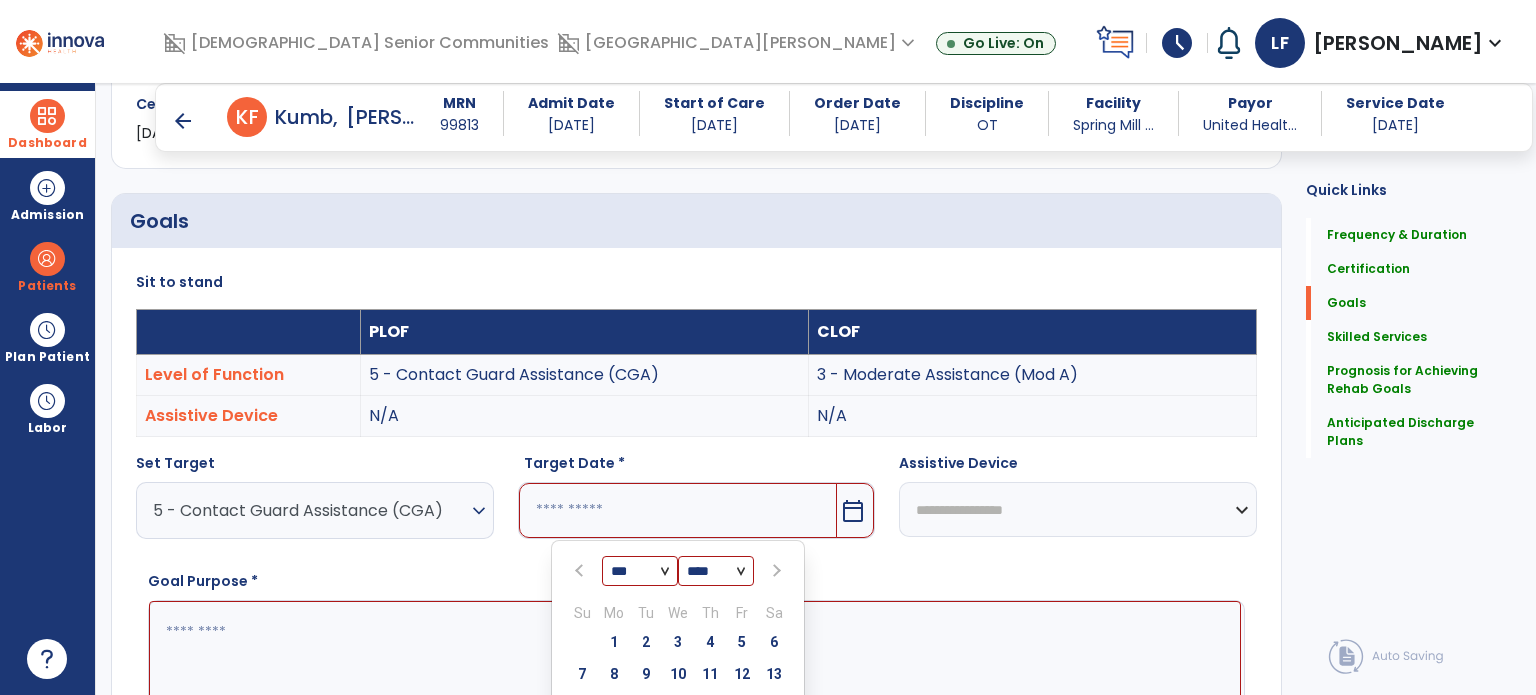 click at bounding box center (774, 571) 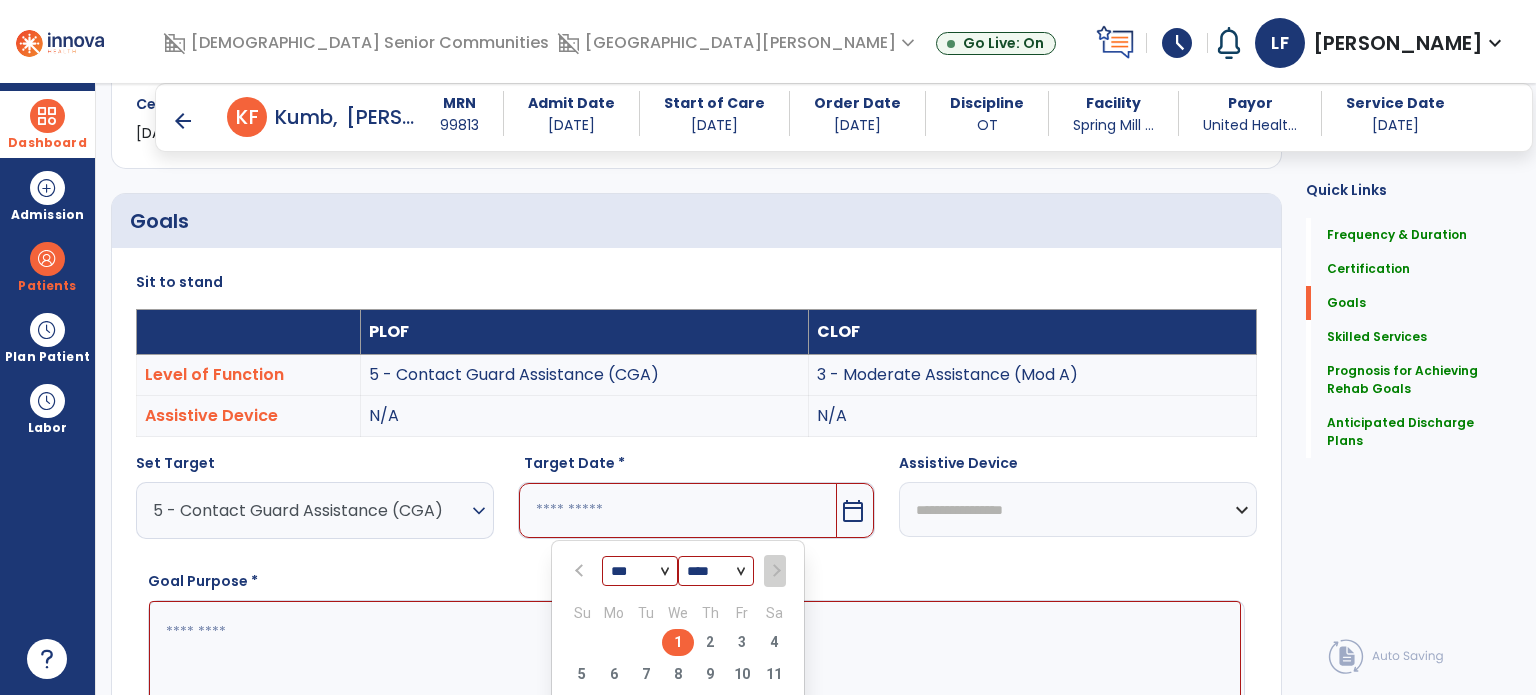 click on "1" at bounding box center (678, 642) 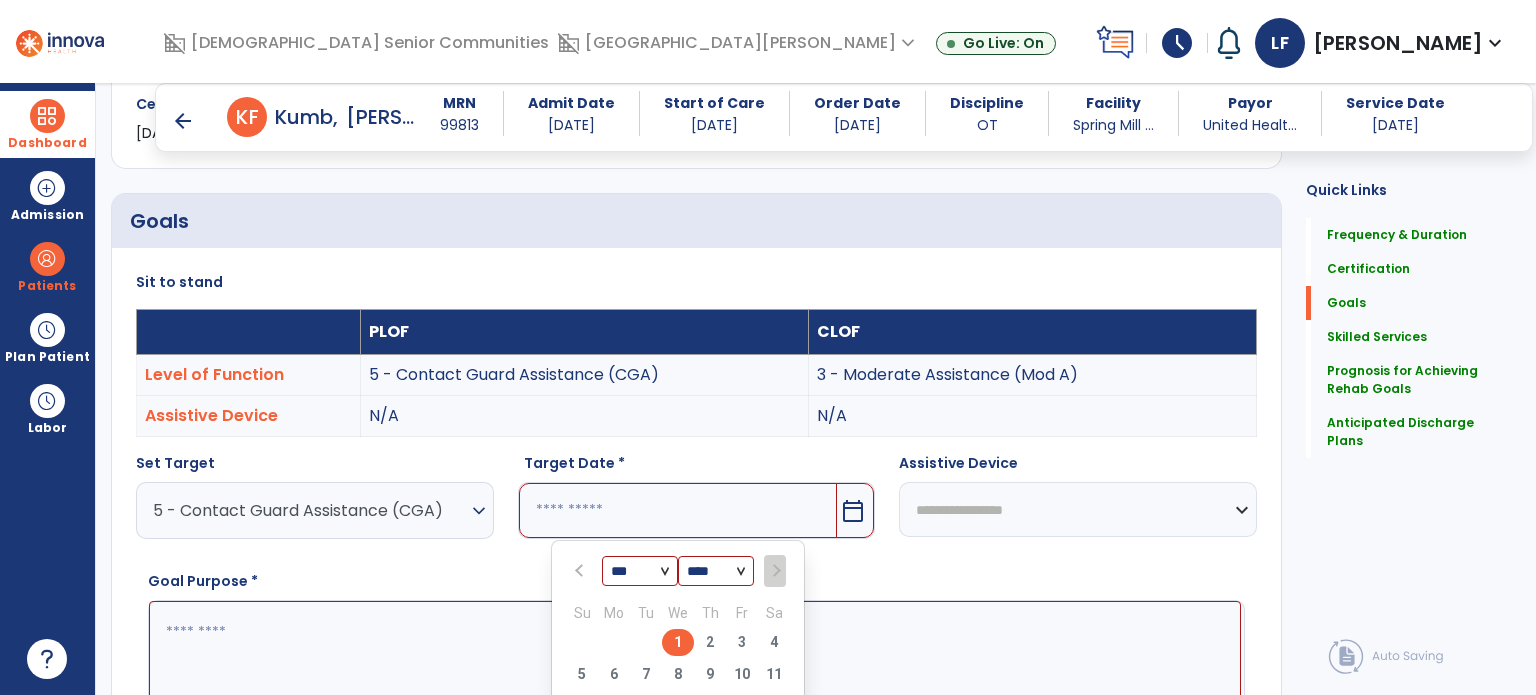 type on "*********" 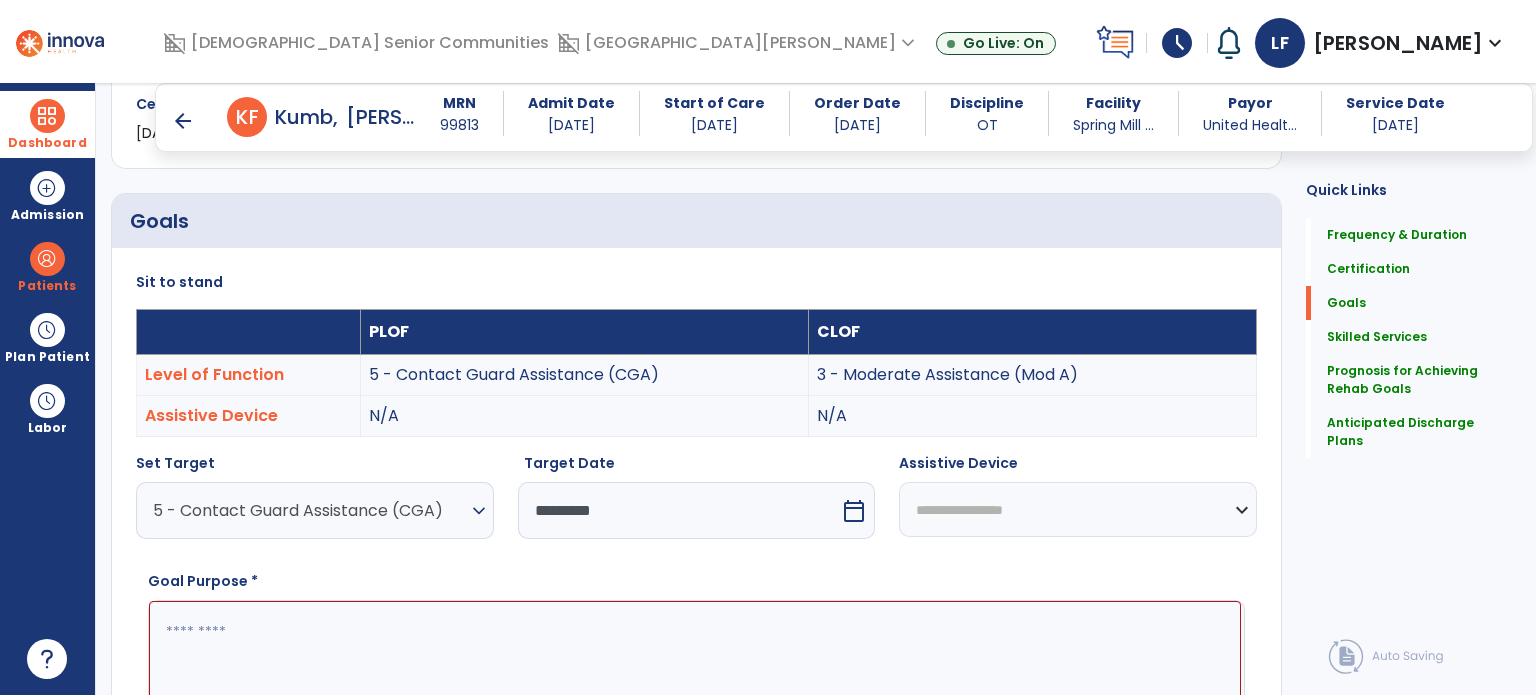 click at bounding box center [695, 676] 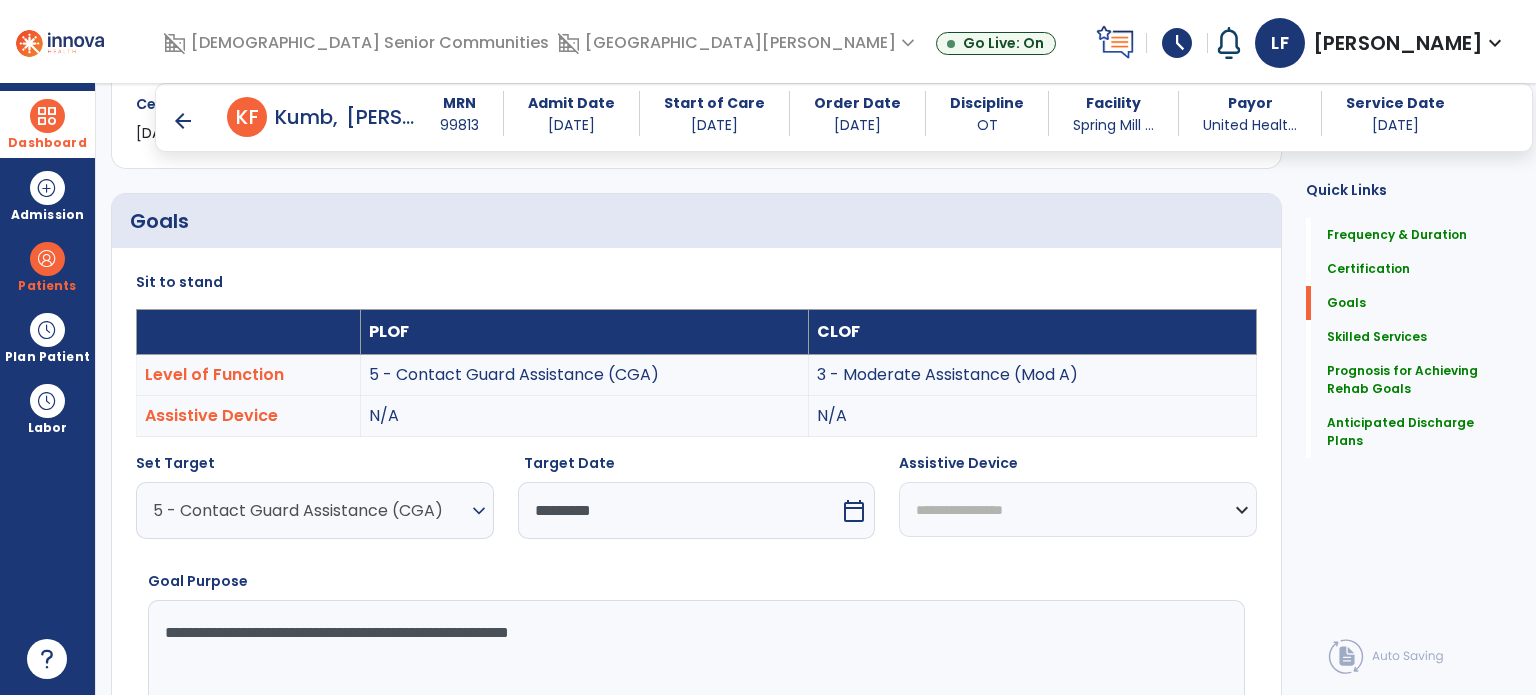 drag, startPoint x: 636, startPoint y: 628, endPoint x: 137, endPoint y: 623, distance: 499.02505 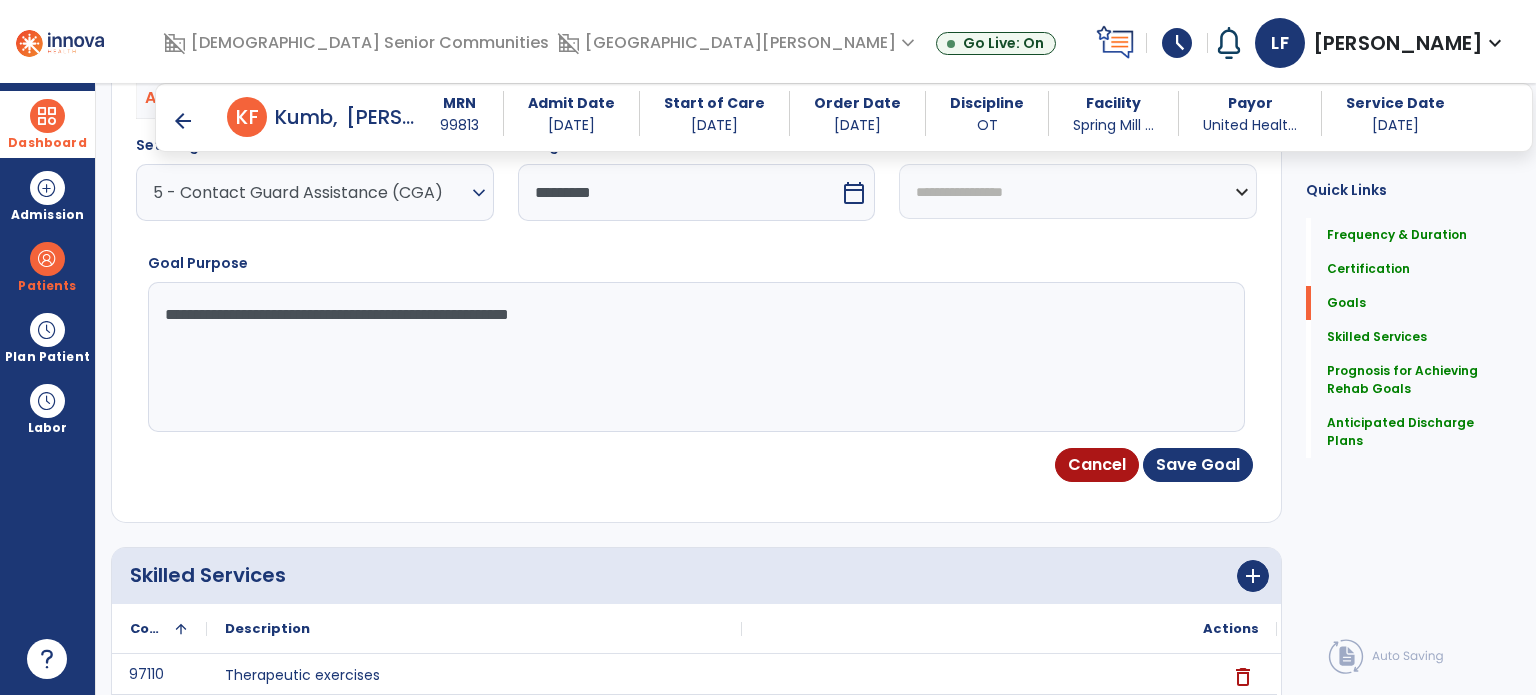 scroll, scrollTop: 746, scrollLeft: 0, axis: vertical 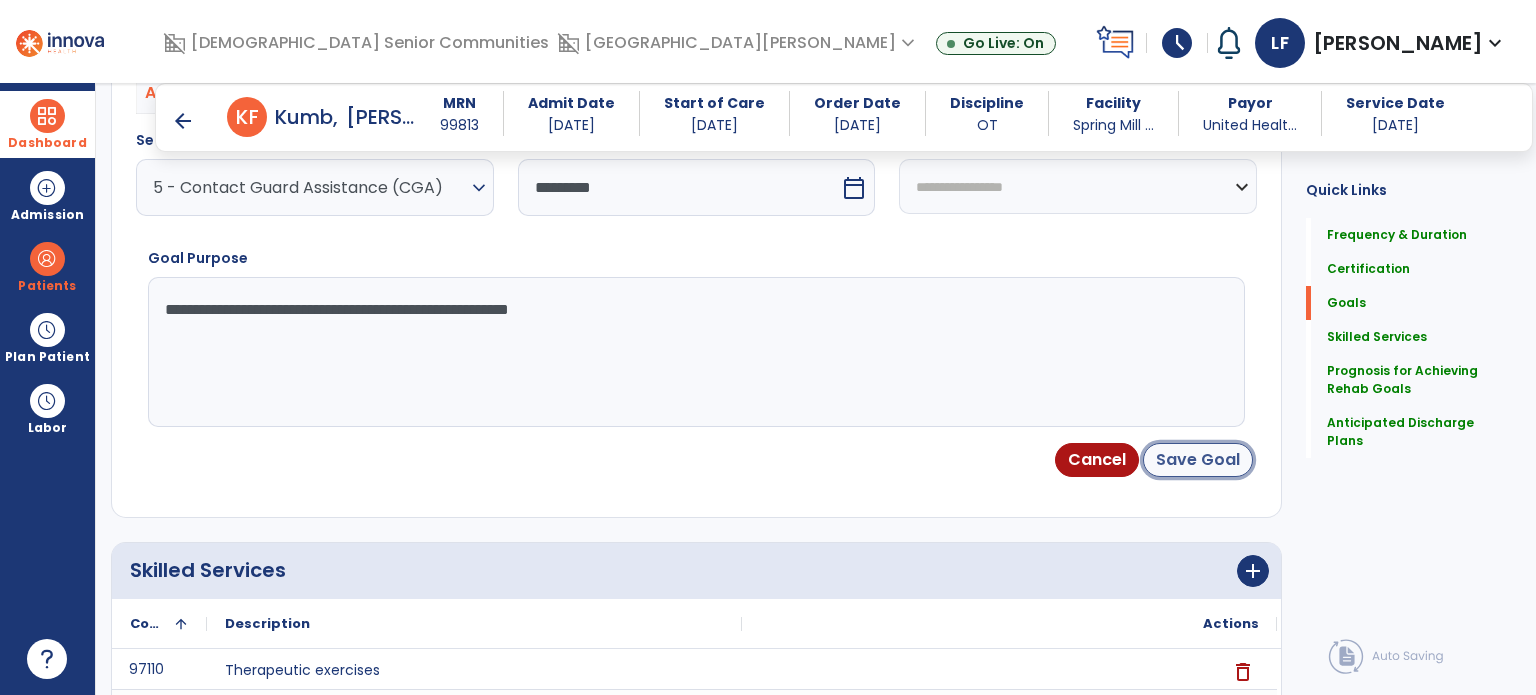 click on "Save Goal" at bounding box center [1198, 460] 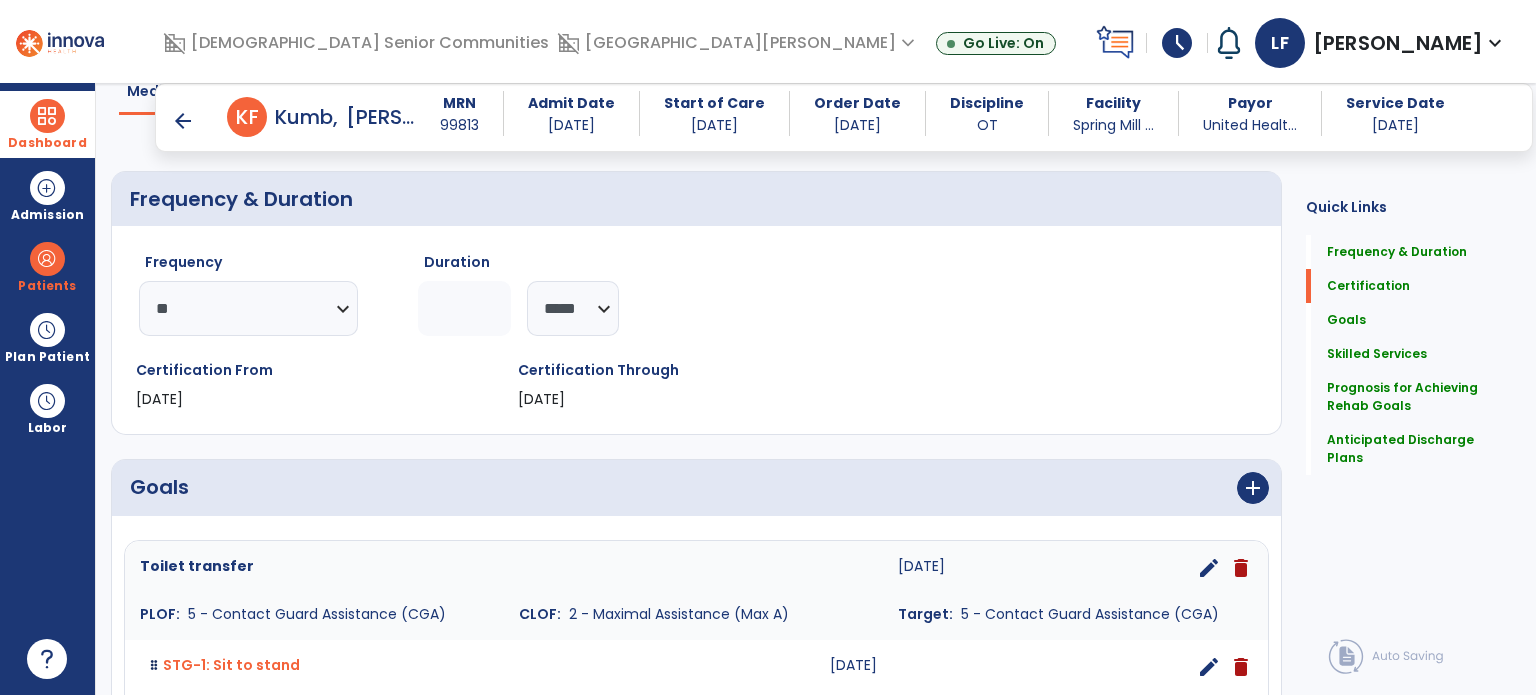 scroll, scrollTop: 325, scrollLeft: 0, axis: vertical 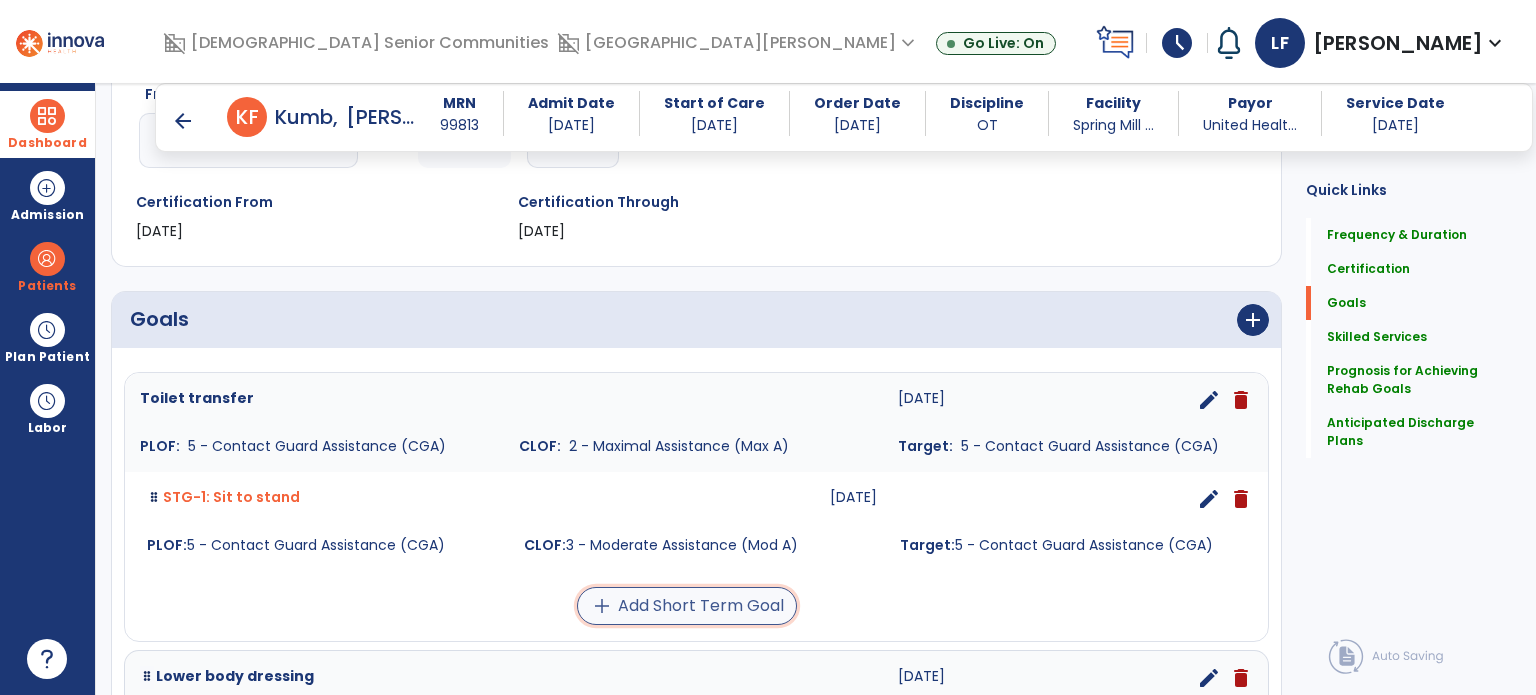 click on "add  Add Short Term Goal" at bounding box center [687, 606] 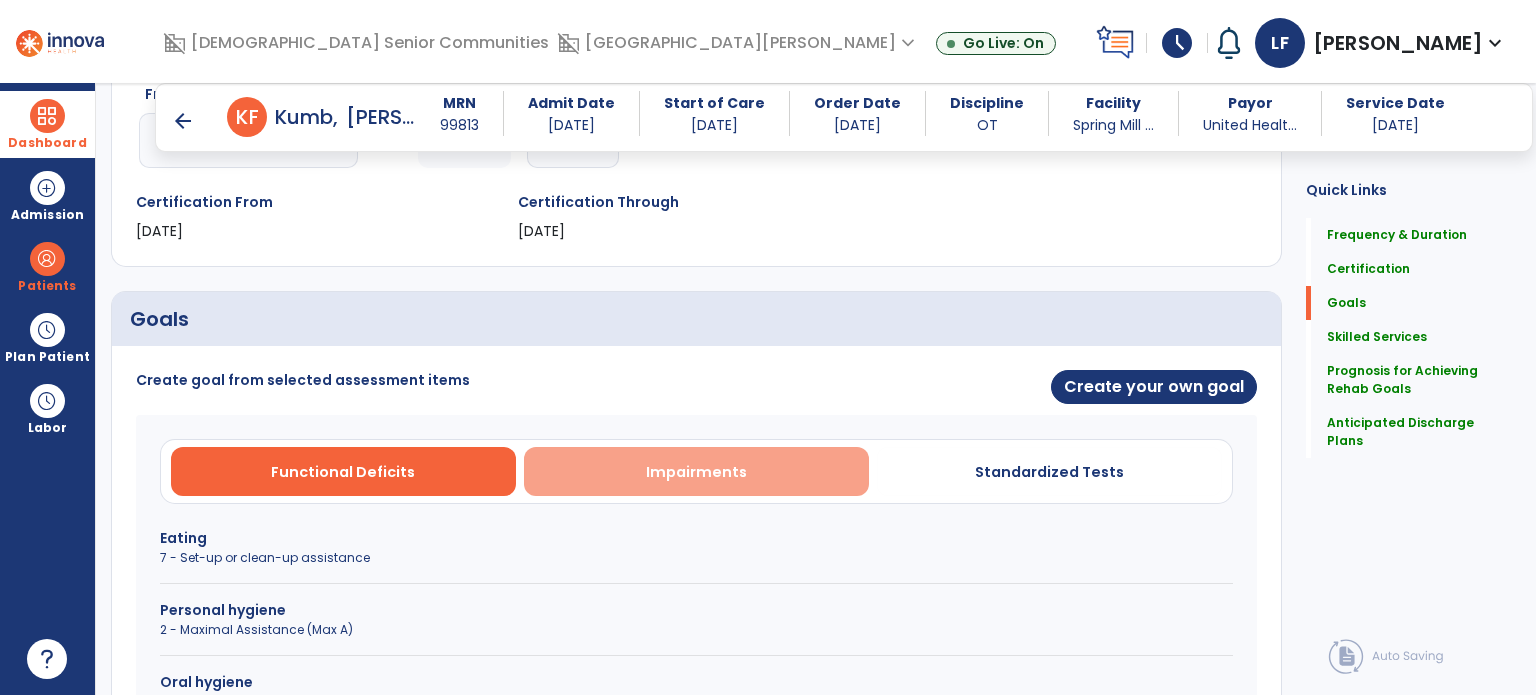 click on "Impairments" at bounding box center (696, 472) 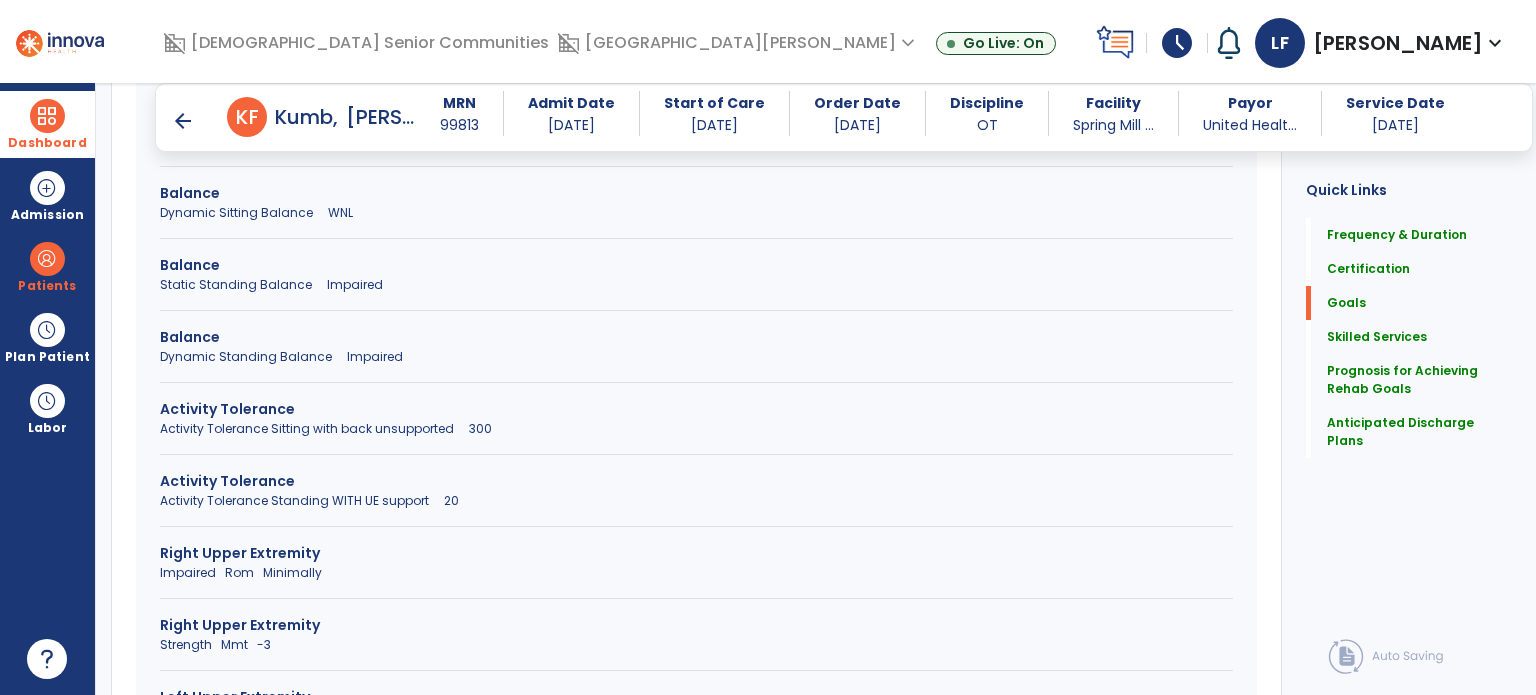 scroll, scrollTop: 859, scrollLeft: 0, axis: vertical 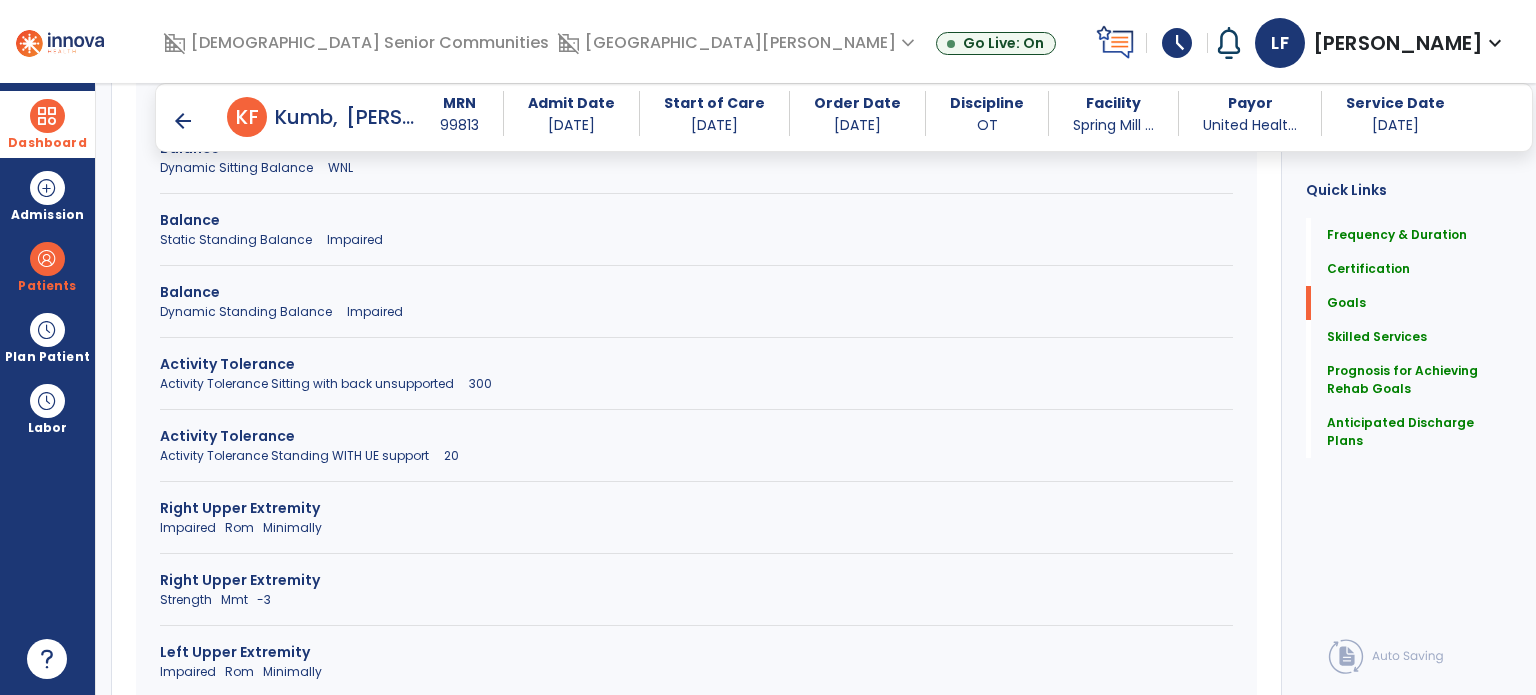 click on "Right Upper Extremity" at bounding box center (696, 580) 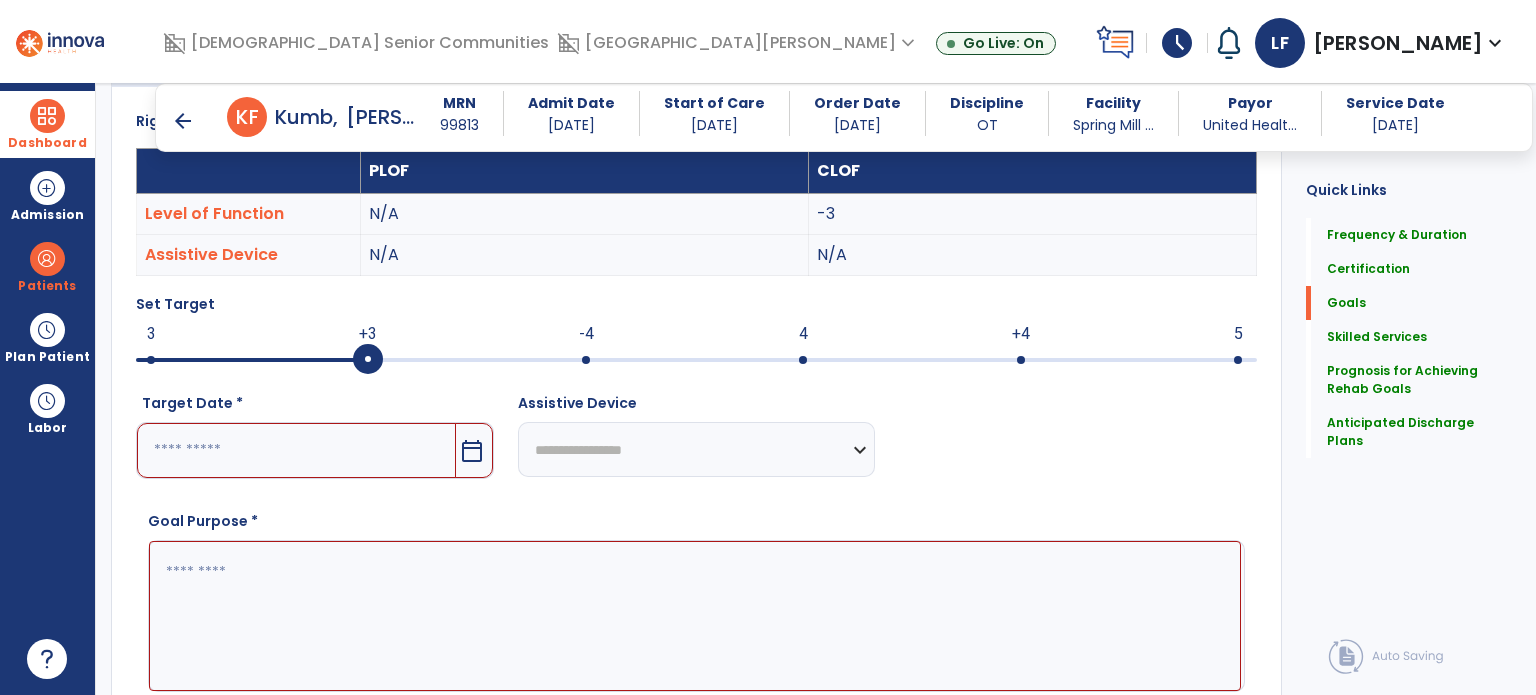 scroll, scrollTop: 583, scrollLeft: 0, axis: vertical 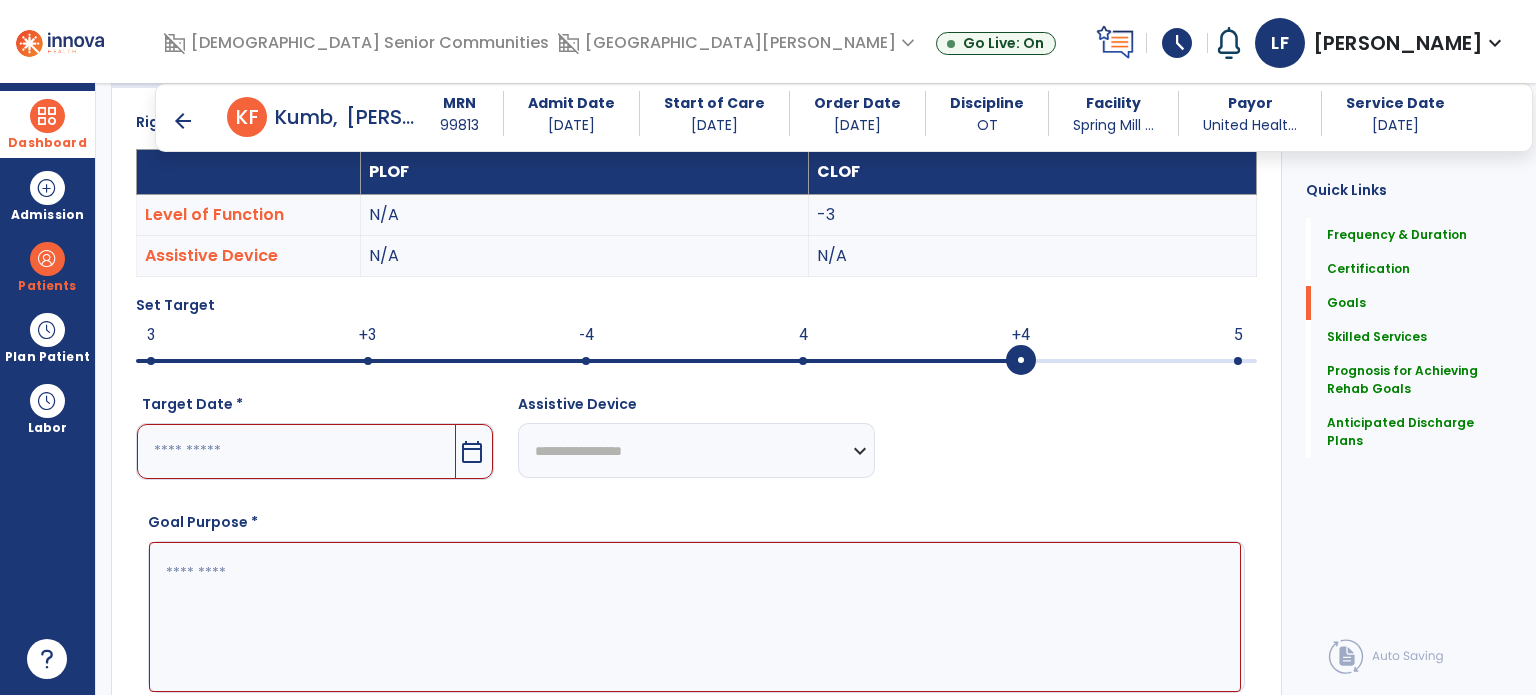 click at bounding box center [696, 359] 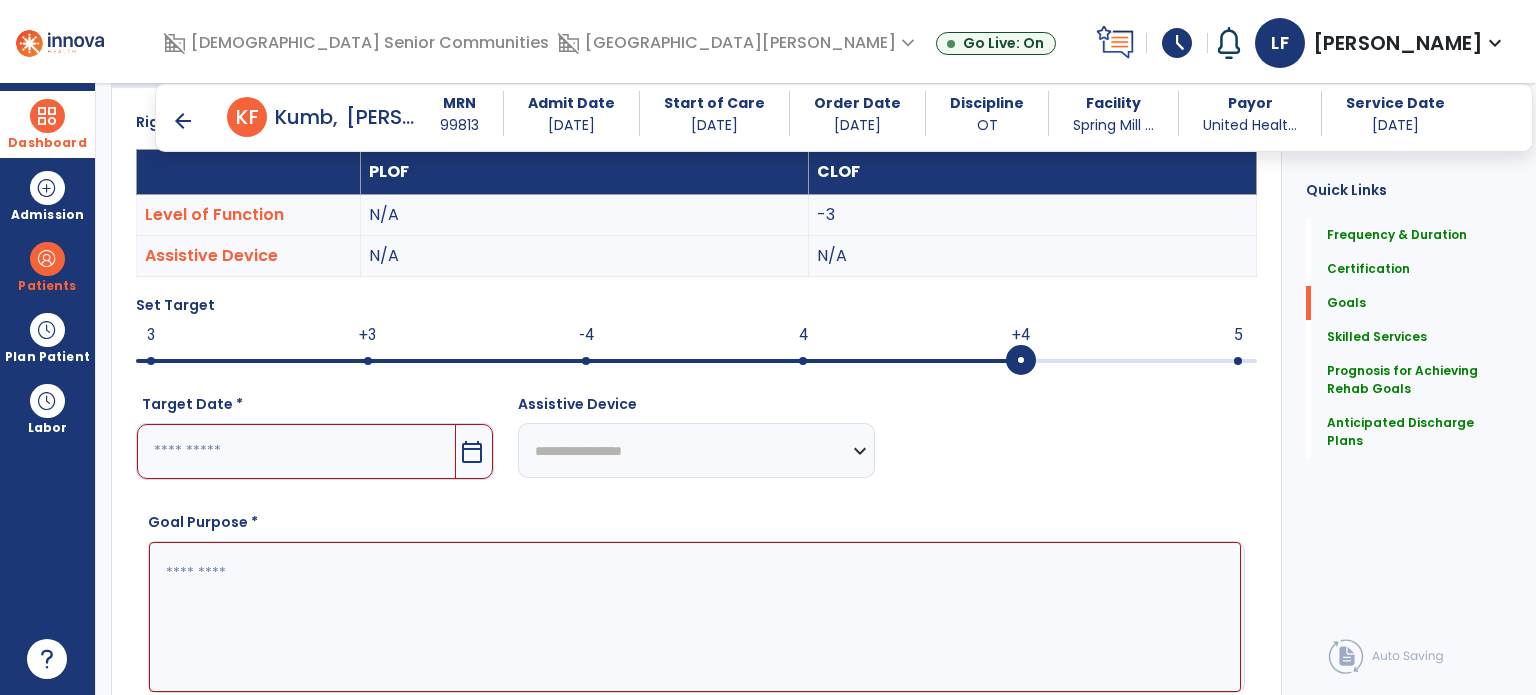 click at bounding box center [296, 451] 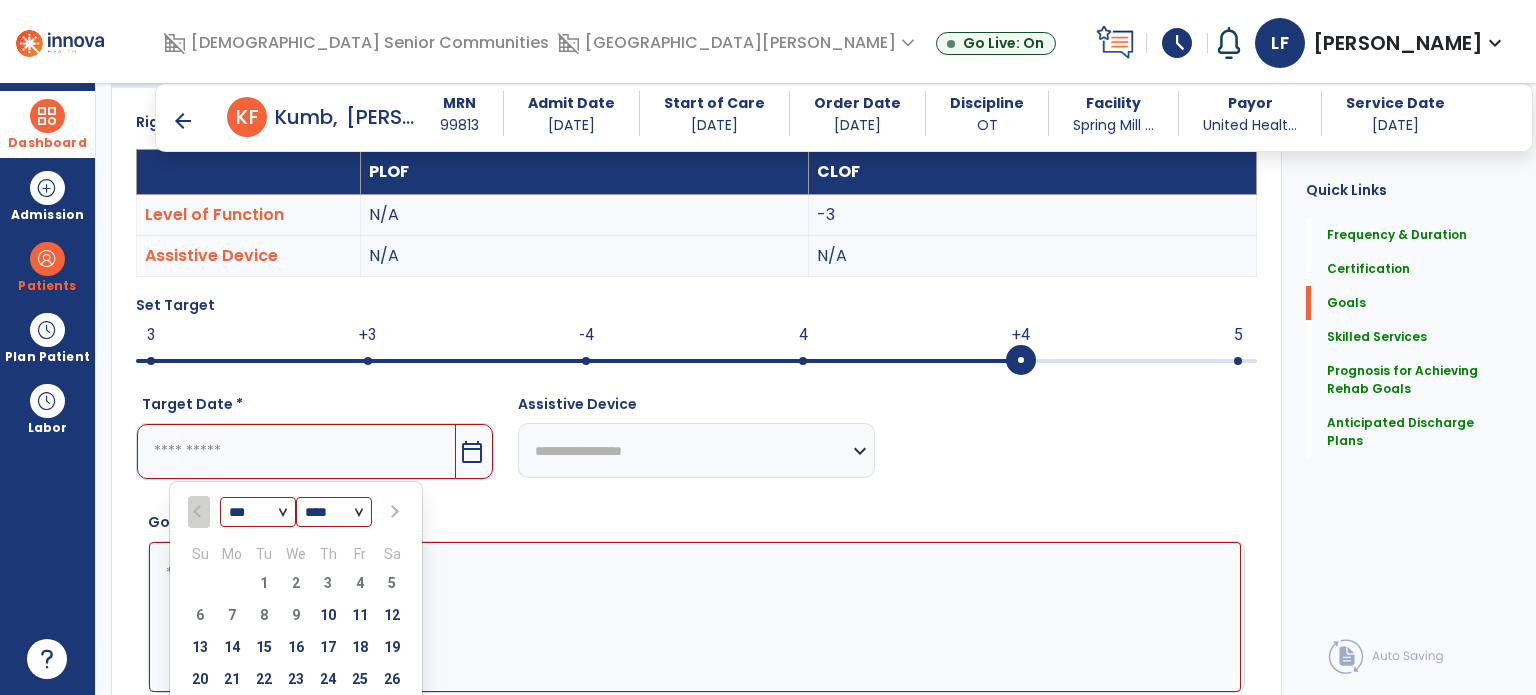 click at bounding box center [393, 512] 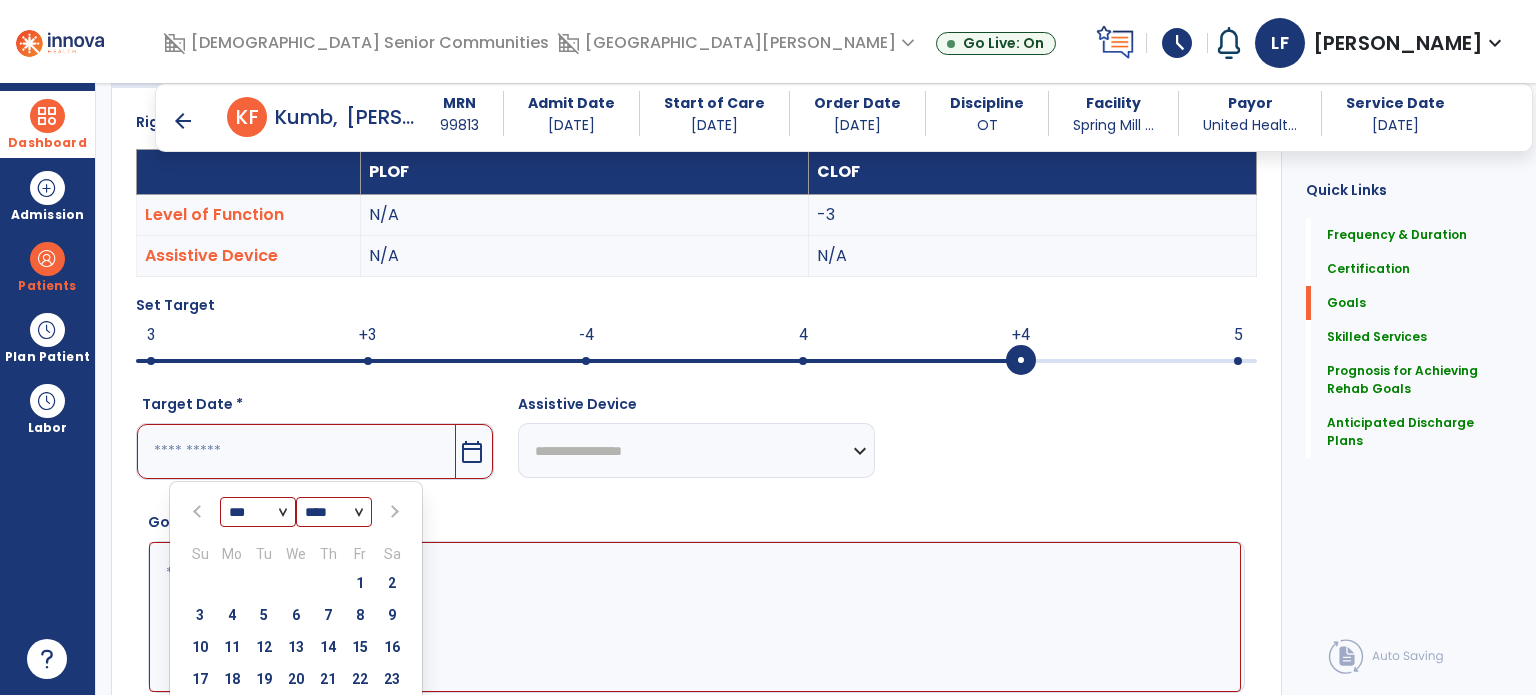 click at bounding box center [393, 512] 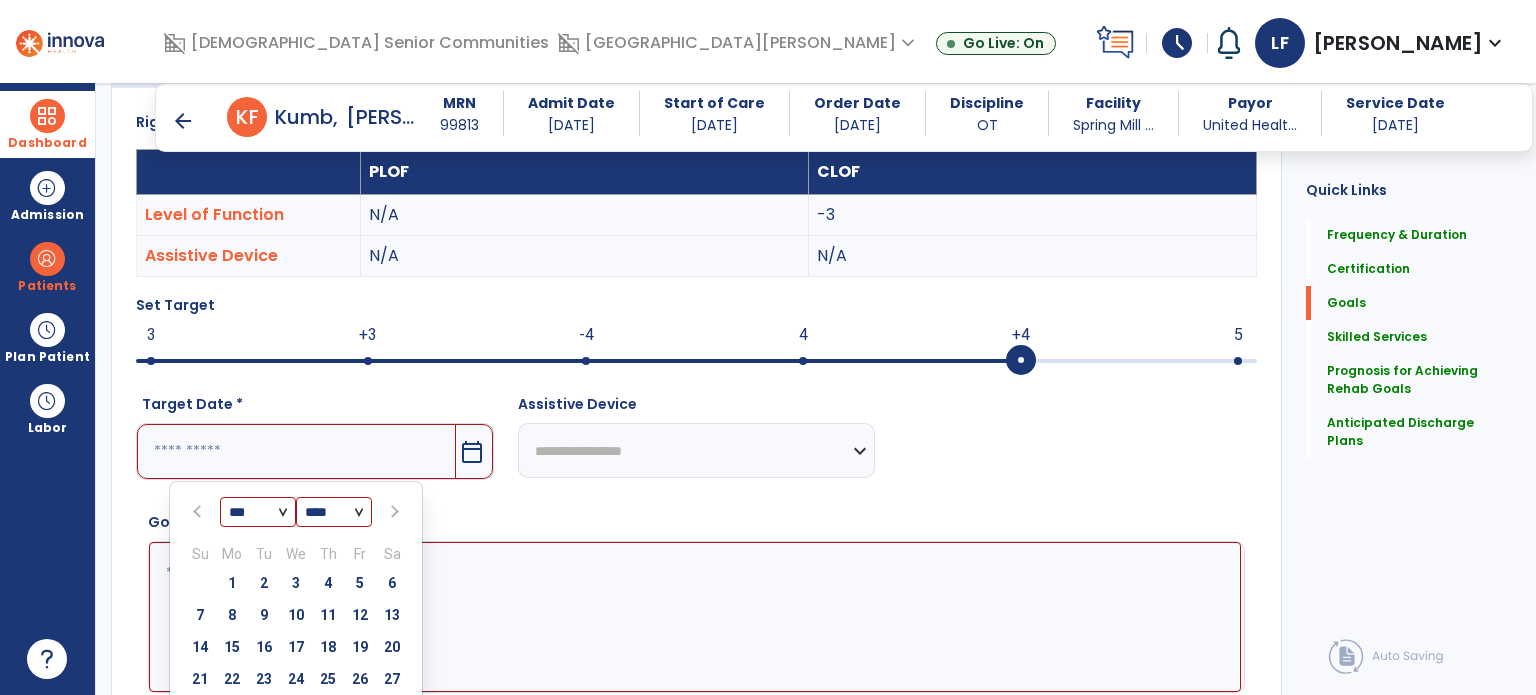 click at bounding box center [393, 512] 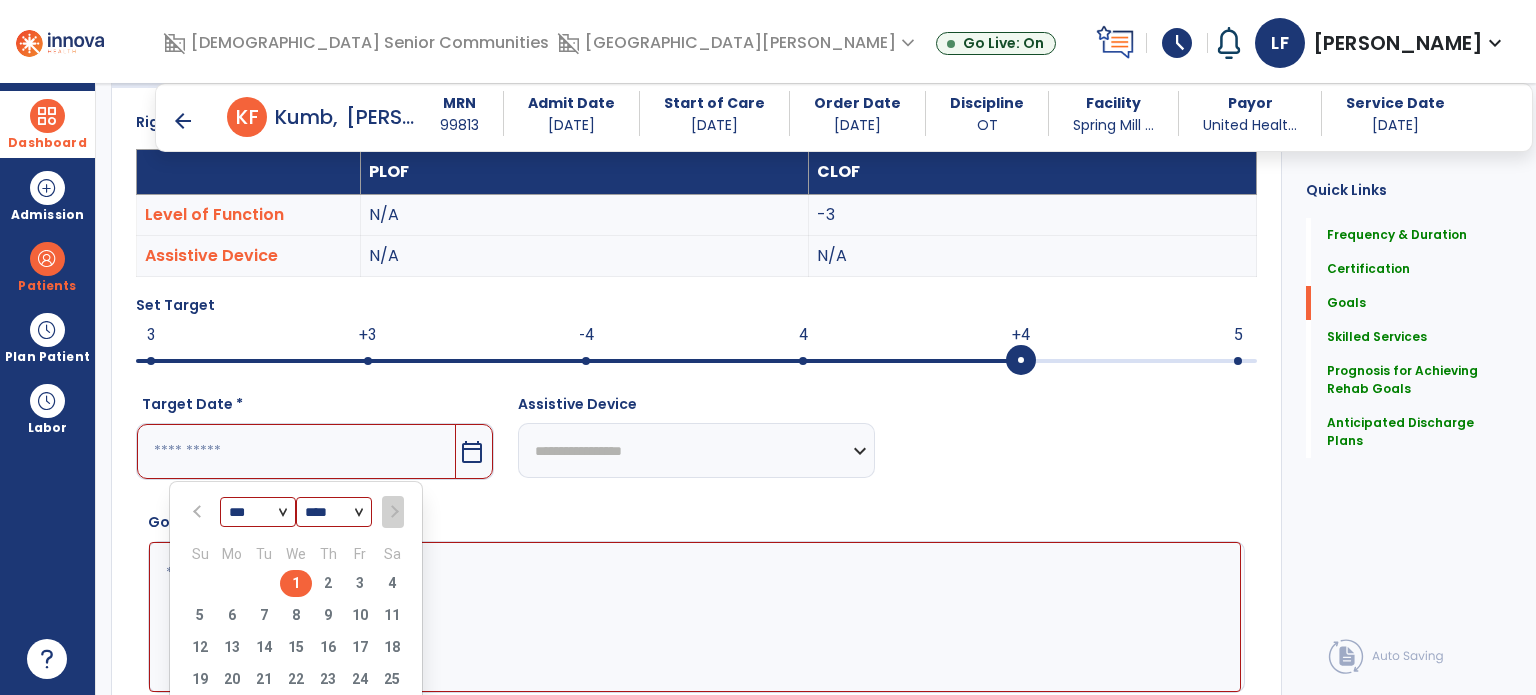 click on "1" at bounding box center (296, 583) 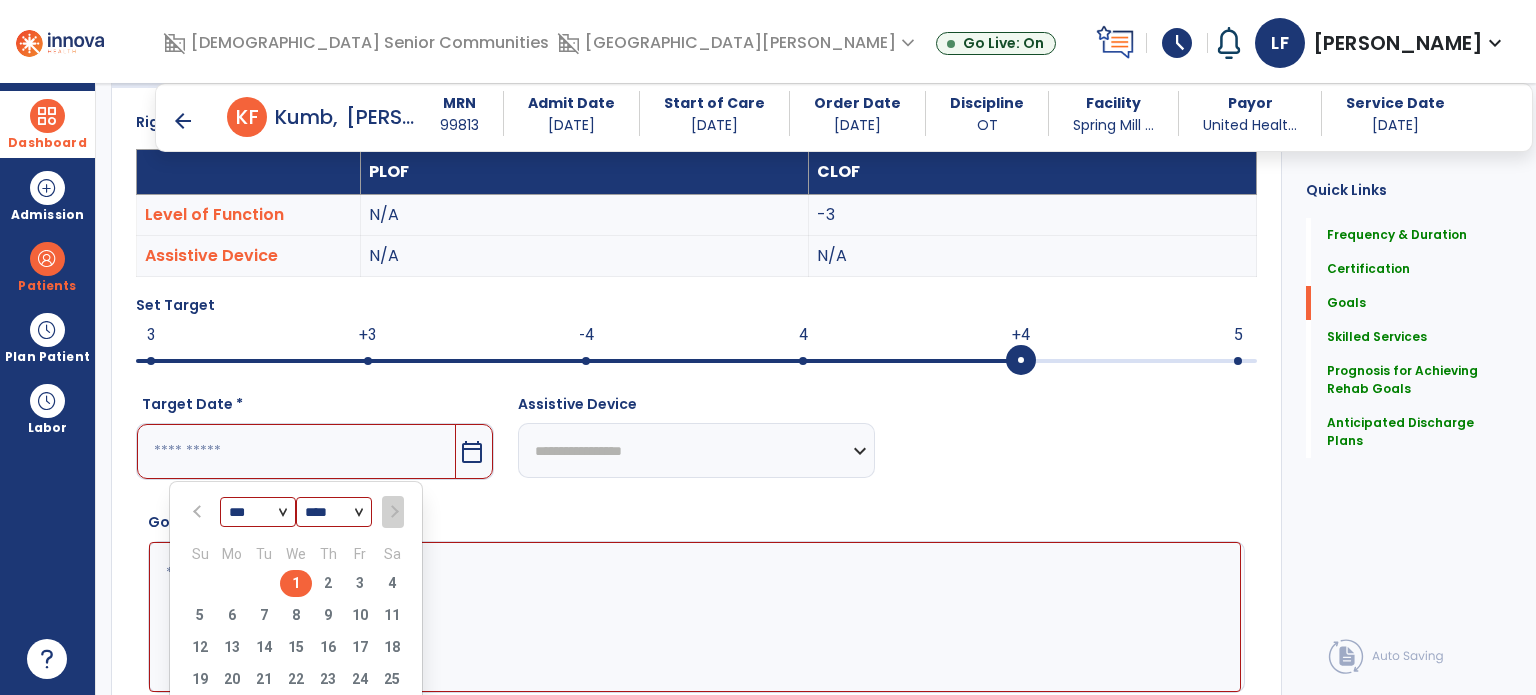type on "*********" 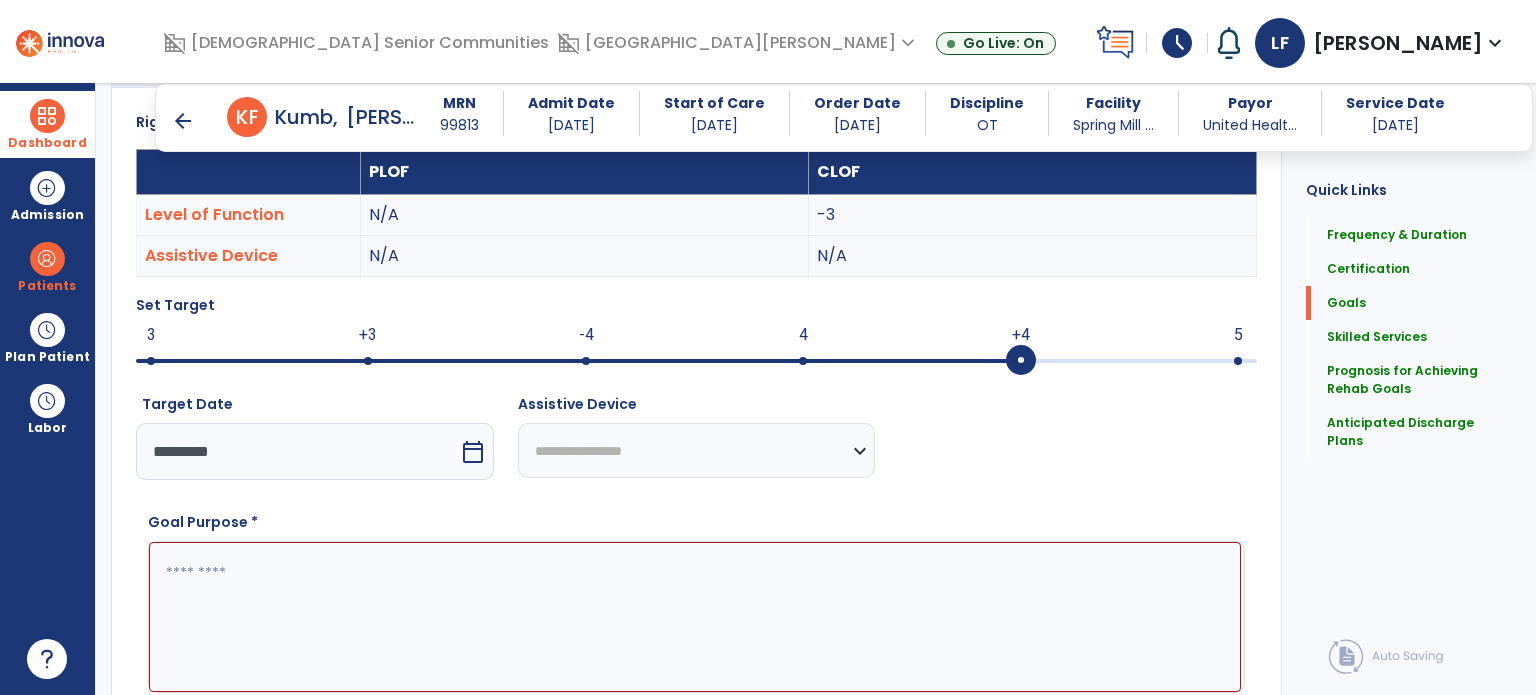 paste on "**********" 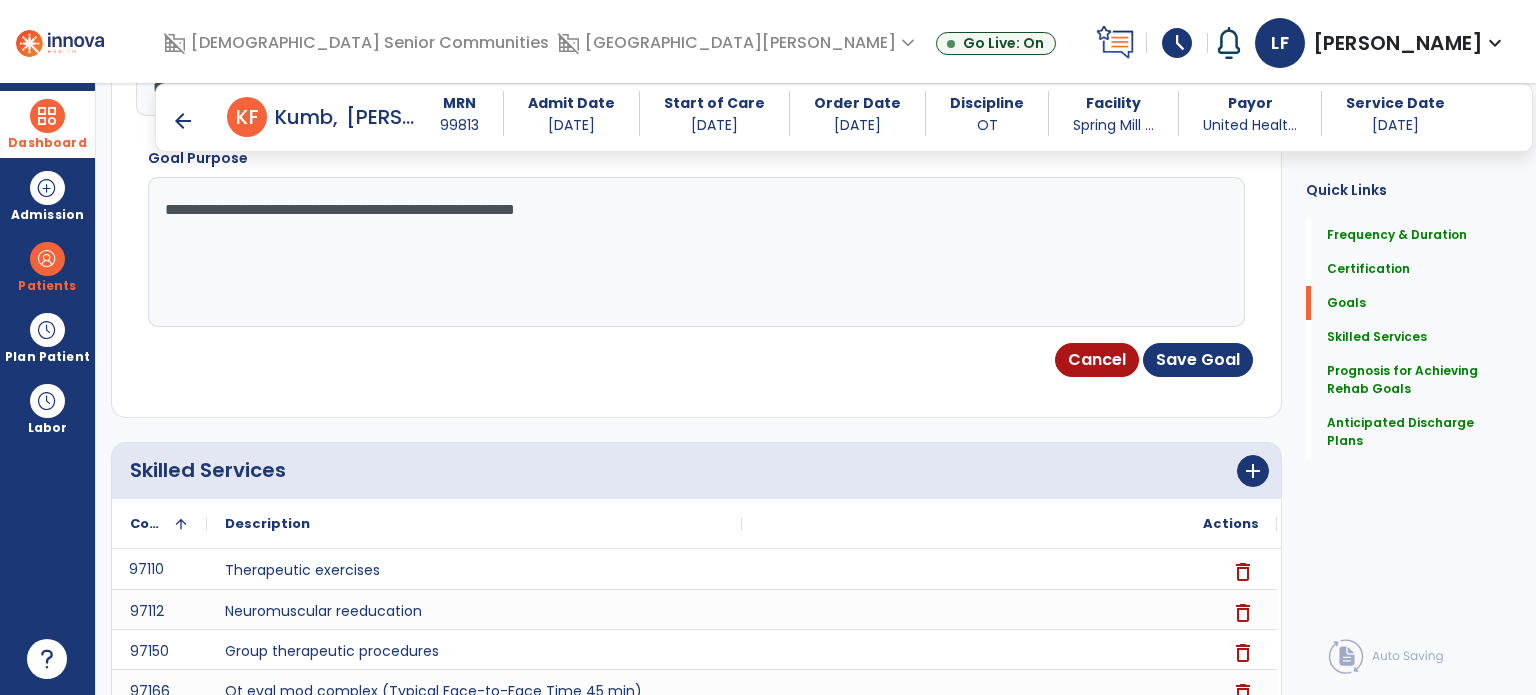 scroll, scrollTop: 950, scrollLeft: 0, axis: vertical 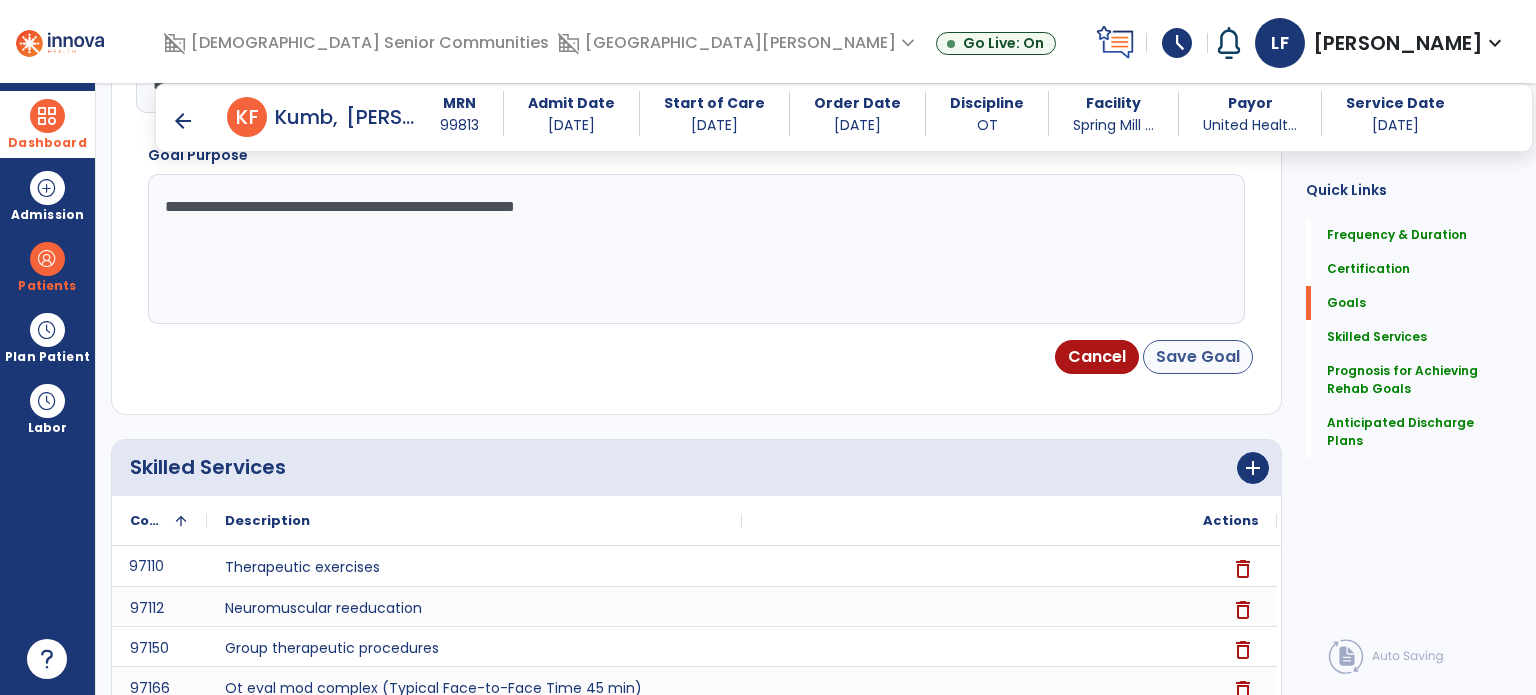 type on "**********" 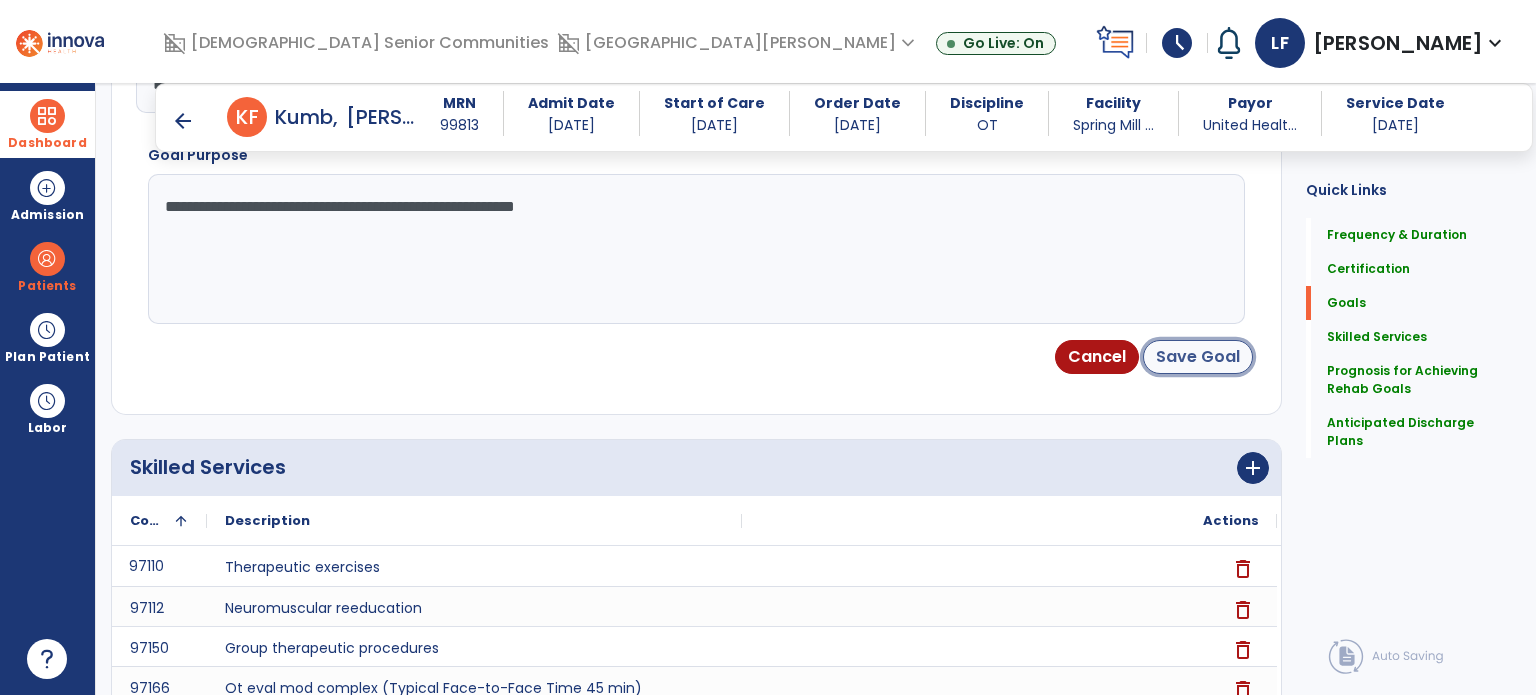 click on "Save Goal" at bounding box center (1198, 357) 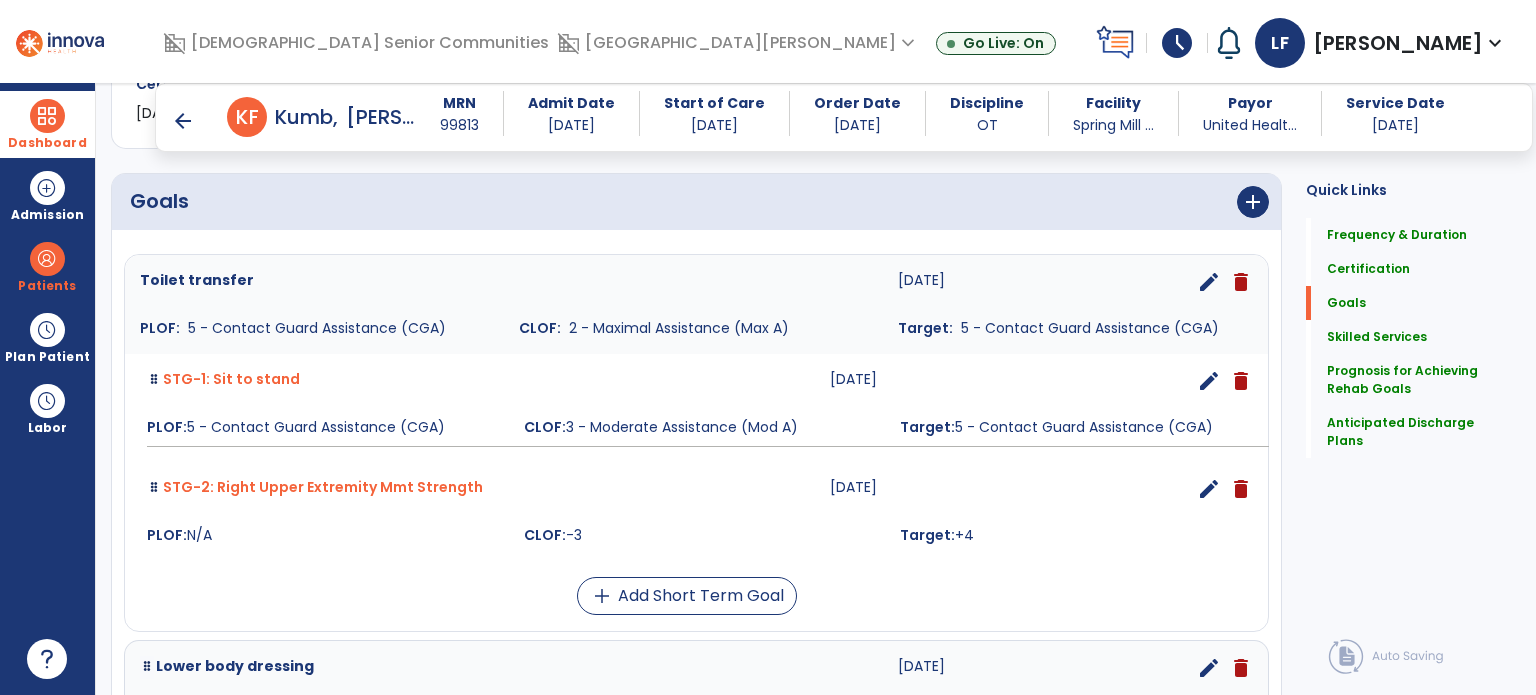 scroll, scrollTop: 480, scrollLeft: 0, axis: vertical 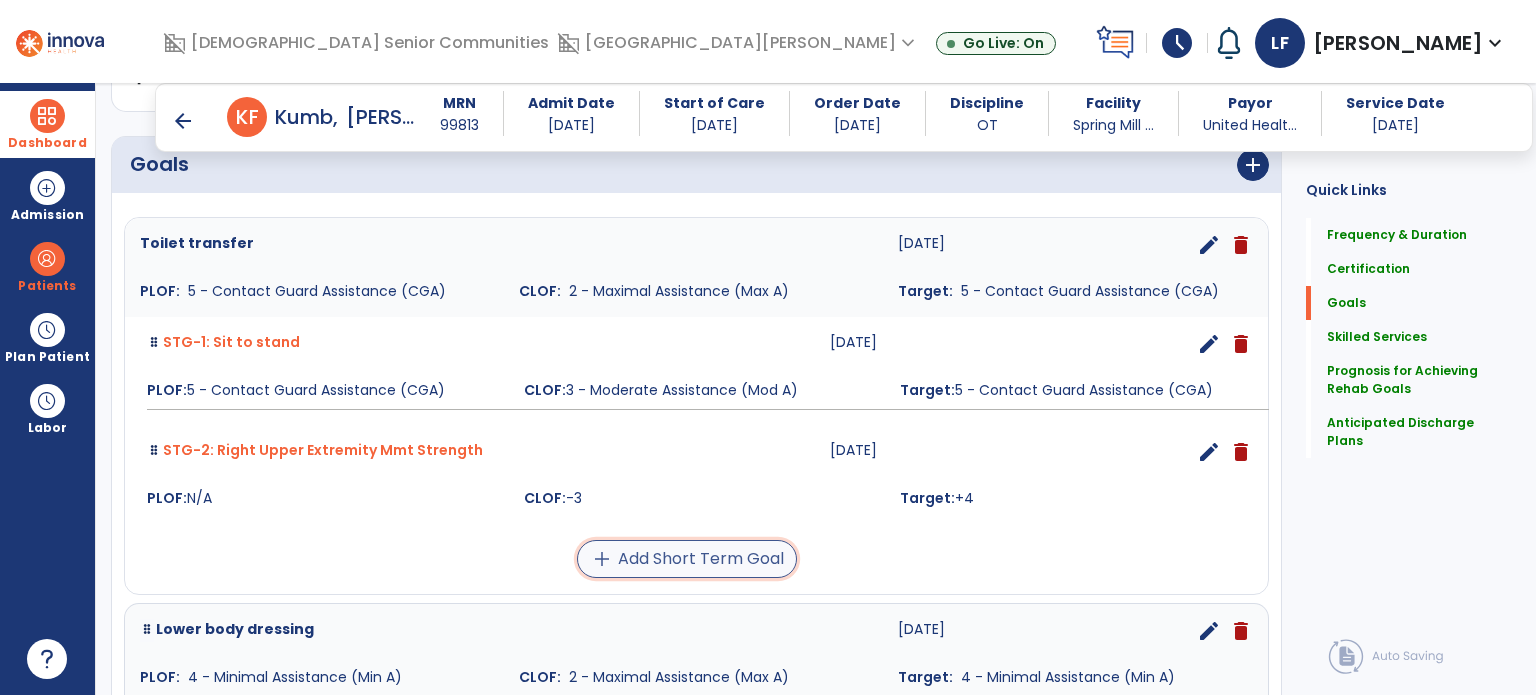 click on "add  Add Short Term Goal" at bounding box center [687, 559] 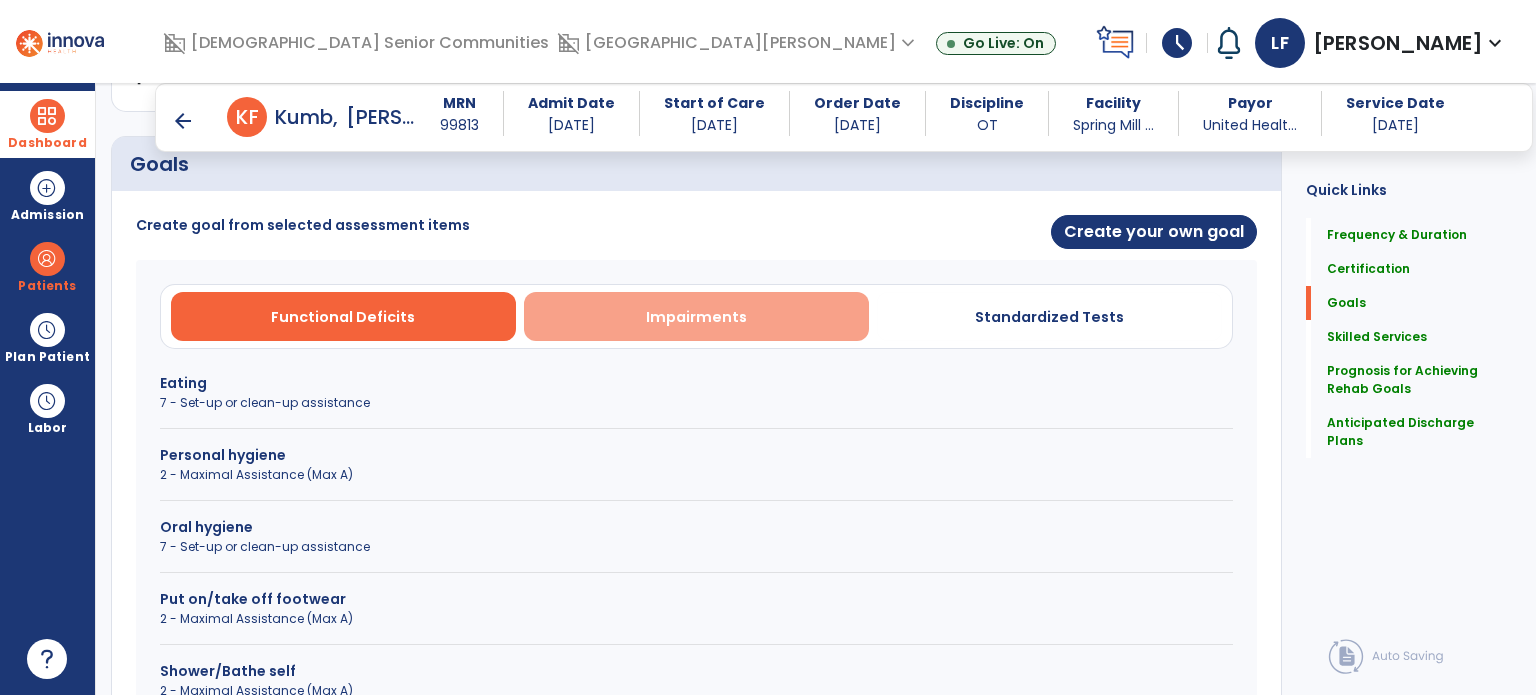click on "Impairments" at bounding box center [696, 317] 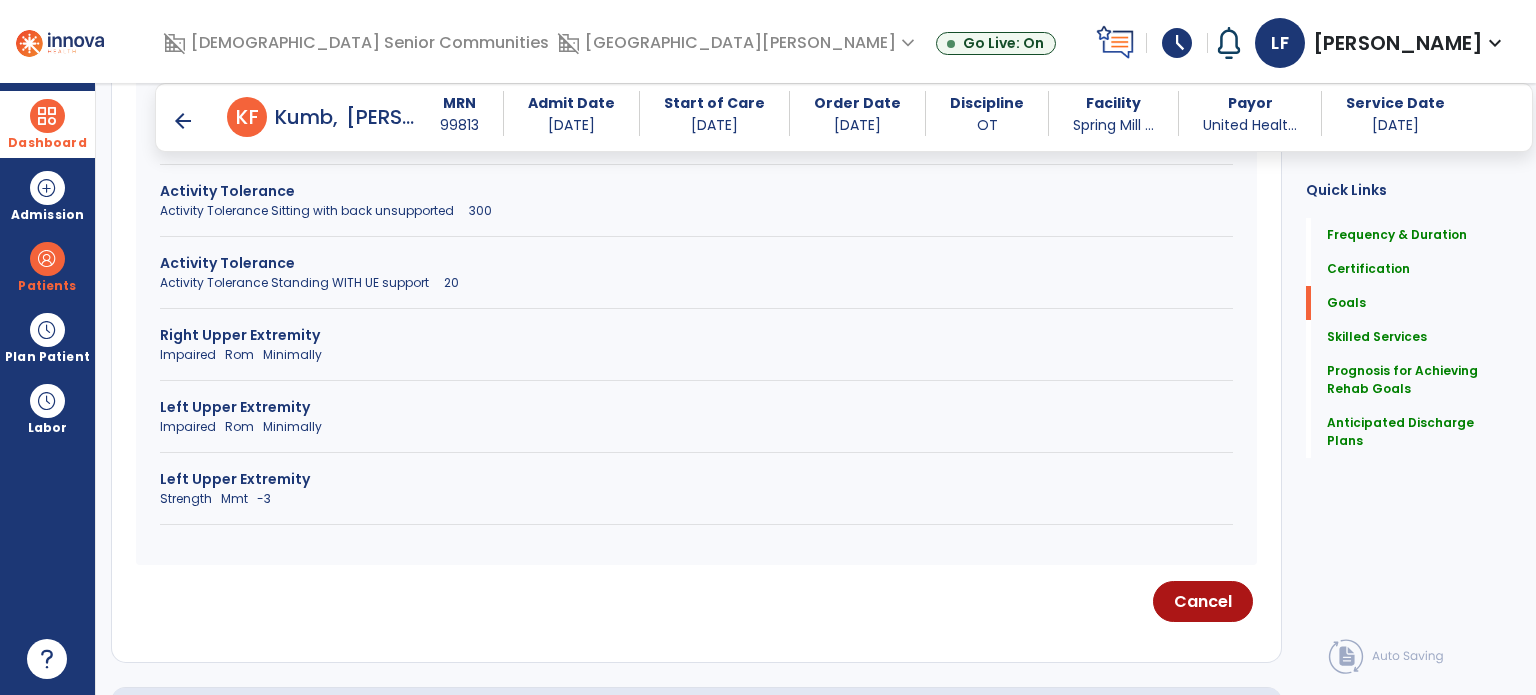 click on "Left [MEDICAL_DATA]  Strength   Mmt   -3" at bounding box center (696, 497) 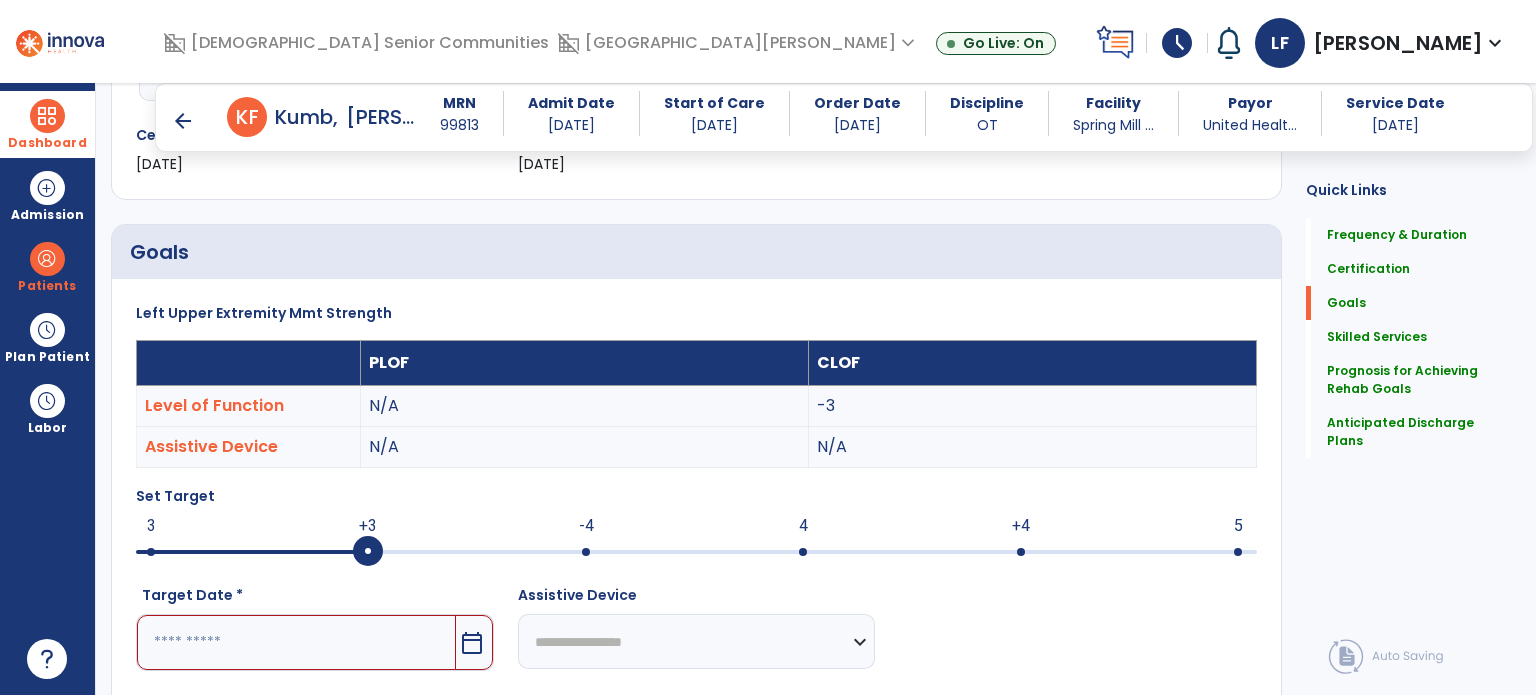 scroll, scrollTop: 402, scrollLeft: 0, axis: vertical 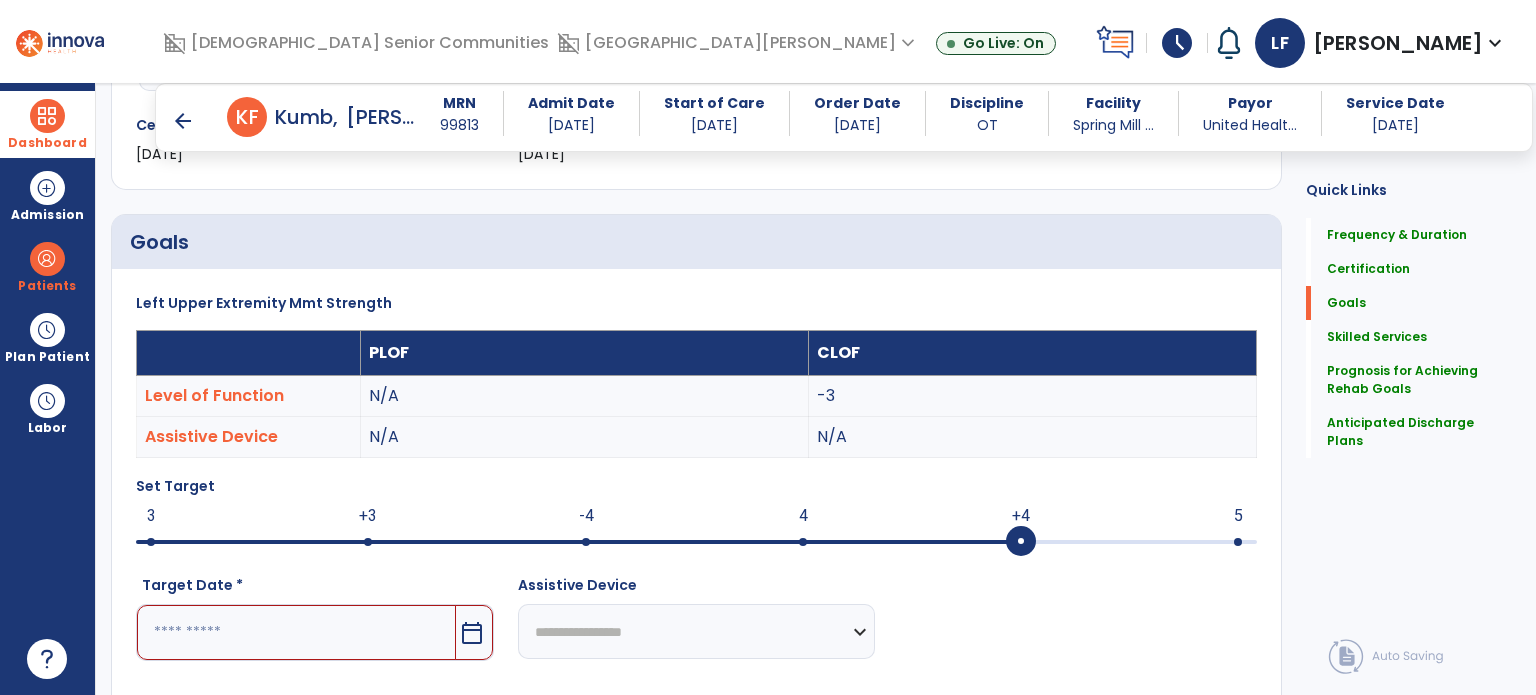 click at bounding box center [696, 540] 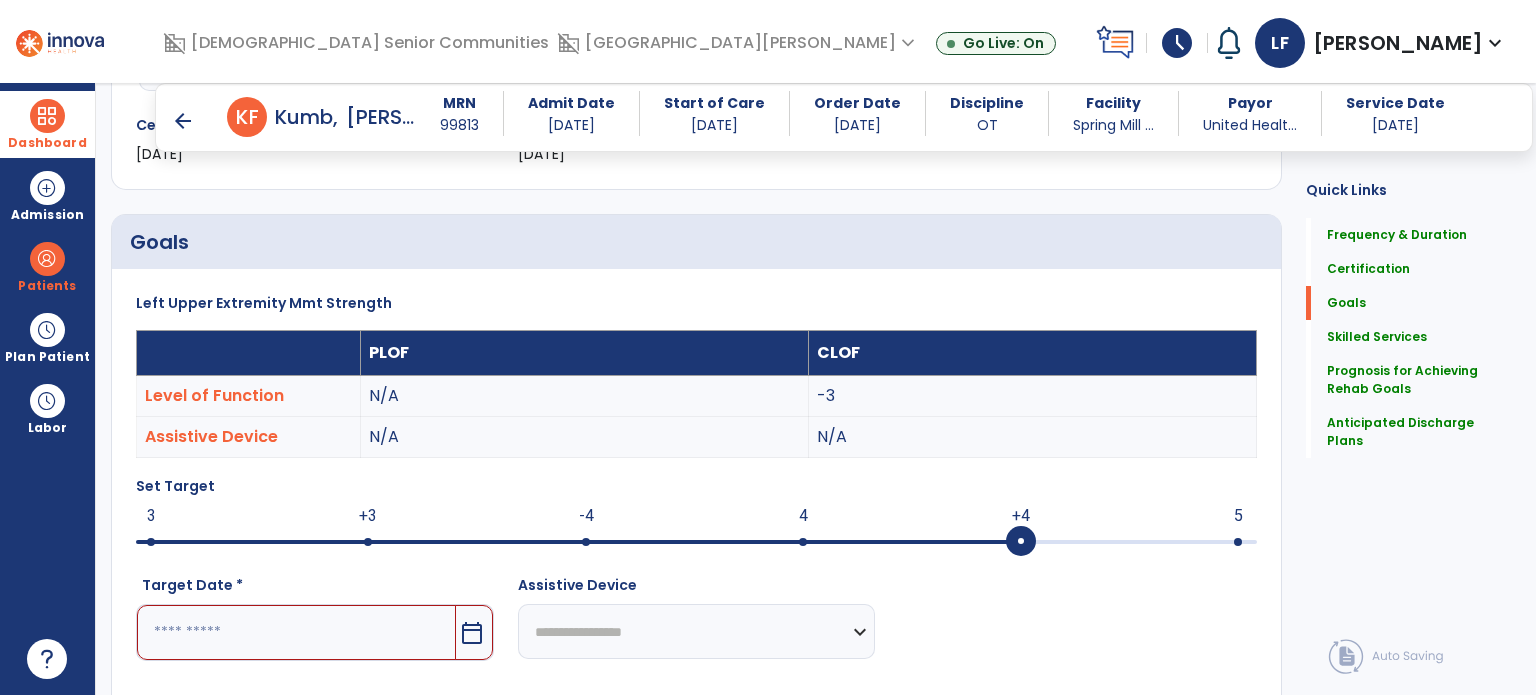 click at bounding box center [296, 632] 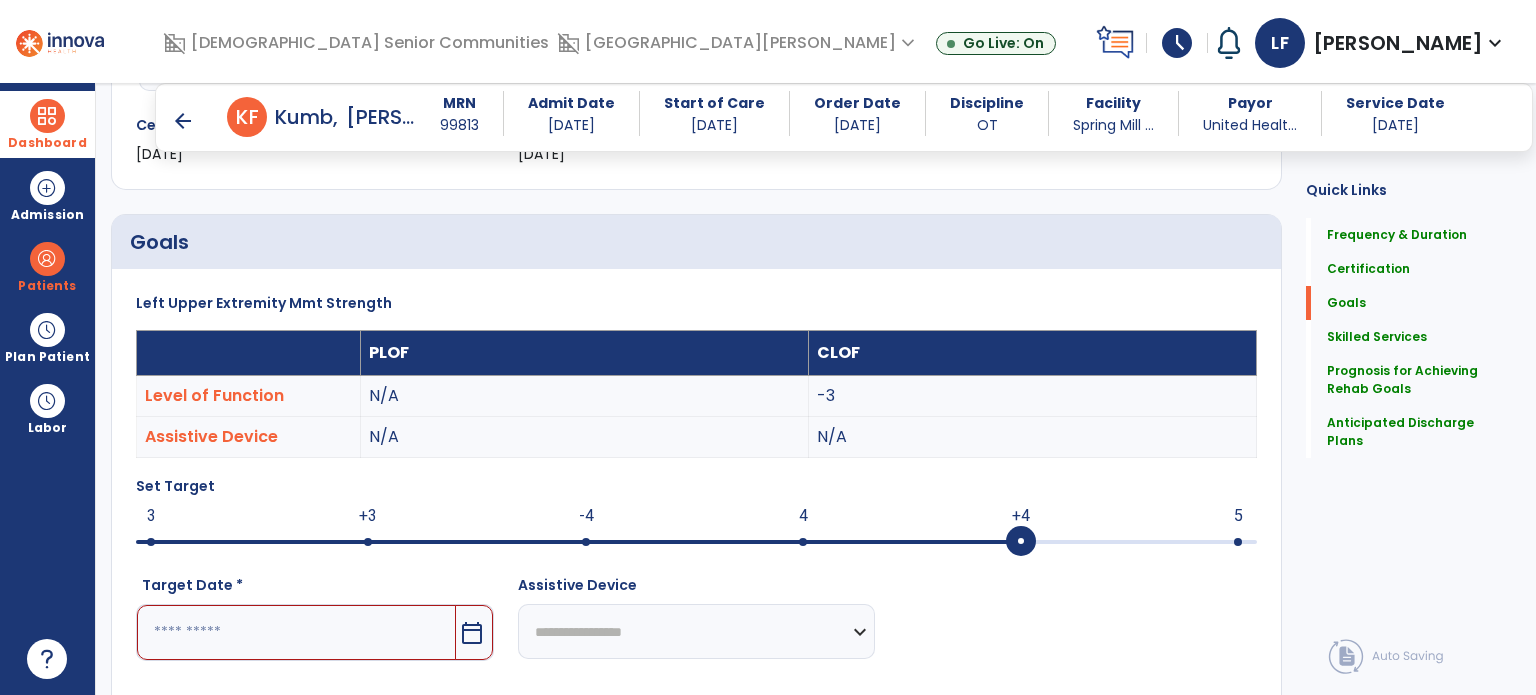 scroll, scrollTop: 812, scrollLeft: 0, axis: vertical 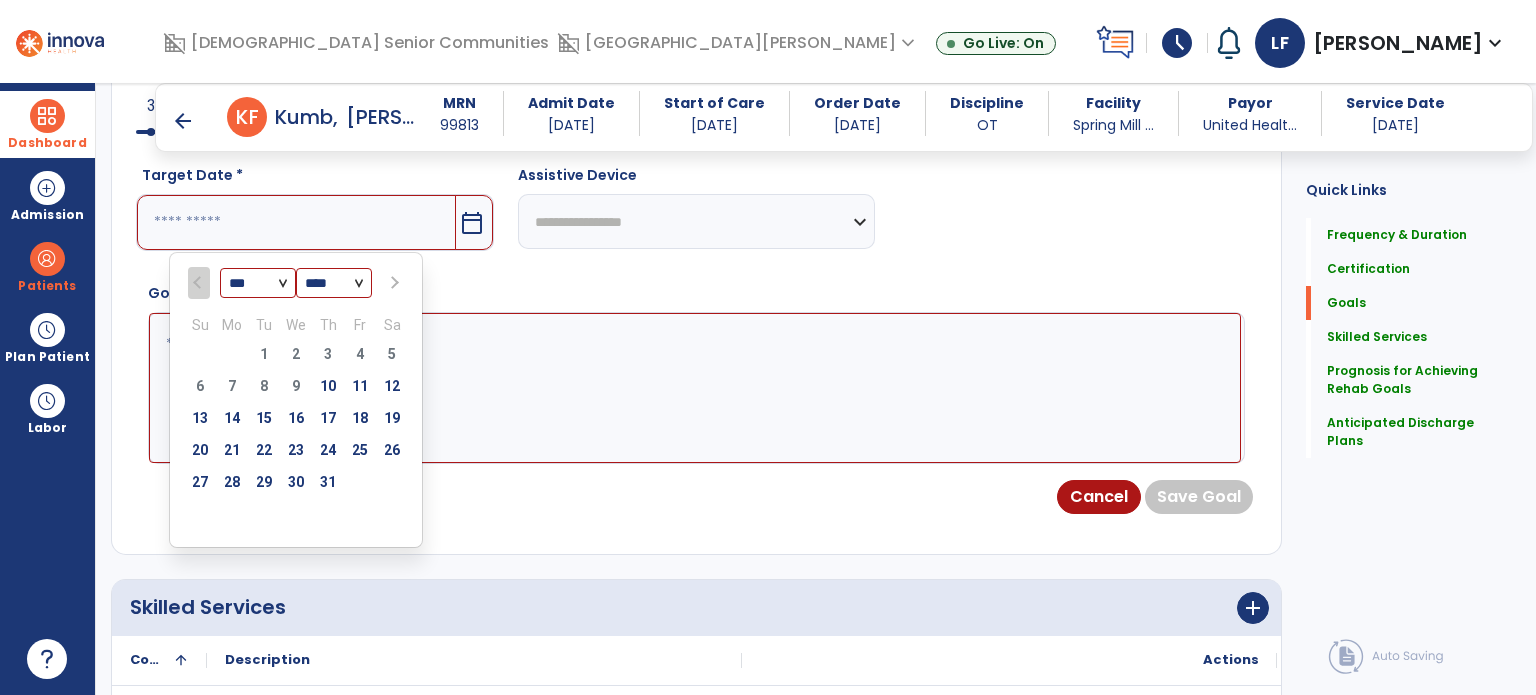 click at bounding box center (392, 283) 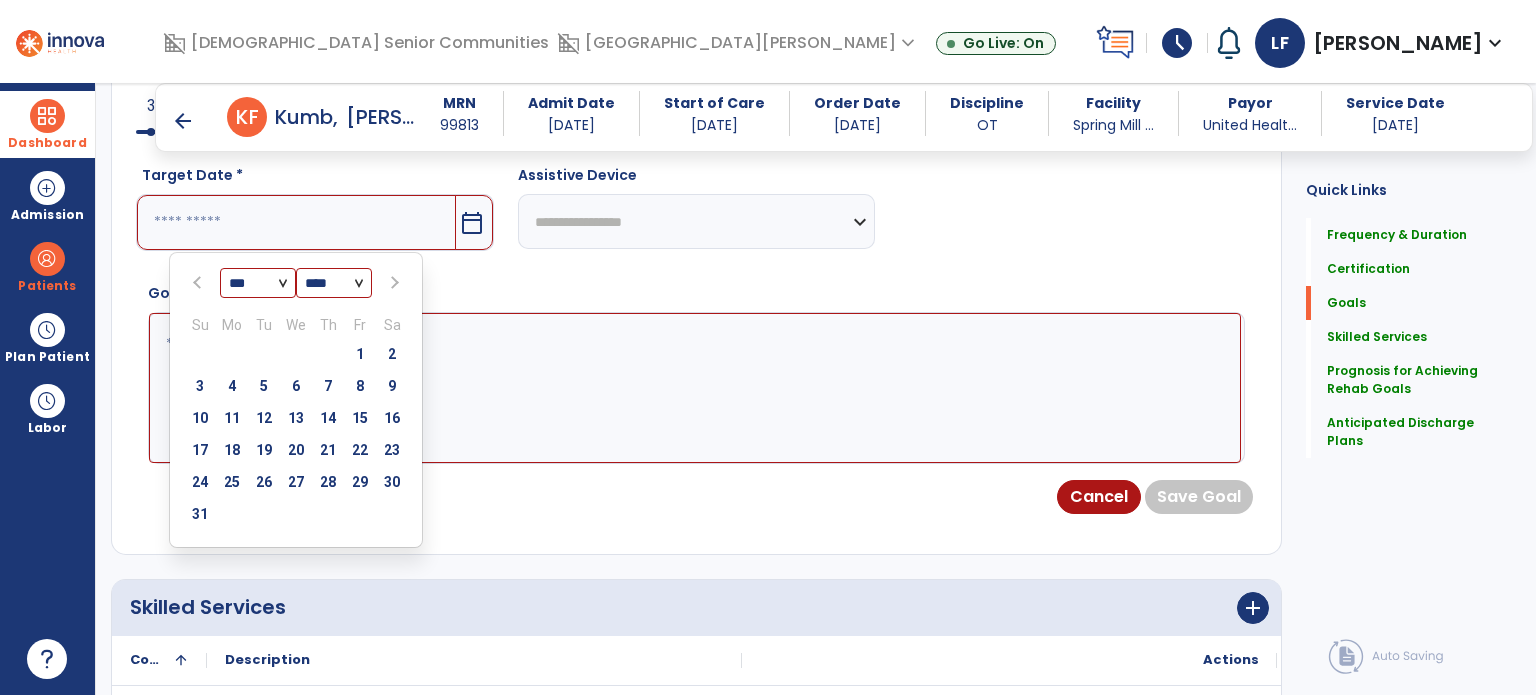 click at bounding box center (392, 283) 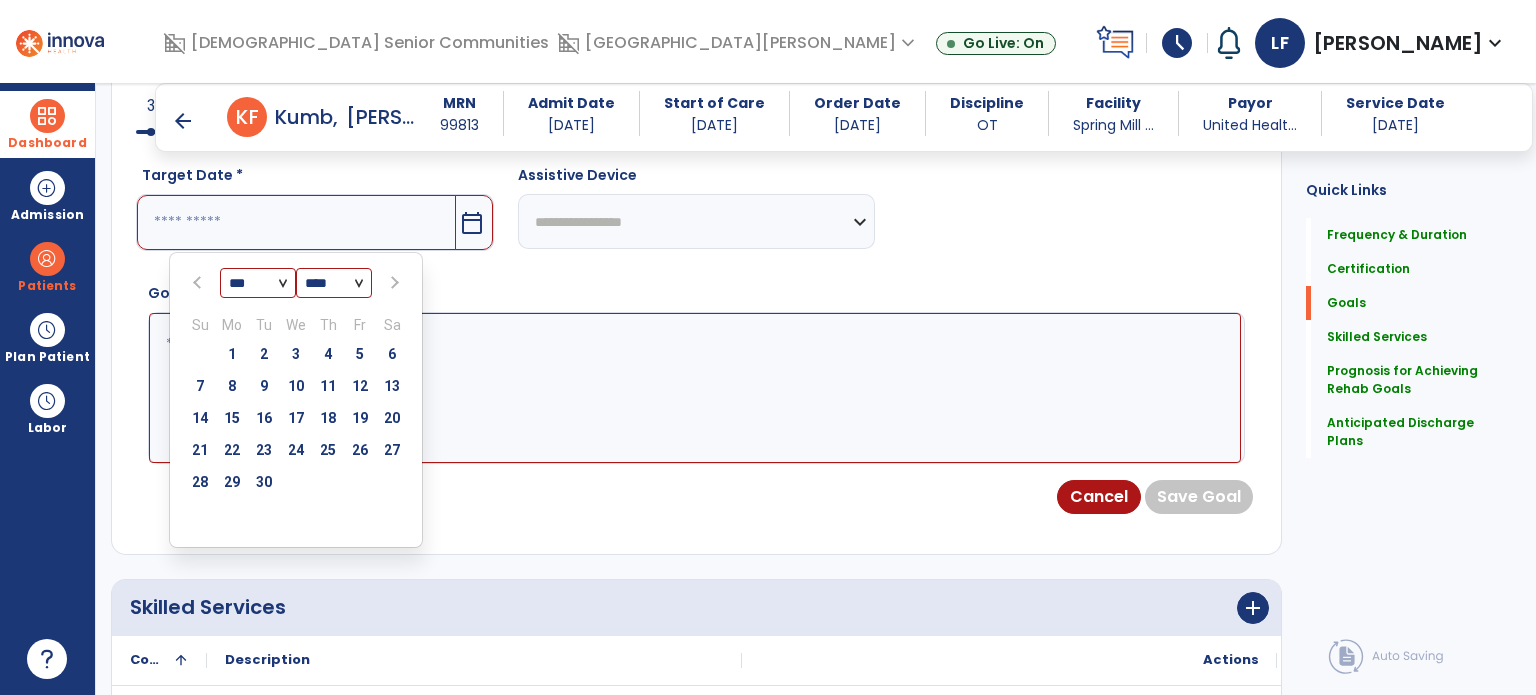 click at bounding box center [392, 283] 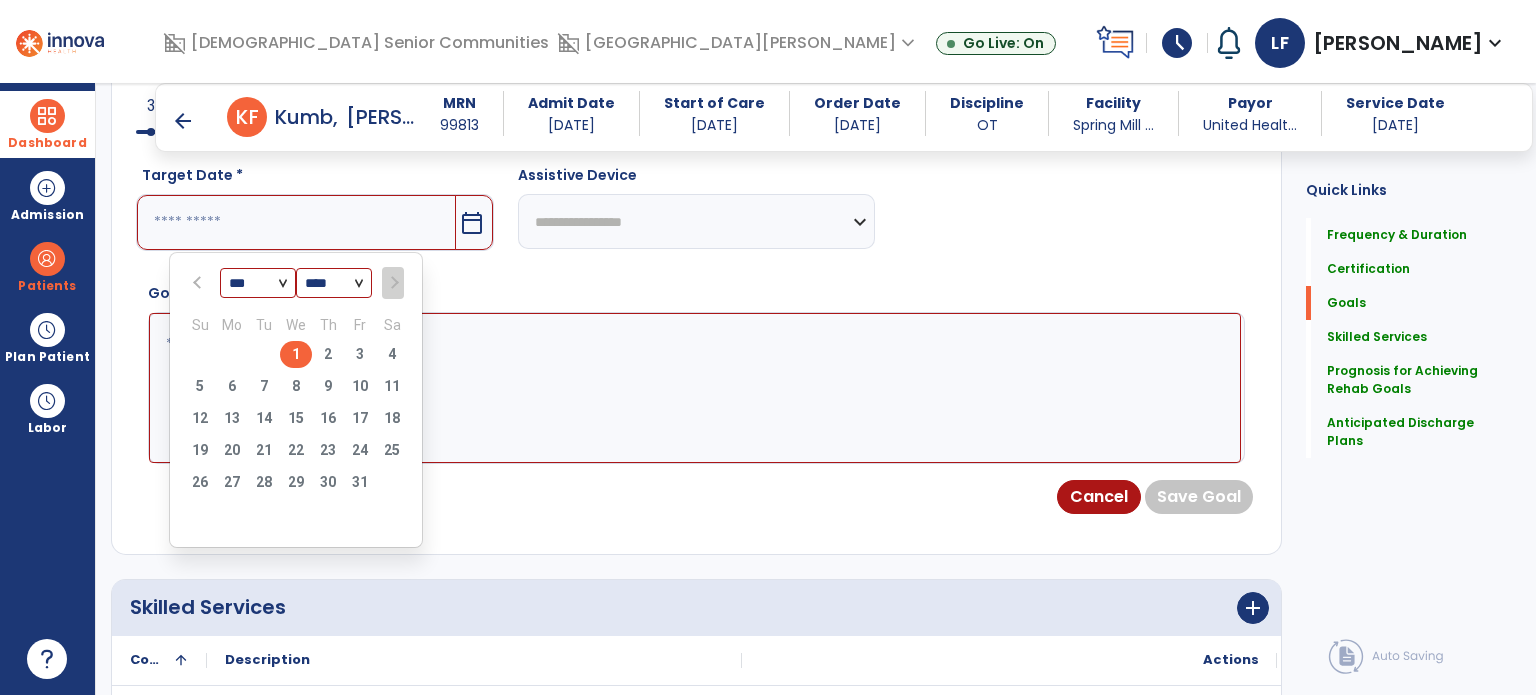 click on "1" at bounding box center (296, 357) 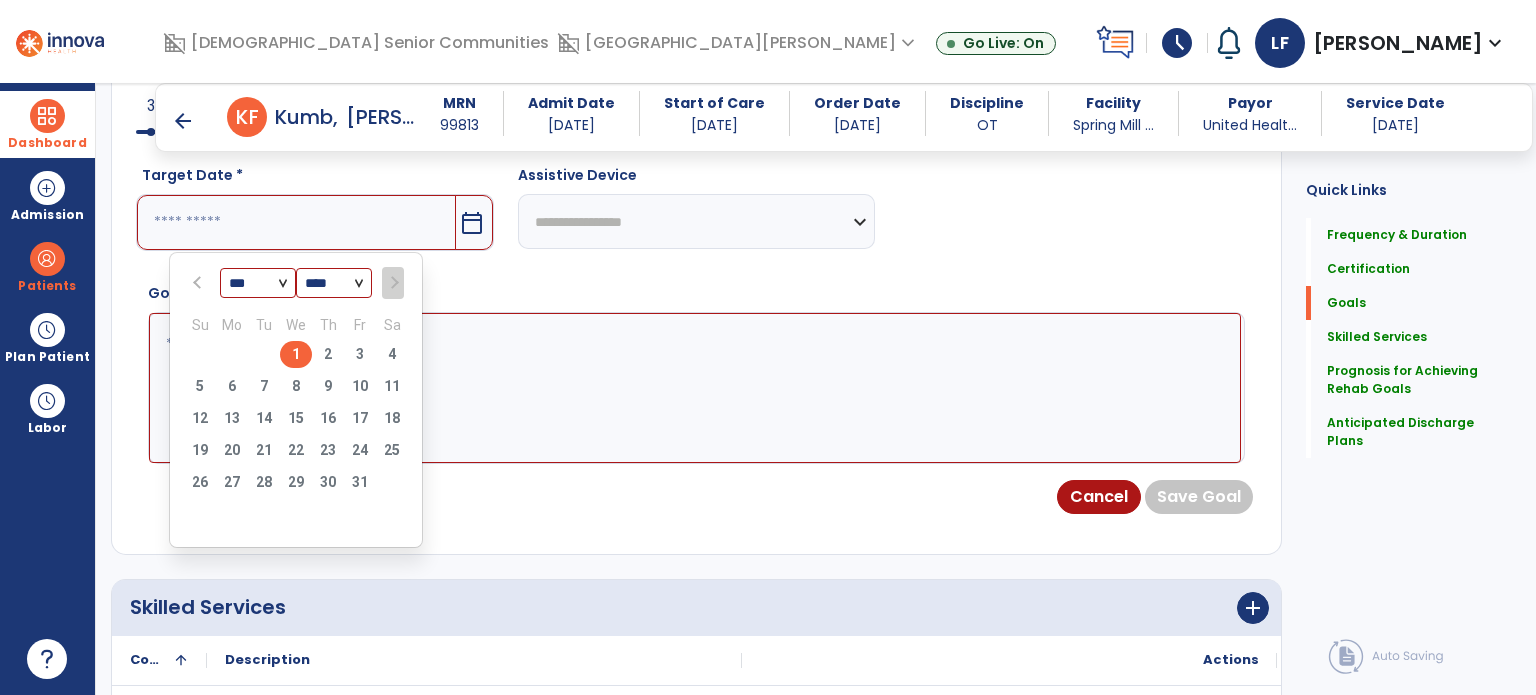 type on "*********" 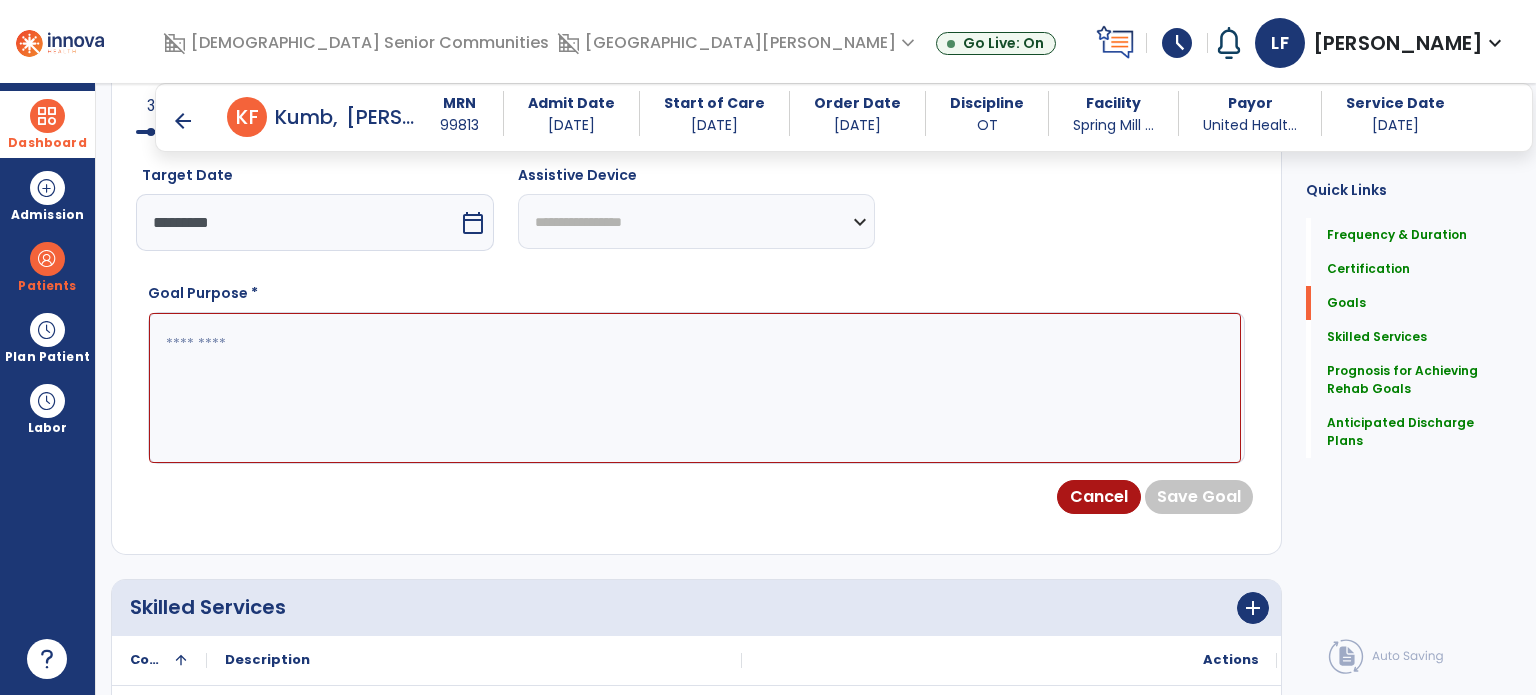 paste on "**********" 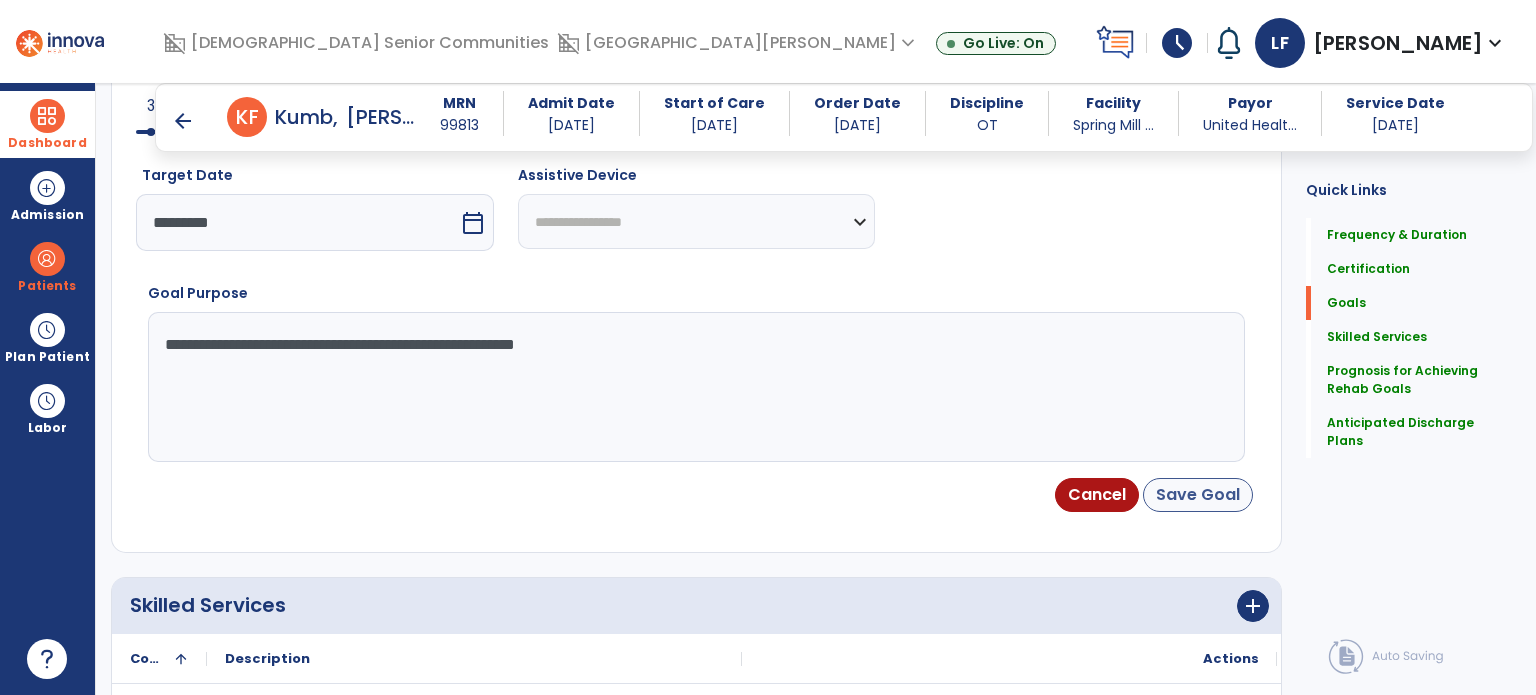 type on "**********" 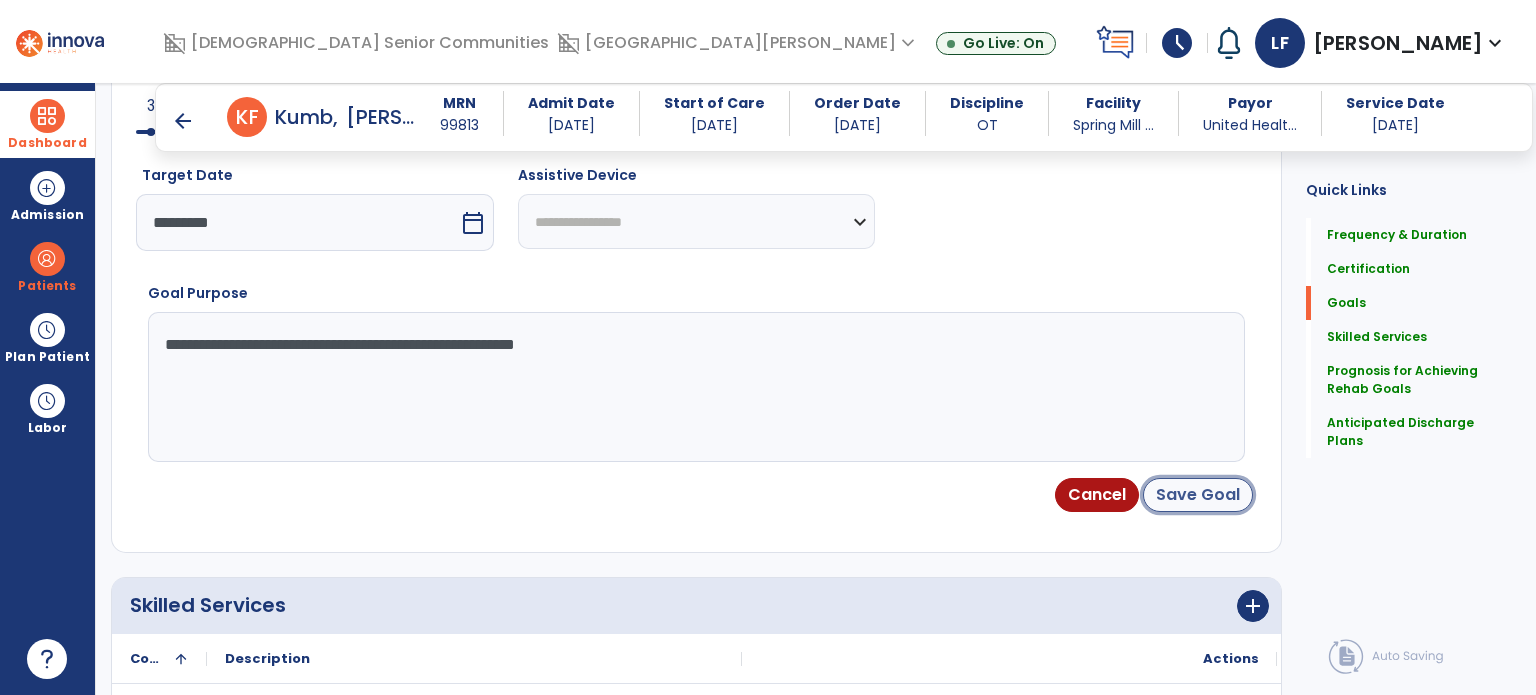 click on "Save Goal" at bounding box center [1198, 495] 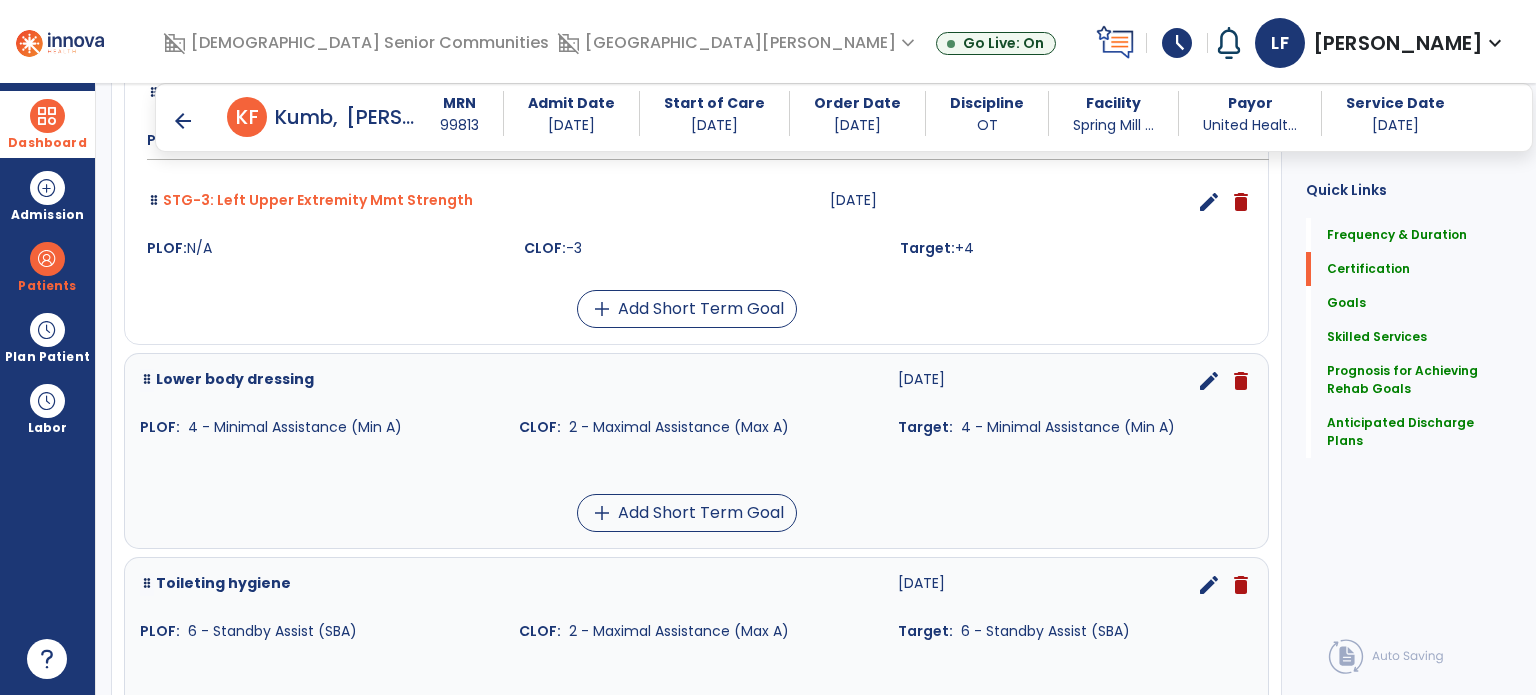 scroll, scrollTop: 1038, scrollLeft: 0, axis: vertical 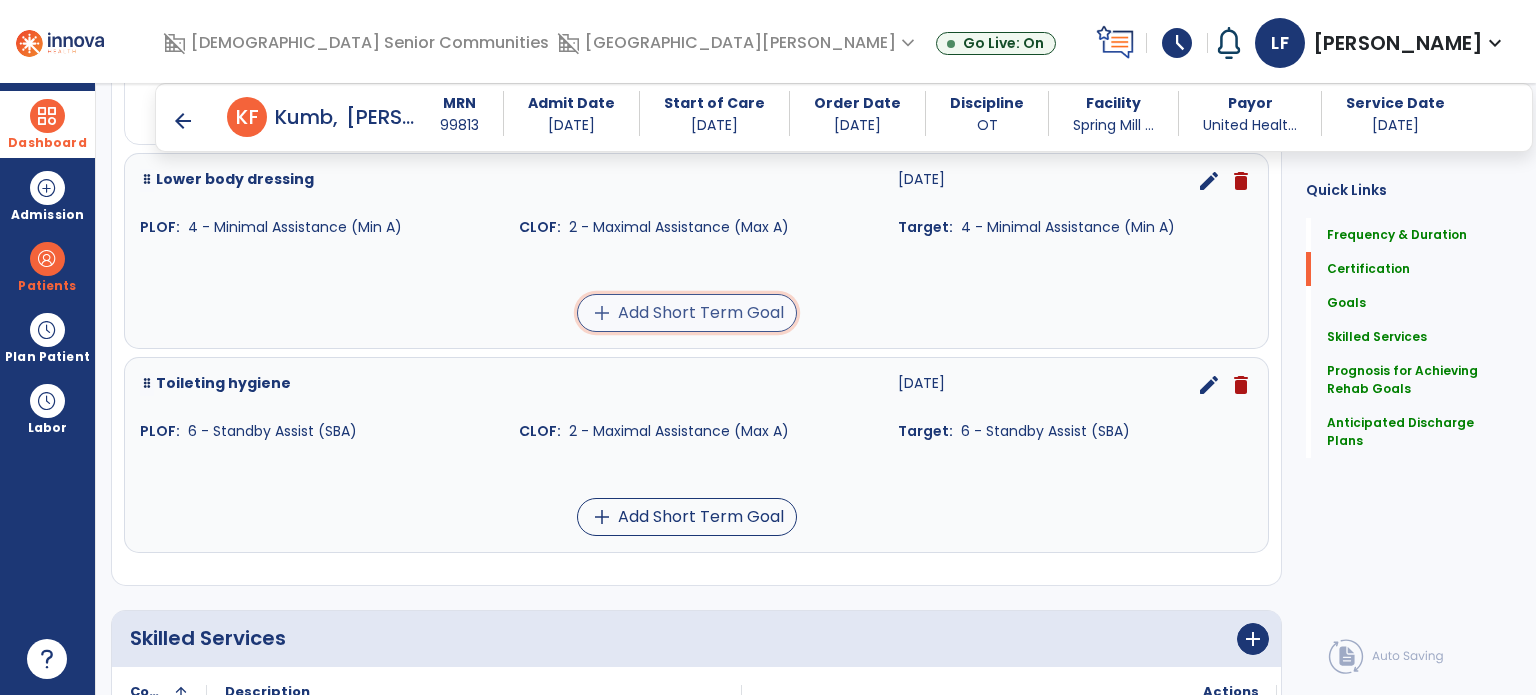 click on "add  Add Short Term Goal" at bounding box center [687, 313] 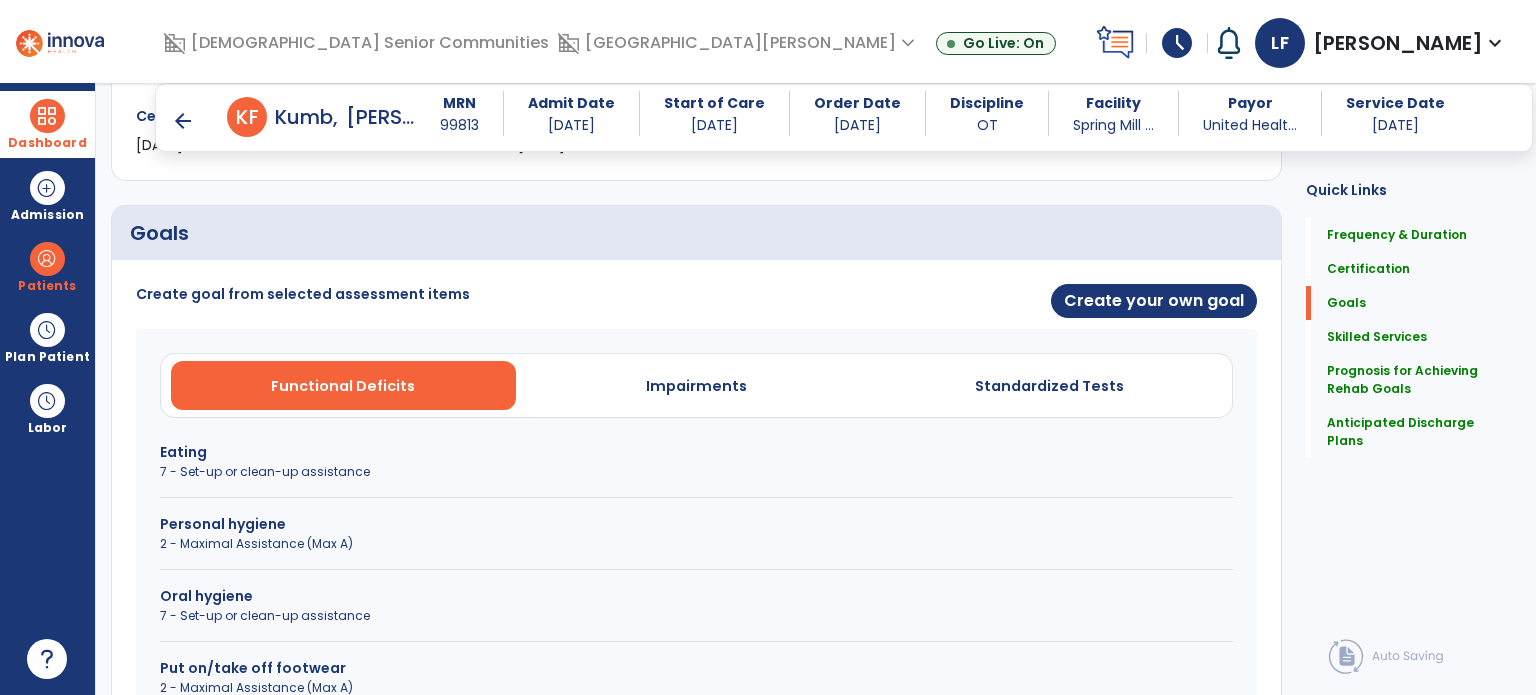 scroll, scrollTop: 408, scrollLeft: 0, axis: vertical 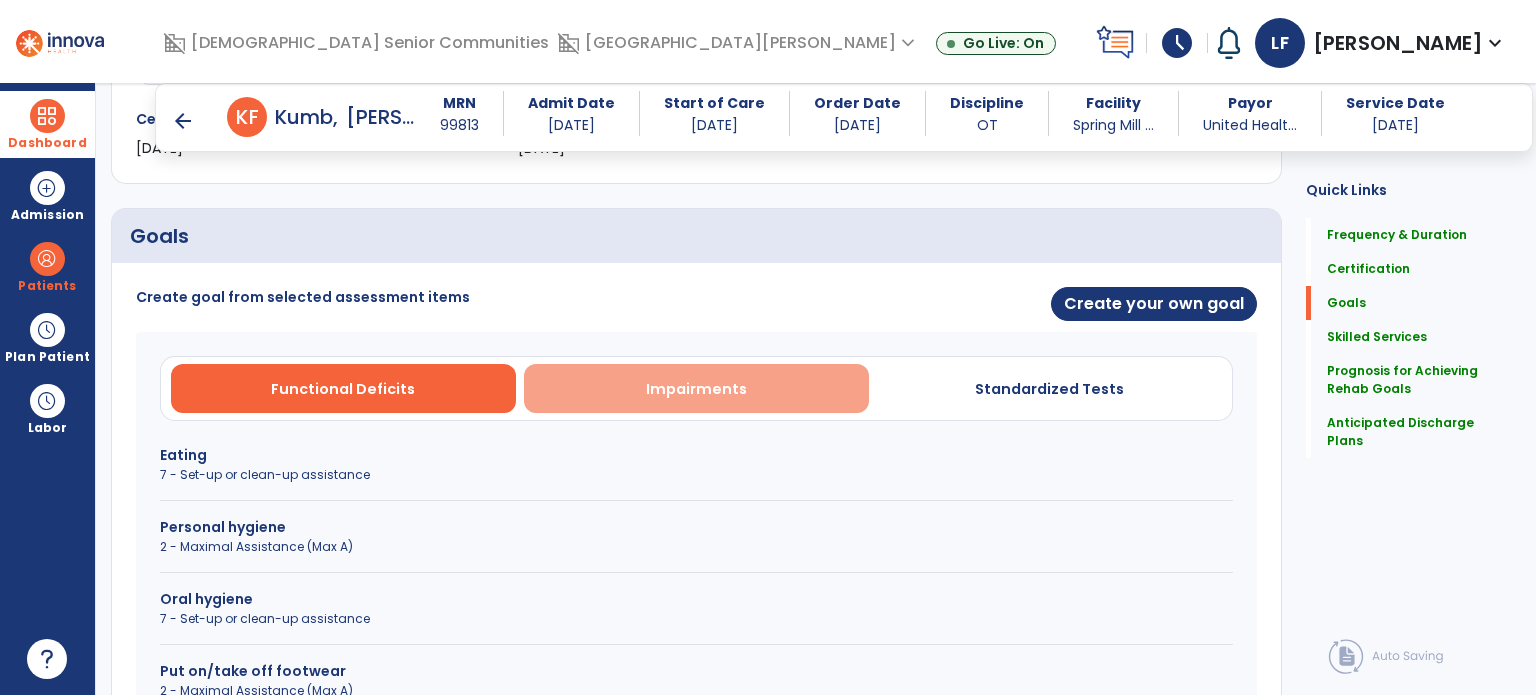 click on "Impairments" at bounding box center [696, 388] 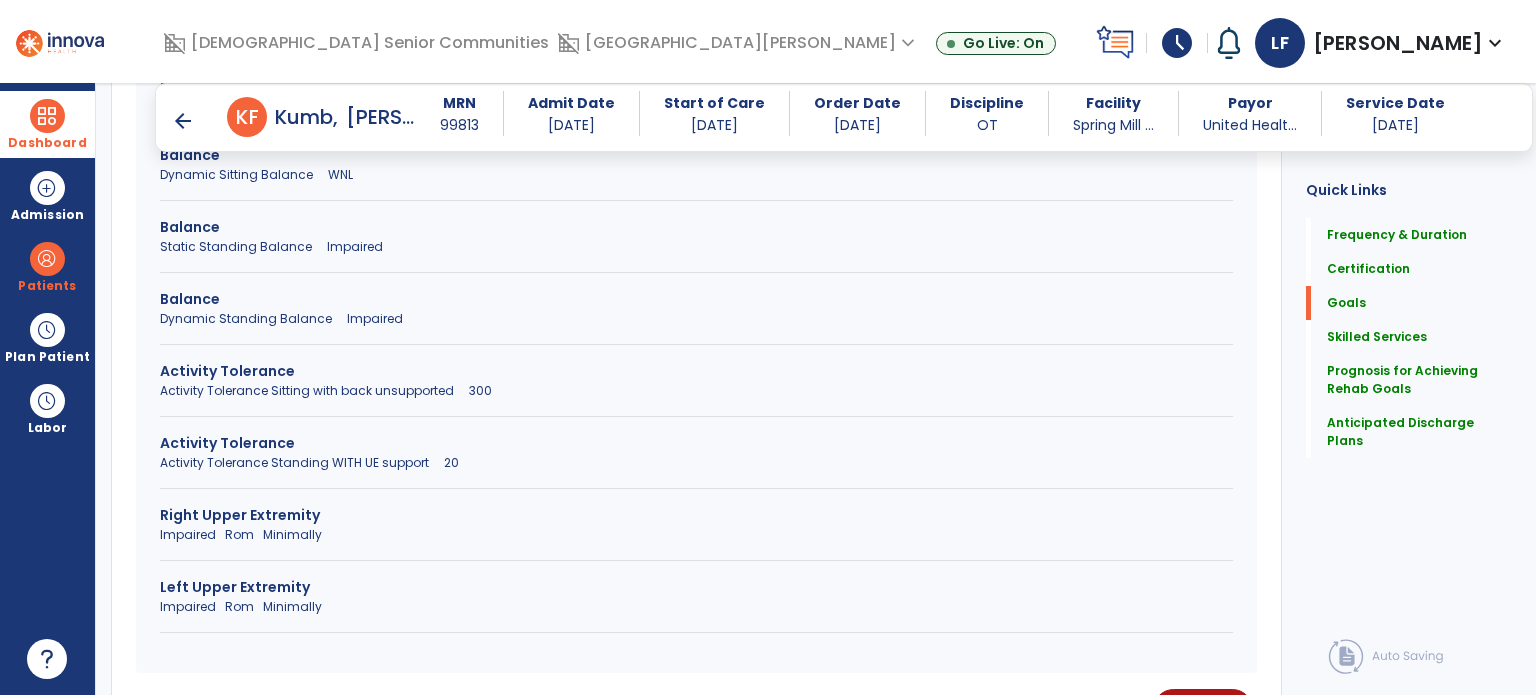 scroll, scrollTop: 889, scrollLeft: 0, axis: vertical 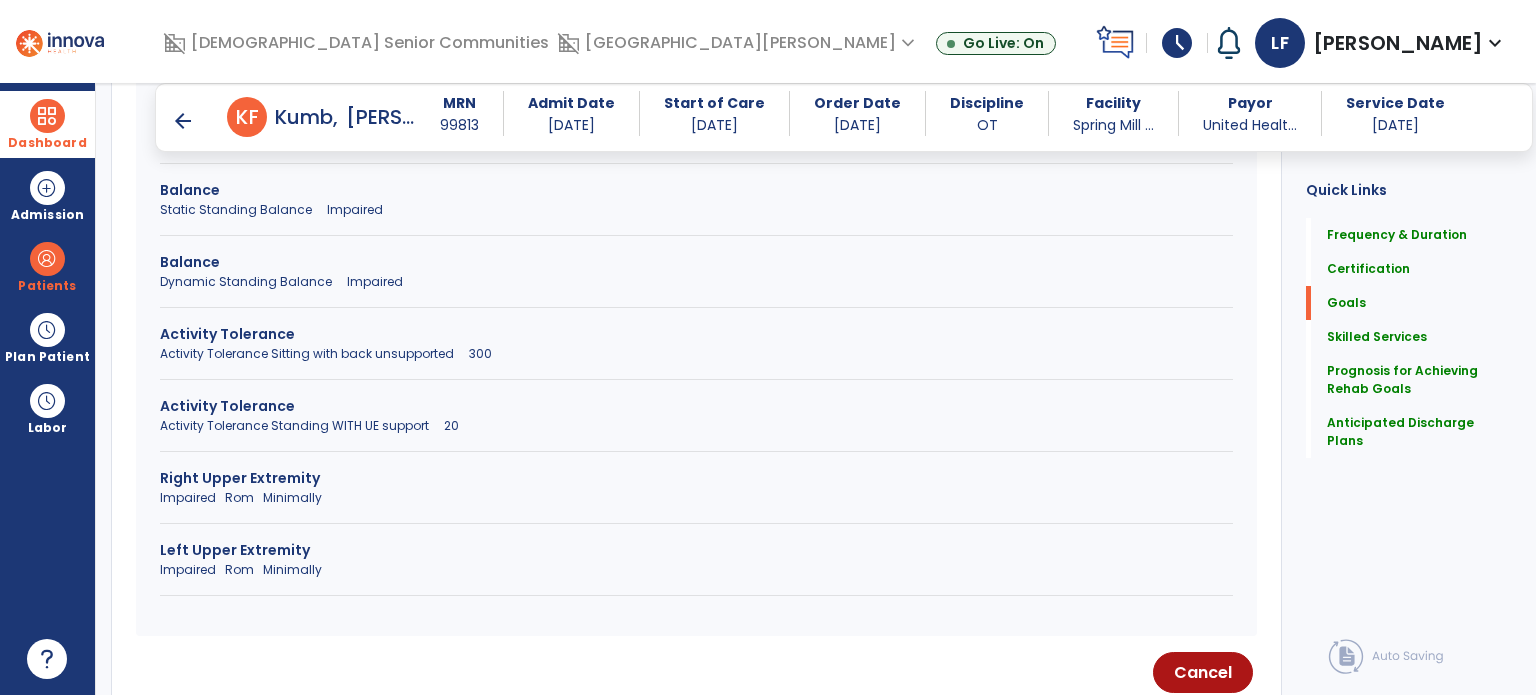 click on "Activity Tolerance Sitting with back unsupported      300" at bounding box center [696, 354] 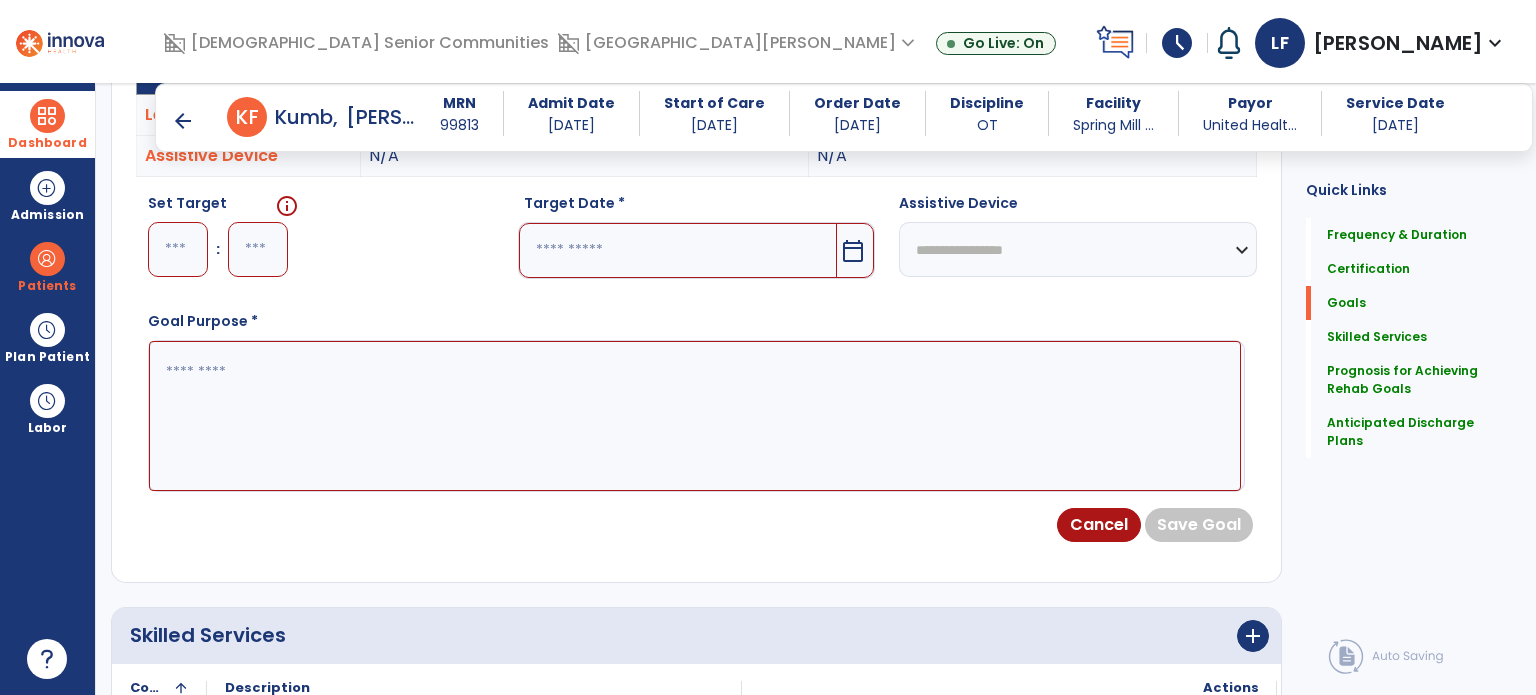 scroll, scrollTop: 683, scrollLeft: 0, axis: vertical 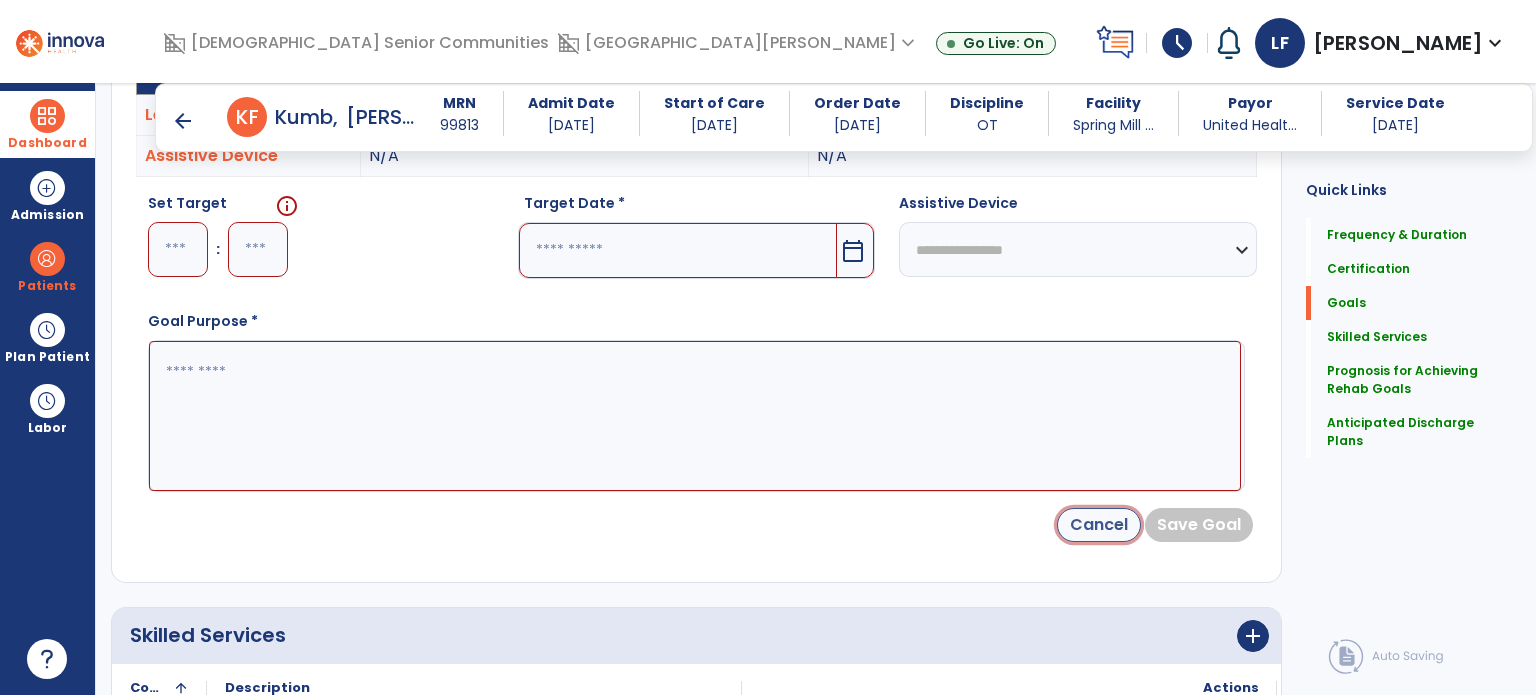 click on "Cancel" at bounding box center (1099, 525) 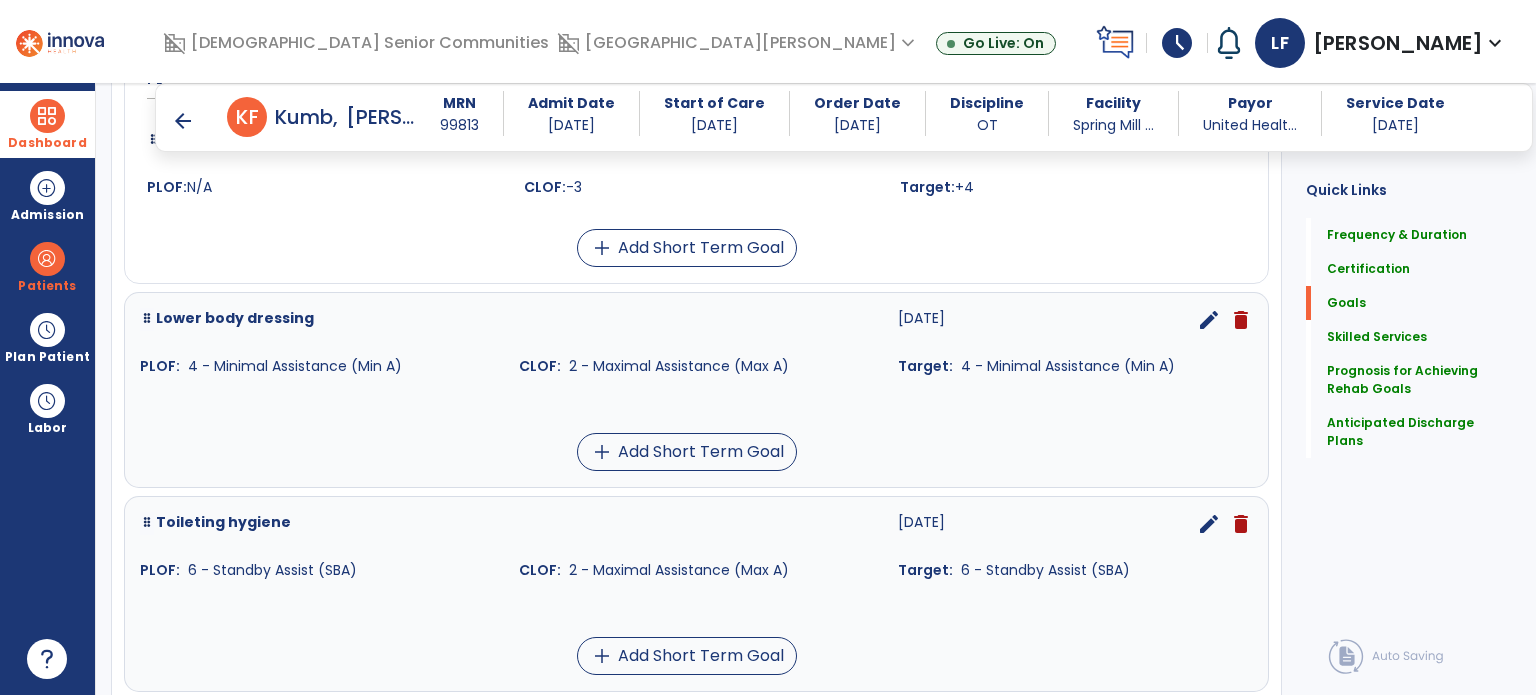 scroll, scrollTop: 900, scrollLeft: 0, axis: vertical 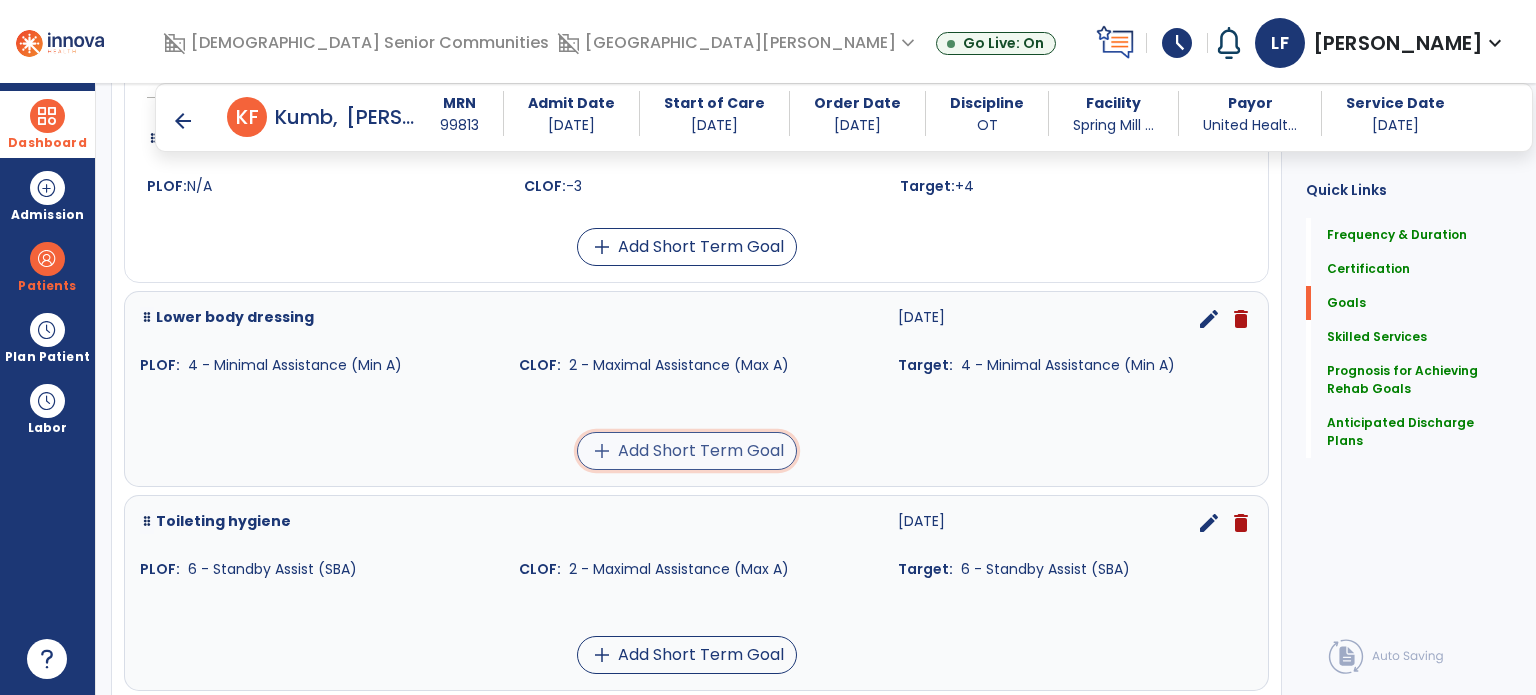 click on "add  Add Short Term Goal" at bounding box center (687, 451) 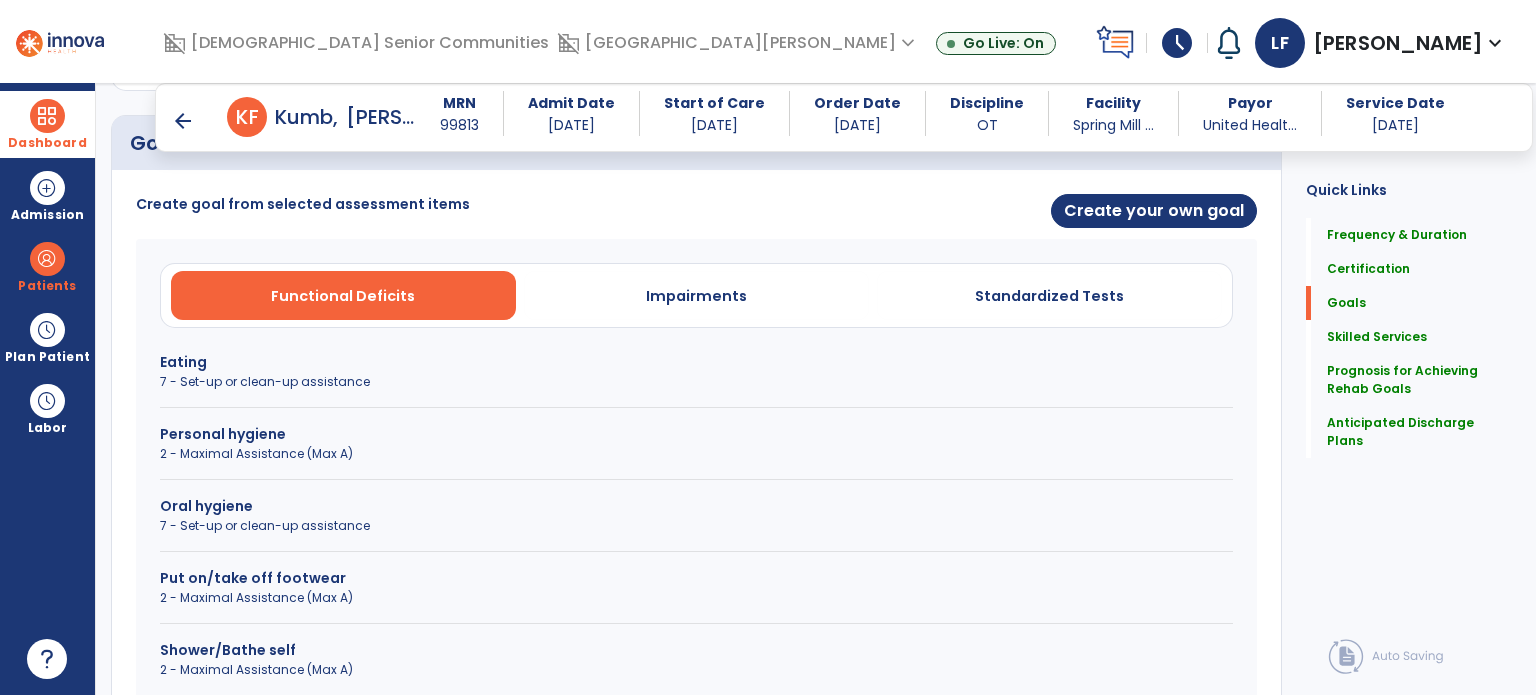 scroll, scrollTop: 460, scrollLeft: 0, axis: vertical 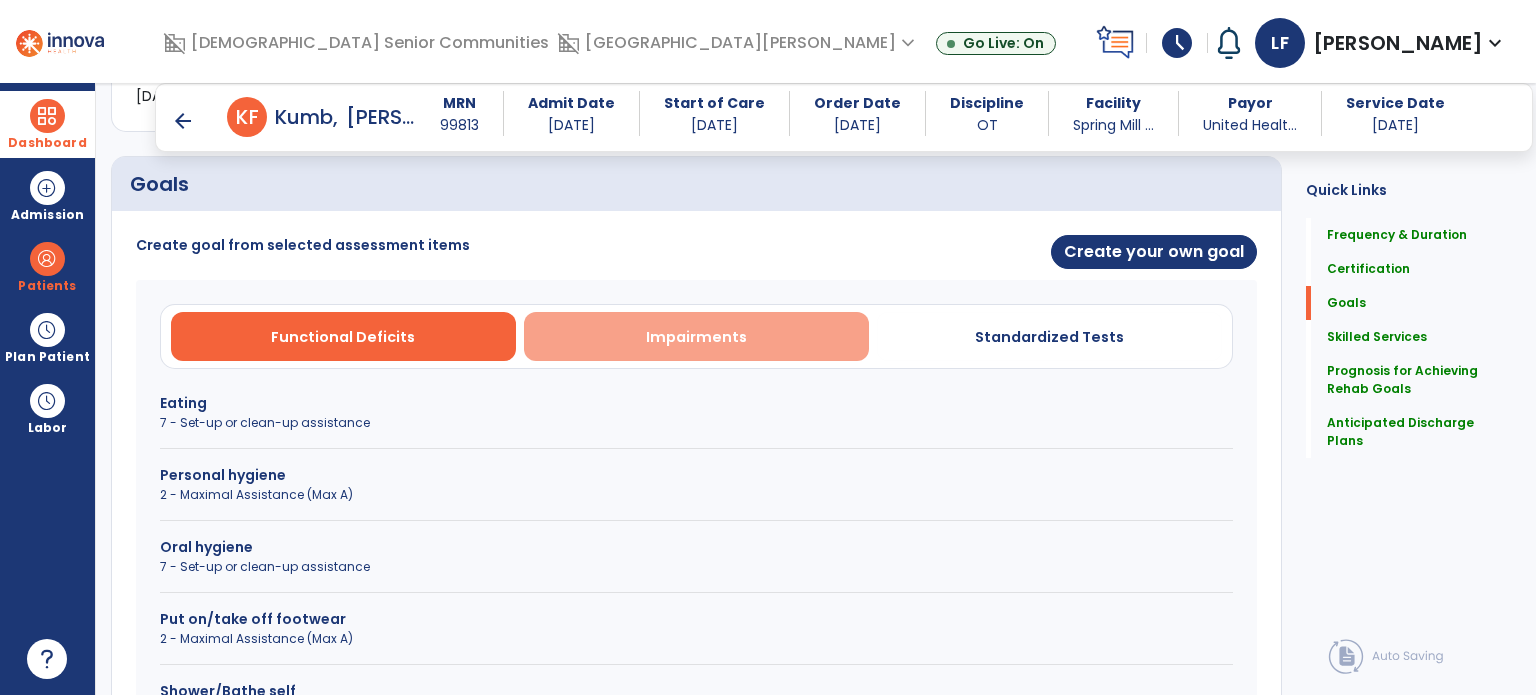 click on "Impairments" at bounding box center (696, 337) 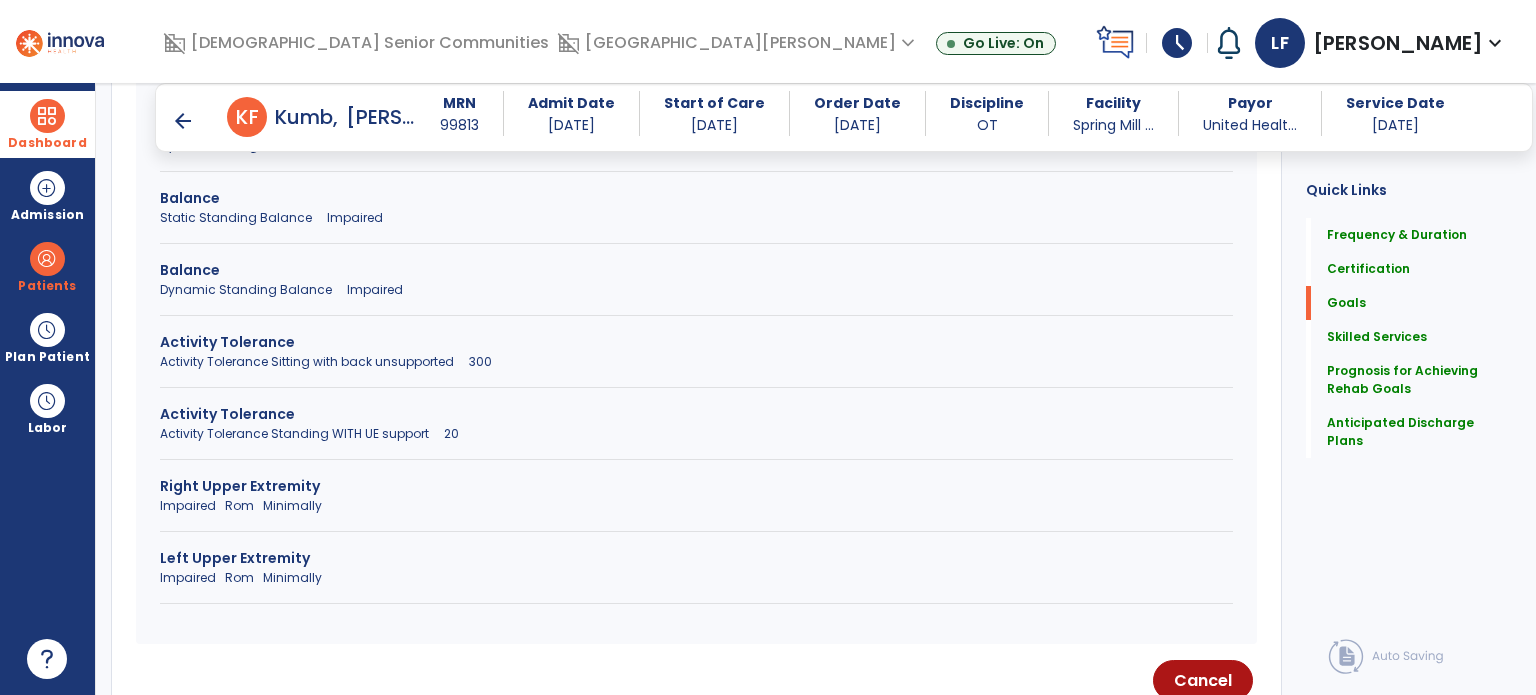 scroll, scrollTop: 873, scrollLeft: 0, axis: vertical 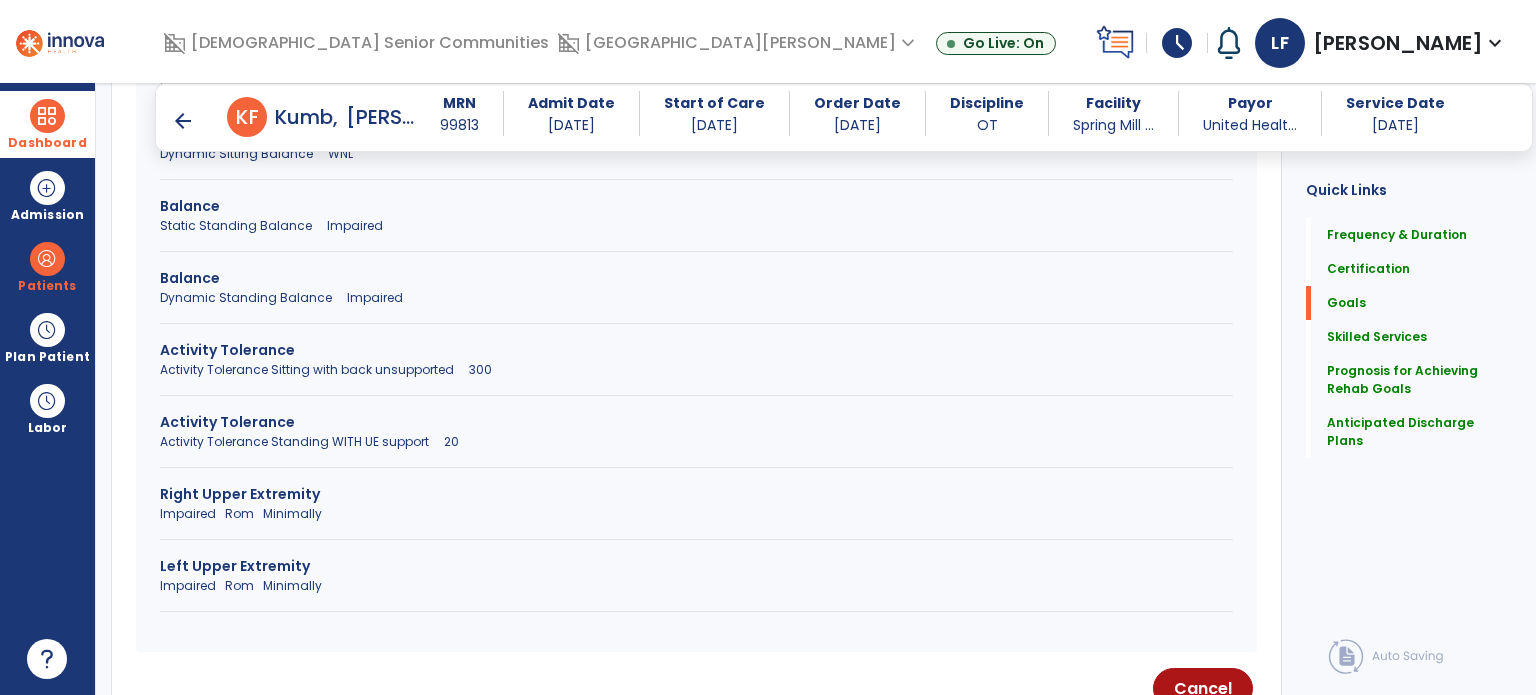 click on "Activity Tolerance" at bounding box center (696, 422) 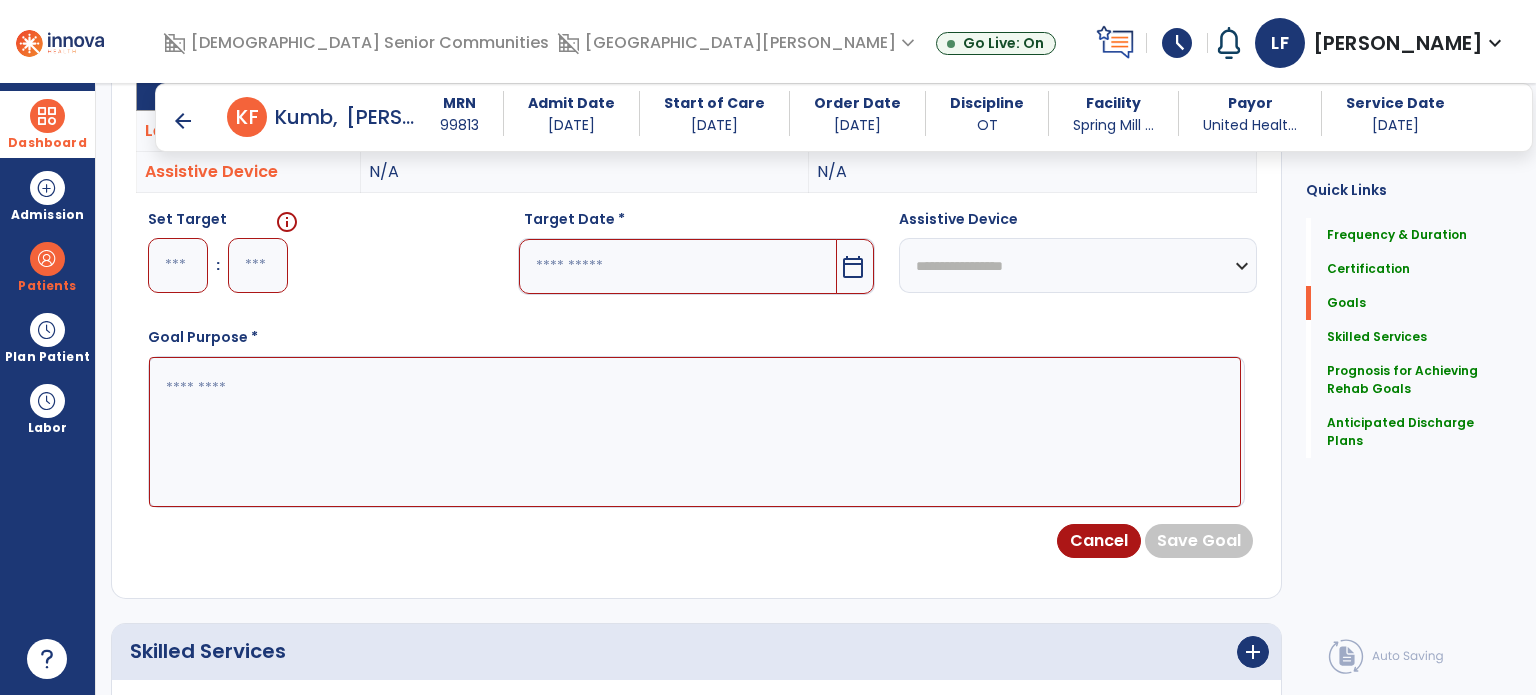 scroll, scrollTop: 664, scrollLeft: 0, axis: vertical 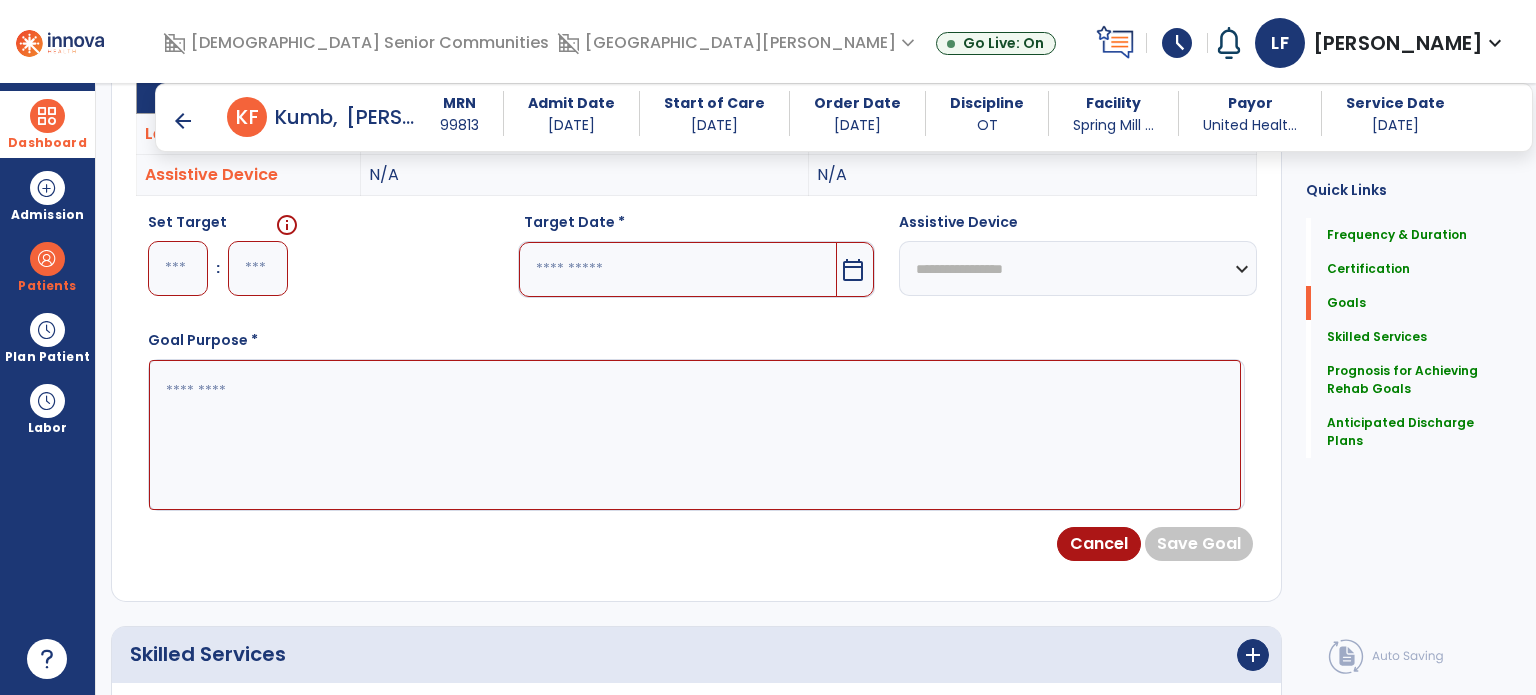 click at bounding box center [178, 268] 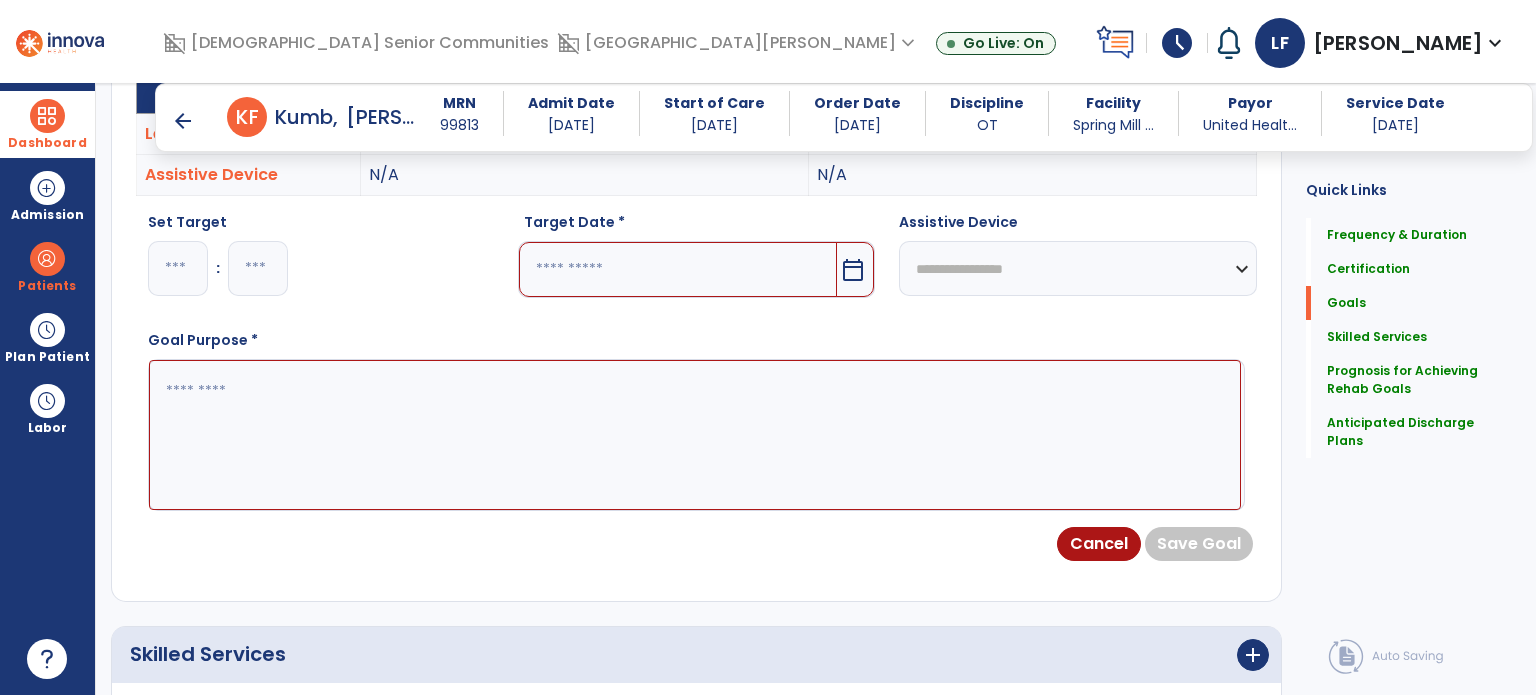 type on "*" 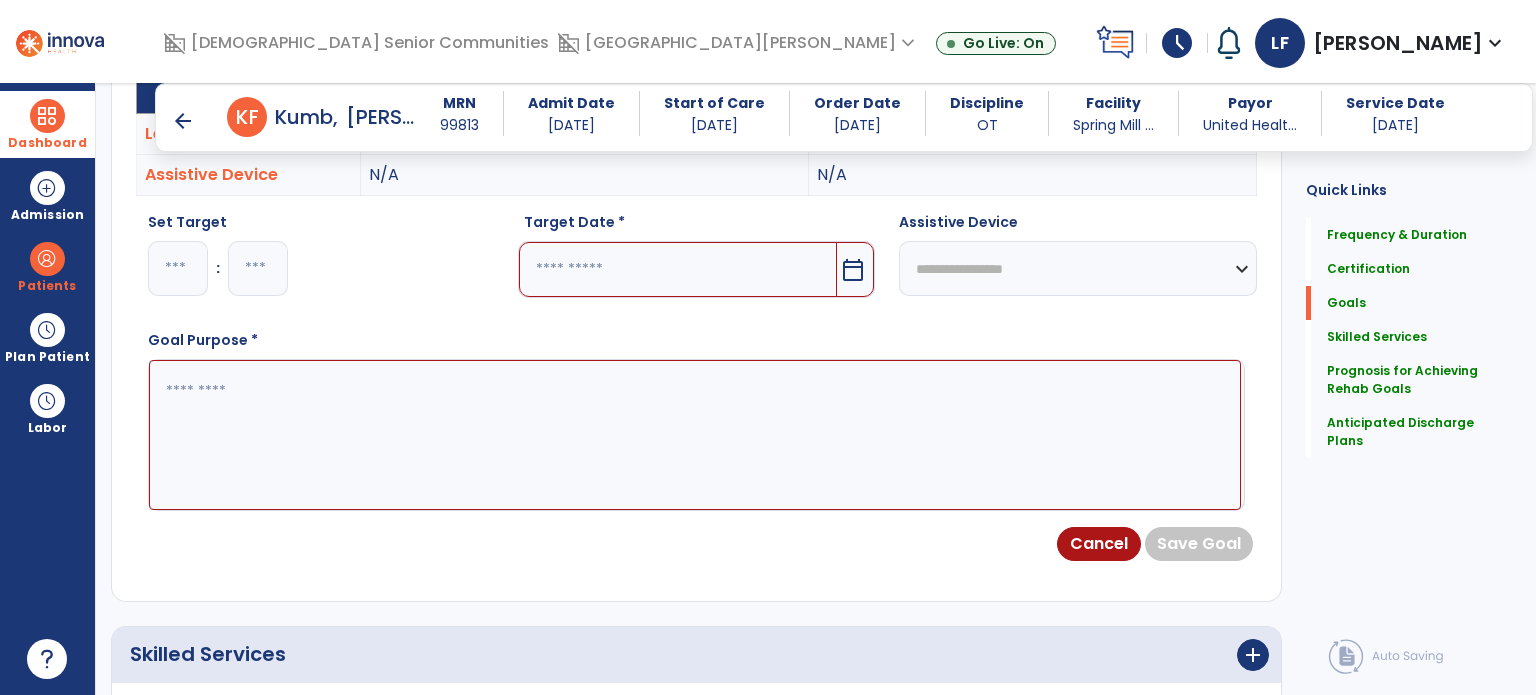 click at bounding box center (678, 269) 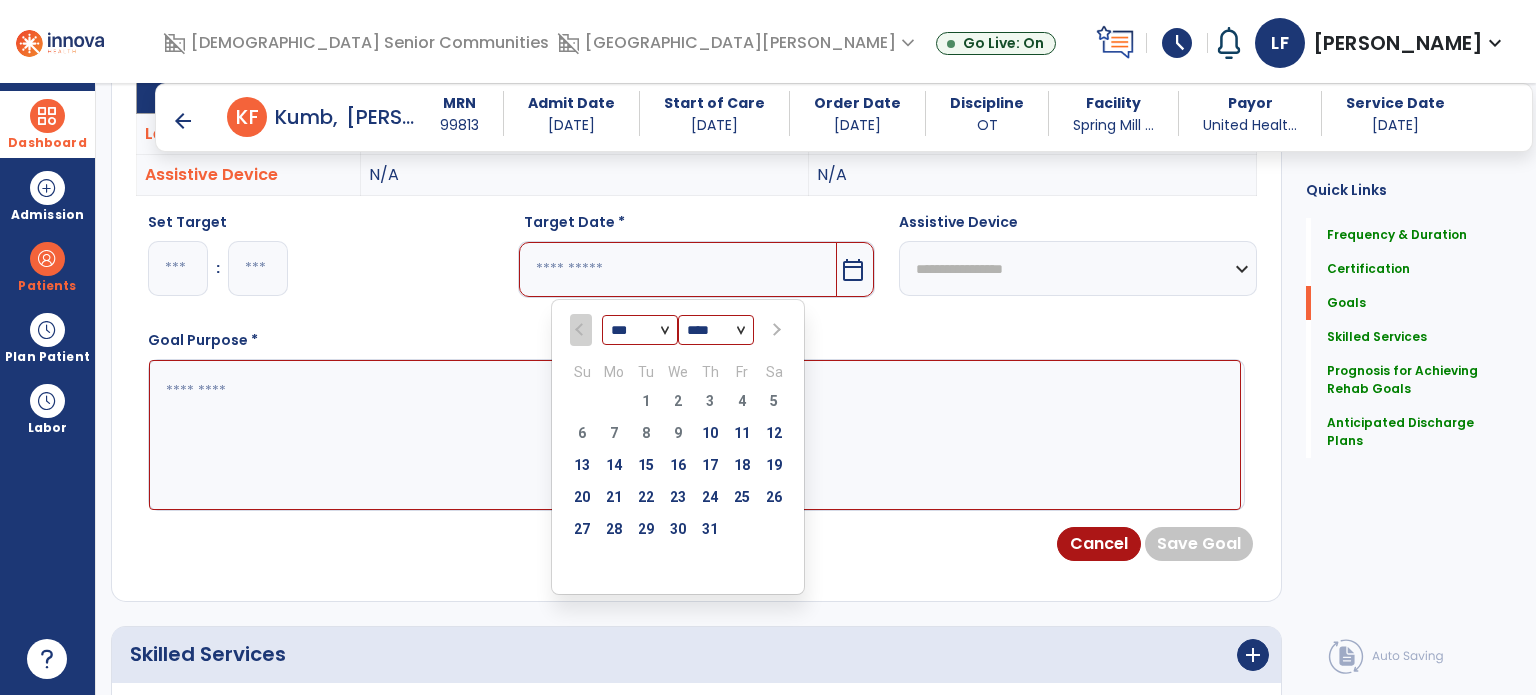 click at bounding box center (775, 330) 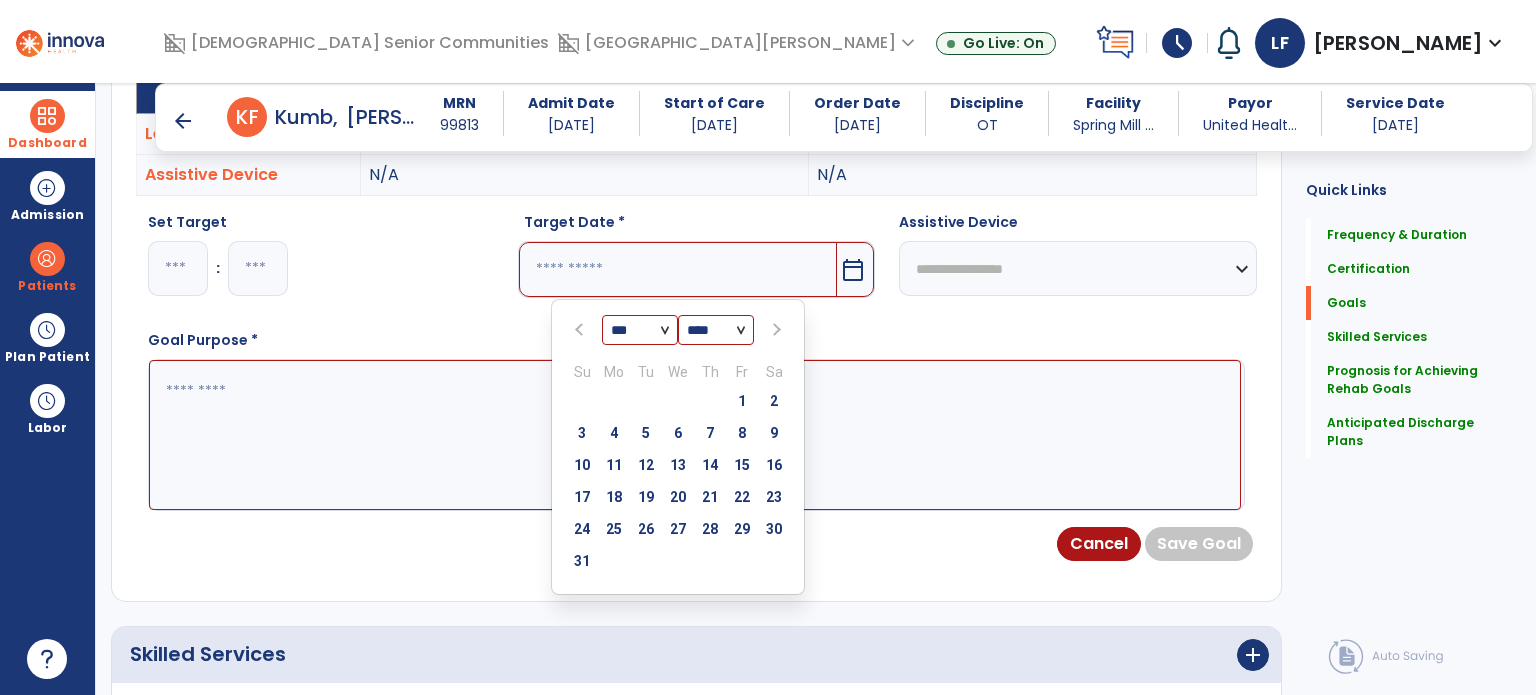click at bounding box center (775, 330) 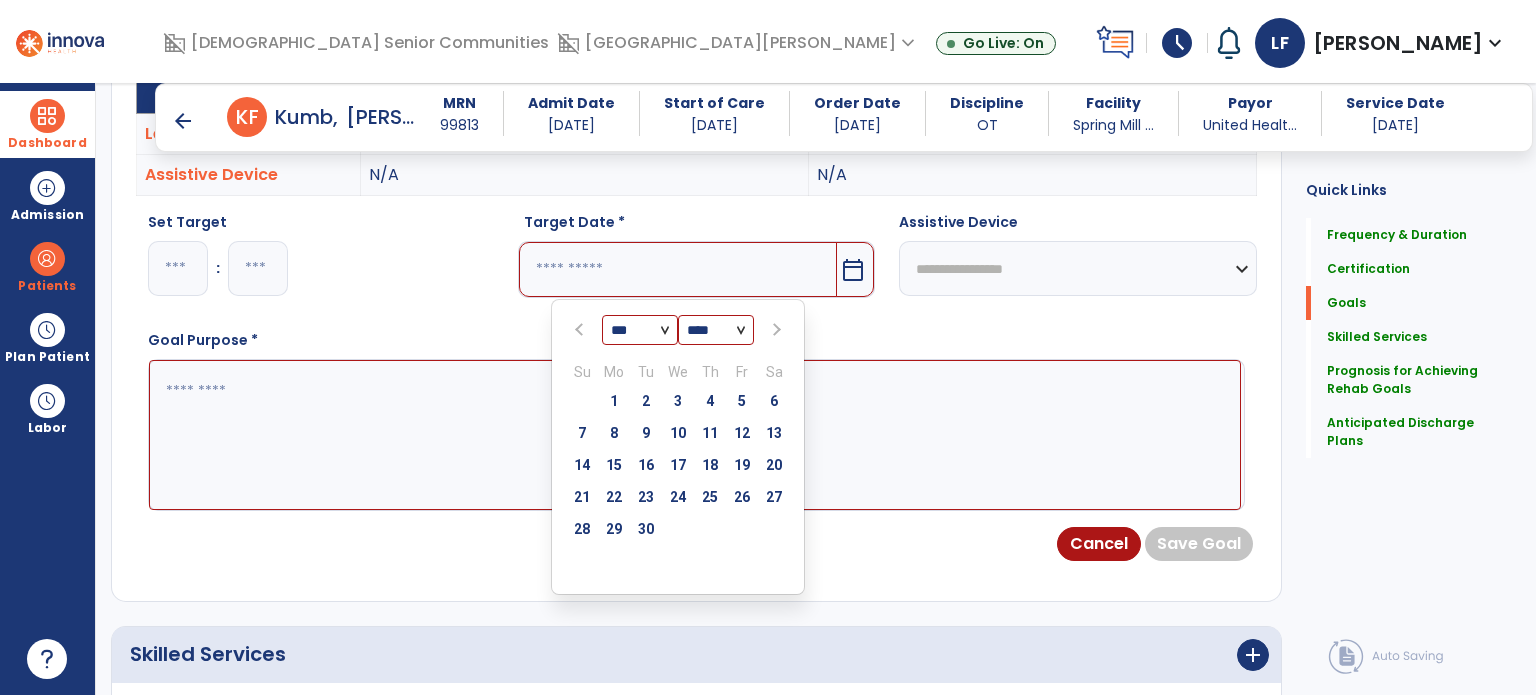 click at bounding box center (775, 330) 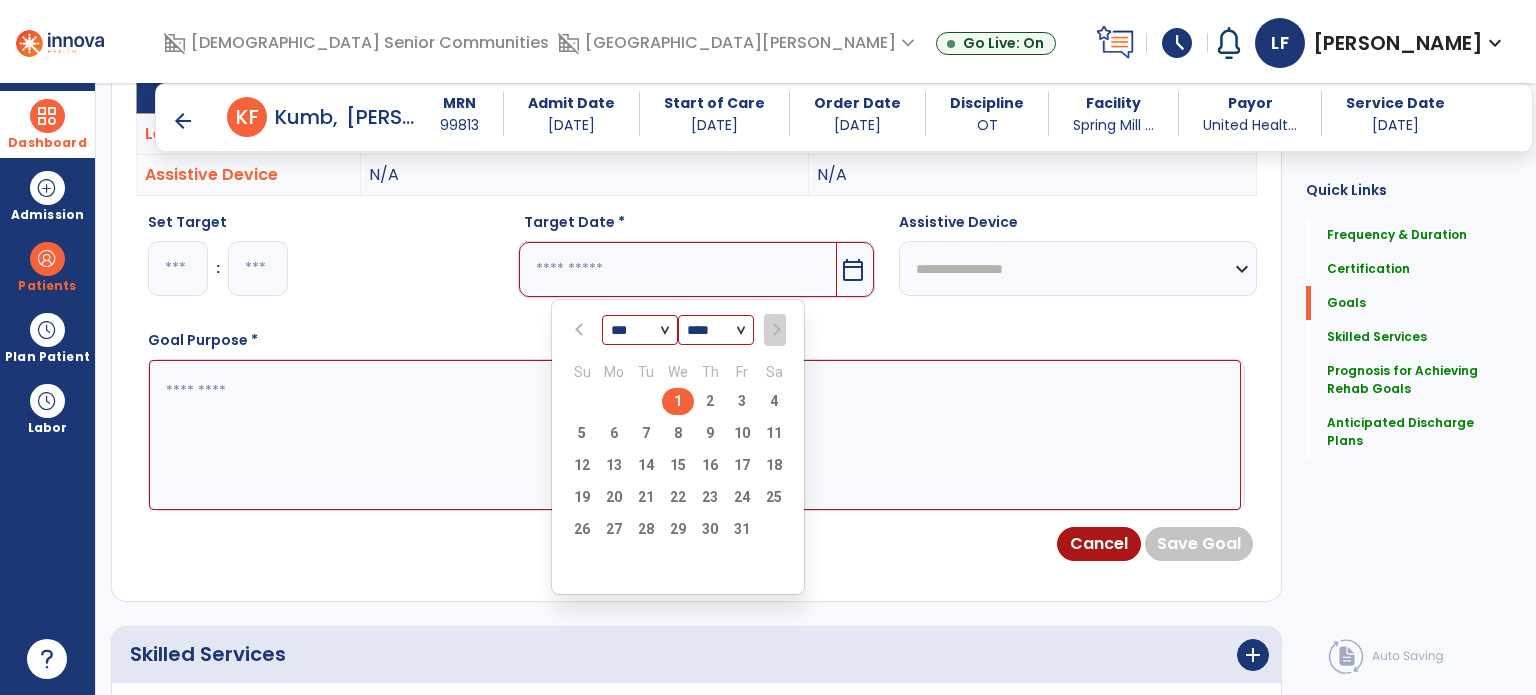 click on "1" at bounding box center [678, 401] 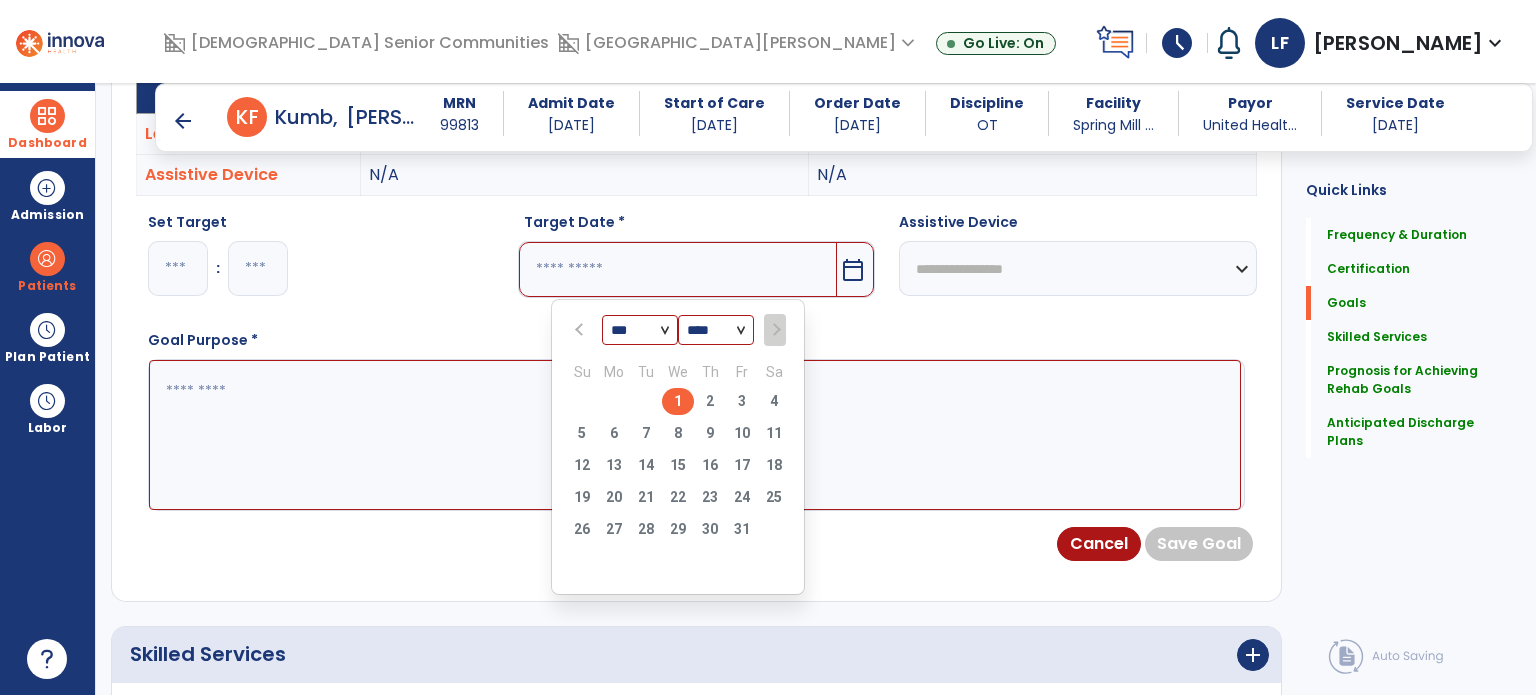 type on "*********" 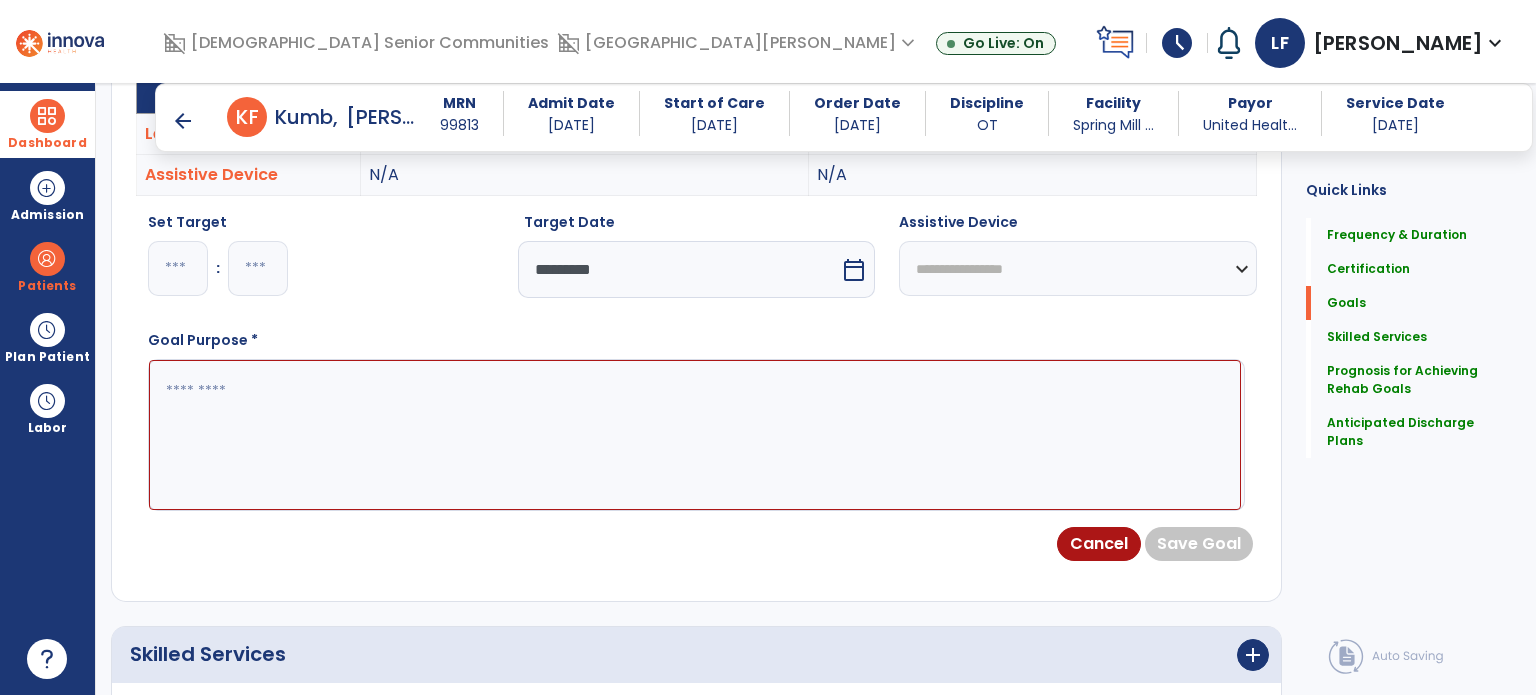 click at bounding box center (695, 435) 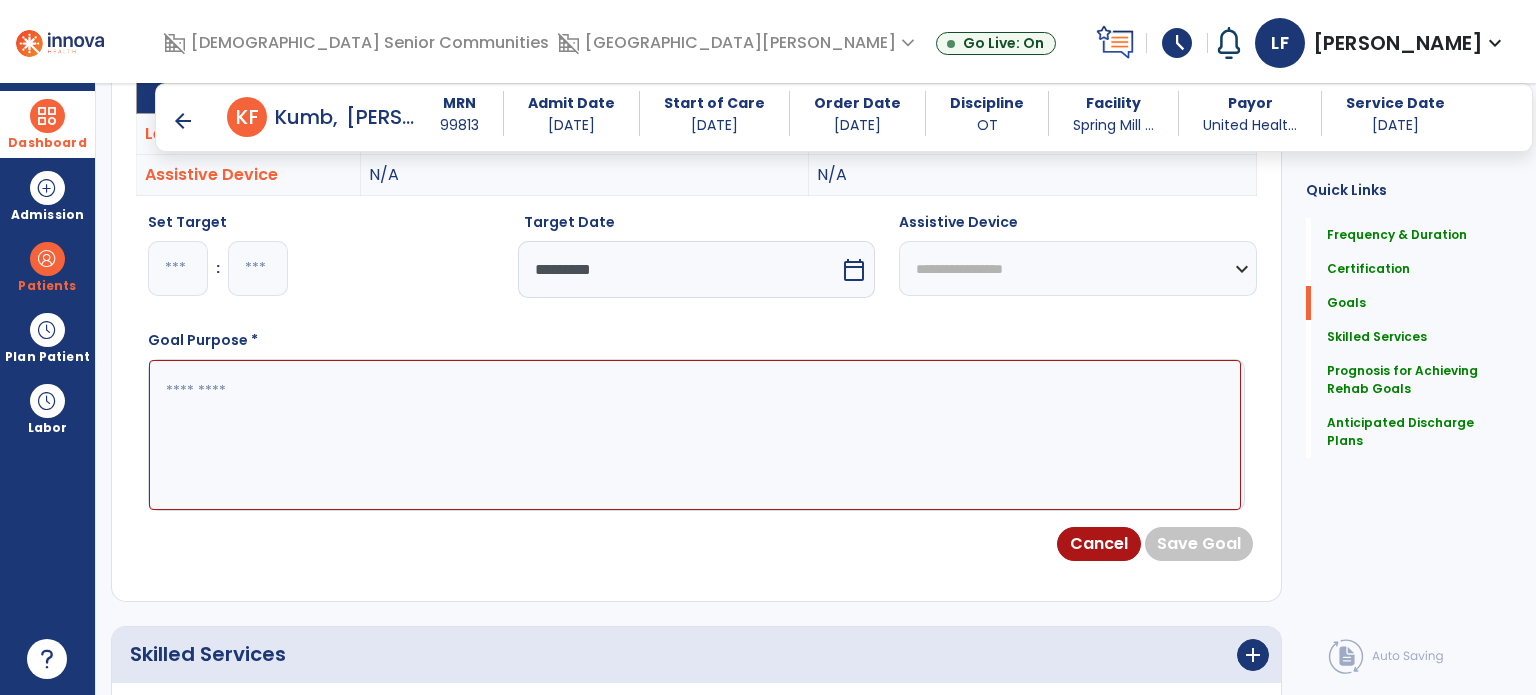 paste on "**********" 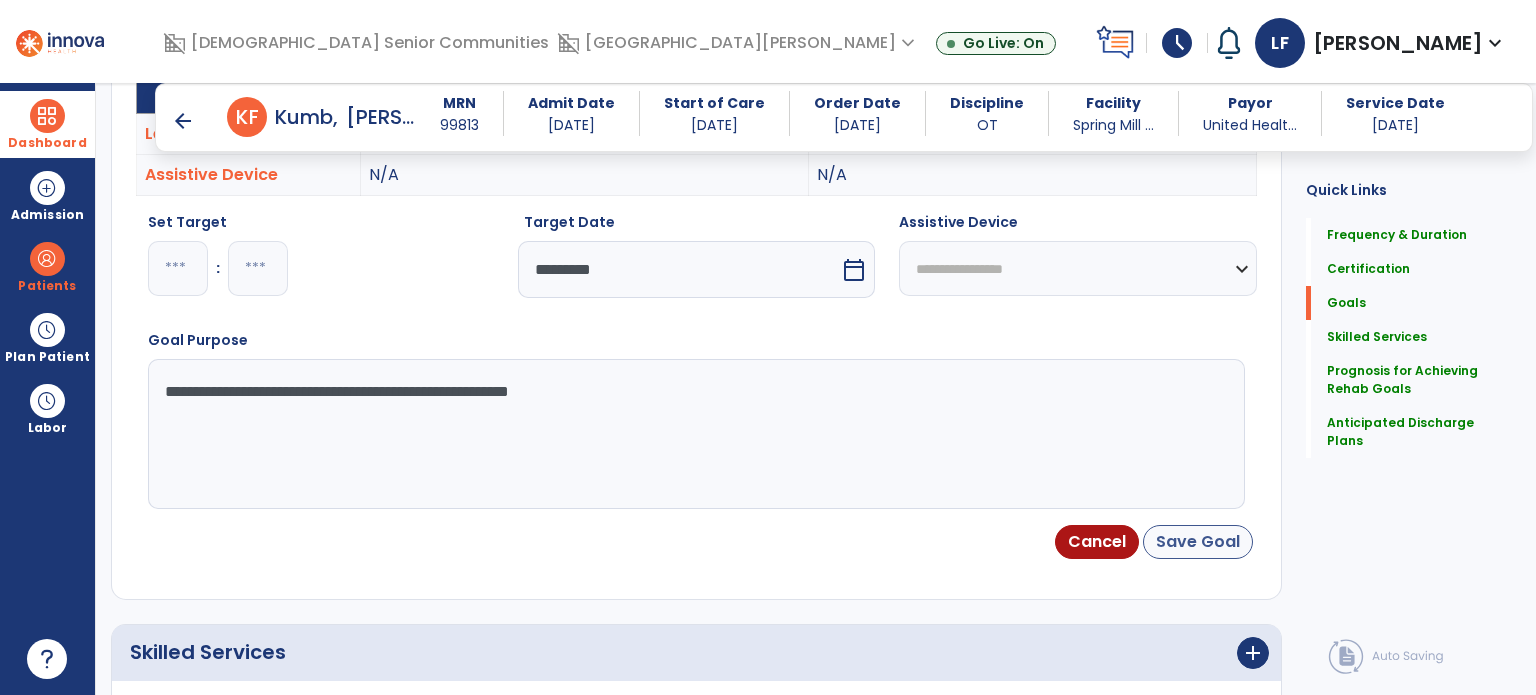 type on "**********" 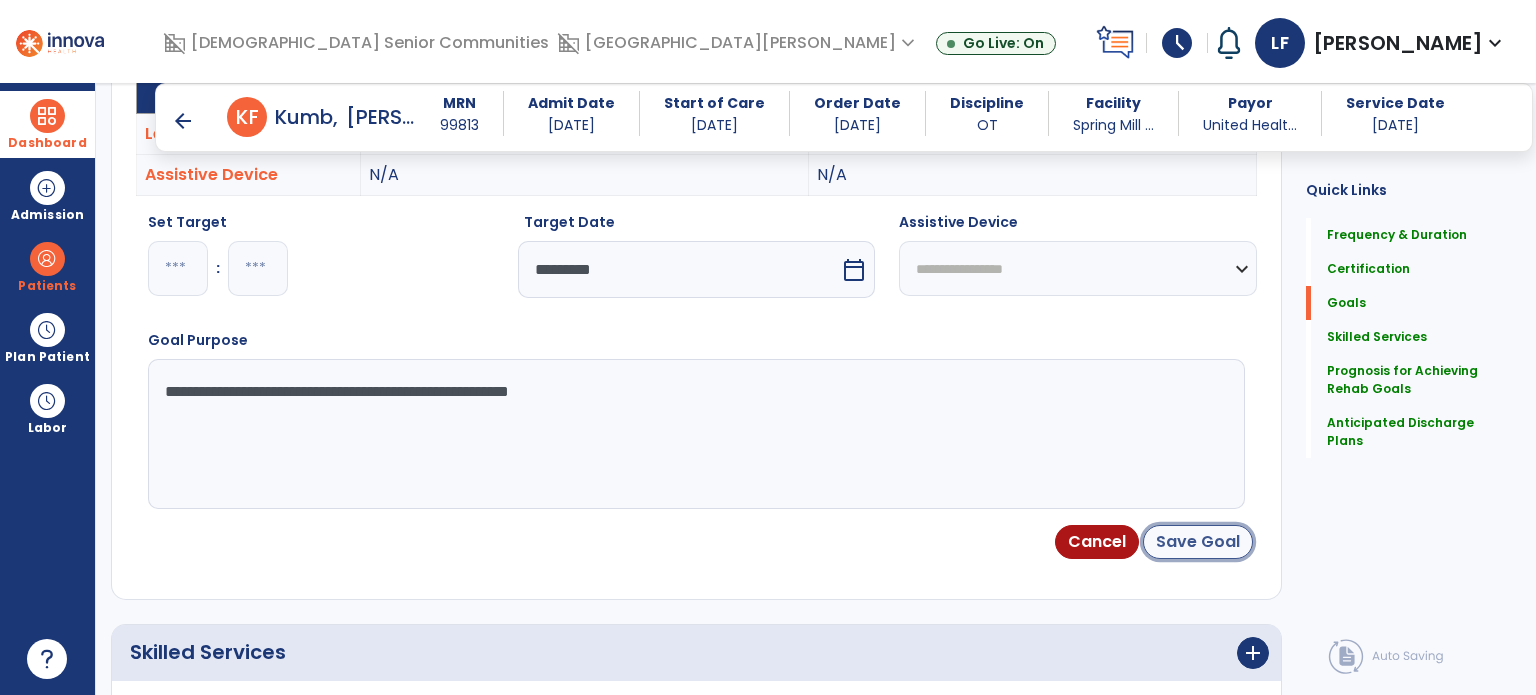 click on "Save Goal" at bounding box center [1198, 542] 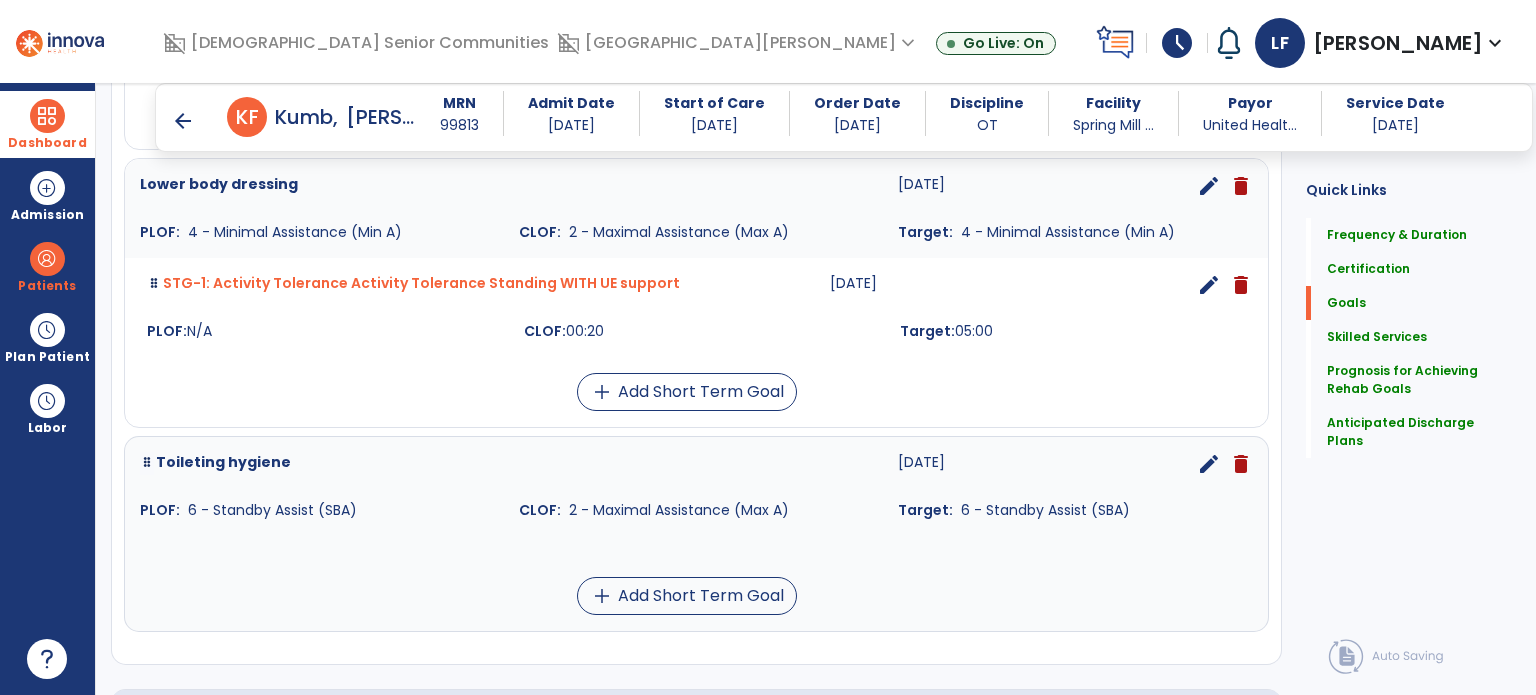 scroll, scrollTop: 1150, scrollLeft: 0, axis: vertical 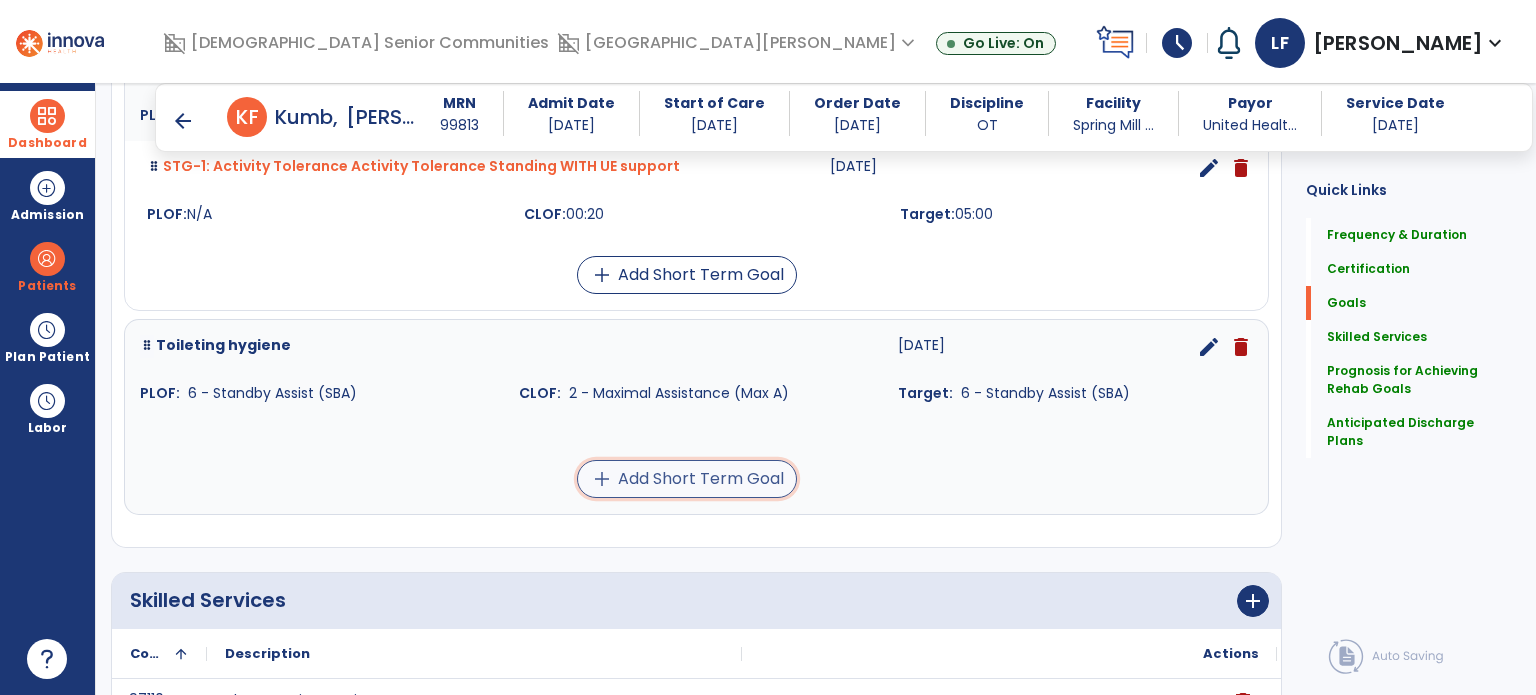 click on "add  Add Short Term Goal" at bounding box center [687, 479] 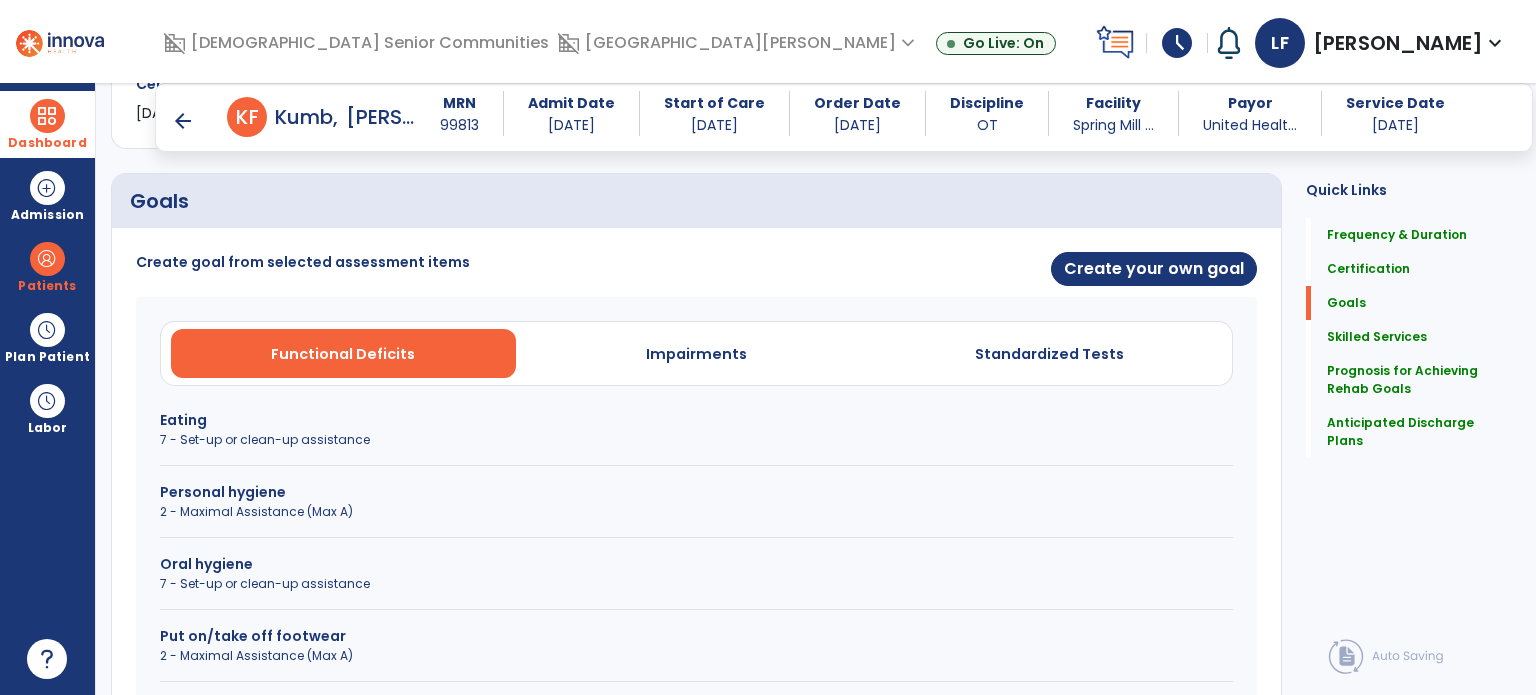scroll, scrollTop: 441, scrollLeft: 0, axis: vertical 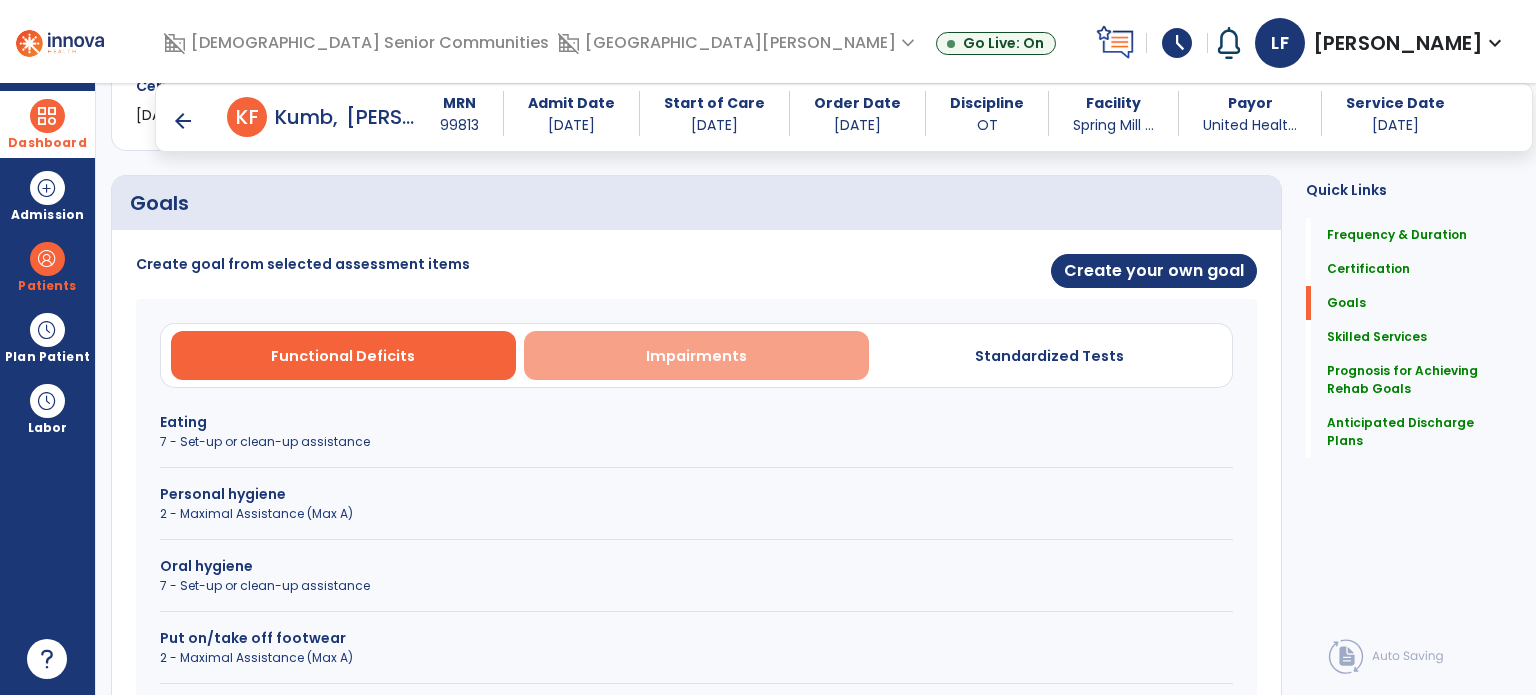 click on "Impairments" at bounding box center [696, 356] 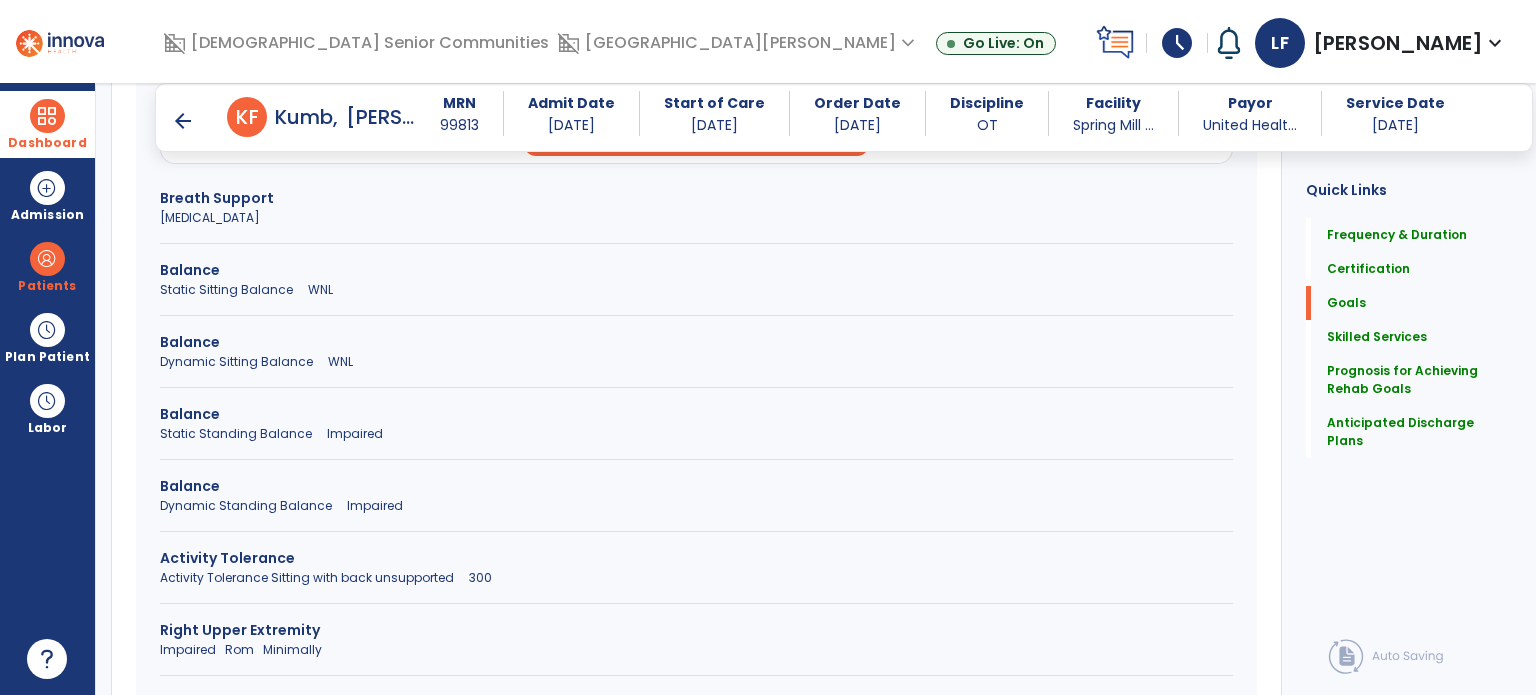 scroll, scrollTop: 667, scrollLeft: 0, axis: vertical 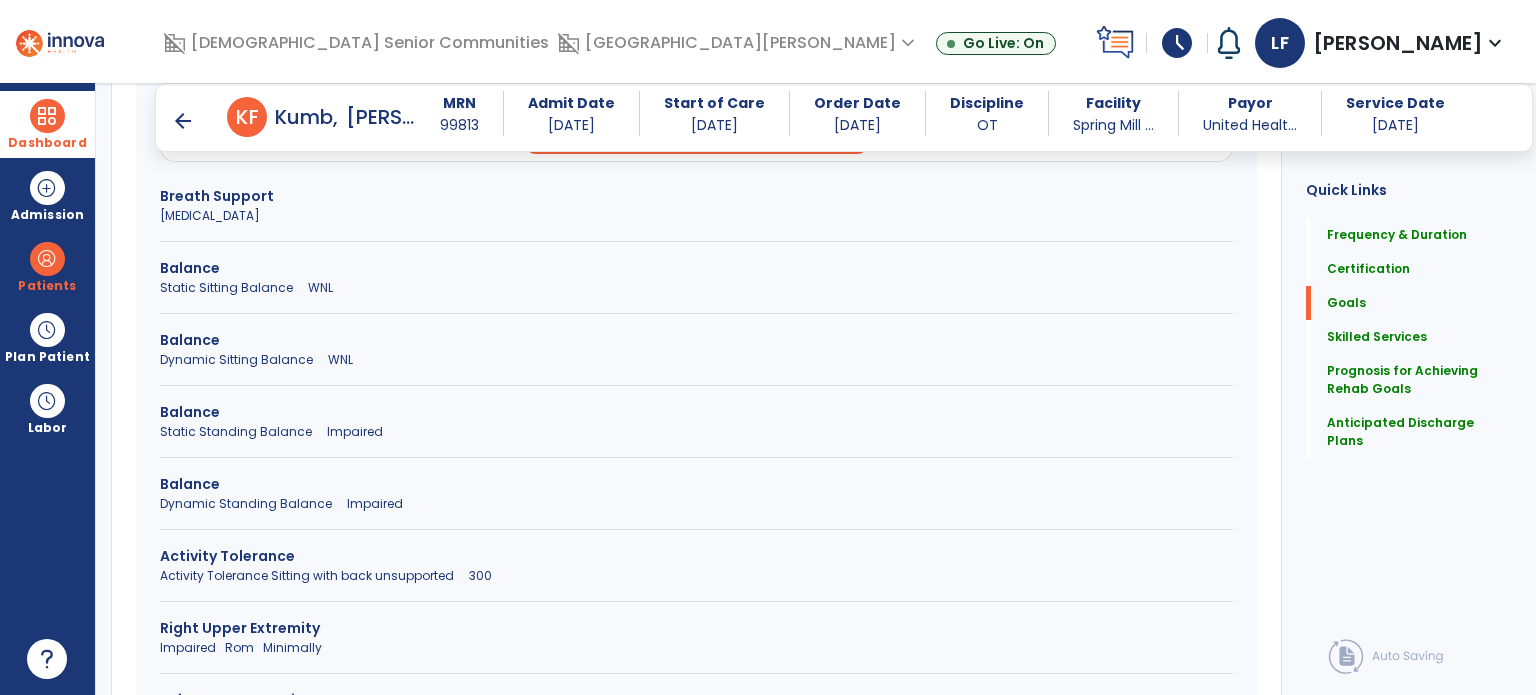 click on "Balance" at bounding box center (696, 484) 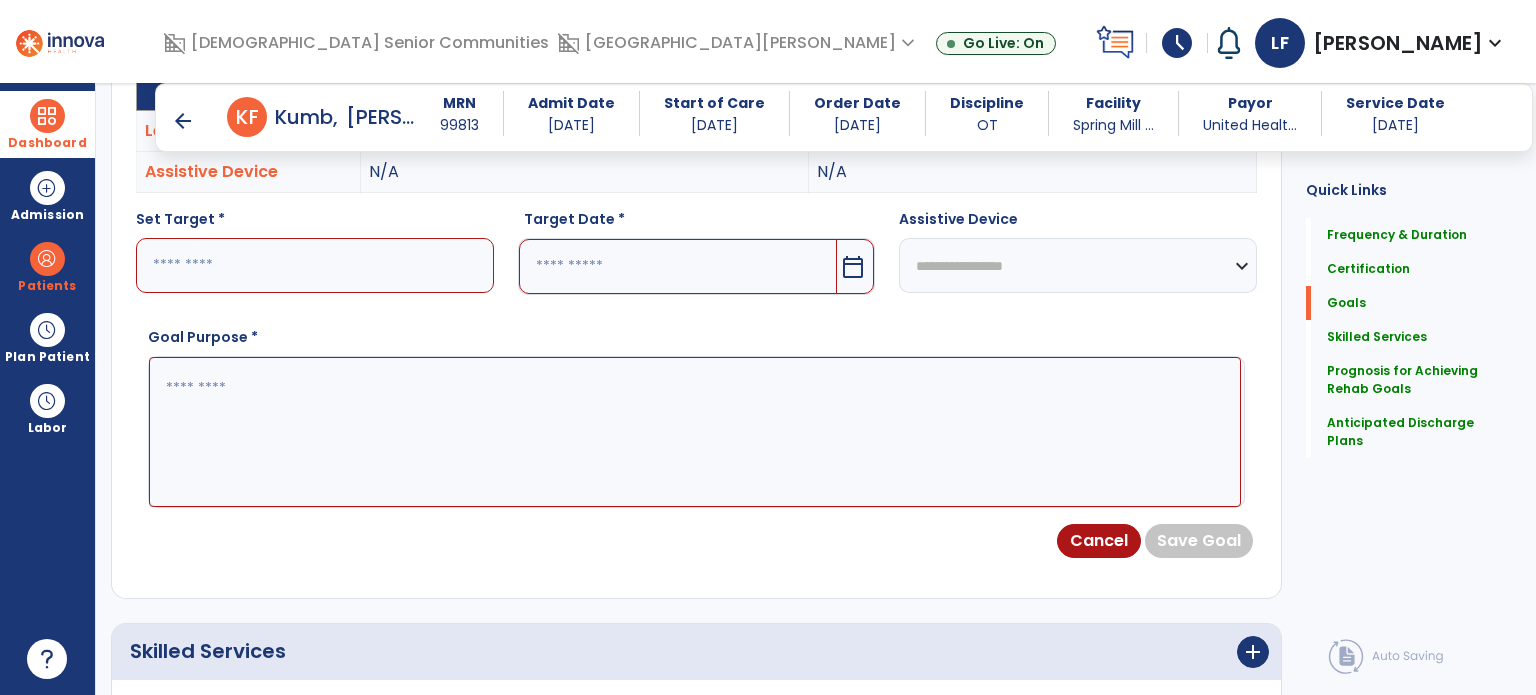 click at bounding box center [315, 265] 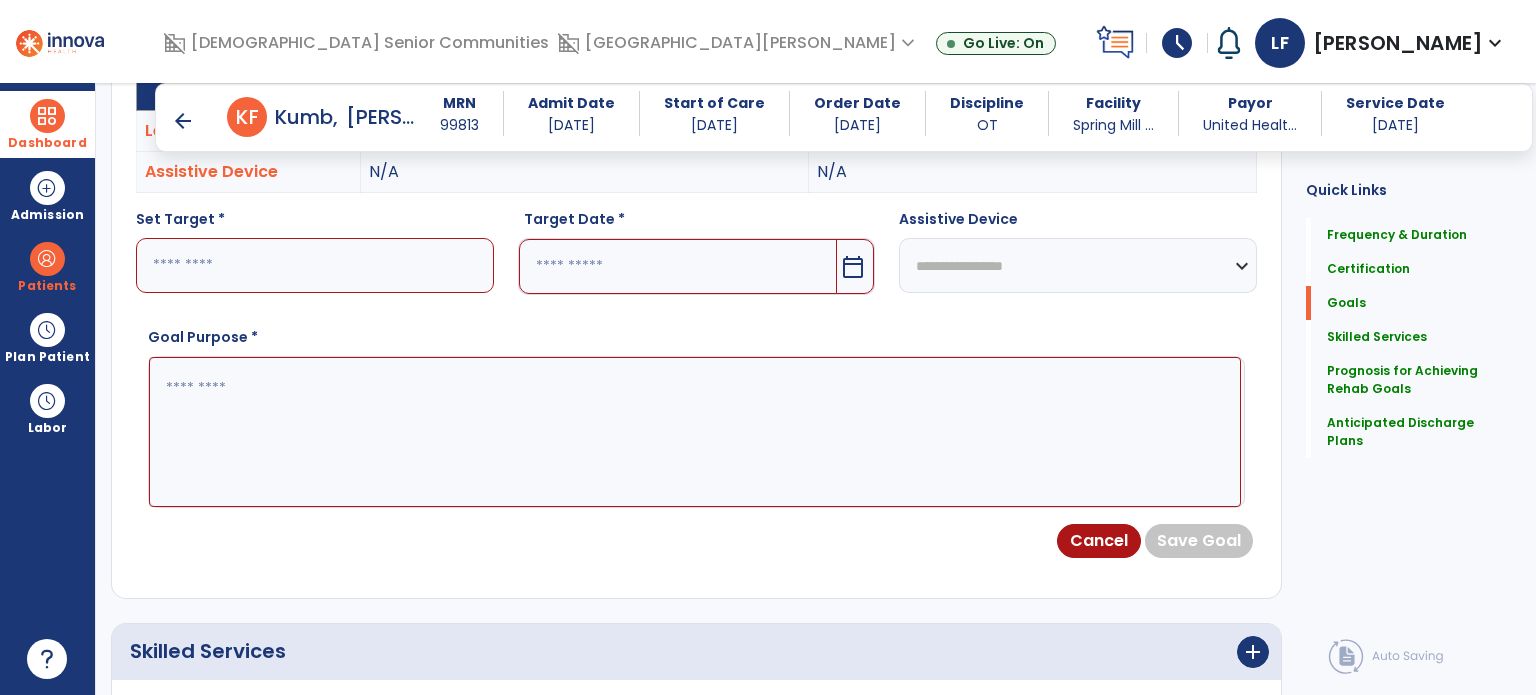 click at bounding box center [315, 265] 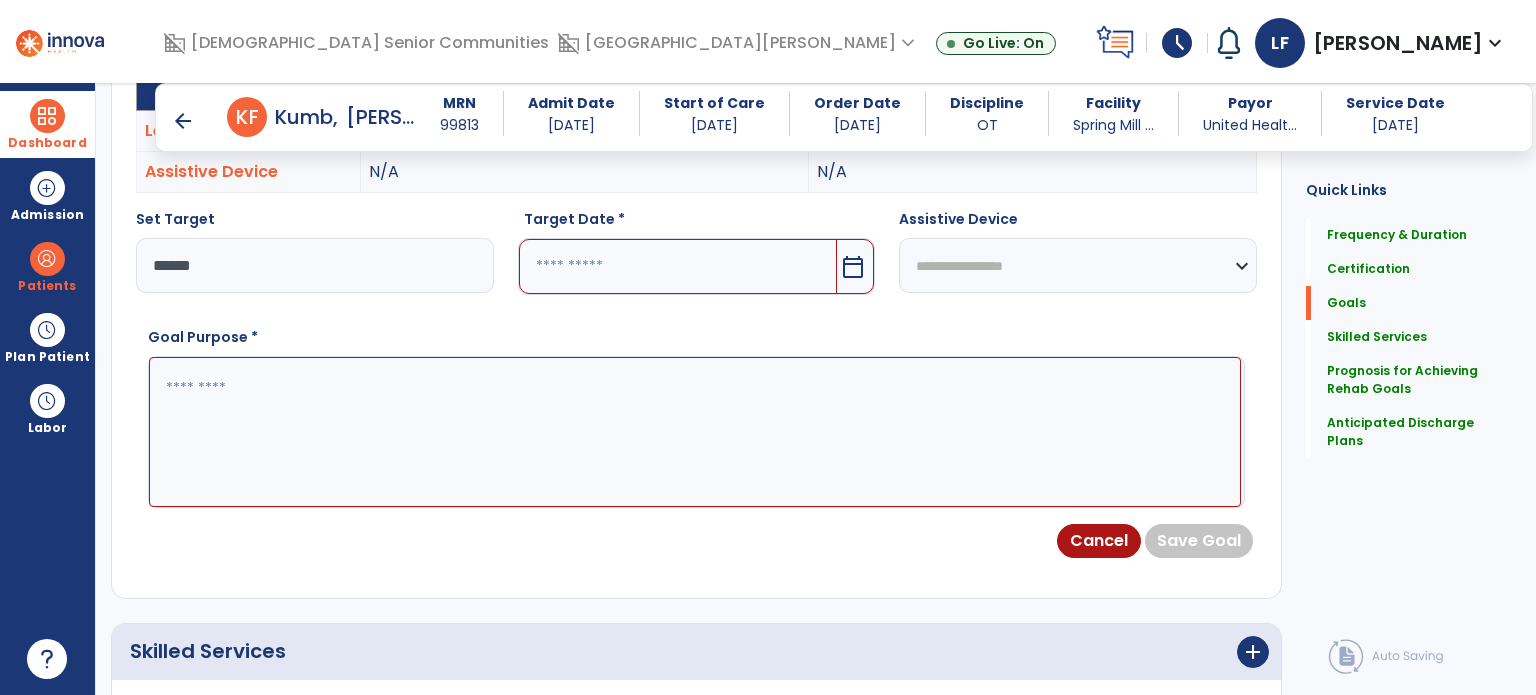 type on "******" 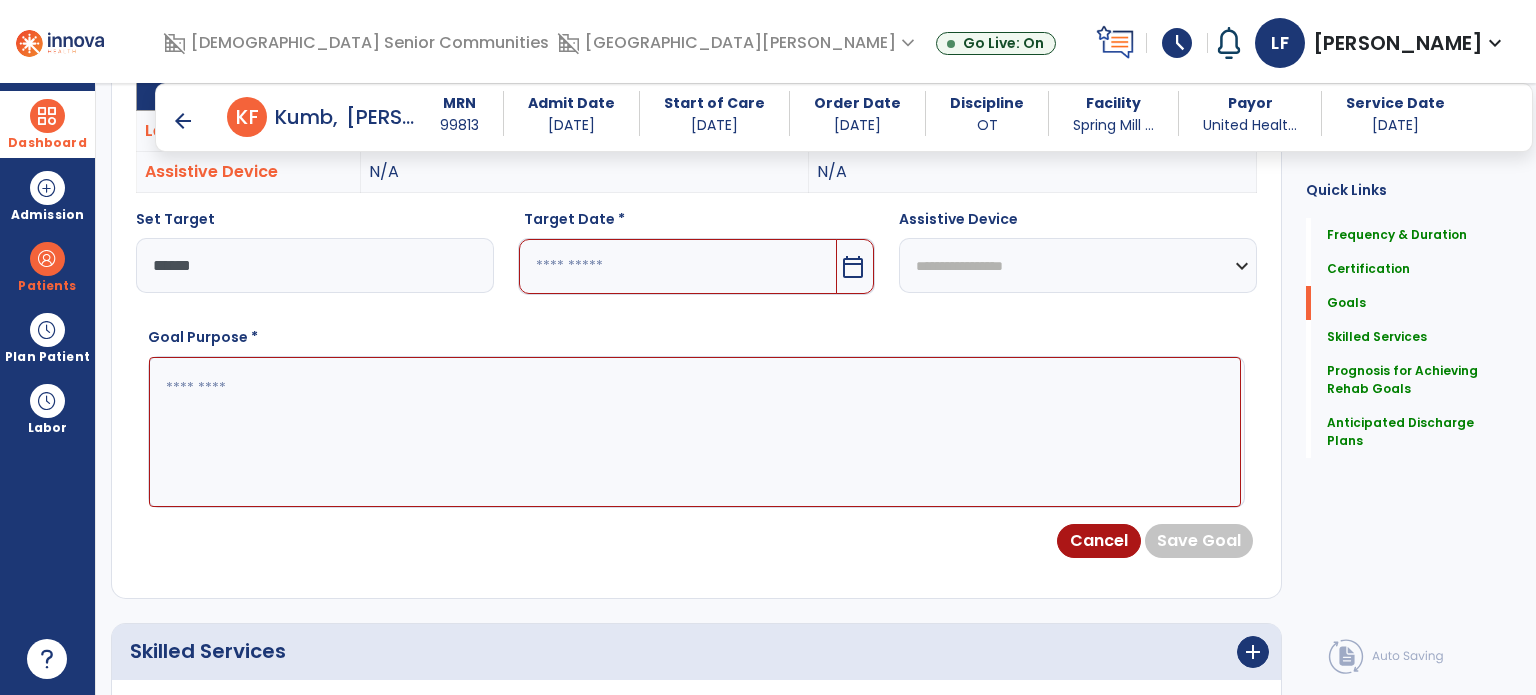 click at bounding box center [678, 266] 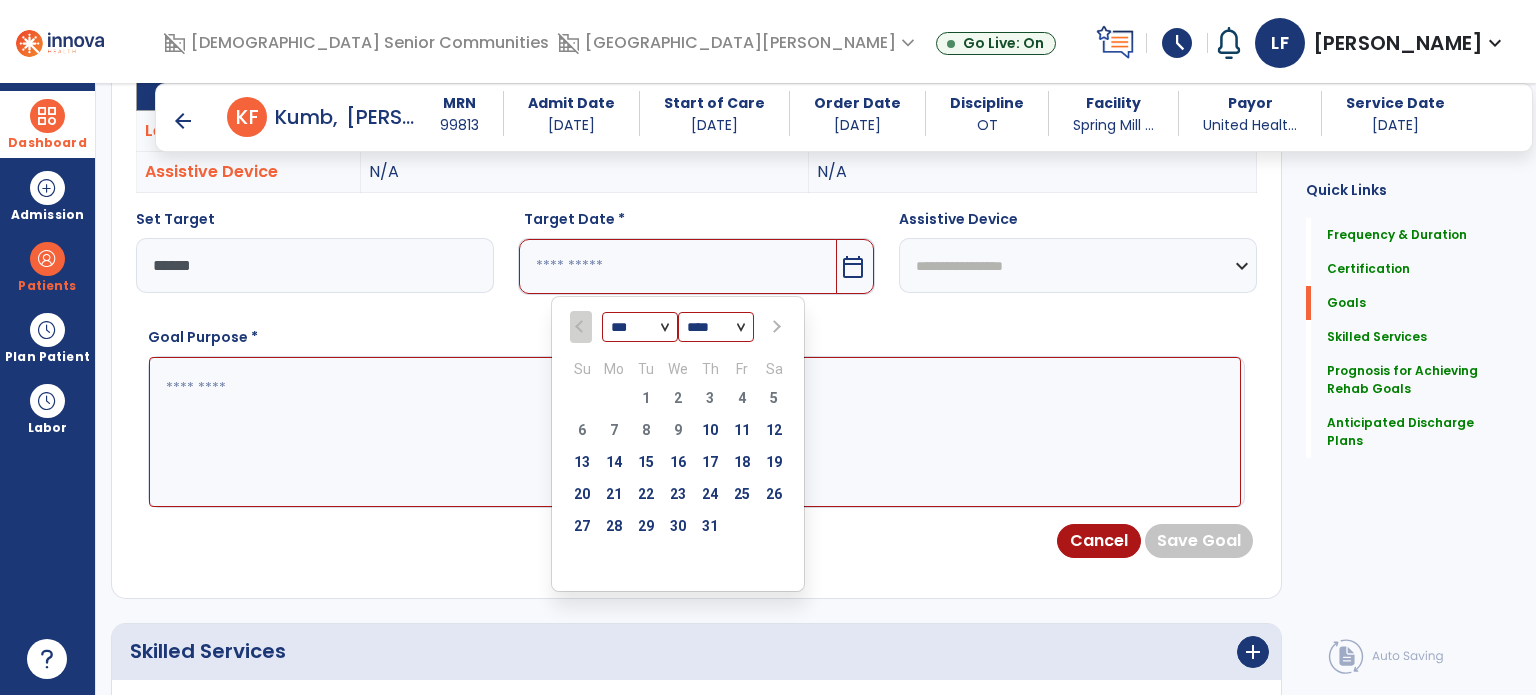 drag, startPoint x: 785, startPoint y: 323, endPoint x: 771, endPoint y: 325, distance: 14.142136 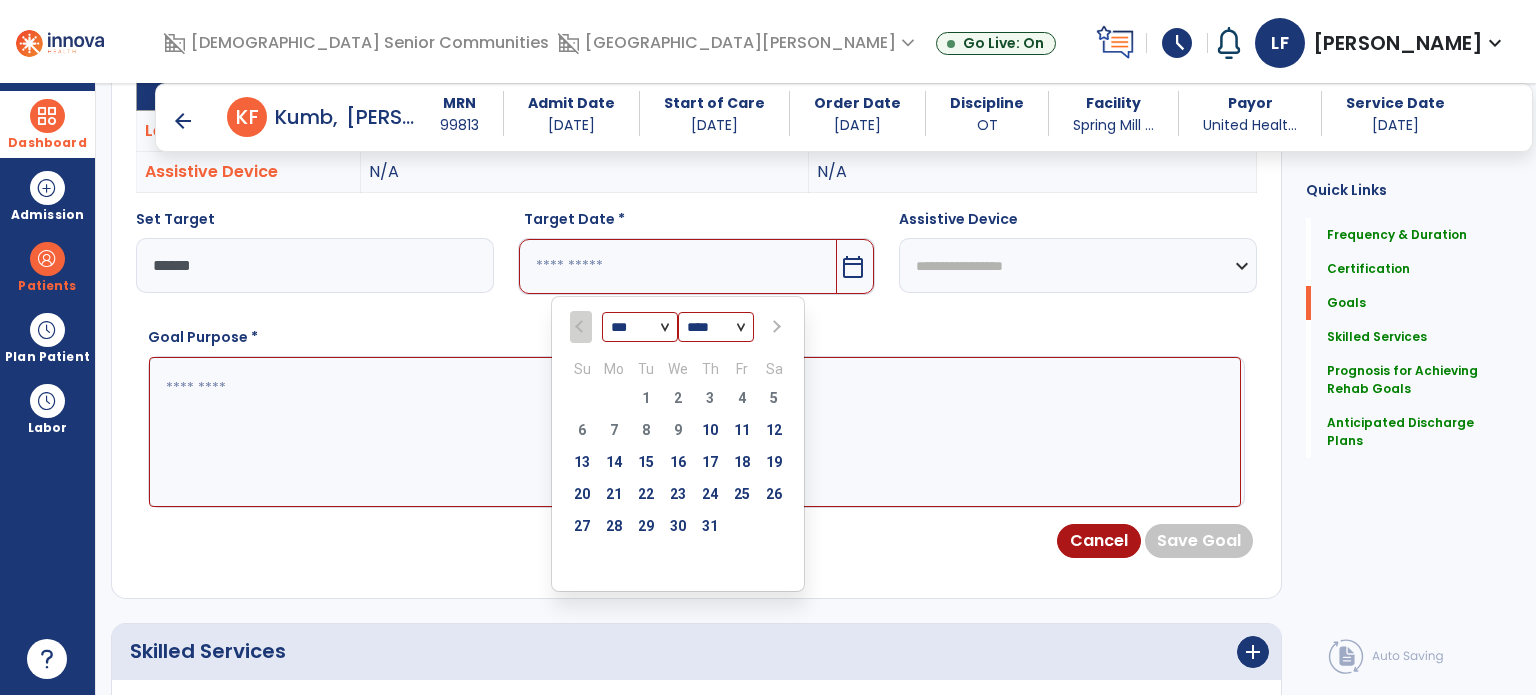 click at bounding box center [774, 327] 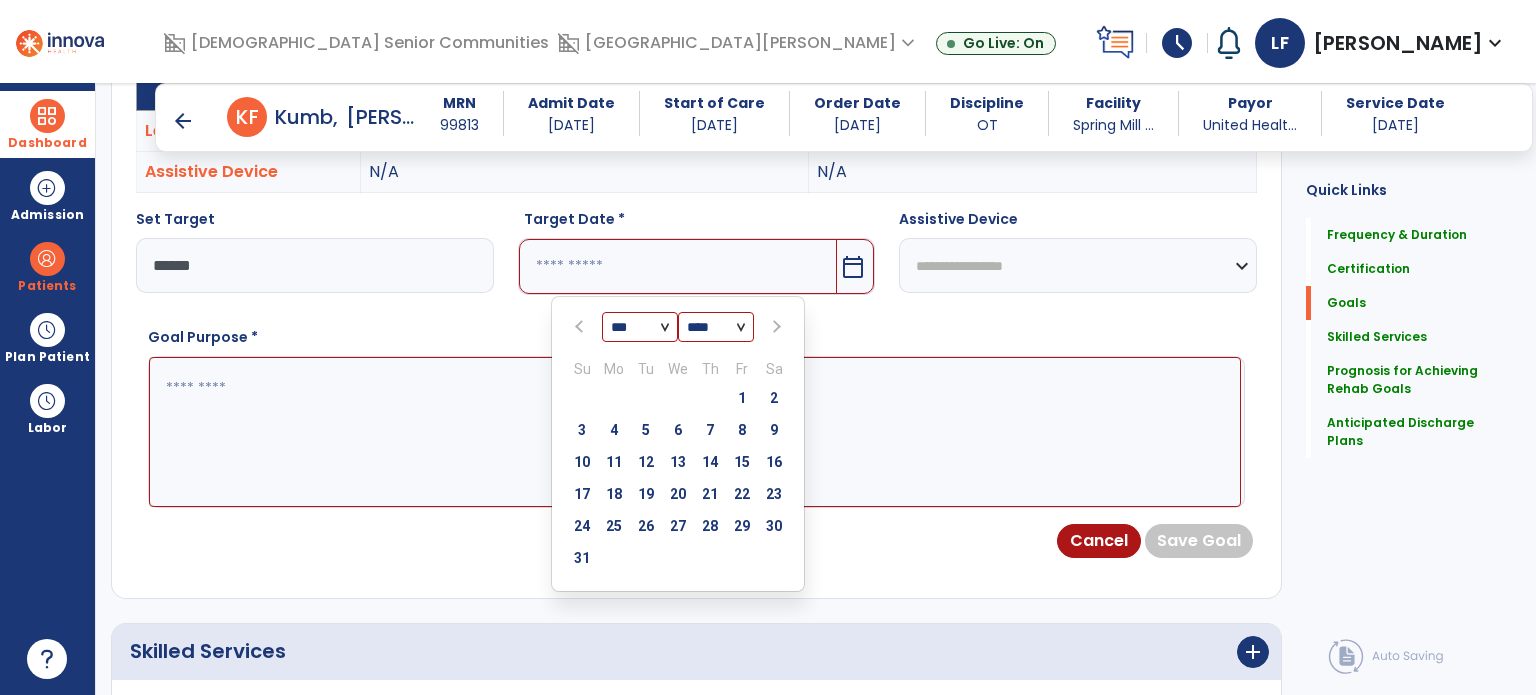 click at bounding box center [774, 327] 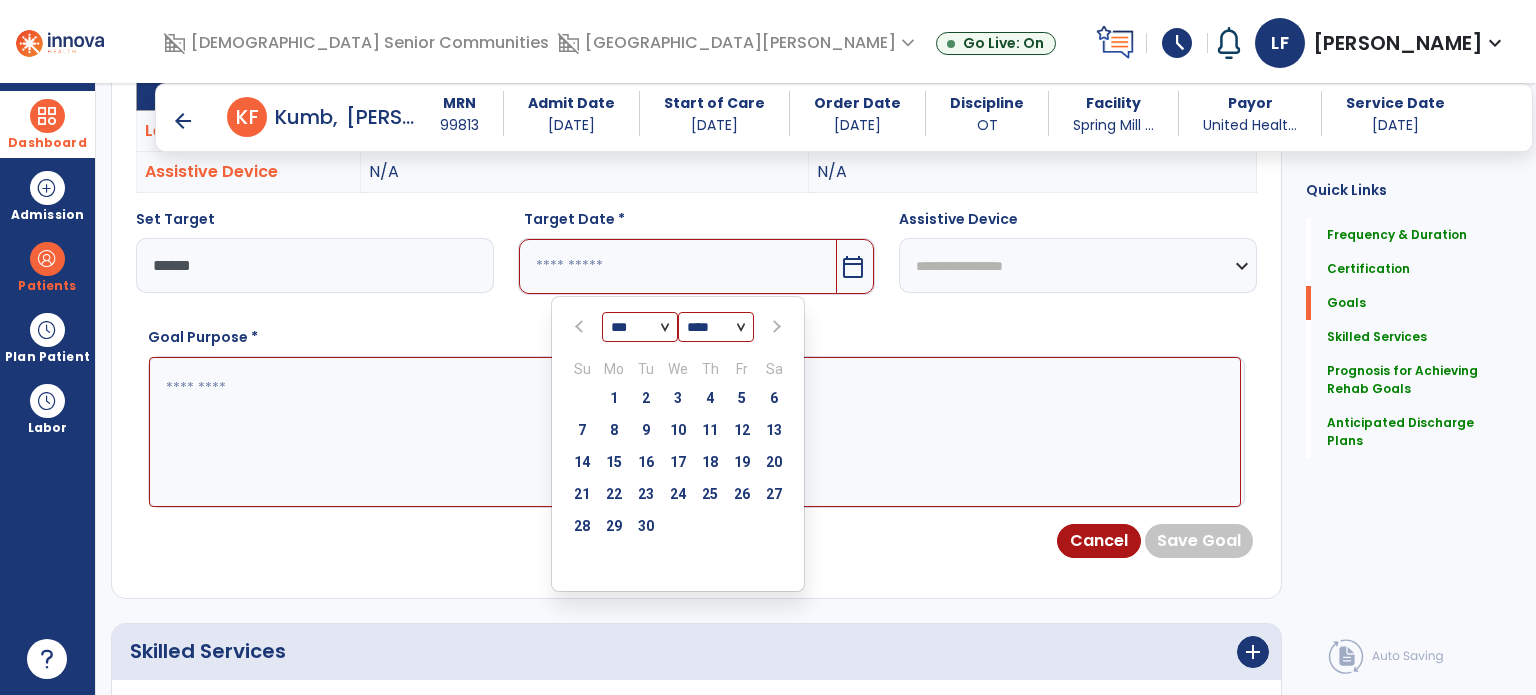 click at bounding box center [774, 327] 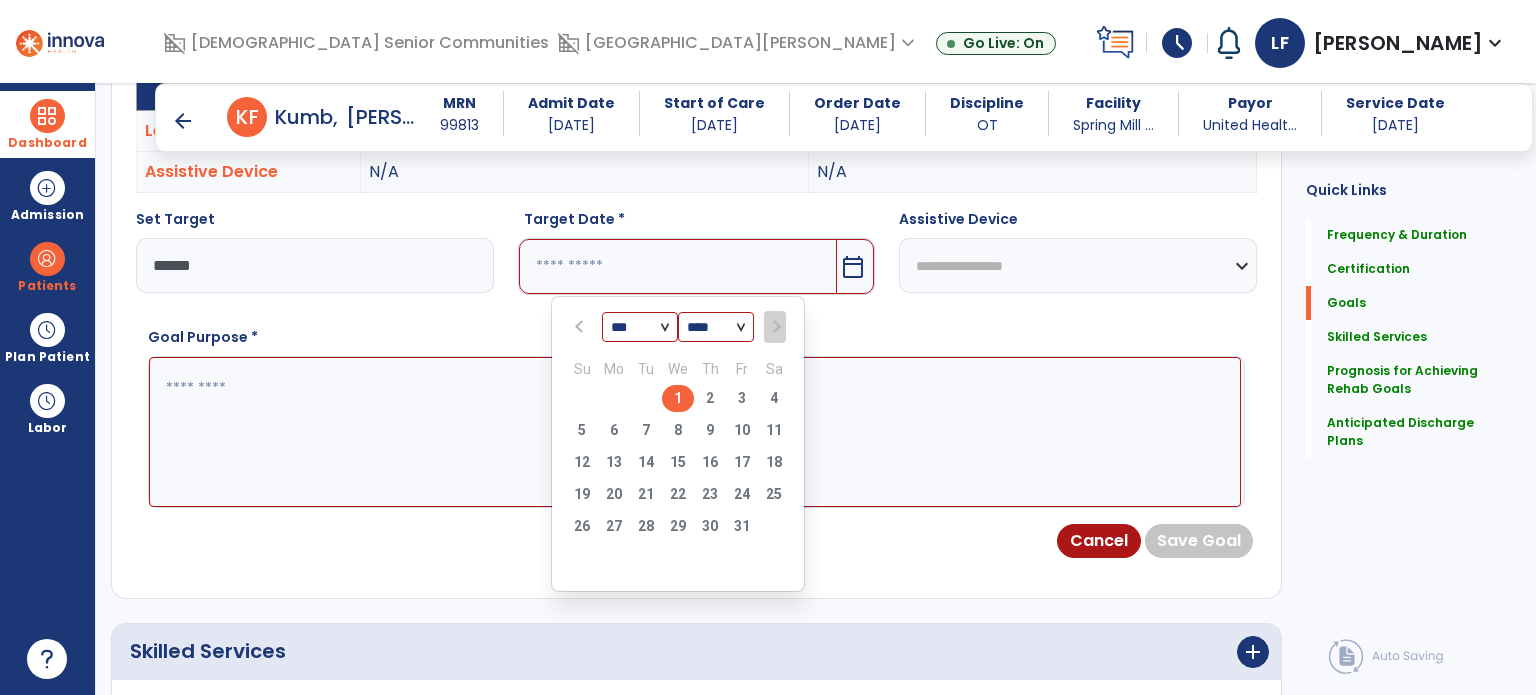 click on "1" at bounding box center [678, 398] 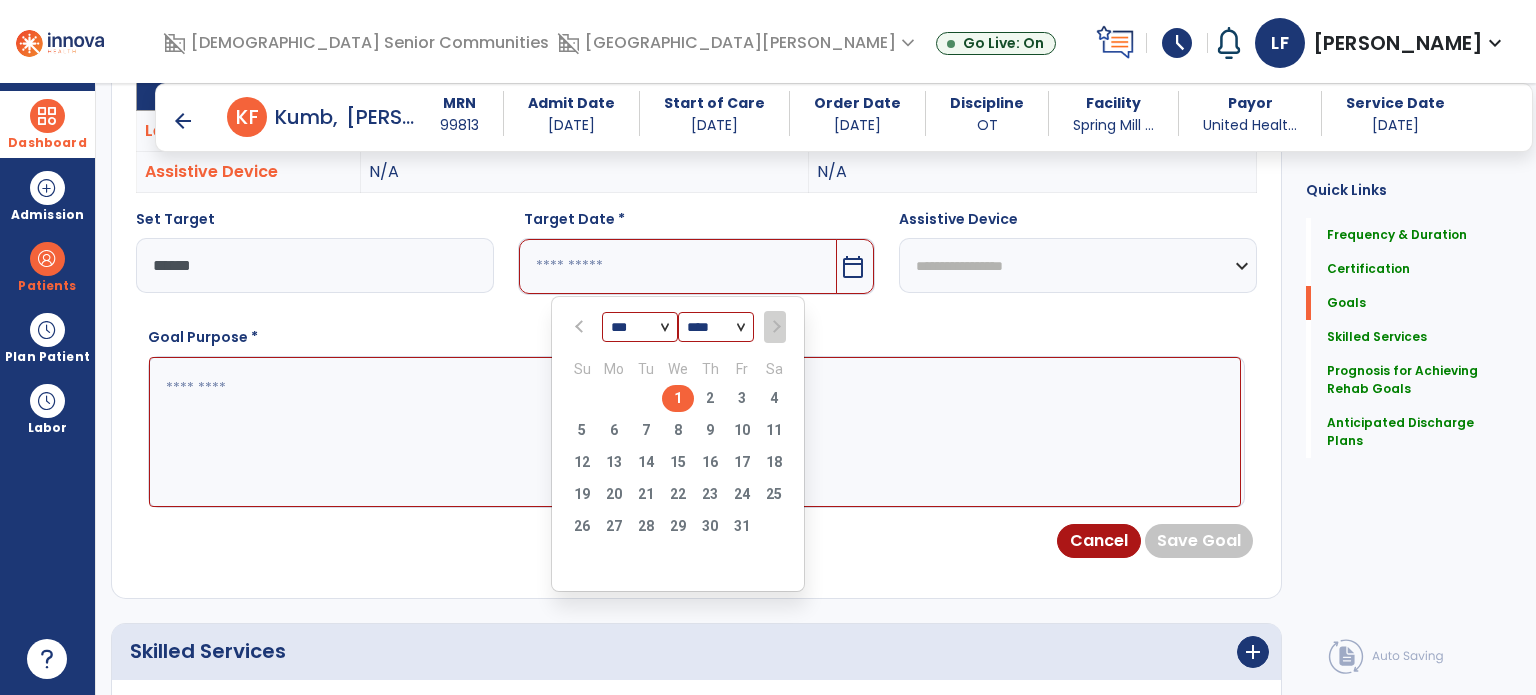 type on "*********" 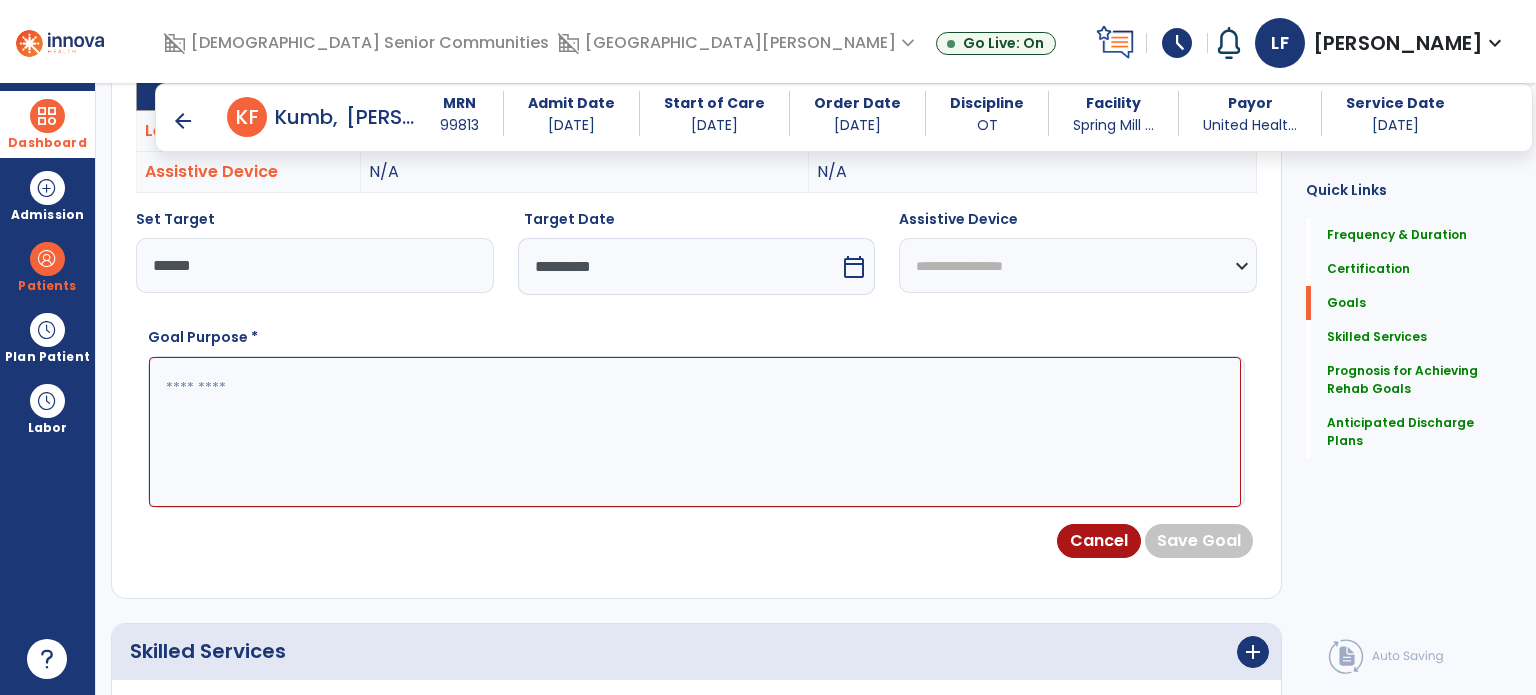 click at bounding box center [695, 432] 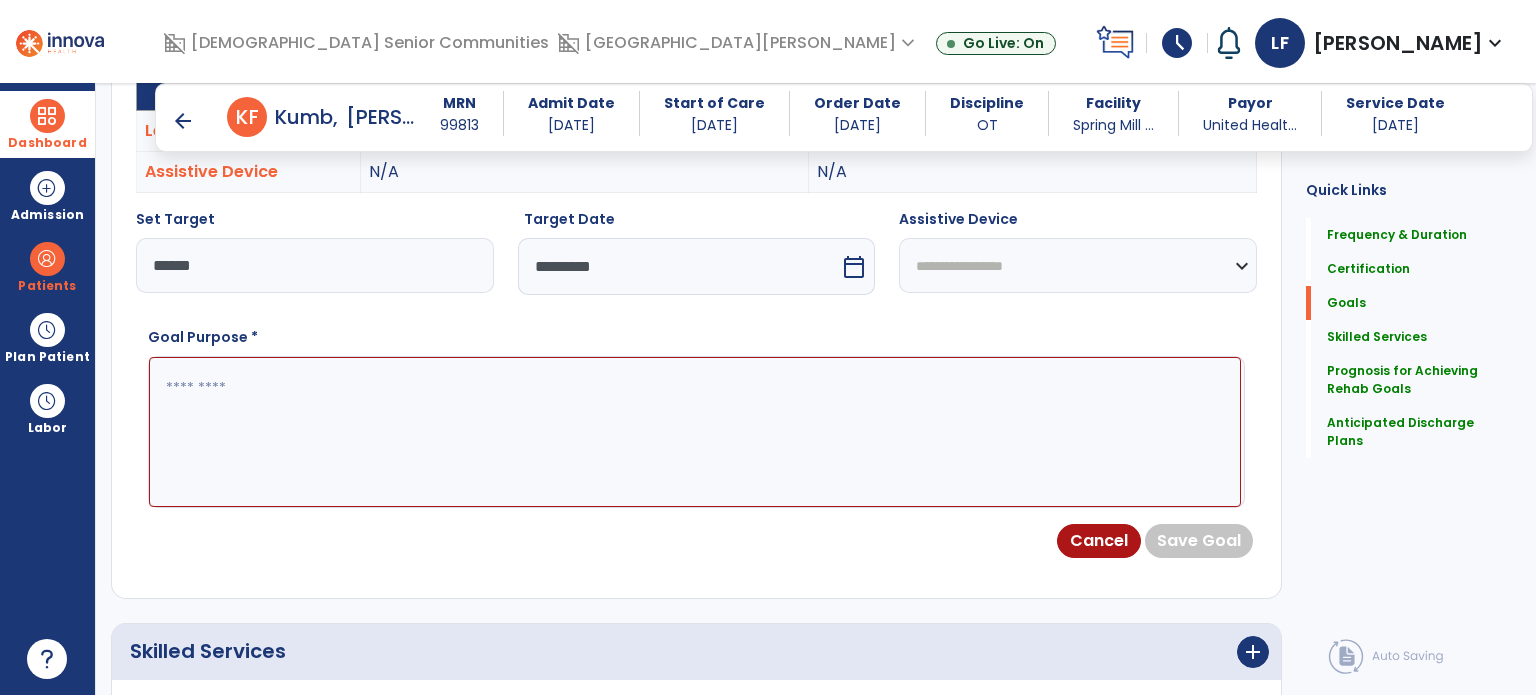 paste on "**********" 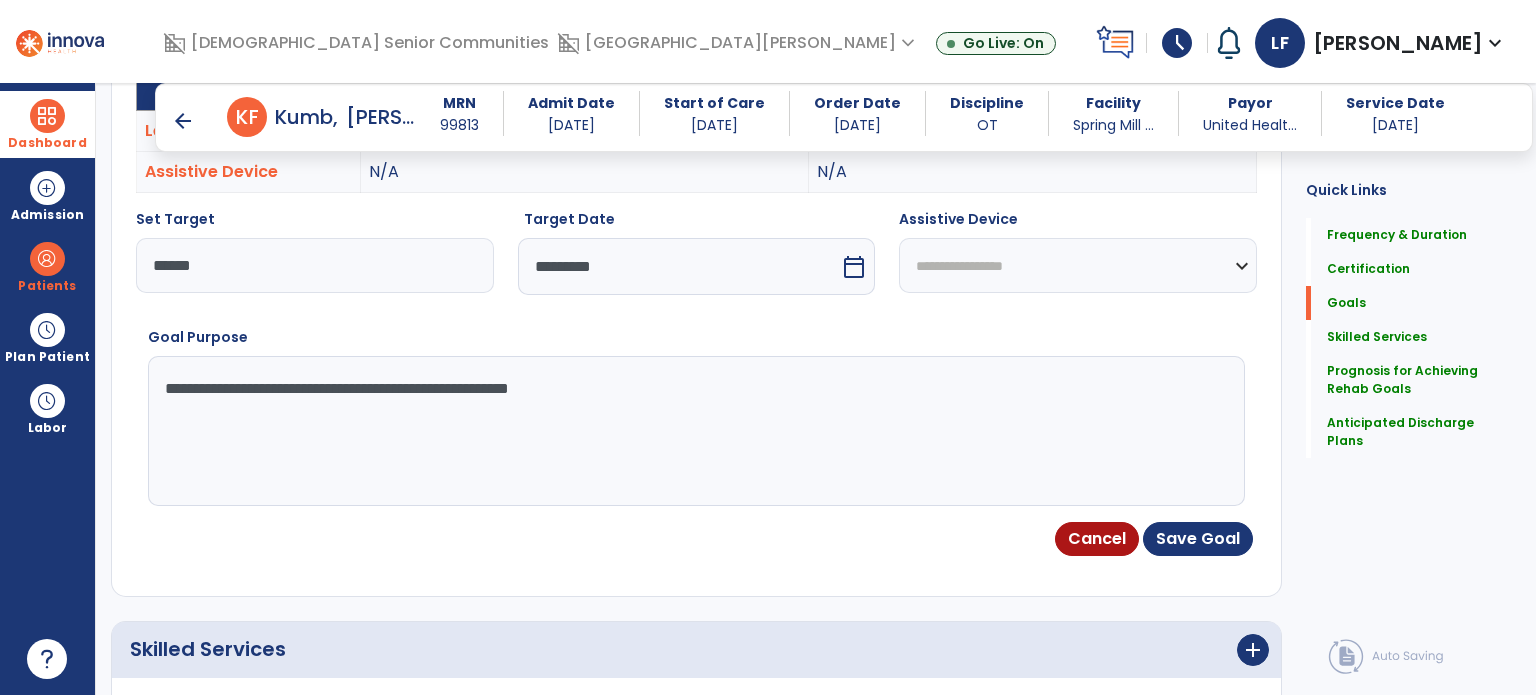 type on "**********" 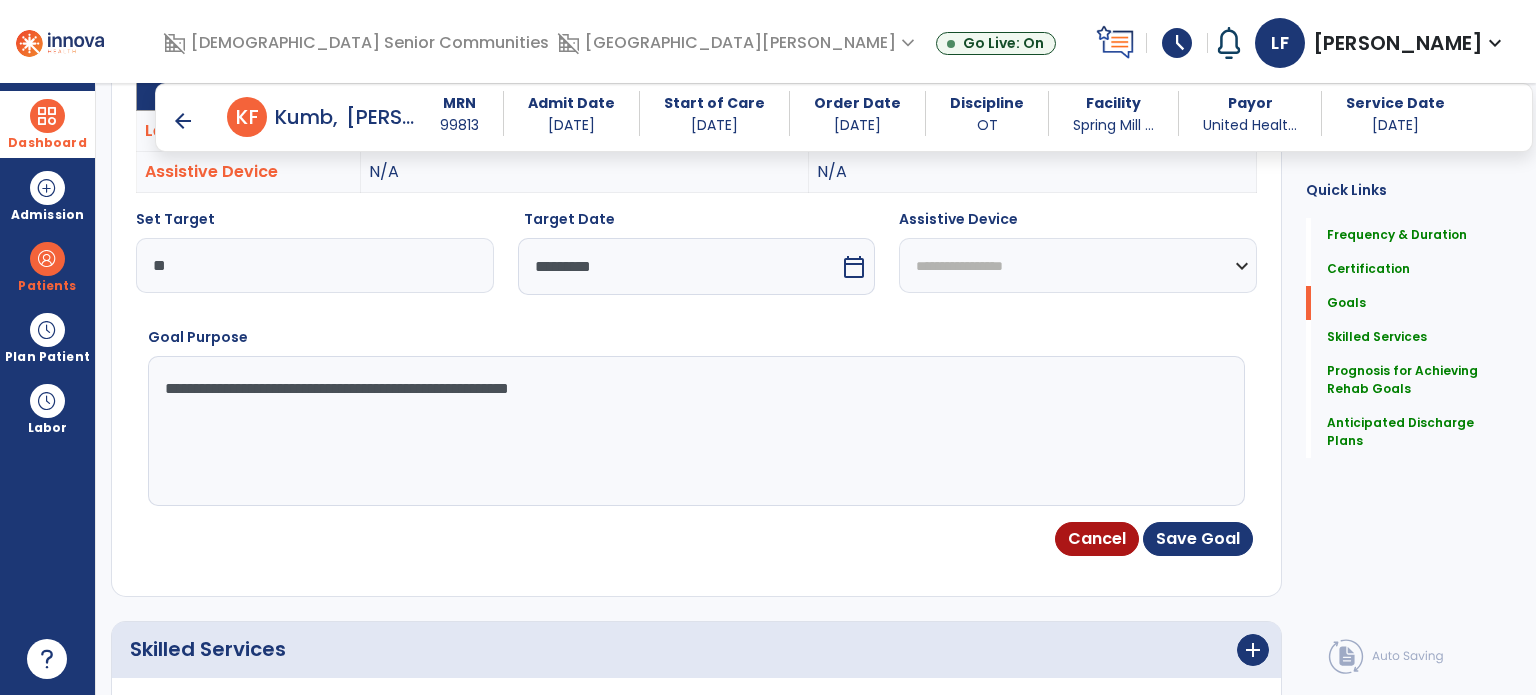 type on "*" 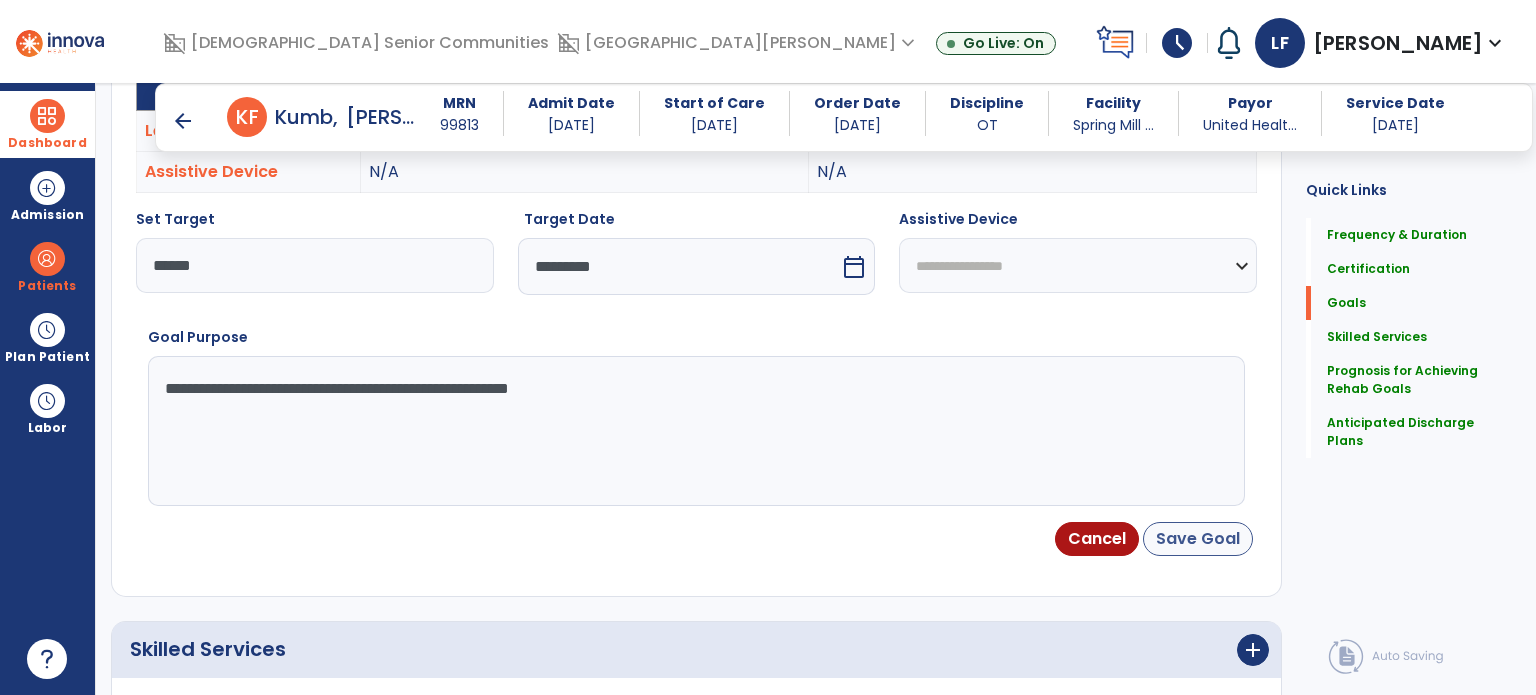 type on "******" 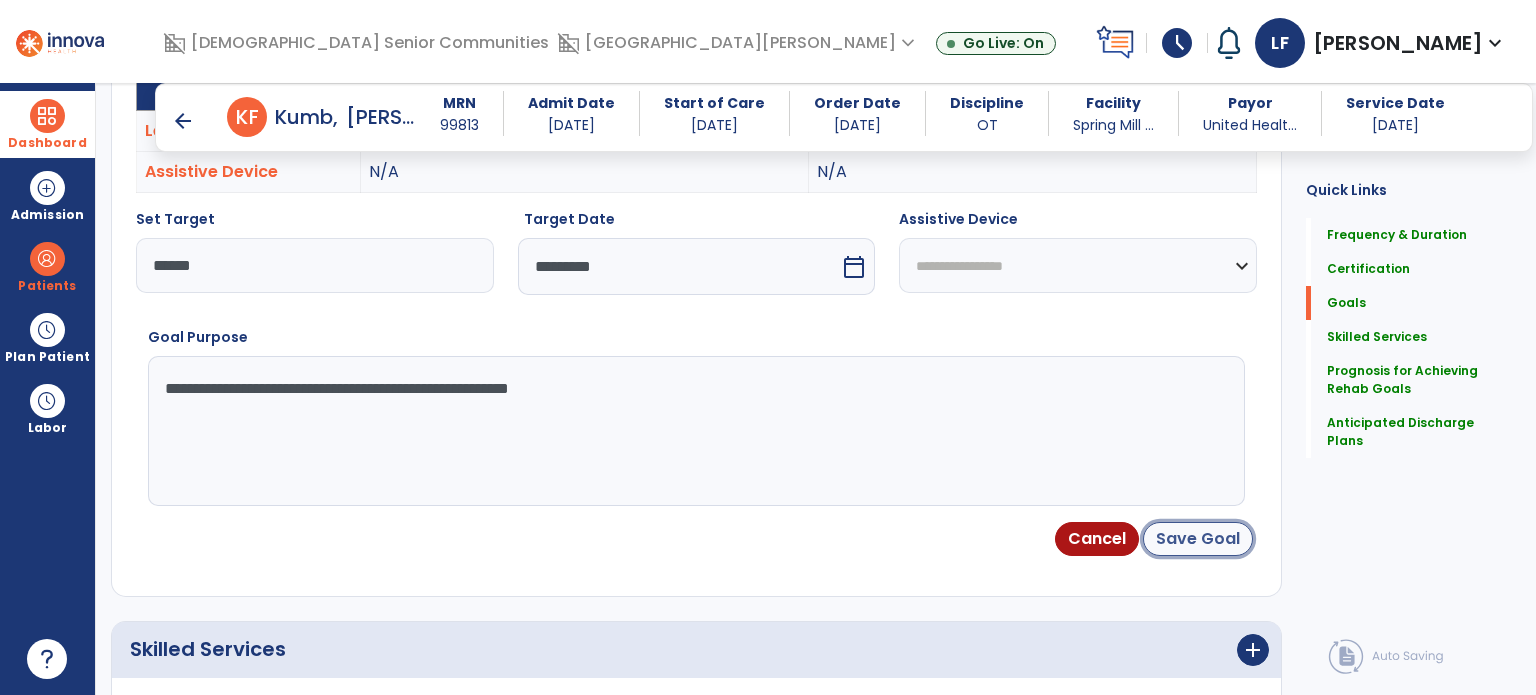 click on "Save Goal" at bounding box center (1198, 539) 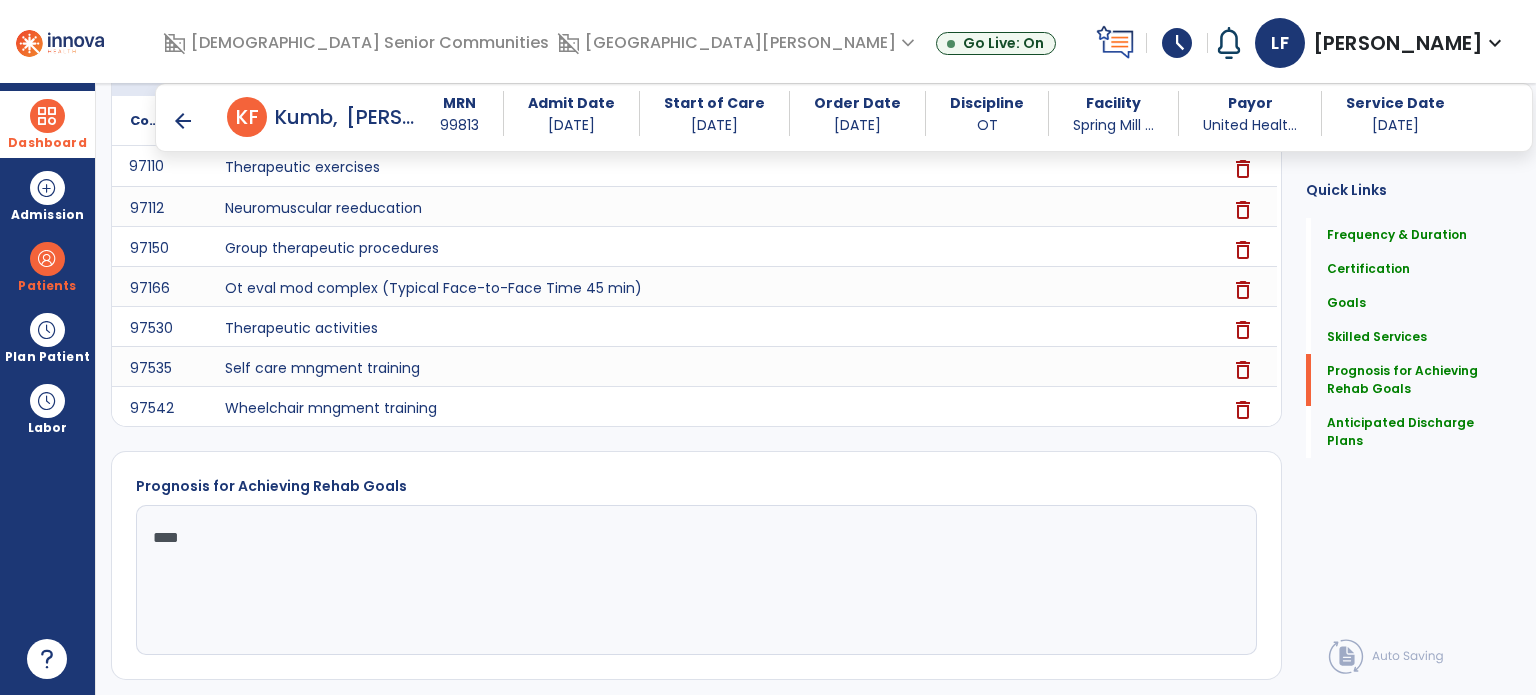 scroll, scrollTop: 2088, scrollLeft: 0, axis: vertical 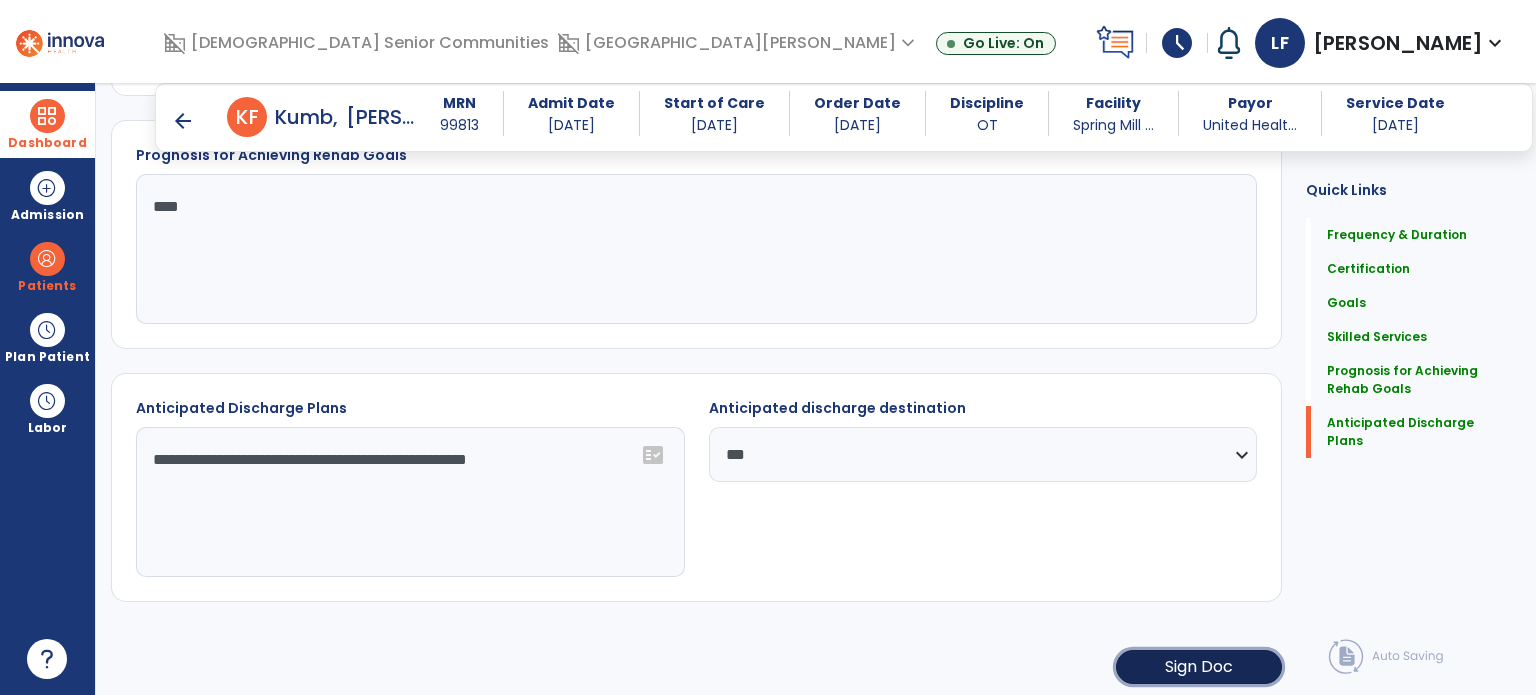 click on "Sign Doc" 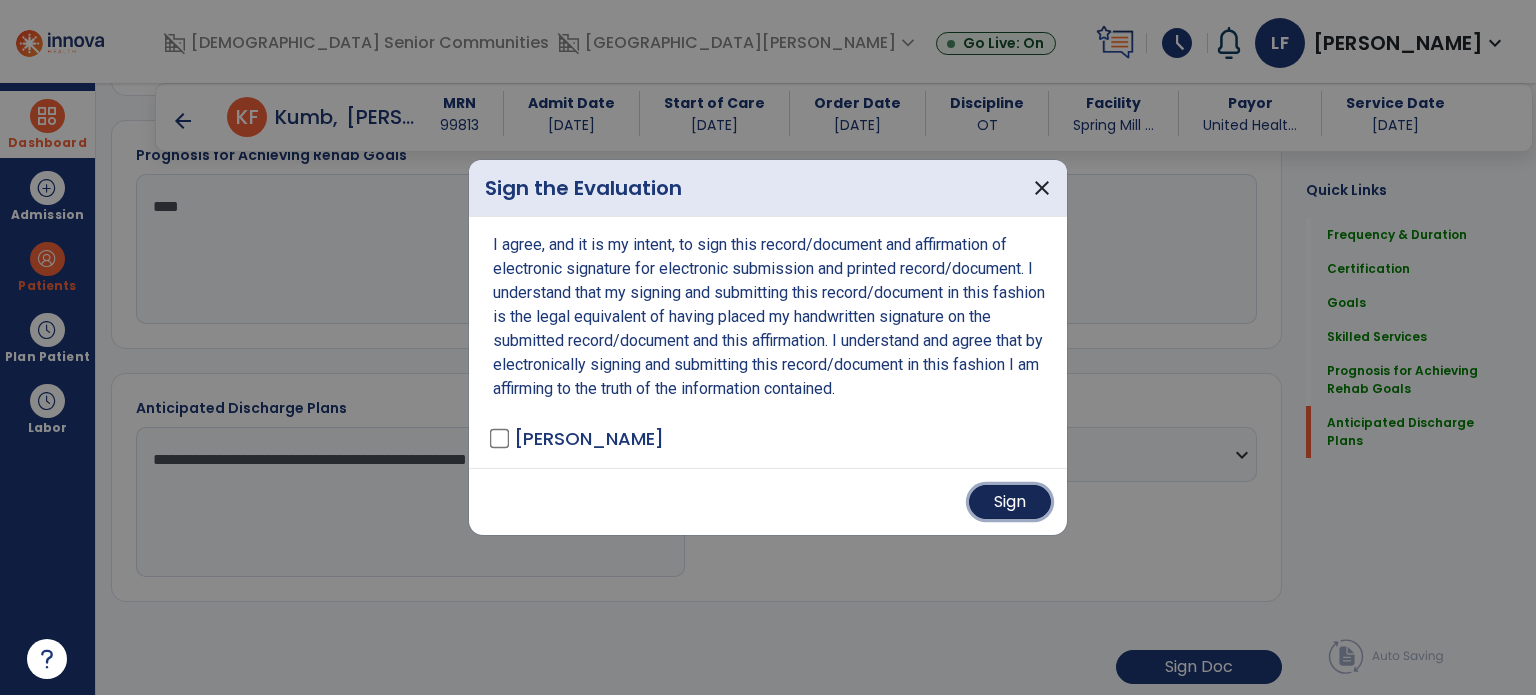 click on "Sign" at bounding box center (1010, 502) 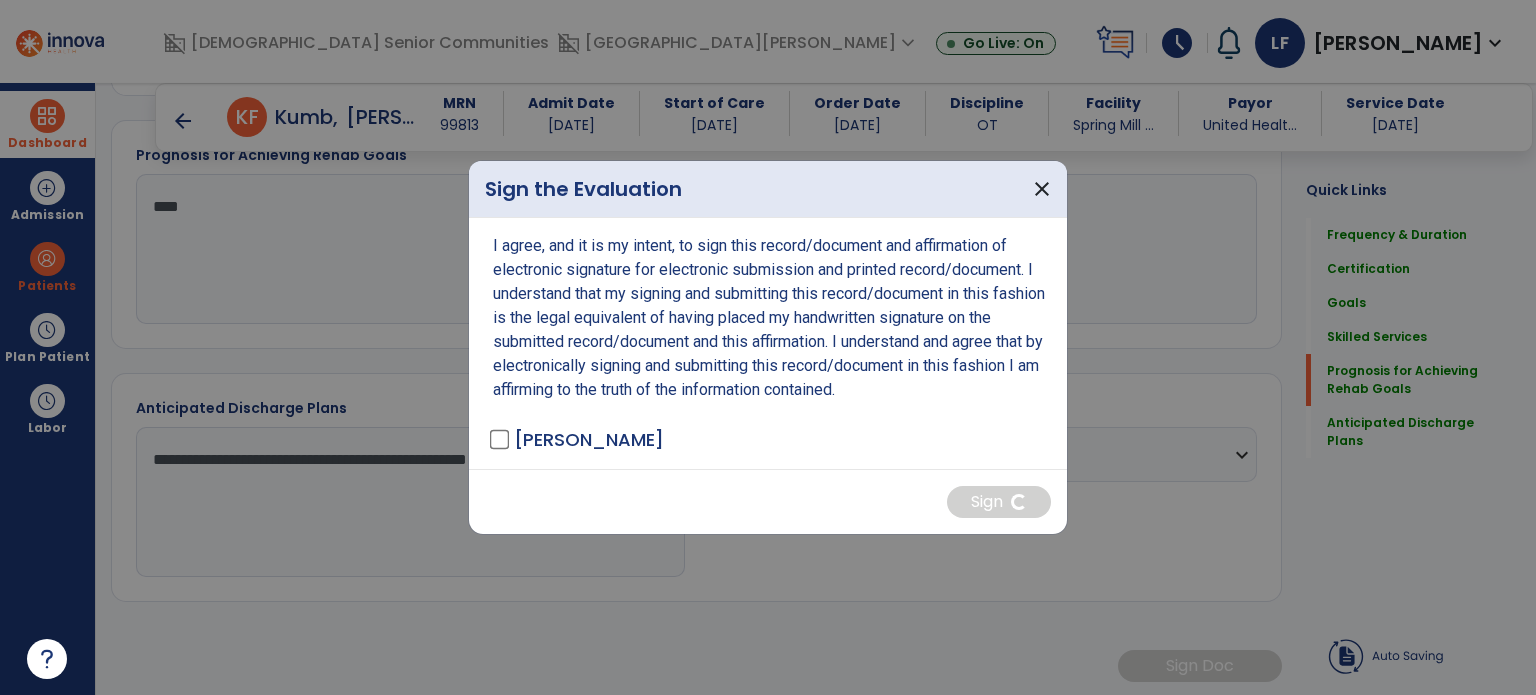 scroll, scrollTop: 2086, scrollLeft: 0, axis: vertical 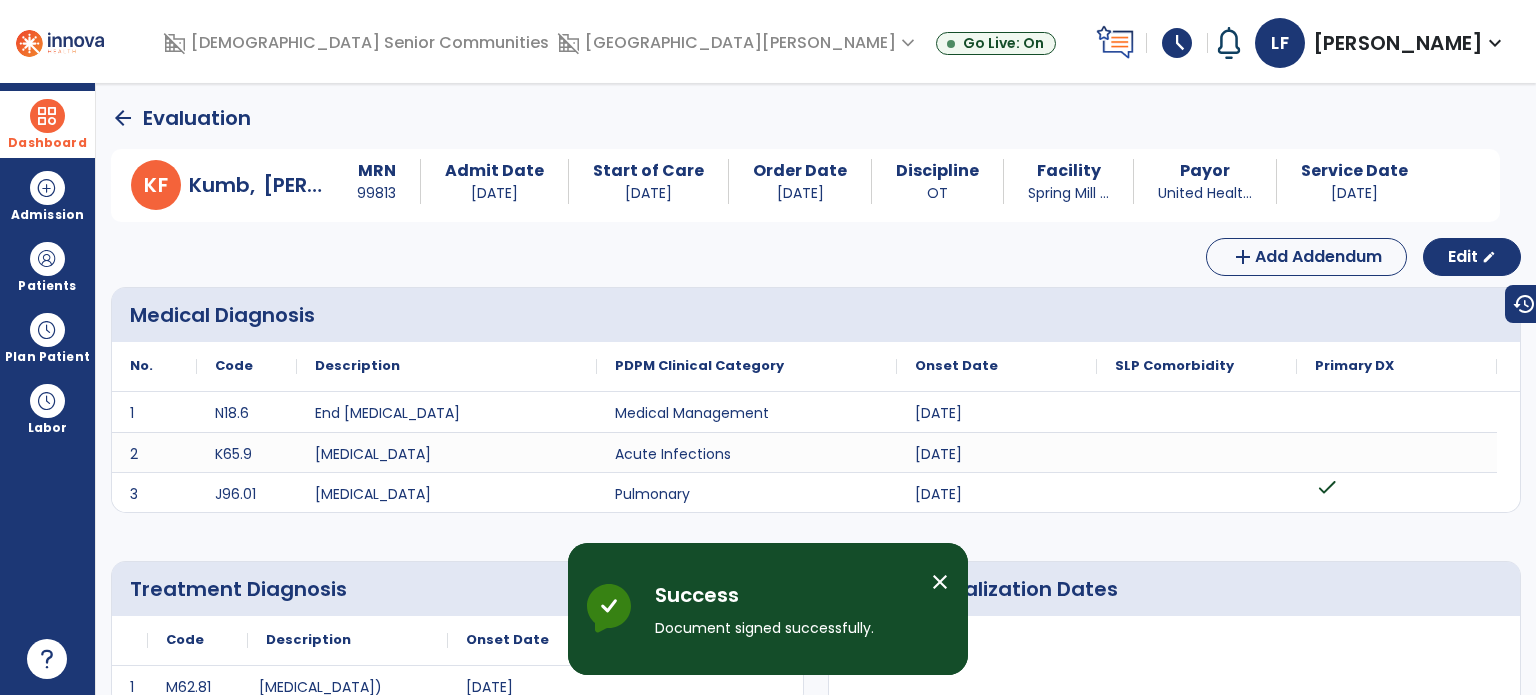 click on "Dashboard" at bounding box center (47, 143) 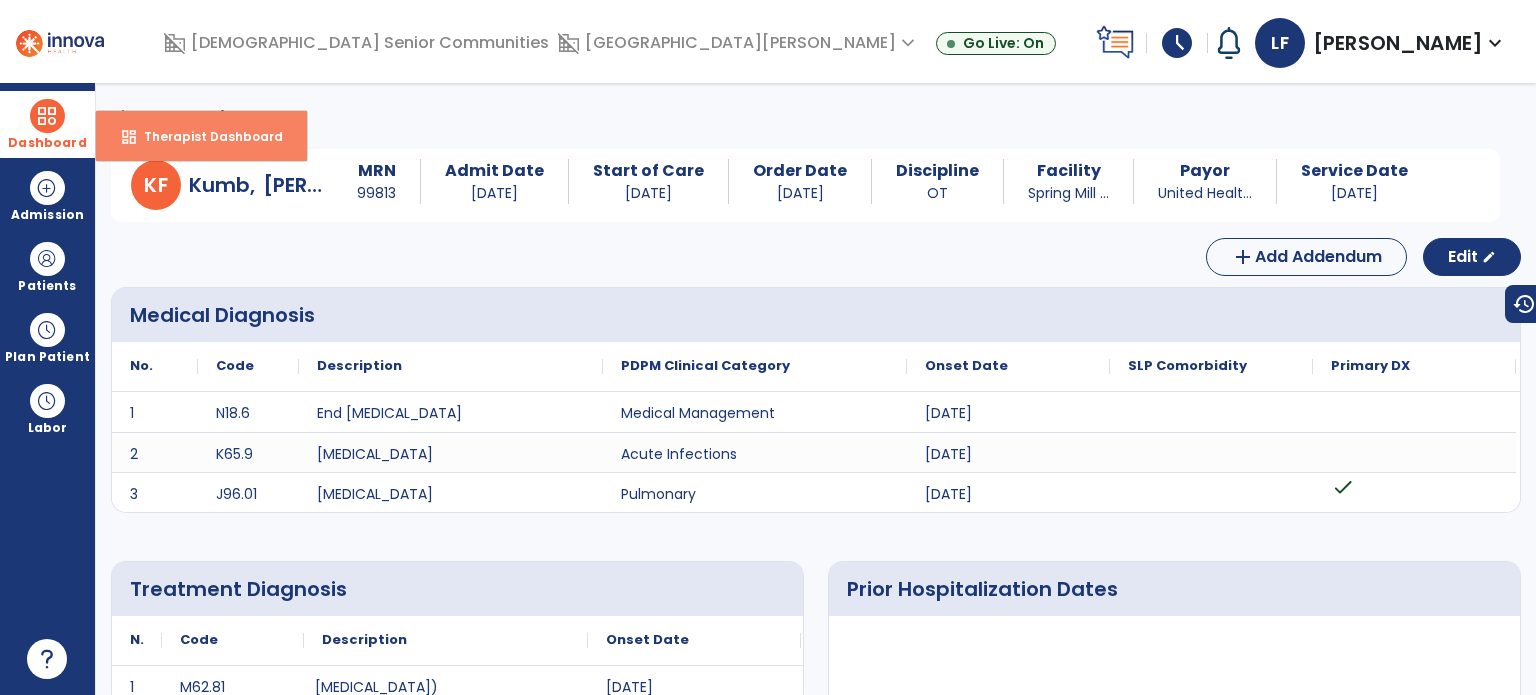 click on "Therapist Dashboard" at bounding box center [205, 136] 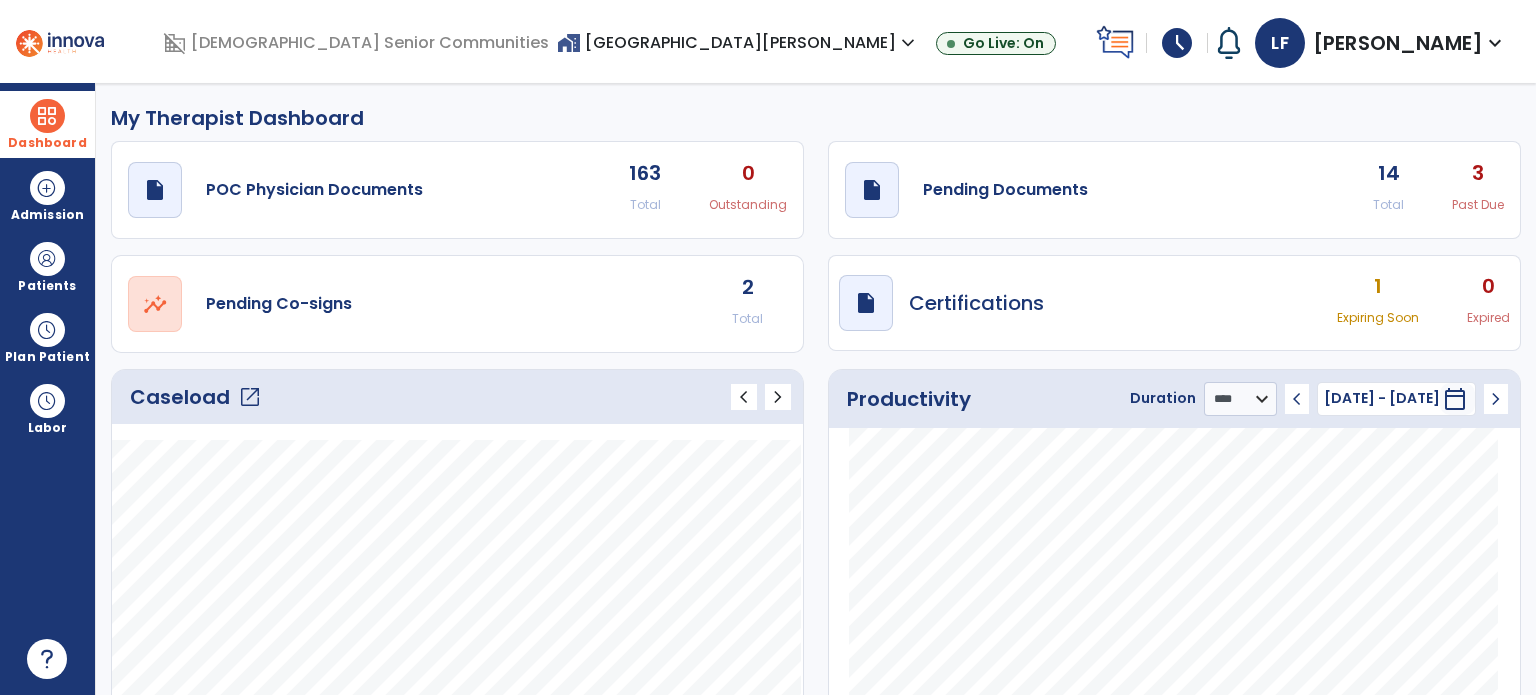 click on "open_in_new" 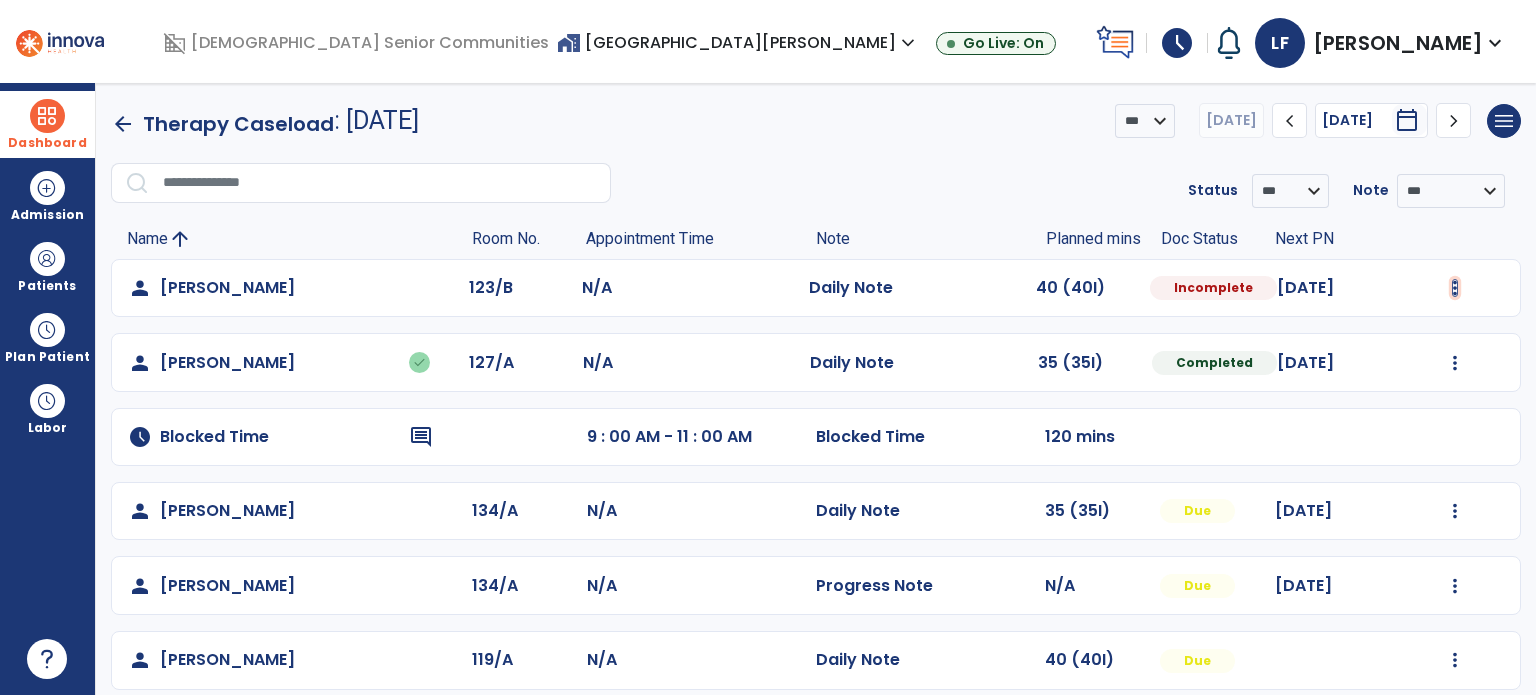 click at bounding box center (1455, 288) 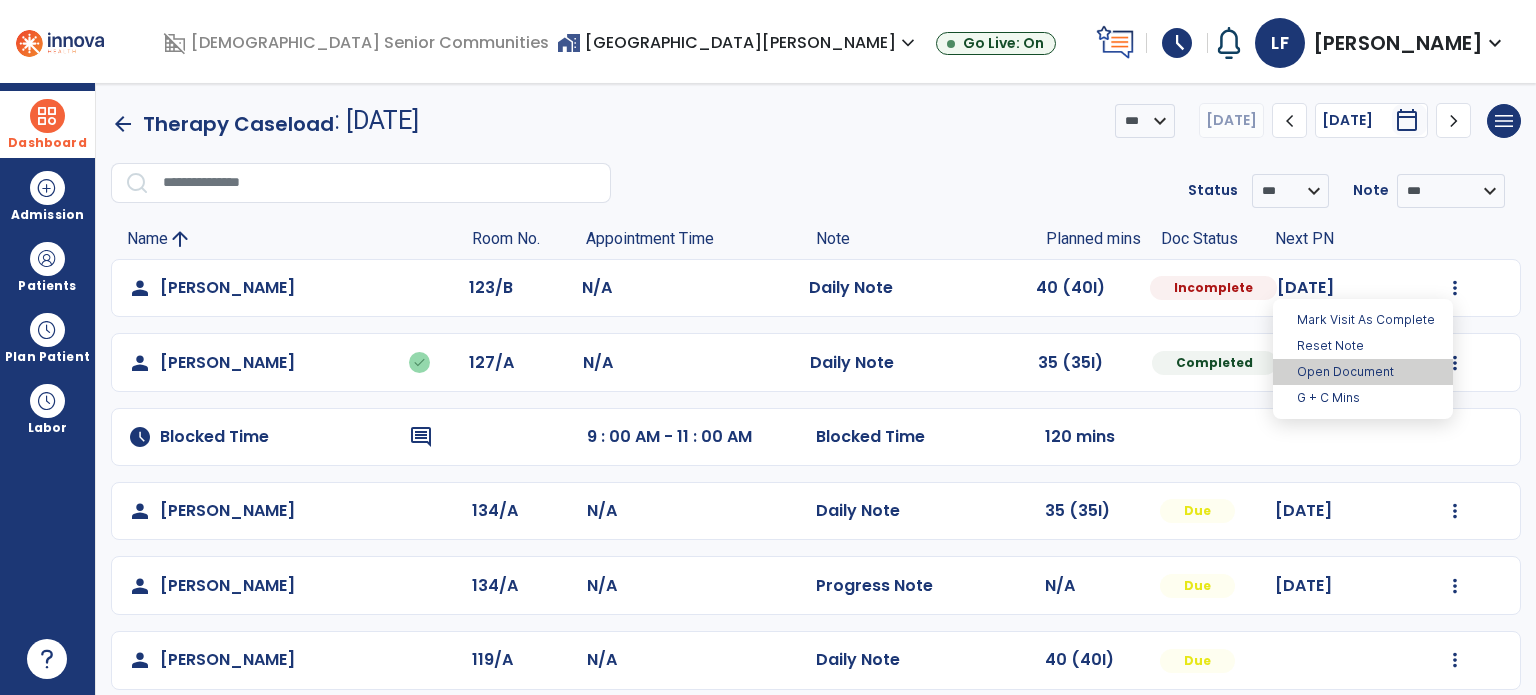 click on "Open Document" at bounding box center (1363, 372) 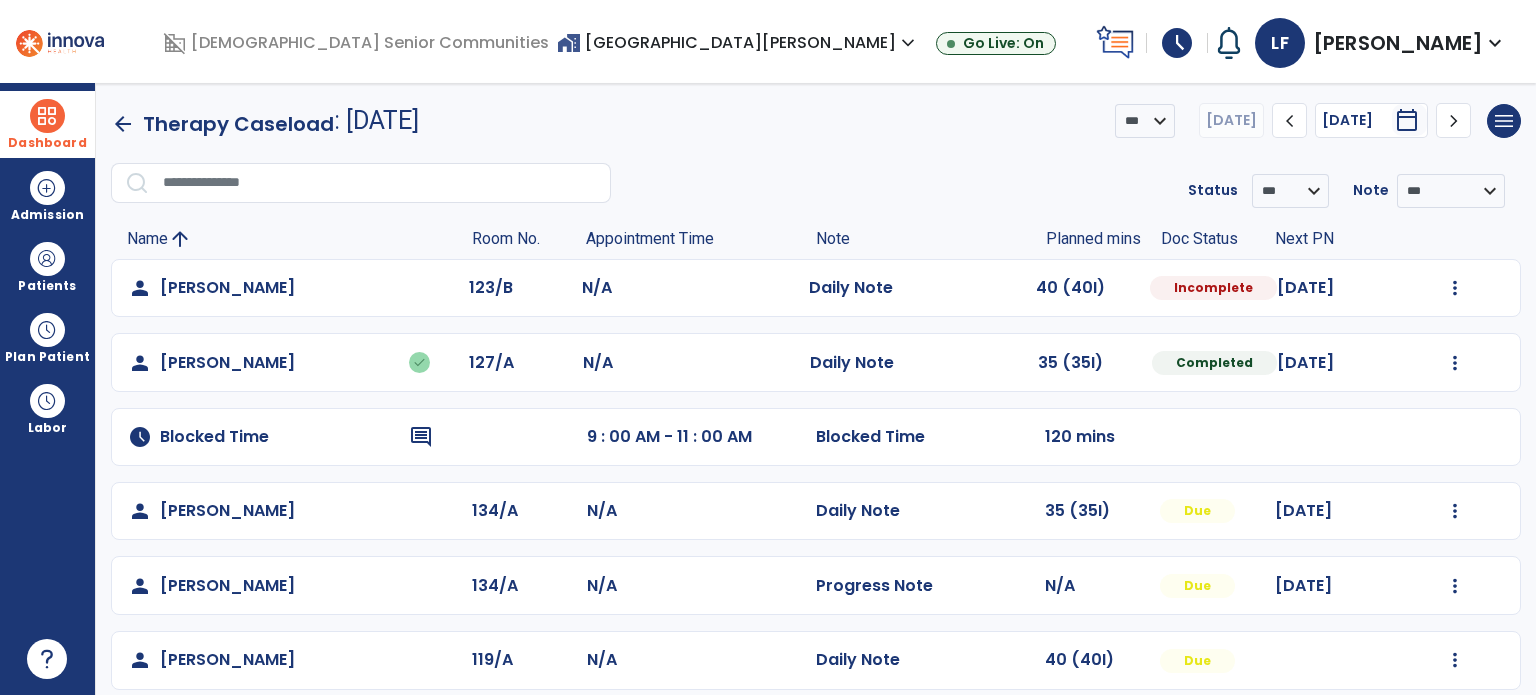 select on "*" 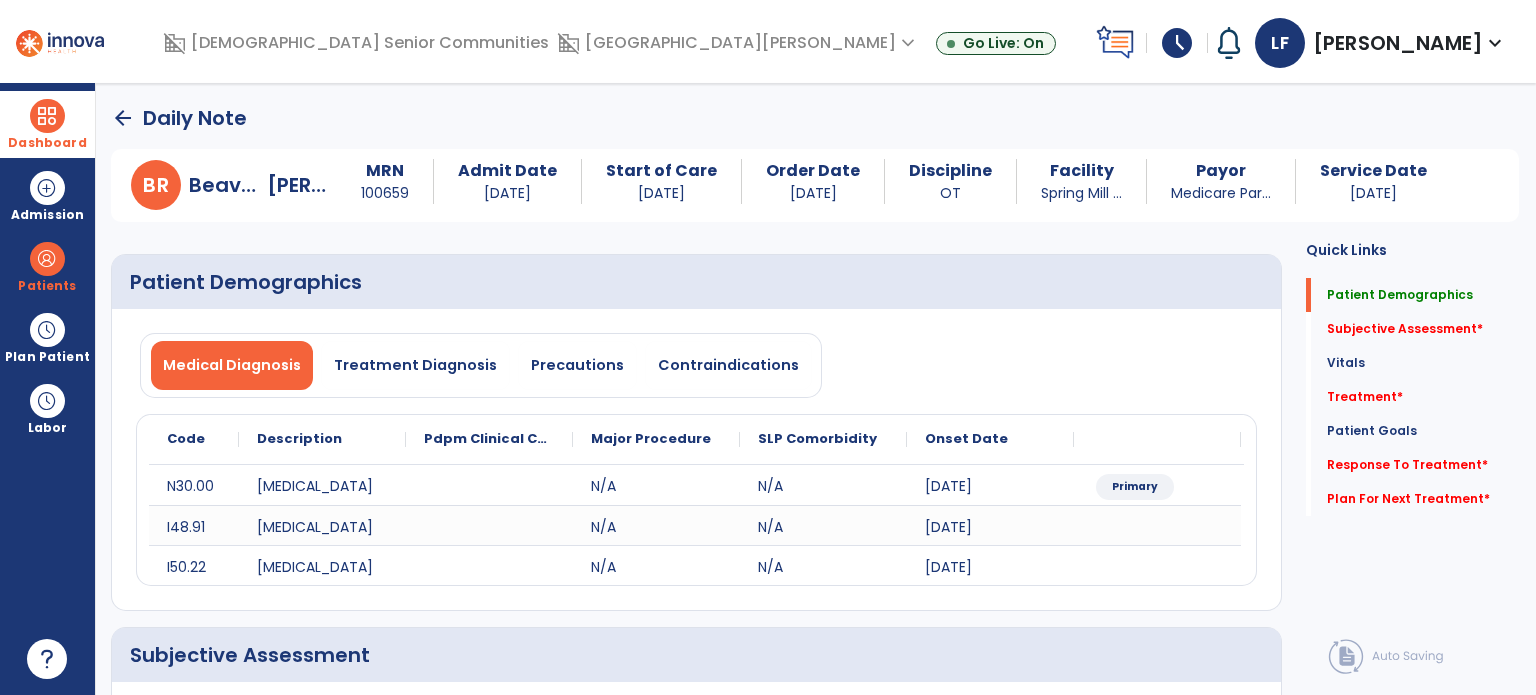 scroll, scrollTop: 215, scrollLeft: 0, axis: vertical 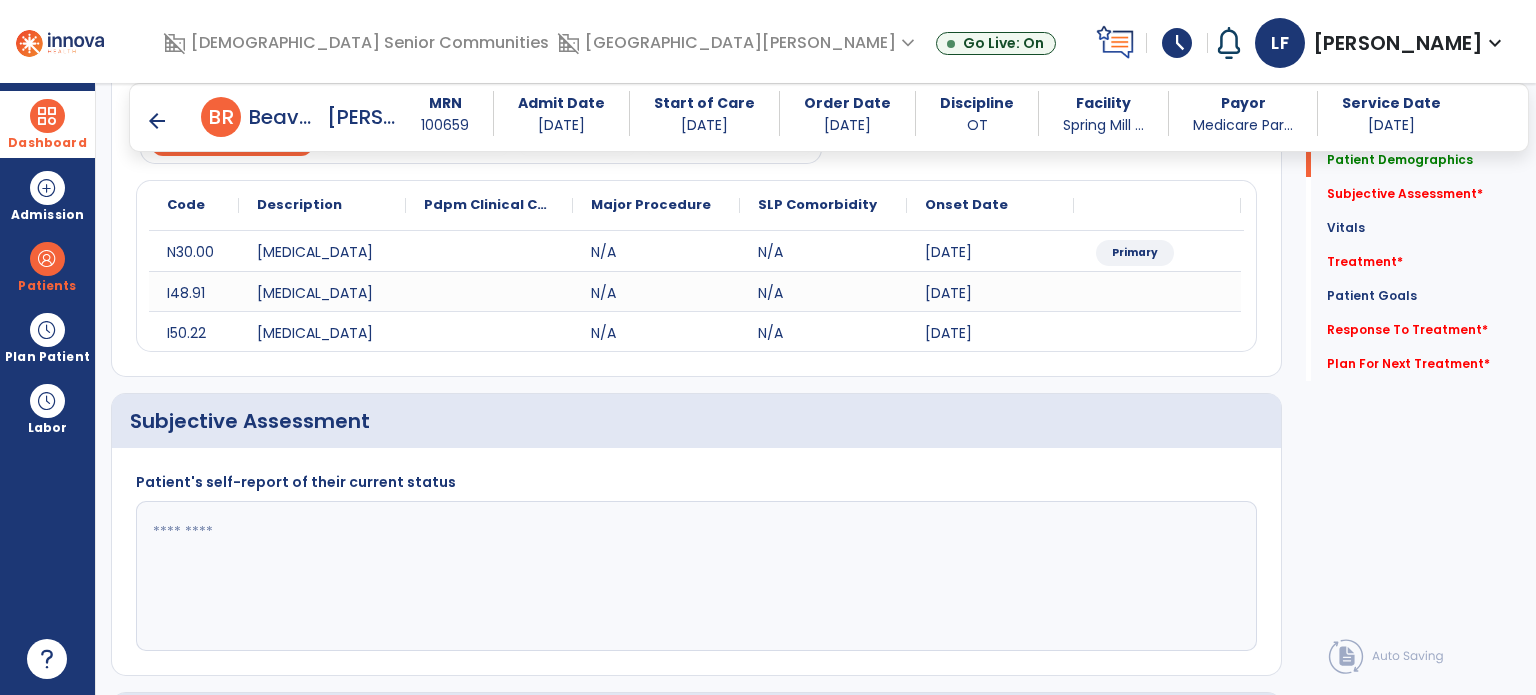 click 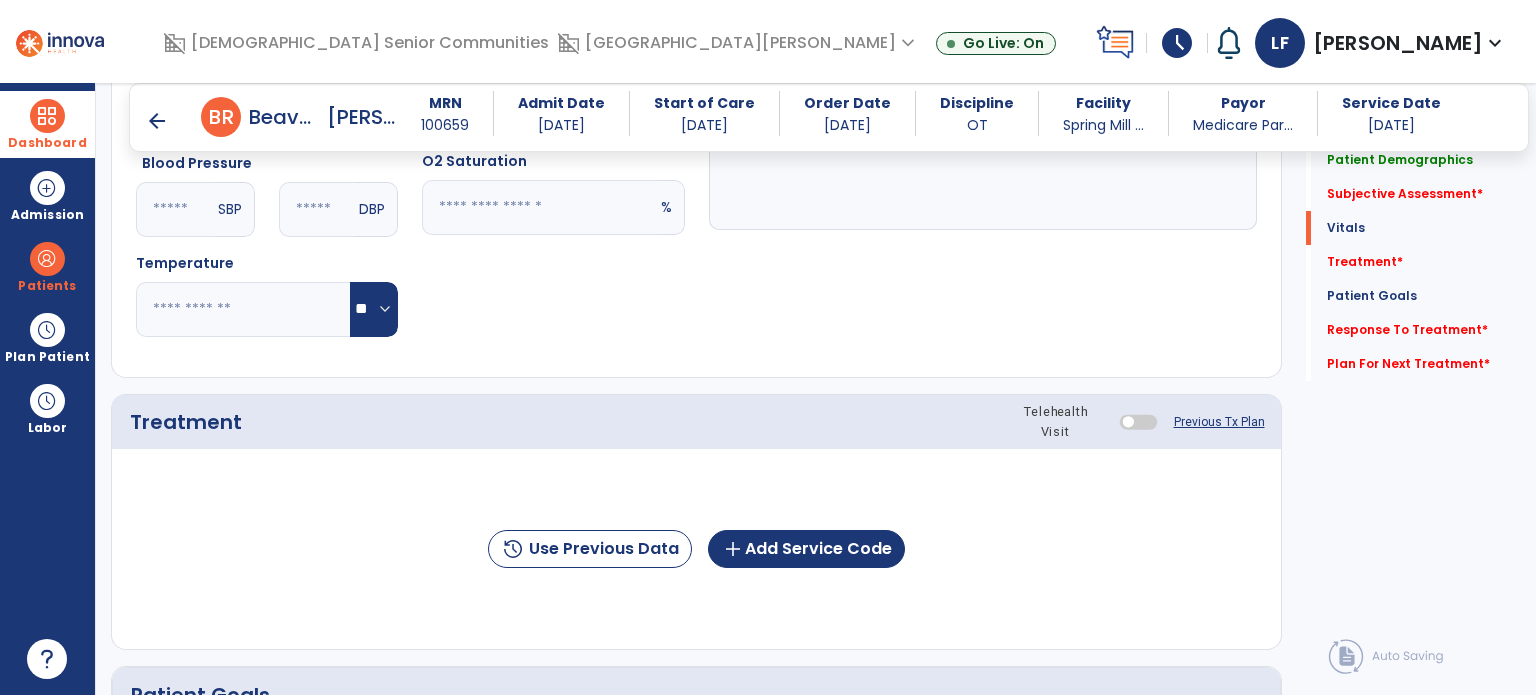 scroll, scrollTop: 983, scrollLeft: 0, axis: vertical 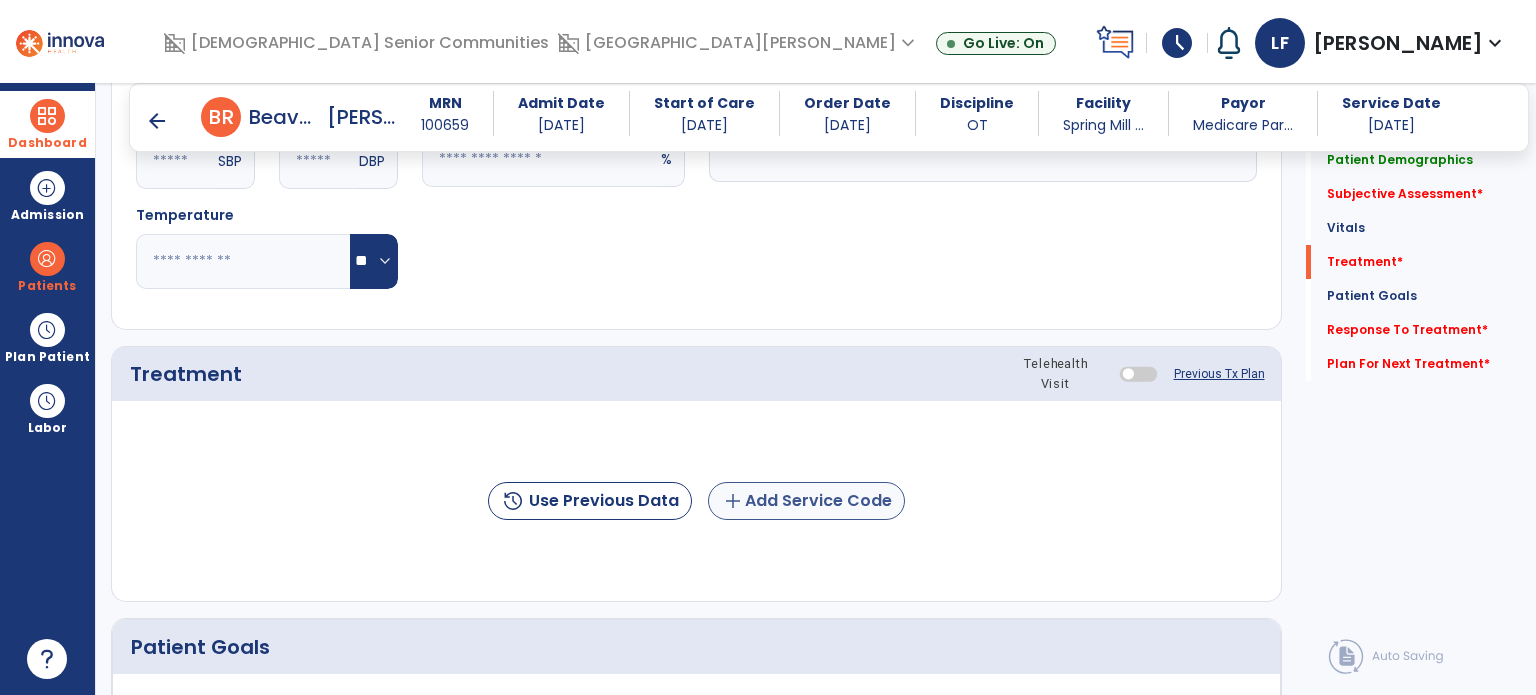 type on "**********" 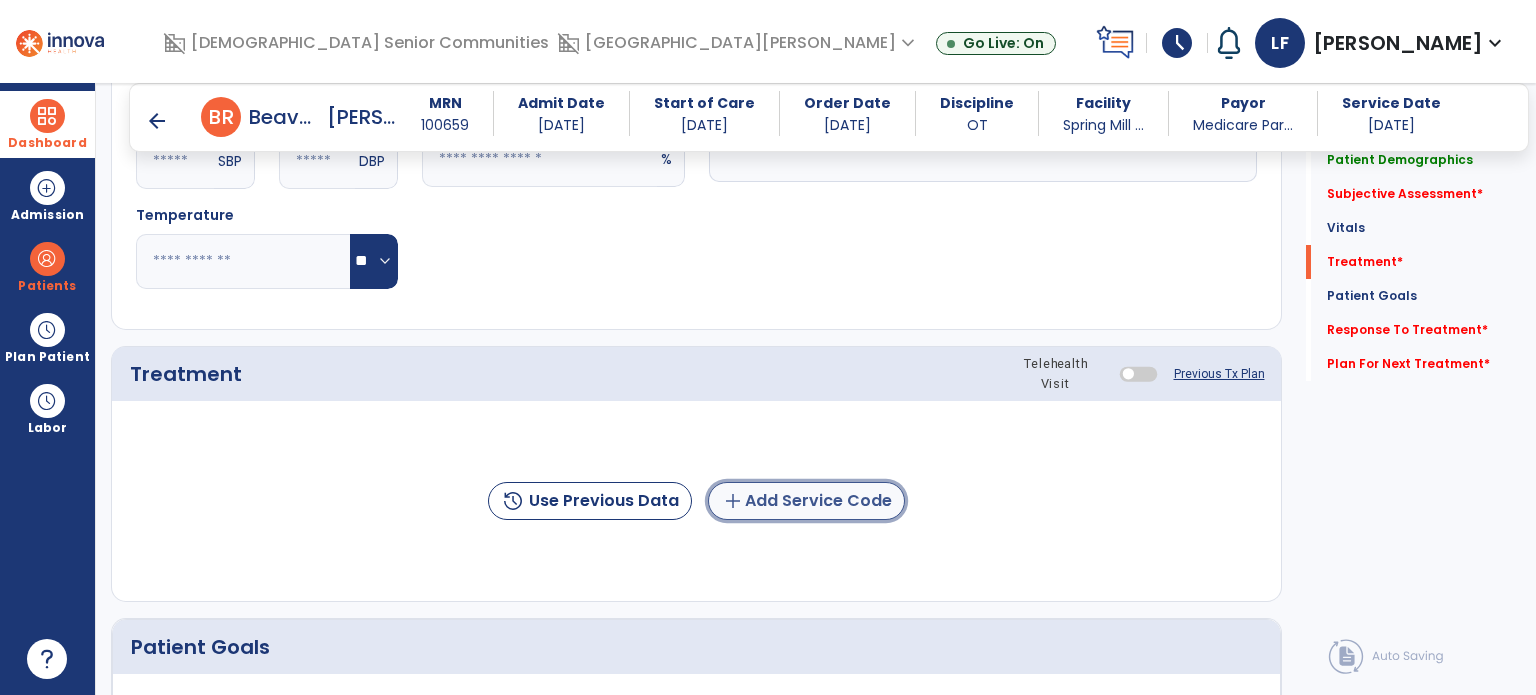 click on "add  Add Service Code" 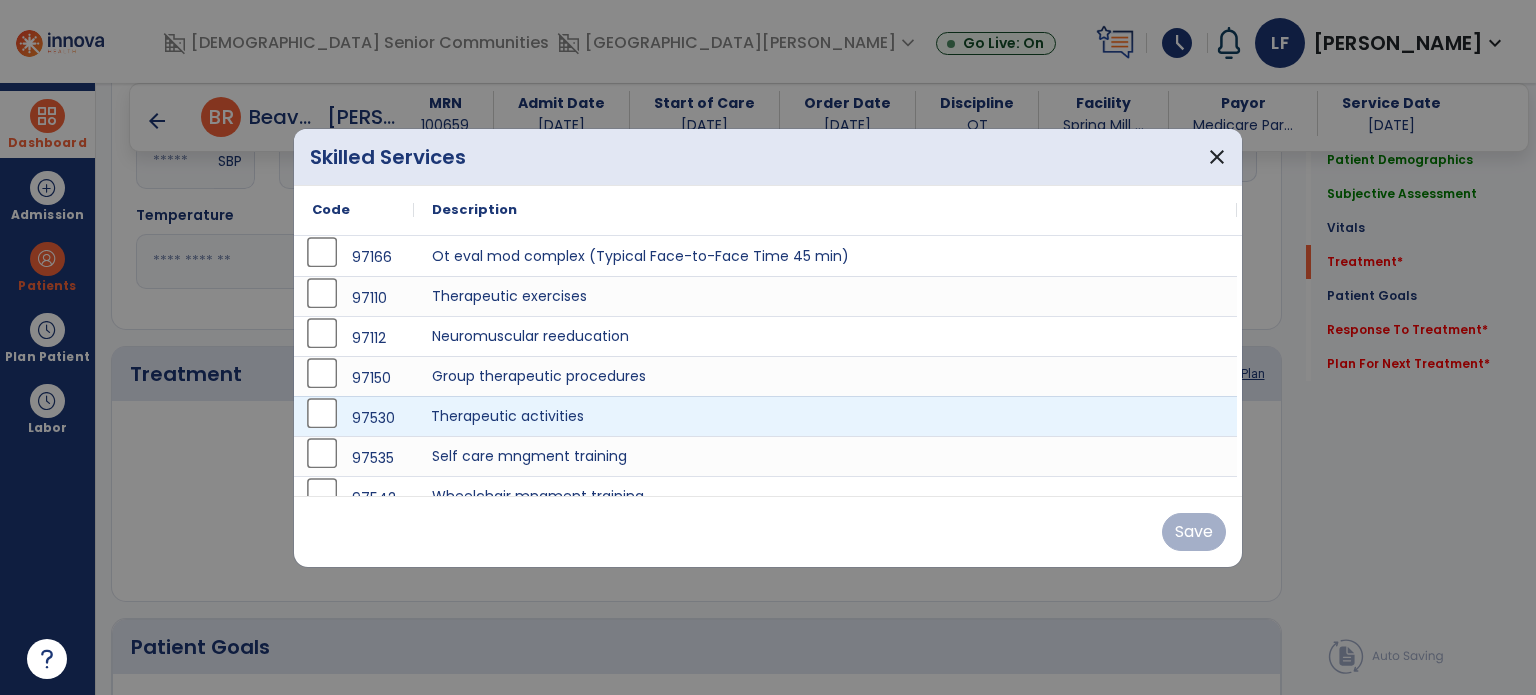 click on "Therapeutic activities" at bounding box center [825, 416] 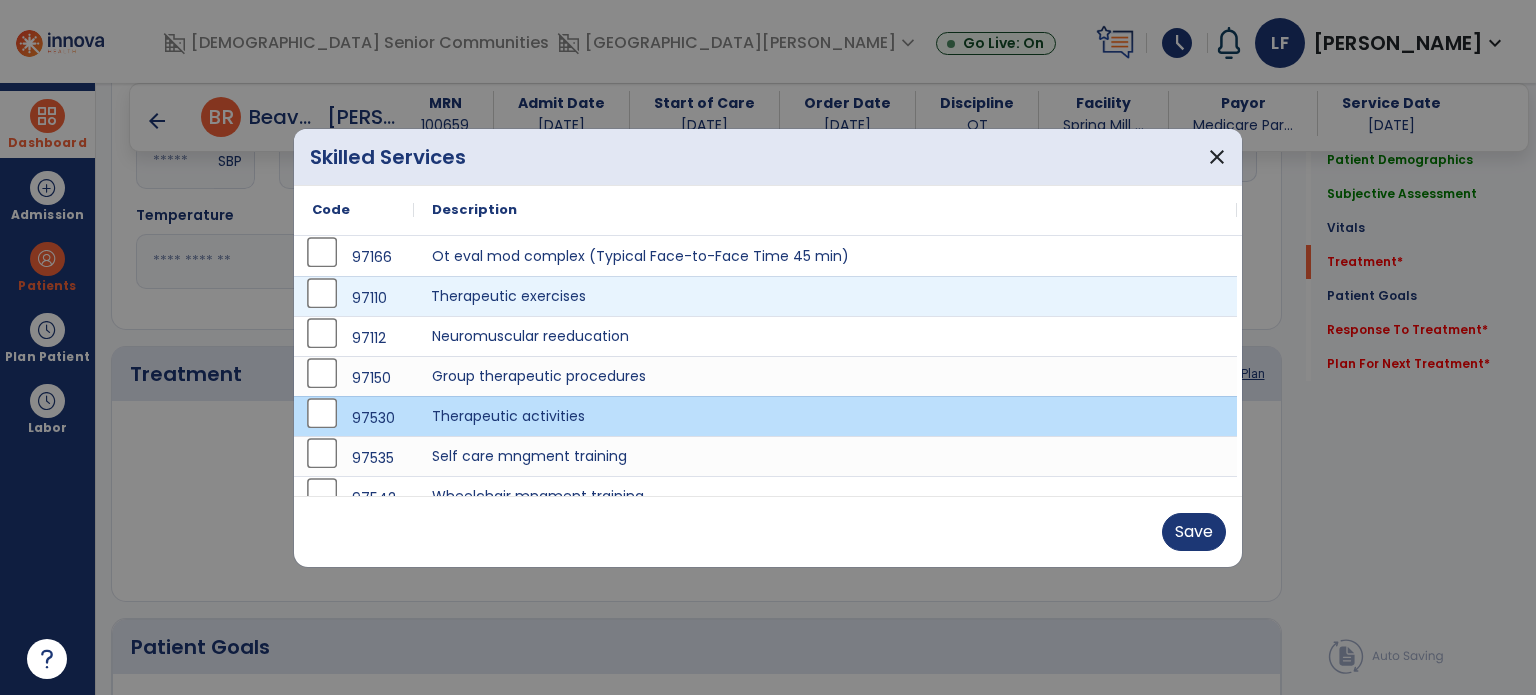 click on "Therapeutic exercises" at bounding box center (825, 296) 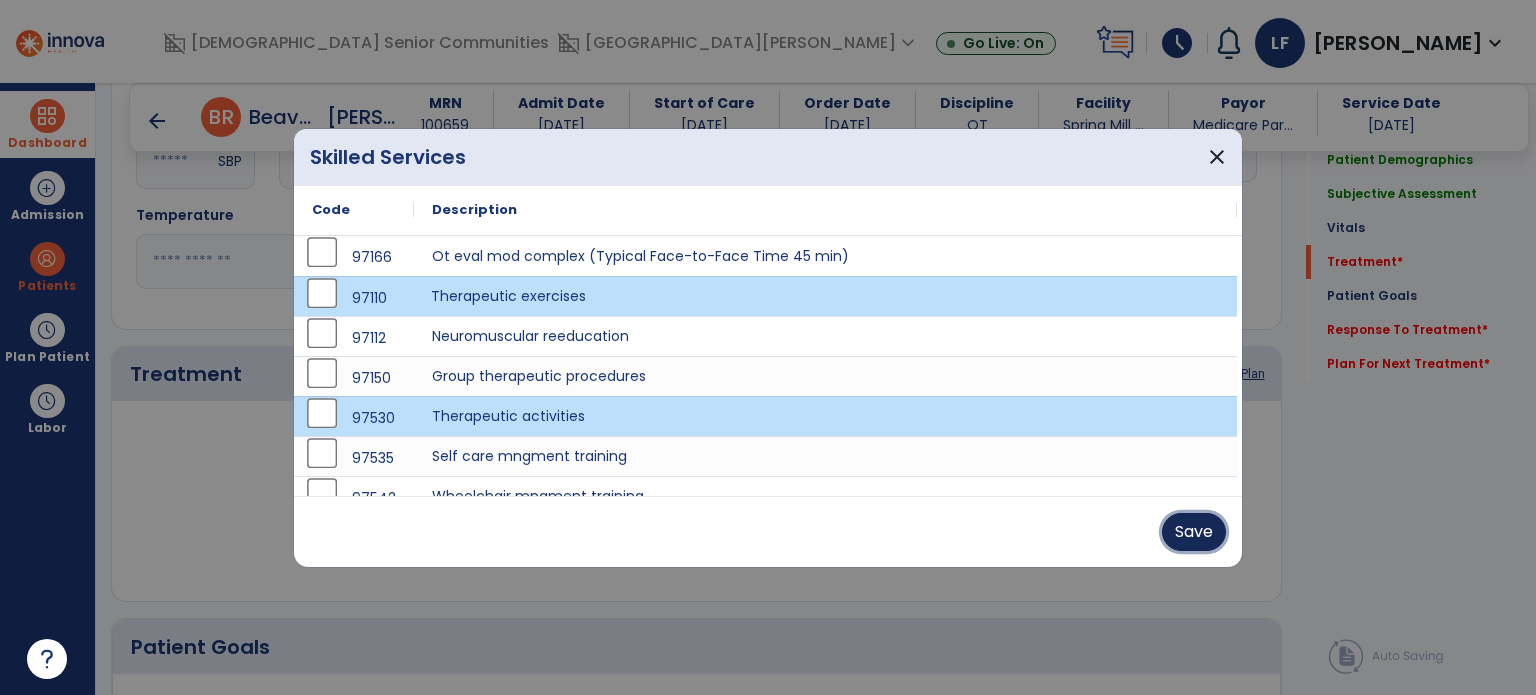 click on "Save" at bounding box center (1194, 532) 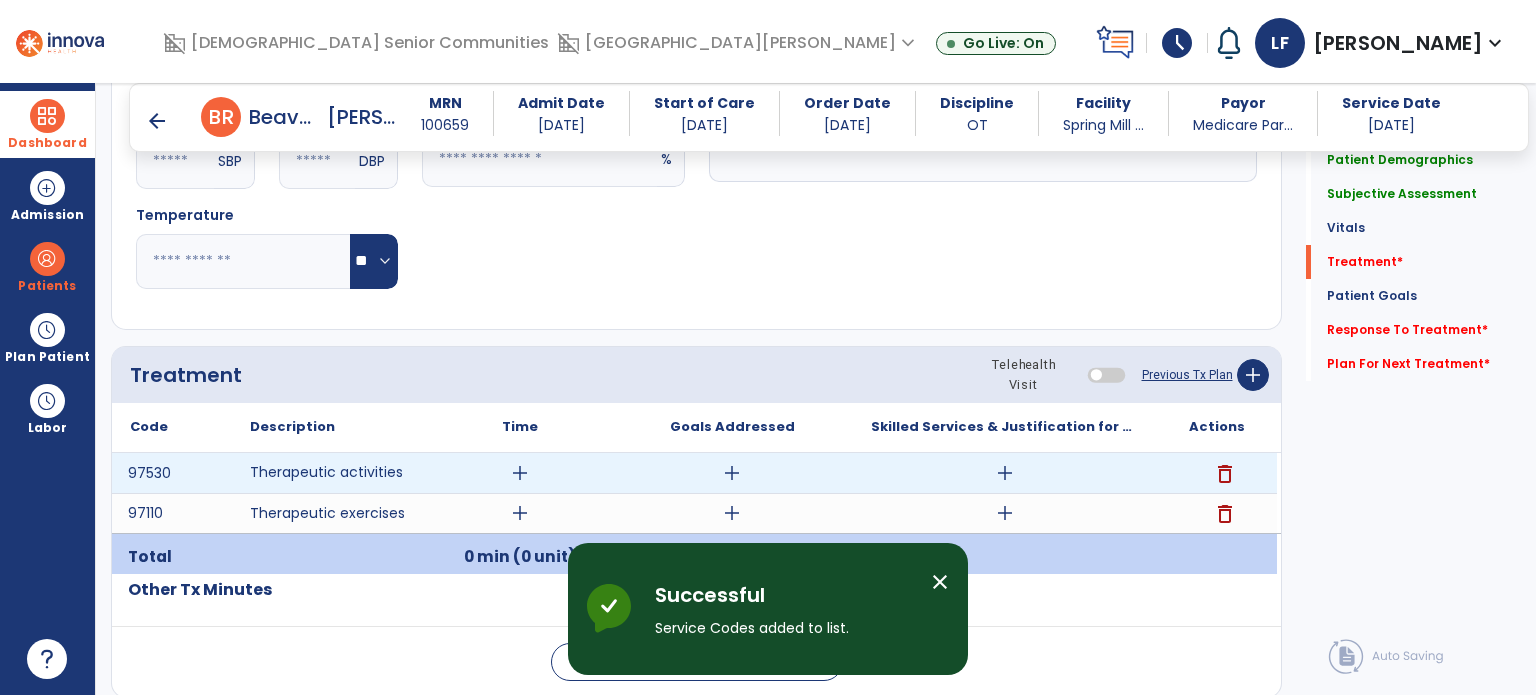 click on "add" at bounding box center (520, 473) 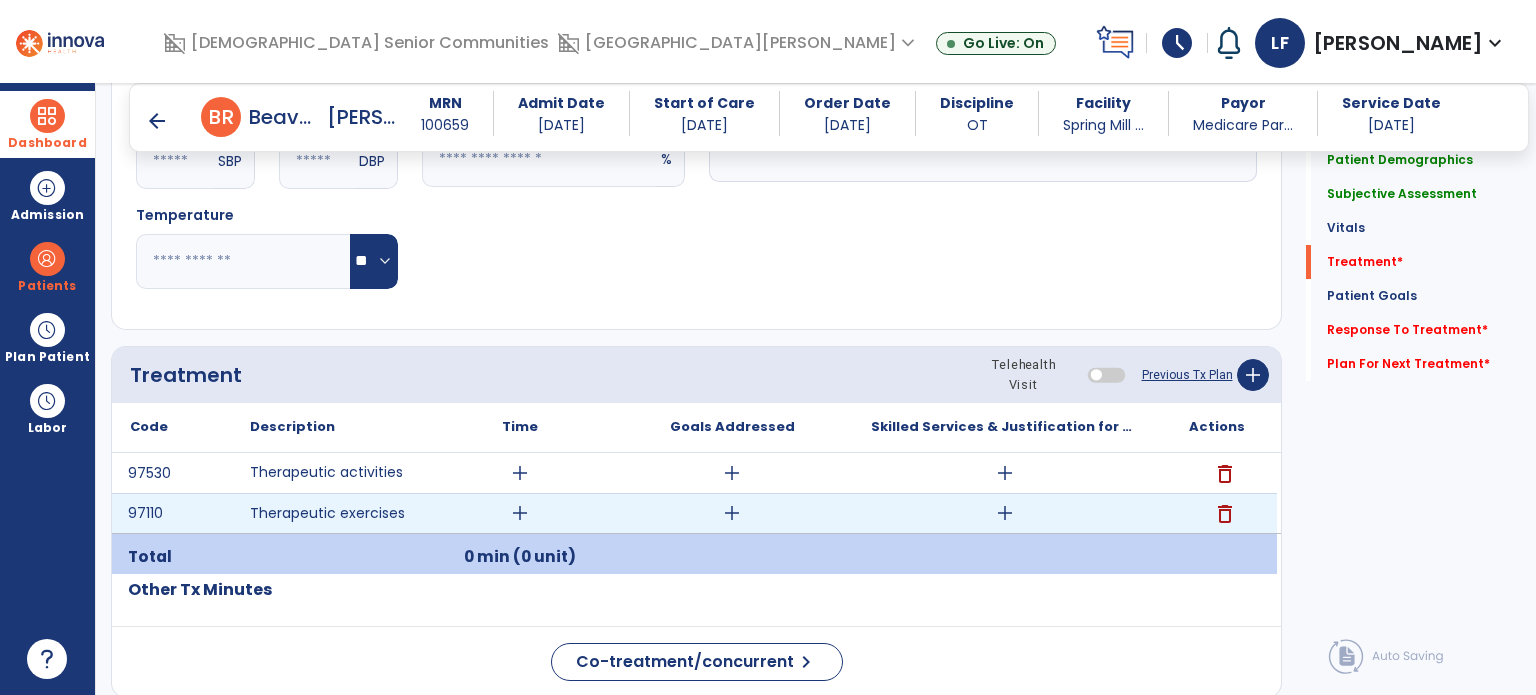 click on "add" at bounding box center [520, 513] 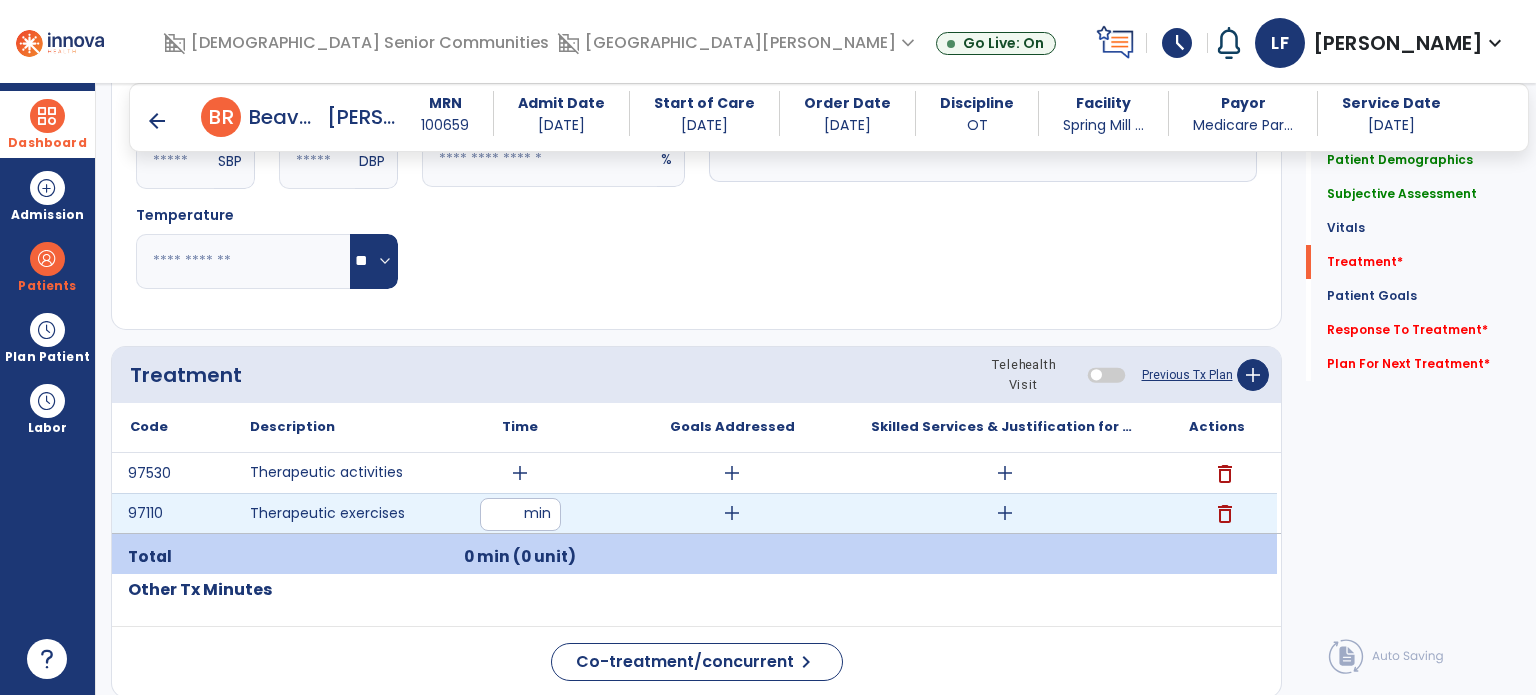 type on "**" 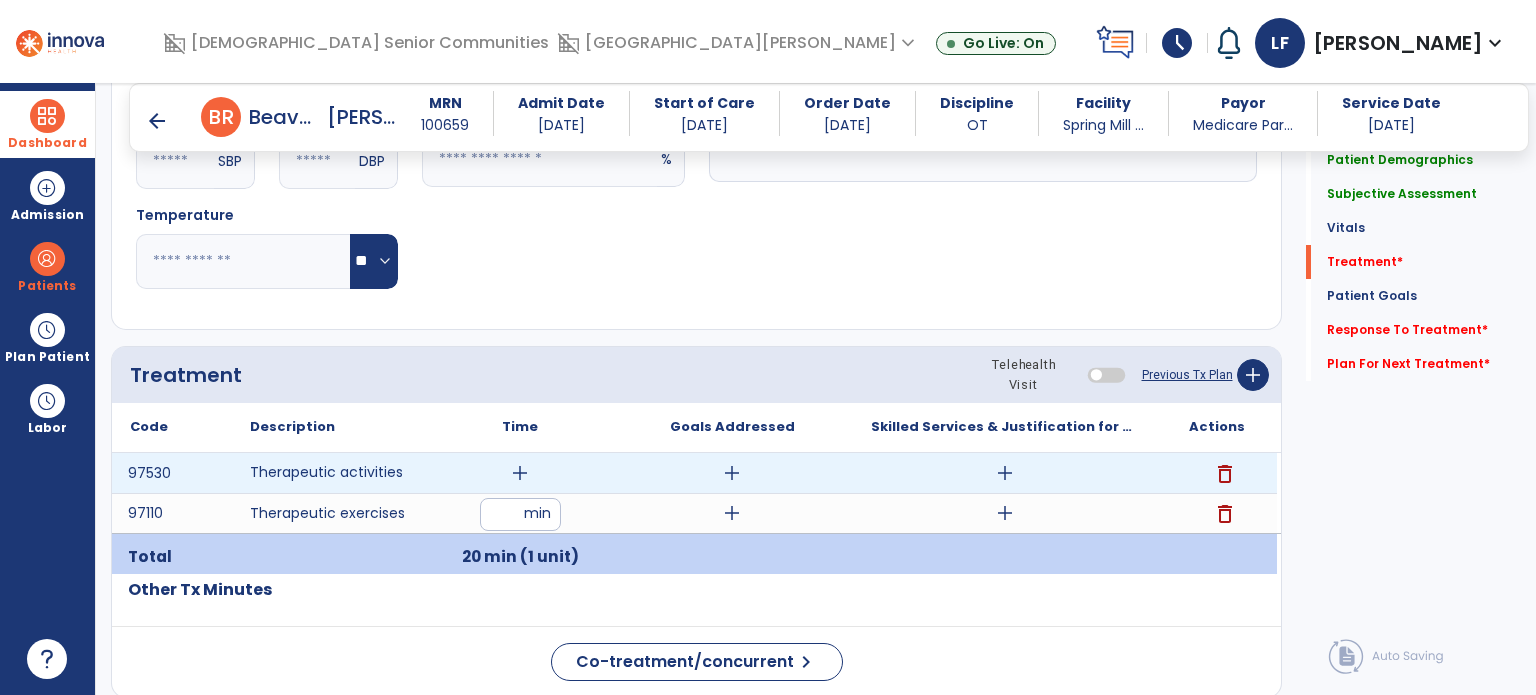 click on "add" at bounding box center [520, 473] 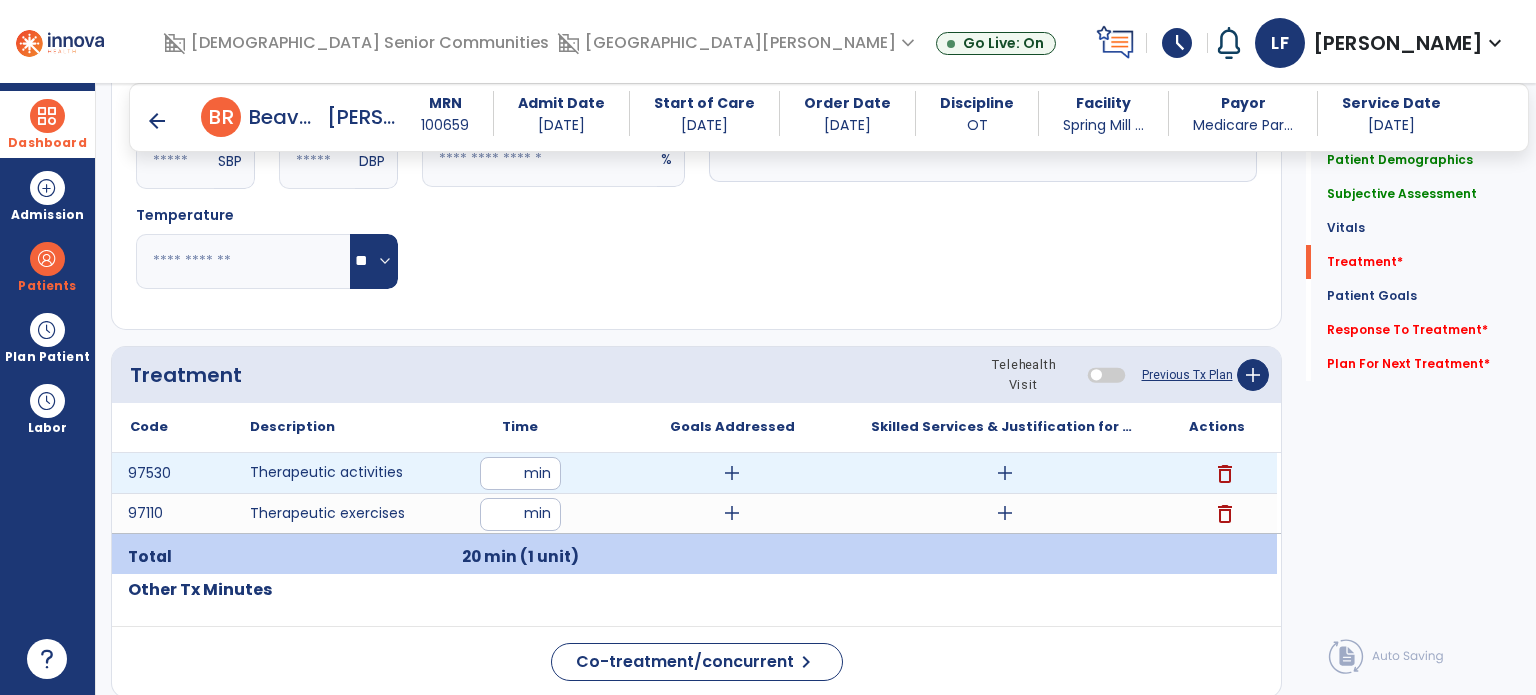 type on "**" 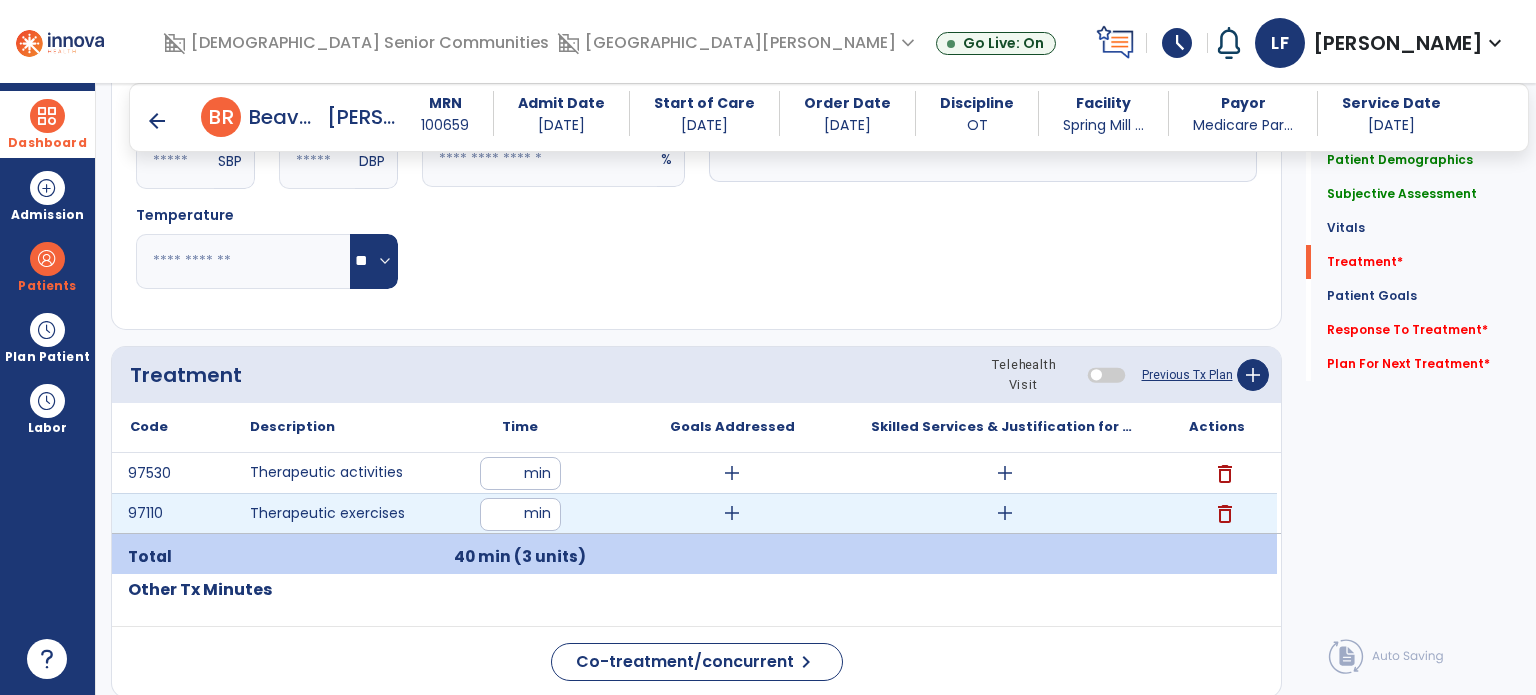 click on "**" at bounding box center [520, 514] 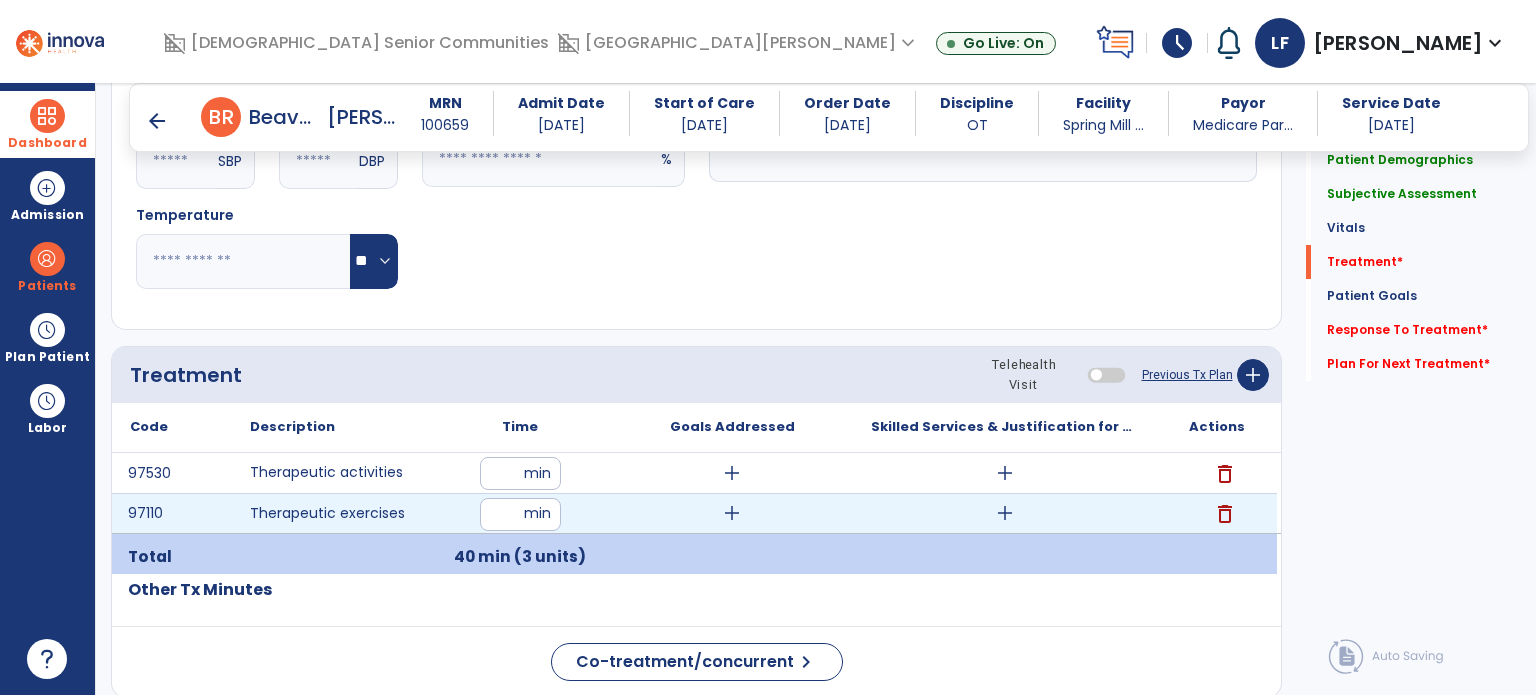 type on "**" 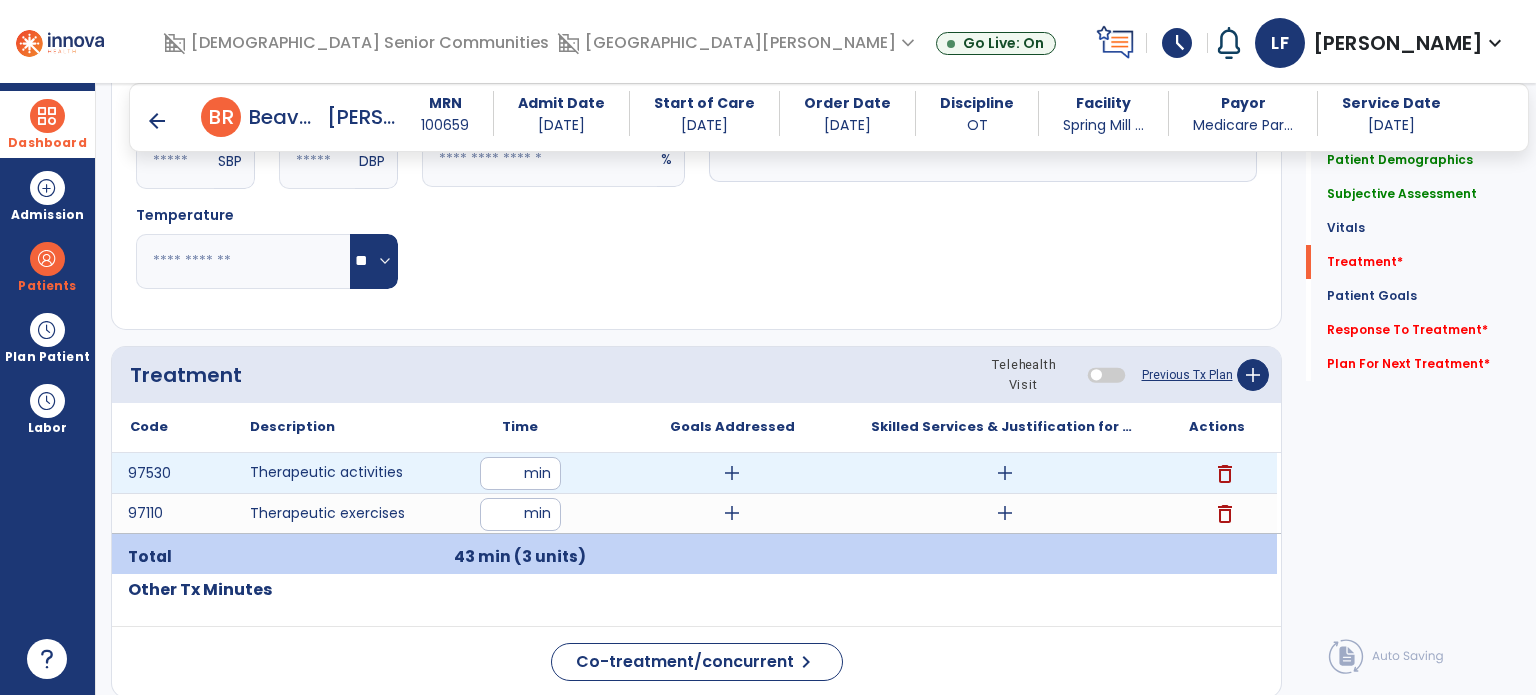 click on "add" at bounding box center [732, 473] 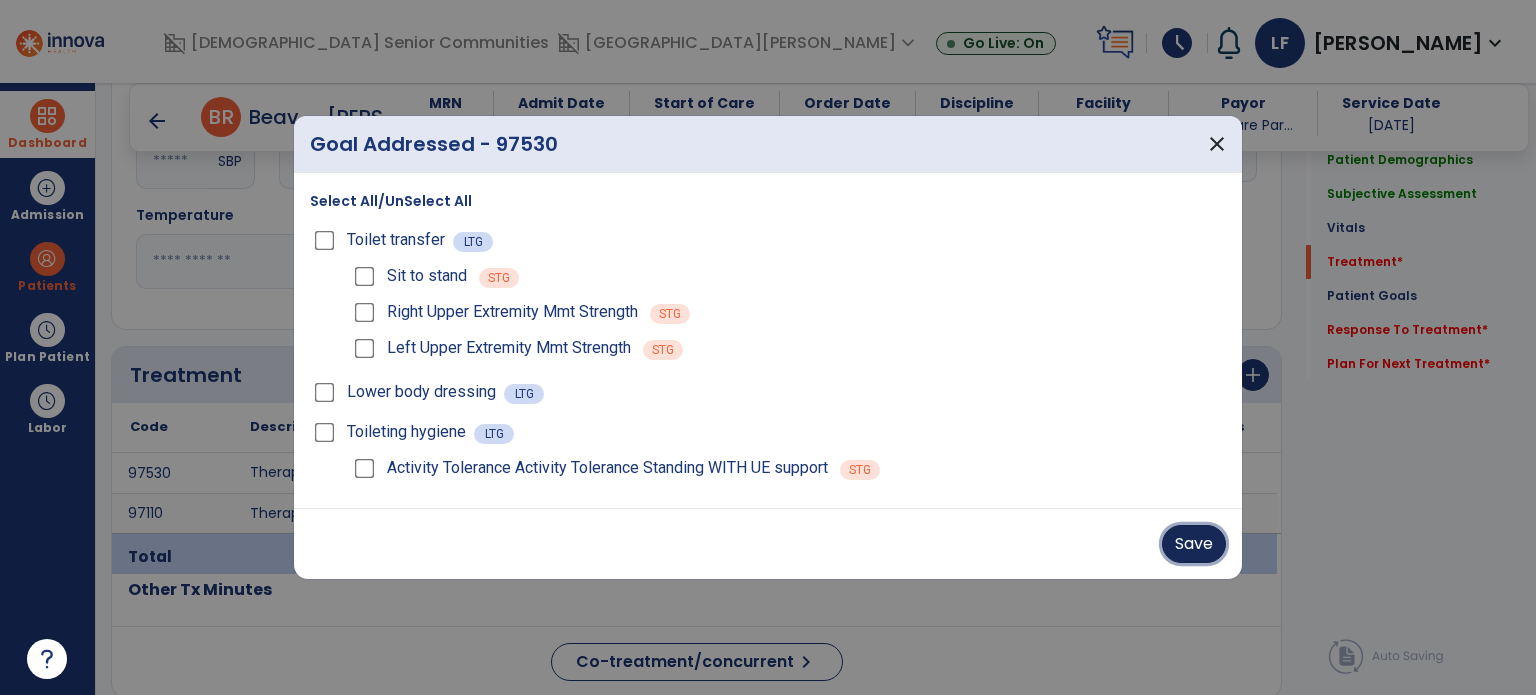 click on "Save" at bounding box center [1194, 544] 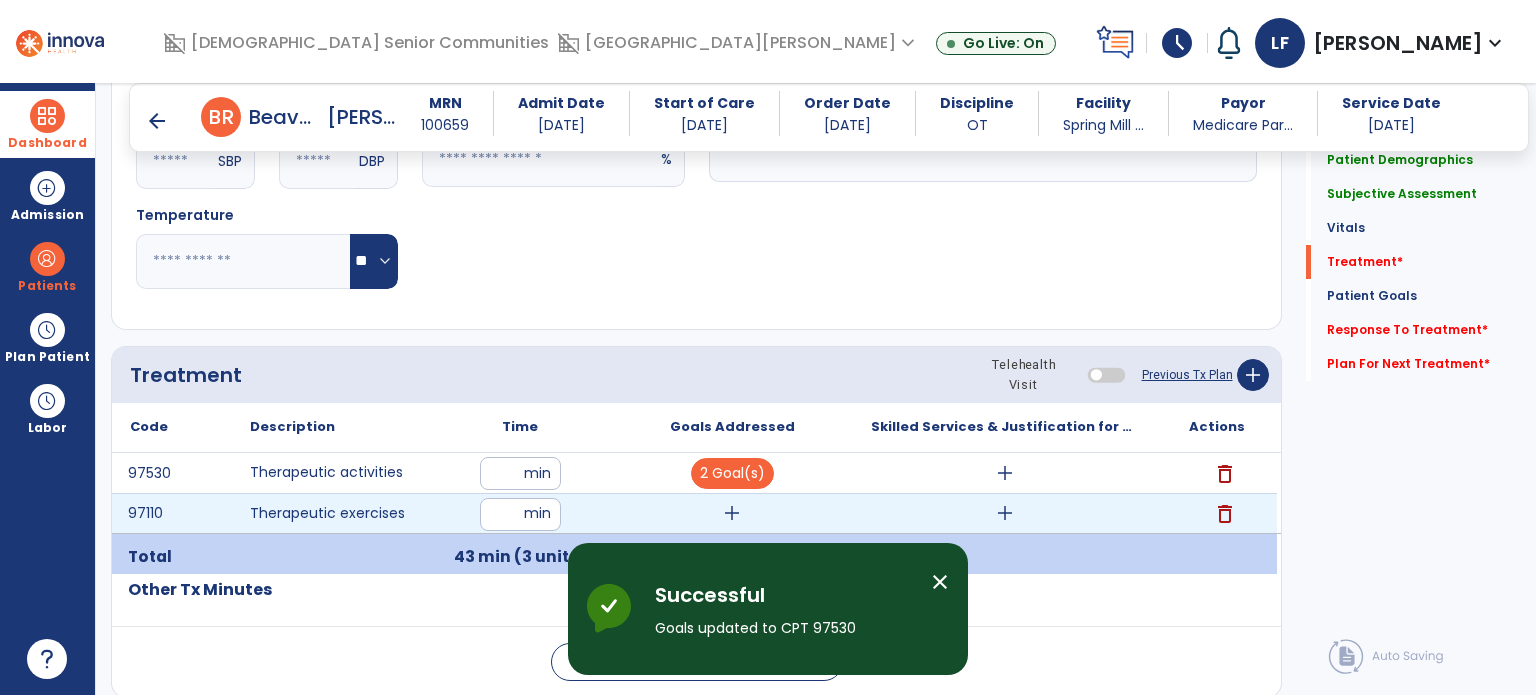 click on "add" at bounding box center [732, 513] 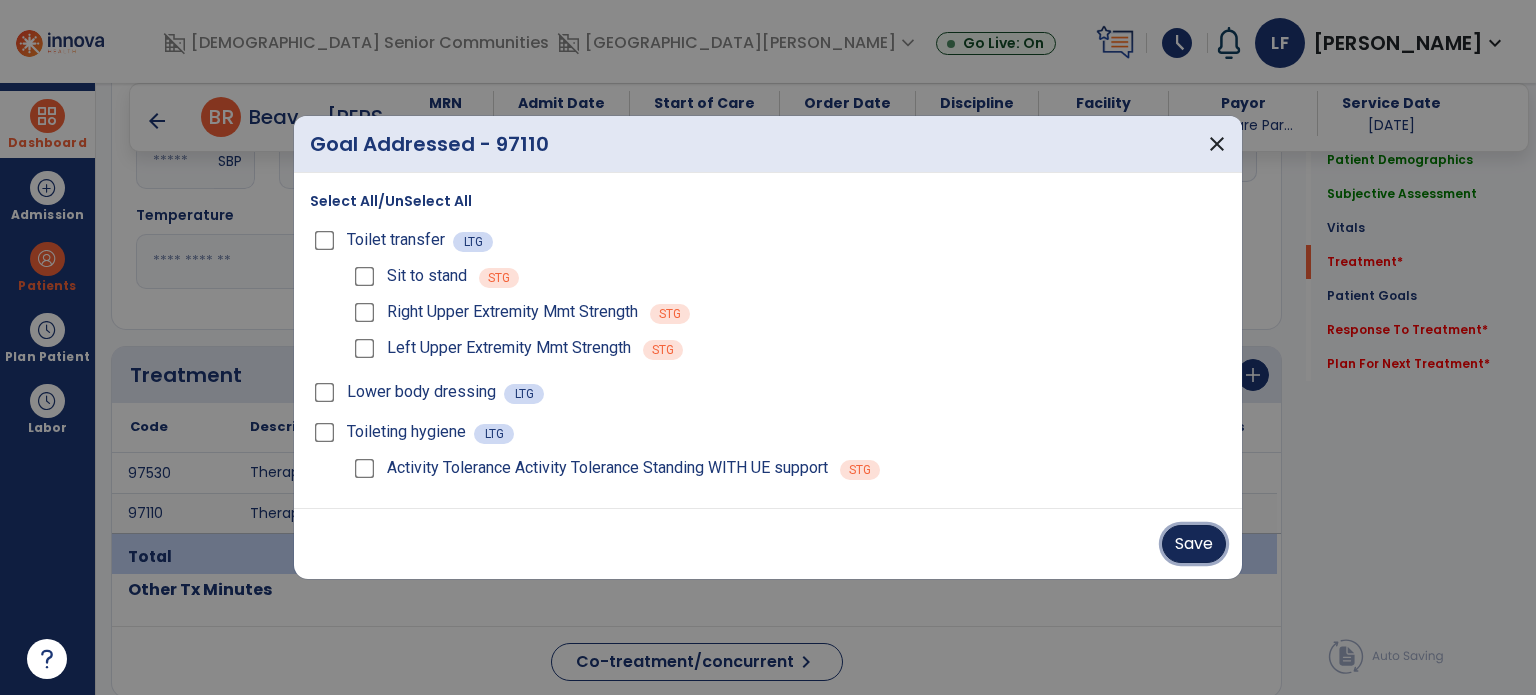 click on "Save" at bounding box center [1194, 544] 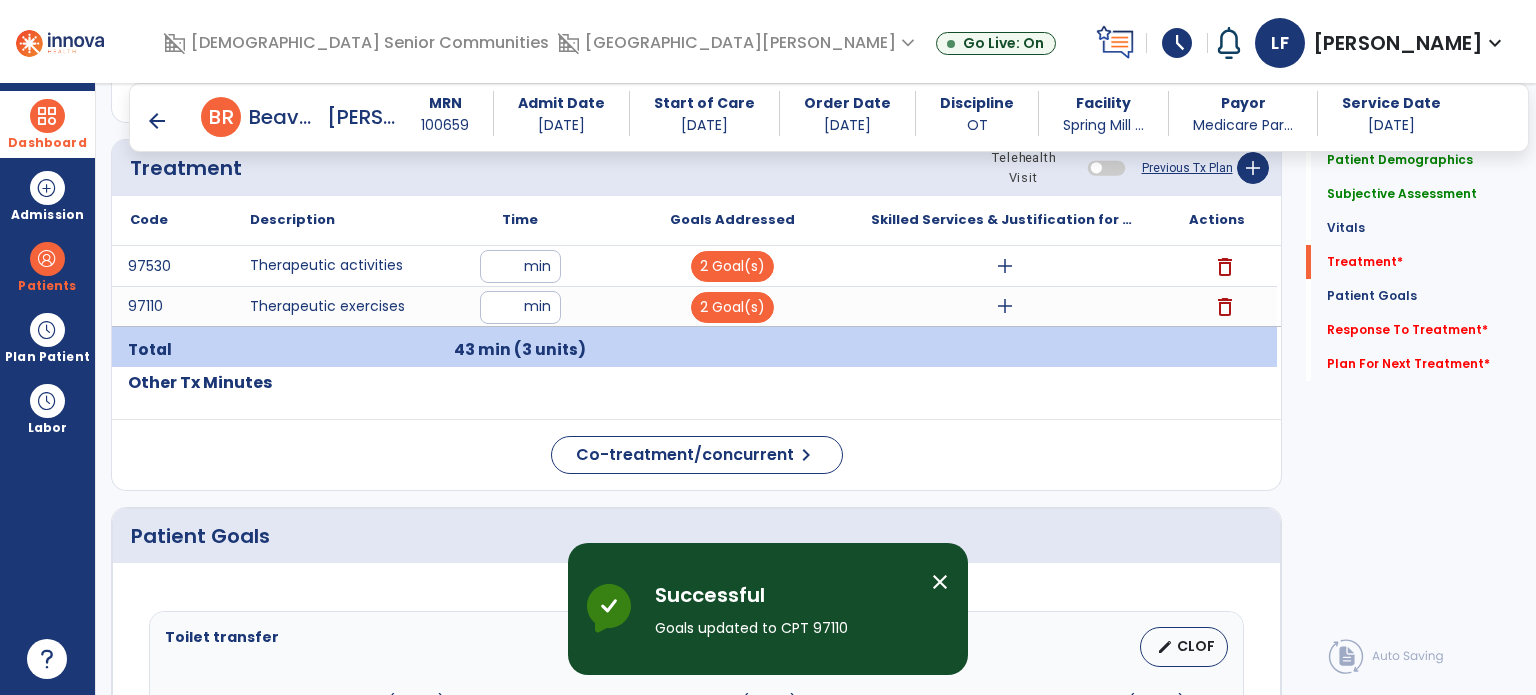 scroll, scrollTop: 1191, scrollLeft: 0, axis: vertical 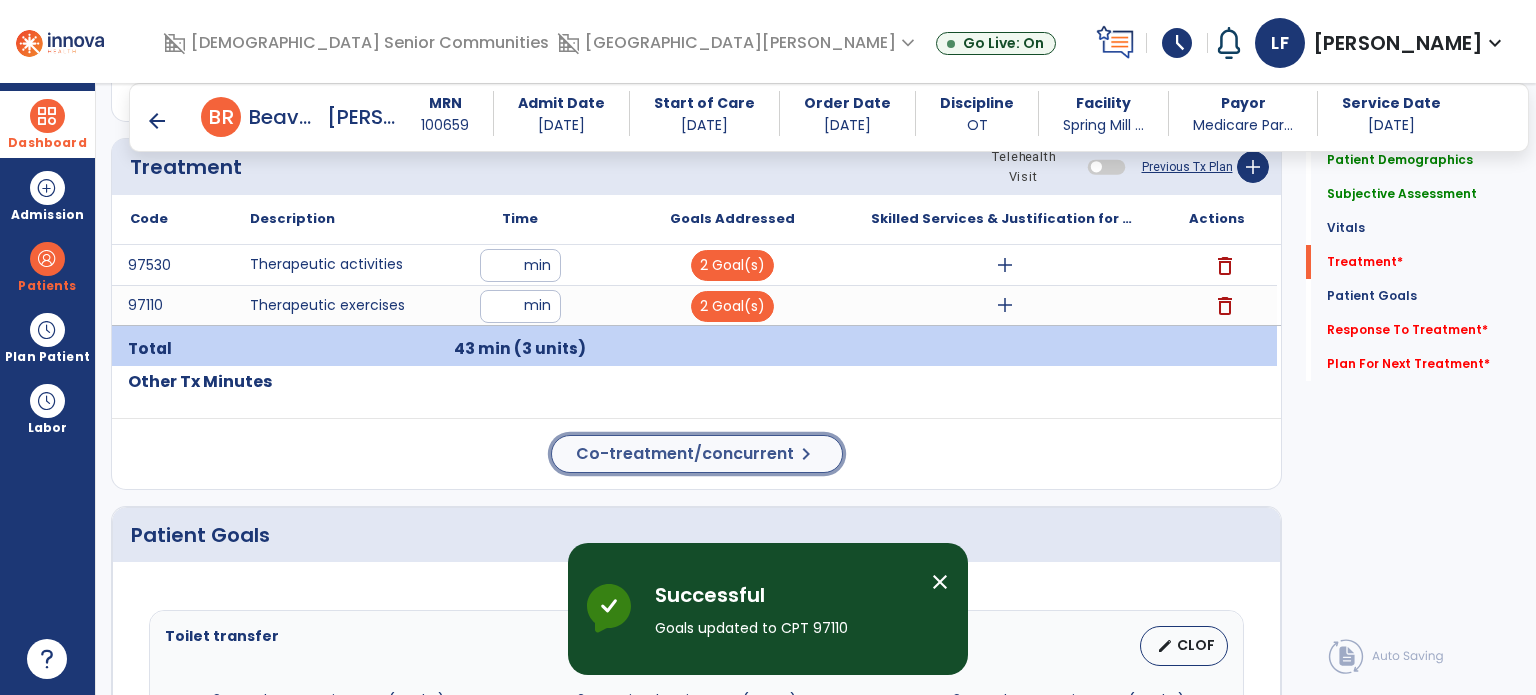 click on "Co-treatment/concurrent" 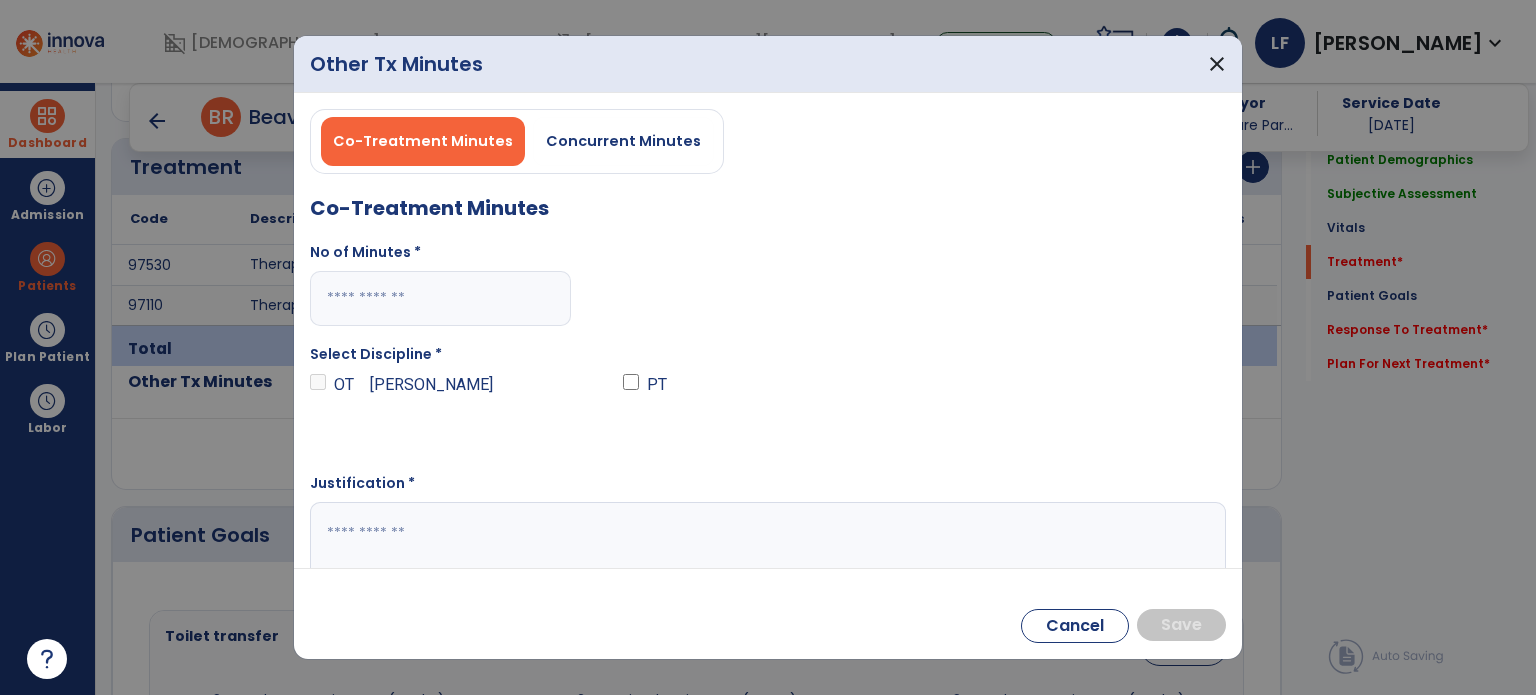 click at bounding box center [440, 298] 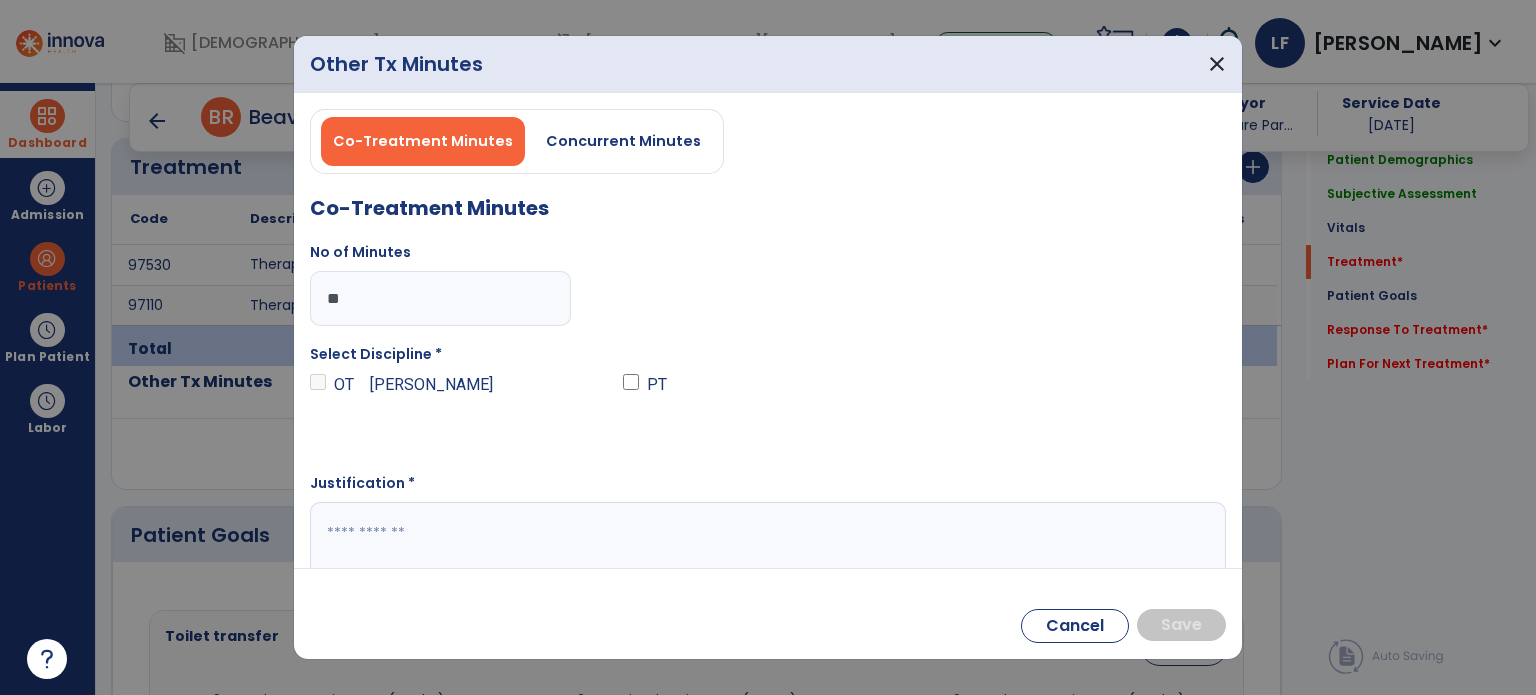 type on "**" 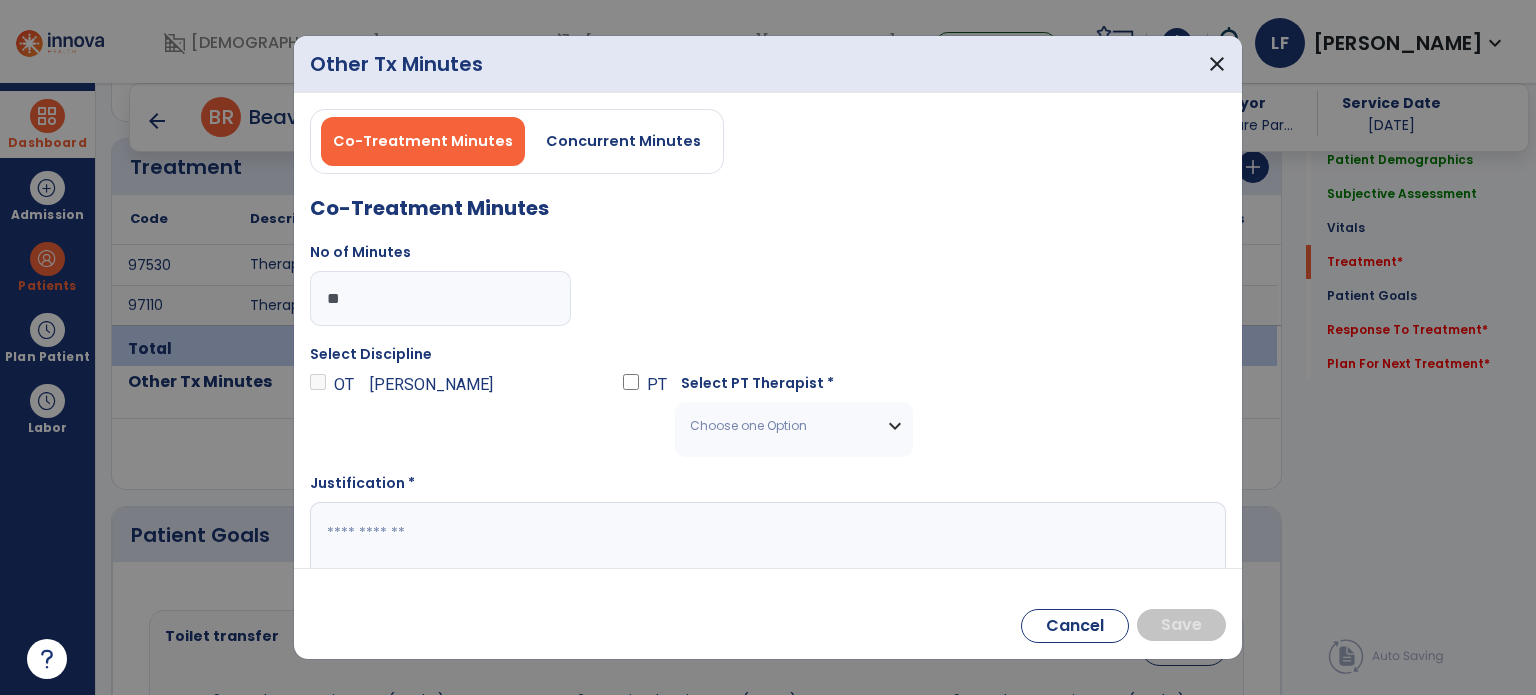 click on "Choose one Option" at bounding box center [781, 426] 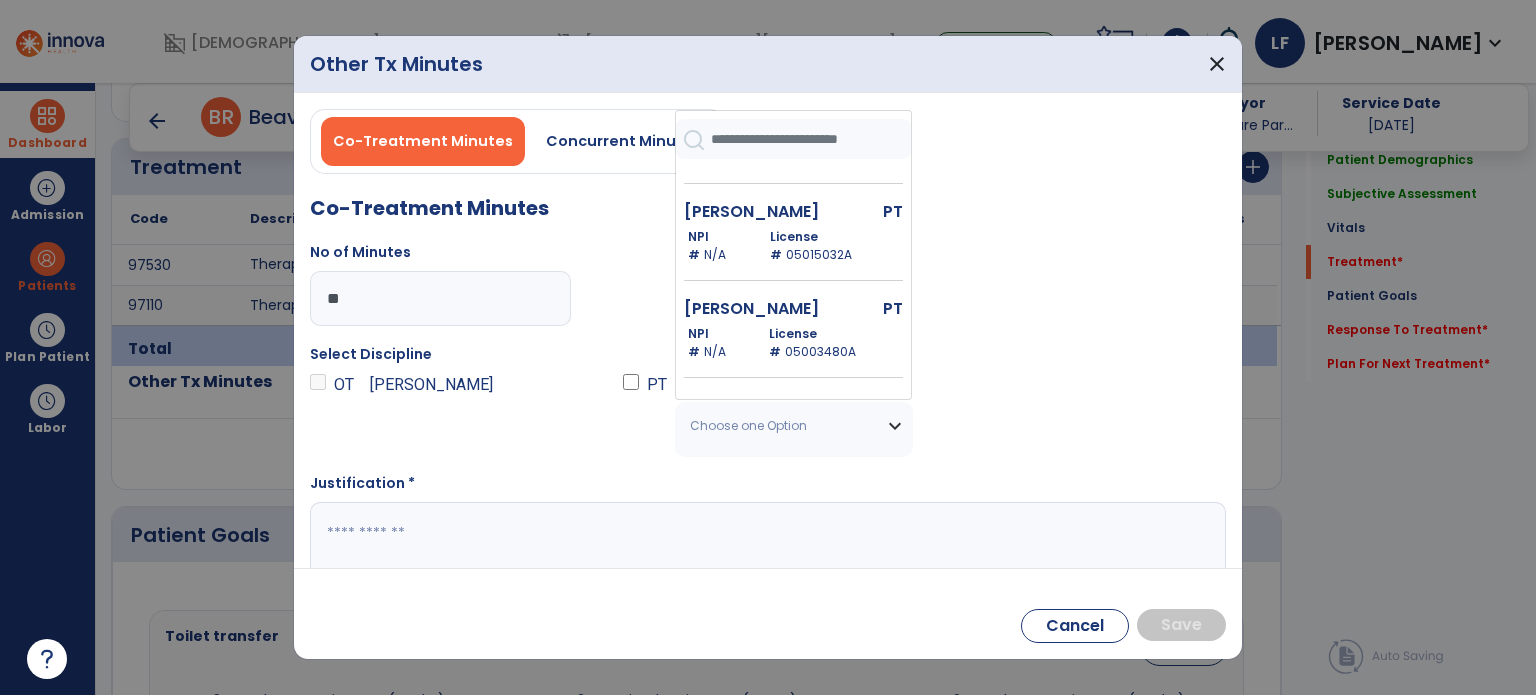 scroll, scrollTop: 748, scrollLeft: 0, axis: vertical 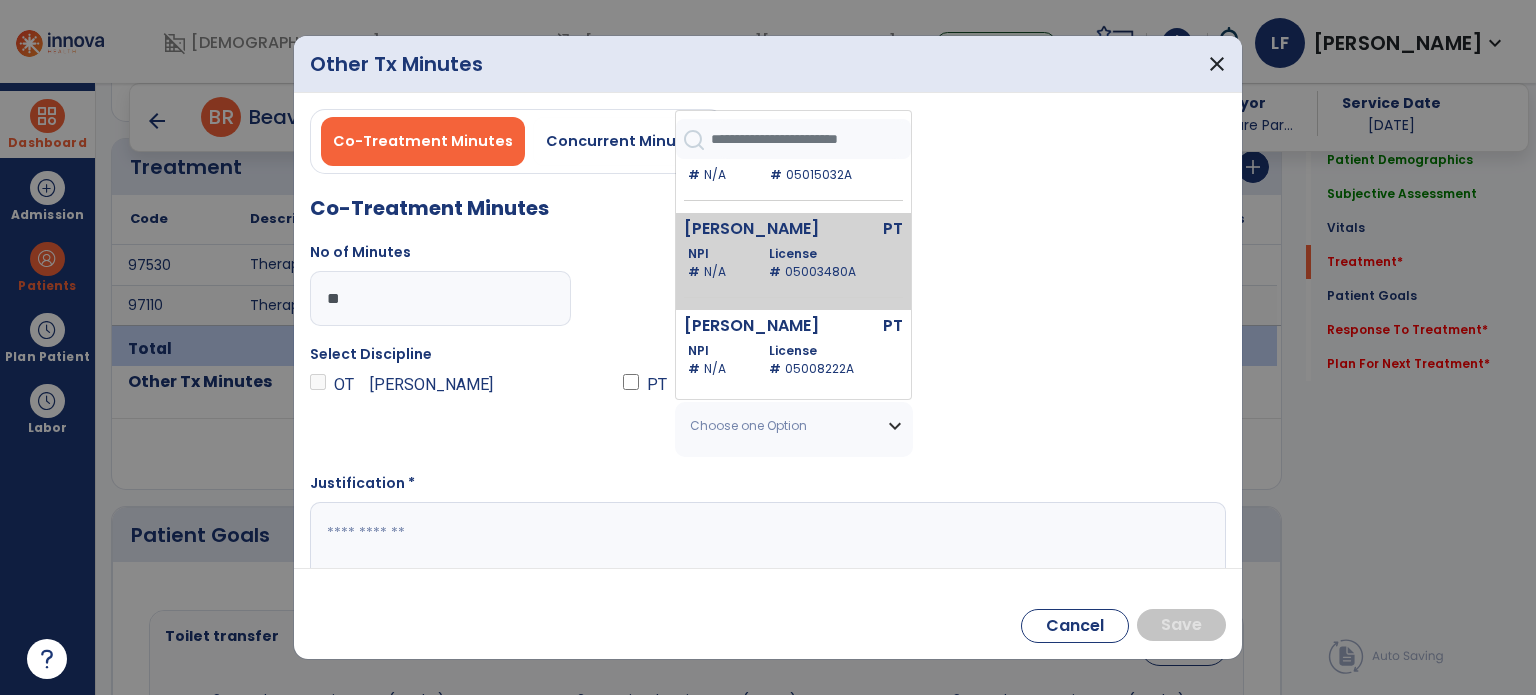 click on "NPI #  N/A" at bounding box center [716, 263] 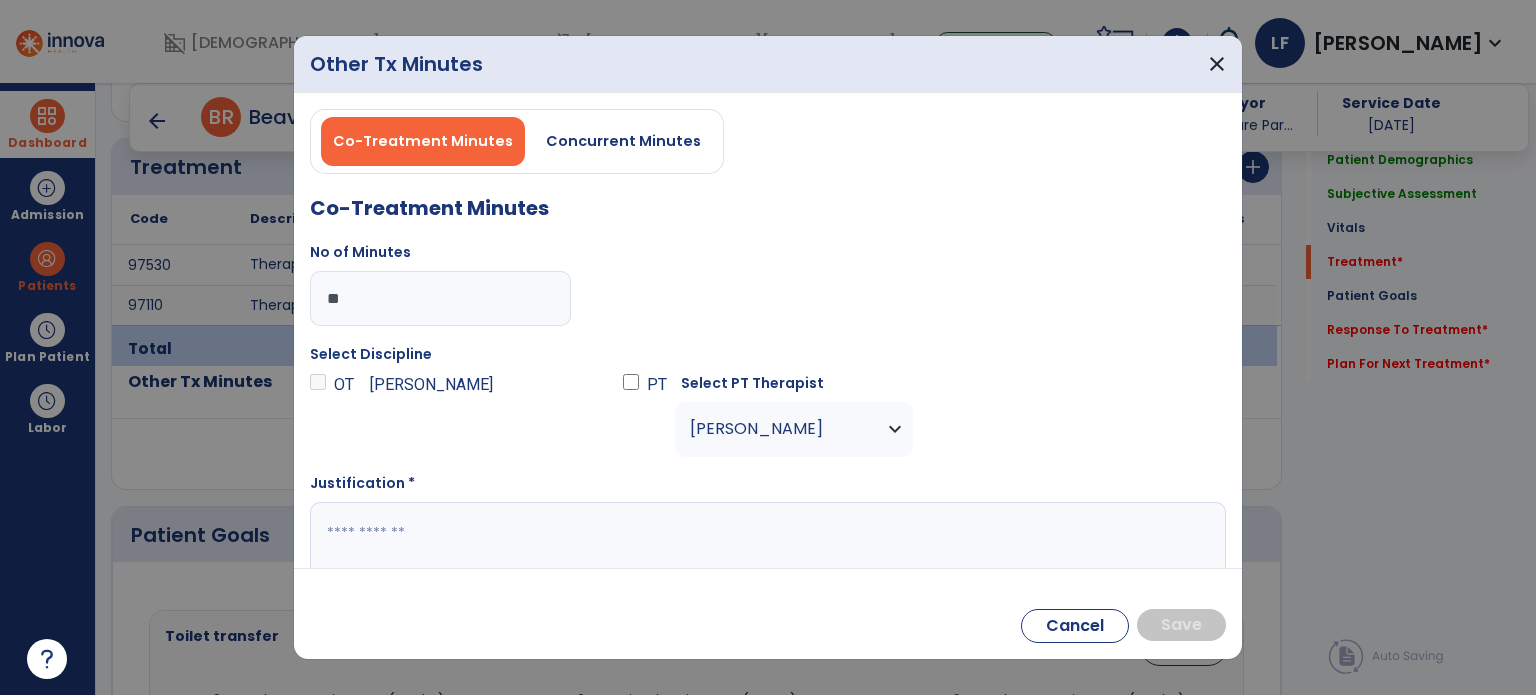 click at bounding box center [766, 541] 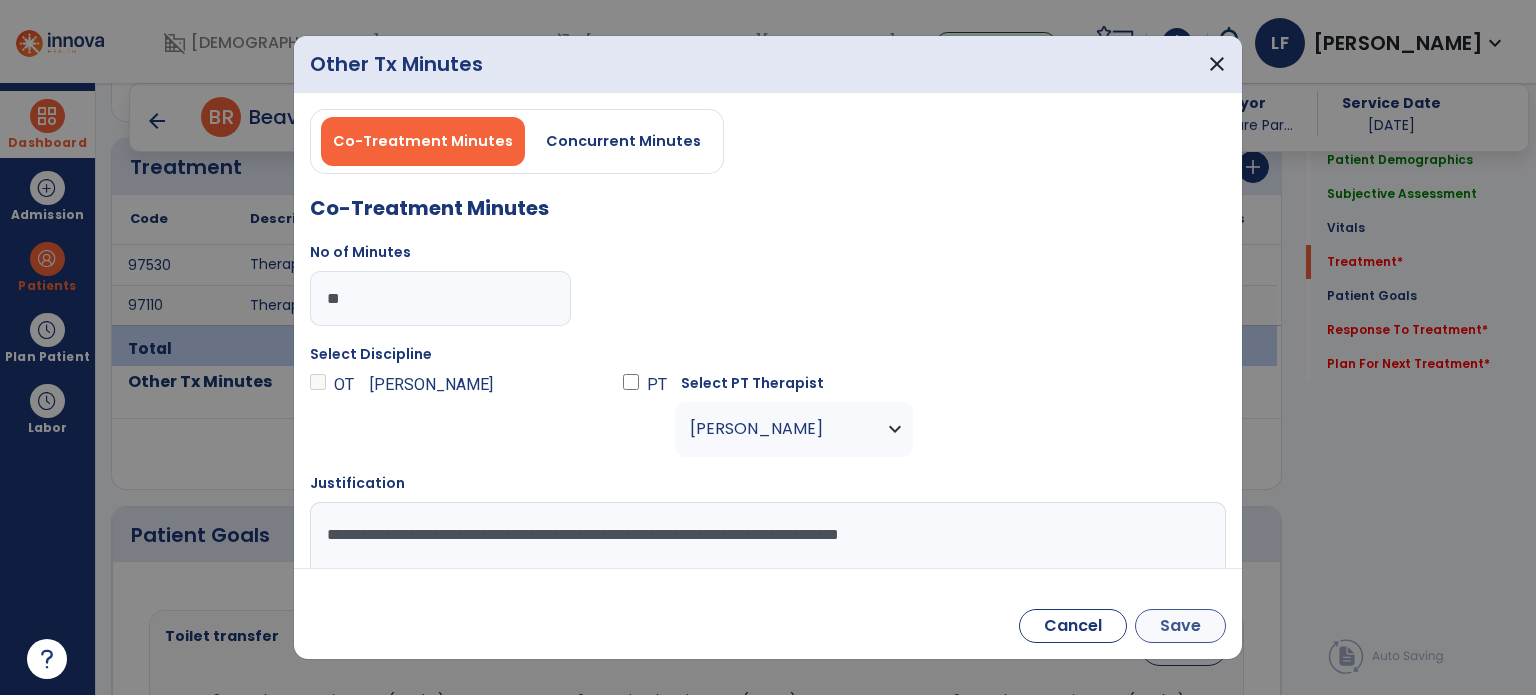 type on "**********" 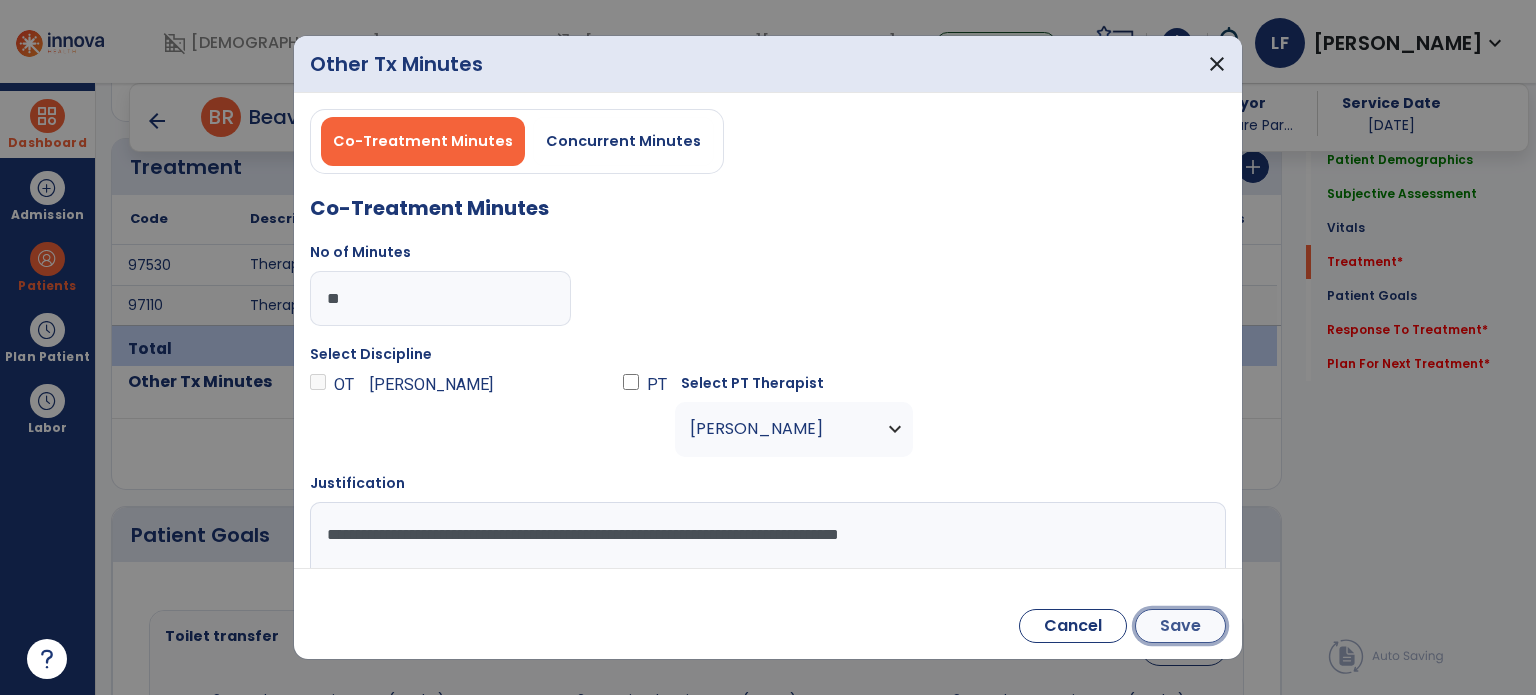 click on "Save" at bounding box center (1180, 626) 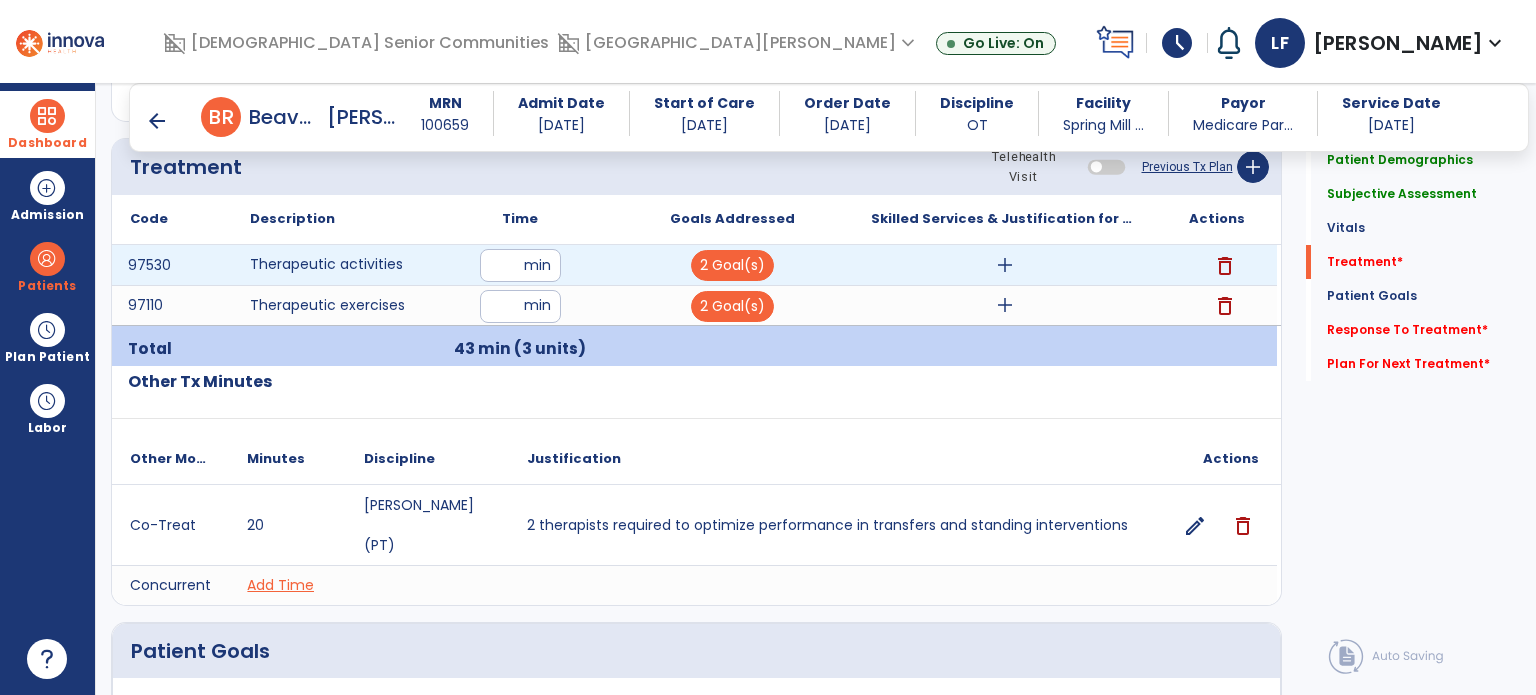 click on "add" at bounding box center [1005, 265] 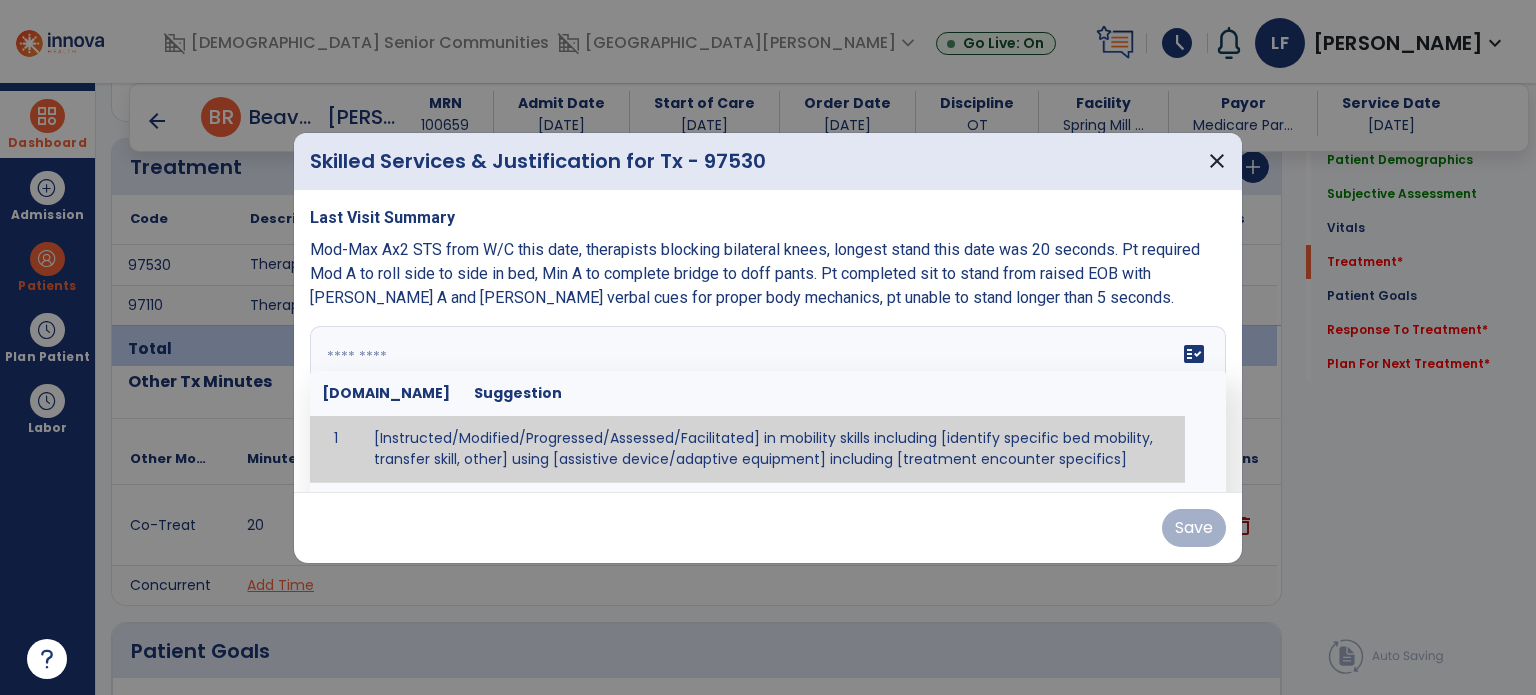 click at bounding box center [766, 401] 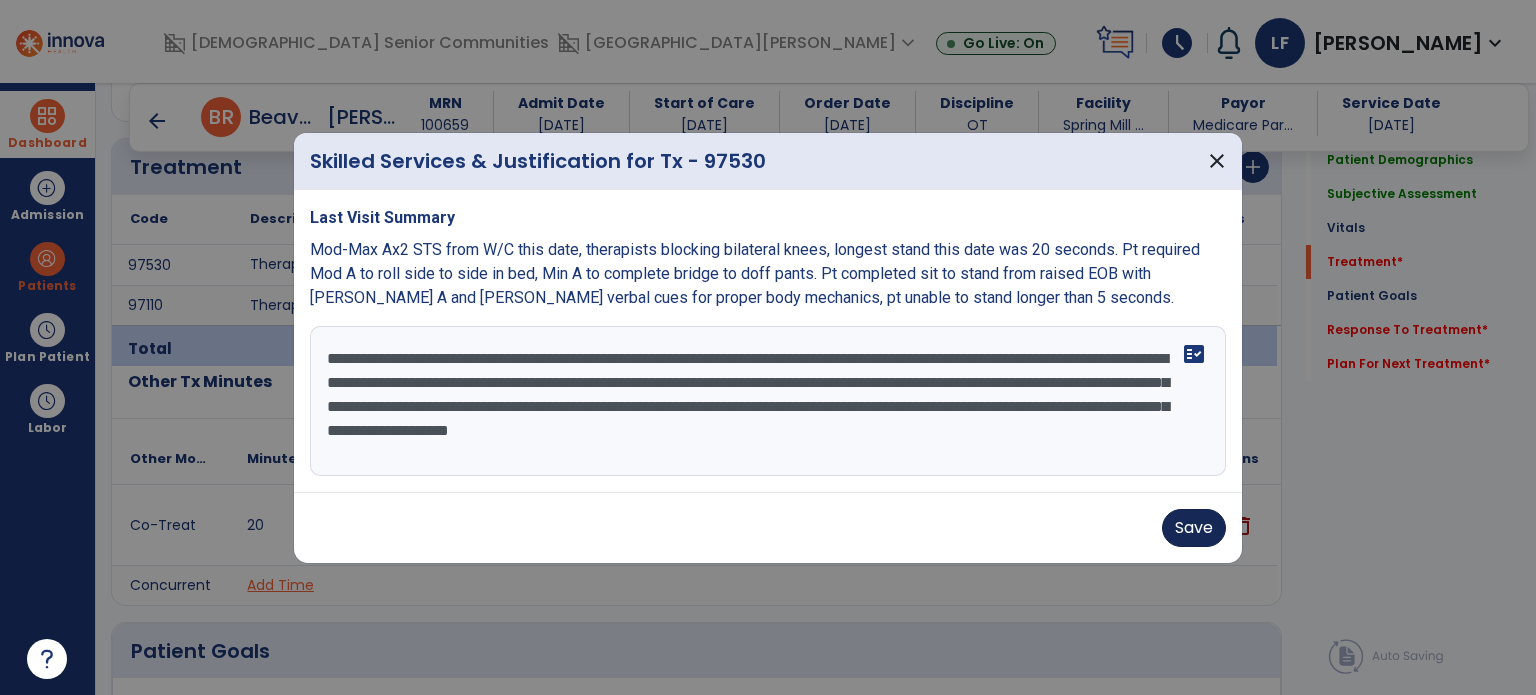 type on "**********" 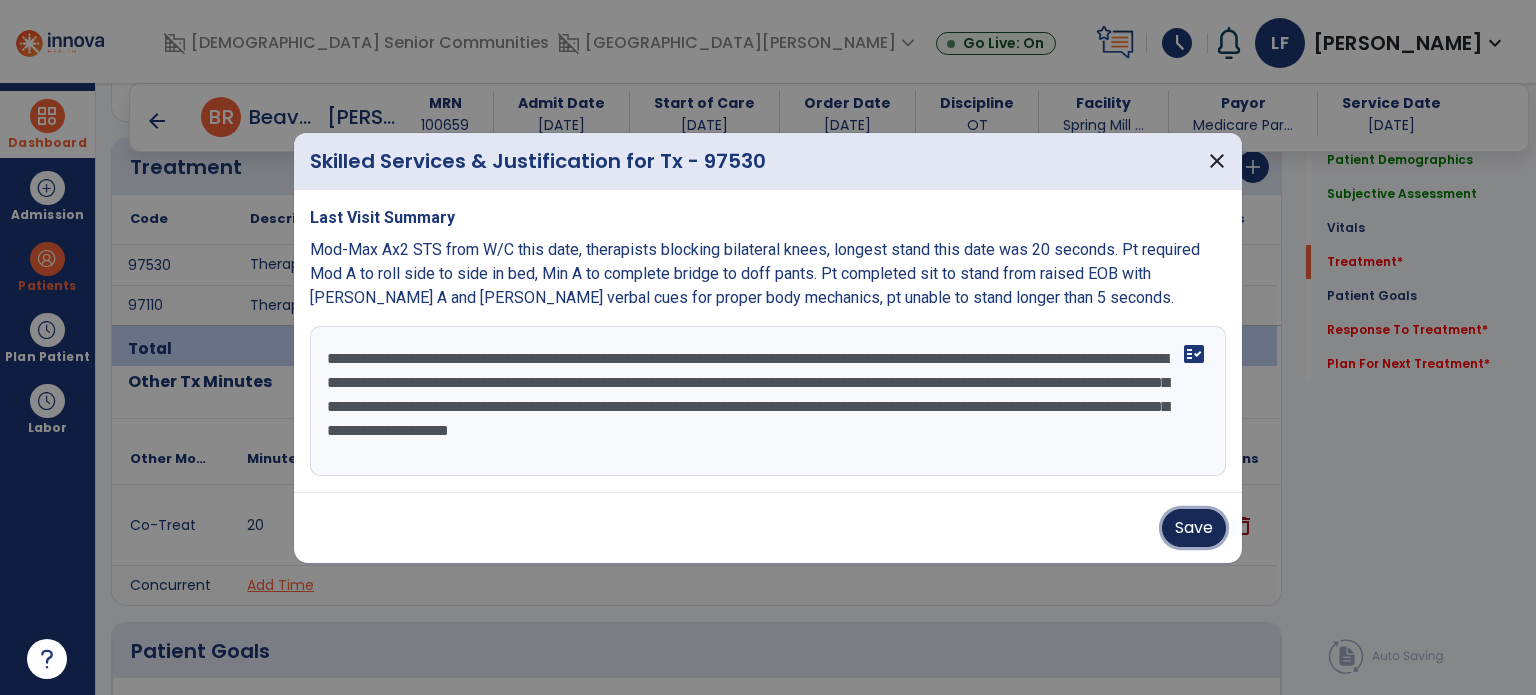 click on "Save" at bounding box center [1194, 528] 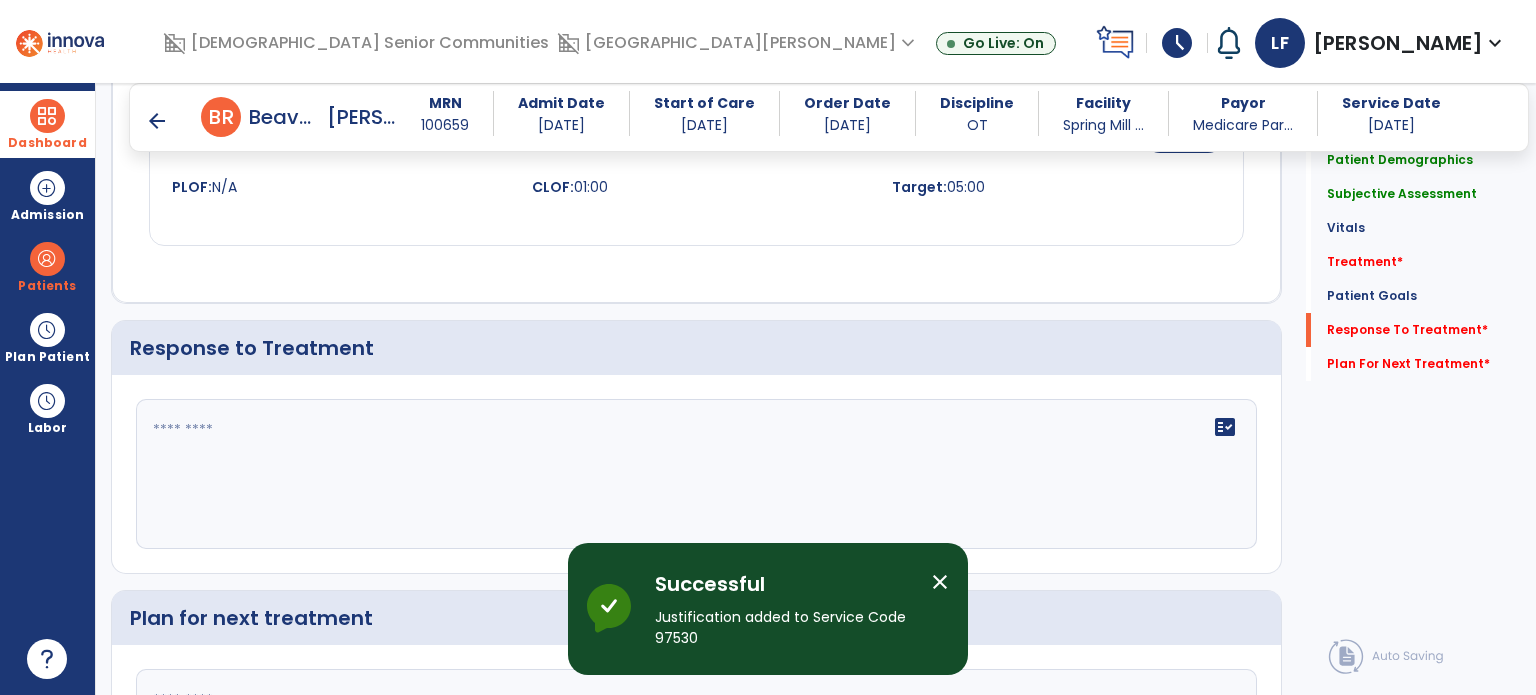 scroll, scrollTop: 2751, scrollLeft: 0, axis: vertical 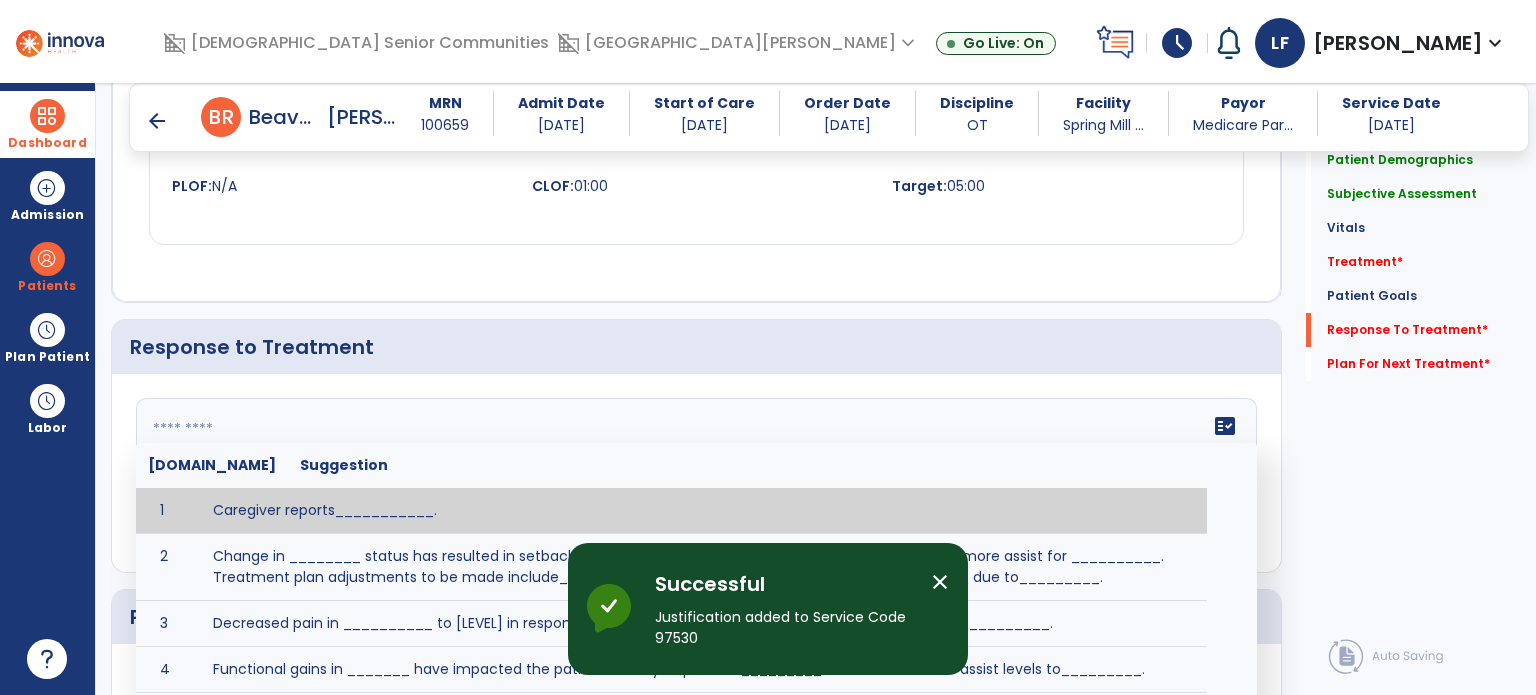 click on "fact_check  [DOMAIN_NAME] Suggestion 1 Caregiver reports___________. 2 Change in ________ status has resulted in setback in_______due to ________, requiring patient to need more assist for __________.   Treatment plan adjustments to be made include________.  Progress towards goals is expected to continue due to_________. 3 Decreased pain in __________ to [LEVEL] in response to [MODALITY/TREATMENT] allows for improvement in _________. 4 Functional gains in _______ have impacted the patient's ability to perform_________ with a reduction in assist levels to_________. 5 Functional progress this week has been significant due to__________. 6 Gains in ________ have improved the patient's ability to perform ______with decreased levels of assist to___________. 7 Improvement in ________allows patient to tolerate higher levels of challenges in_________. 8 Pain in [AREA] has decreased to [LEVEL] in response to [TREATMENT/MODALITY], allowing fore ease in completing__________. 9 10 11 12 13 14 15 16 17 18 19 20 21" 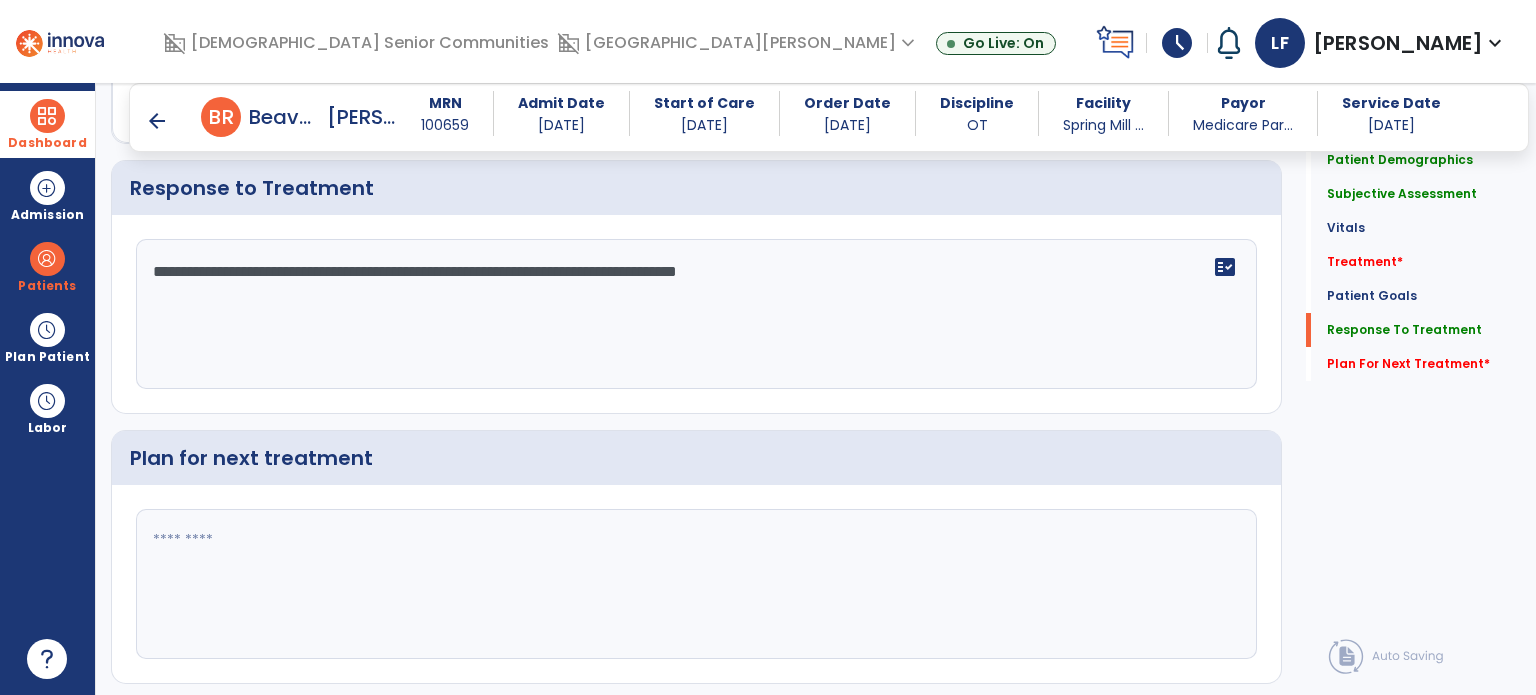 scroll, scrollTop: 2911, scrollLeft: 0, axis: vertical 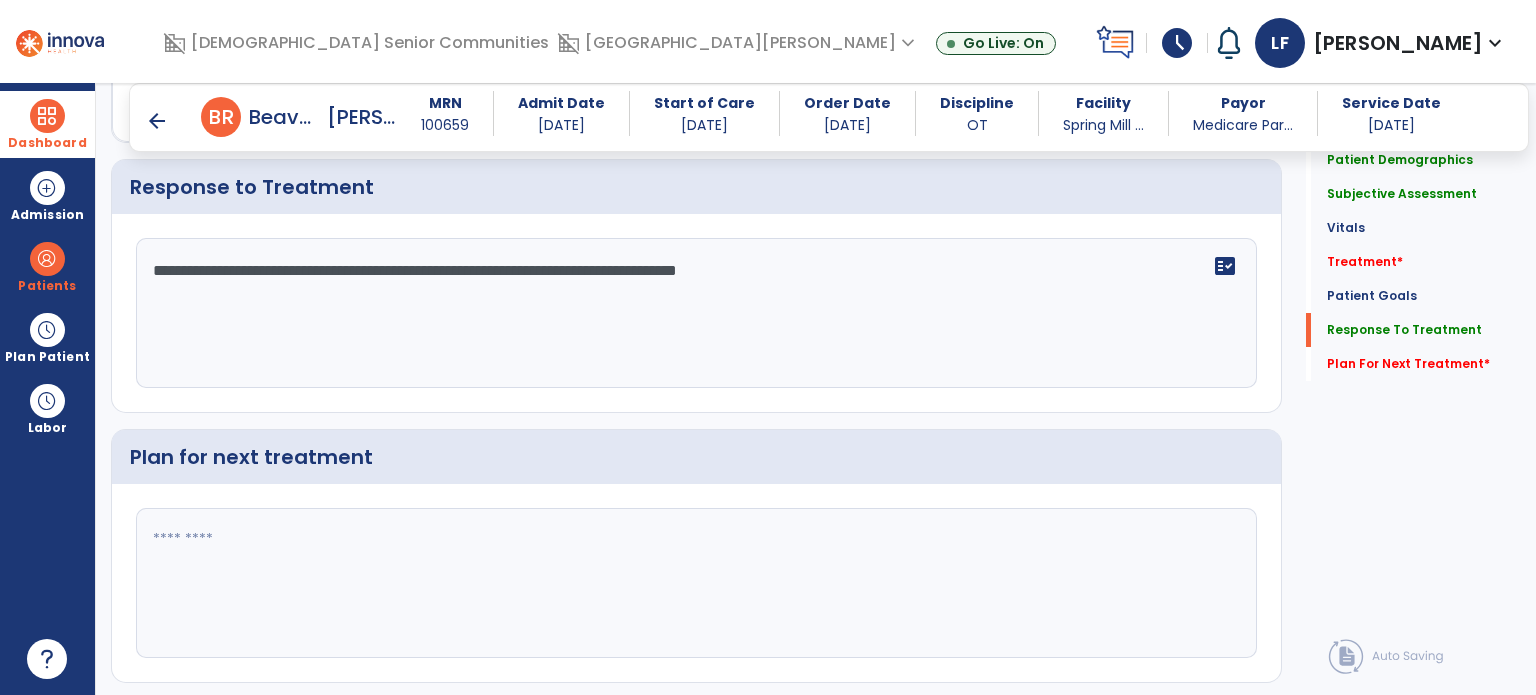 type on "**********" 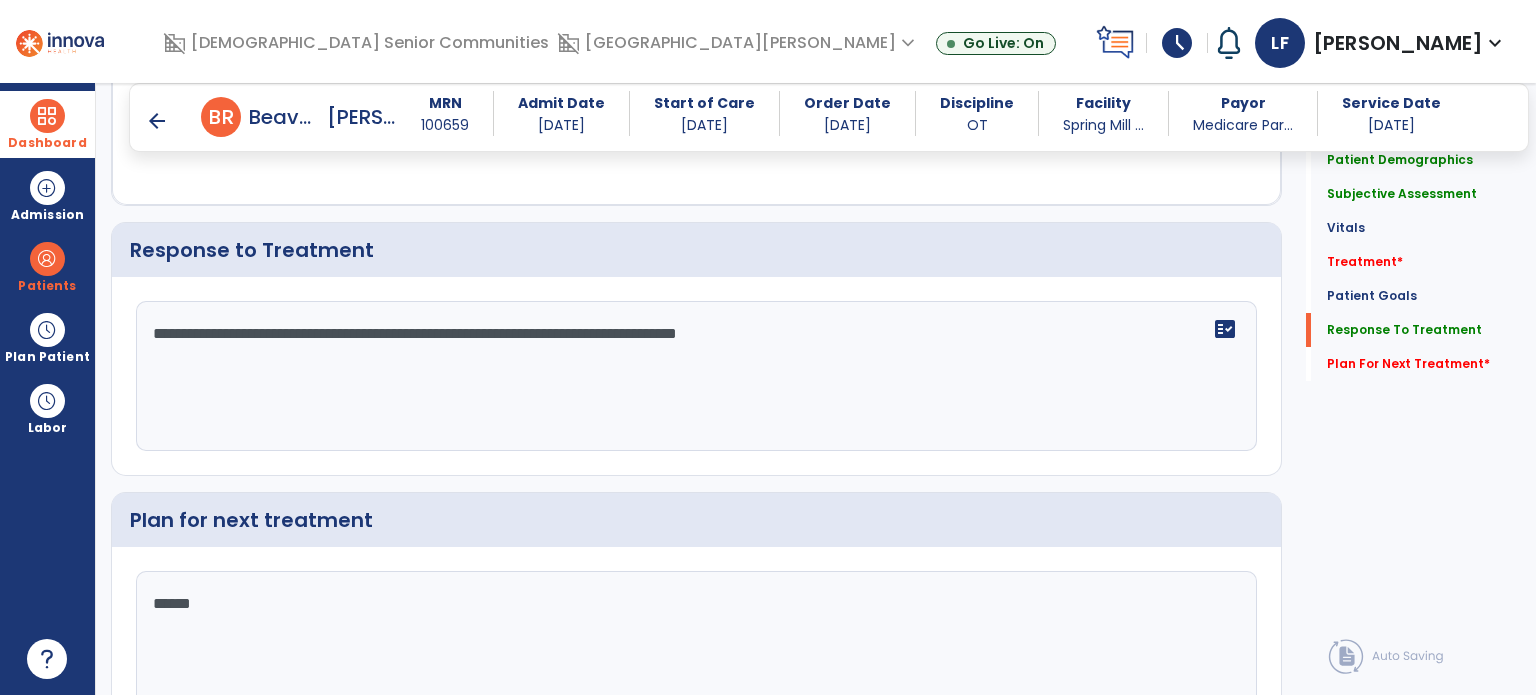 scroll, scrollTop: 2911, scrollLeft: 0, axis: vertical 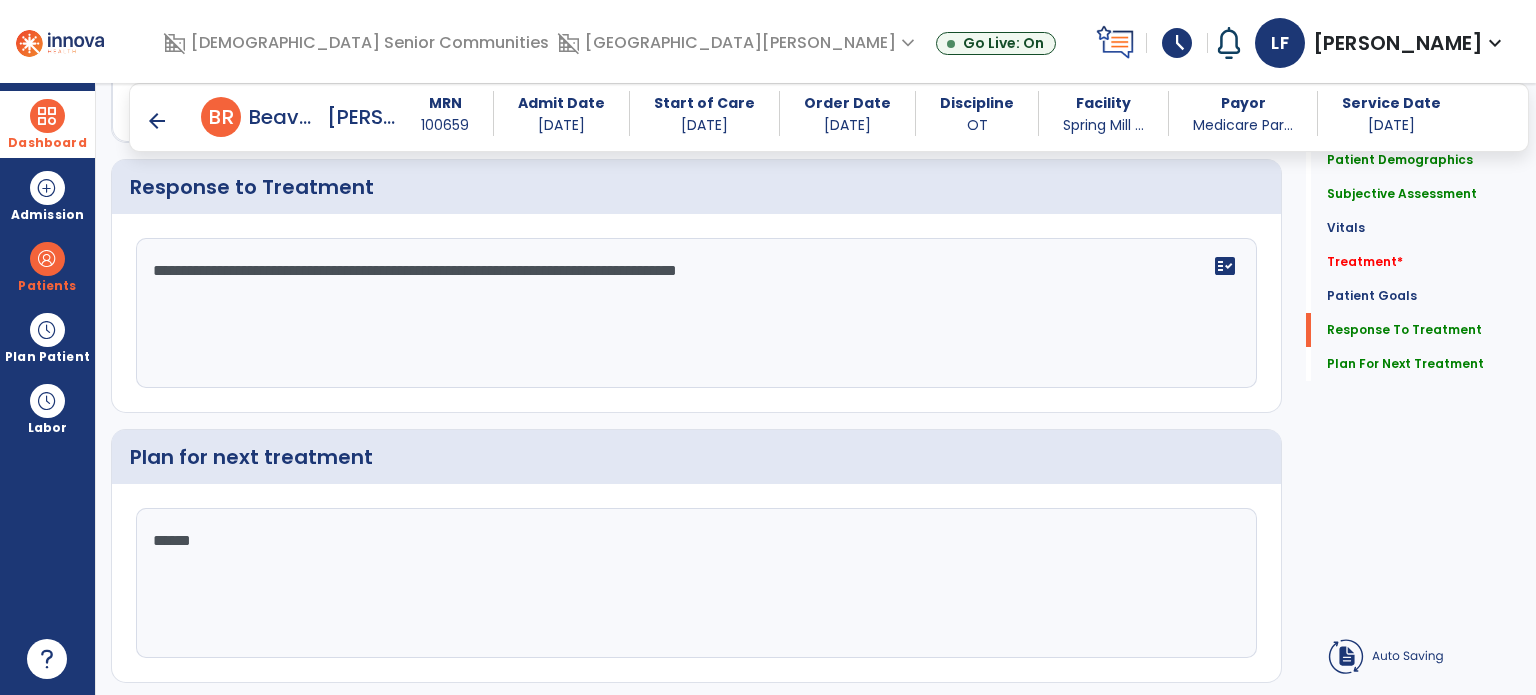 click on "*****" 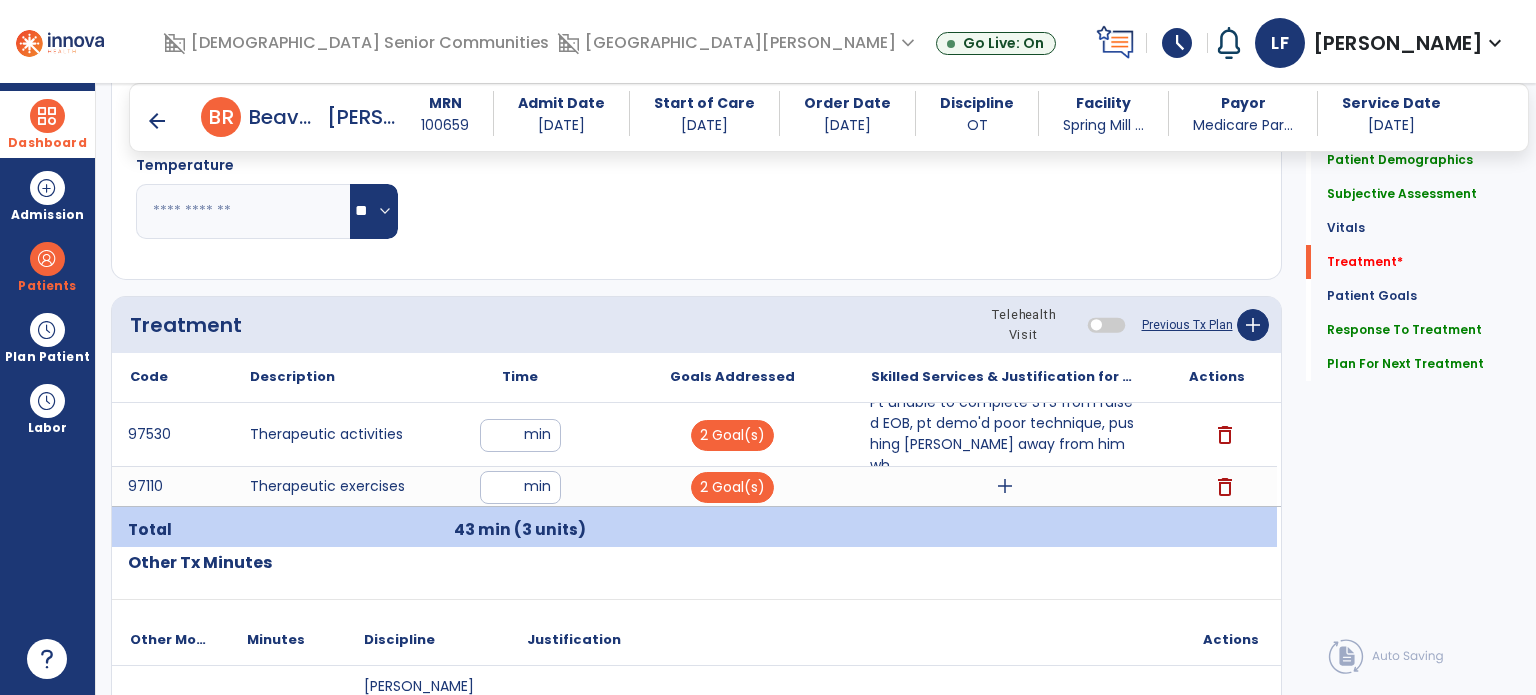 scroll, scrollTop: 1034, scrollLeft: 0, axis: vertical 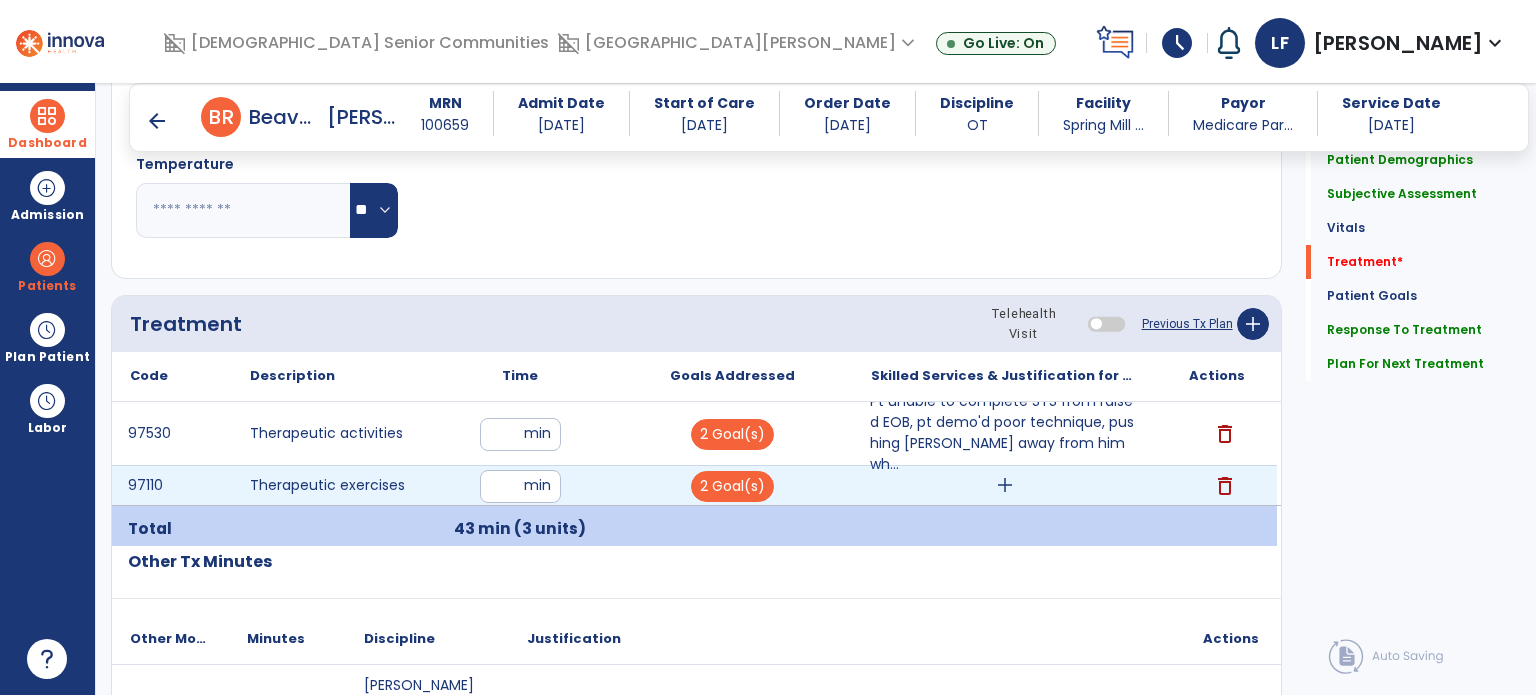 type on "**********" 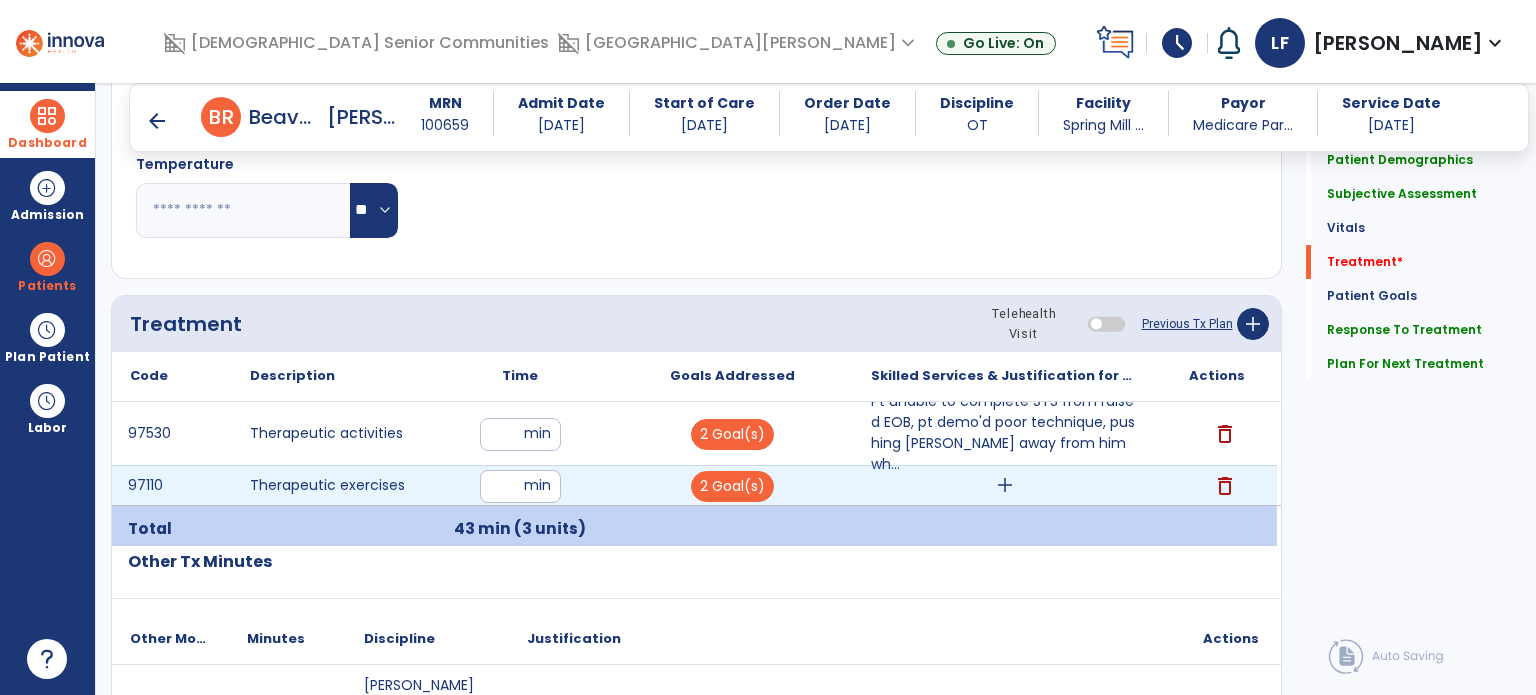 click on "add" at bounding box center (1005, 485) 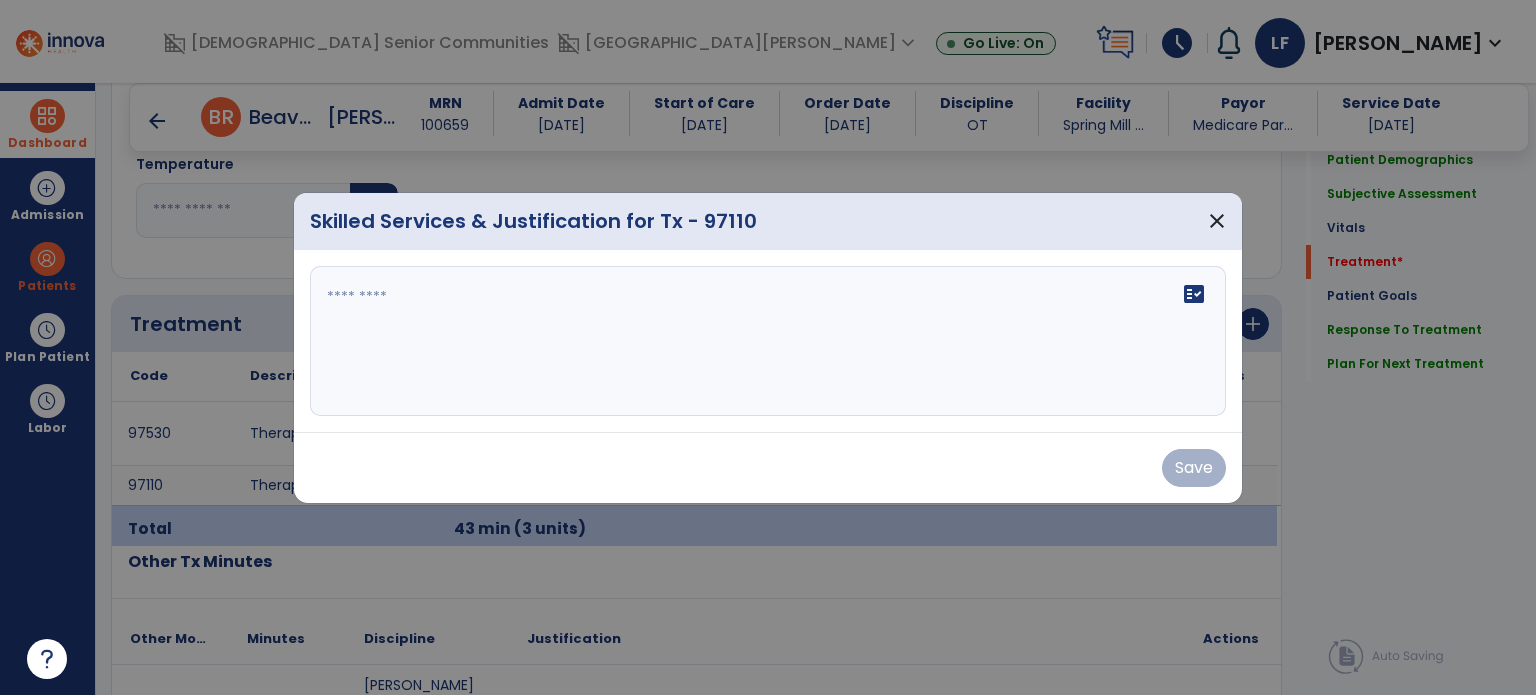 click on "fact_check" at bounding box center (768, 341) 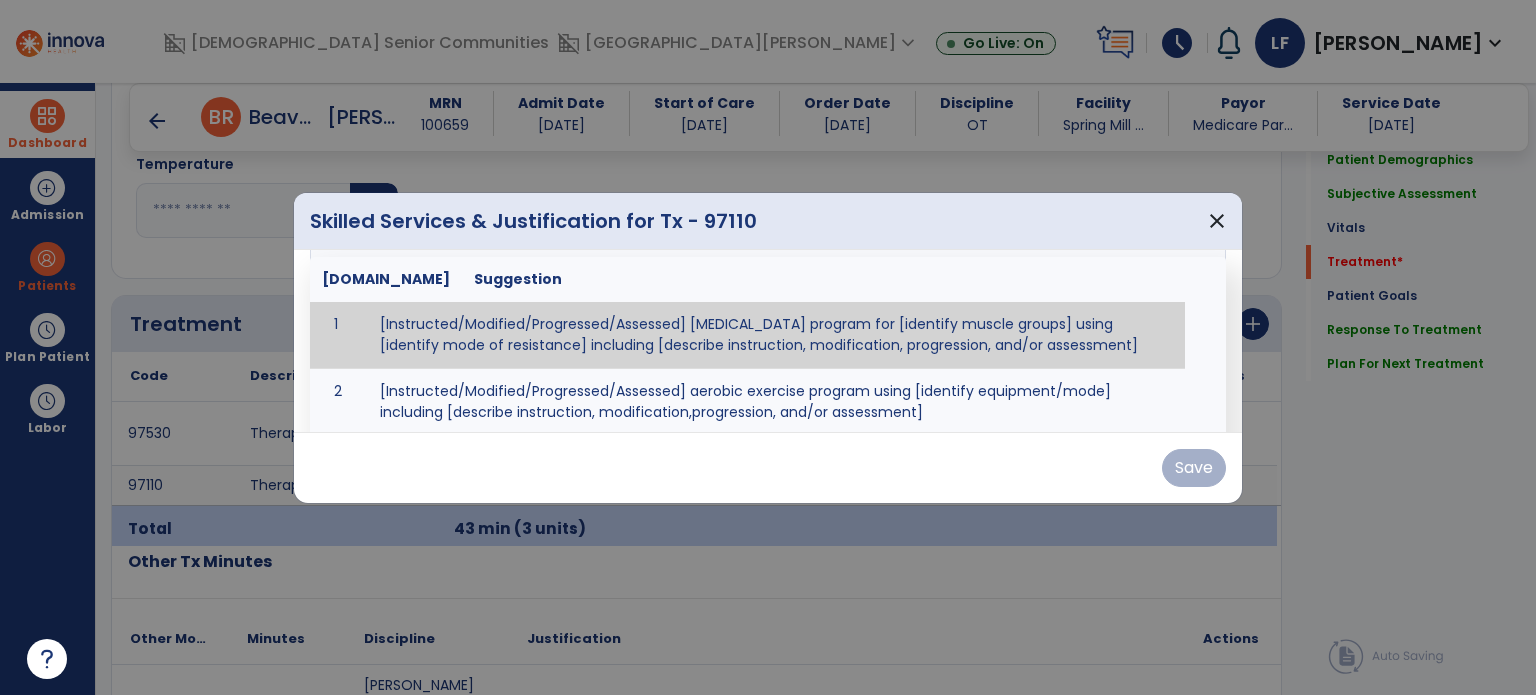 scroll, scrollTop: 55, scrollLeft: 0, axis: vertical 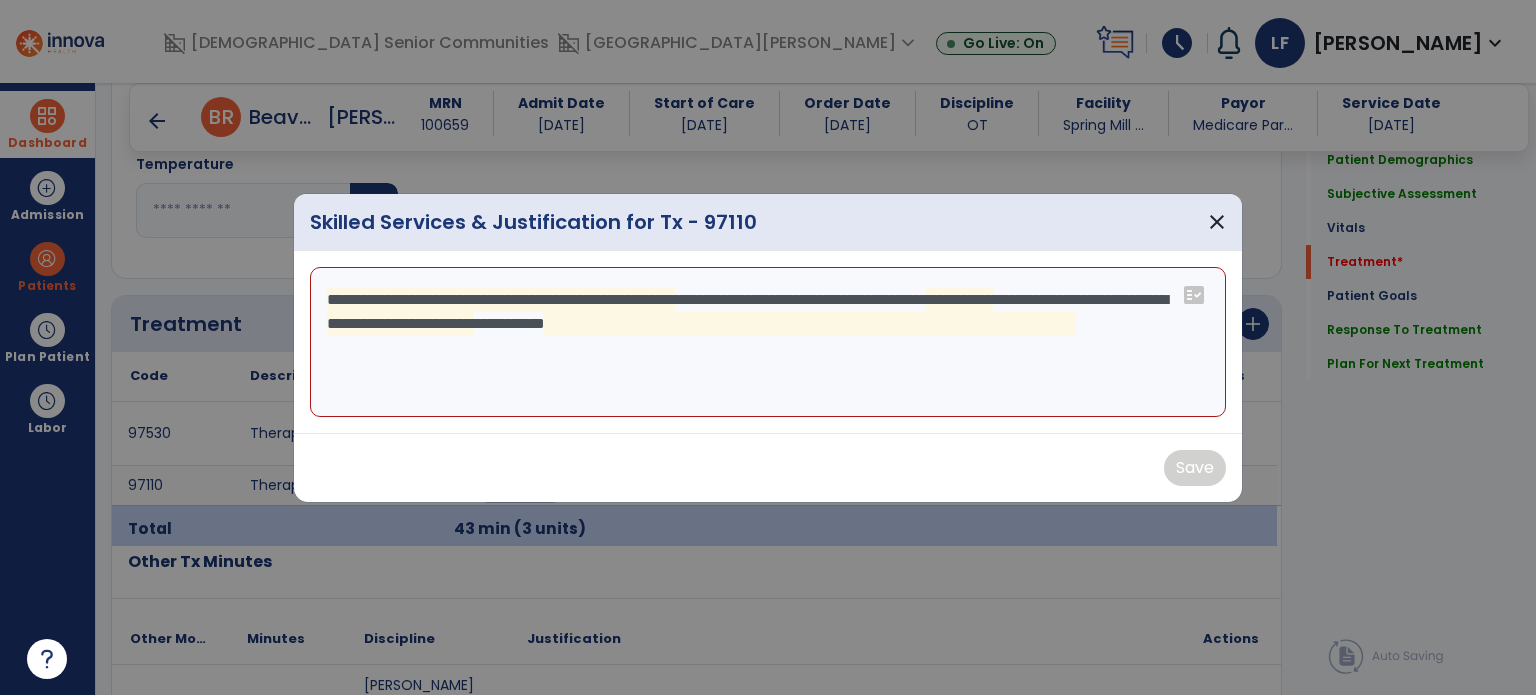 drag, startPoint x: 727, startPoint y: 397, endPoint x: 591, endPoint y: 295, distance: 170 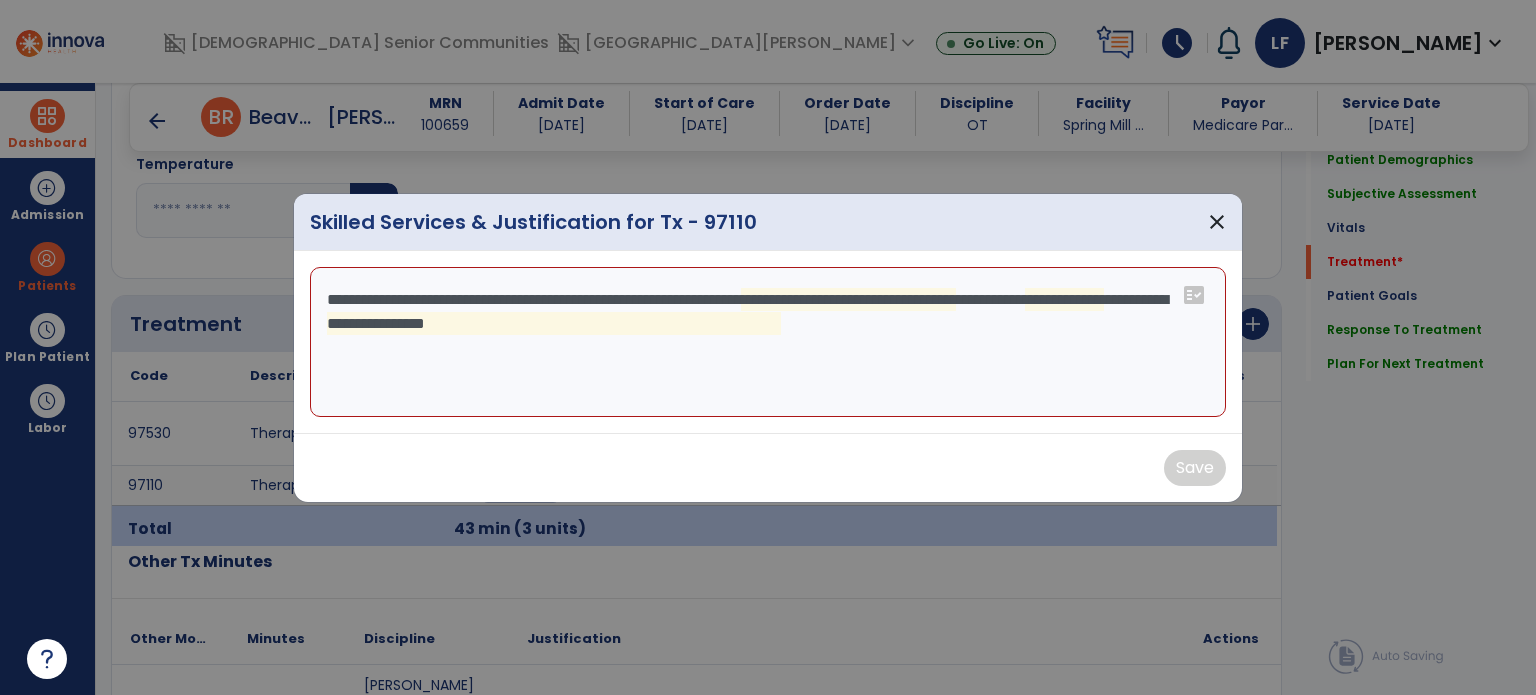 click on "**********" at bounding box center [768, 342] 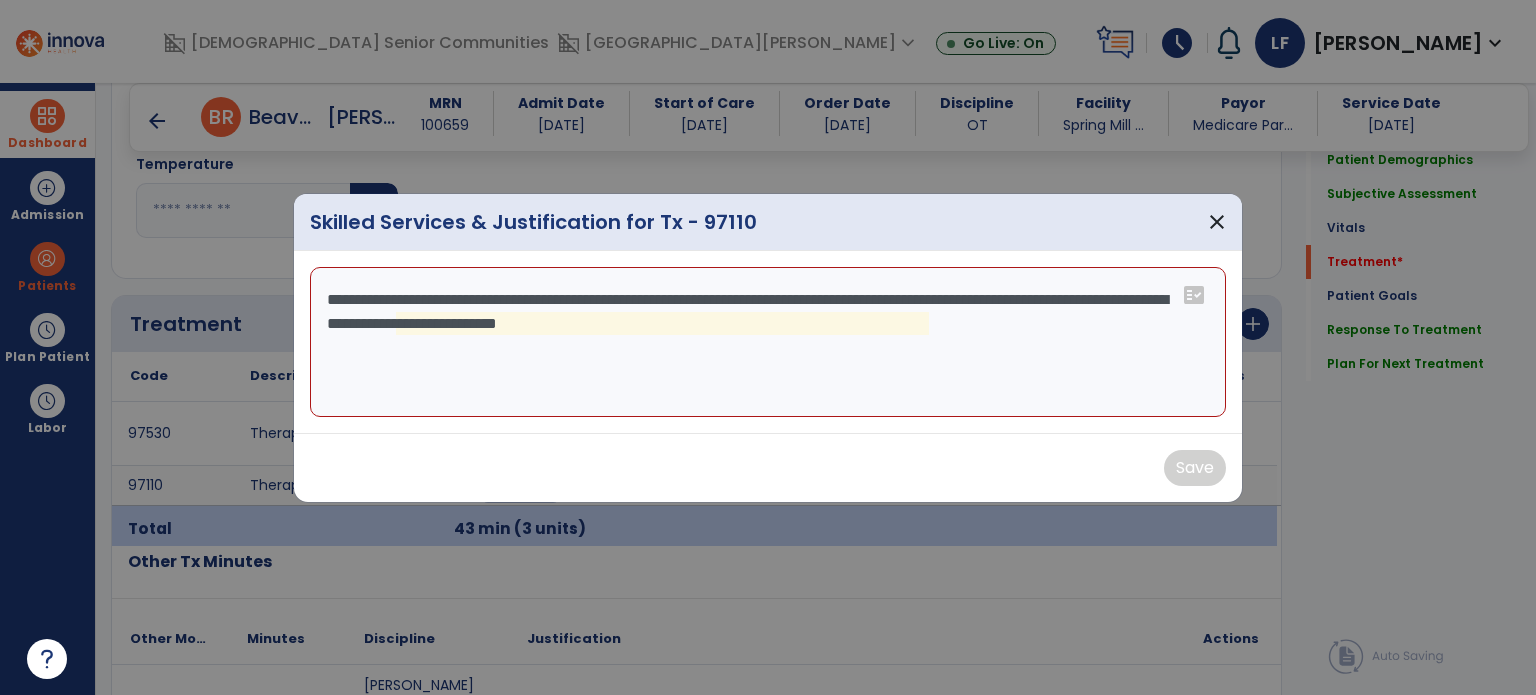 click on "**********" at bounding box center (768, 342) 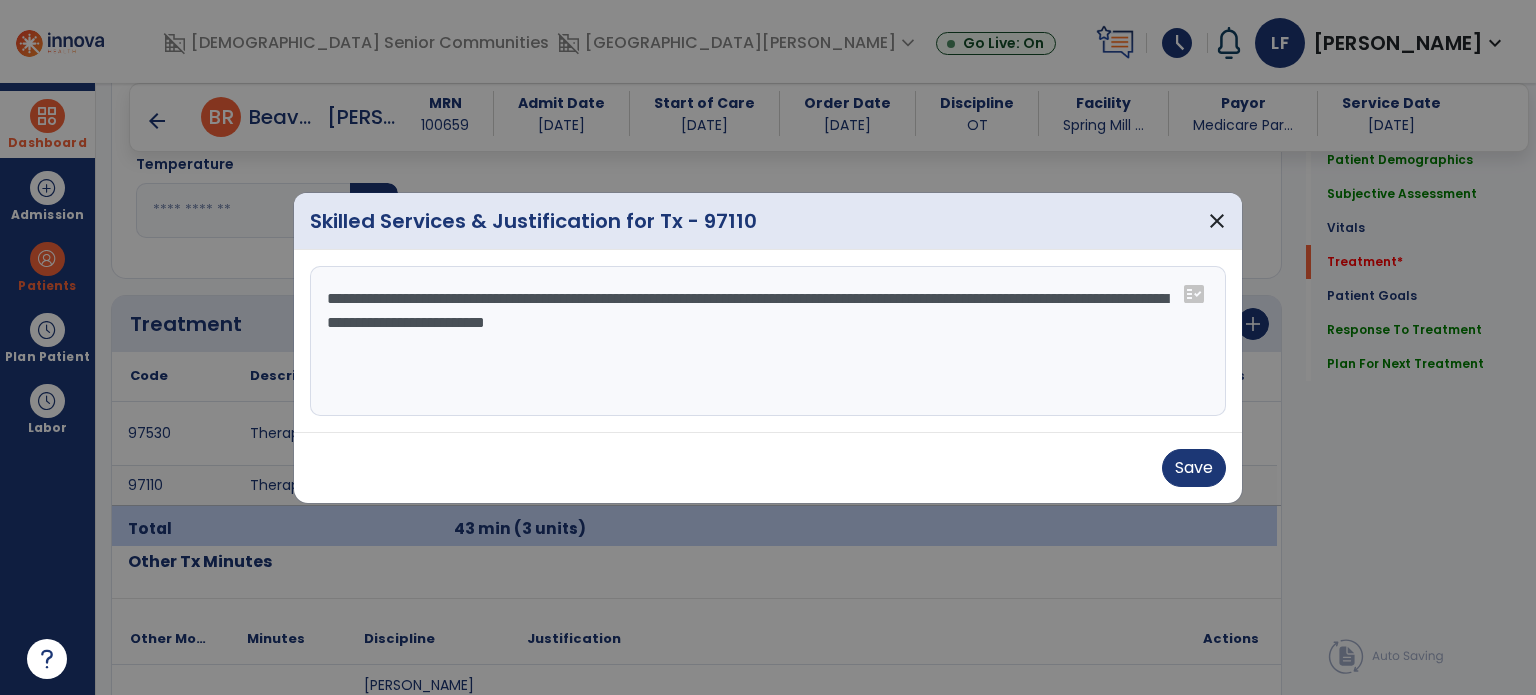 type on "**********" 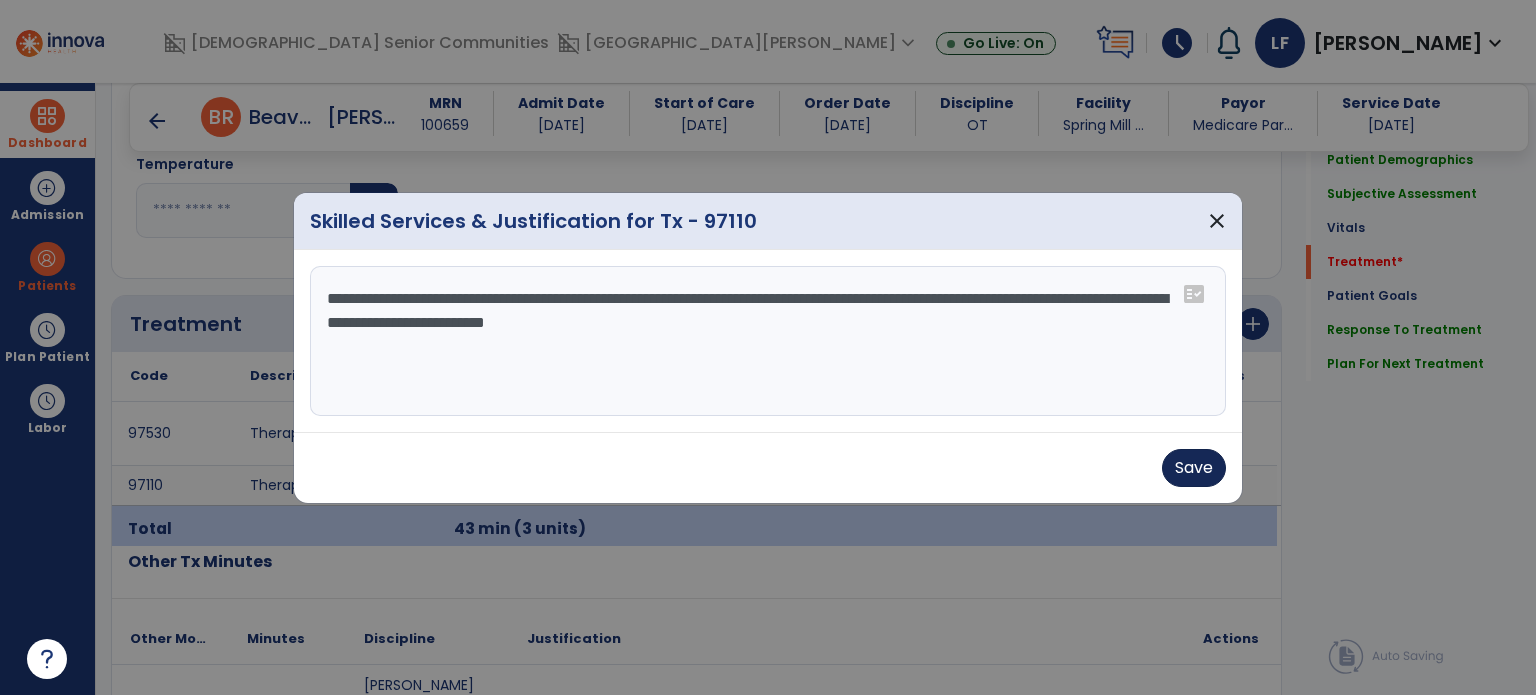 drag, startPoint x: 1241, startPoint y: 440, endPoint x: 1196, endPoint y: 460, distance: 49.24429 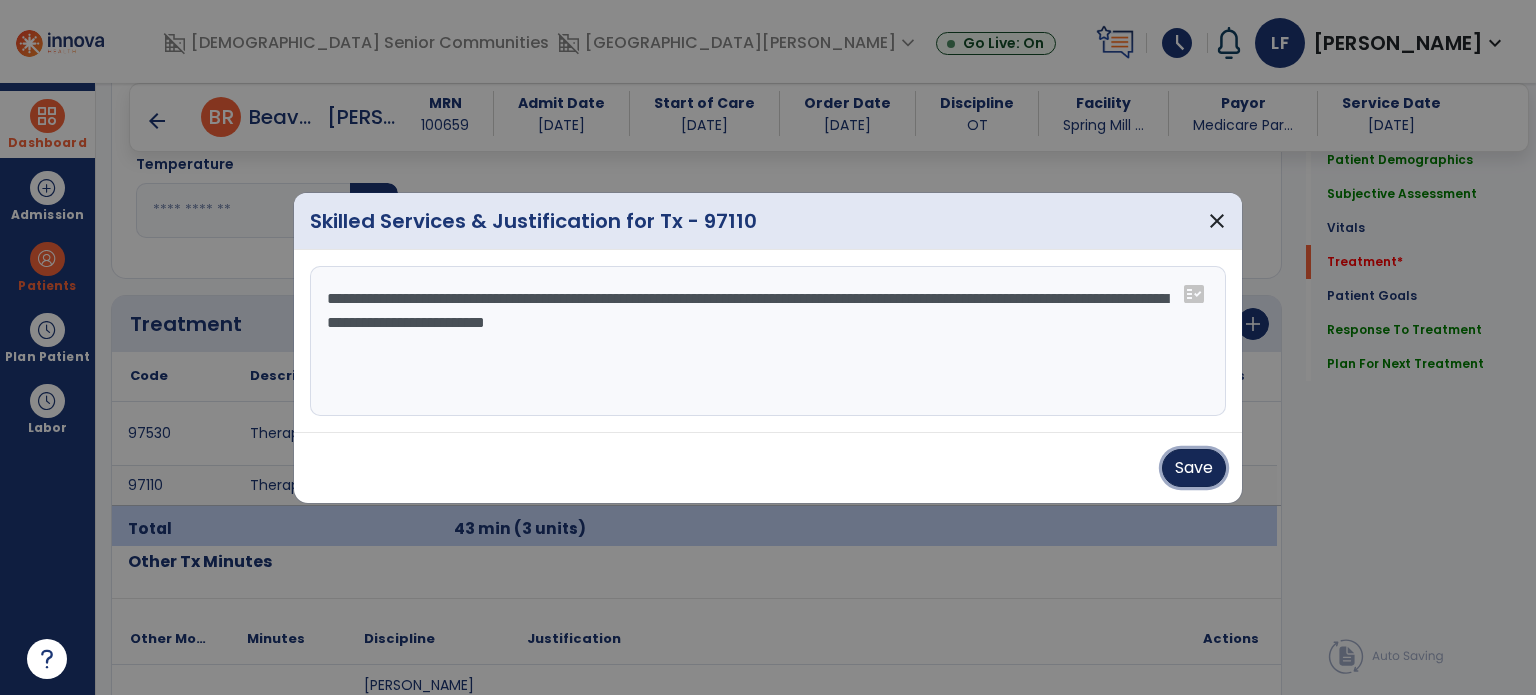 click on "Save" at bounding box center [1194, 468] 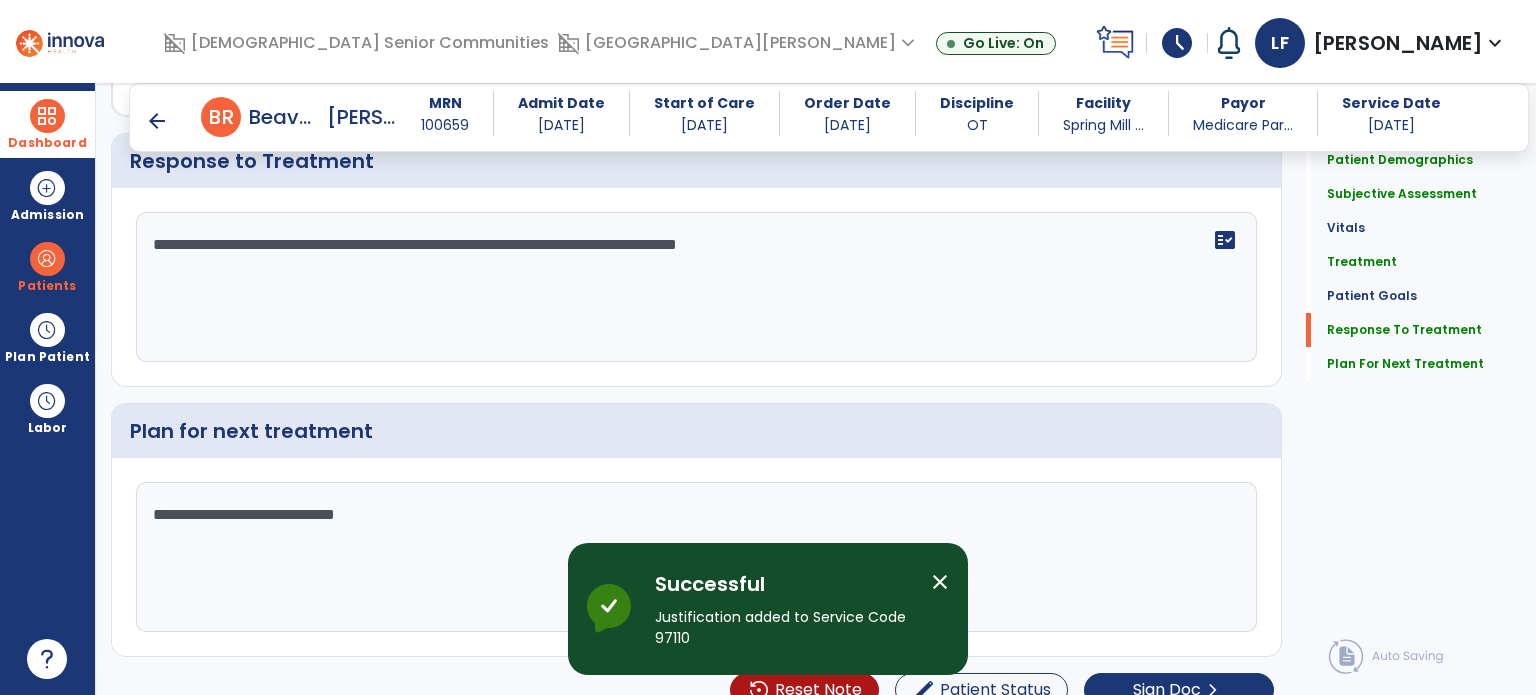 scroll, scrollTop: 2981, scrollLeft: 0, axis: vertical 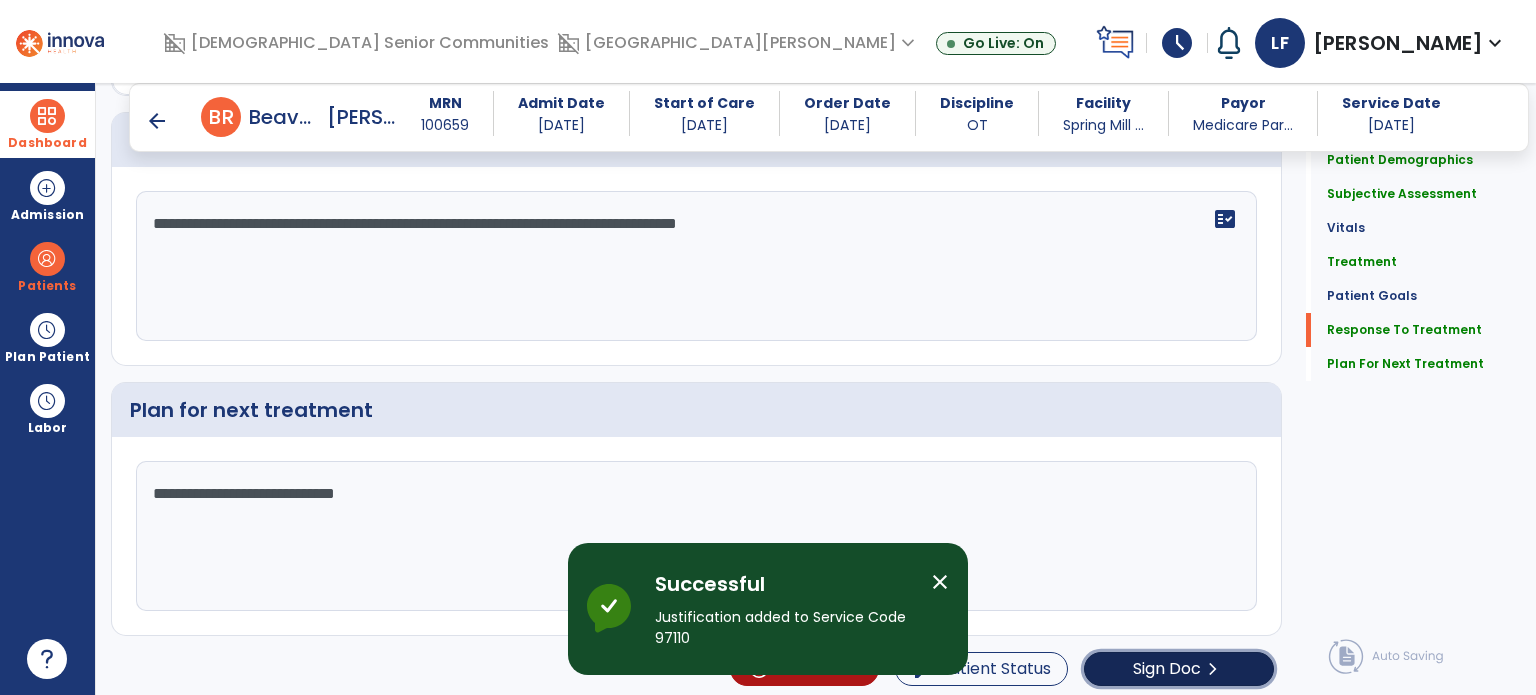 click on "Sign Doc" 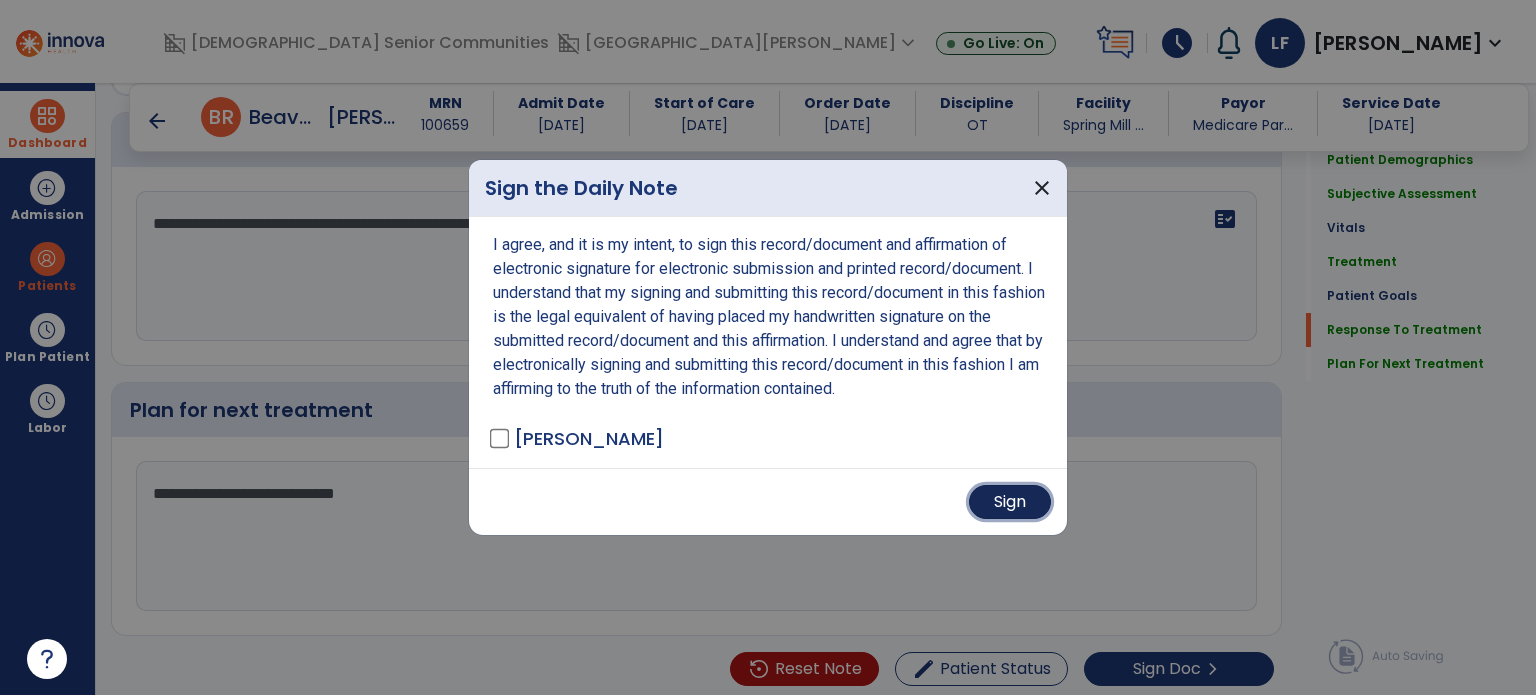 click on "Sign" at bounding box center (1010, 502) 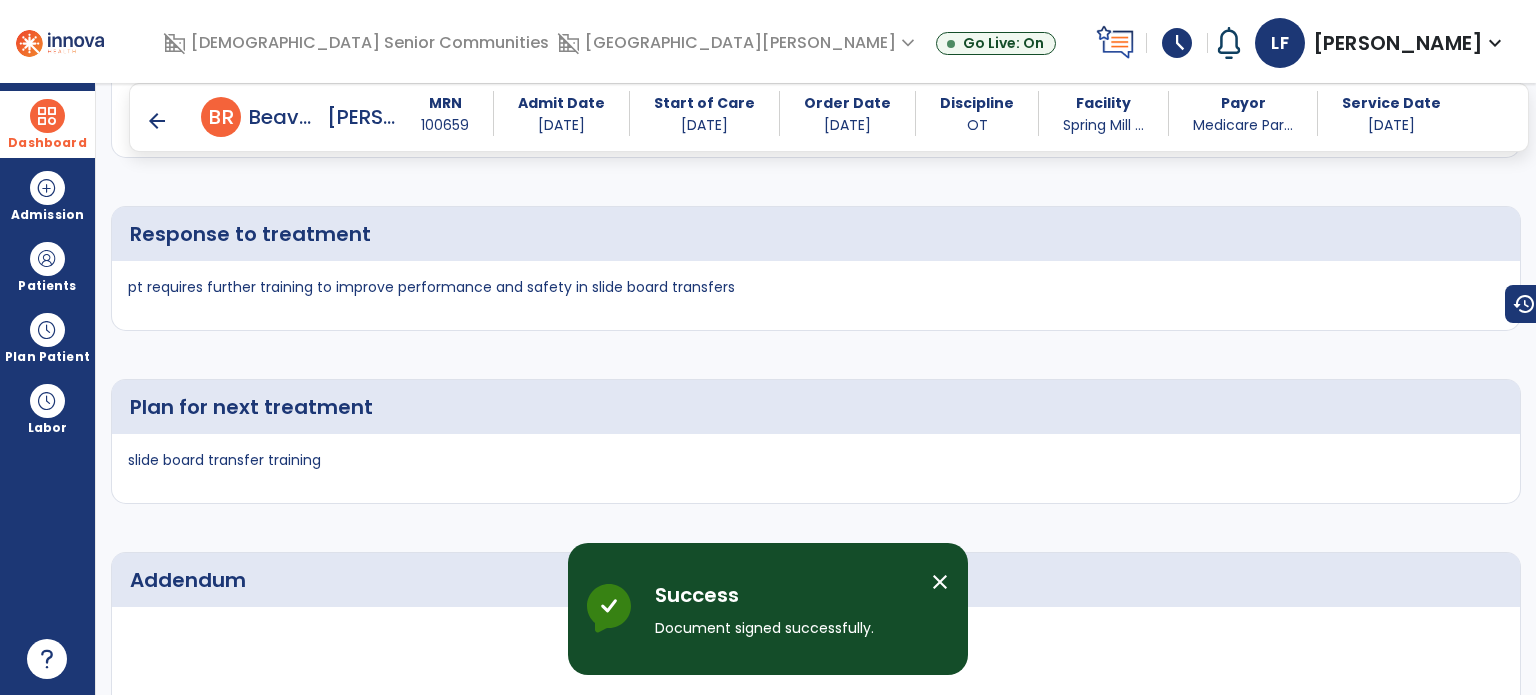 scroll, scrollTop: 4064, scrollLeft: 0, axis: vertical 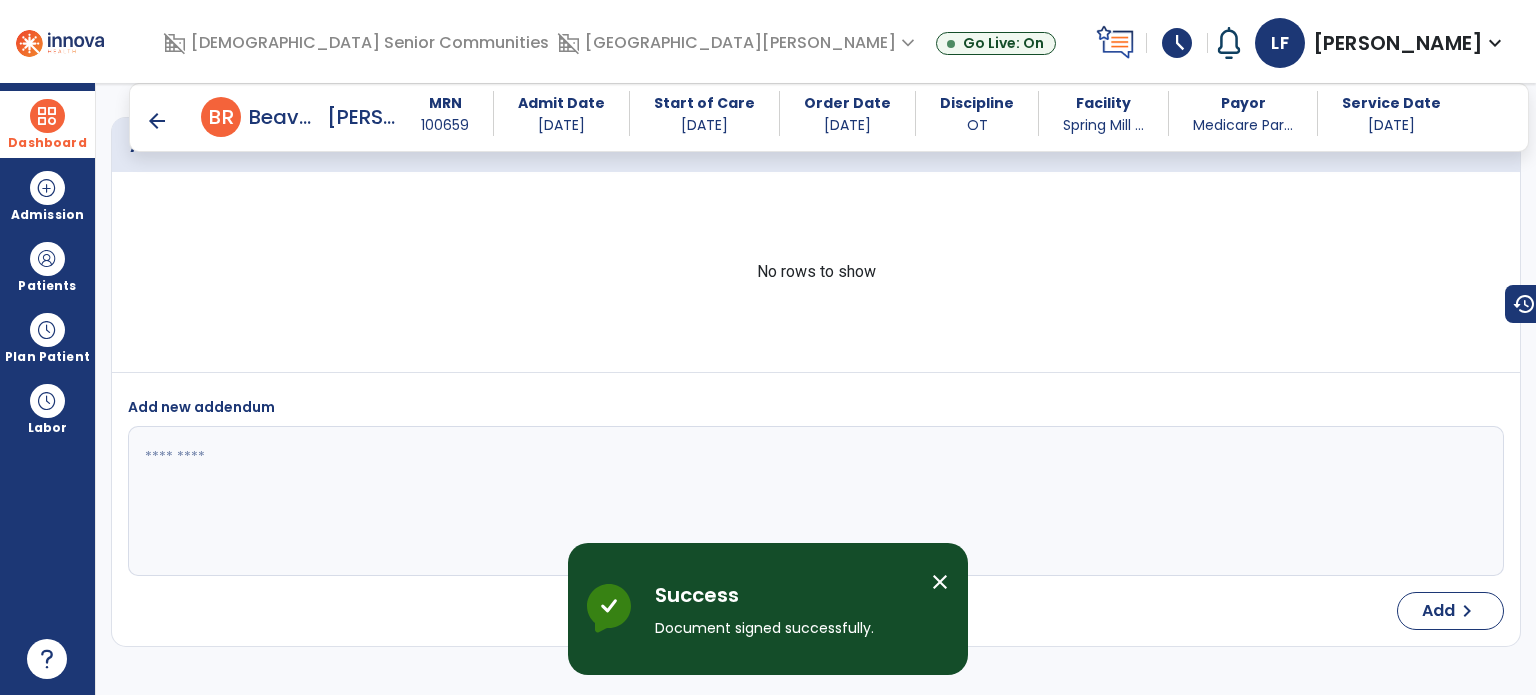 click at bounding box center [47, 116] 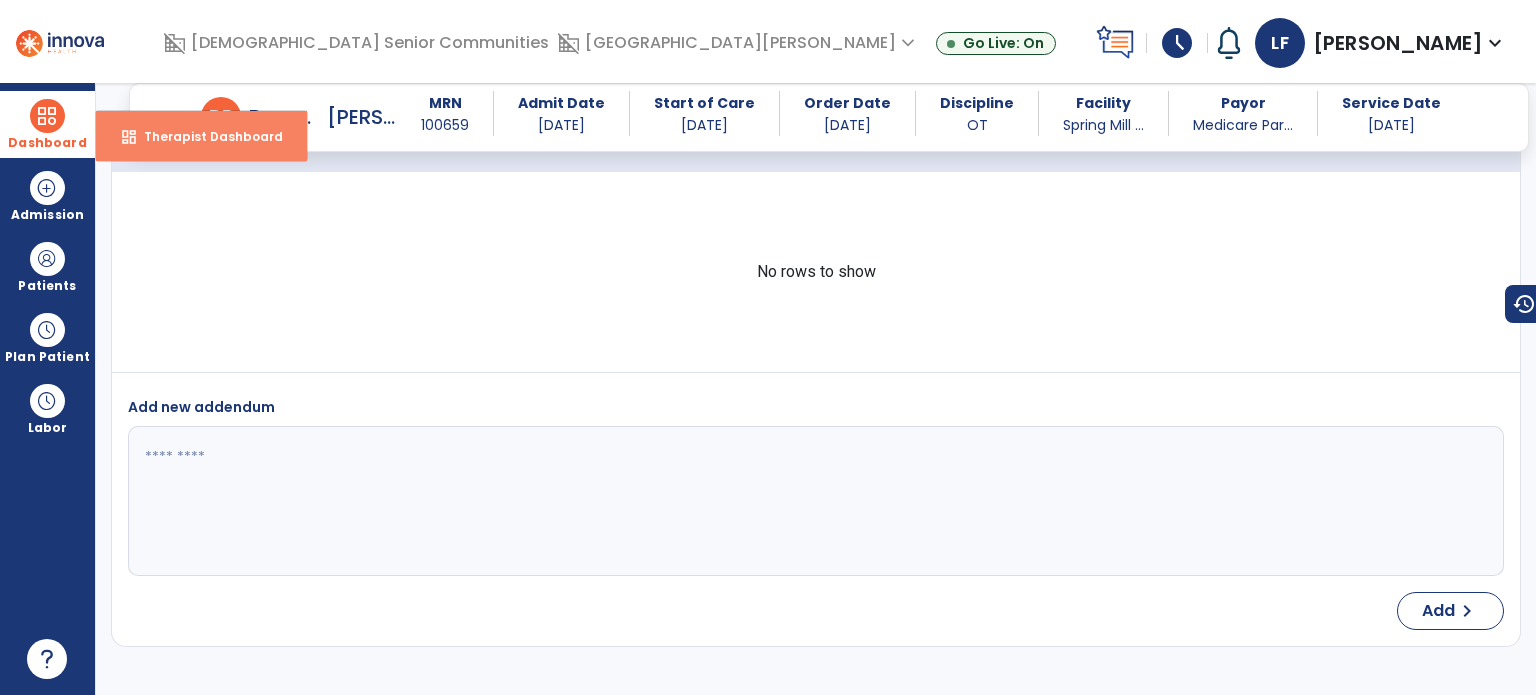 click on "dashboard  Therapist Dashboard" at bounding box center [201, 136] 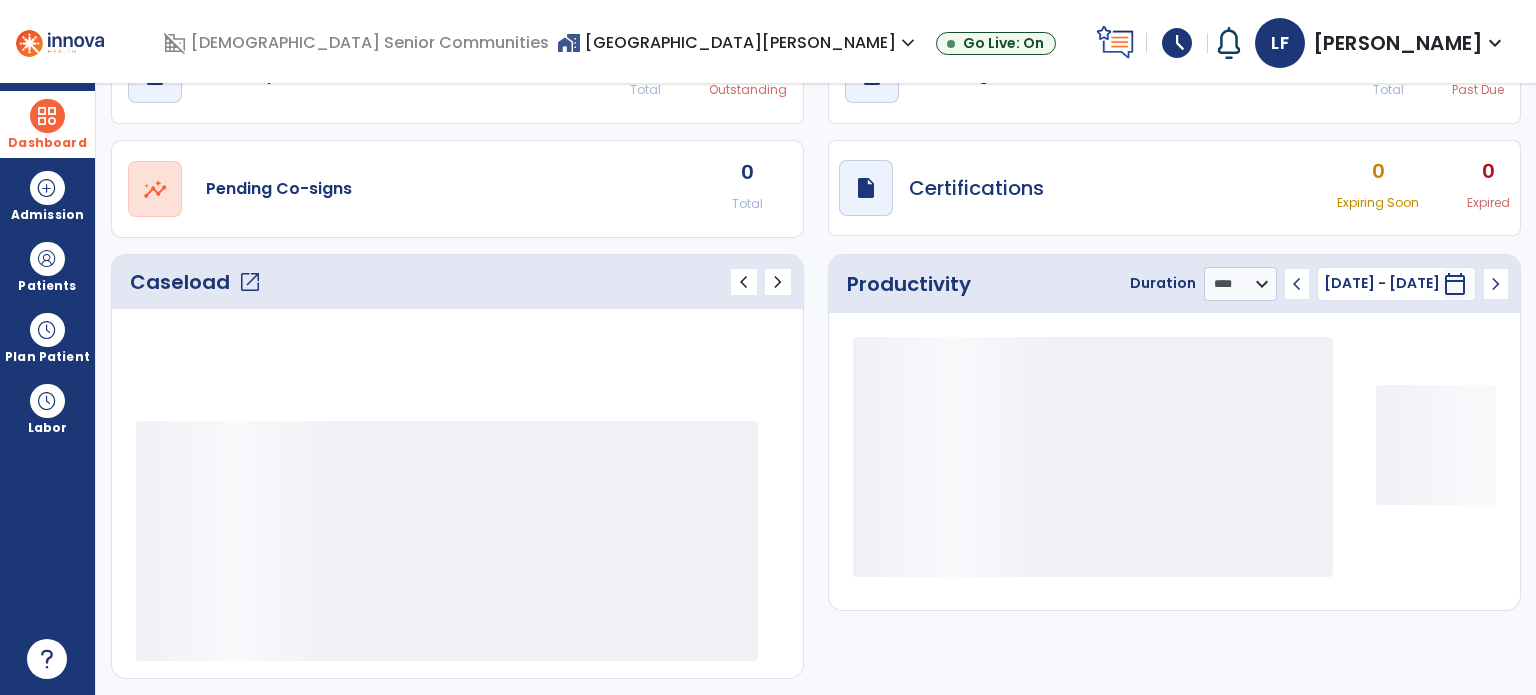 scroll, scrollTop: 112, scrollLeft: 0, axis: vertical 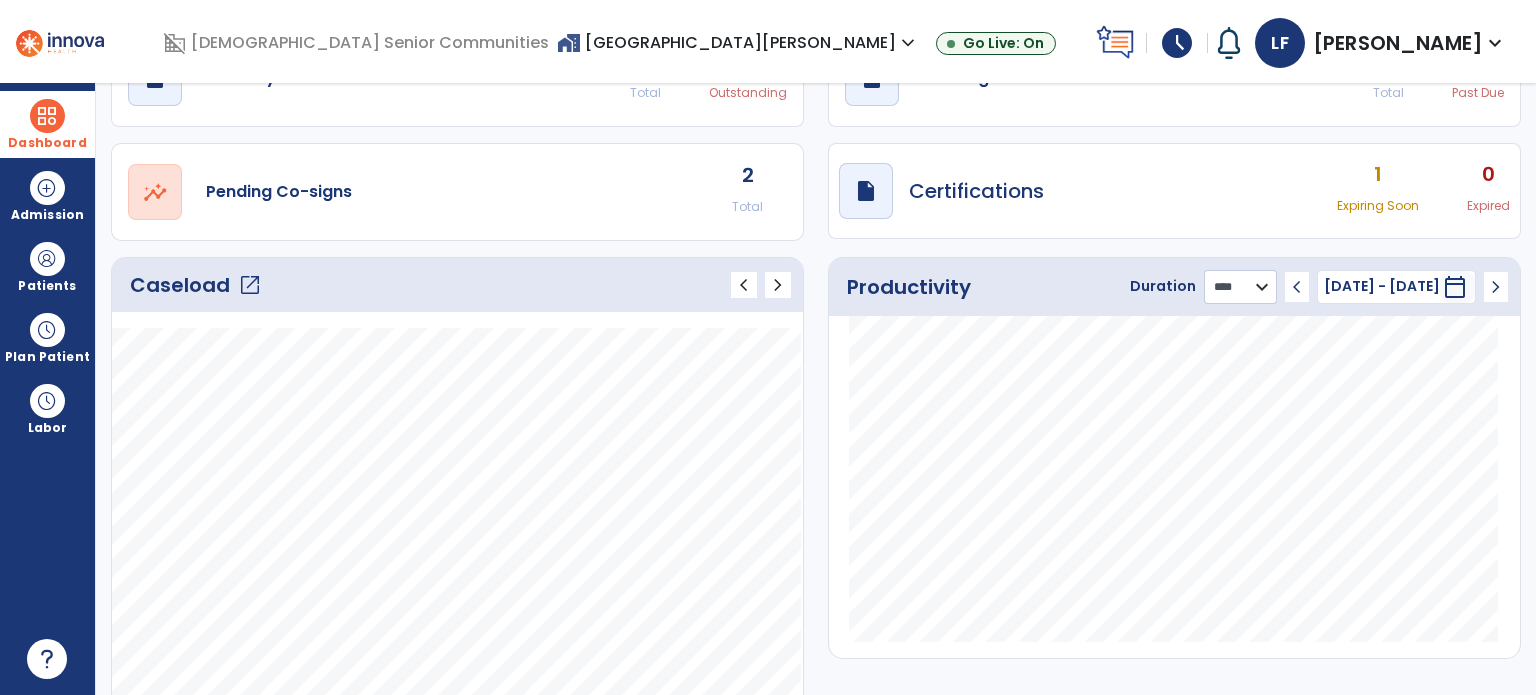 click on "******** **** ***" 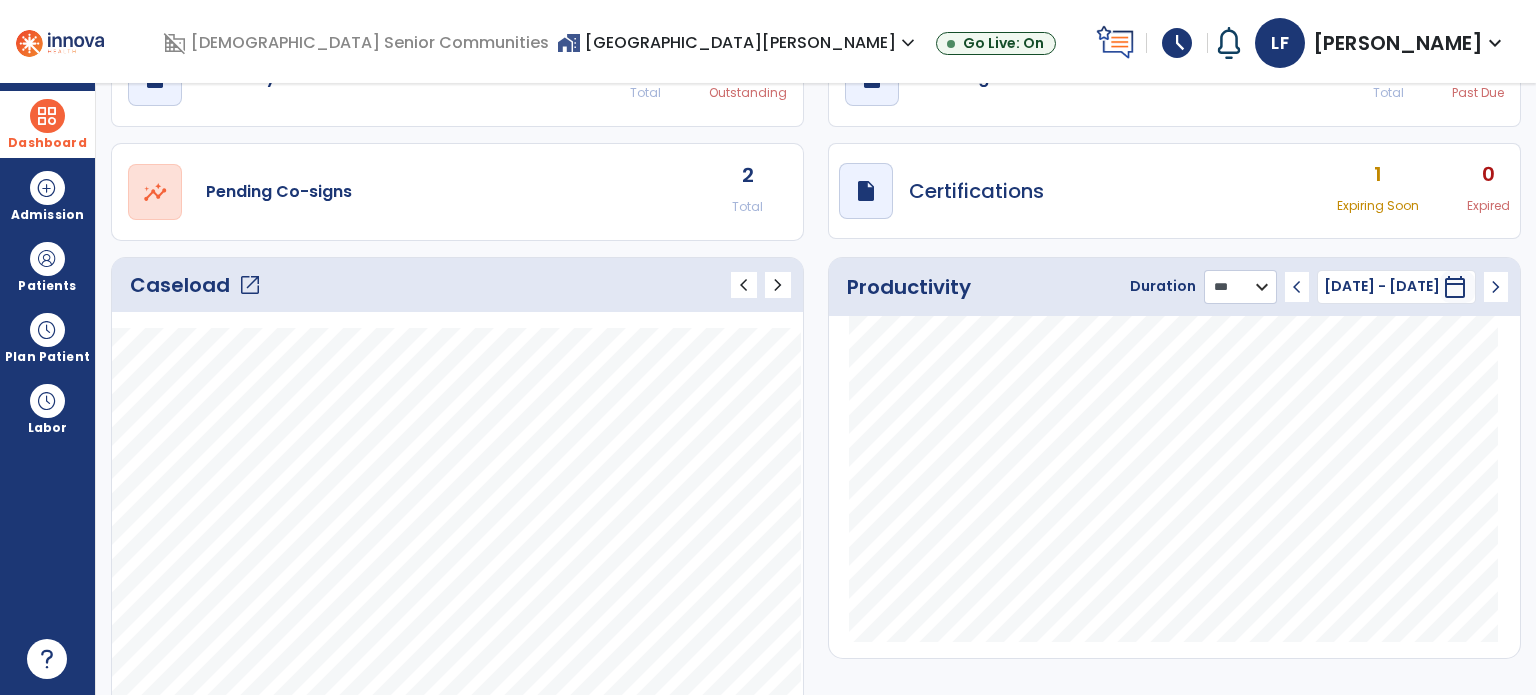click on "******** **** ***" 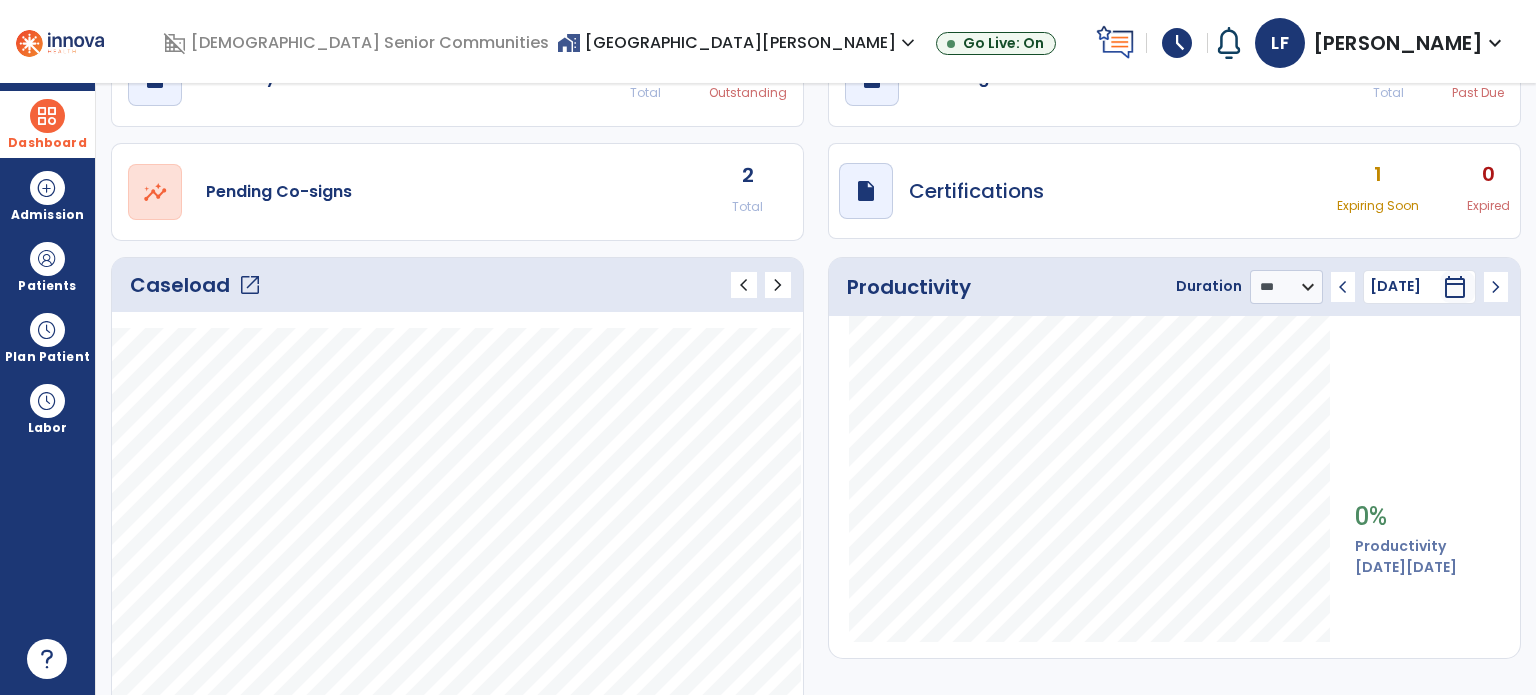 click on "open_in_new" 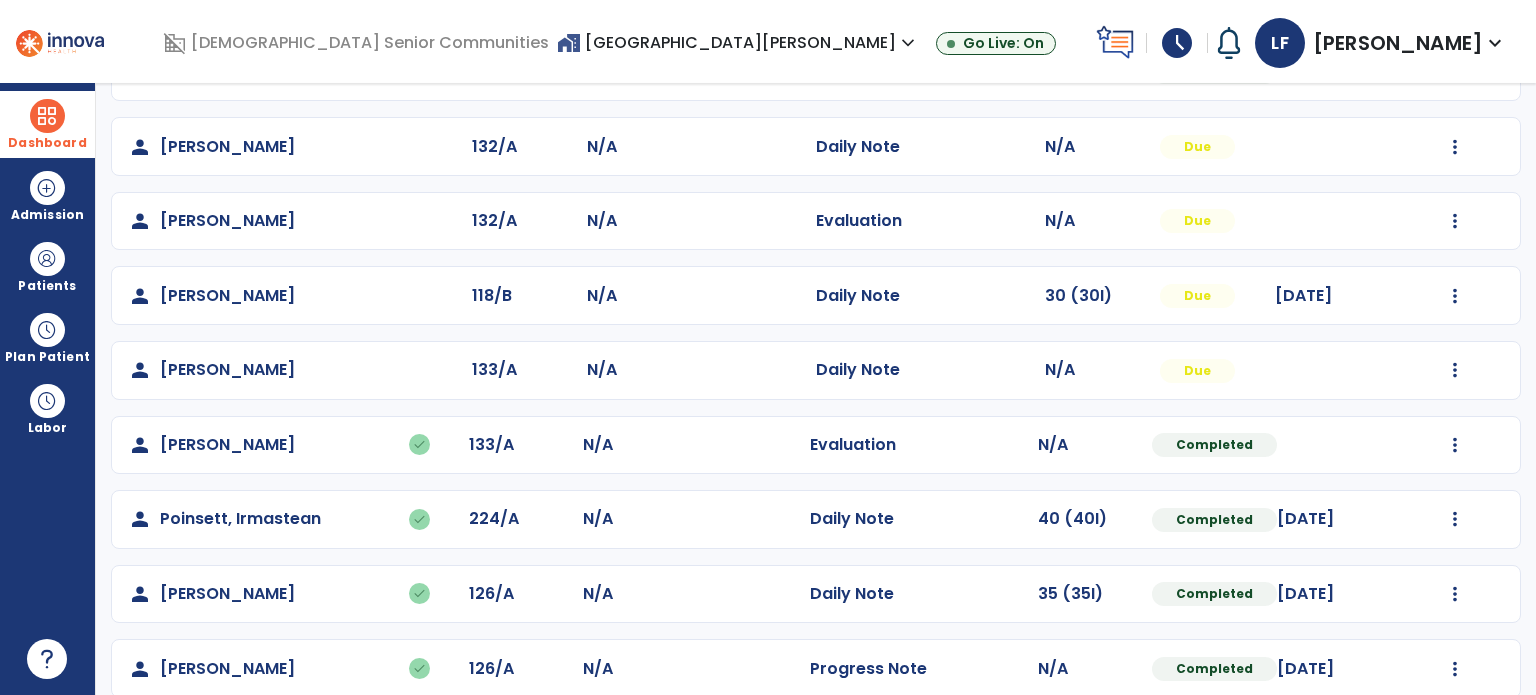 scroll, scrollTop: 840, scrollLeft: 0, axis: vertical 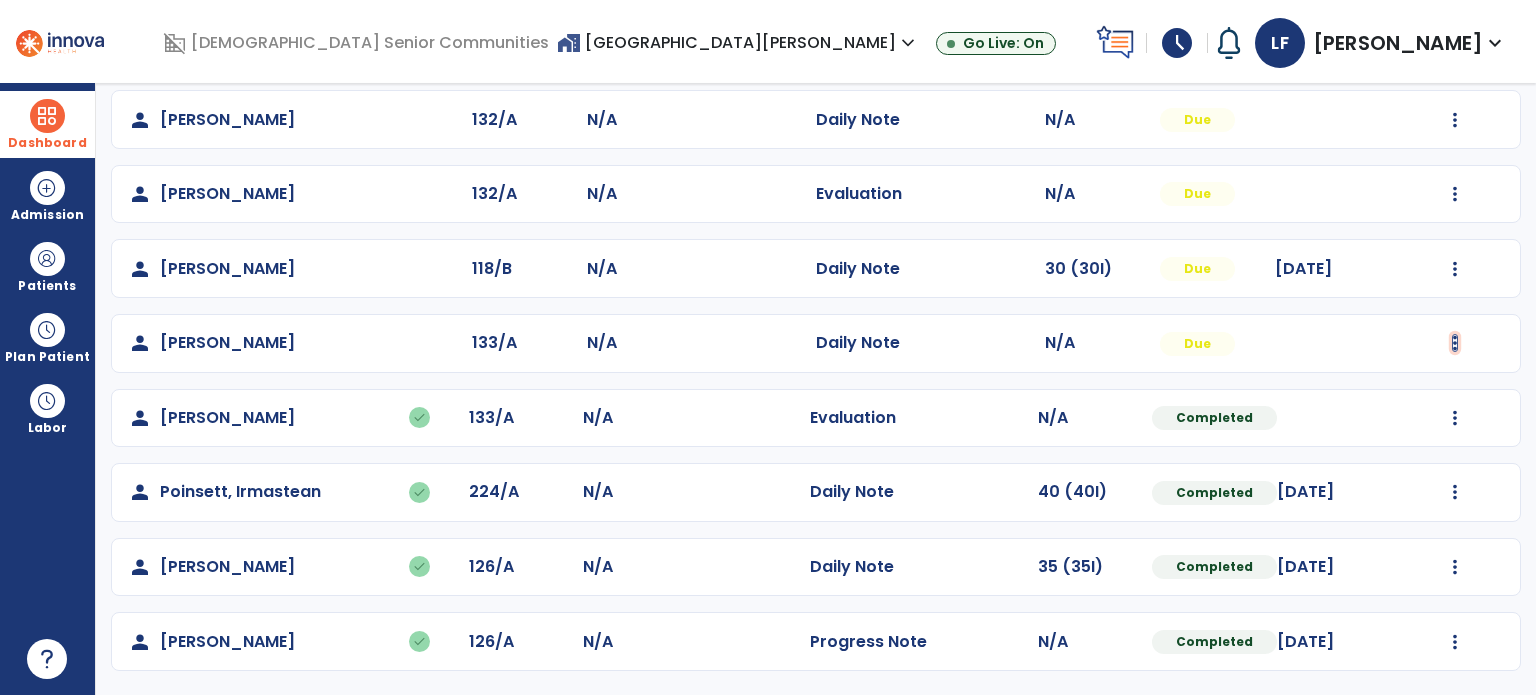 click at bounding box center (1455, -551) 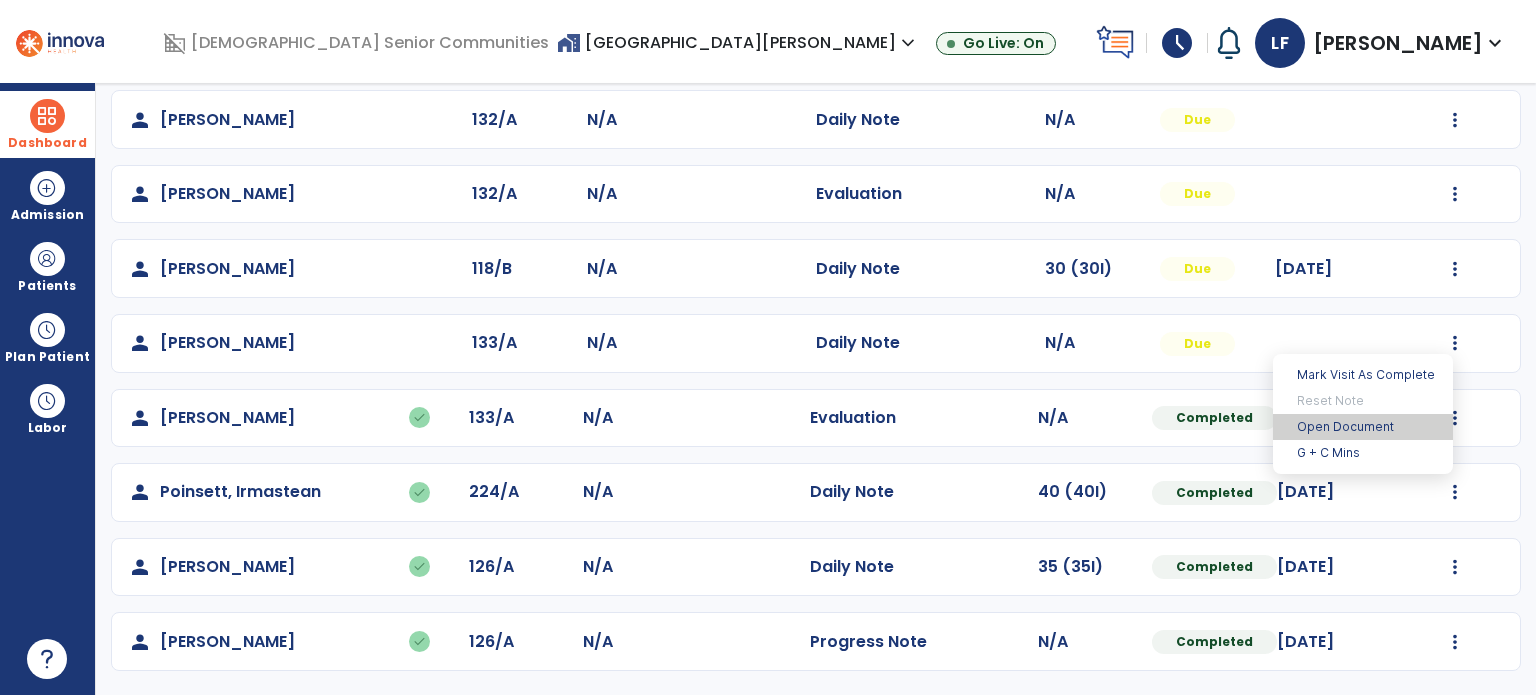 click on "Open Document" at bounding box center (1363, 427) 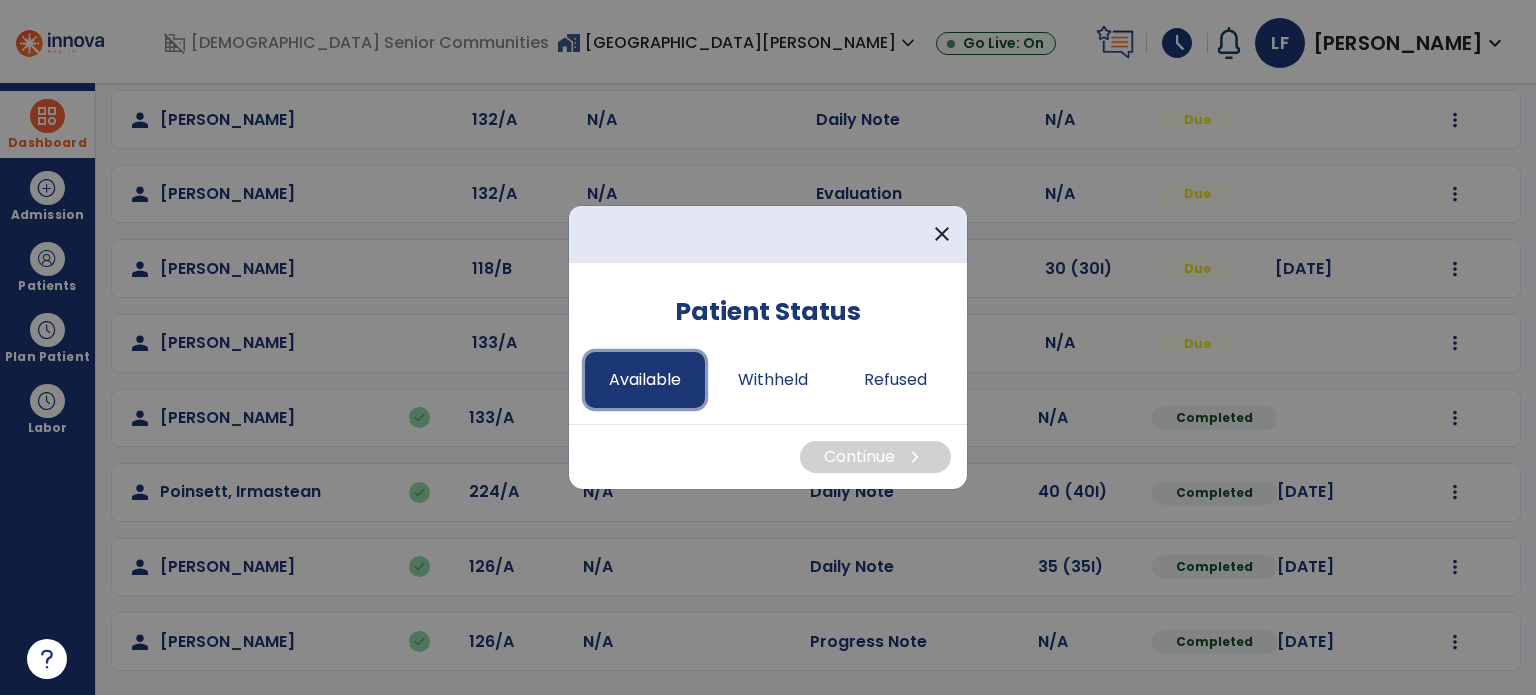 click on "Available" at bounding box center [645, 380] 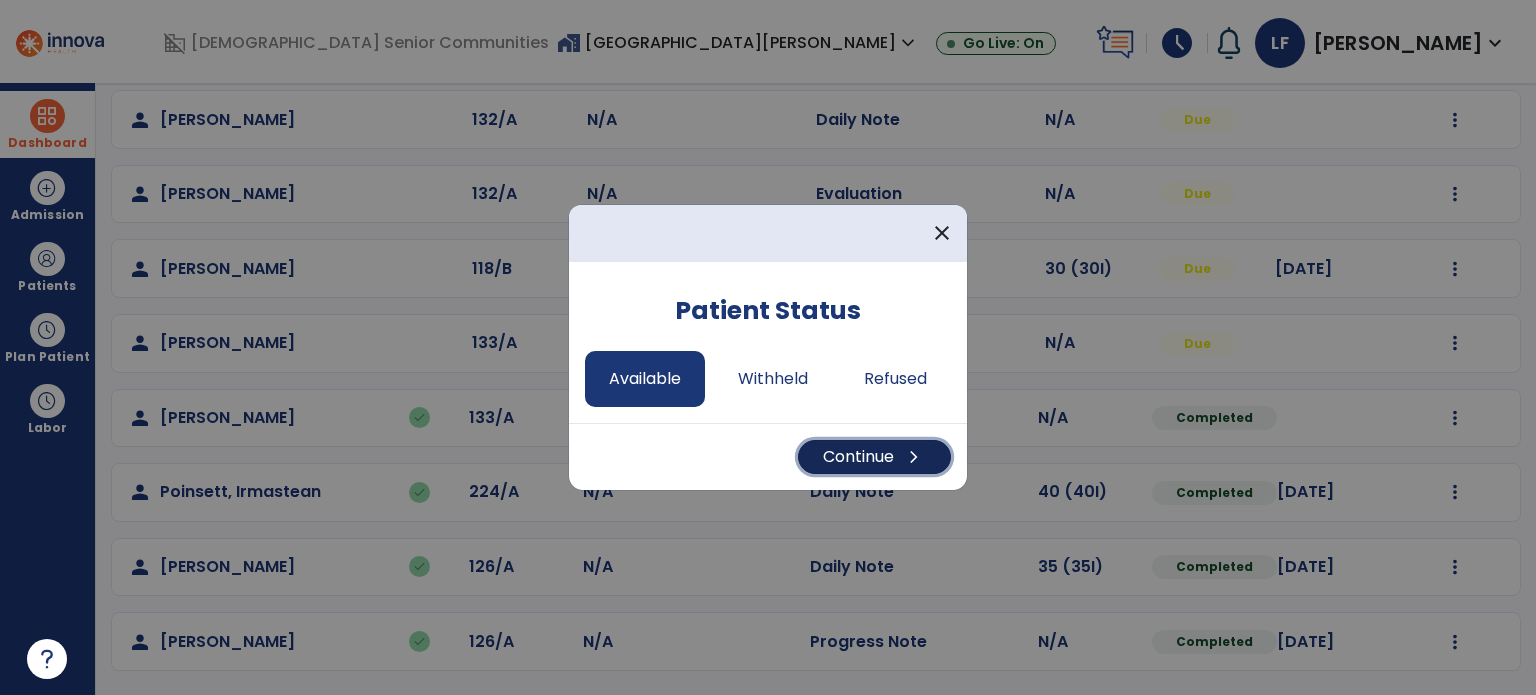 click on "Continue   chevron_right" at bounding box center (874, 457) 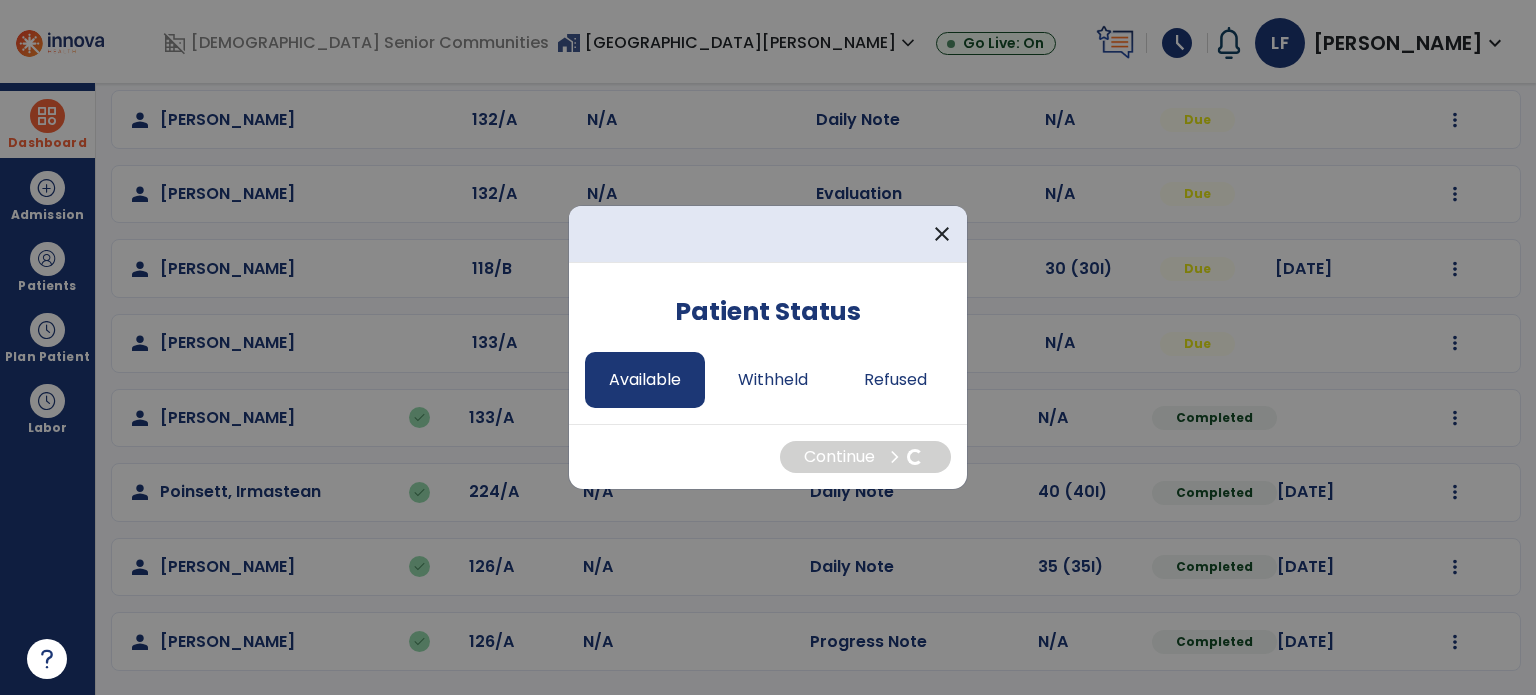 select on "*" 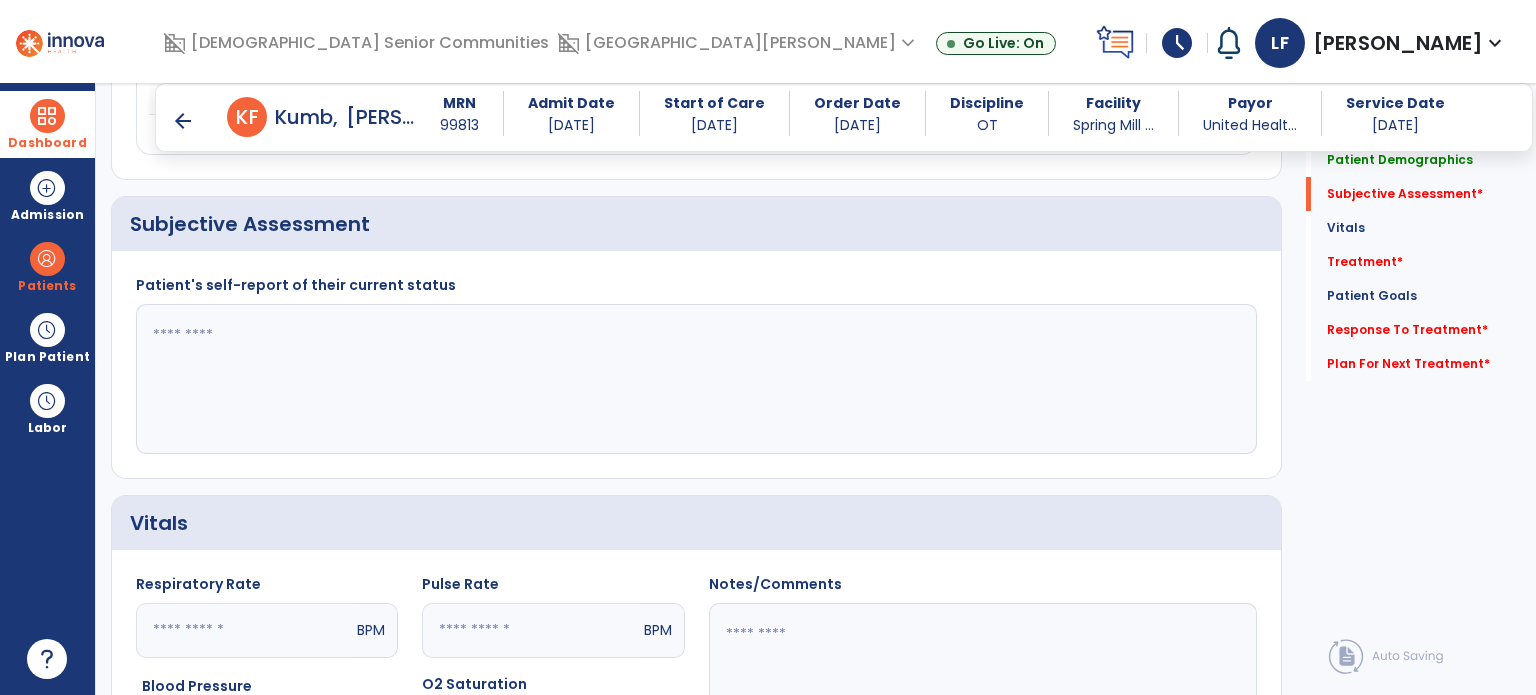 scroll, scrollTop: 407, scrollLeft: 0, axis: vertical 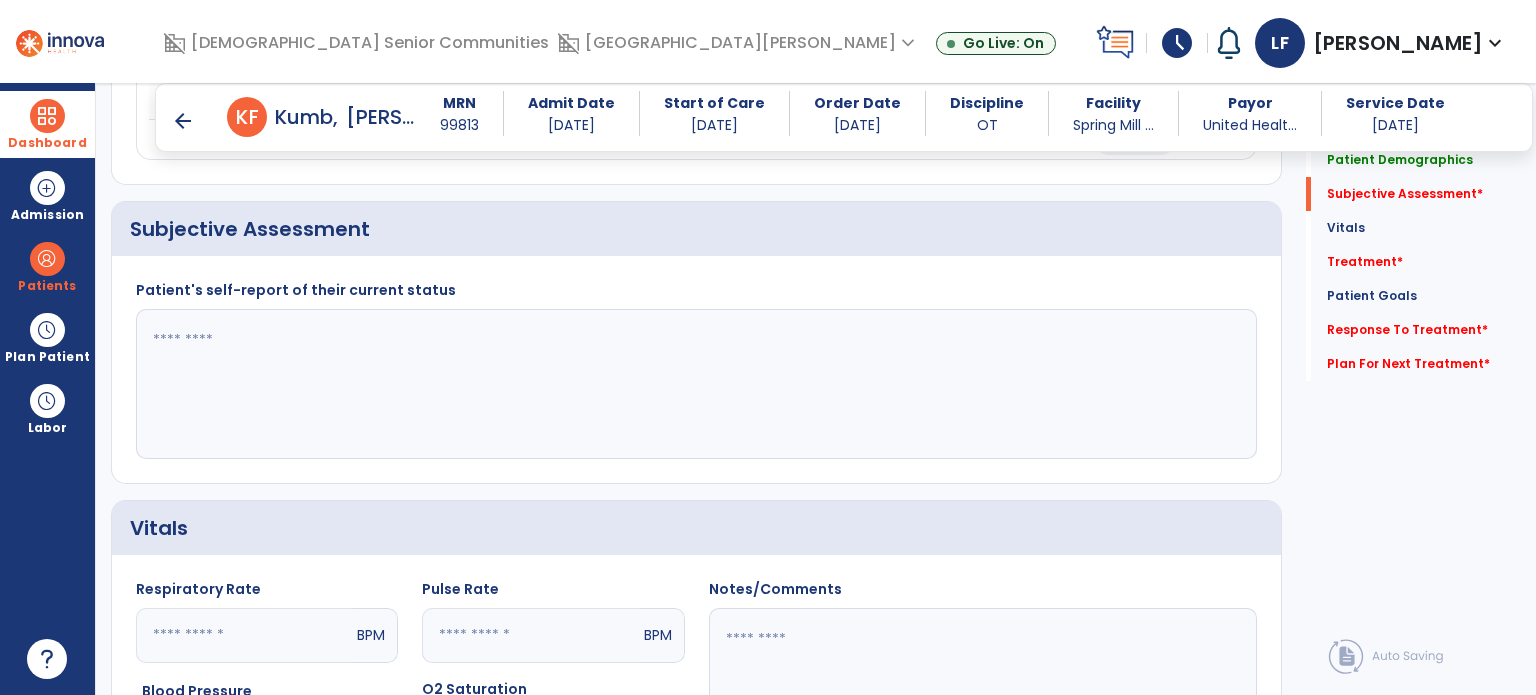click 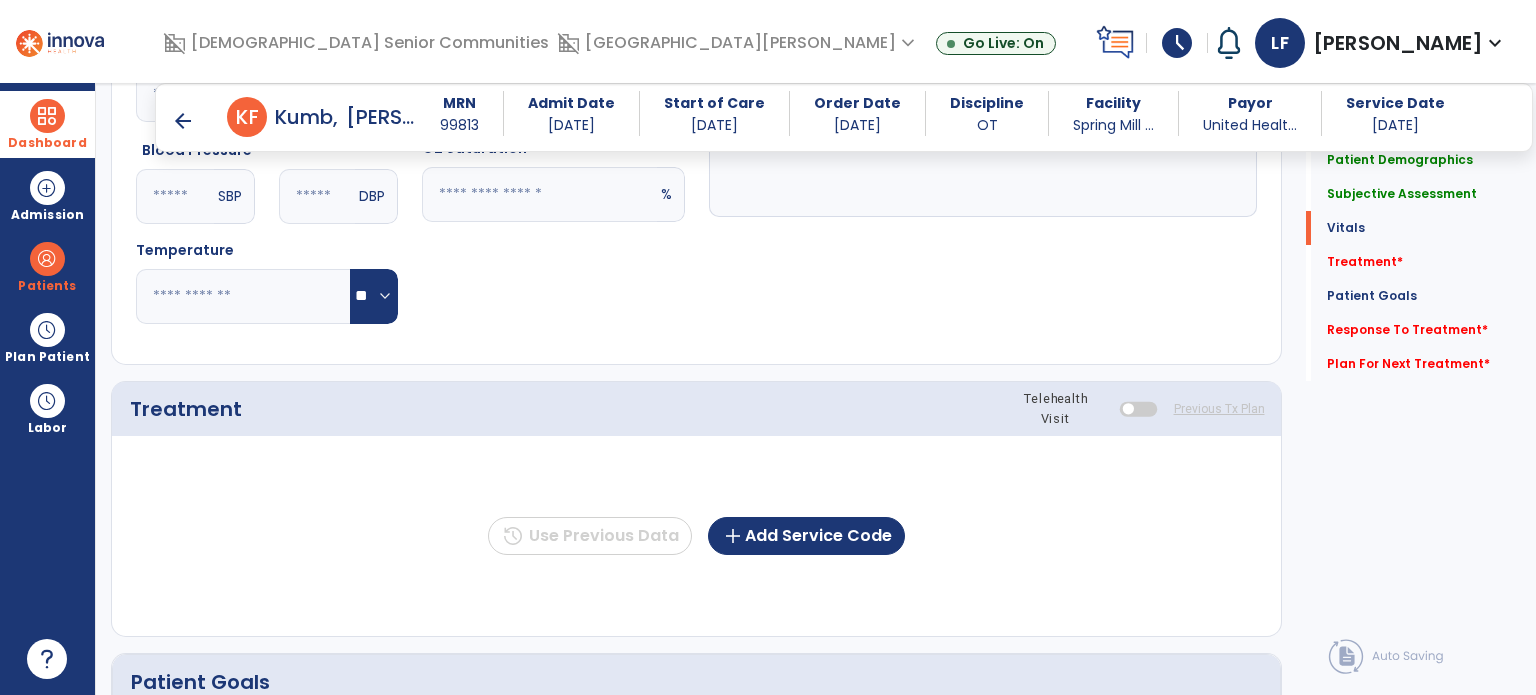 scroll, scrollTop: 951, scrollLeft: 0, axis: vertical 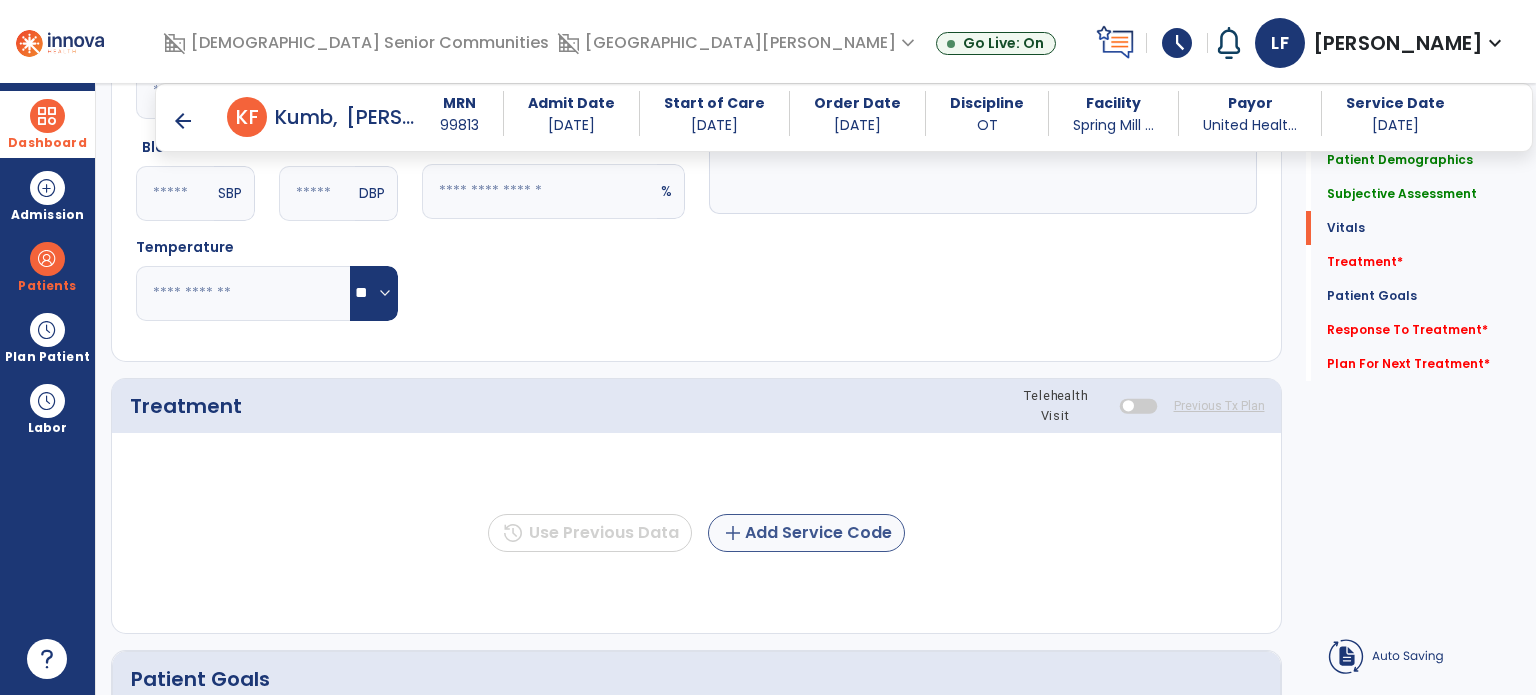 type on "**********" 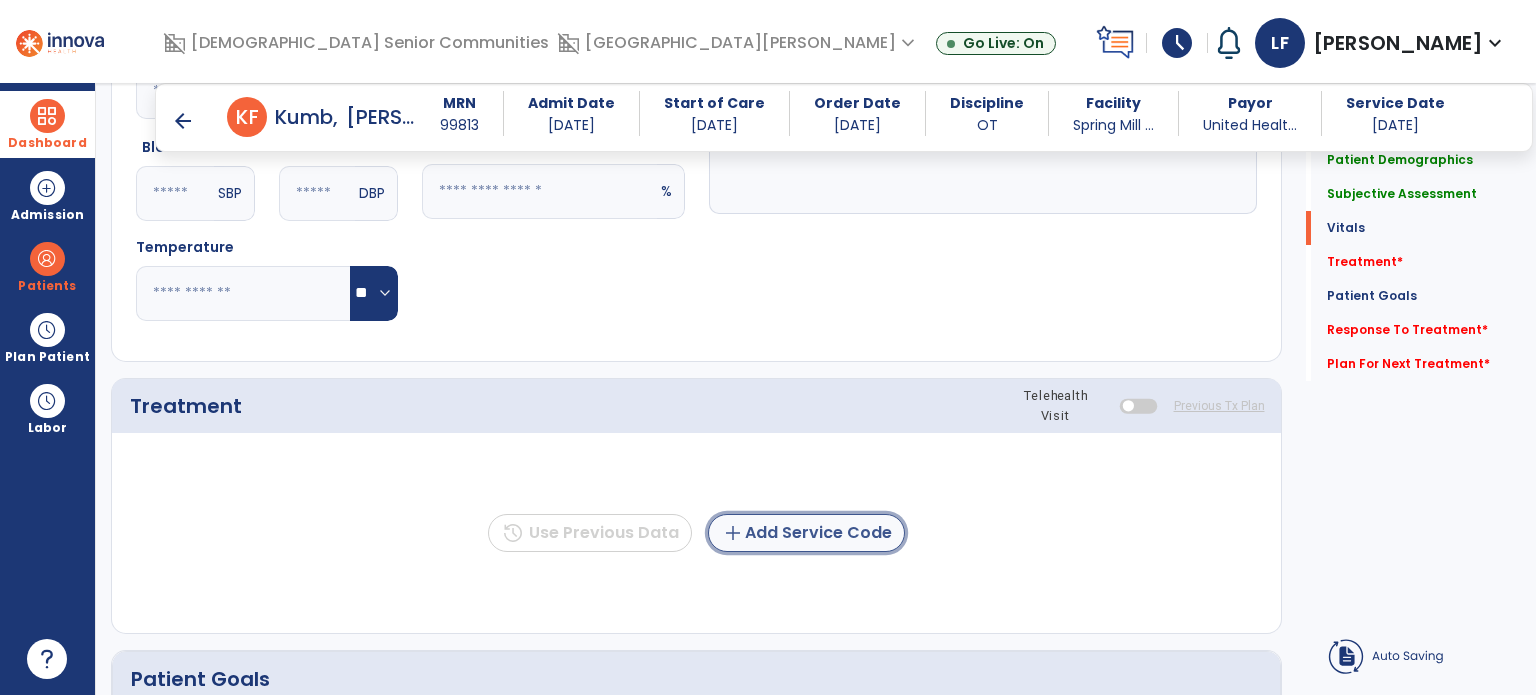 click on "add  Add Service Code" 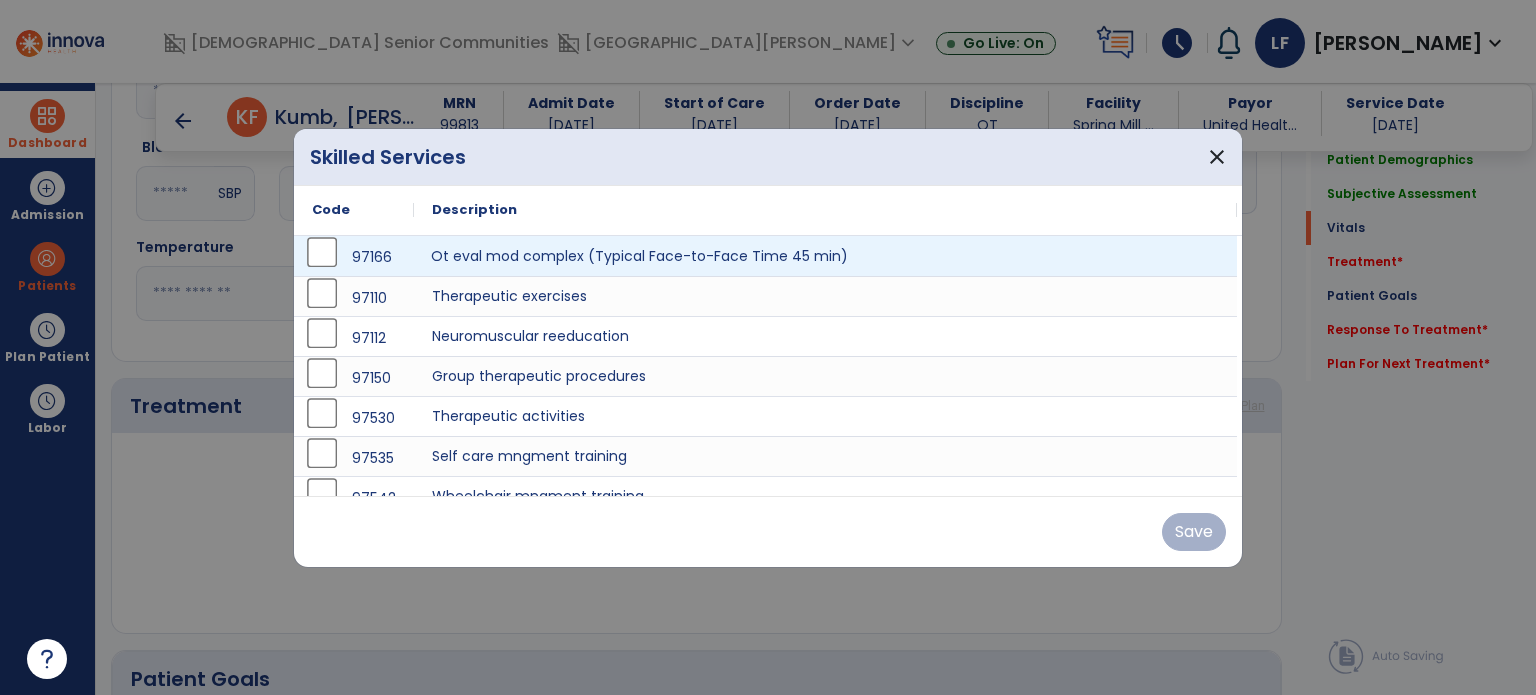 click on "Ot eval mod complex (Typical Face-to-Face Time 45 min)" at bounding box center (825, 256) 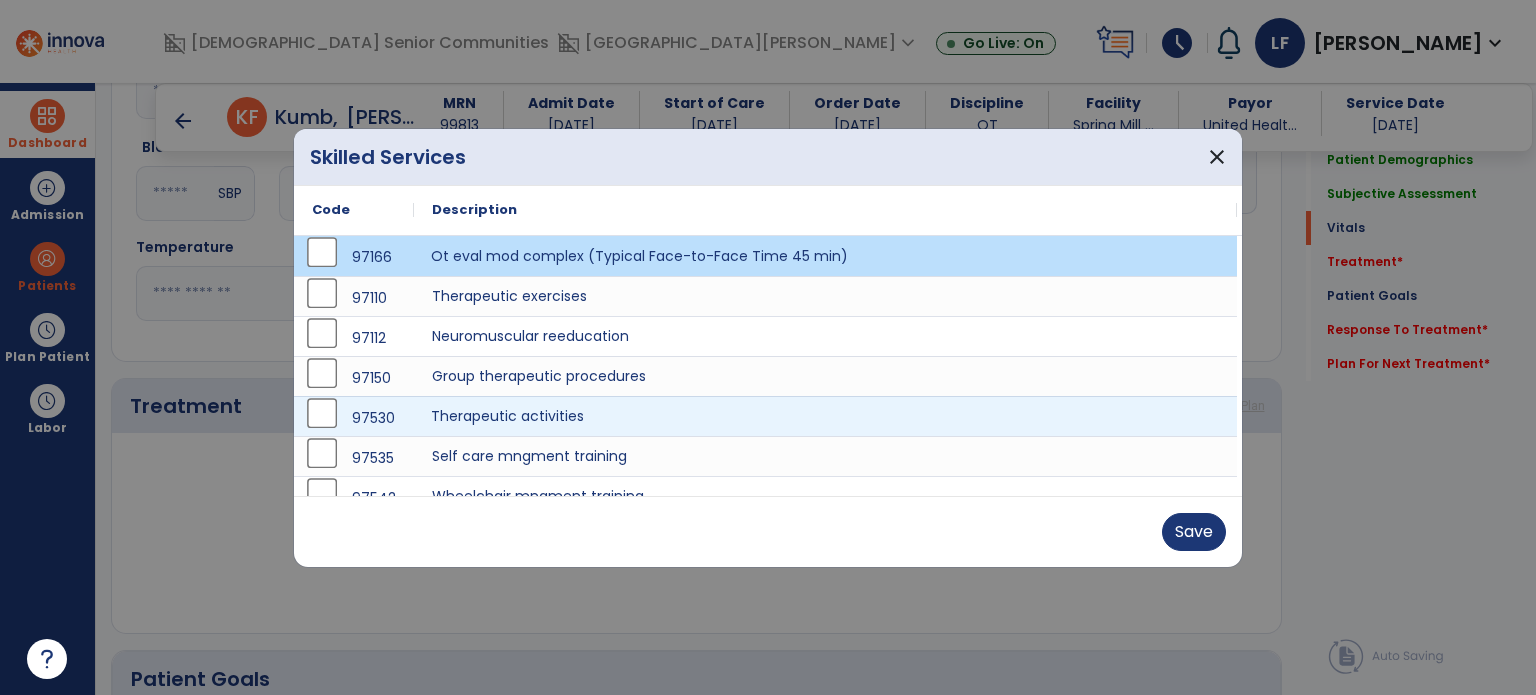 click on "Therapeutic activities" at bounding box center (825, 416) 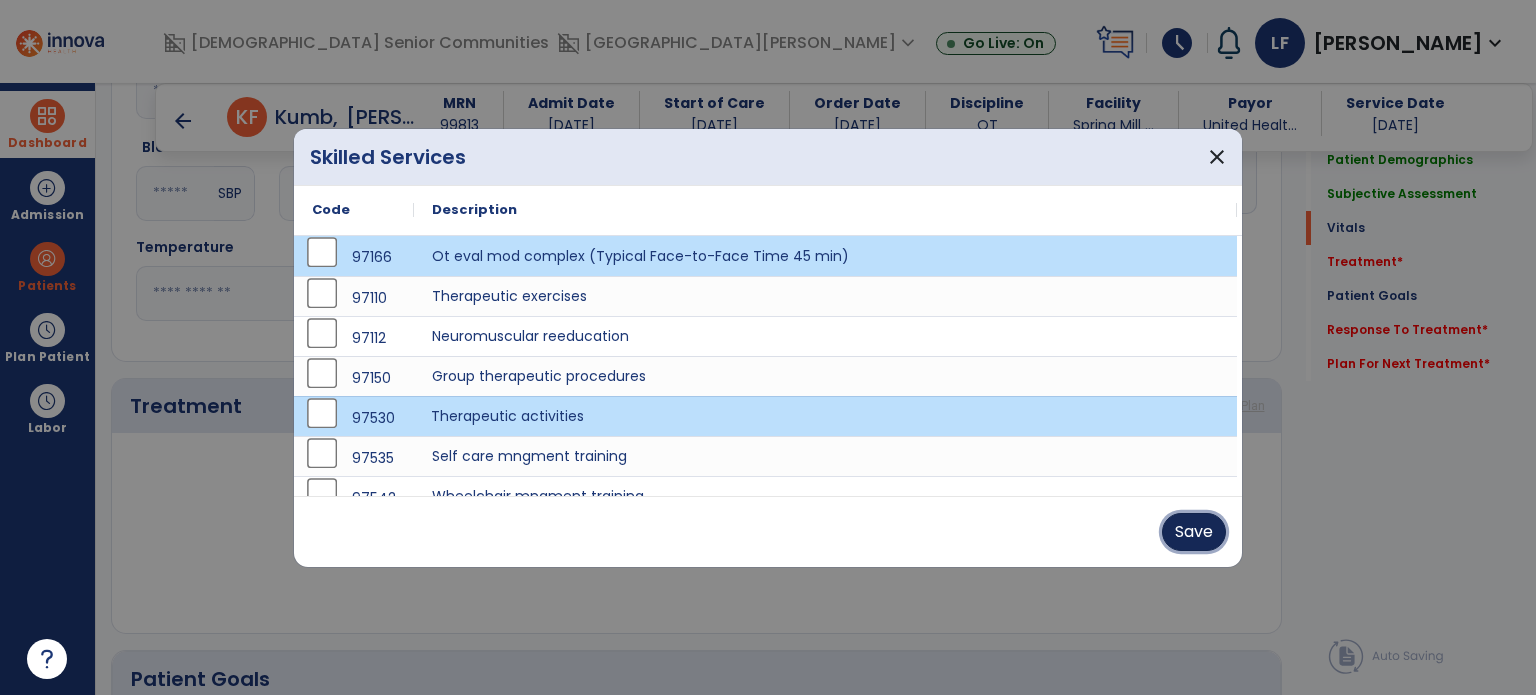 click on "Save" at bounding box center [1194, 532] 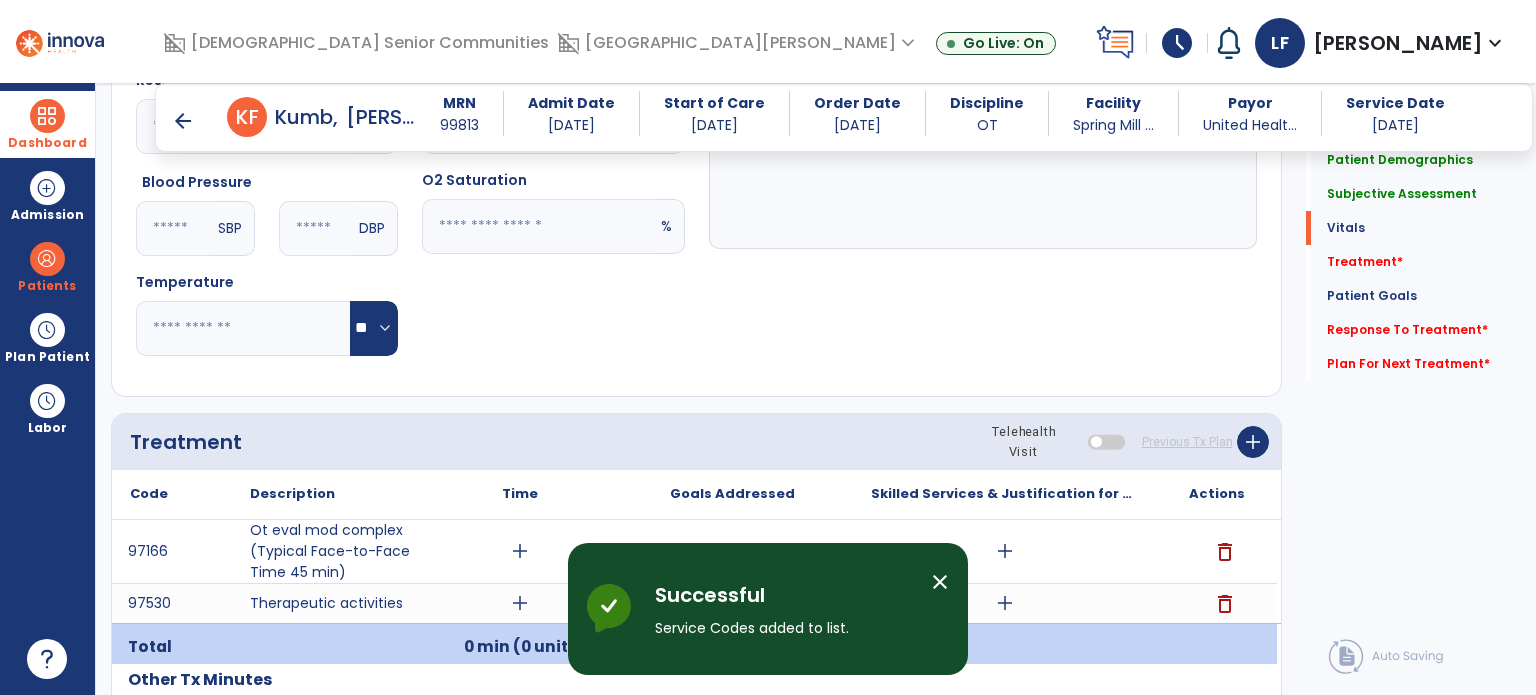 scroll, scrollTop: 915, scrollLeft: 0, axis: vertical 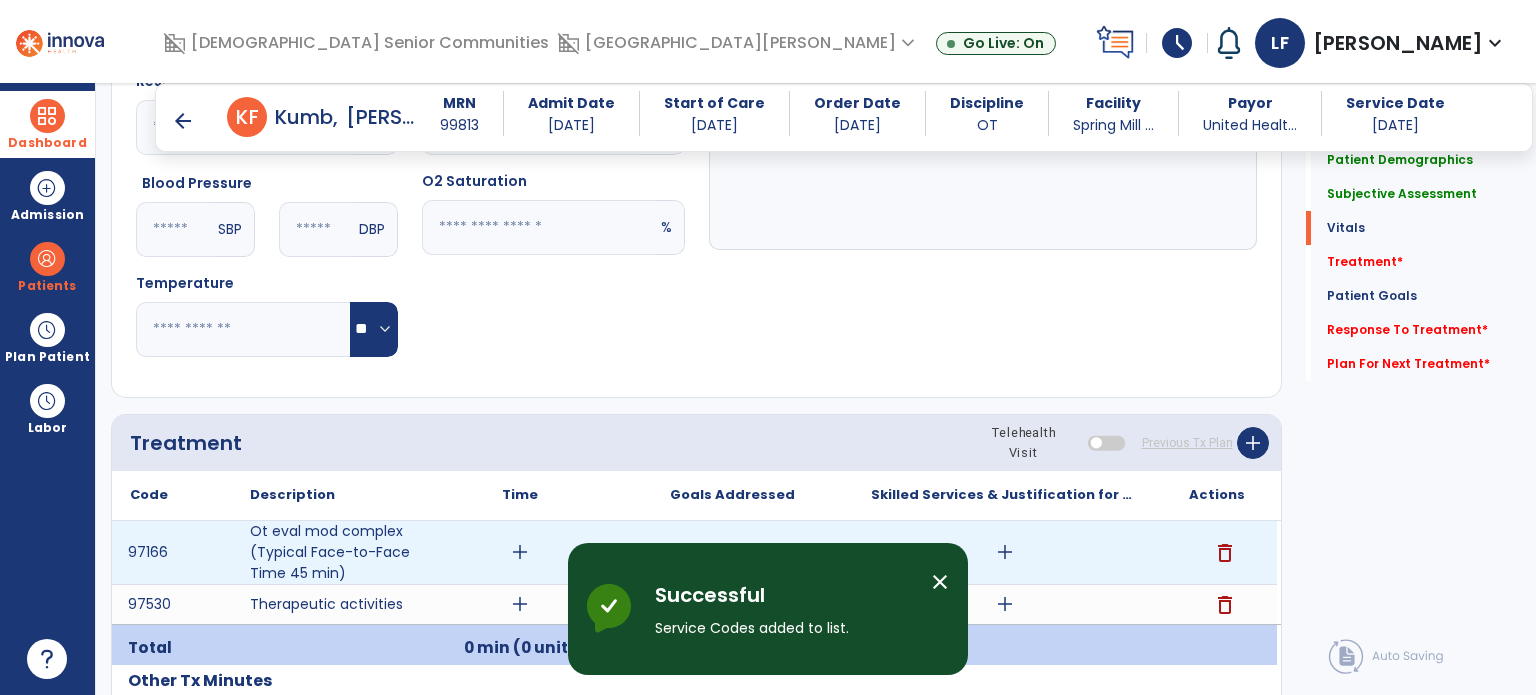 click on "add" at bounding box center [520, 552] 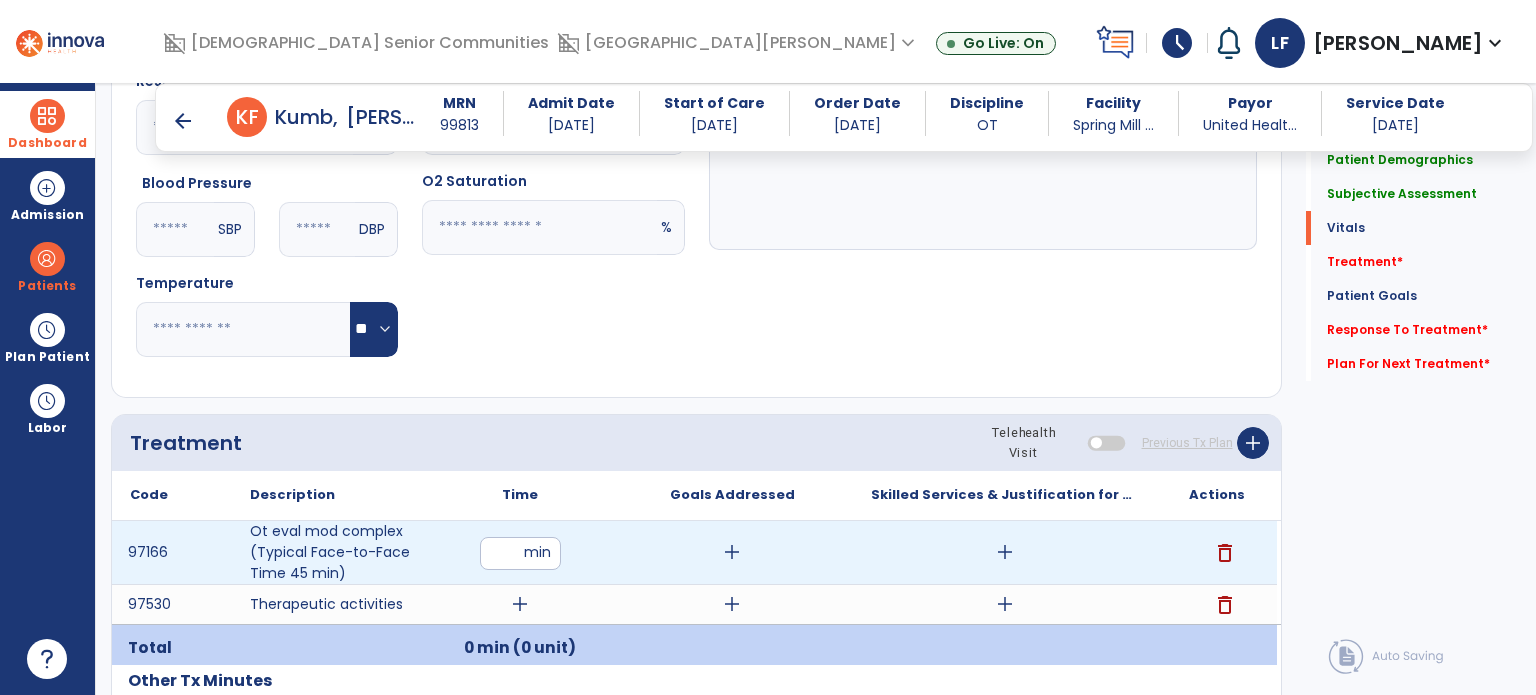 type on "**" 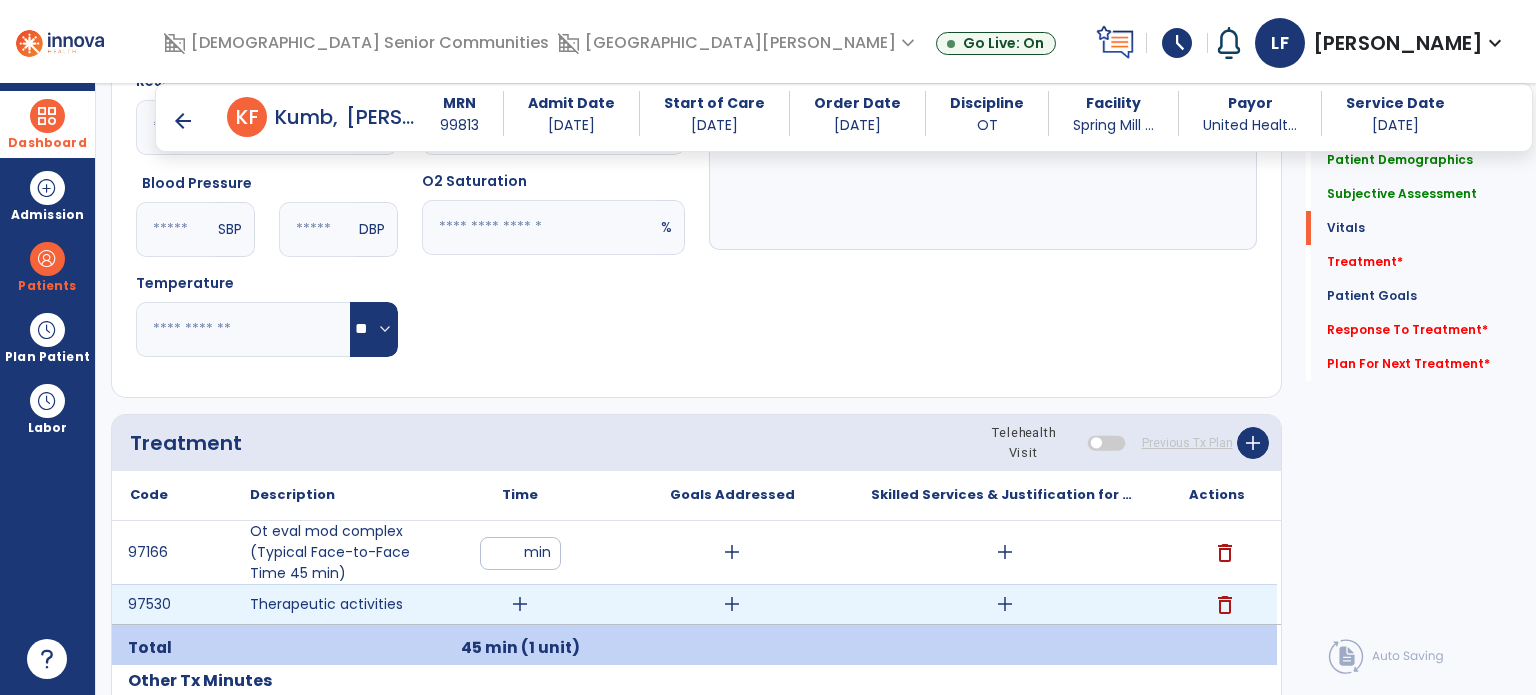 click on "add" at bounding box center [520, 604] 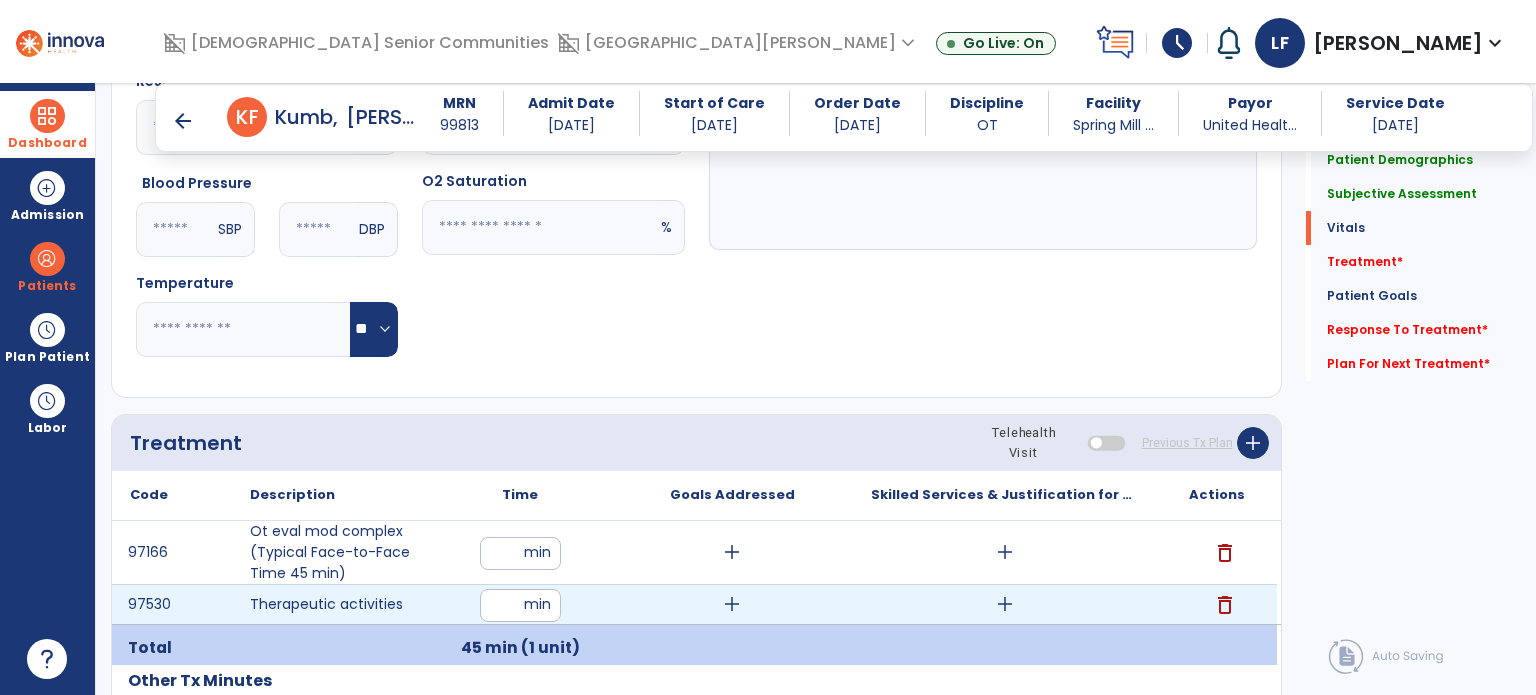 type on "**" 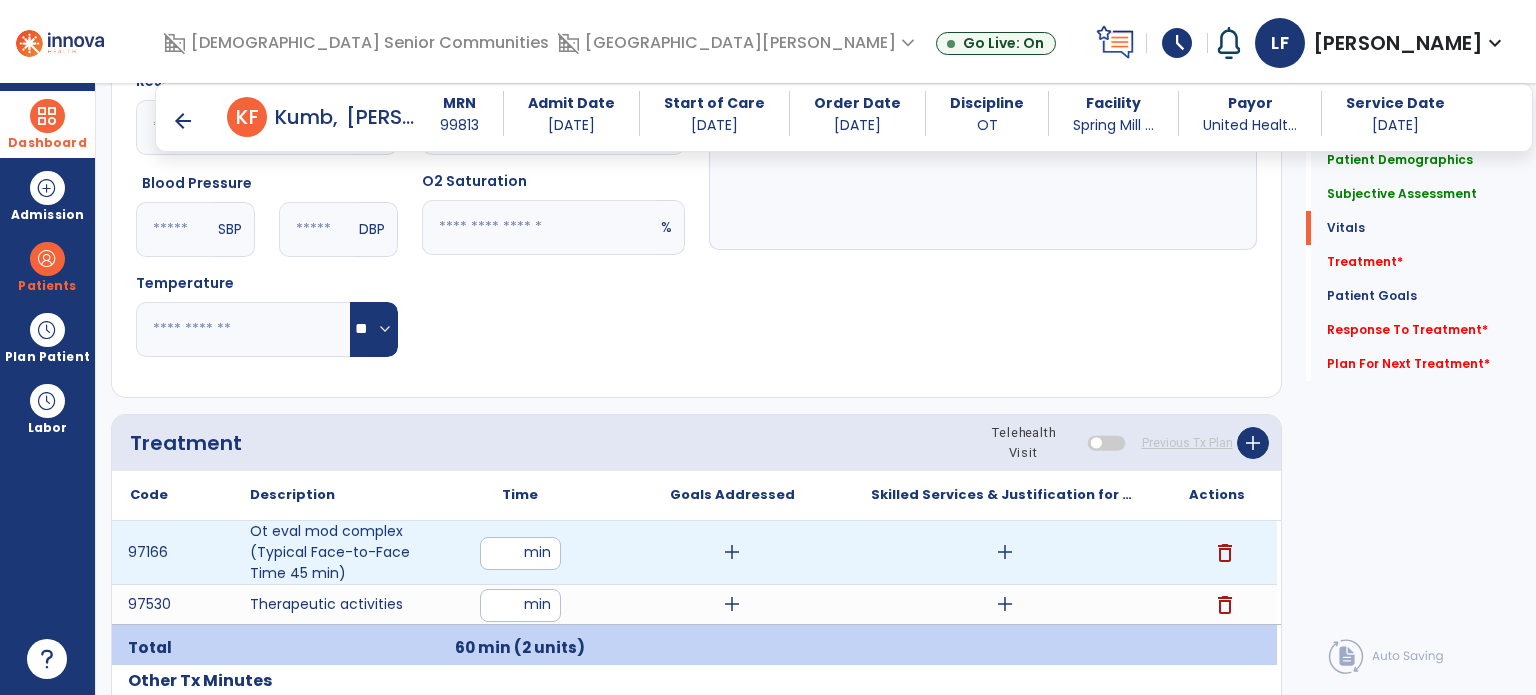 click on "add" at bounding box center [1005, 552] 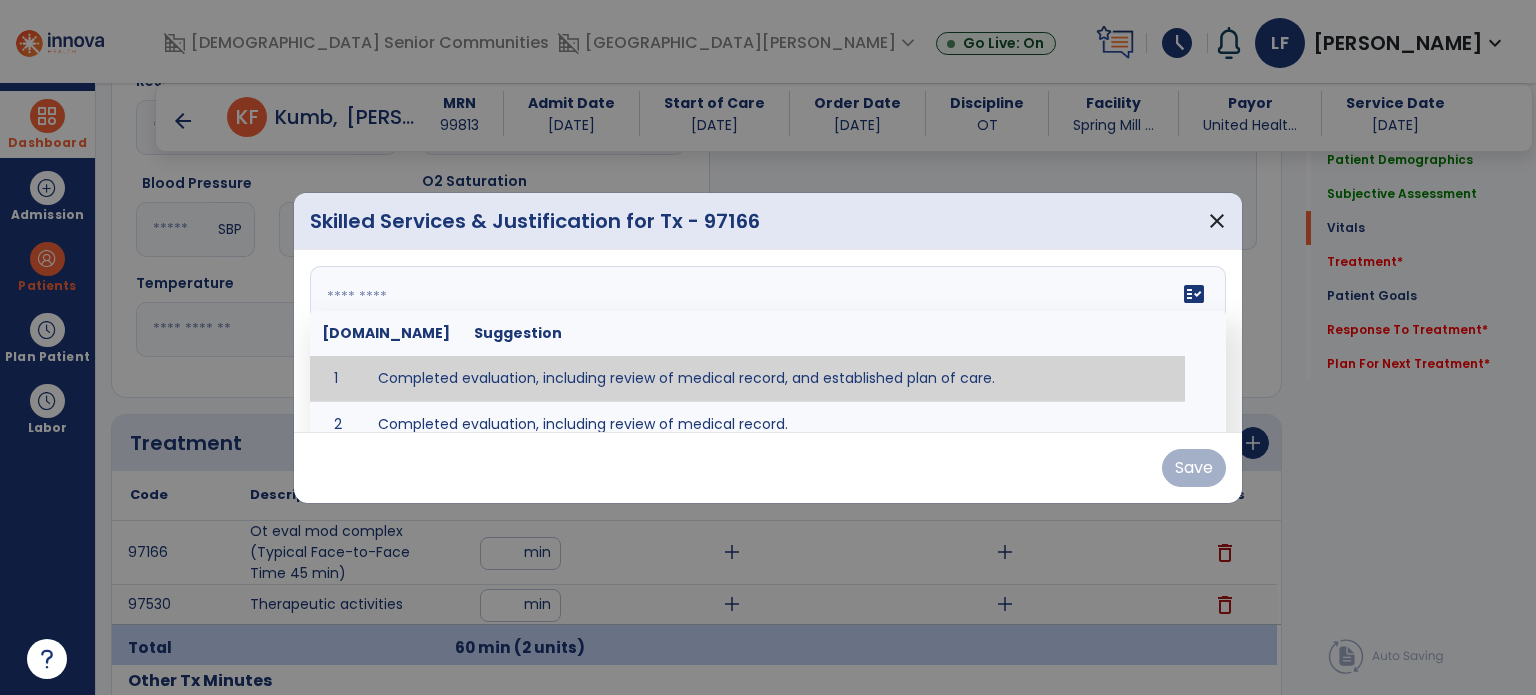 click on "fact_check  [DOMAIN_NAME] Suggestion 1 Completed evaluation, including review of medical record, and established plan of care. 2 Completed evaluation, including review of medical record." at bounding box center (768, 341) 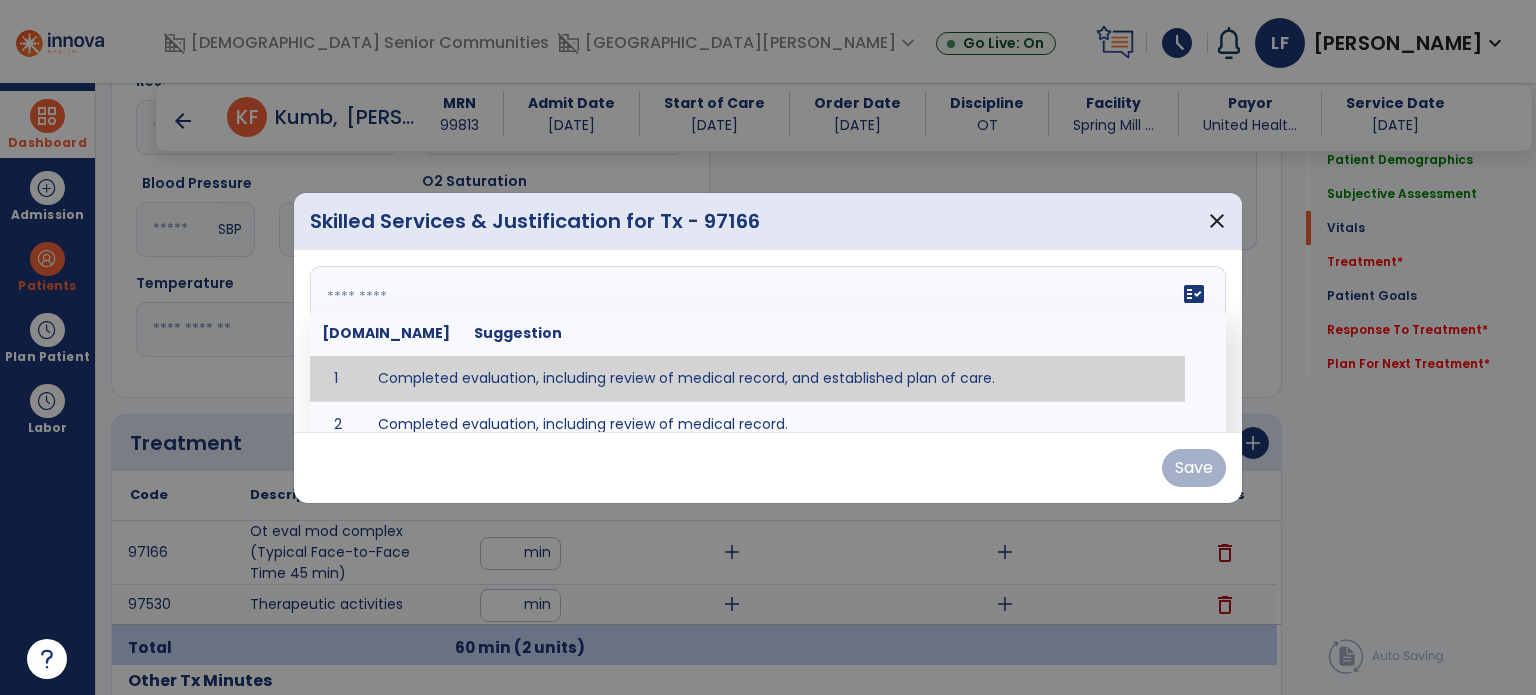 type on "**********" 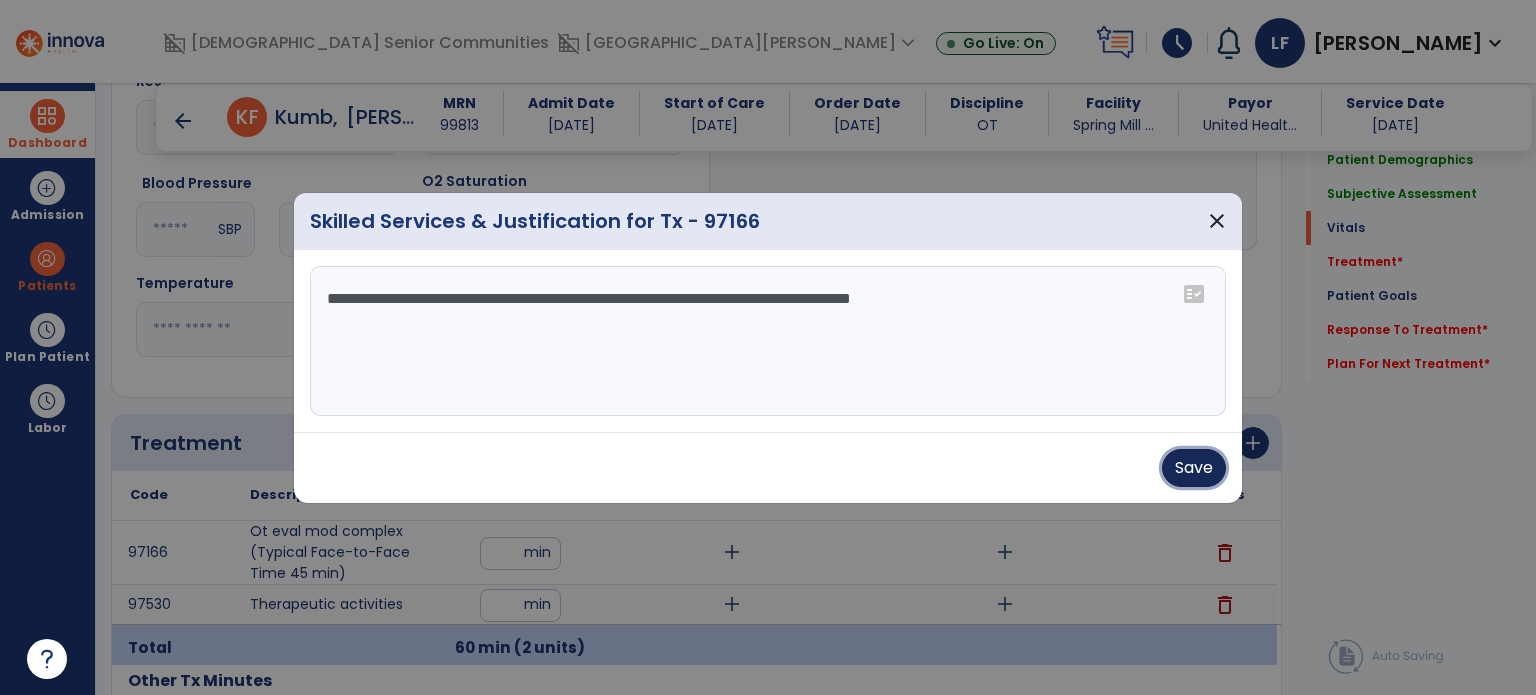 click on "Save" at bounding box center (1194, 468) 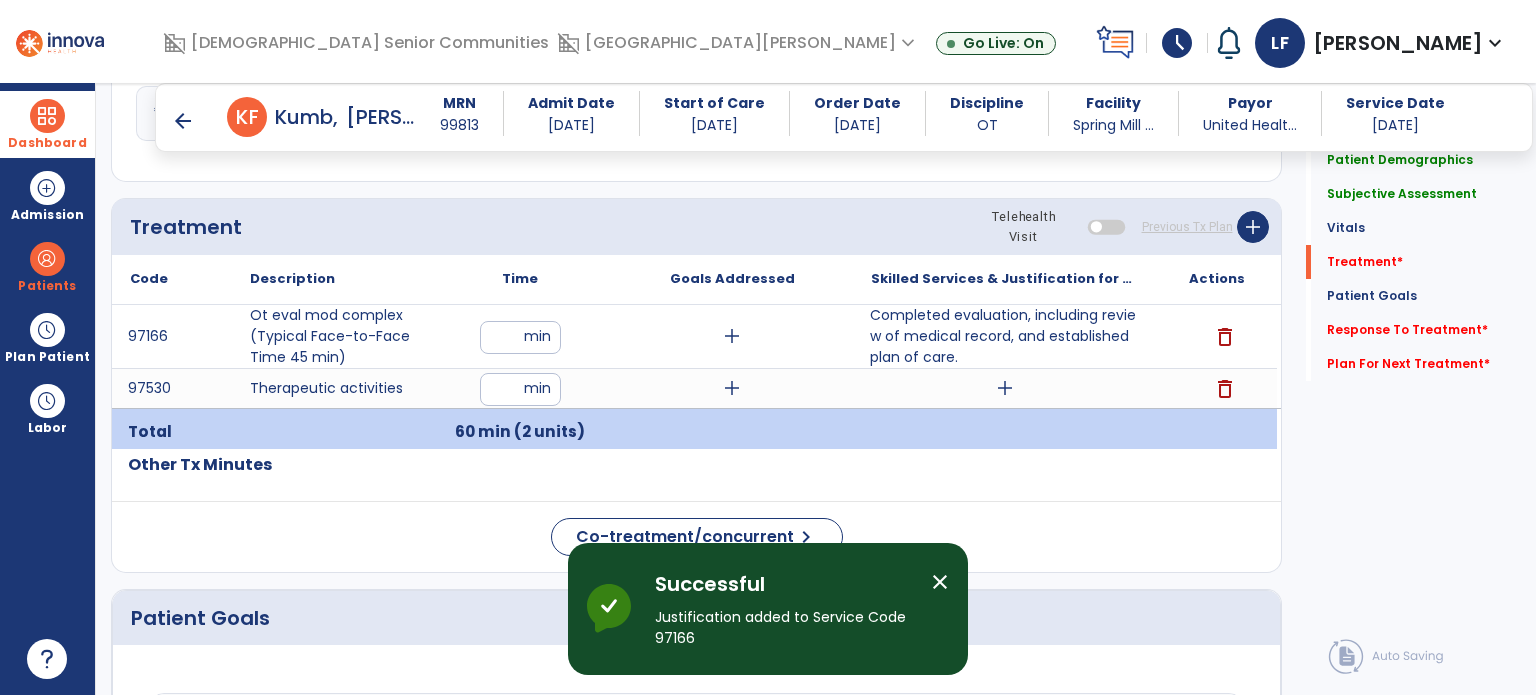 scroll, scrollTop: 1139, scrollLeft: 0, axis: vertical 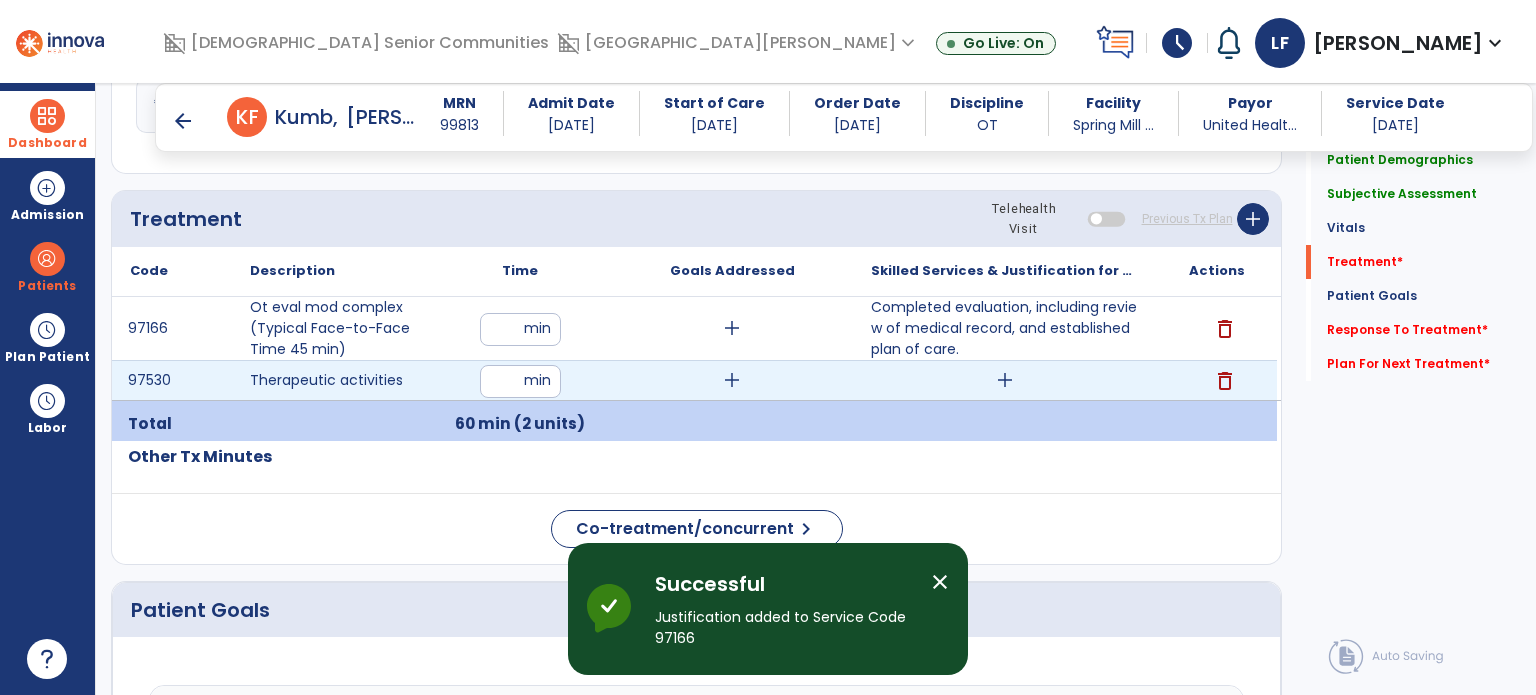 click on "add" at bounding box center [1005, 380] 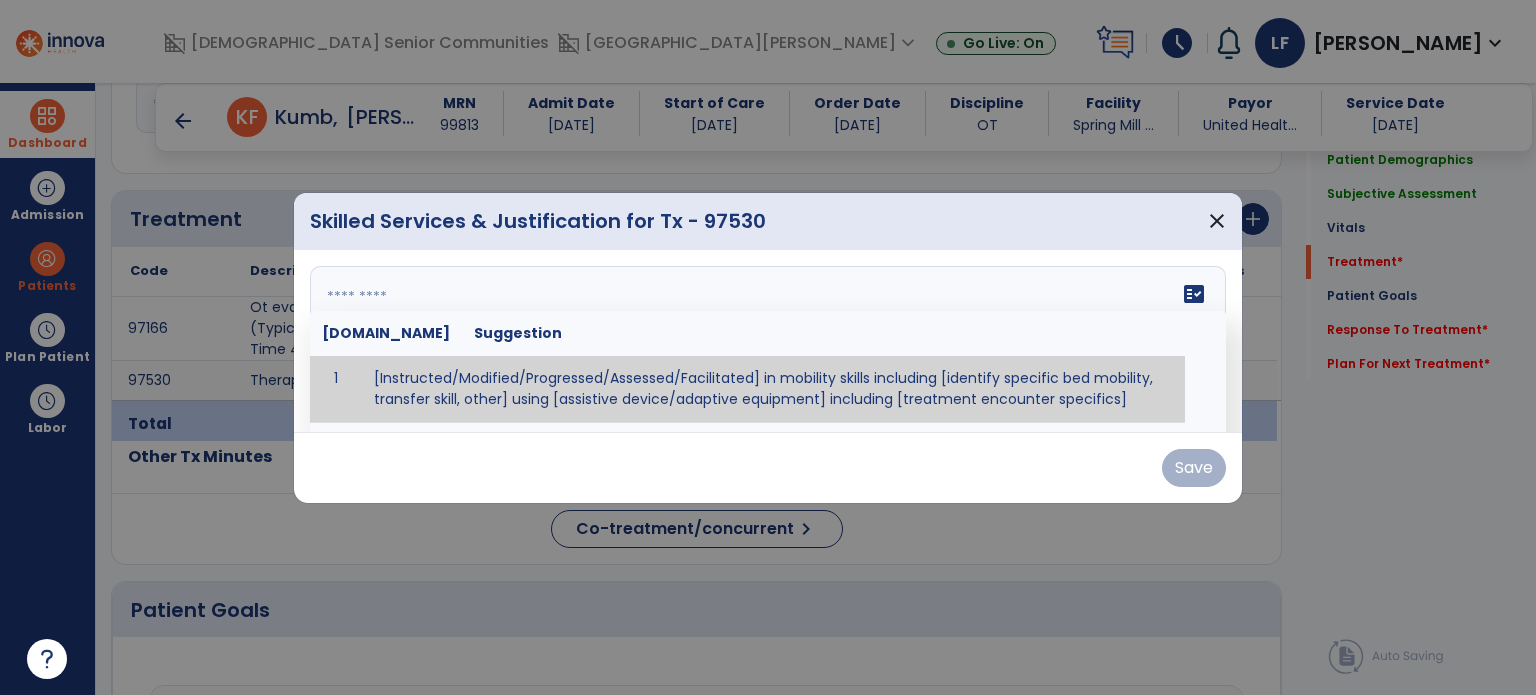 click on "fact_check  [DOMAIN_NAME] Suggestion 1 [Instructed/Modified/Progressed/Assessed/Facilitated] in mobility skills including [identify specific bed mobility, transfer skill, other] using [assistive device/adaptive equipment] including [treatment encounter specifics]" at bounding box center [768, 341] 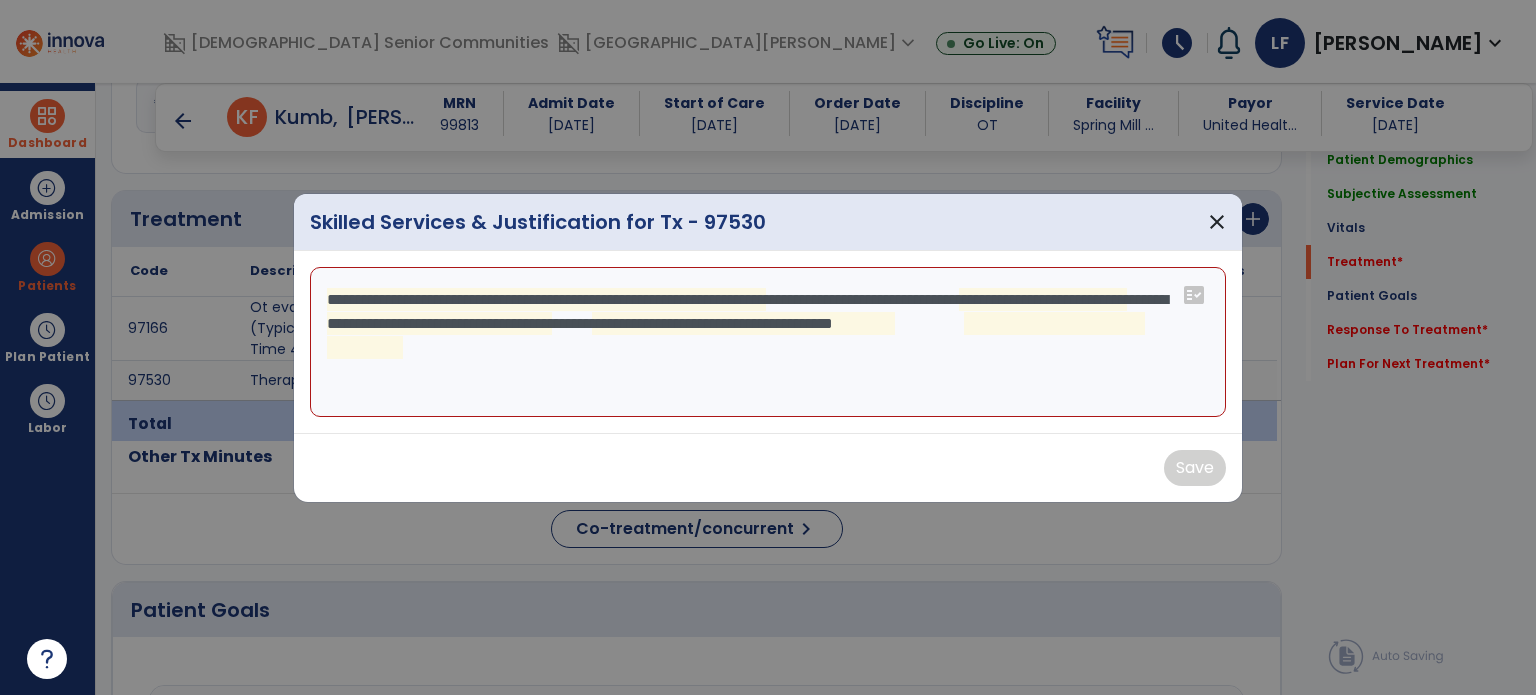 drag, startPoint x: 677, startPoint y: 372, endPoint x: 593, endPoint y: 299, distance: 111.28792 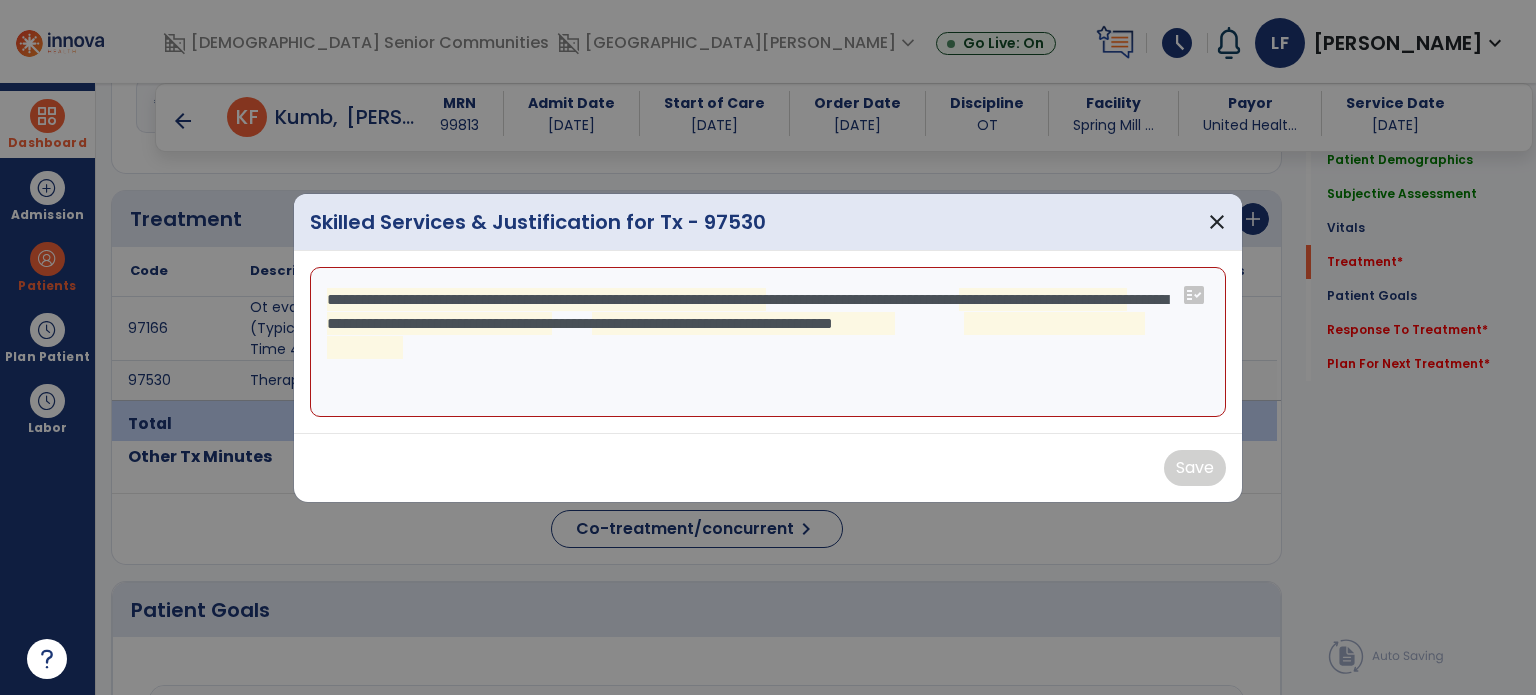 click on "**********" at bounding box center [768, 342] 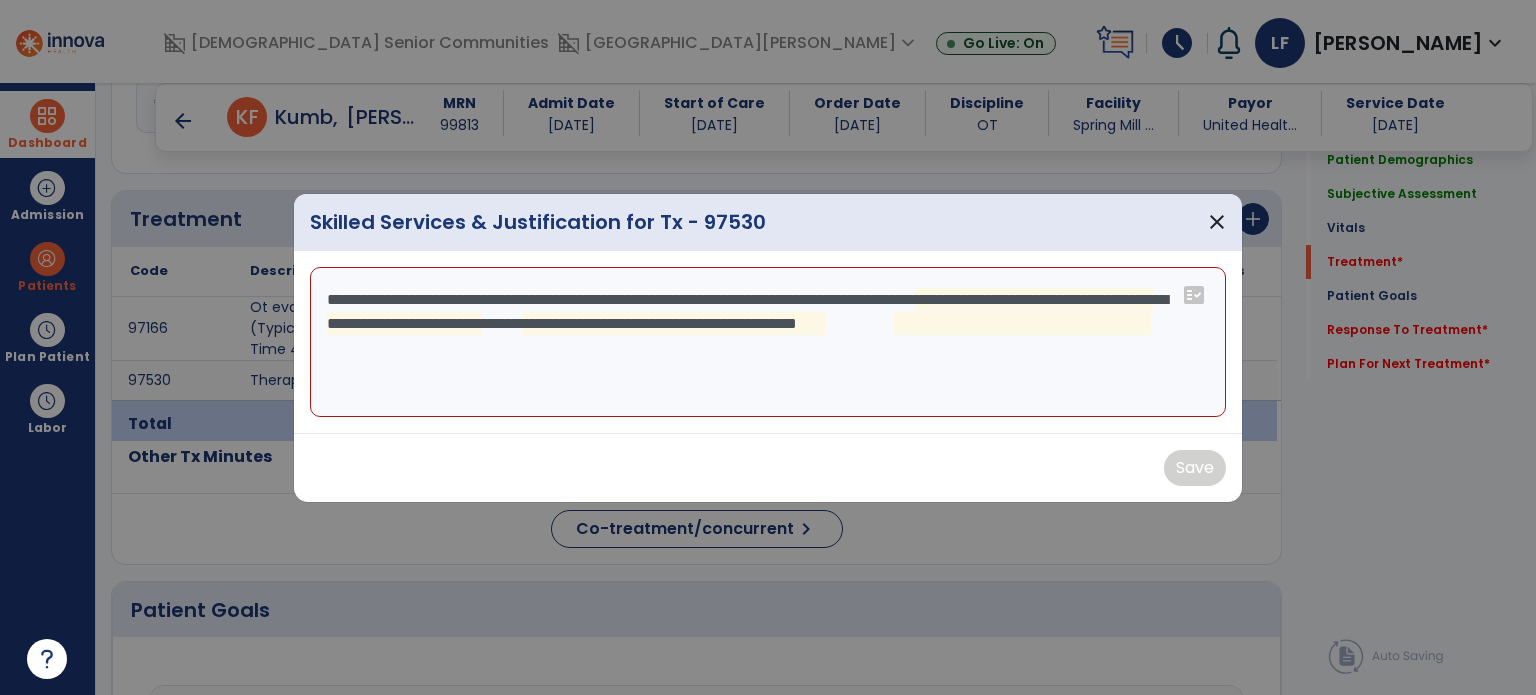 click on "**********" at bounding box center [768, 342] 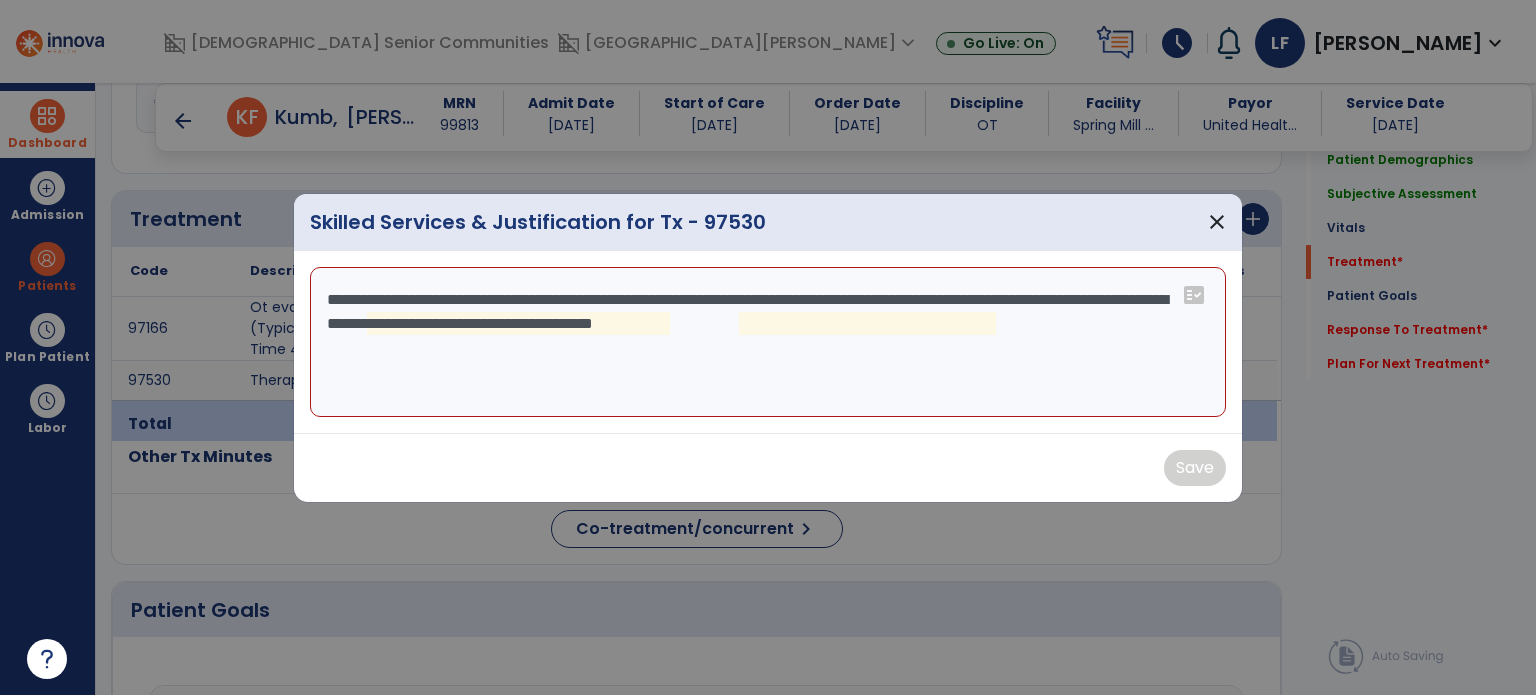 click on "**********" at bounding box center (768, 342) 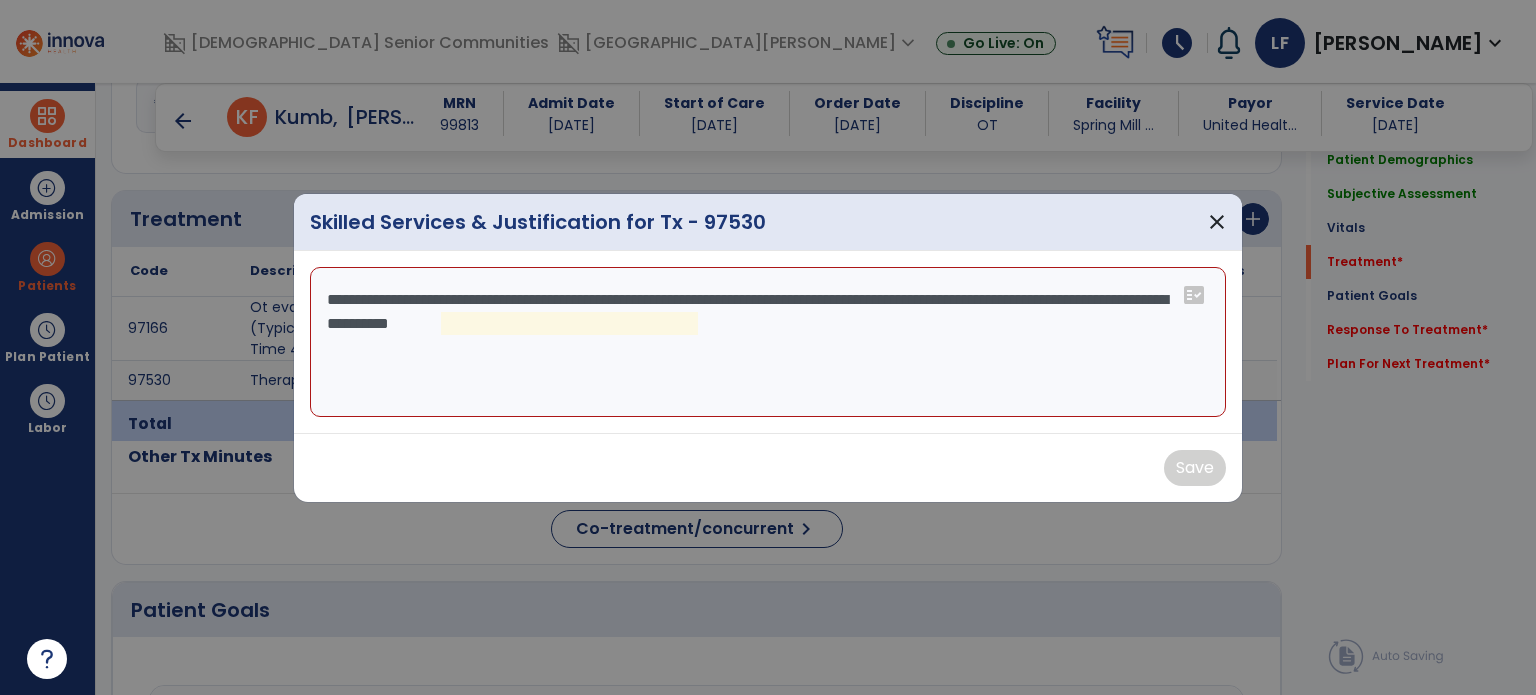 click on "**********" at bounding box center (768, 342) 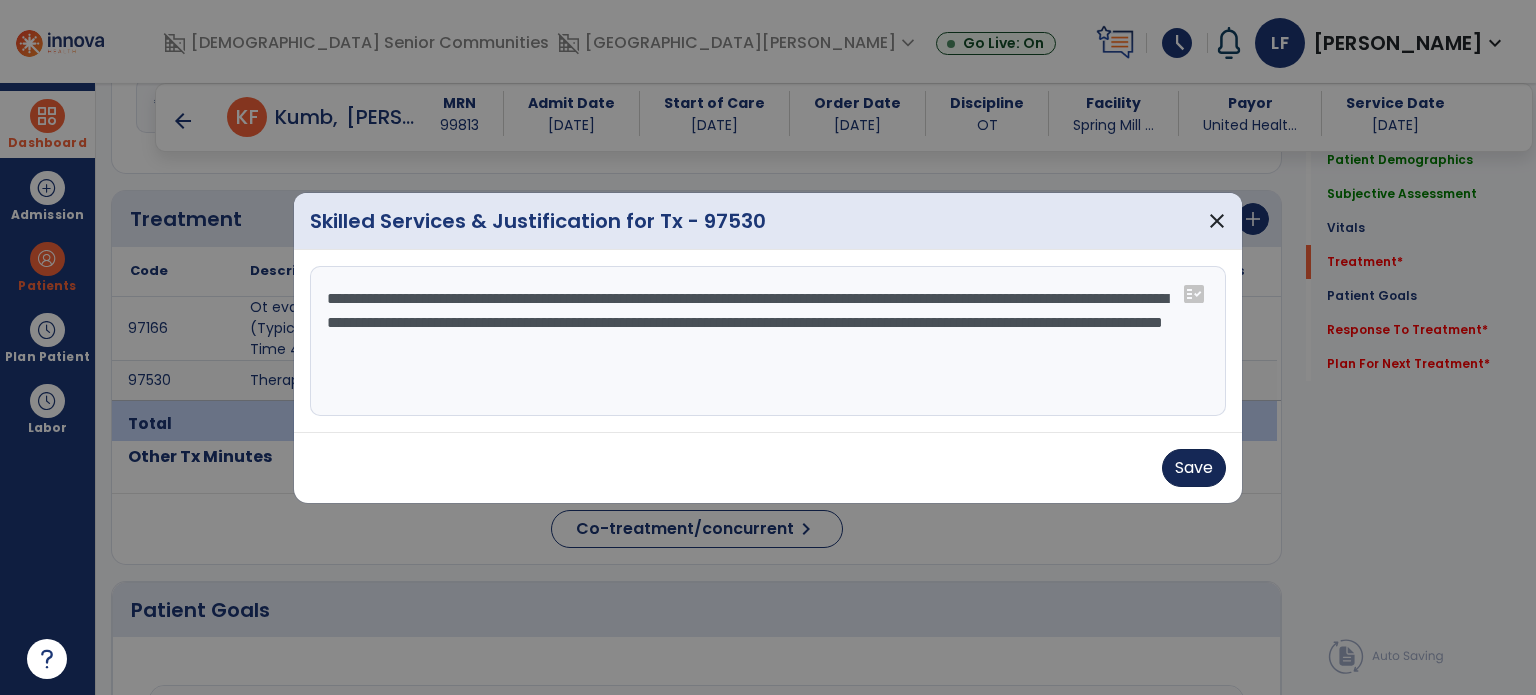 type on "**********" 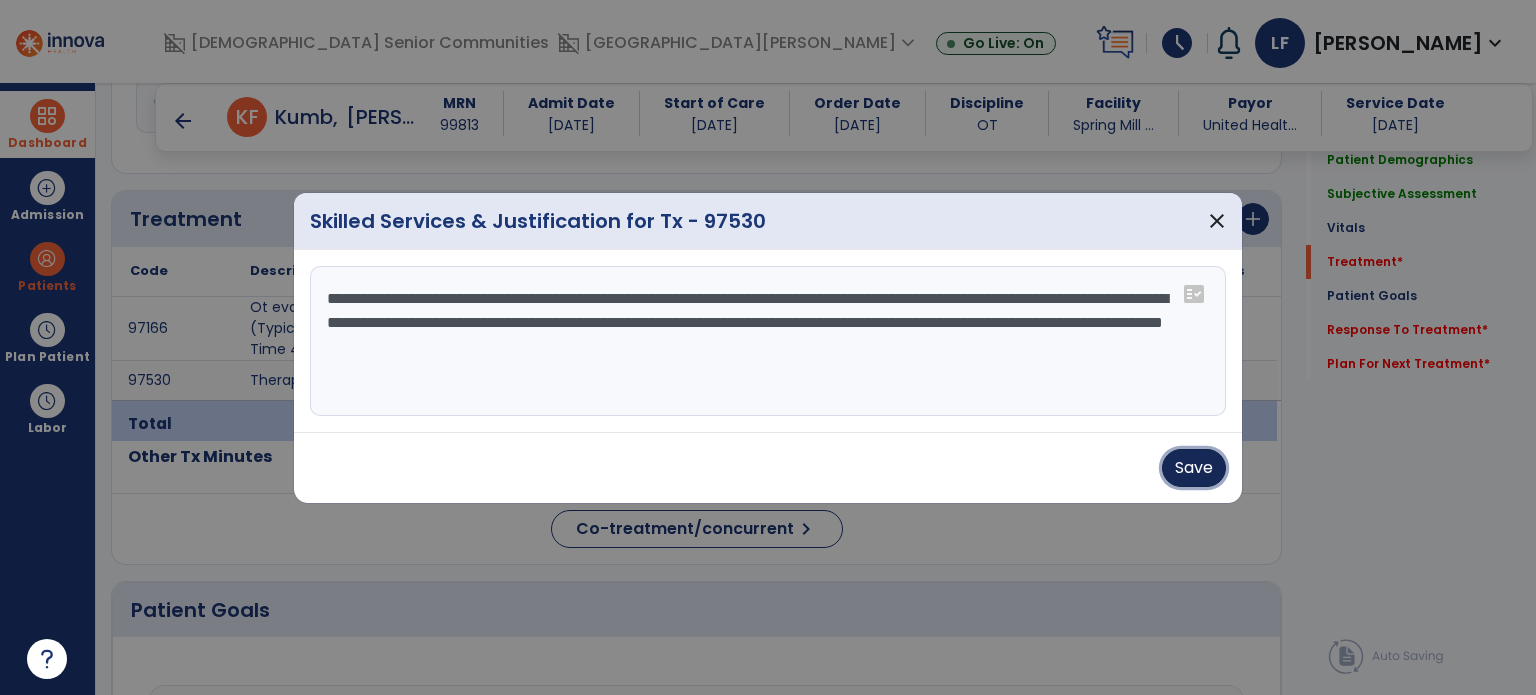 click on "Save" at bounding box center (1194, 468) 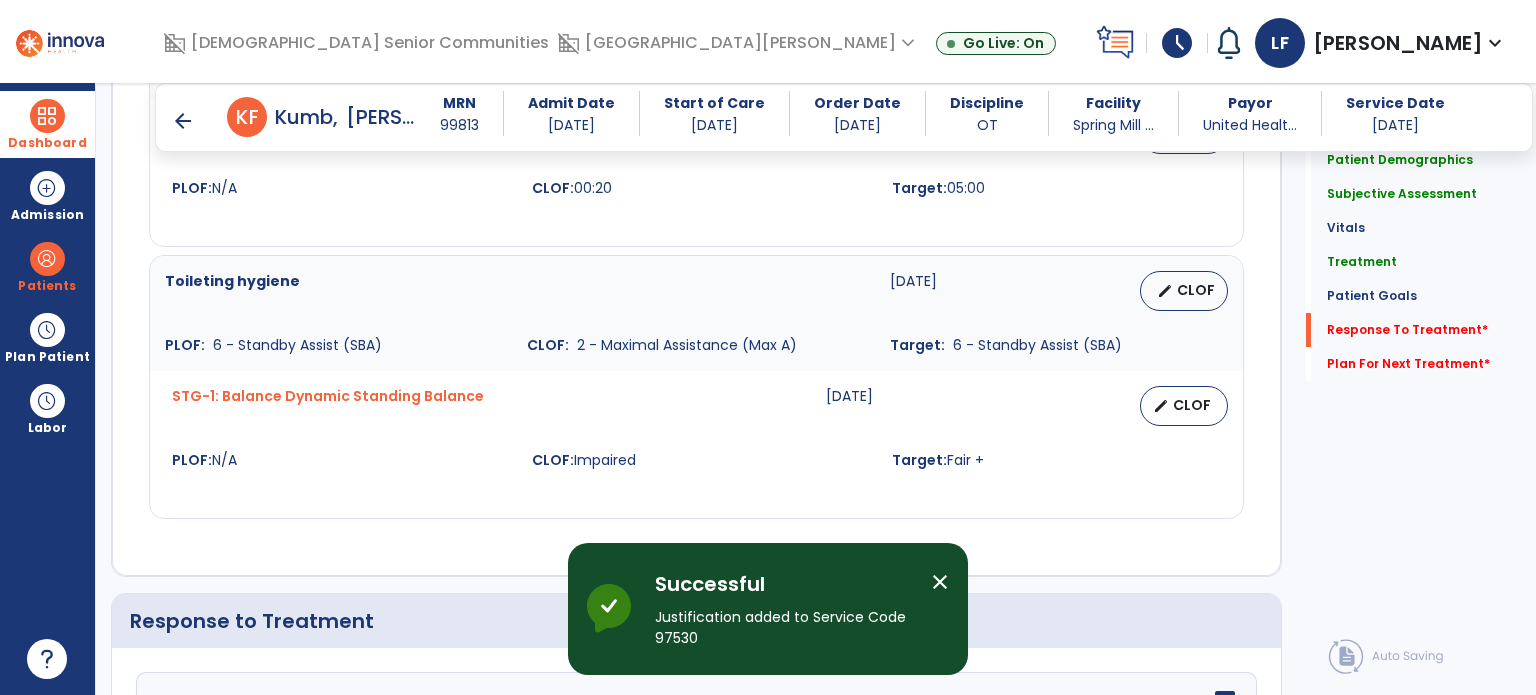 scroll, scrollTop: 2704, scrollLeft: 0, axis: vertical 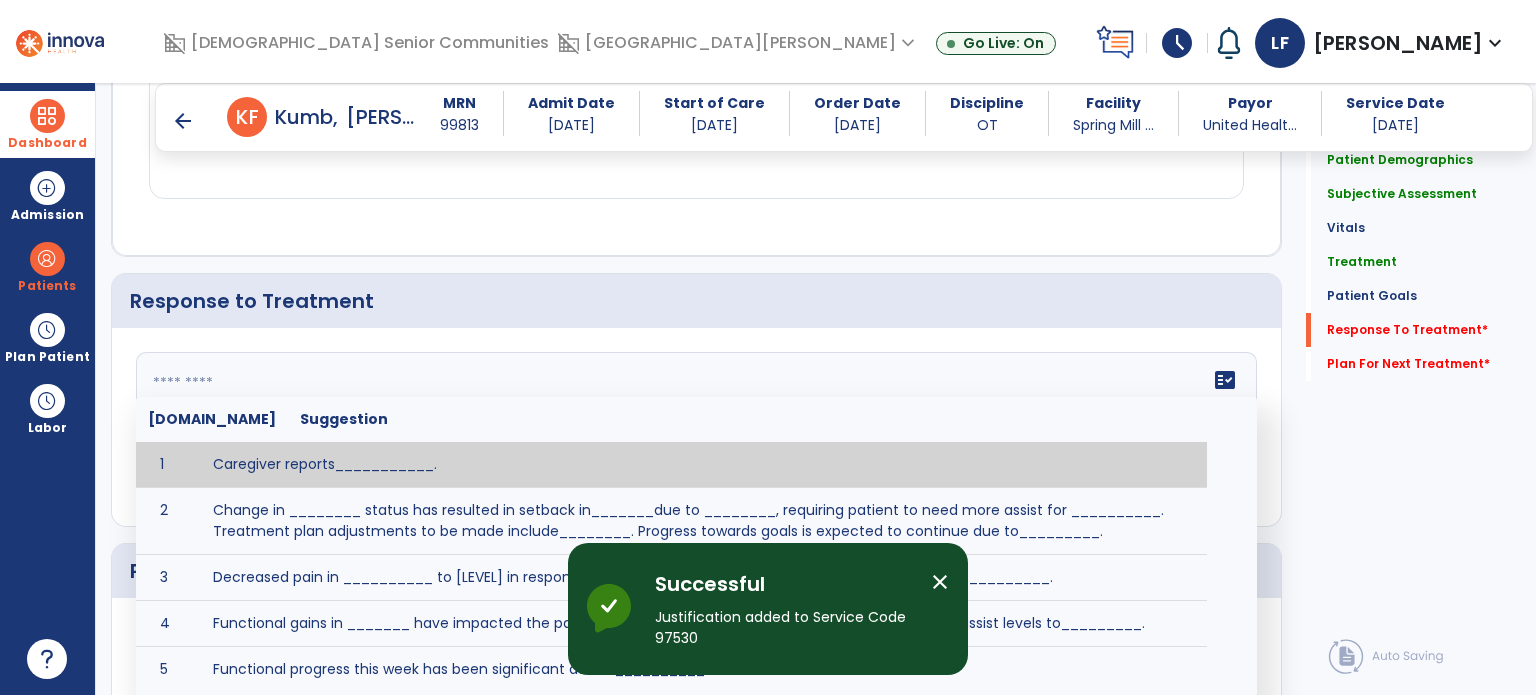 click on "fact_check  [DOMAIN_NAME] Suggestion 1 Caregiver reports___________. 2 Change in ________ status has resulted in setback in_______due to ________, requiring patient to need more assist for __________.   Treatment plan adjustments to be made include________.  Progress towards goals is expected to continue due to_________. 3 Decreased pain in __________ to [LEVEL] in response to [MODALITY/TREATMENT] allows for improvement in _________. 4 Functional gains in _______ have impacted the patient's ability to perform_________ with a reduction in assist levels to_________. 5 Functional progress this week has been significant due to__________. 6 Gains in ________ have improved the patient's ability to perform ______with decreased levels of assist to___________. 7 Improvement in ________allows patient to tolerate higher levels of challenges in_________. 8 Pain in [AREA] has decreased to [LEVEL] in response to [TREATMENT/MODALITY], allowing fore ease in completing__________. 9 10 11 12 13 14 15 16 17 18 19 20 21" 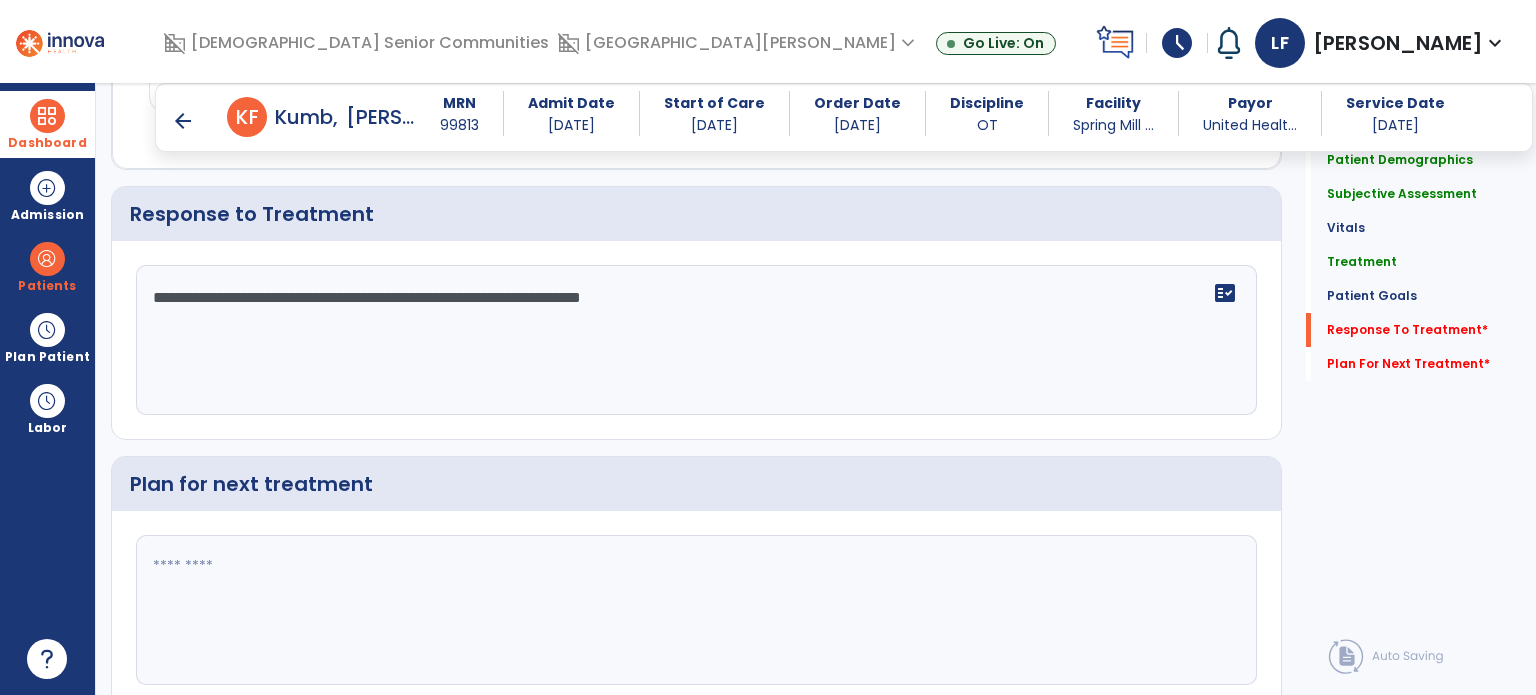 scroll, scrollTop: 2795, scrollLeft: 0, axis: vertical 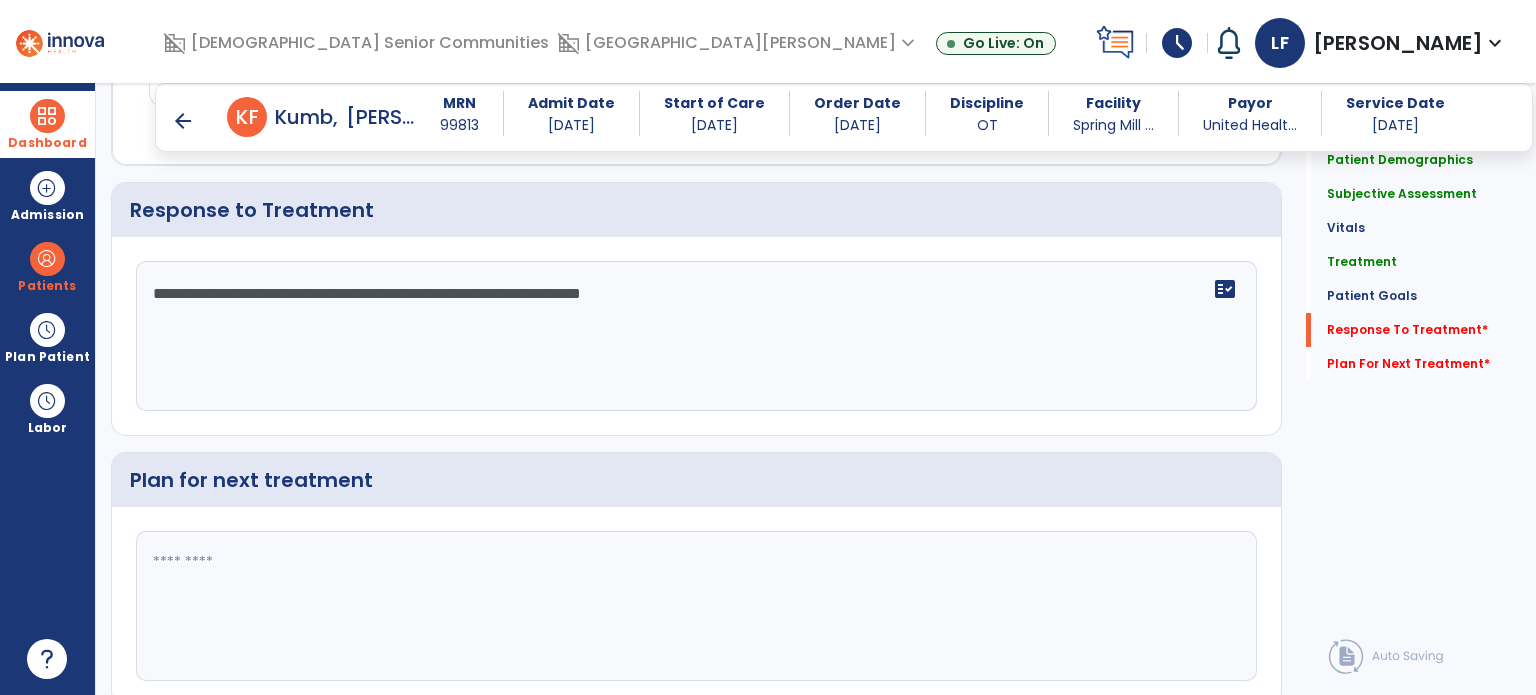 type on "**********" 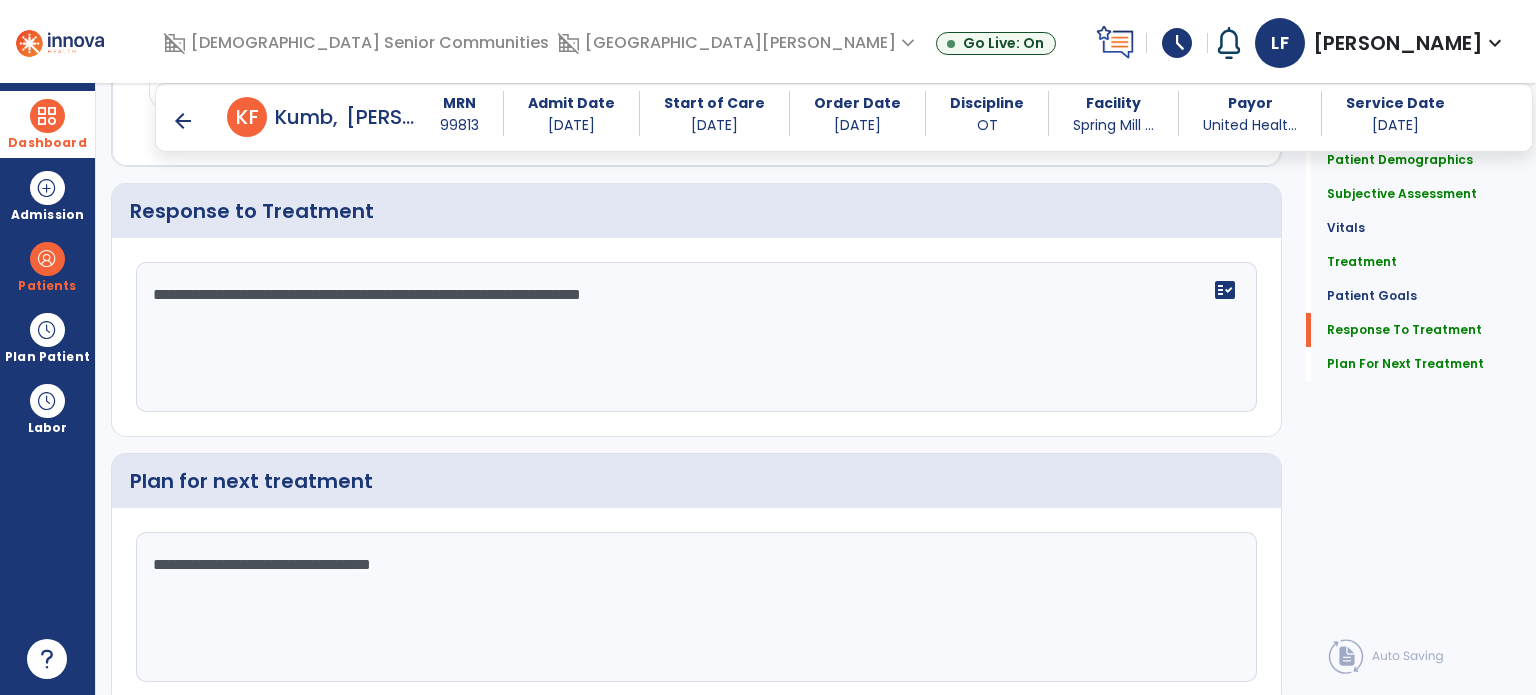 scroll, scrollTop: 2864, scrollLeft: 0, axis: vertical 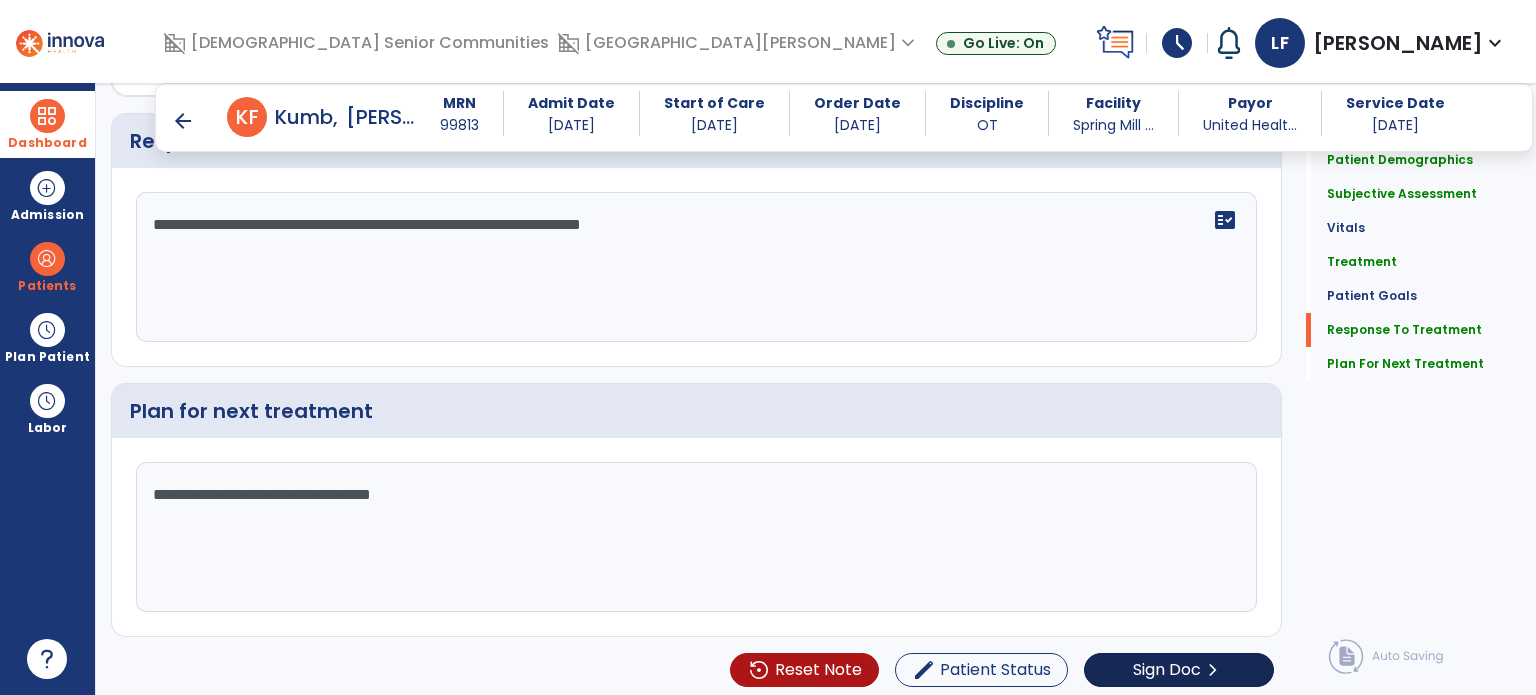 type on "**********" 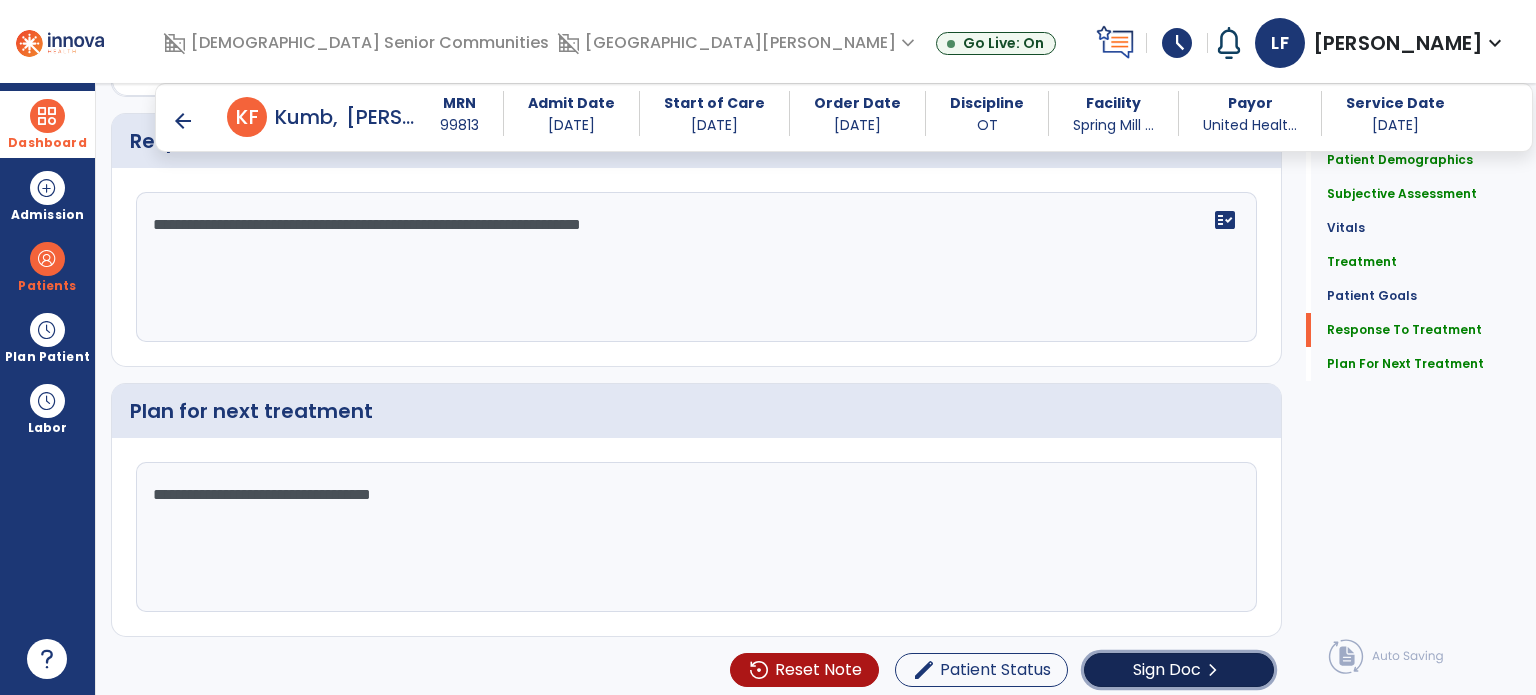 click on "Sign Doc" 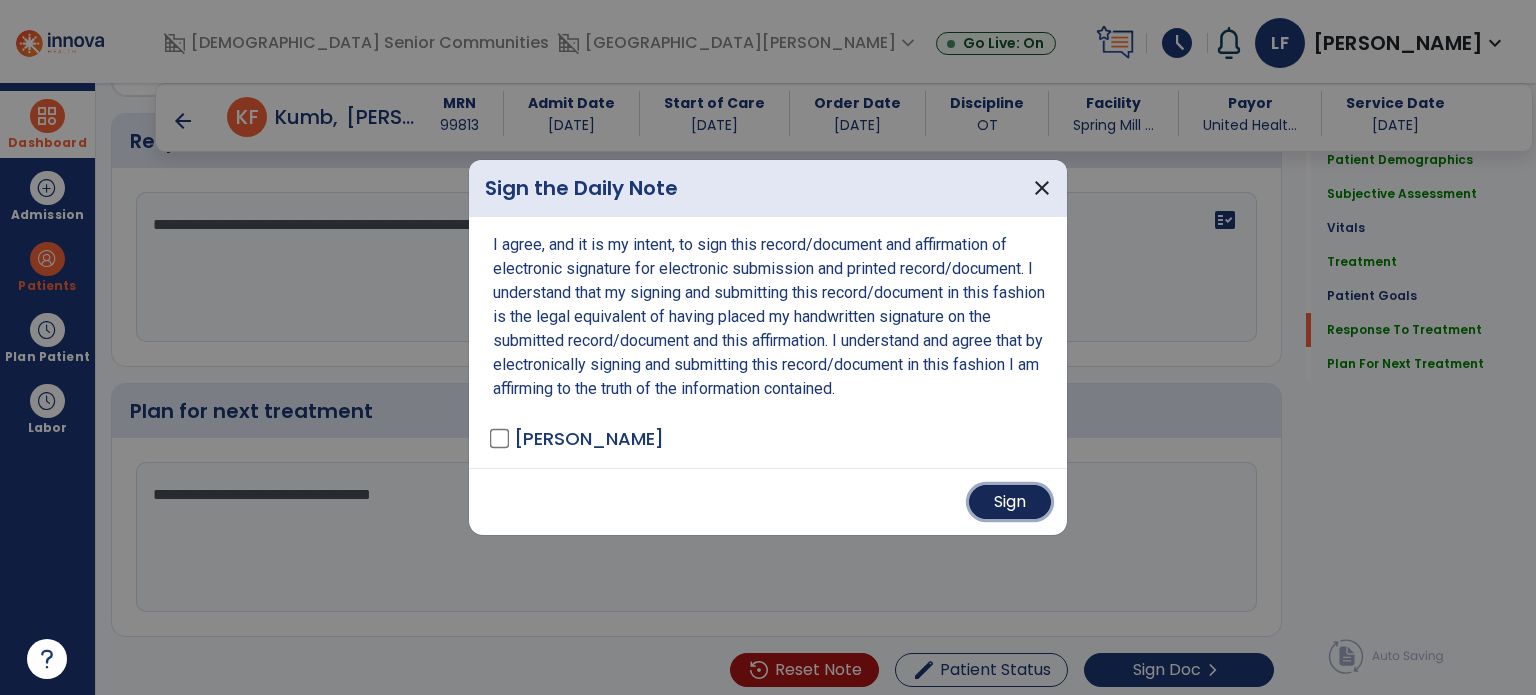 click on "Sign" at bounding box center (1010, 502) 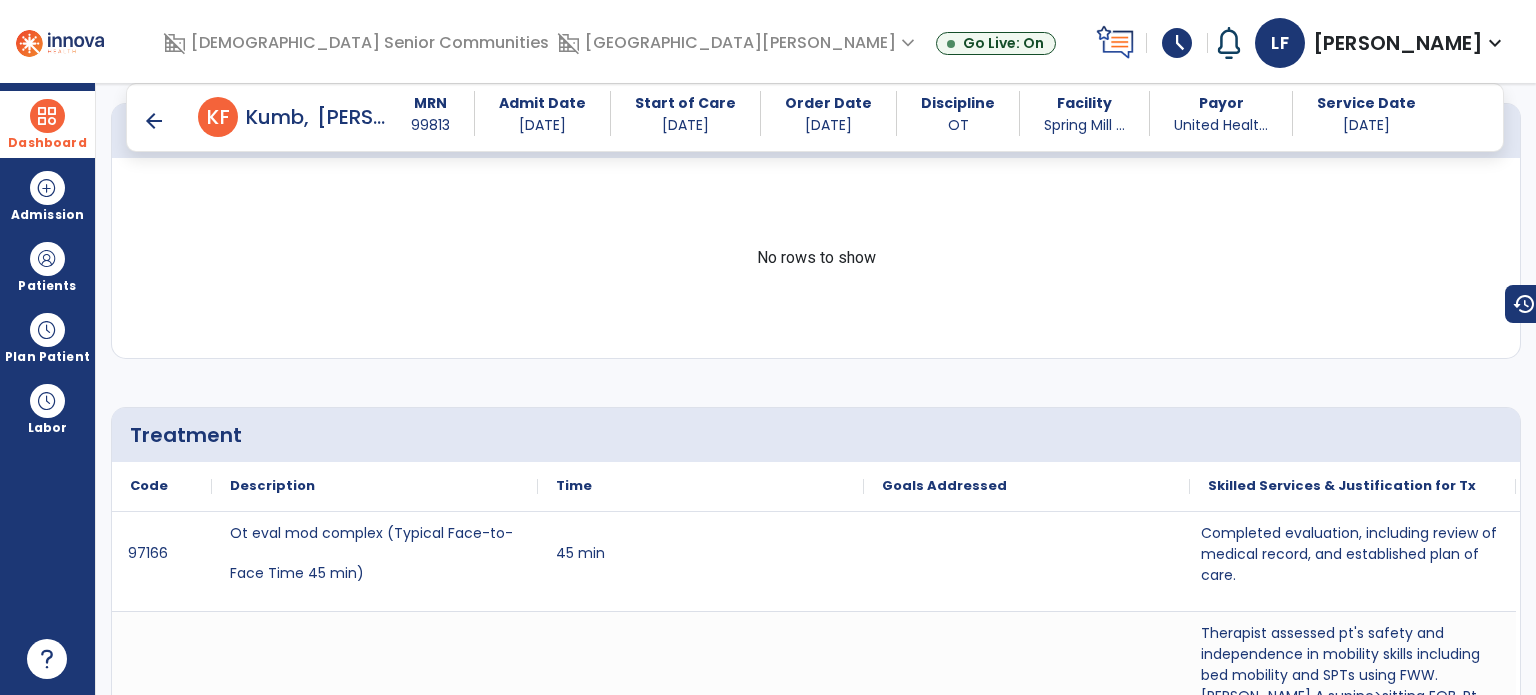 scroll, scrollTop: 932, scrollLeft: 0, axis: vertical 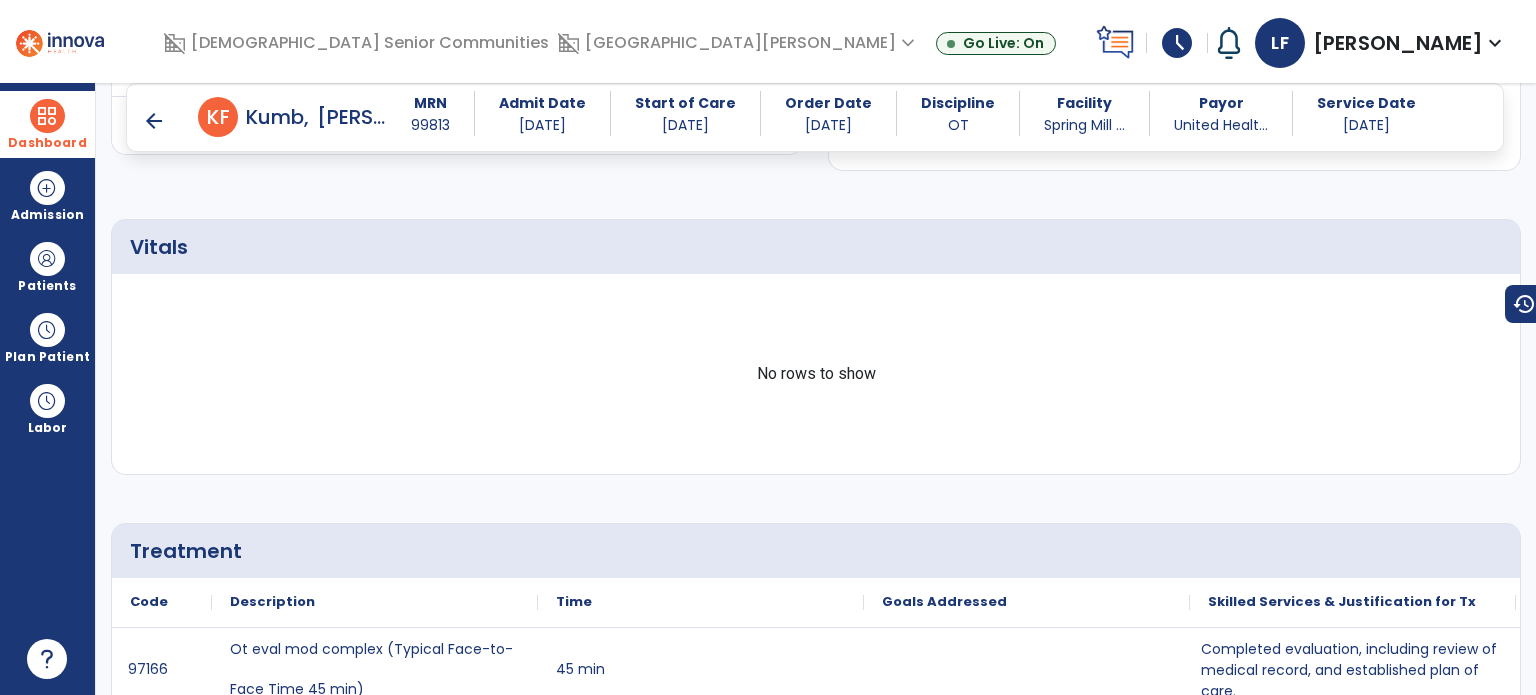 click on "arrow_back" at bounding box center [154, 121] 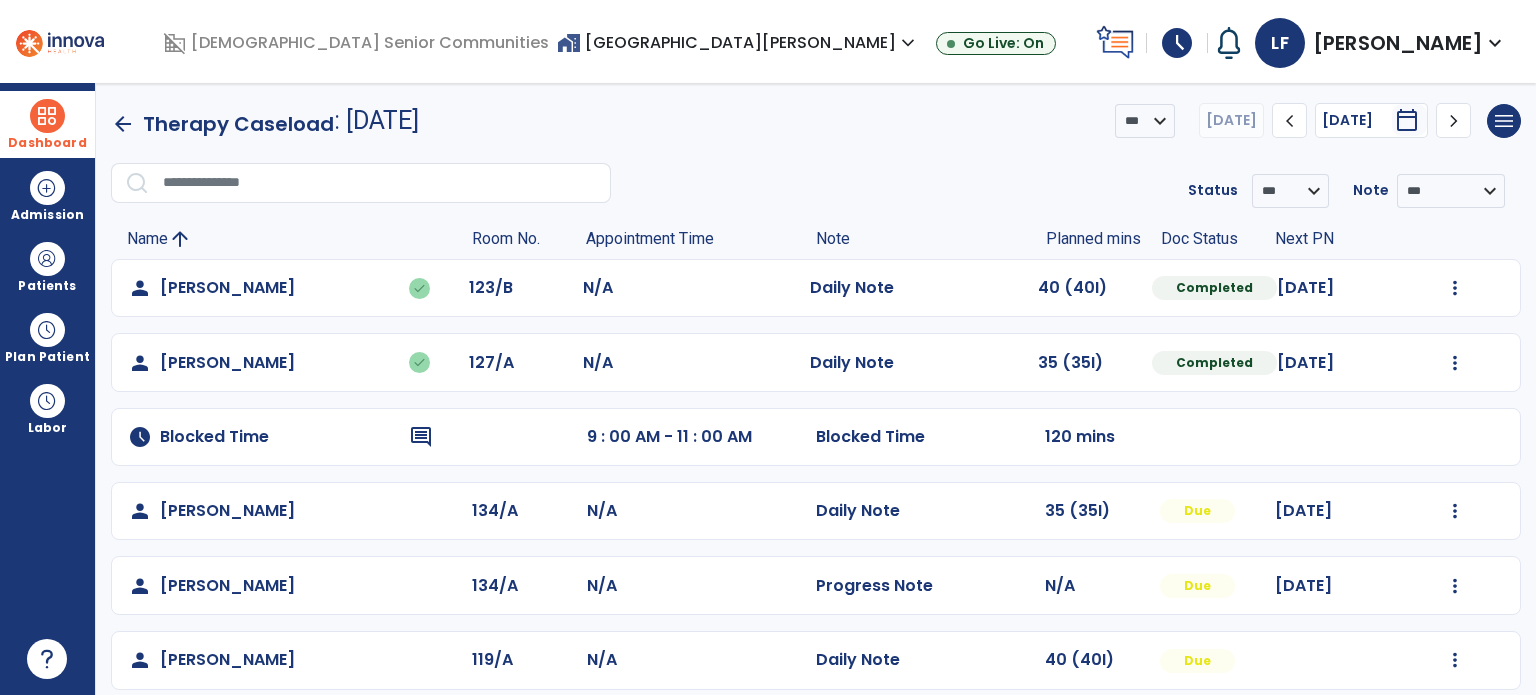 scroll, scrollTop: 840, scrollLeft: 0, axis: vertical 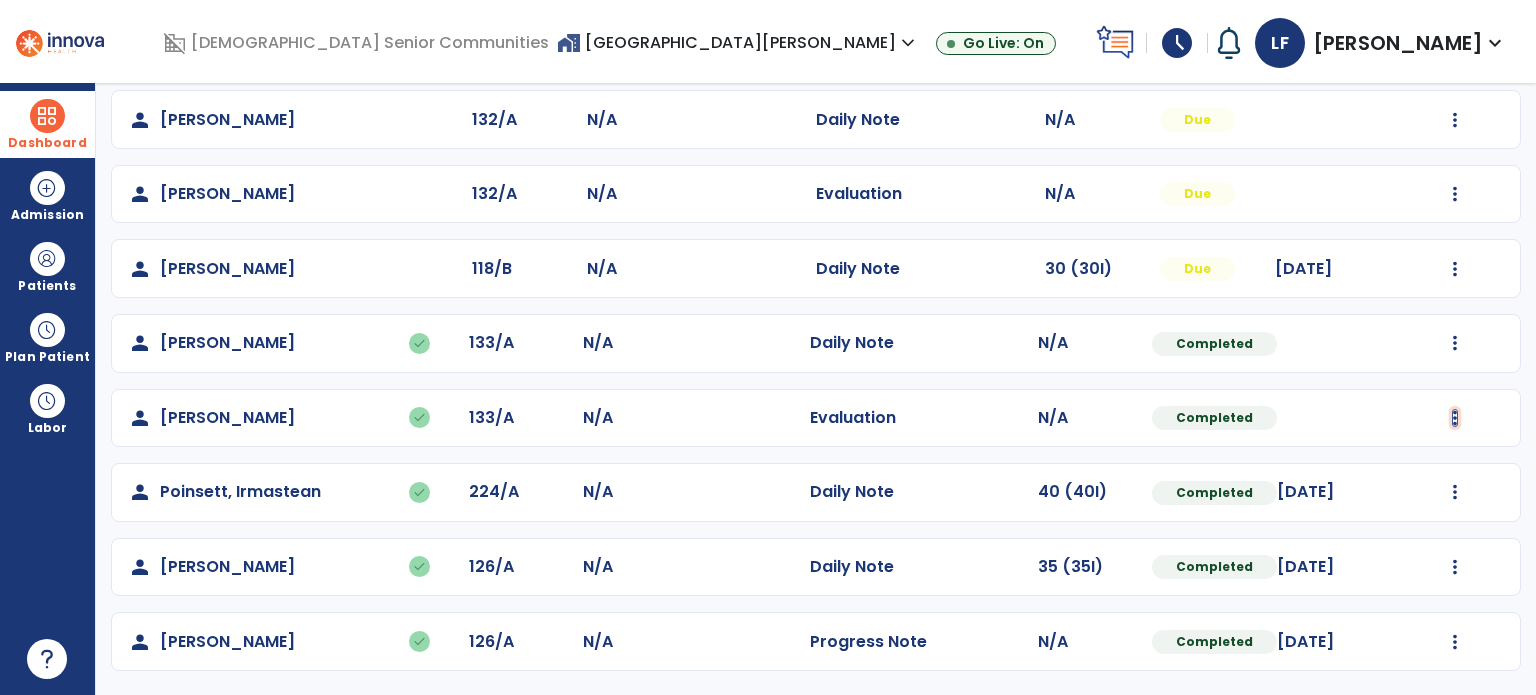 click at bounding box center [1455, -551] 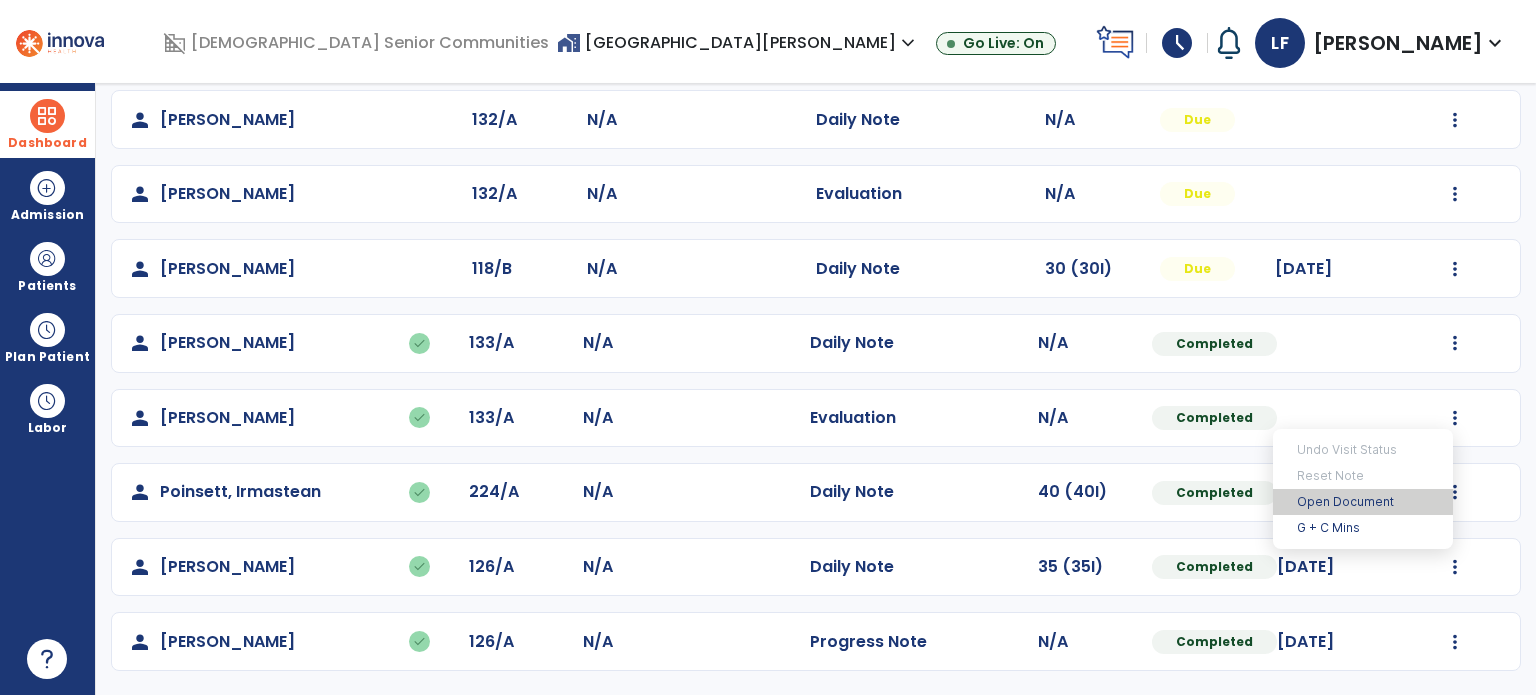click on "Open Document" at bounding box center [1363, 502] 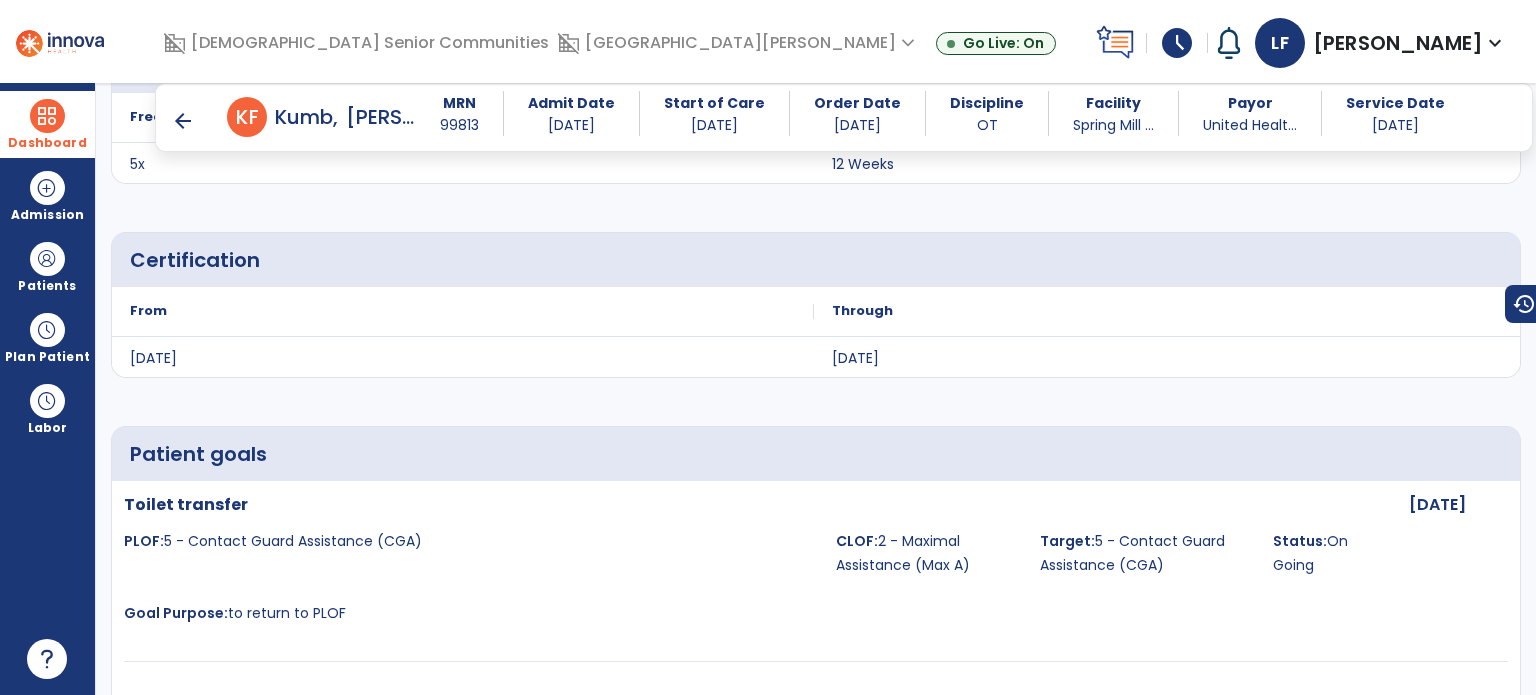 scroll, scrollTop: 4374, scrollLeft: 0, axis: vertical 